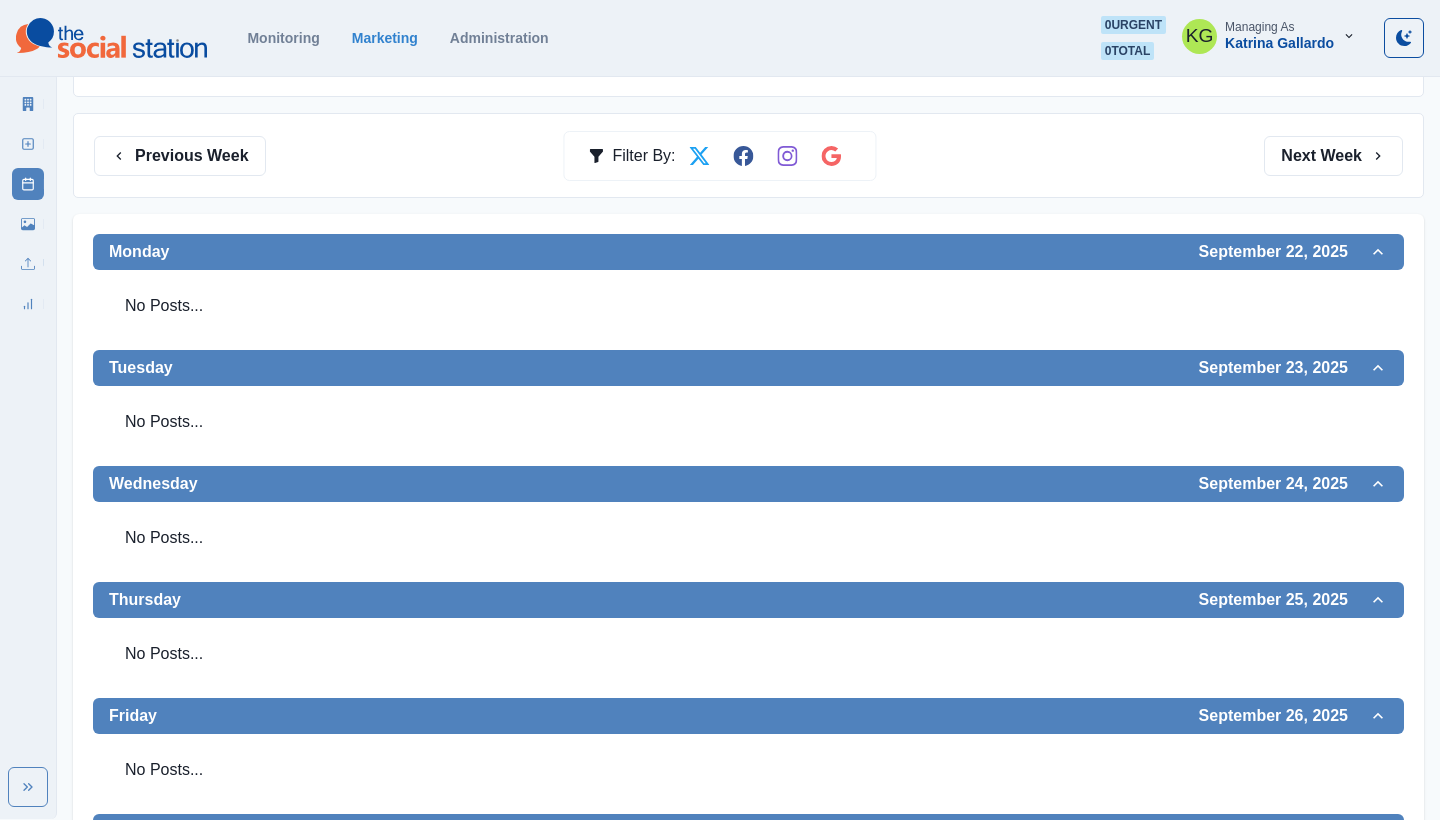 scroll, scrollTop: 30, scrollLeft: 0, axis: vertical 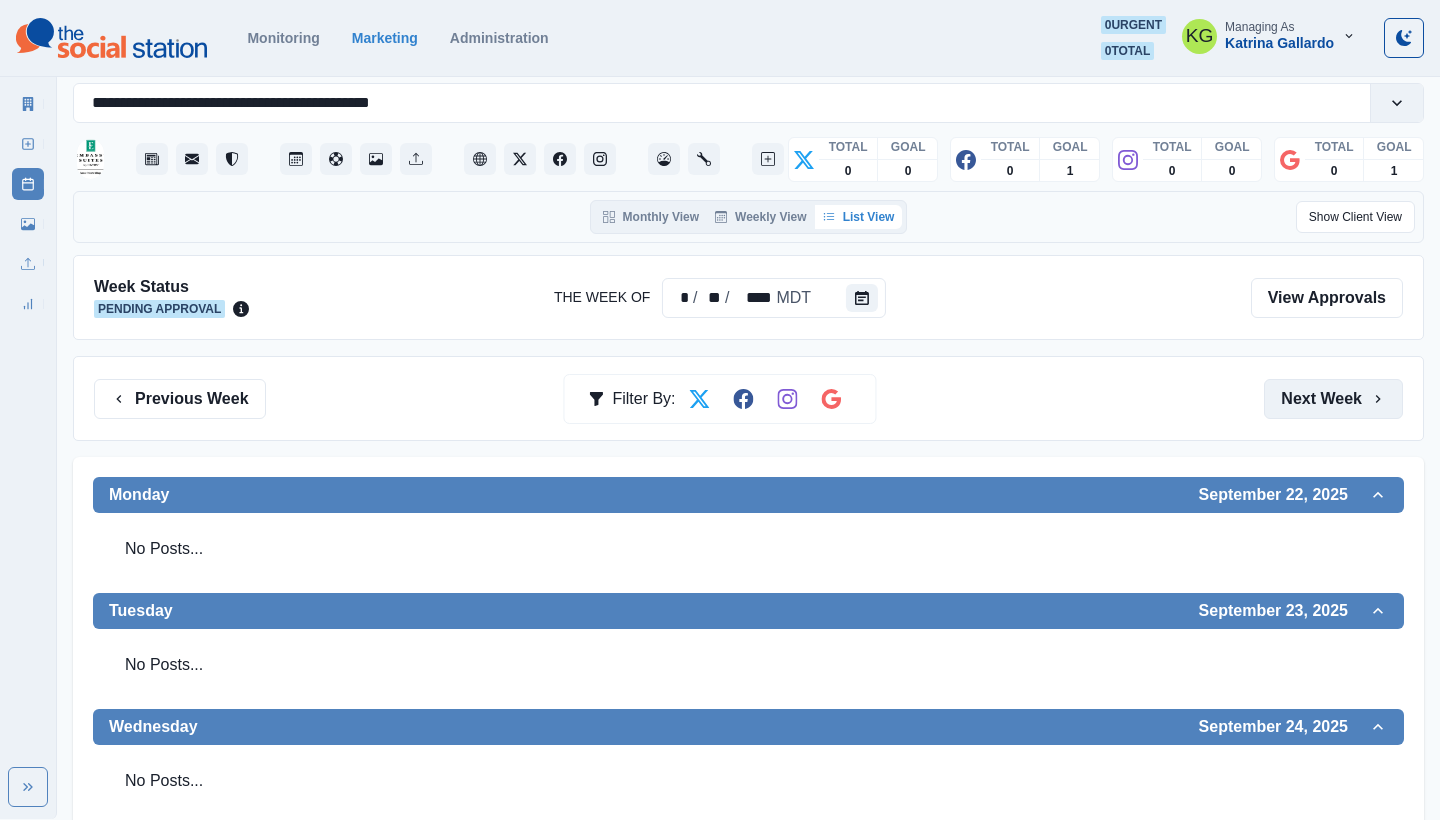 click on "Next Week" at bounding box center [1333, 399] 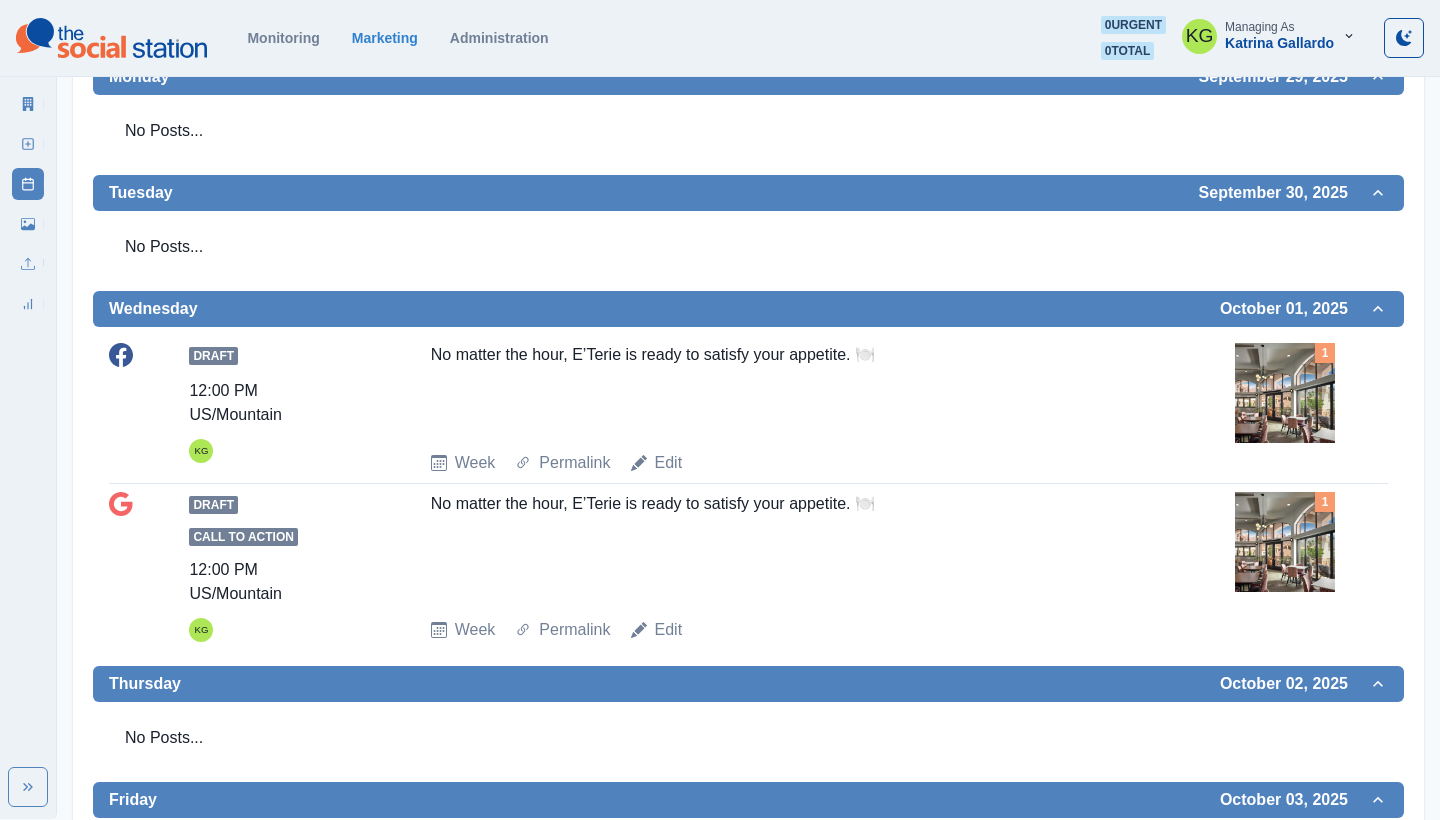scroll, scrollTop: 84, scrollLeft: 0, axis: vertical 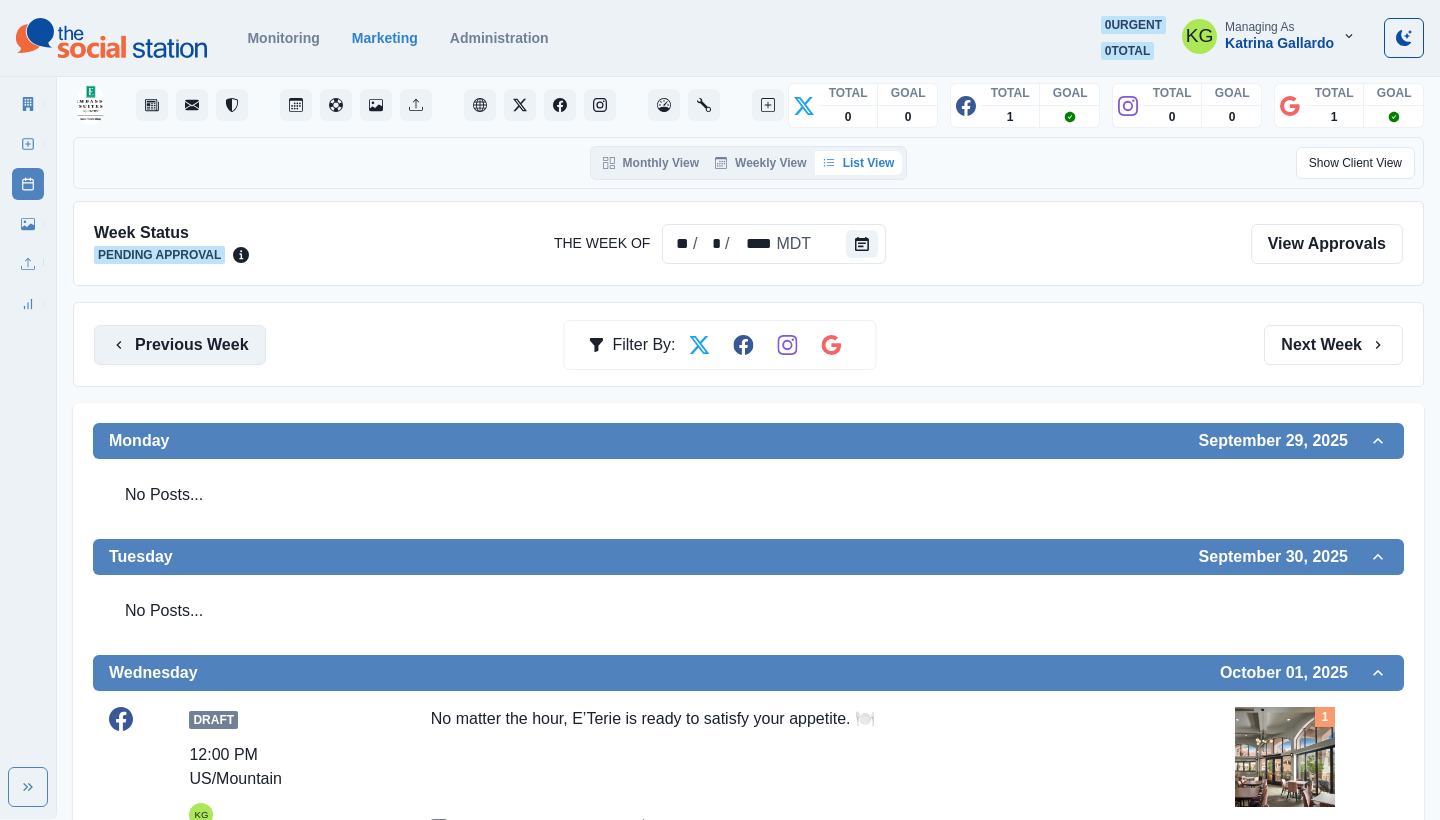 click on "Previous Week" at bounding box center [180, 345] 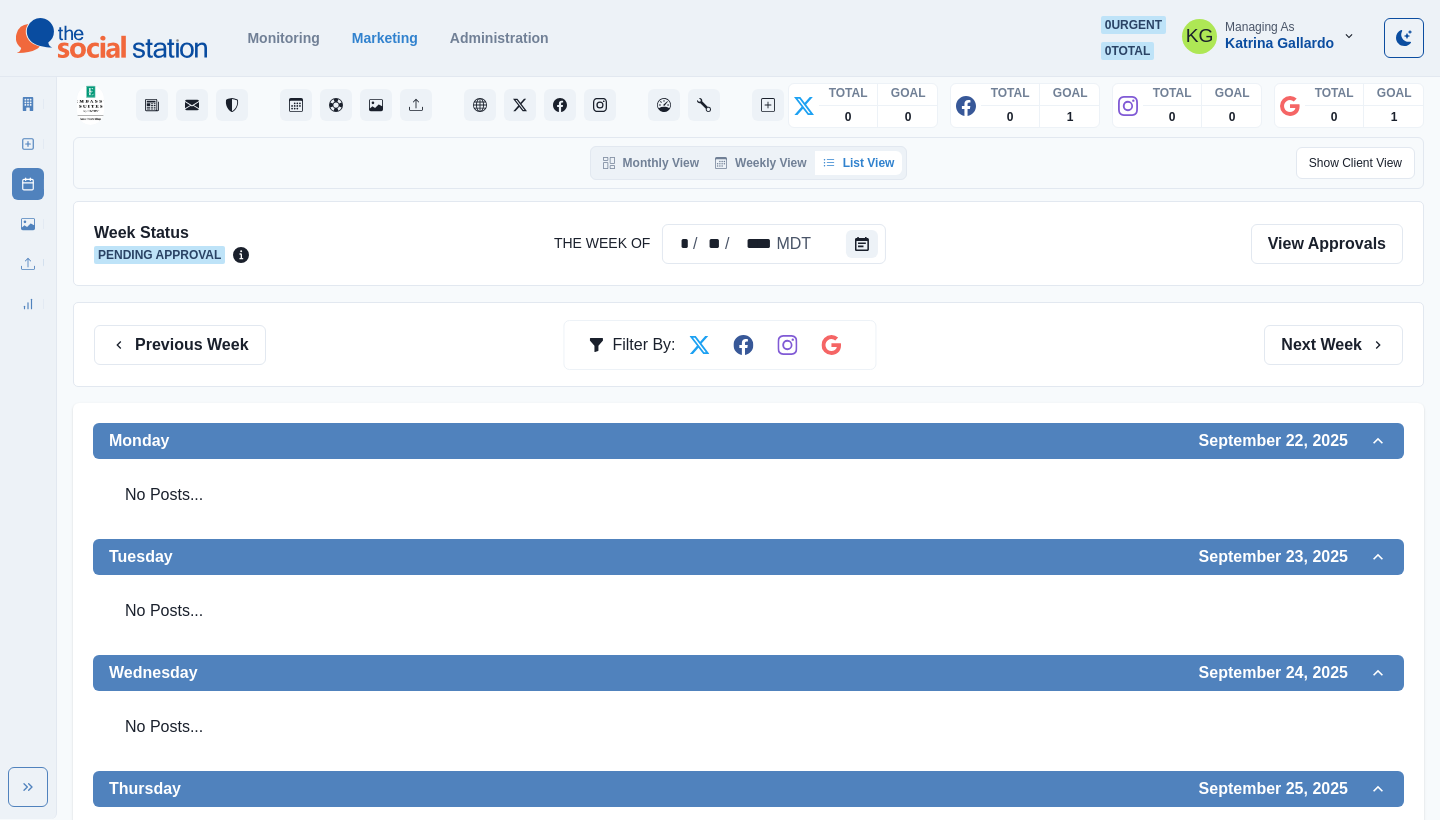 scroll, scrollTop: 88, scrollLeft: 0, axis: vertical 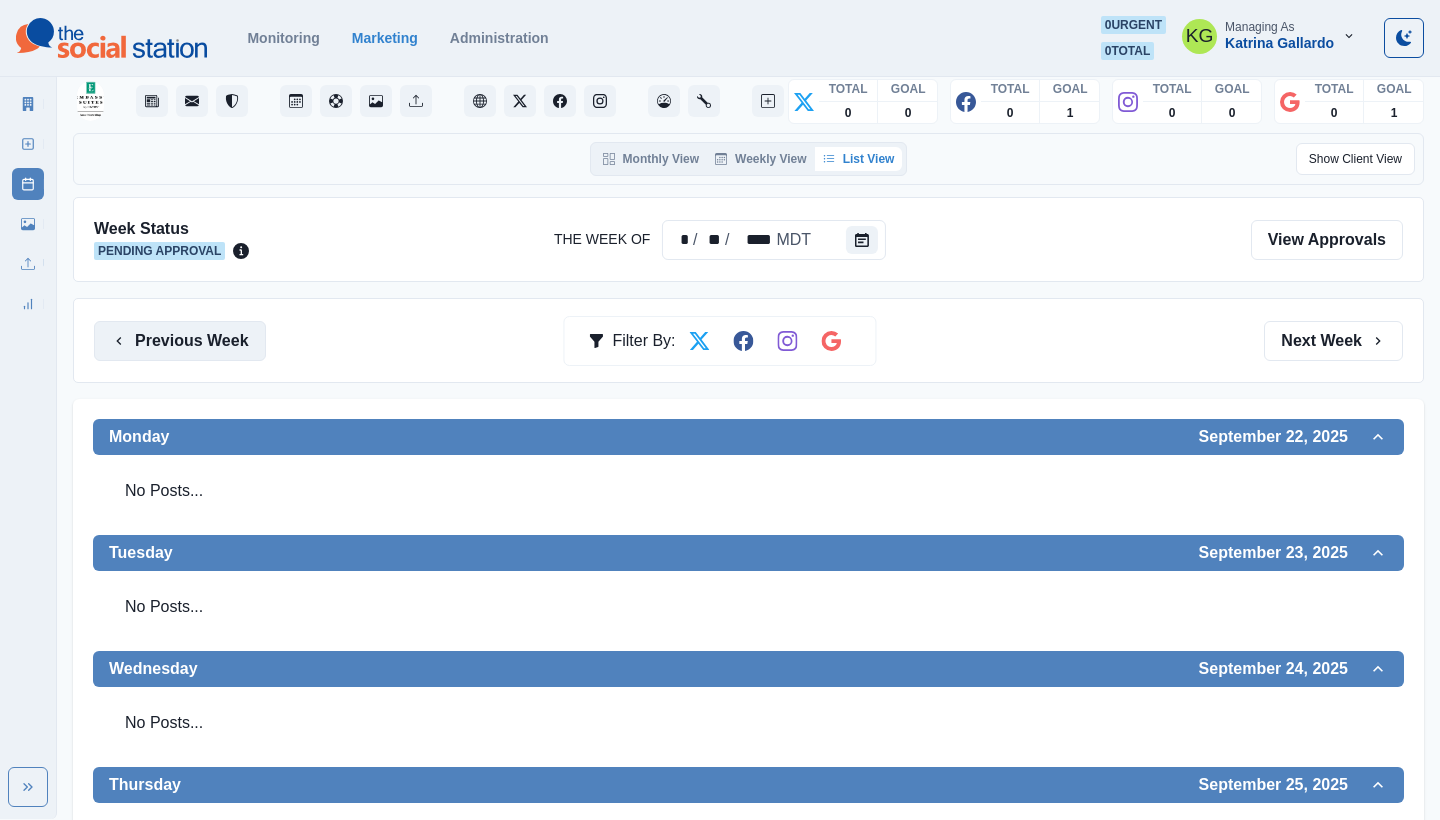 click on "Previous Week" at bounding box center (180, 341) 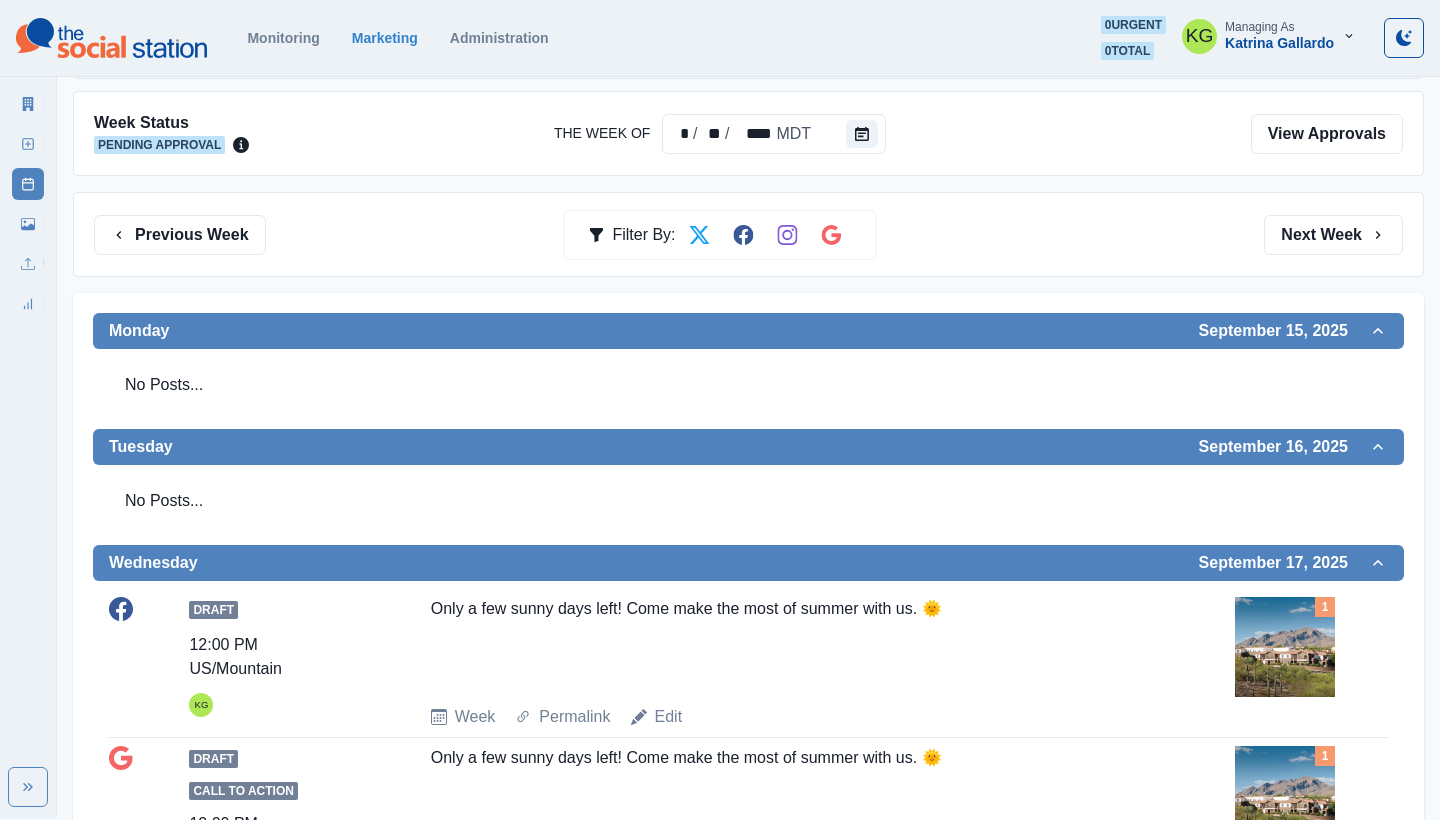 scroll, scrollTop: 73, scrollLeft: 0, axis: vertical 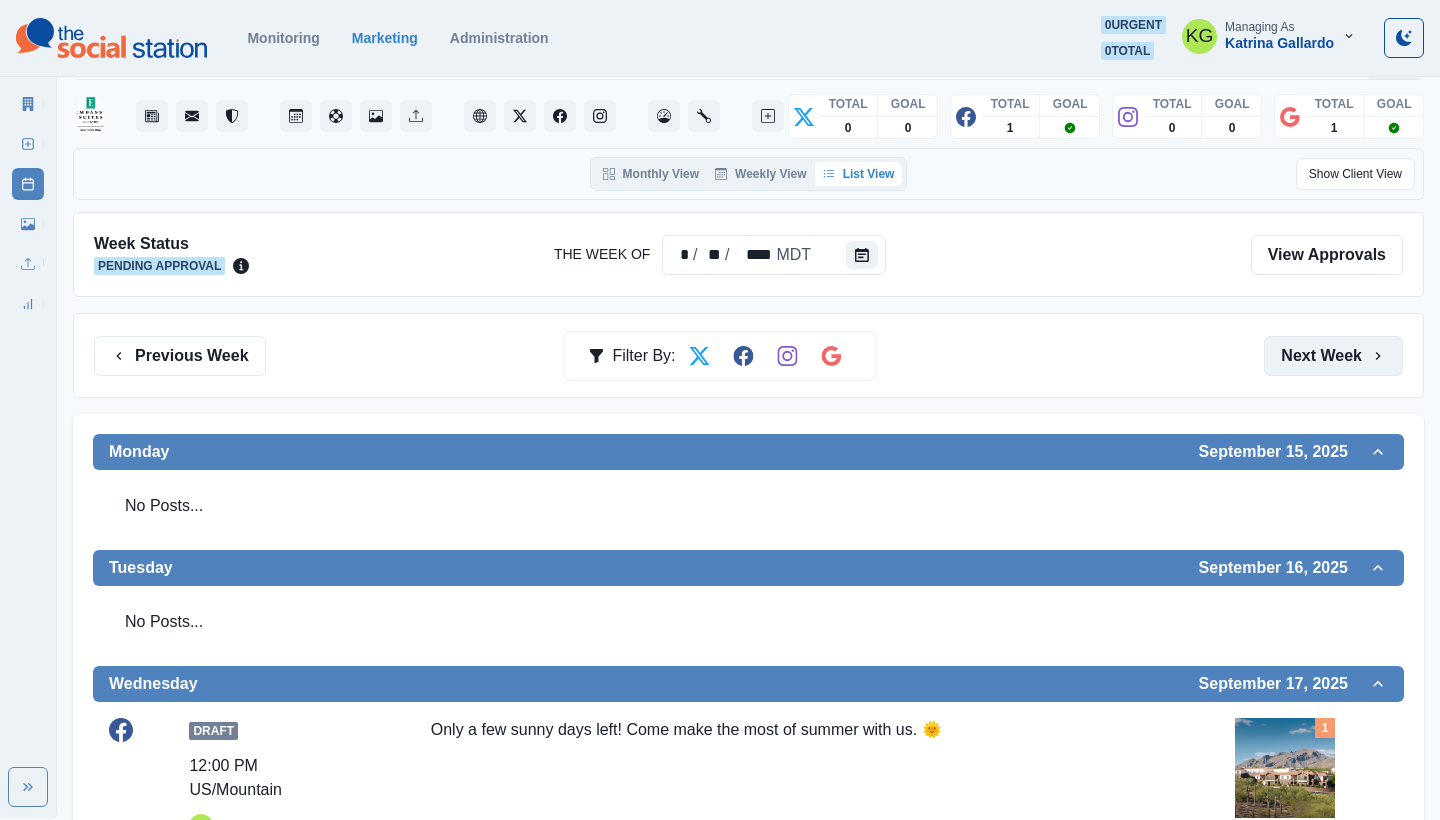 click on "Next Week" at bounding box center (1333, 356) 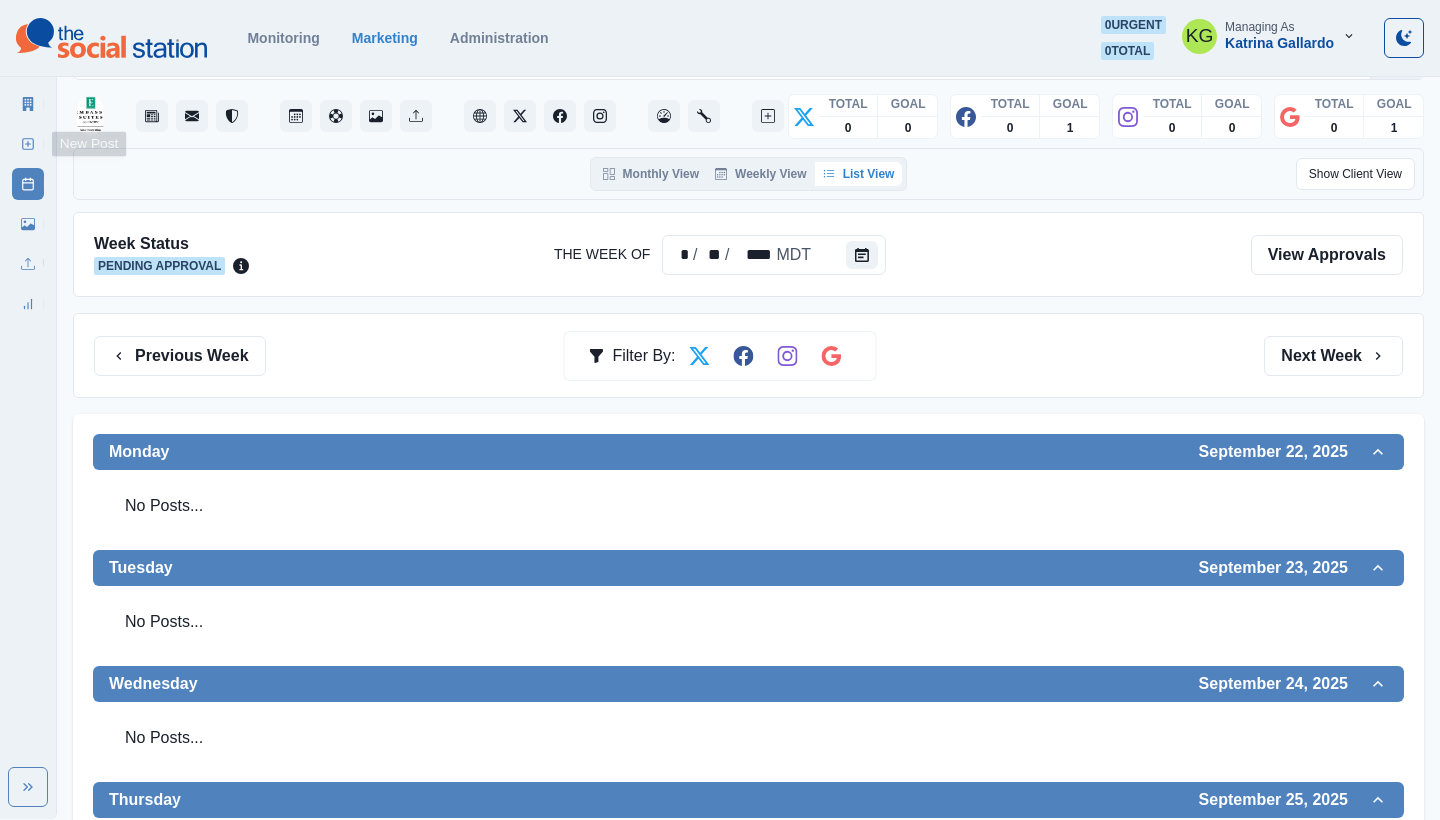 click 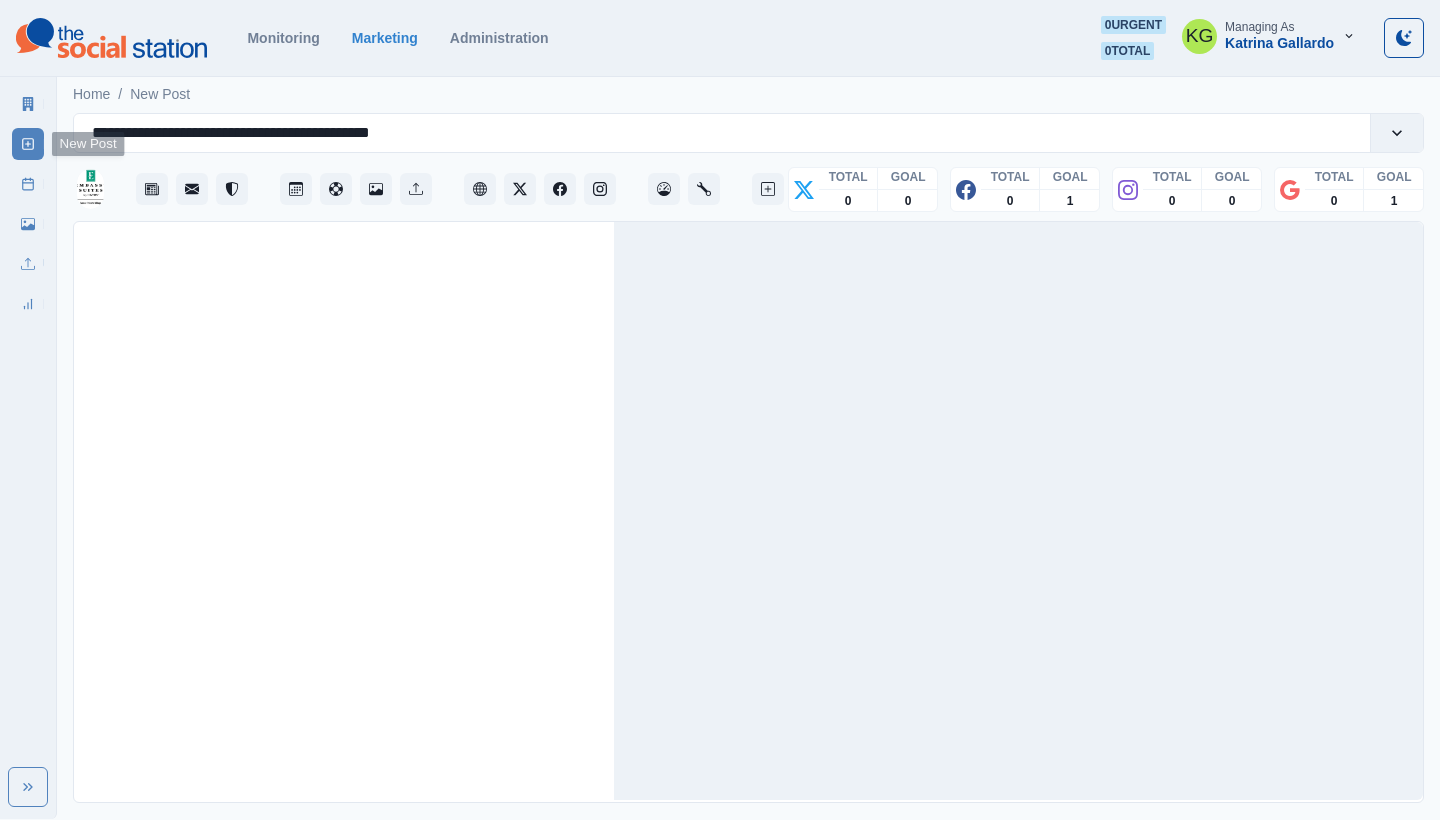 scroll, scrollTop: 0, scrollLeft: 0, axis: both 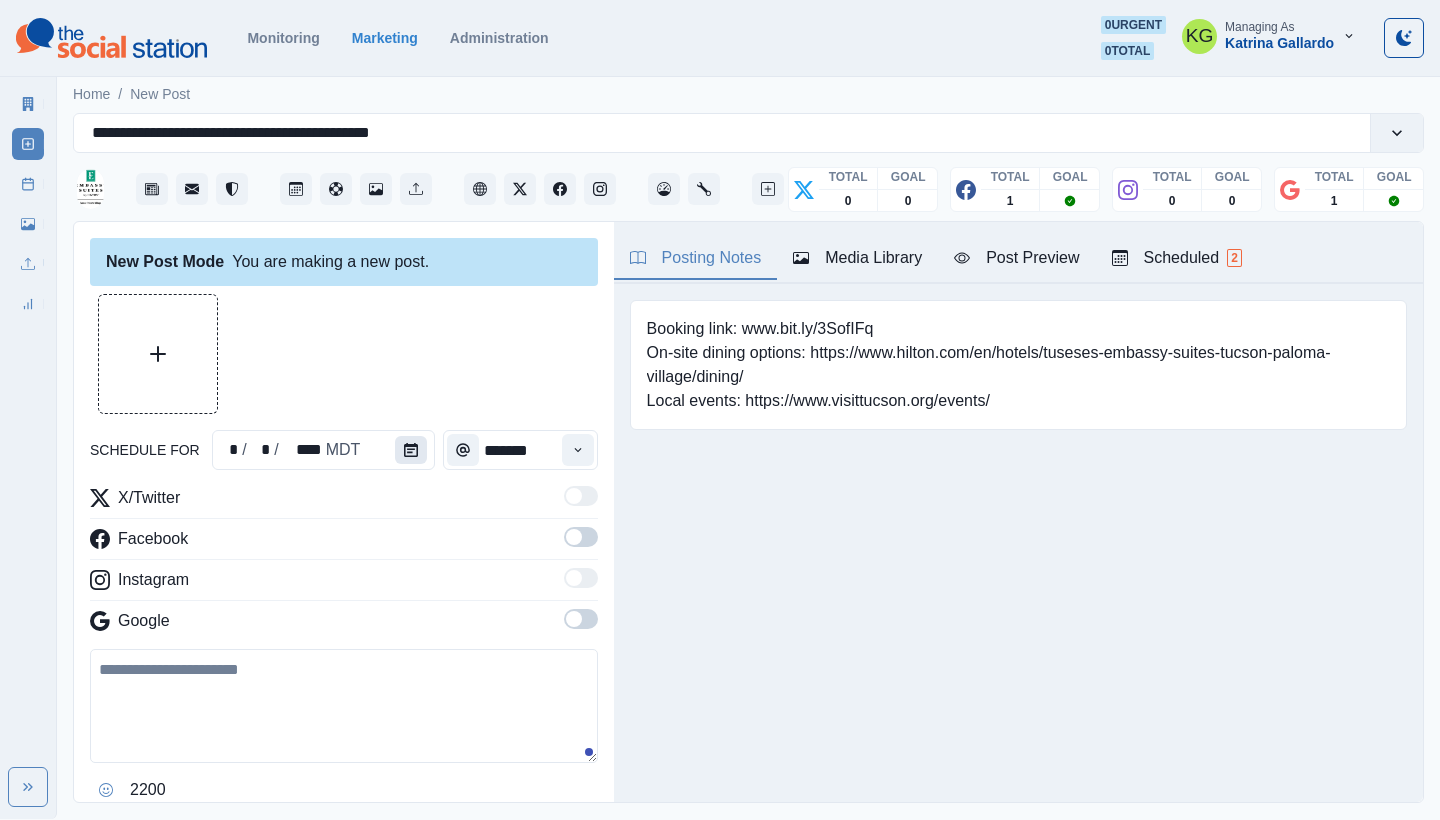 click 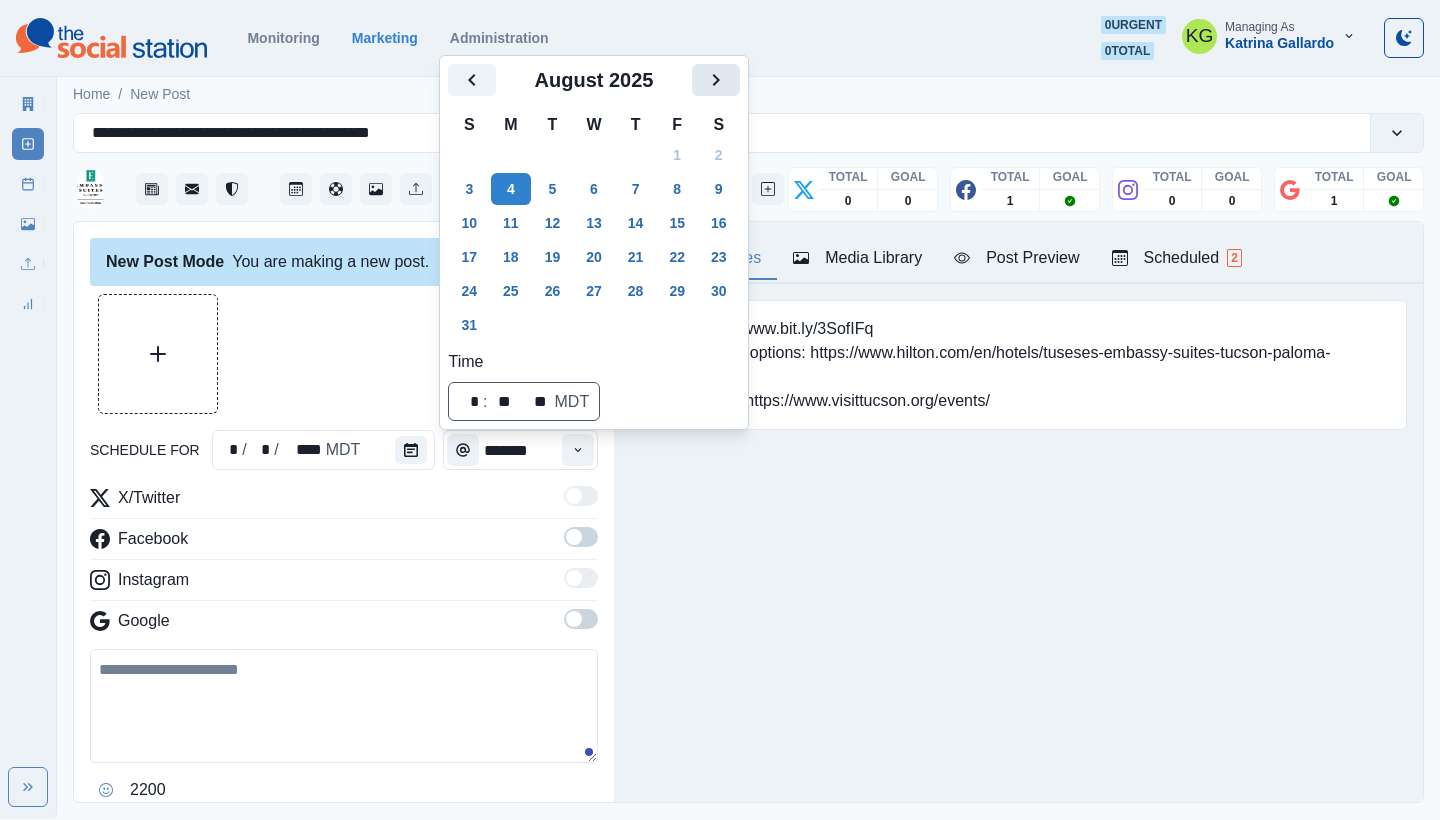 click 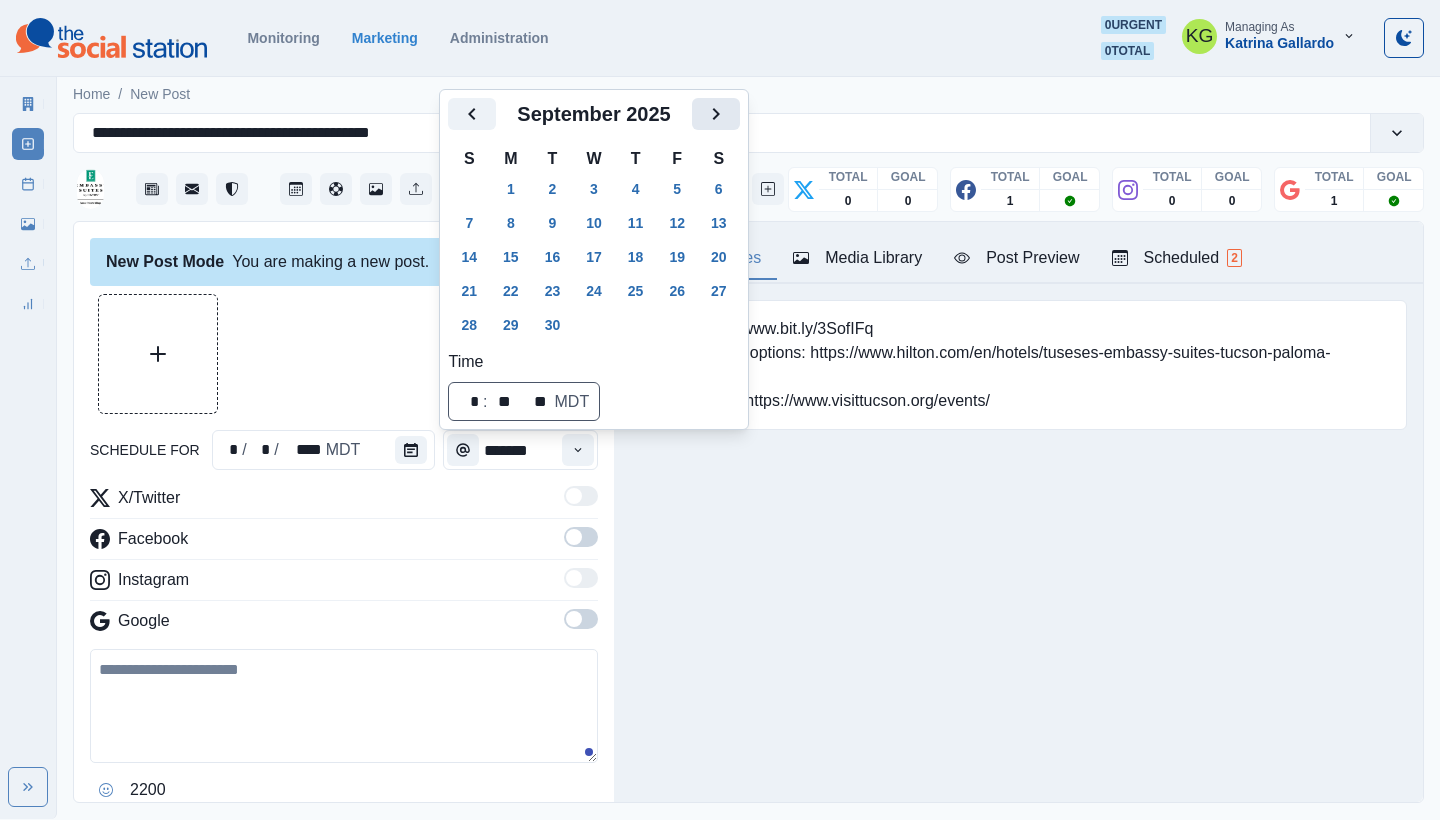 click 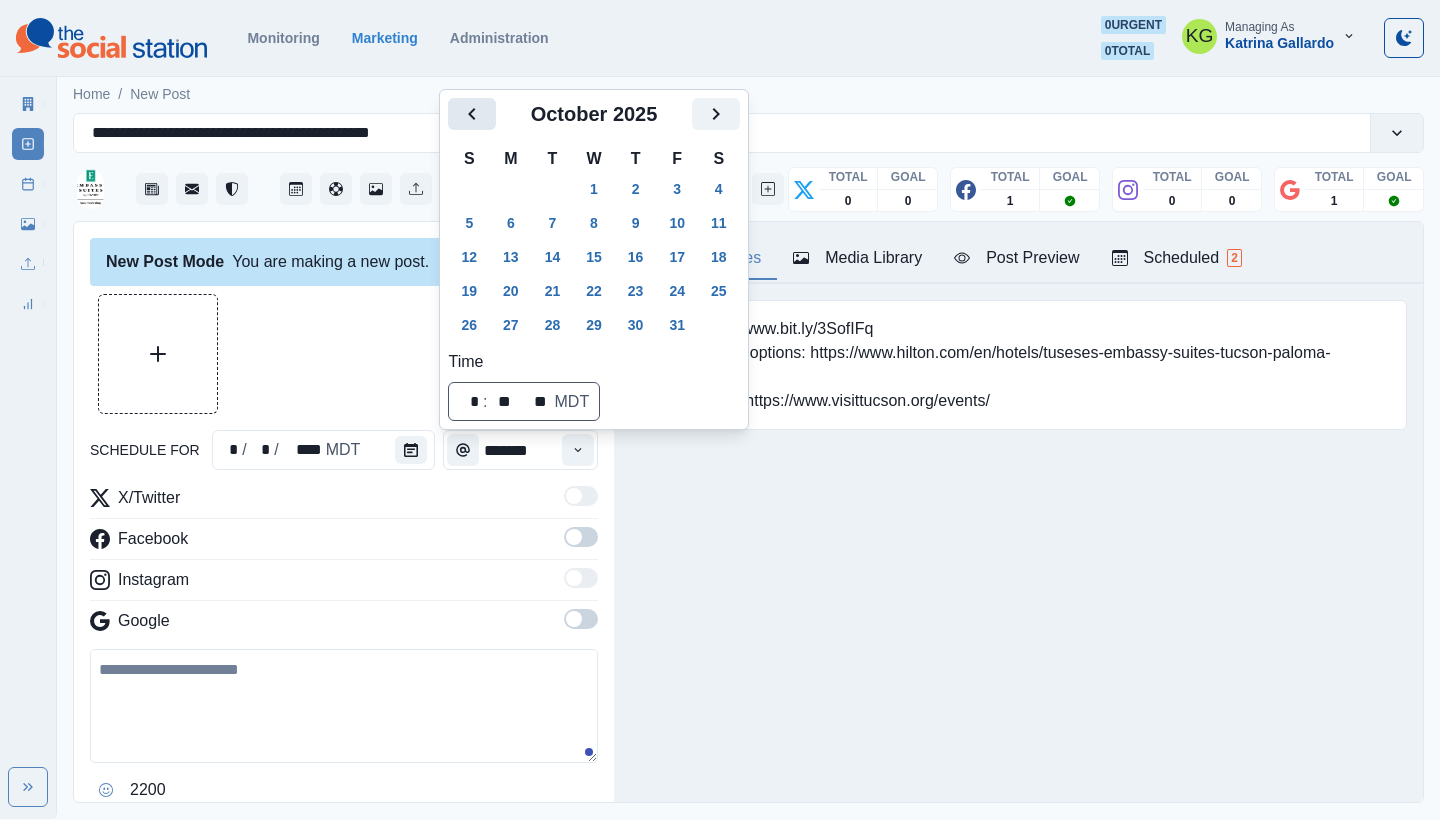 click 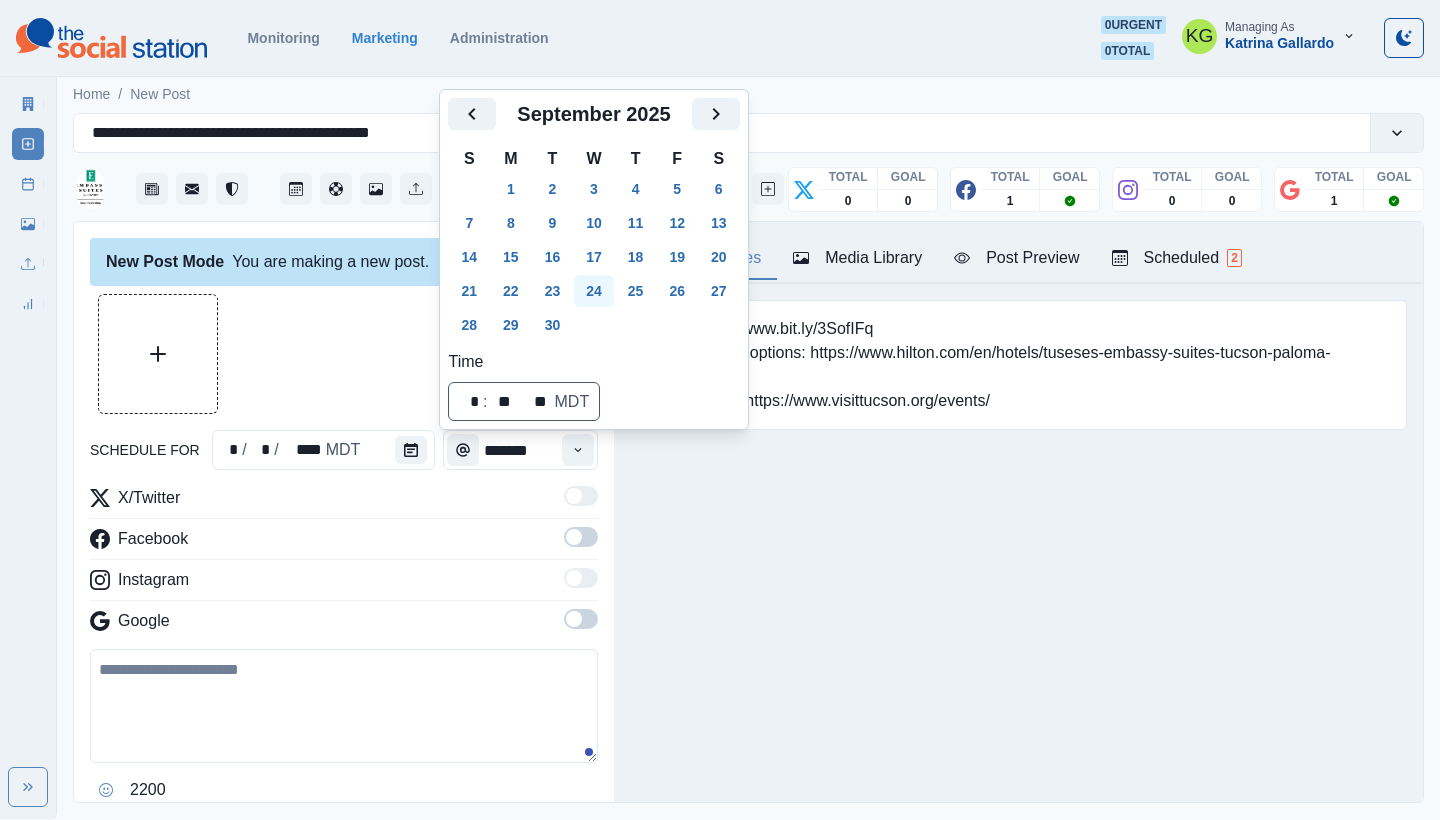 click on "24" at bounding box center (594, 291) 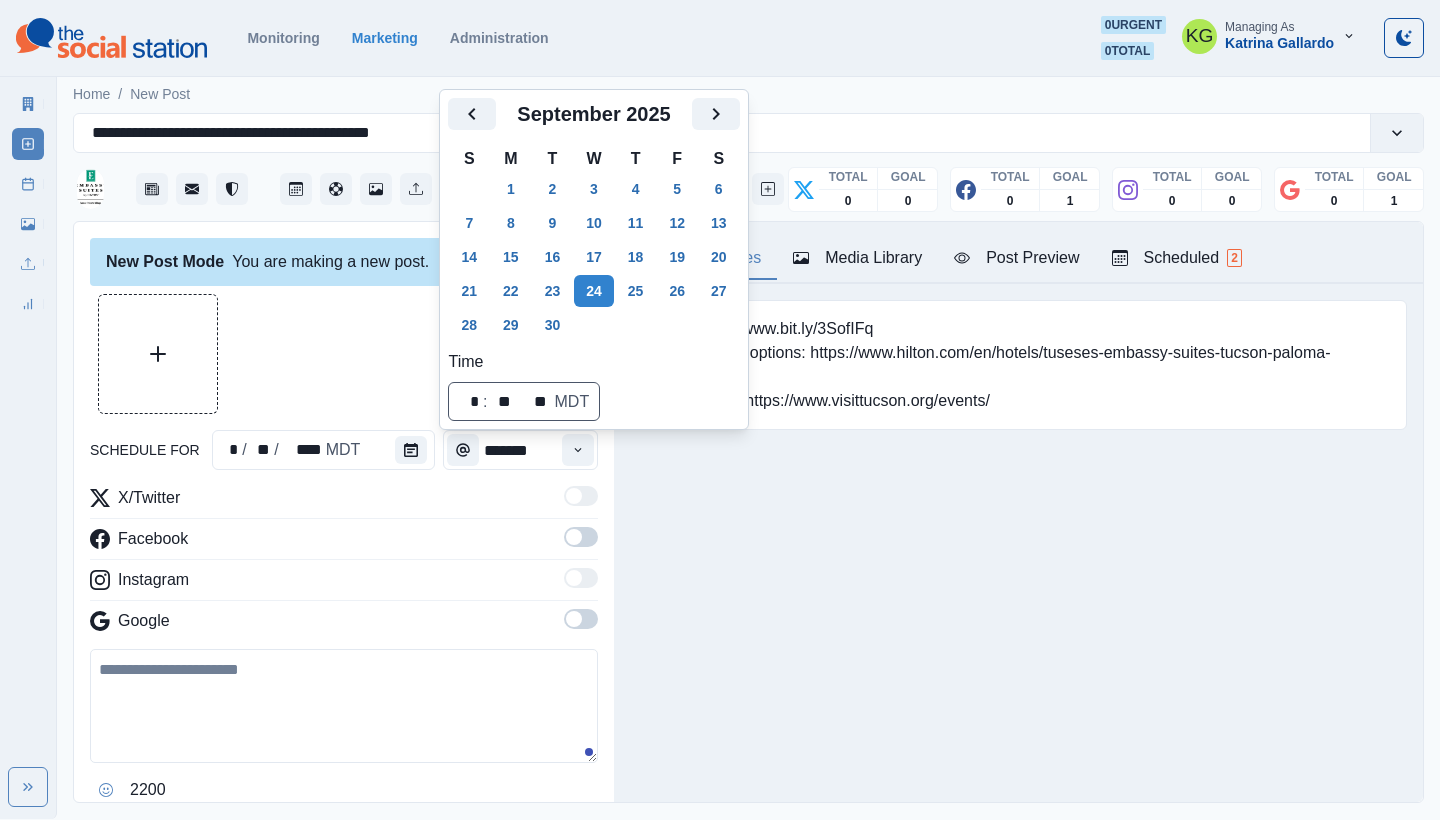 click on "Posting Notes Media Library Post Preview Scheduled 2 Booking link: www.bit.ly/3SofIFq
On-site dining options: https://www.hilton.com/en/hotels/tuseses-embassy-suites-tucson-paloma-village/dining/
Local events: https://www.visittucson.org/events/
Upload Type Any Image Video Source Any Upload Social Manager Found: Instagram Found: Google Customer Photo Found: TripAdvisor Review Found: Yelp Review Reusable Any Yes No Description Any Missing Description Duplicates Any Show Duplicated Media Last Scheduled Any Over A Month Ago Over 3 Months Ago Over 6 Months Ago Never Scheduled Sort Newest Media Oldest Media Most Recently Scheduled Least Recently Scheduled 1 2 3 4 5 8 Please select a service provider to see a post preview. Week Of * / * / **** GMT+7 Wednesday July 30, 2025 Post Success 11:45 AM US/Mountain KG Delicious dishes delivered right to your door. Kick back and enjoy in-suite dining, no dress code needed. 🍴🛎️ Week Permalink Delete 1 Post Success Call to Action 11:45 AM US/Mountain KG Week Delete 1" at bounding box center (1018, 512) 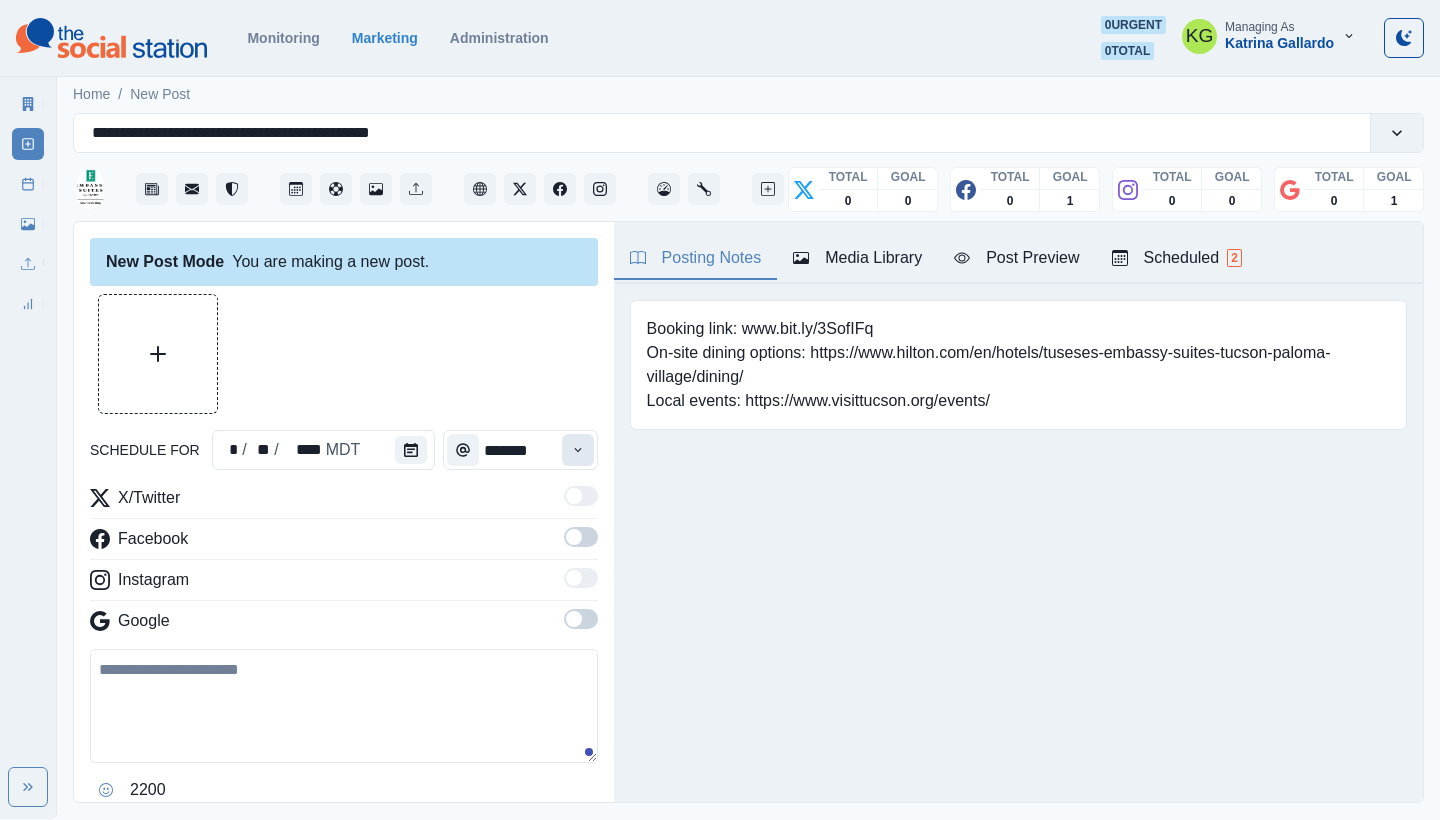 click 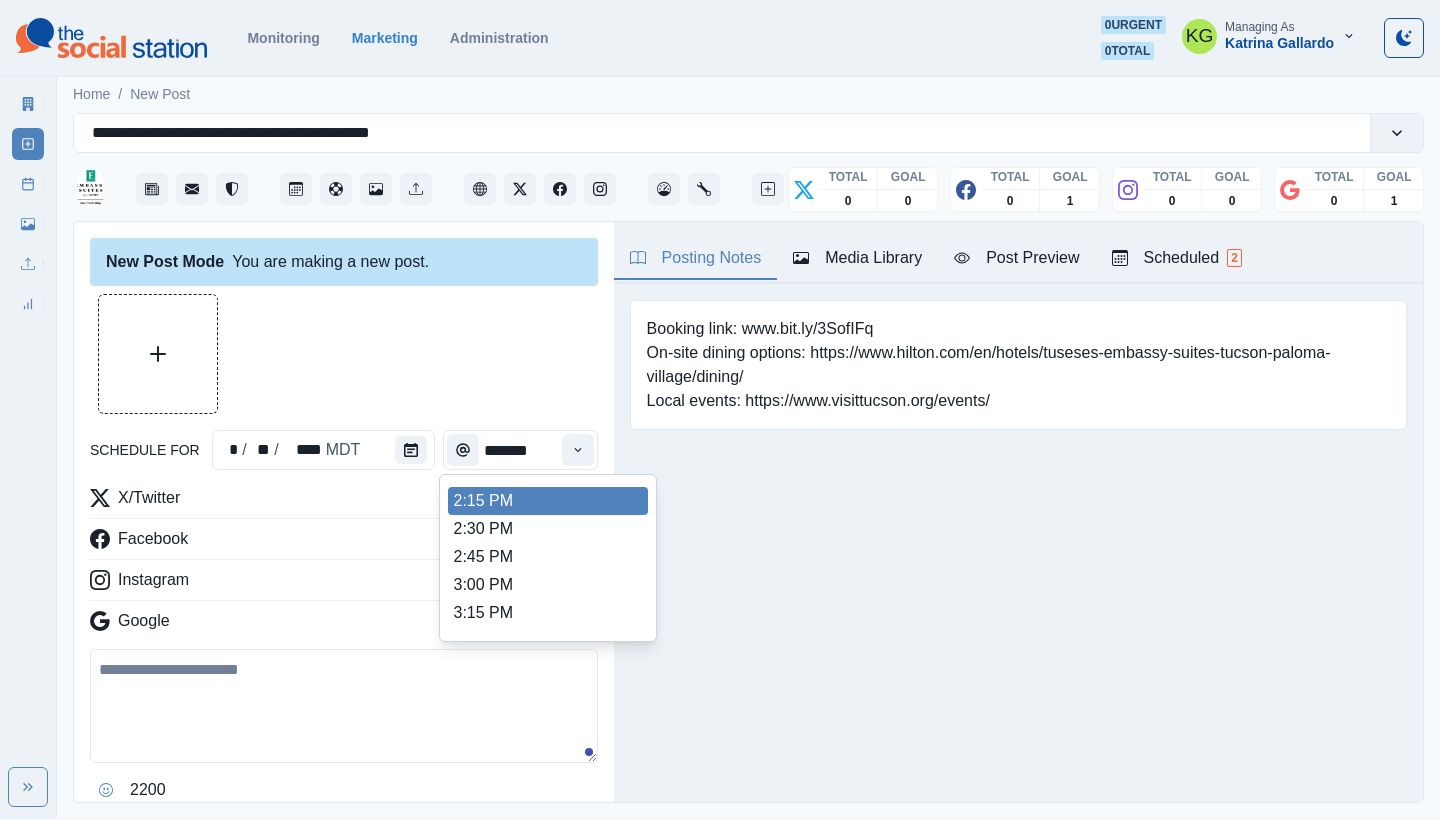 scroll, scrollTop: 703, scrollLeft: 0, axis: vertical 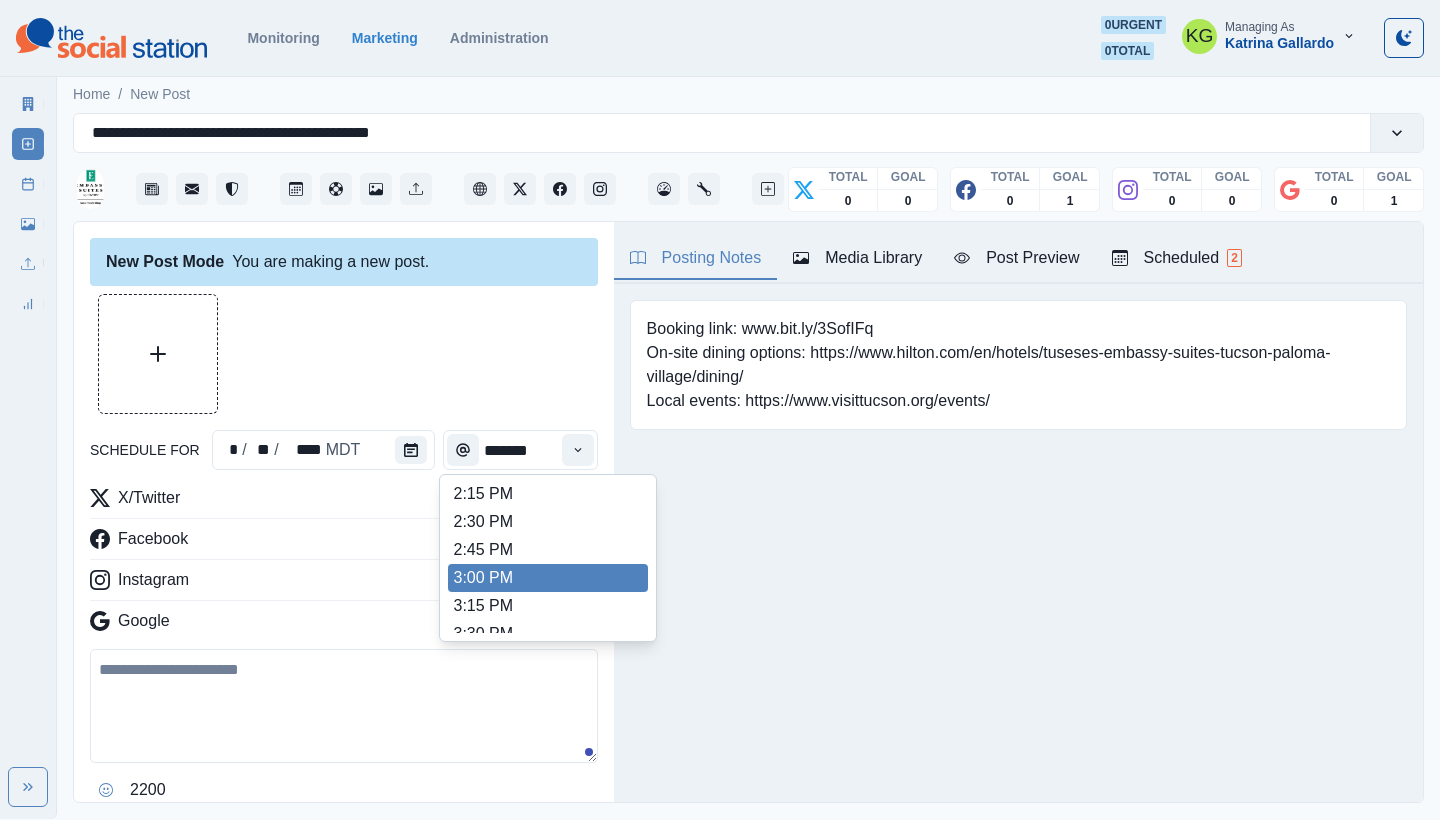 click on "3:00 PM" at bounding box center [548, 578] 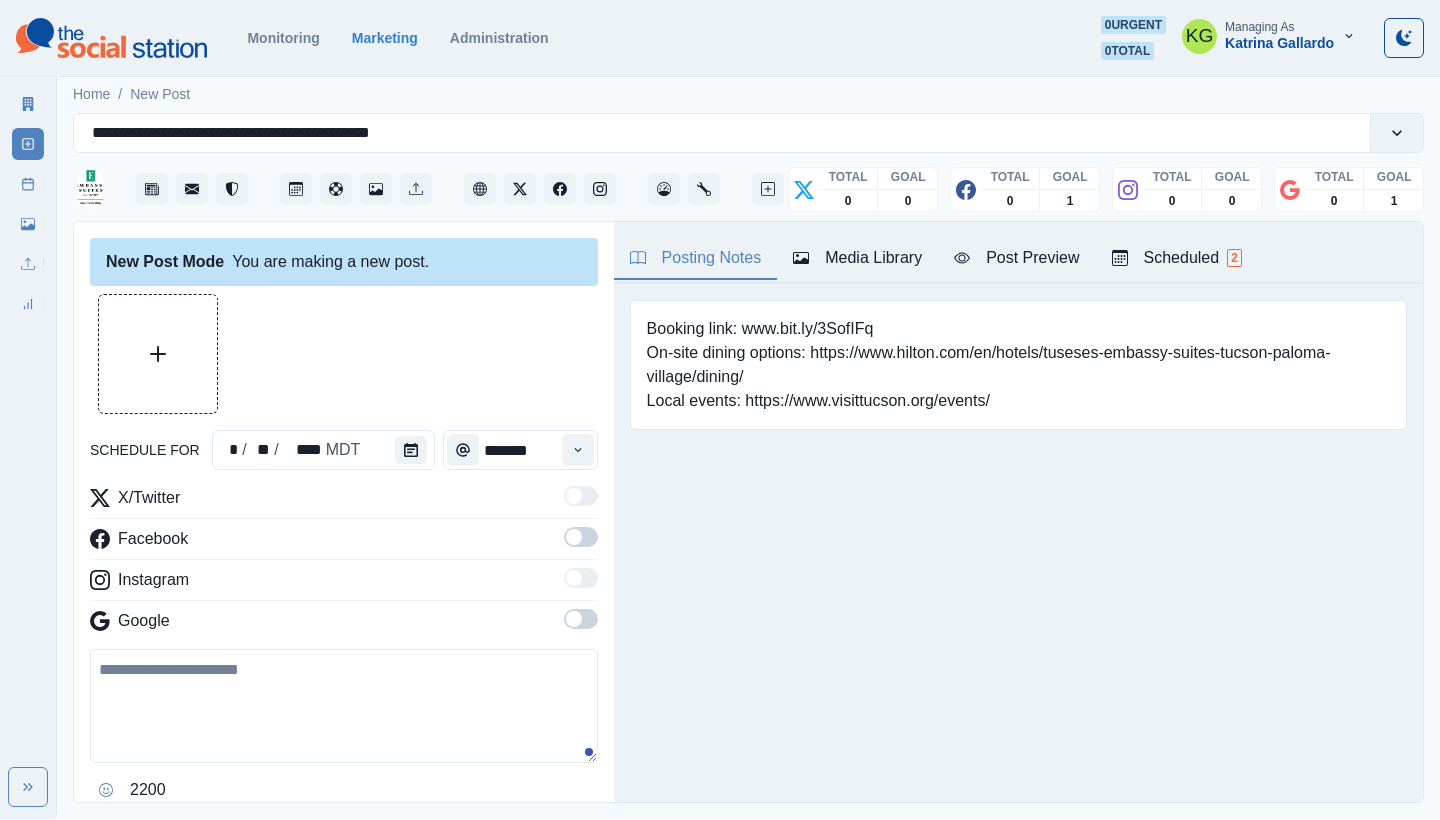 click at bounding box center (581, 619) 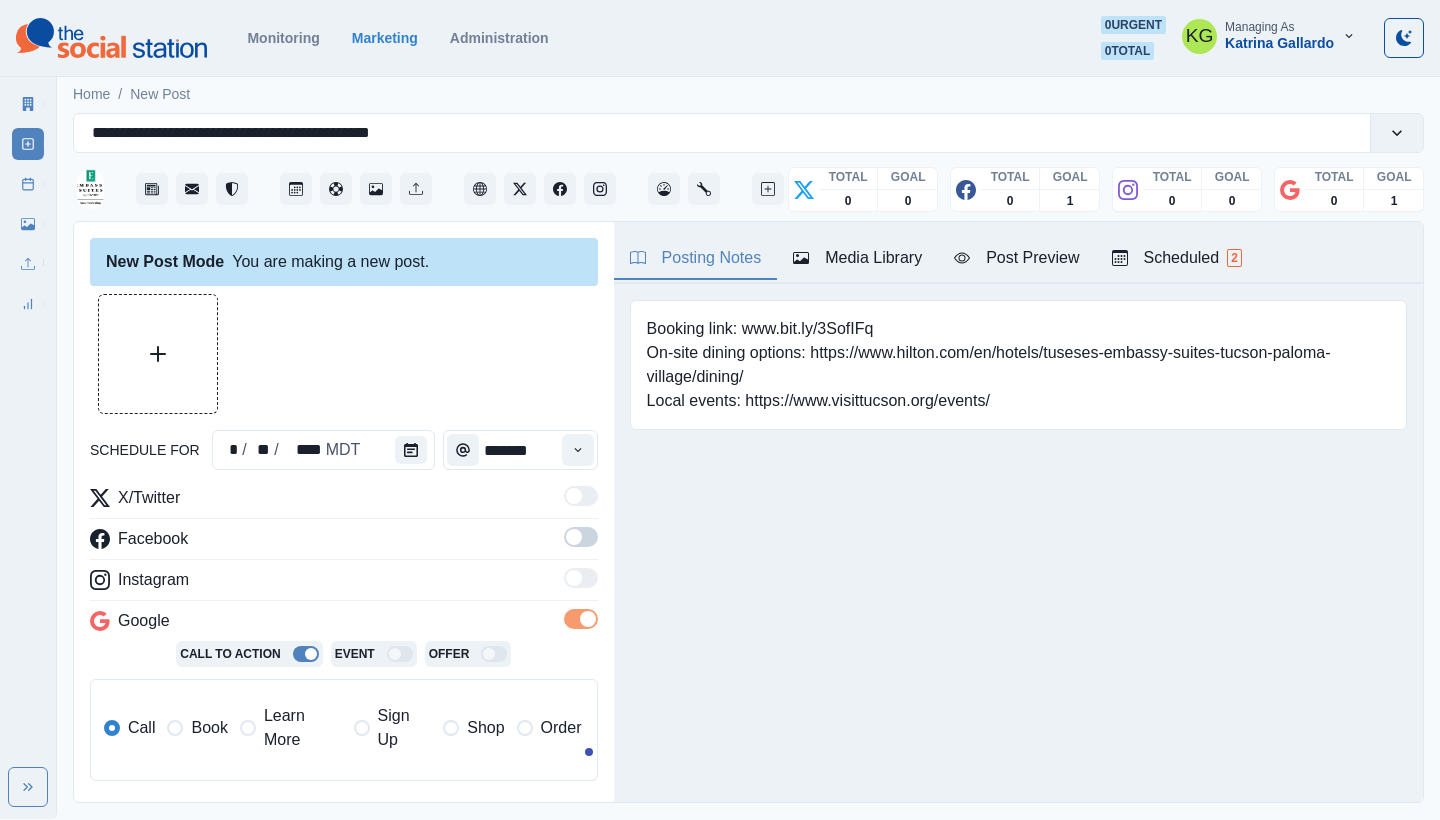 click at bounding box center (574, 537) 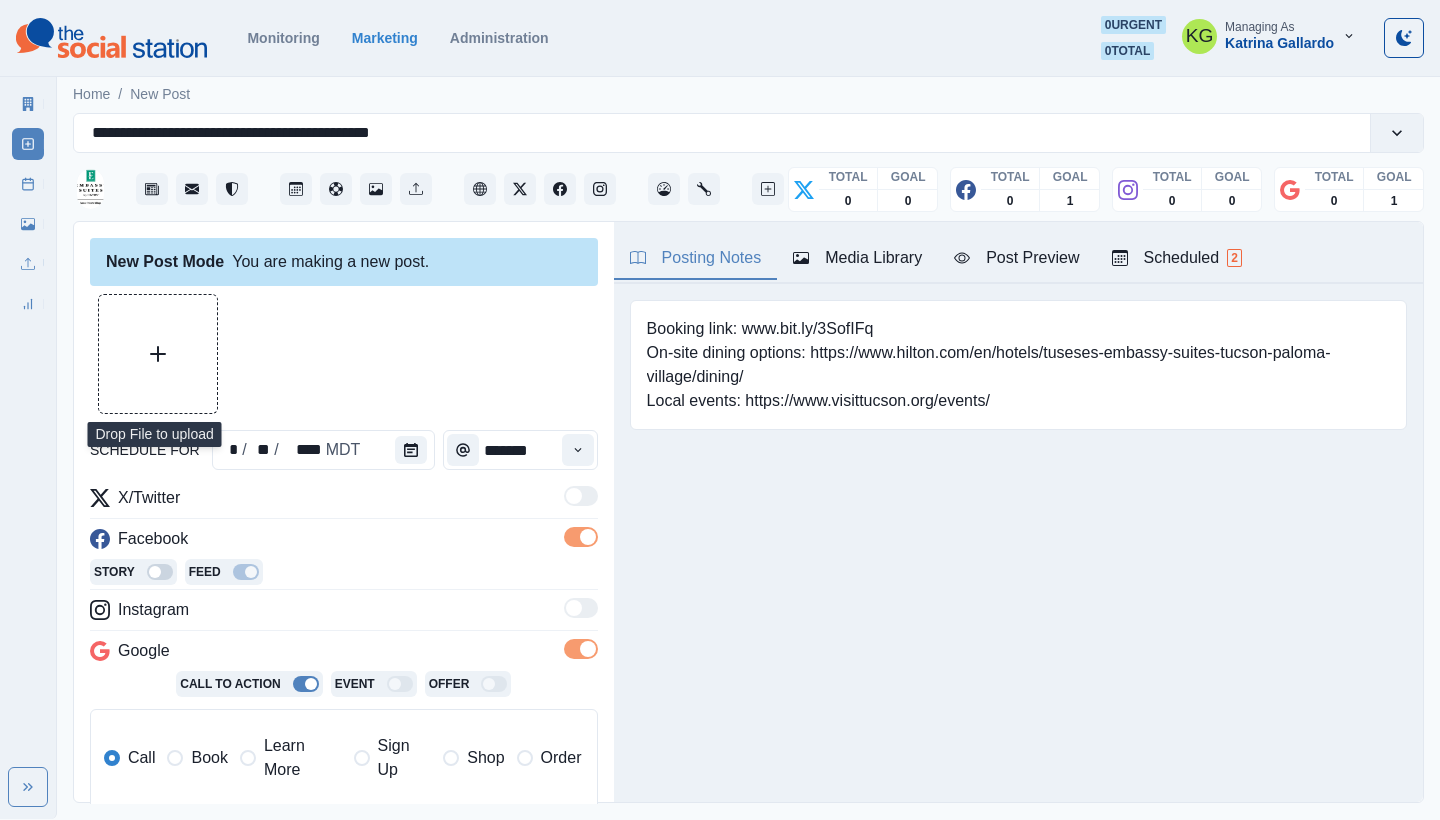 click at bounding box center (158, 354) 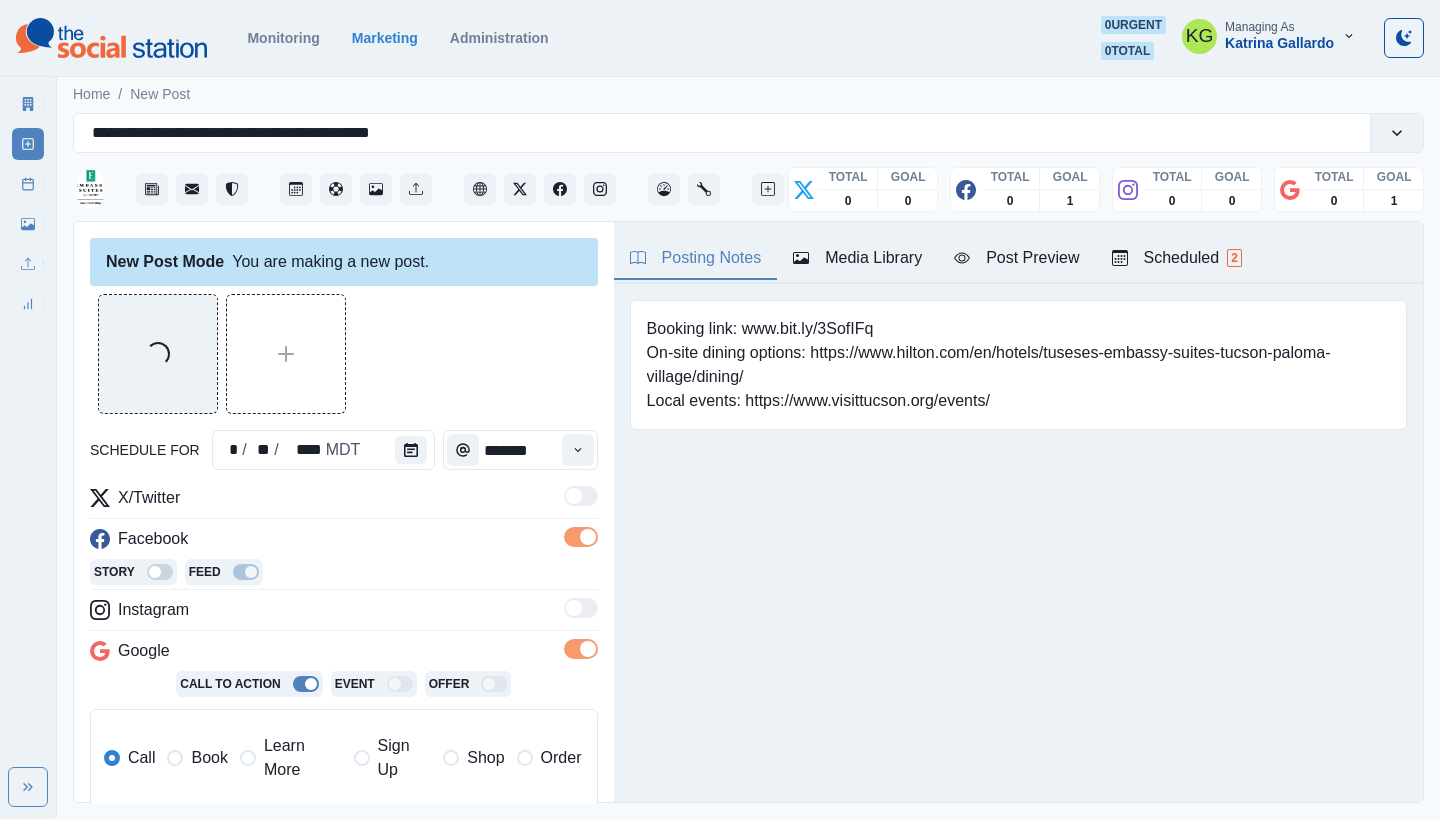 click on "Learn More" at bounding box center (291, 758) 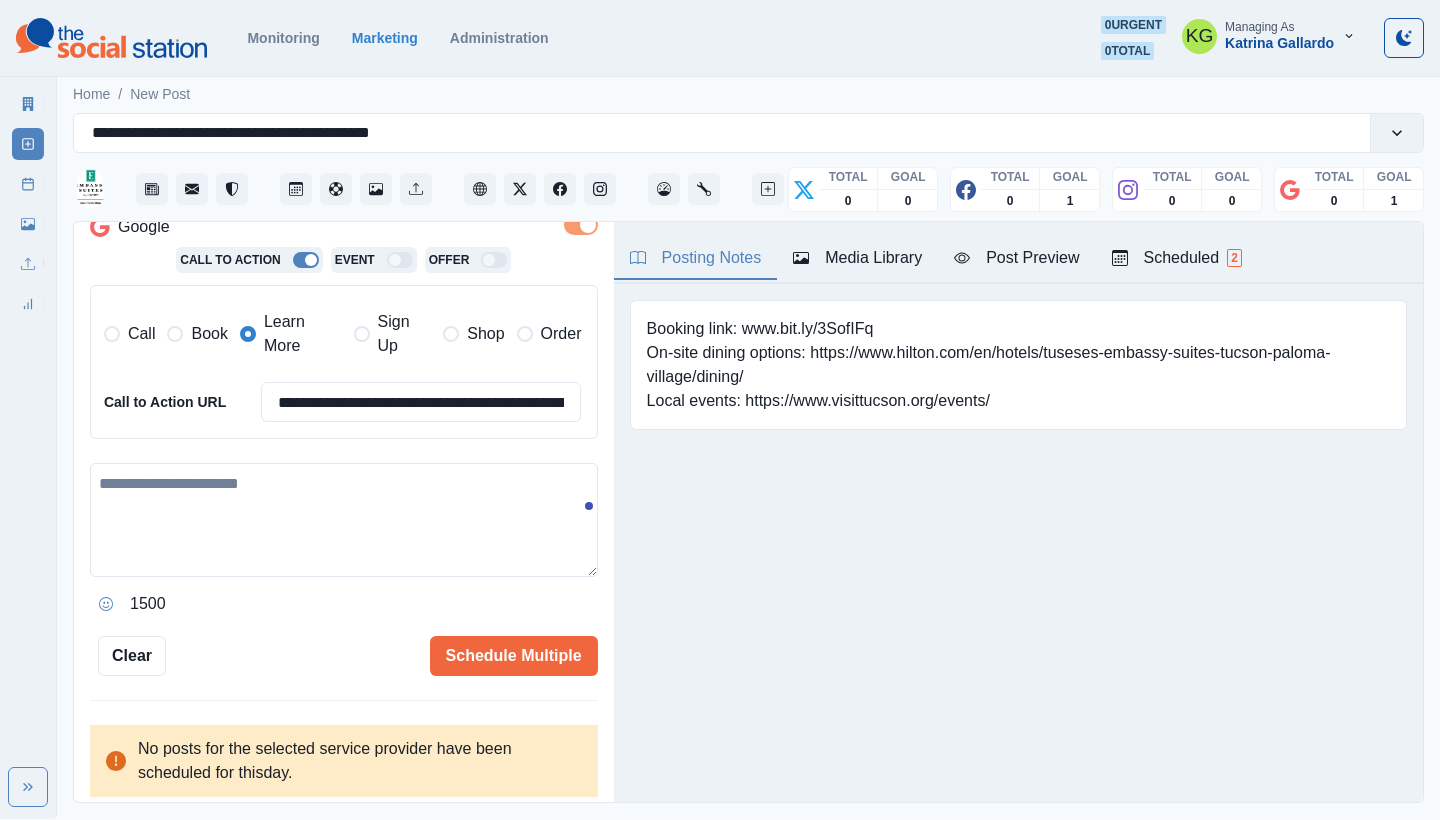 scroll, scrollTop: 424, scrollLeft: 0, axis: vertical 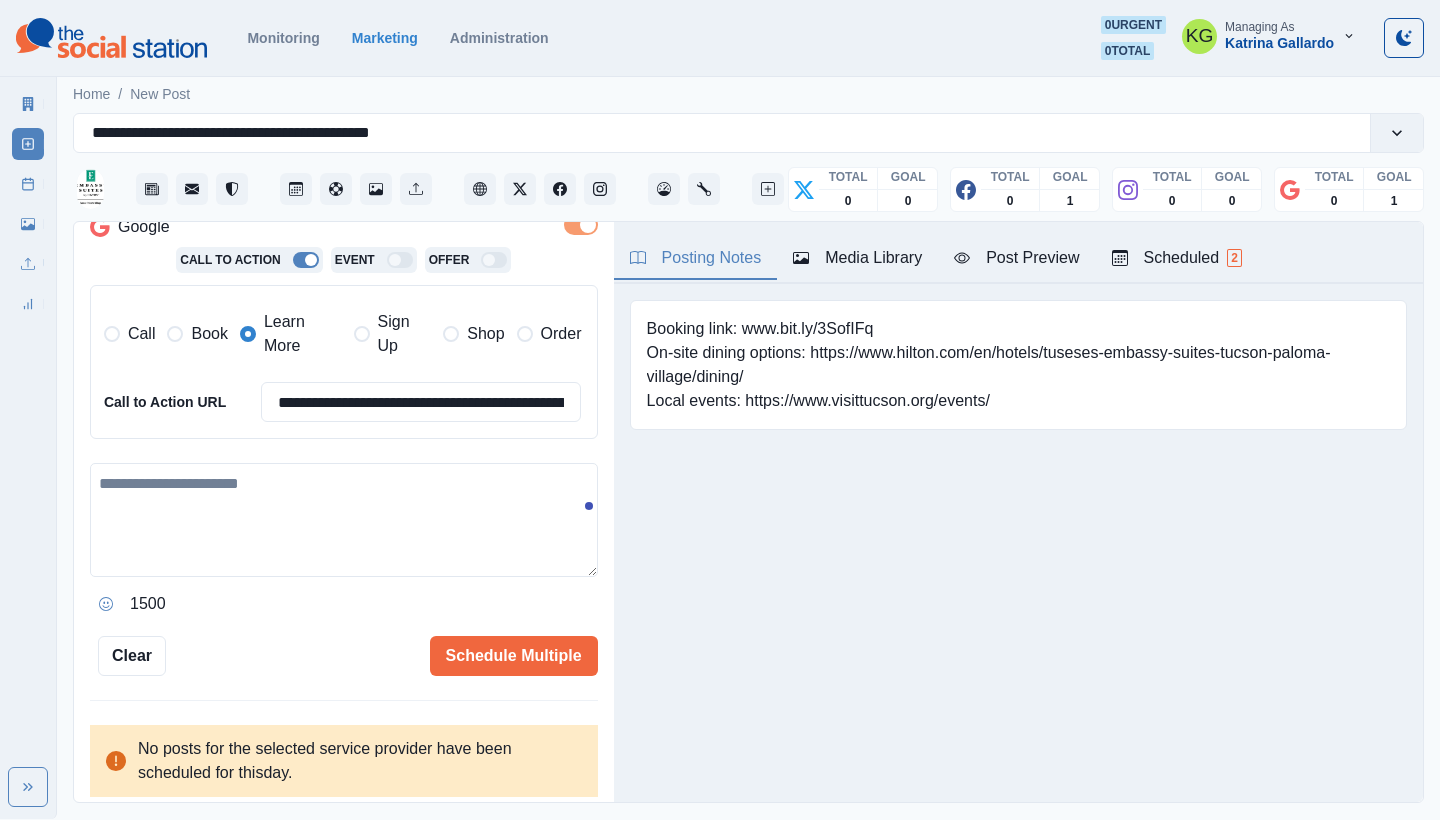 click at bounding box center (344, 520) 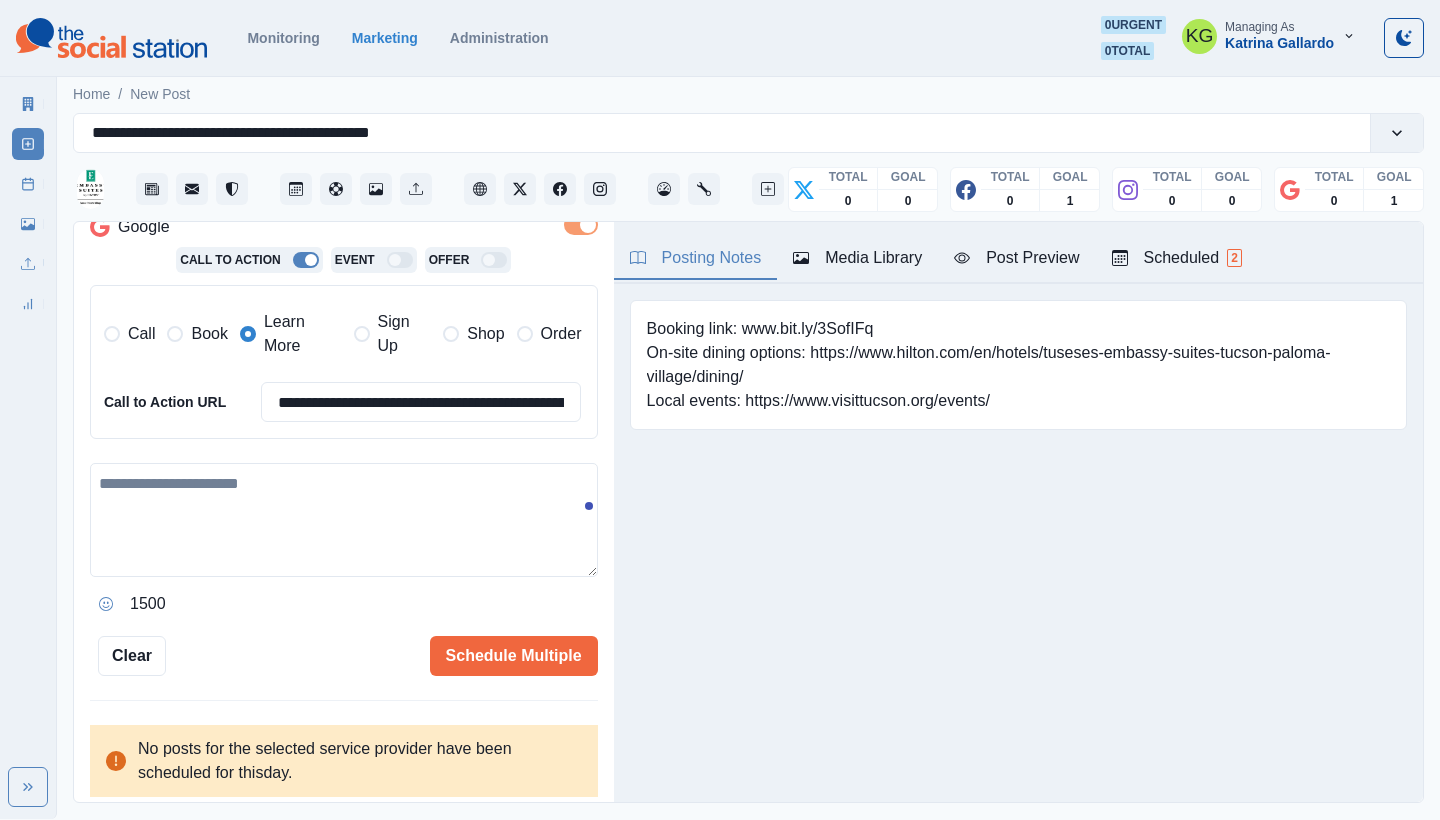 paste on "**********" 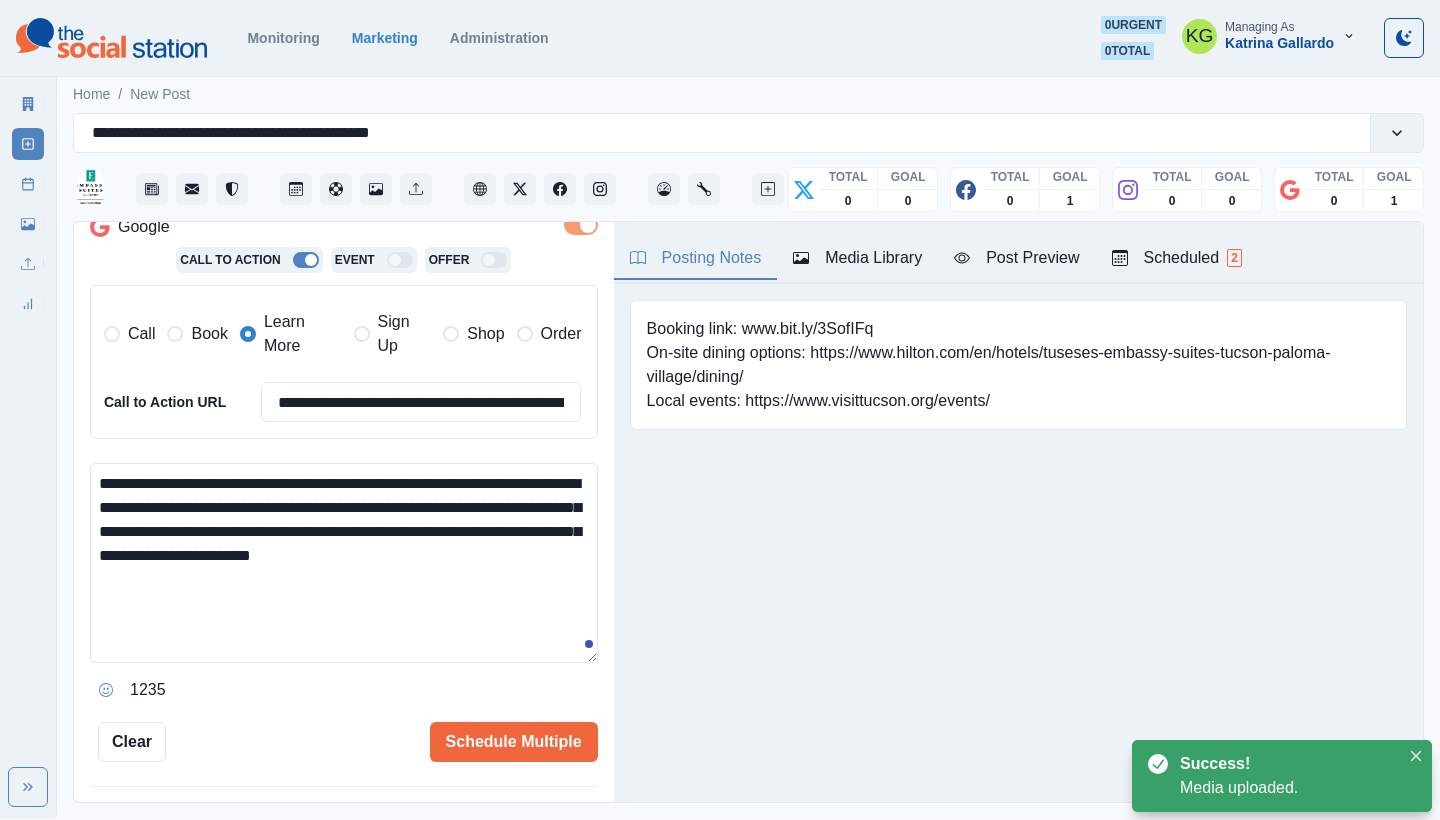 click on "**********" at bounding box center (344, 563) 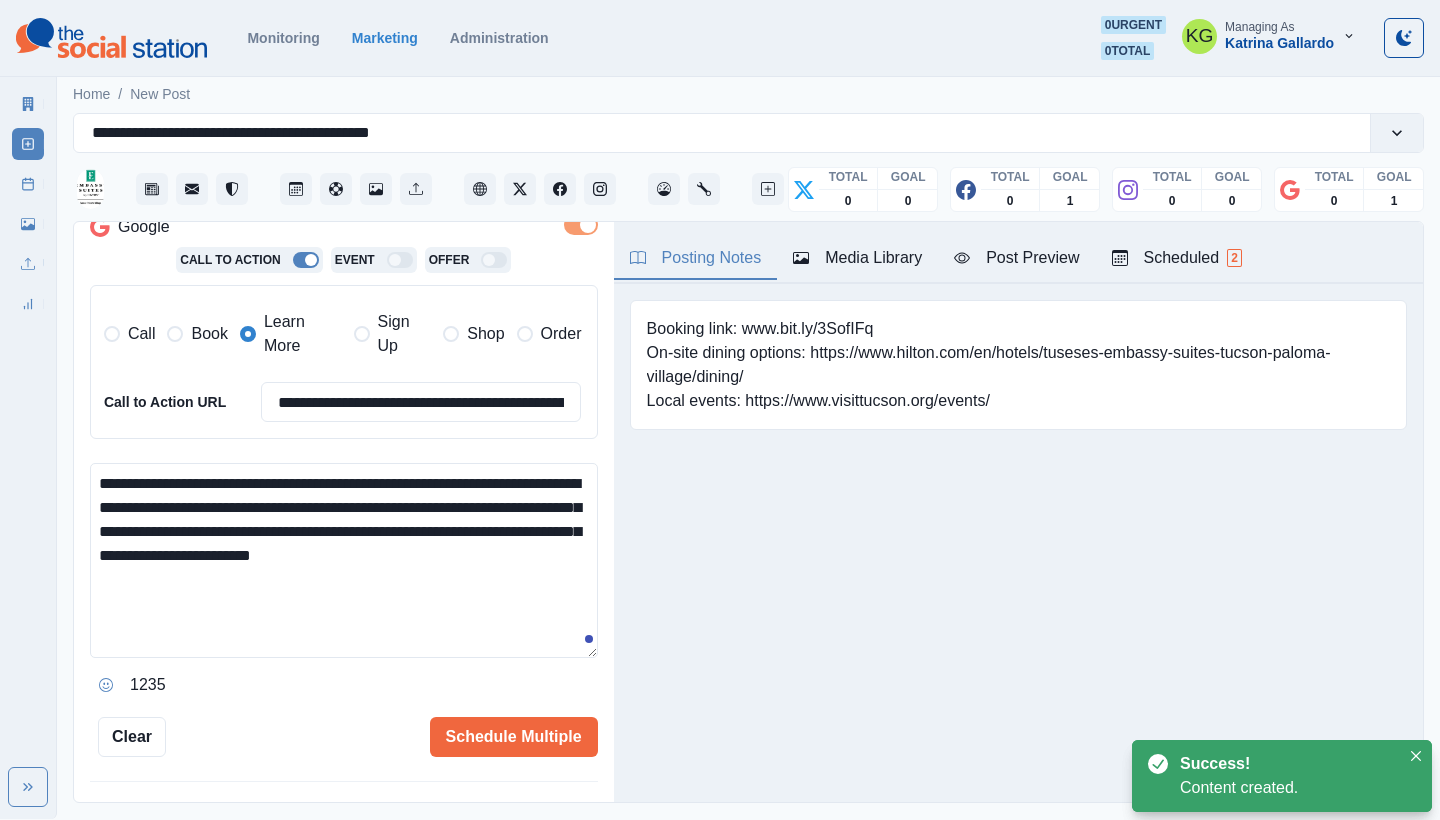 click on "**********" at bounding box center (344, 560) 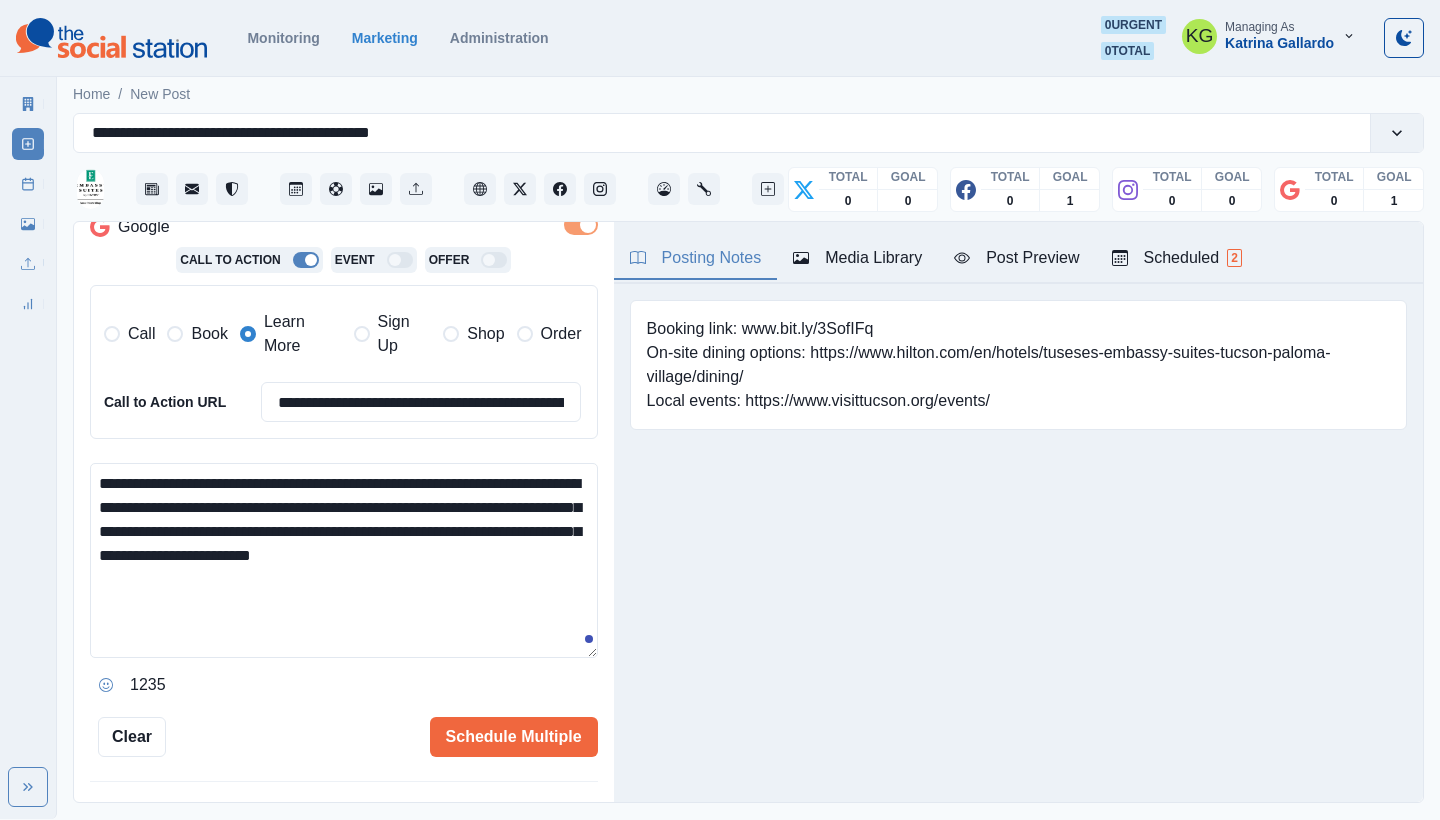 drag, startPoint x: 146, startPoint y: 474, endPoint x: 56, endPoint y: 474, distance: 90 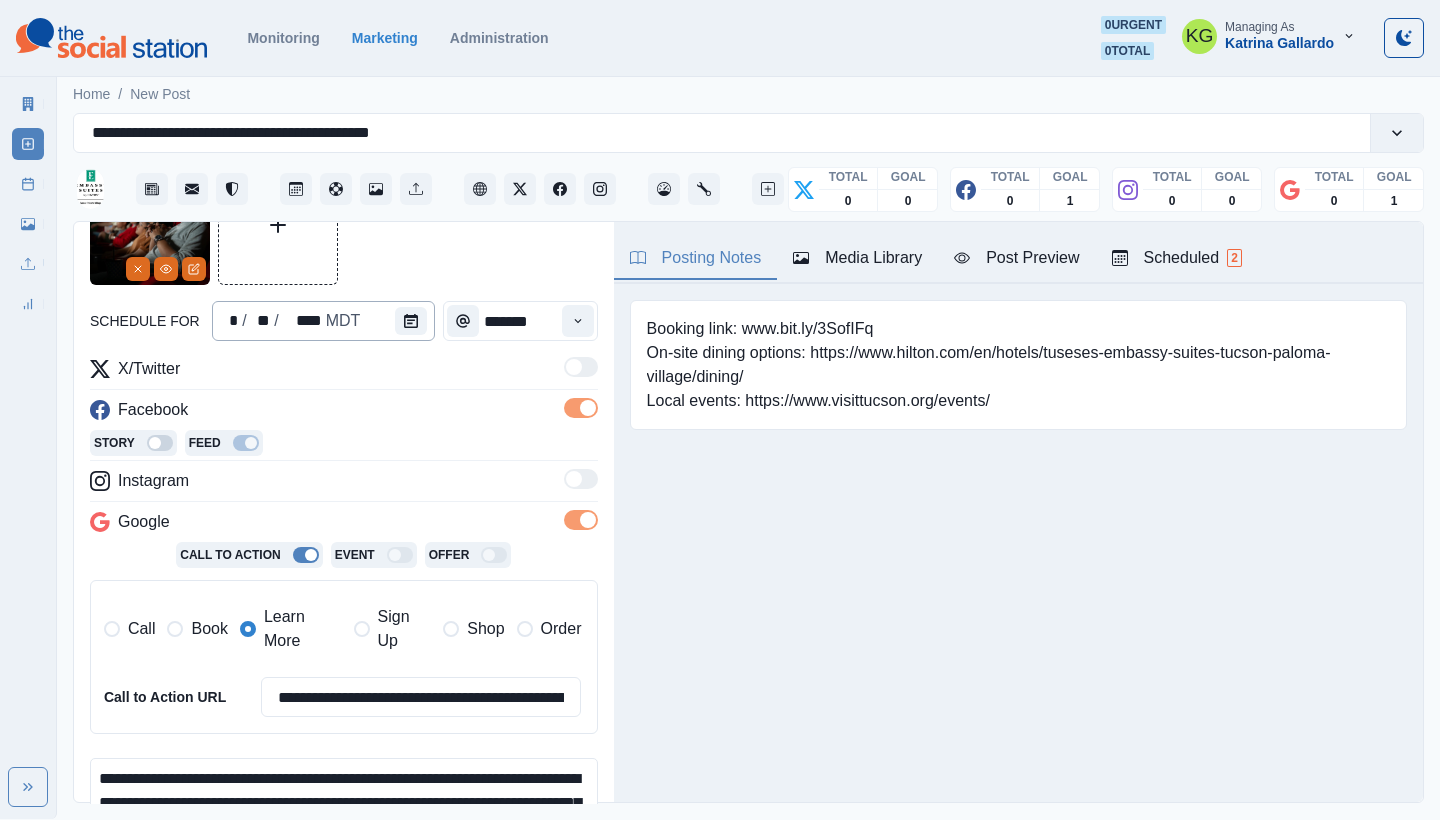 scroll, scrollTop: 73, scrollLeft: 0, axis: vertical 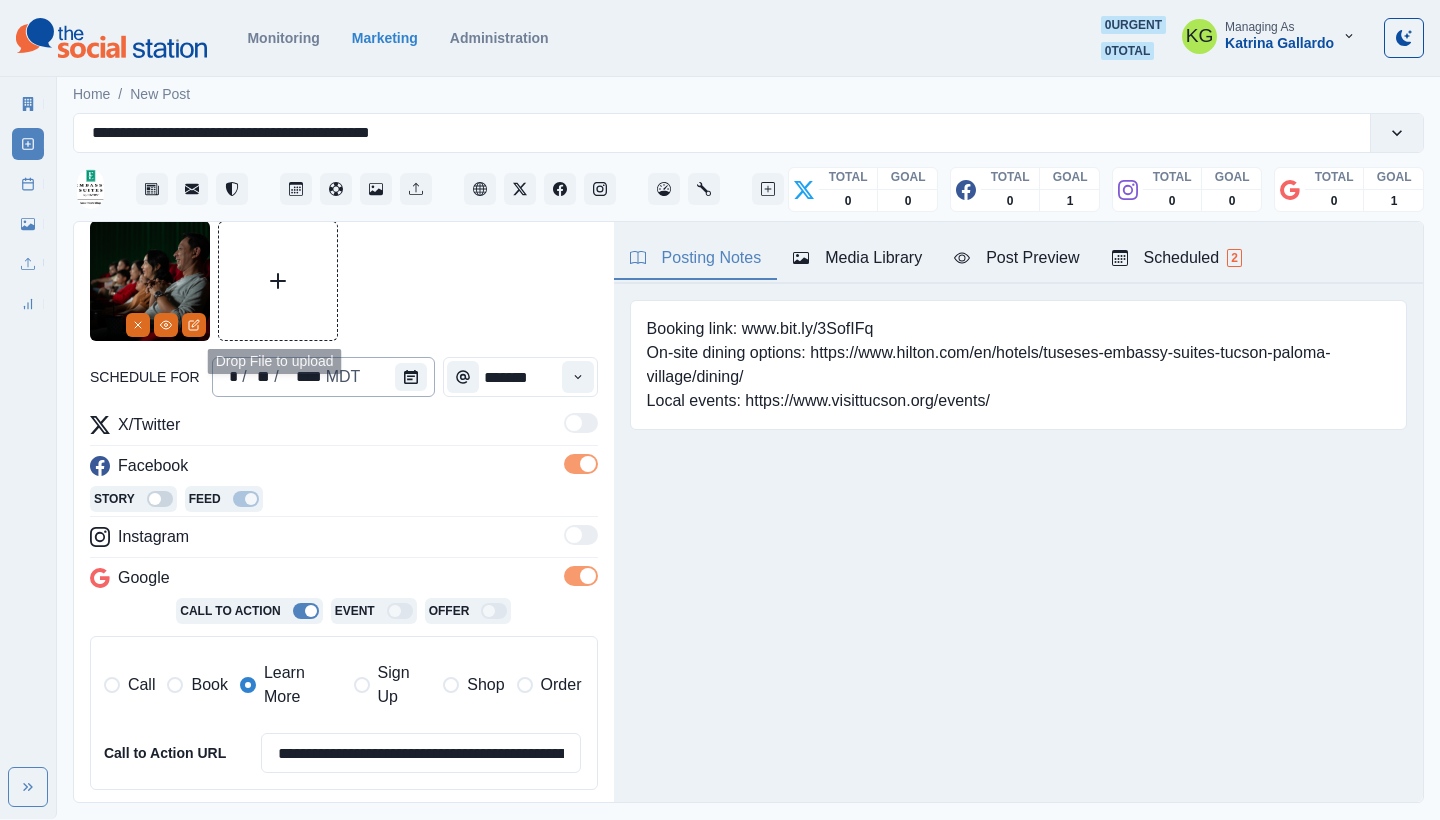 click on "**********" at bounding box center [344, 664] 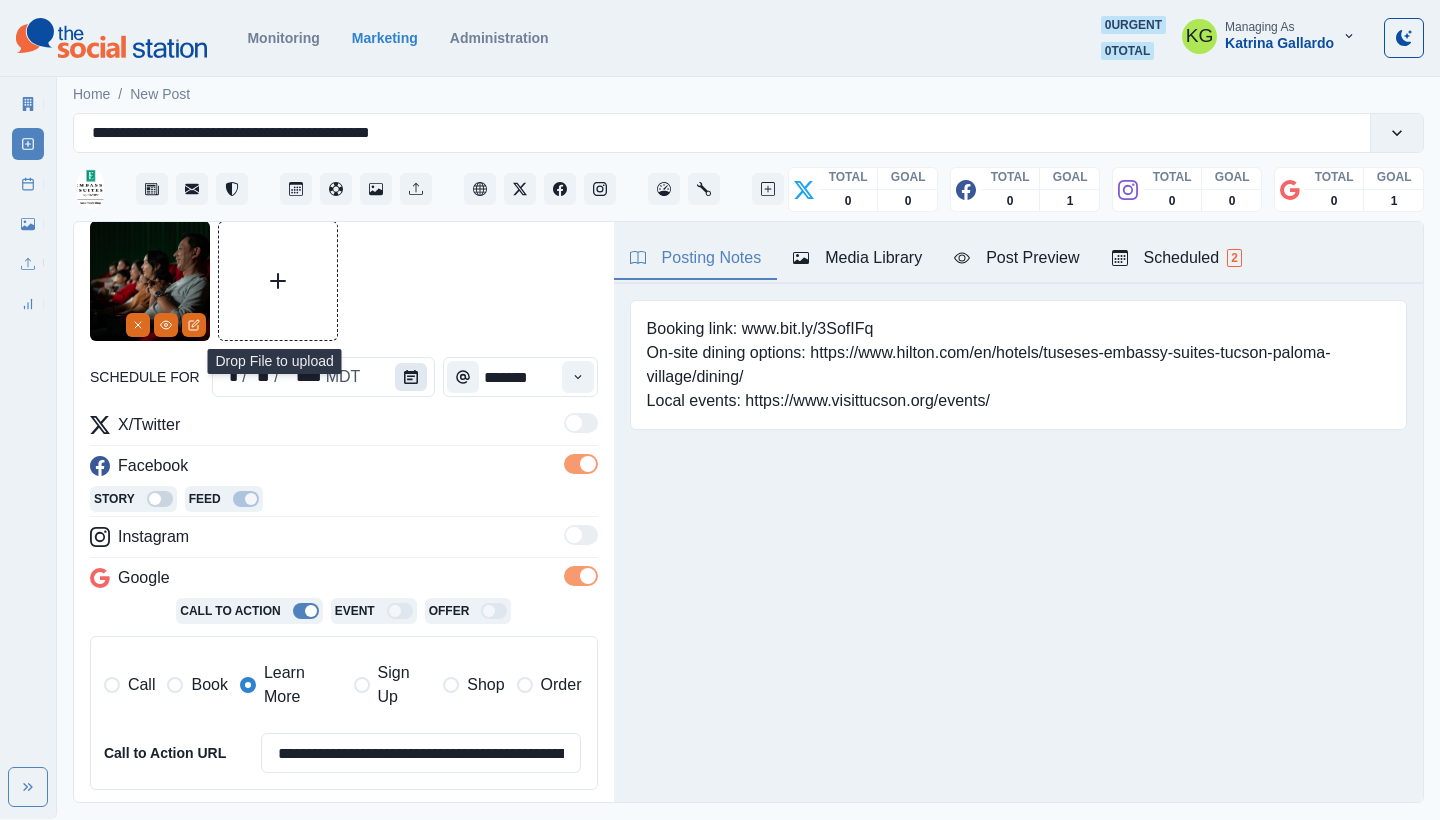 click at bounding box center (411, 377) 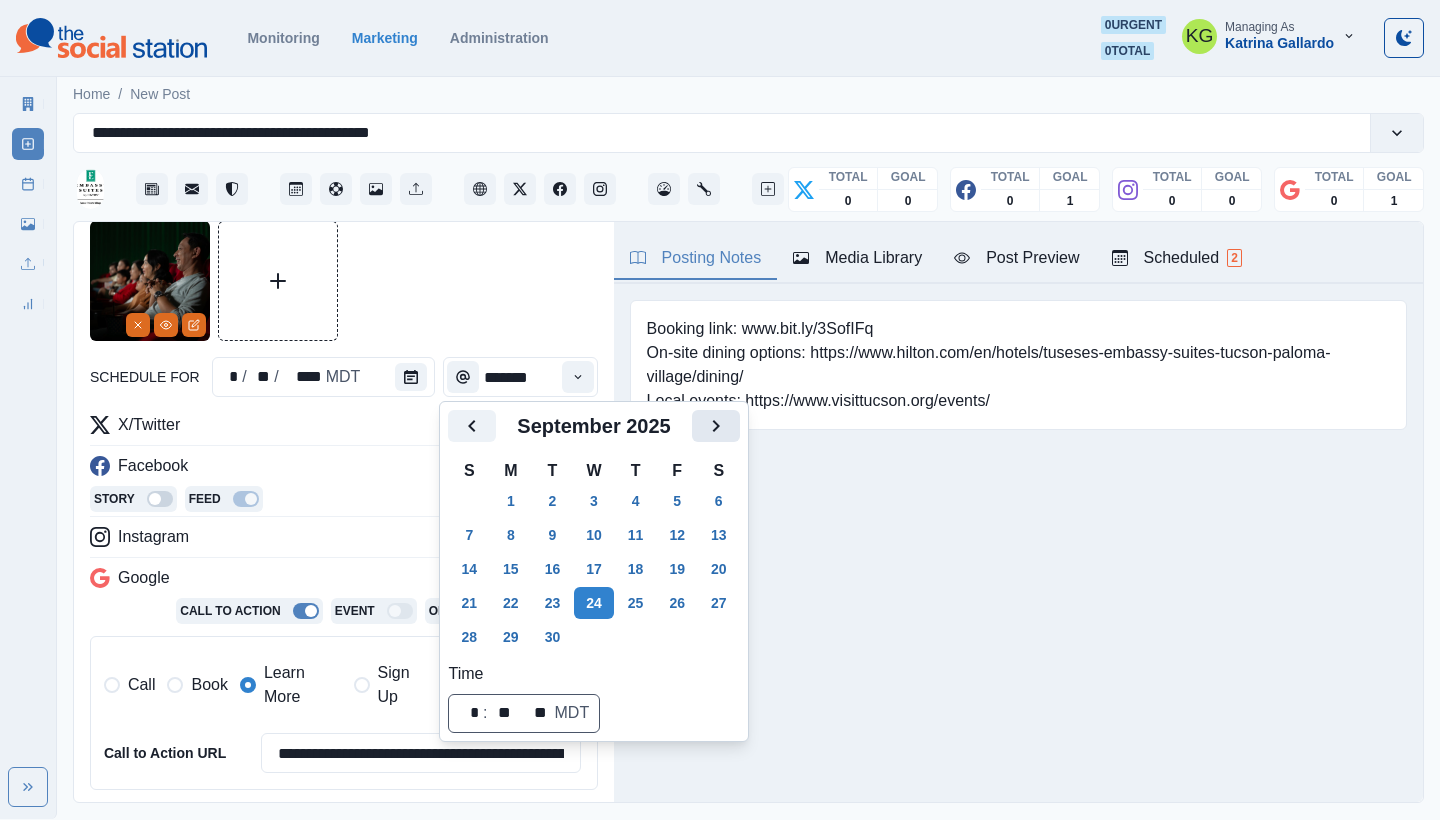 click 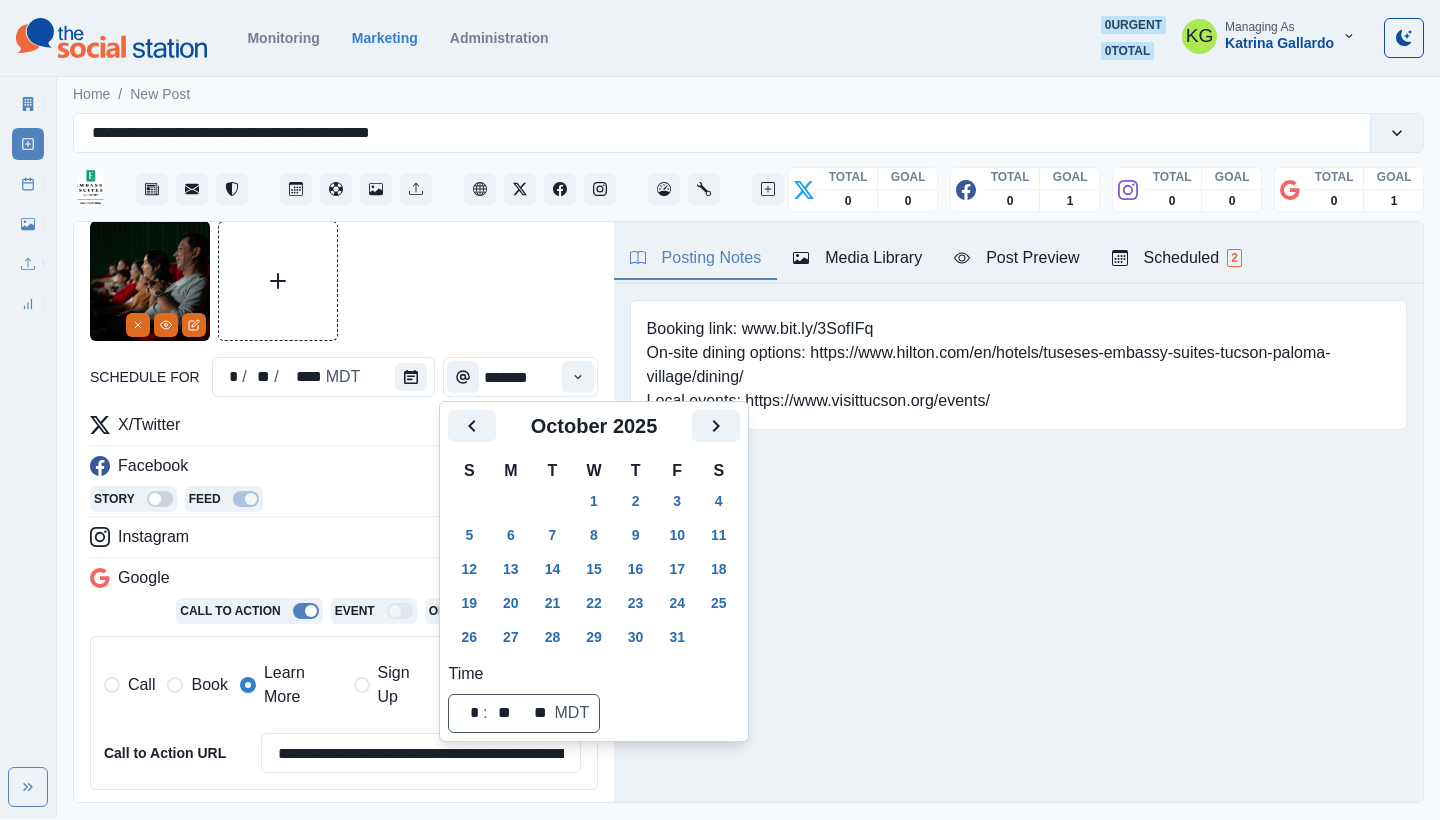 click on "Booking link: www.bit.ly/3SofIFq
On-site dining options: https://www.hilton.com/en/hotels/tuseses-embassy-suites-tucson-paloma-village/dining/
Local events: https://www.visittucson.org/events/
Upload Type Any Image Video Source Any Upload Social Manager Found: Instagram Found: Google Customer Photo Found: TripAdvisor Review Found: Yelp Review Reusable Any Yes No Description Any Missing Description Duplicates Any Show Duplicated Media Last Scheduled Any Over A Month Ago Over 3 Months Ago Over 6 Months Ago Never Scheduled Sort Newest Media Oldest Media Most Recently Scheduled Least Recently Scheduled 1 2 3 4 5 8 Embassy Suites by Hilton Tucson Paloma Village September 24, 2025 at 3:00 PM 🎶🧊  Don’t miss Disney On Ice: Frozen & Encanto at the Tucson Arena on Saturday, October 11th at 6:30 PM! This magical ice show brings Elsa, Mirabel, and all your favorite characters to life with dazzling skating, music, and storytelling for the whole family 🎶🧊  Like Comment Share 4 days ago Learn More Week Of *" at bounding box center (1018, 396) 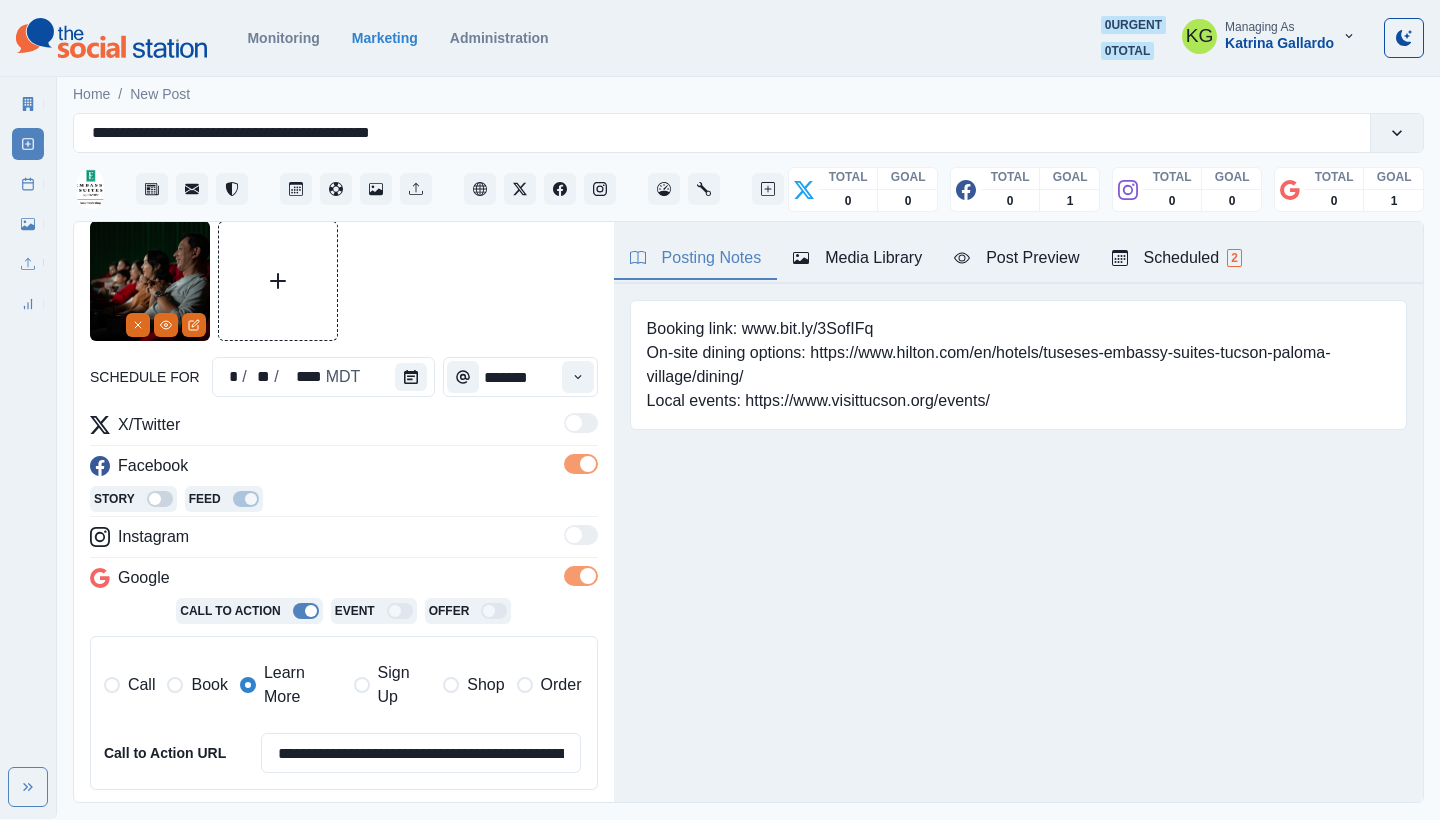scroll, scrollTop: 0, scrollLeft: 0, axis: both 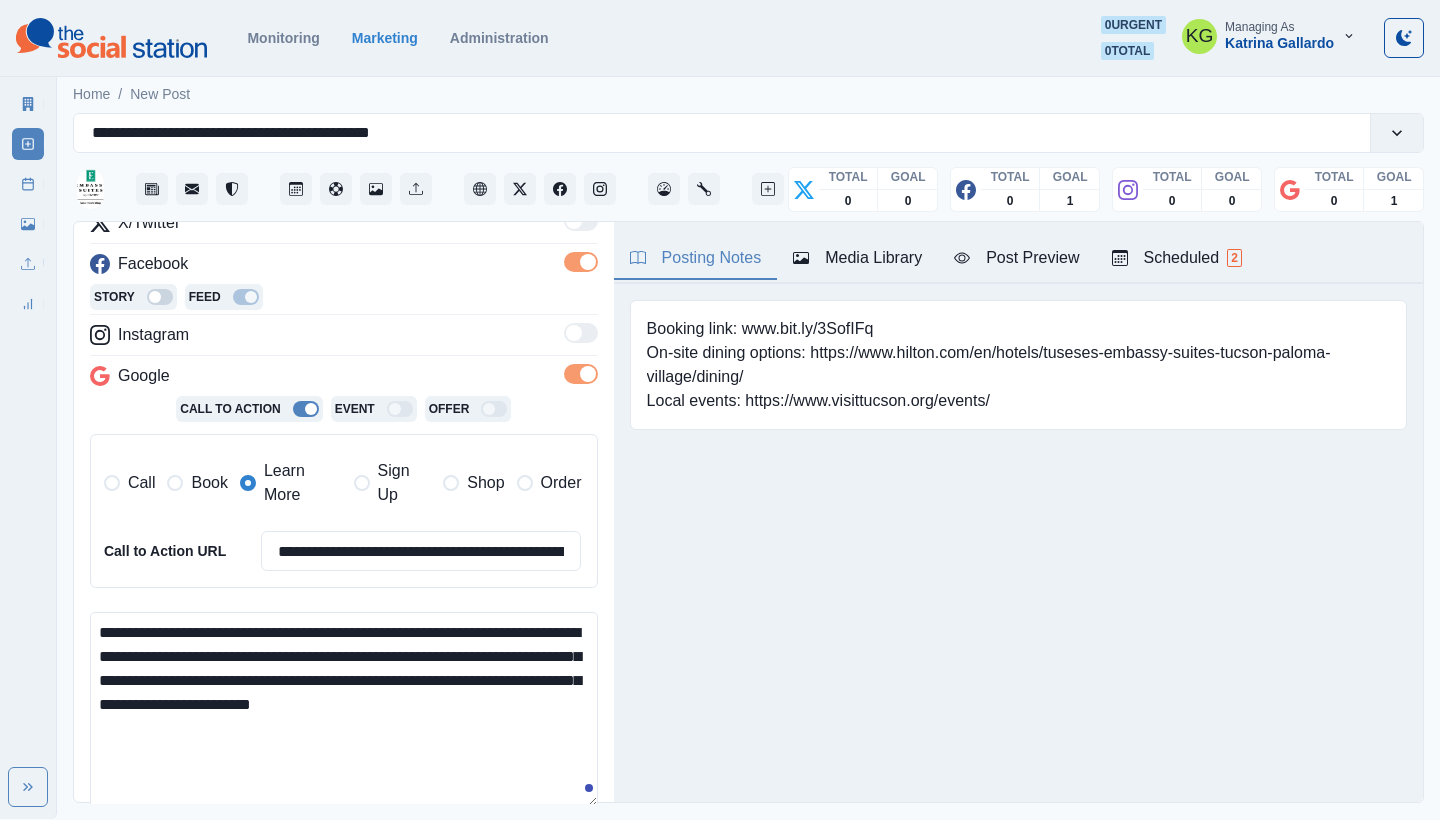 drag, startPoint x: 588, startPoint y: 699, endPoint x: 157, endPoint y: 628, distance: 436.80887 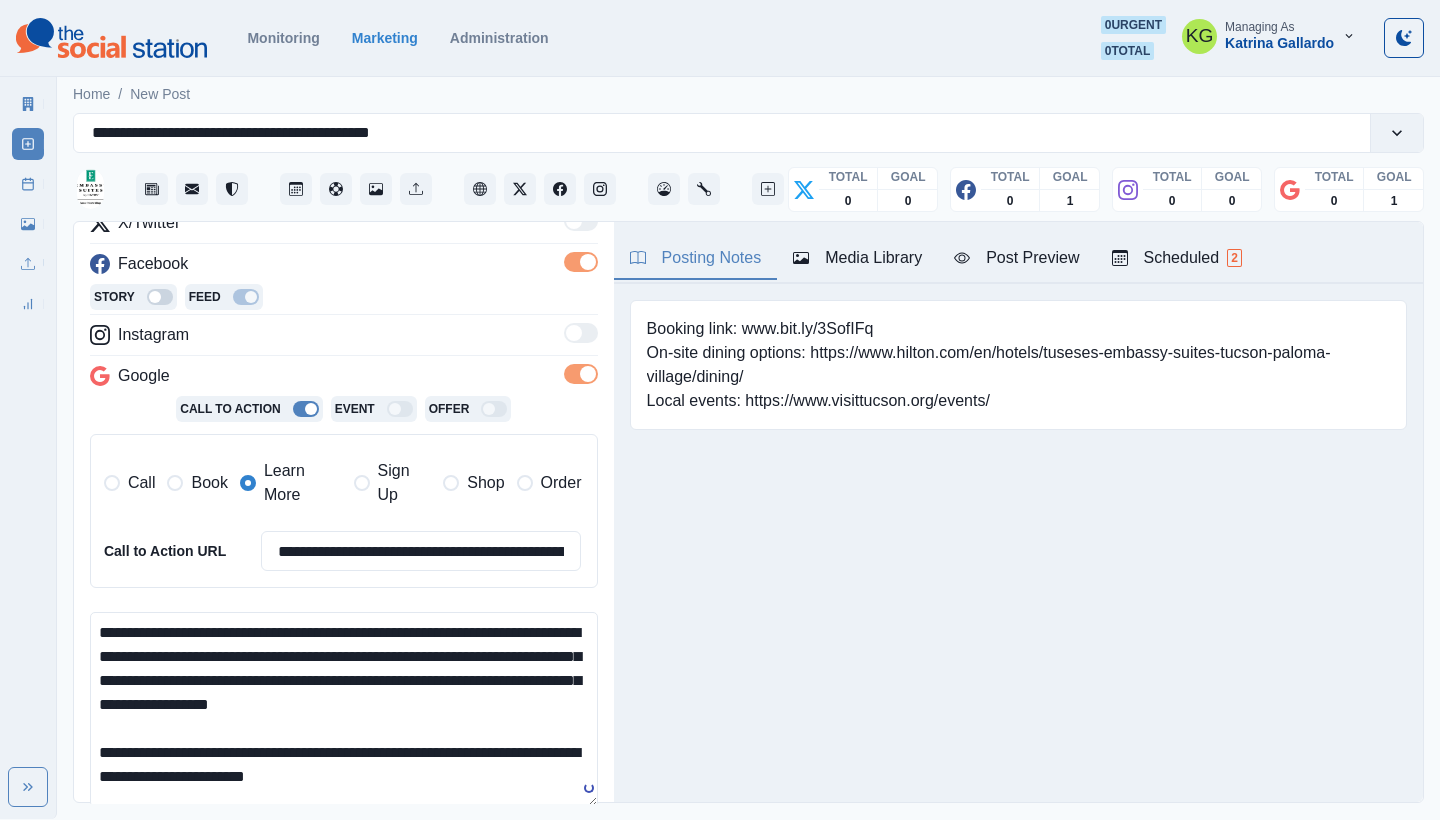 click on "**********" at bounding box center (344, 709) 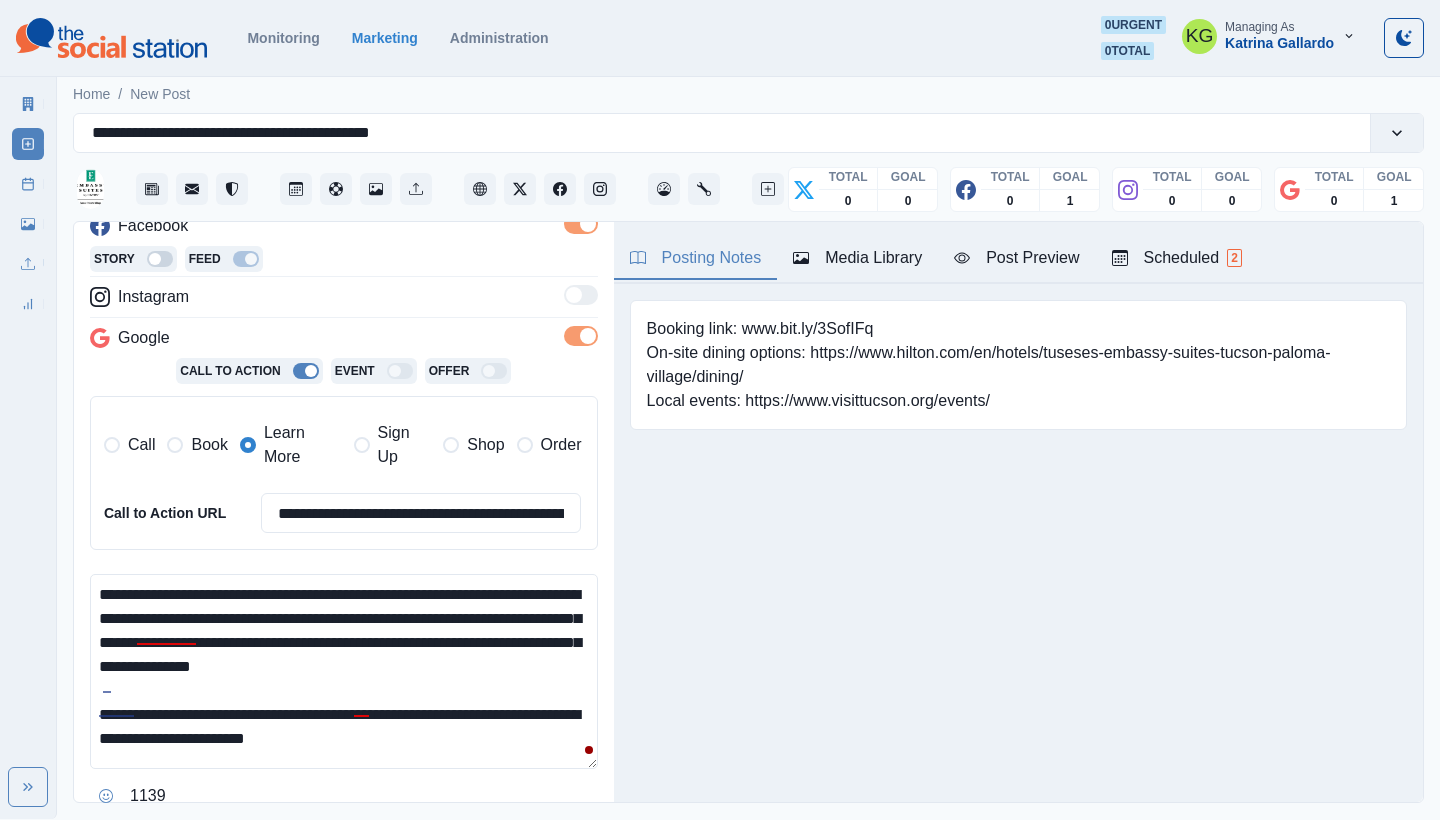 scroll, scrollTop: 320, scrollLeft: 0, axis: vertical 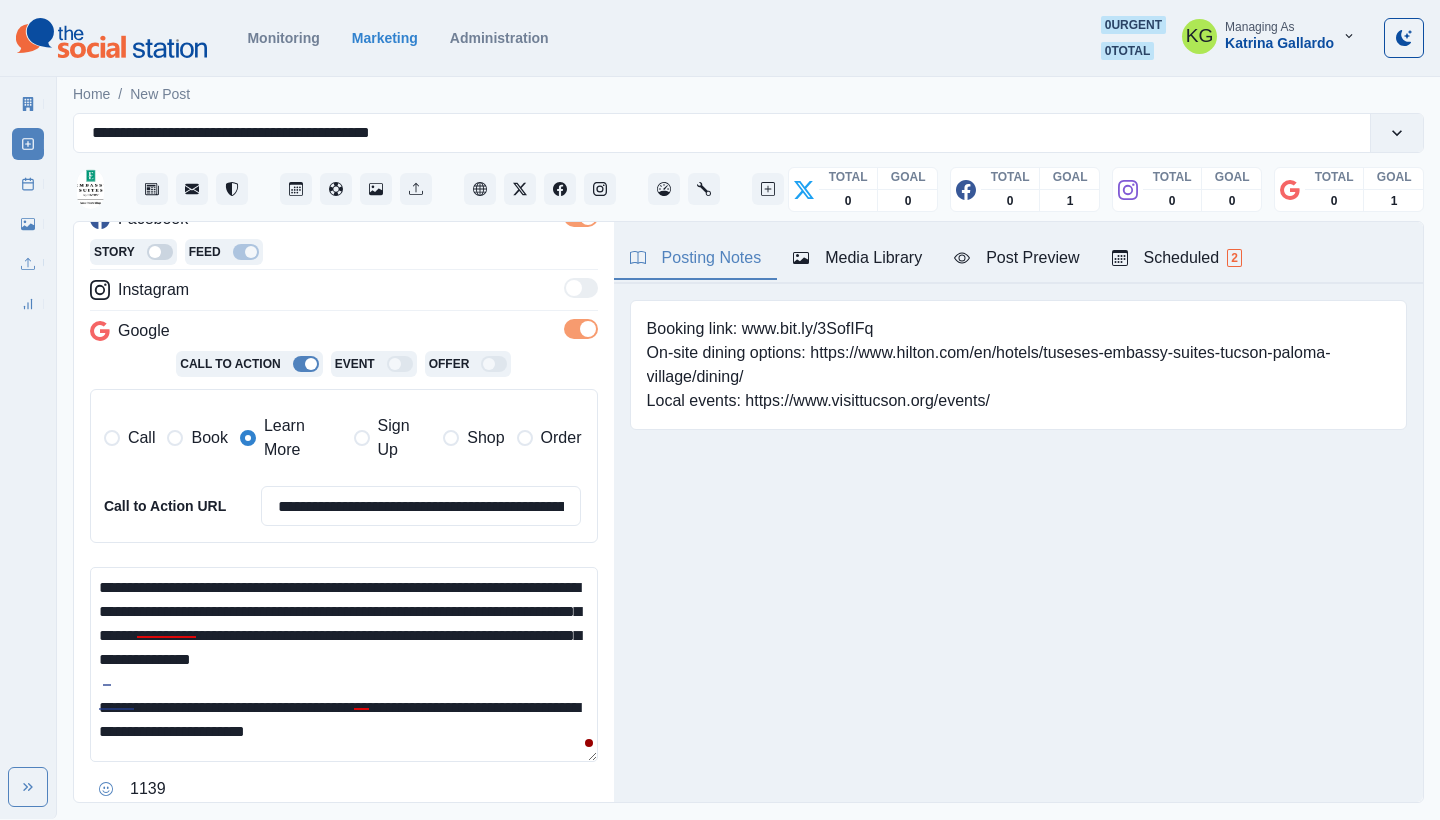 click on "**********" at bounding box center (344, 664) 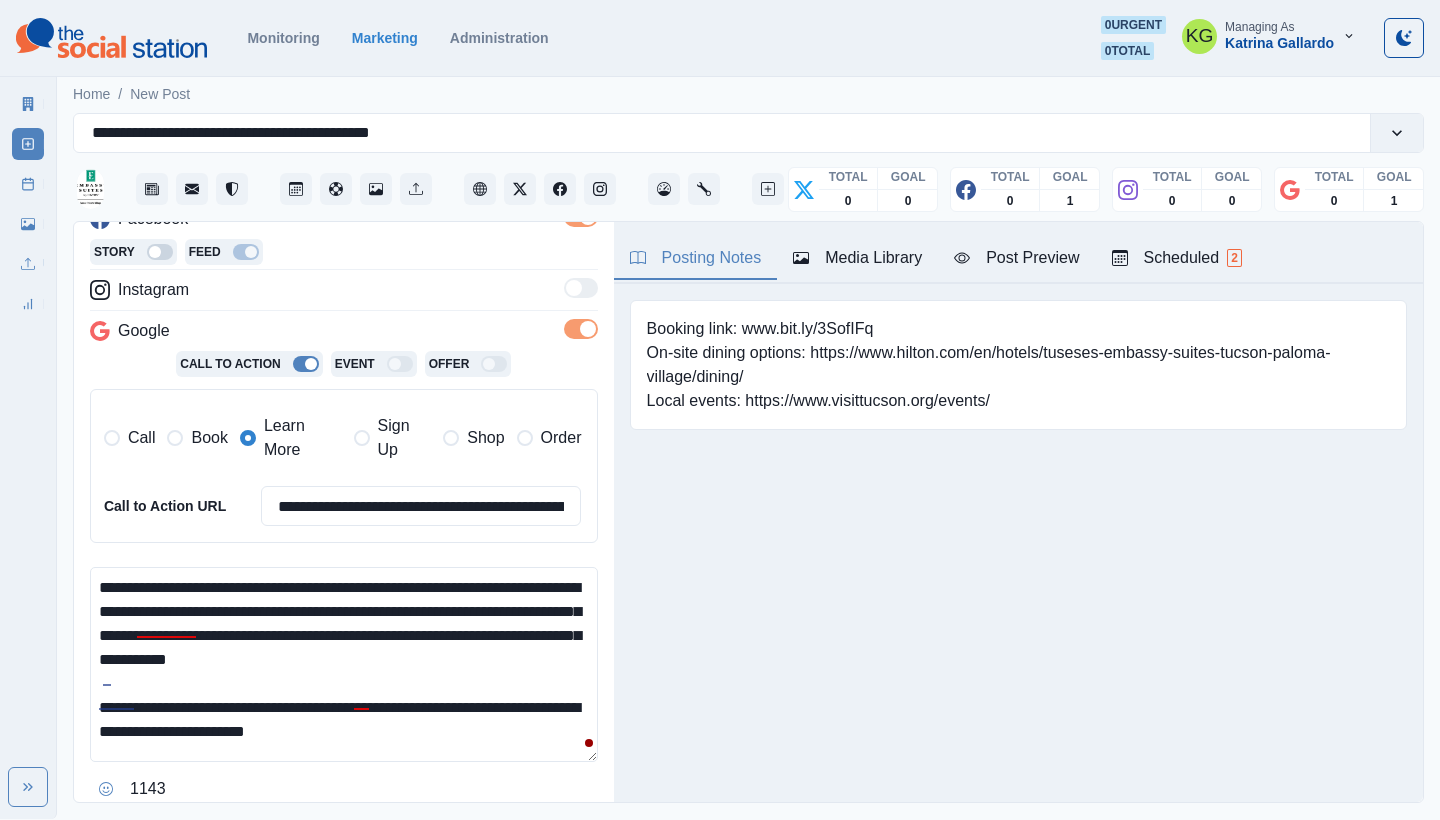 click on "**********" at bounding box center [720, 409] 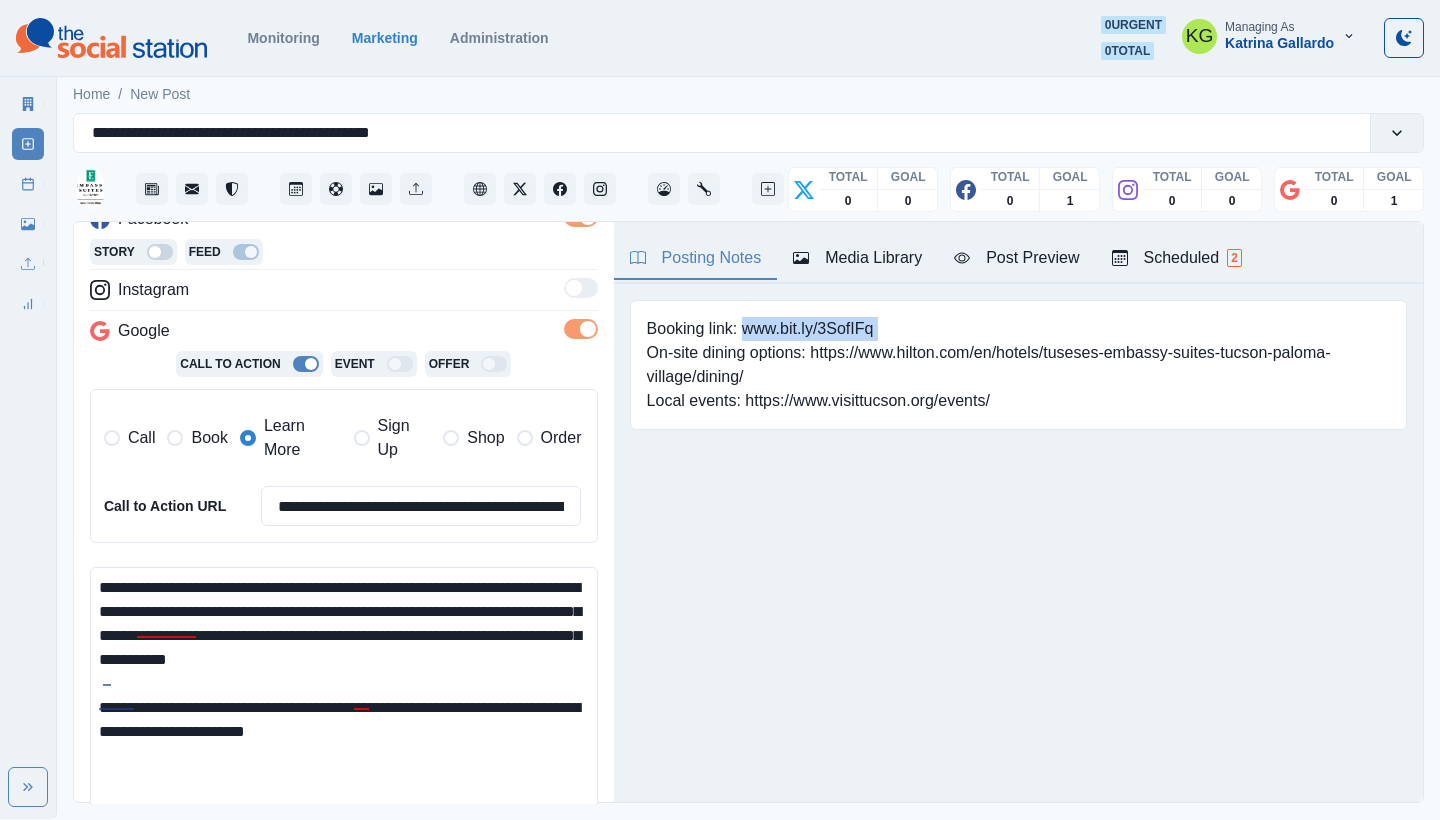 drag, startPoint x: 883, startPoint y: 324, endPoint x: 742, endPoint y: 321, distance: 141.0319 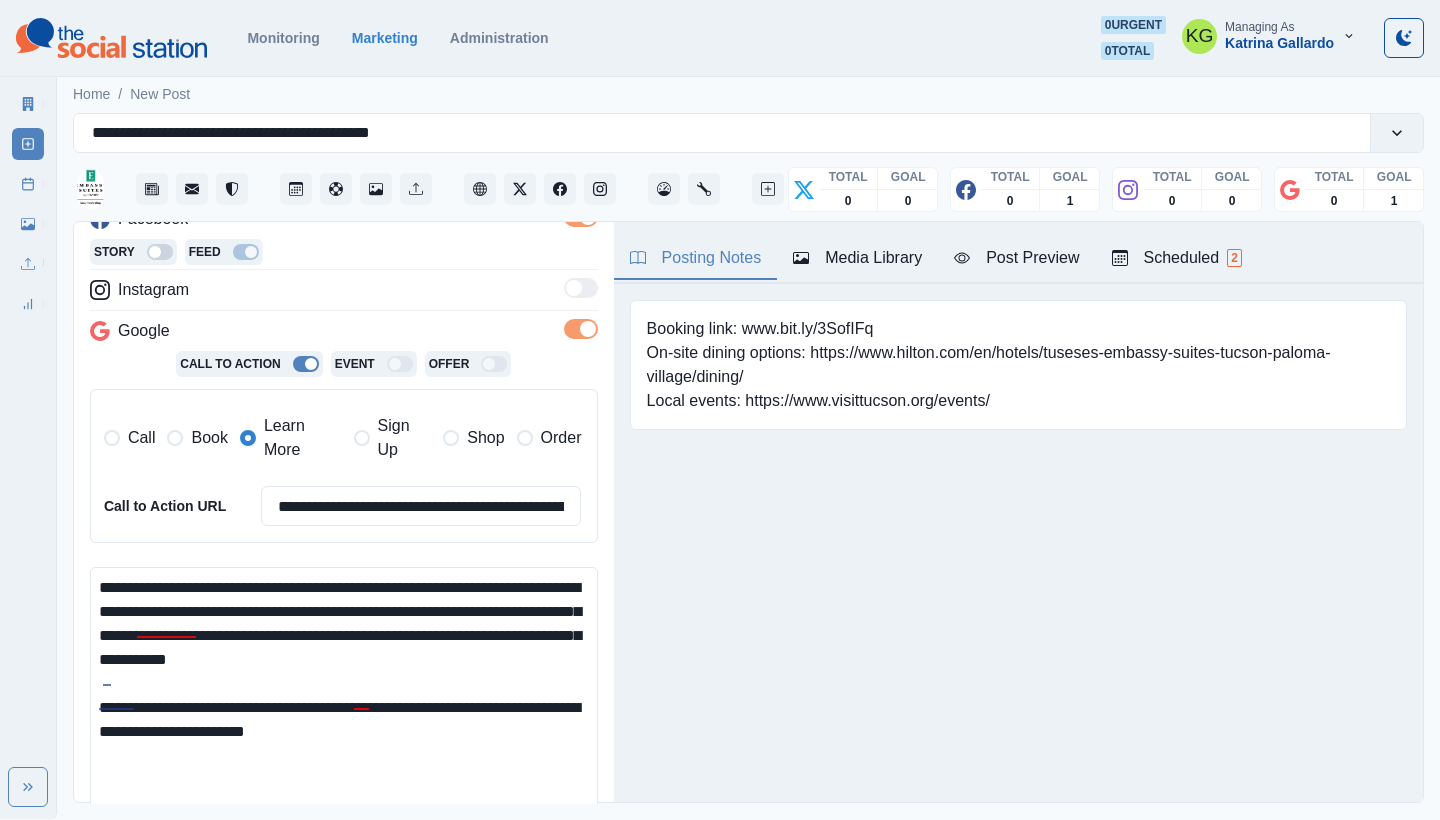 click on "**********" at bounding box center [344, 701] 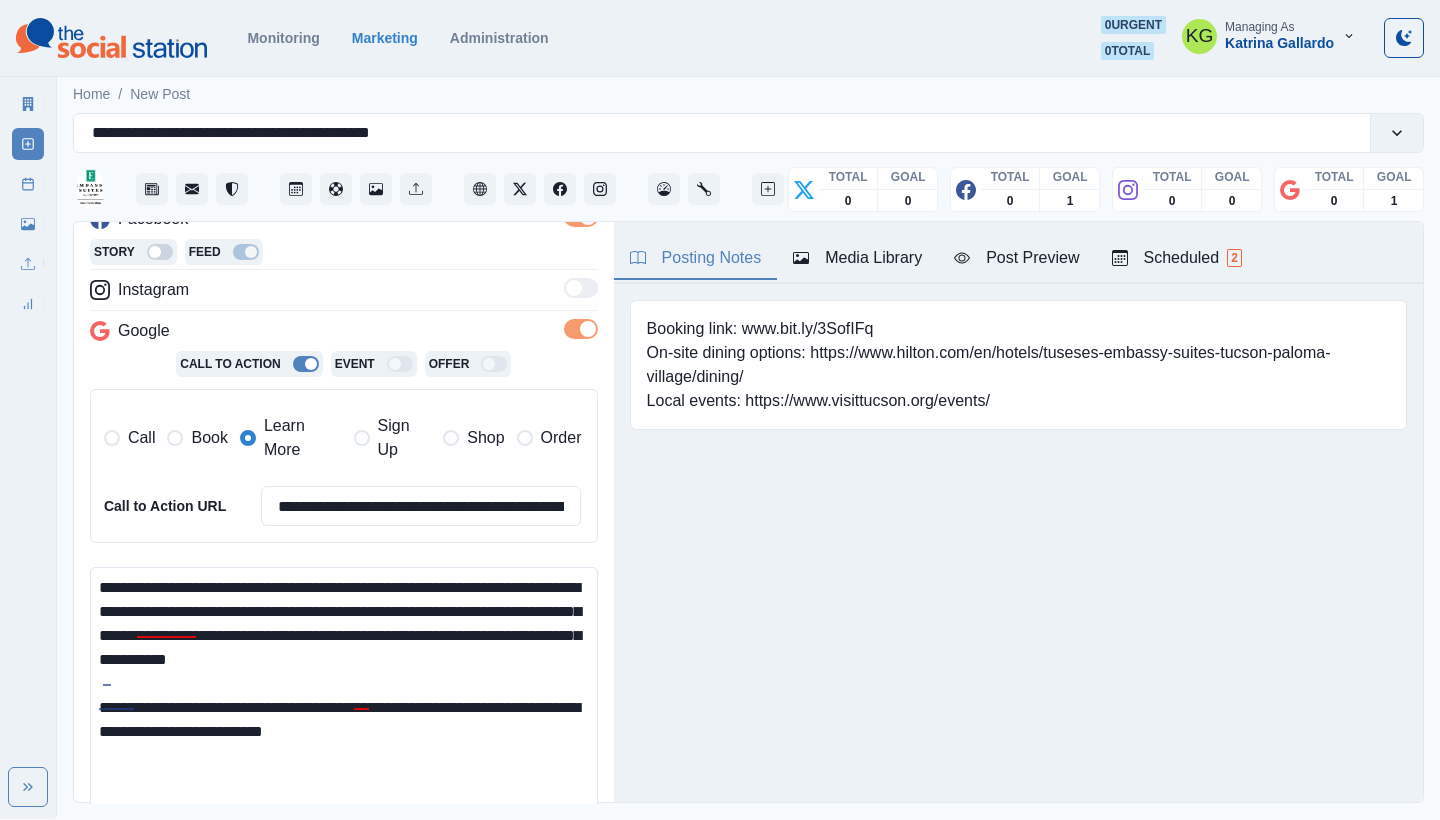 paste on "**********" 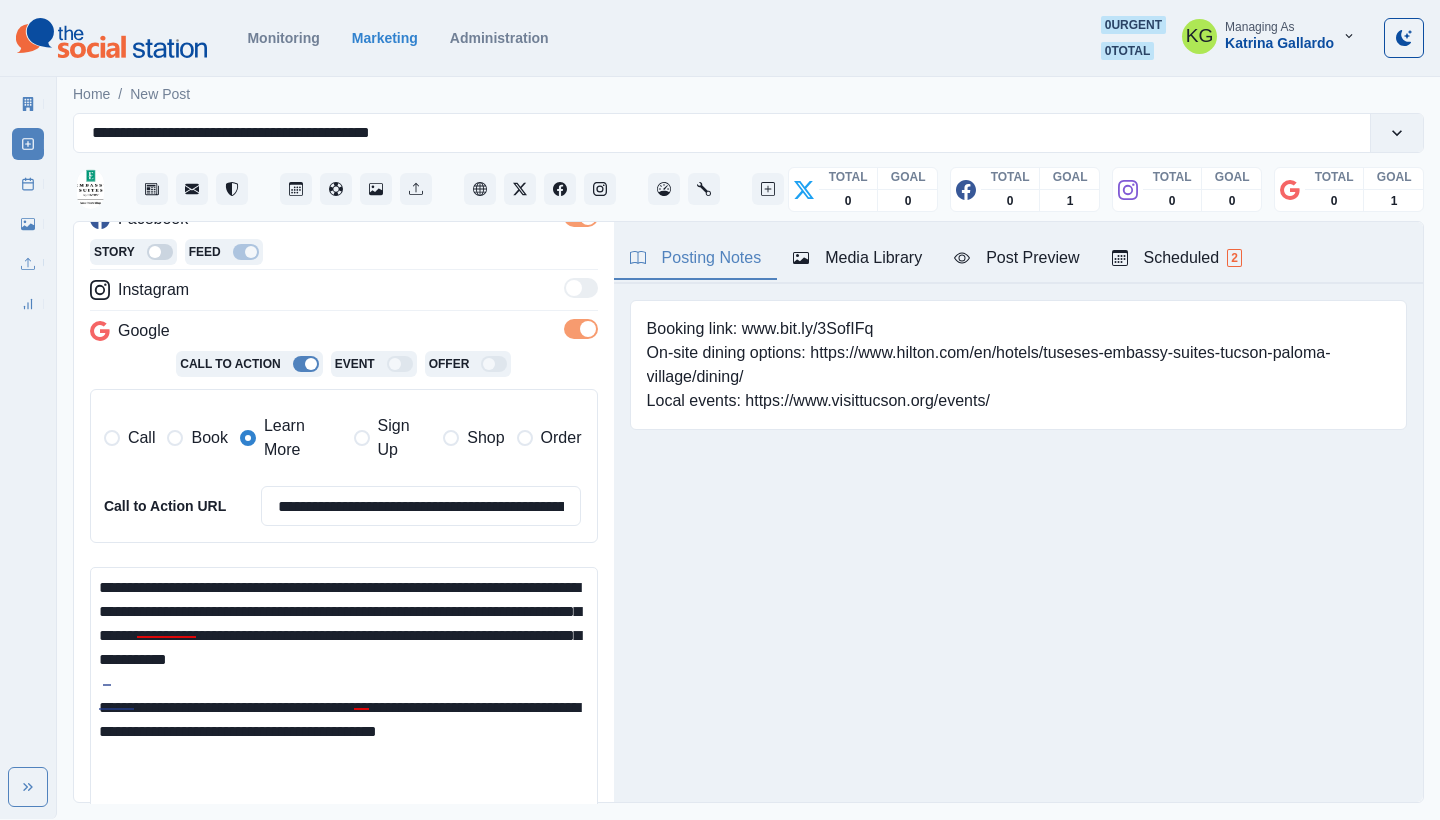 drag, startPoint x: 320, startPoint y: 698, endPoint x: 32, endPoint y: 698, distance: 288 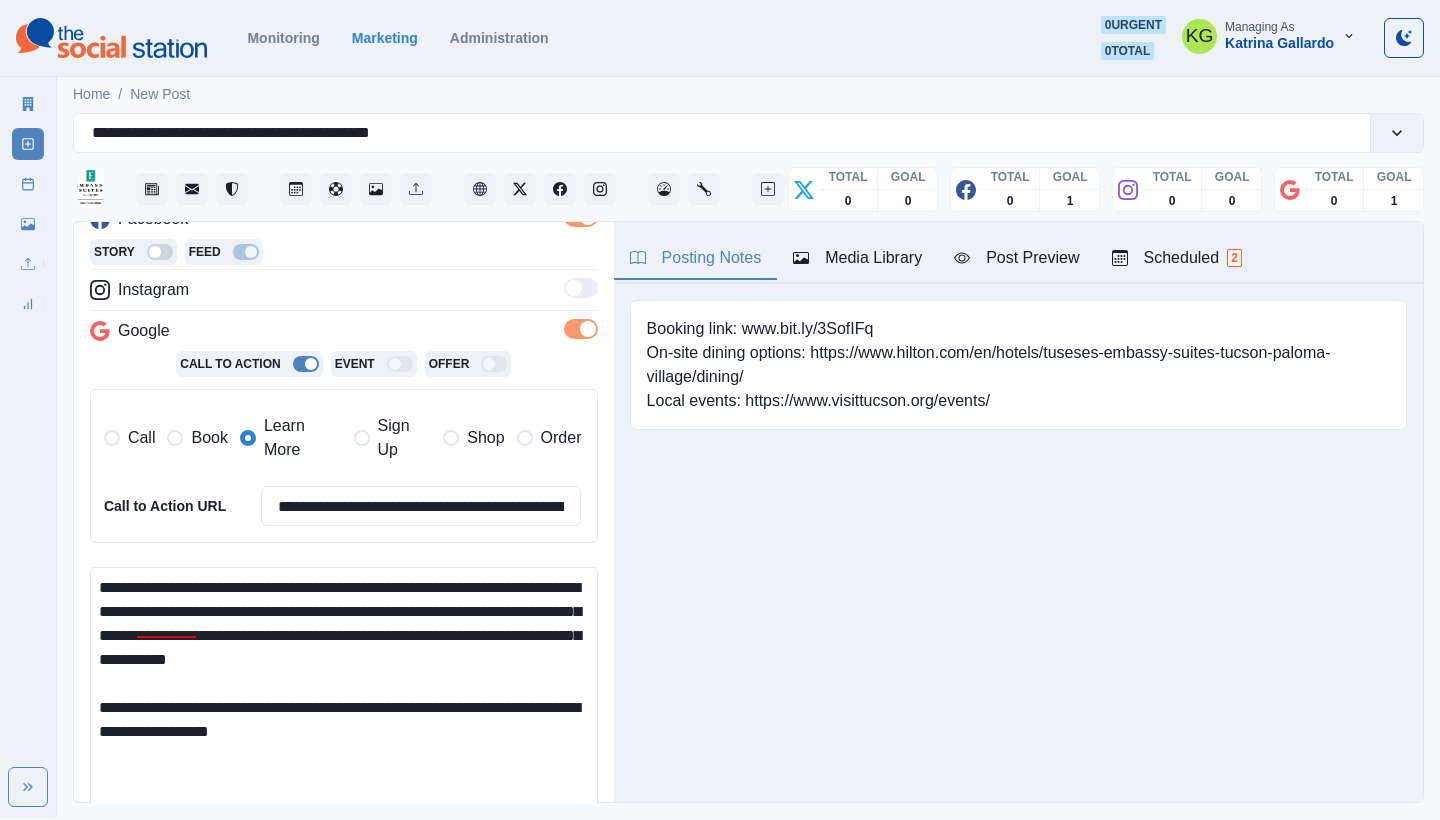 click on "**********" at bounding box center (344, 701) 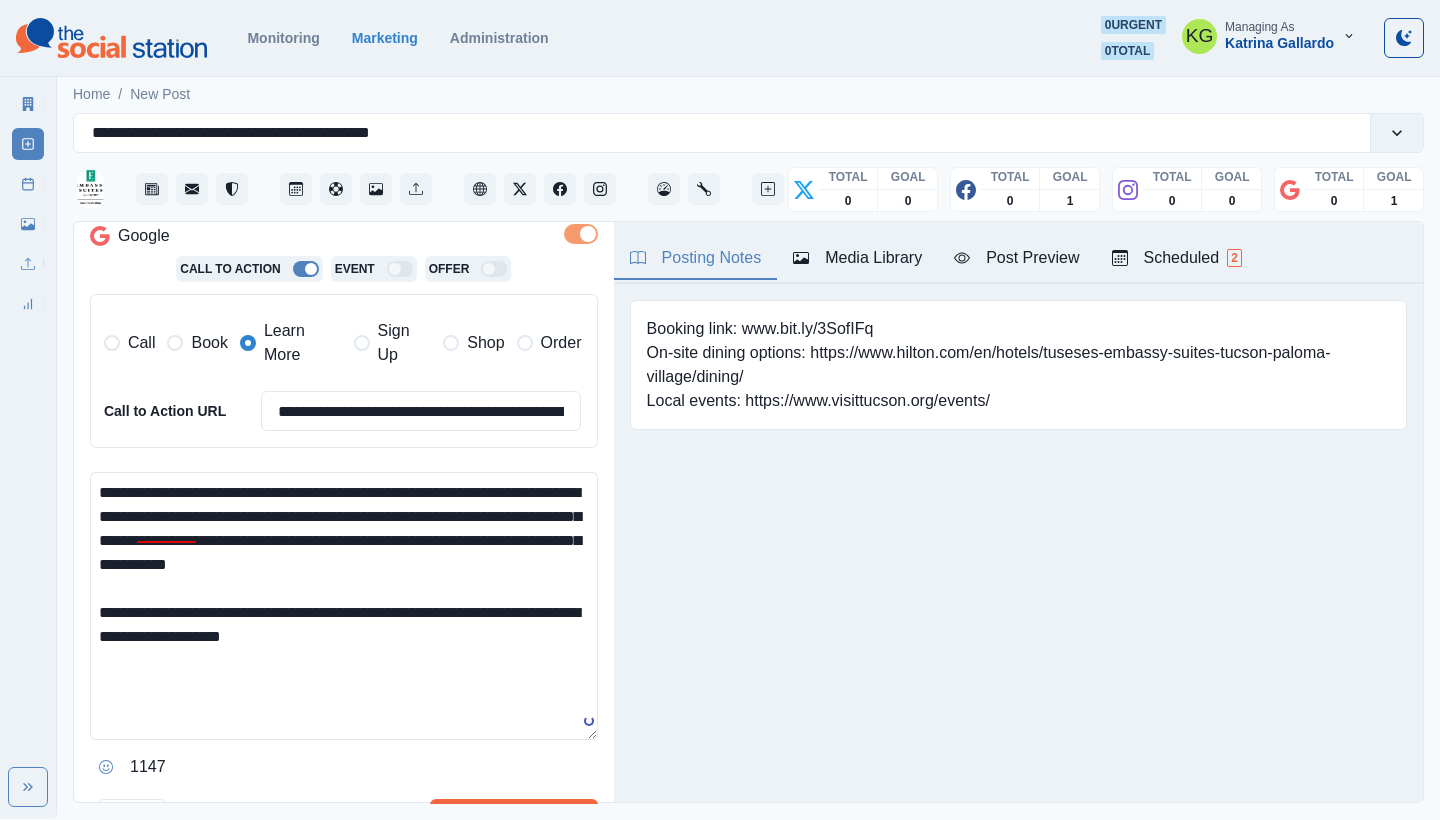 scroll, scrollTop: 458, scrollLeft: 0, axis: vertical 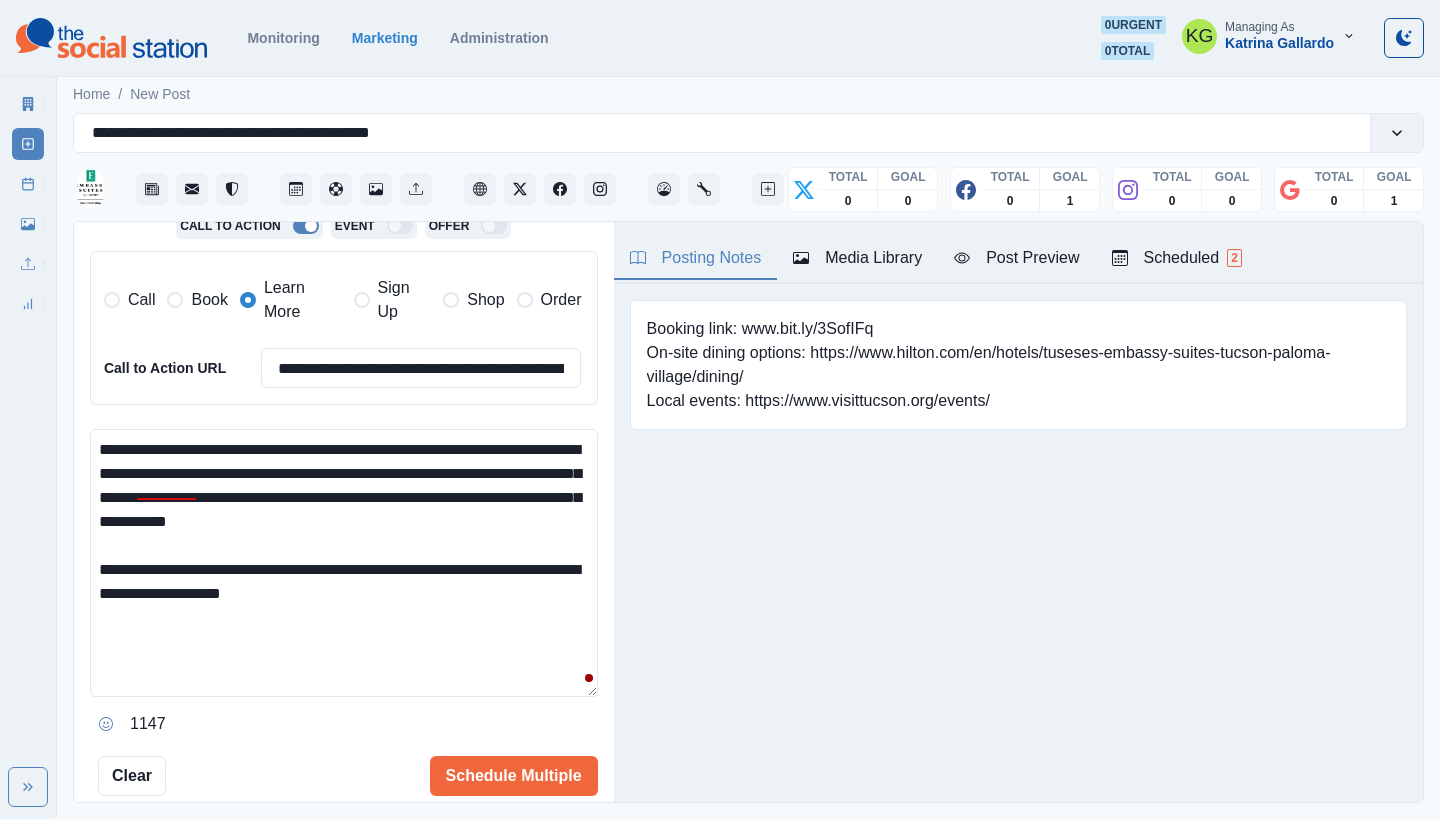 click 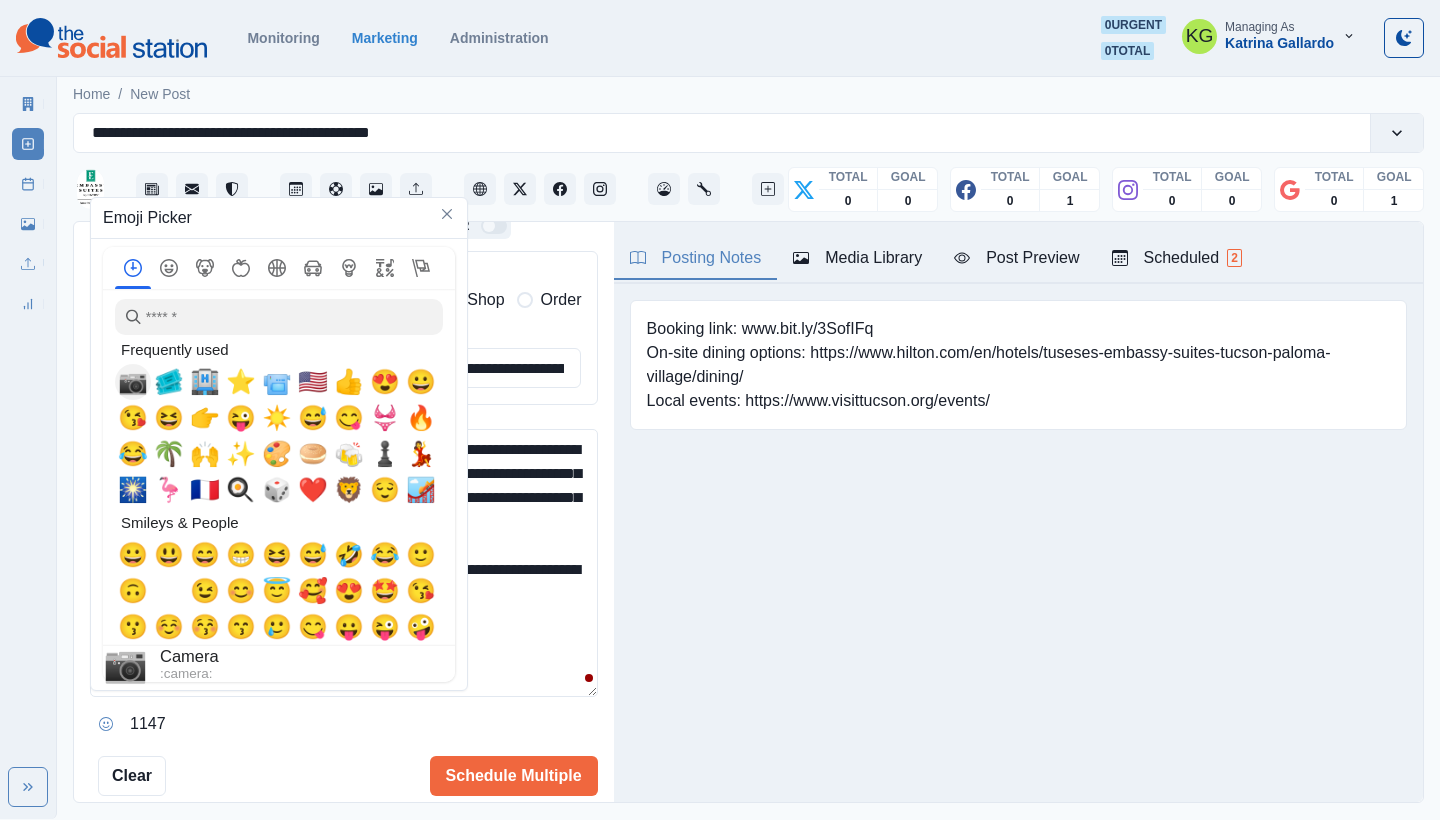 click on "📷" at bounding box center [133, 382] 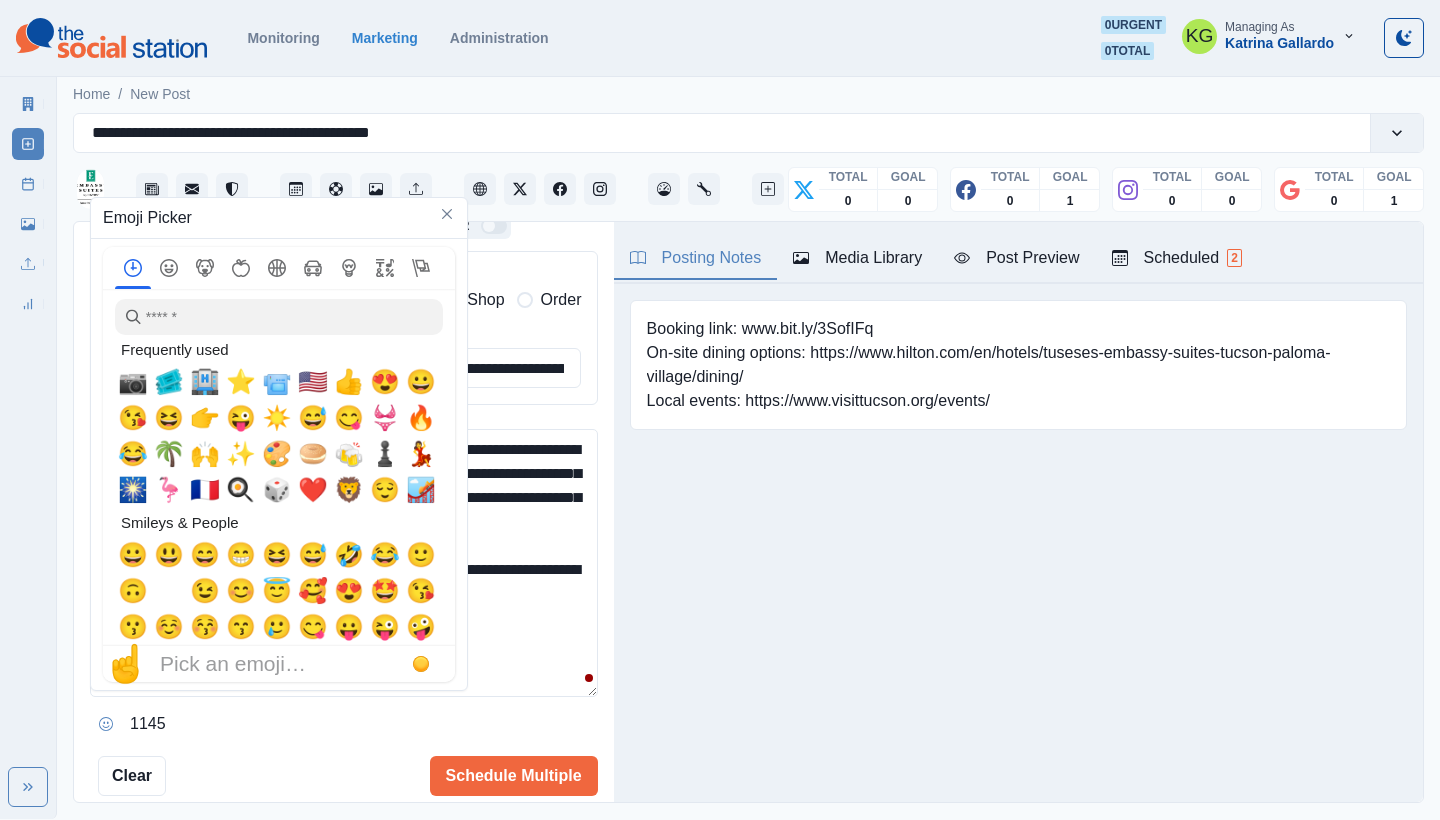 click on "**********" at bounding box center [344, 563] 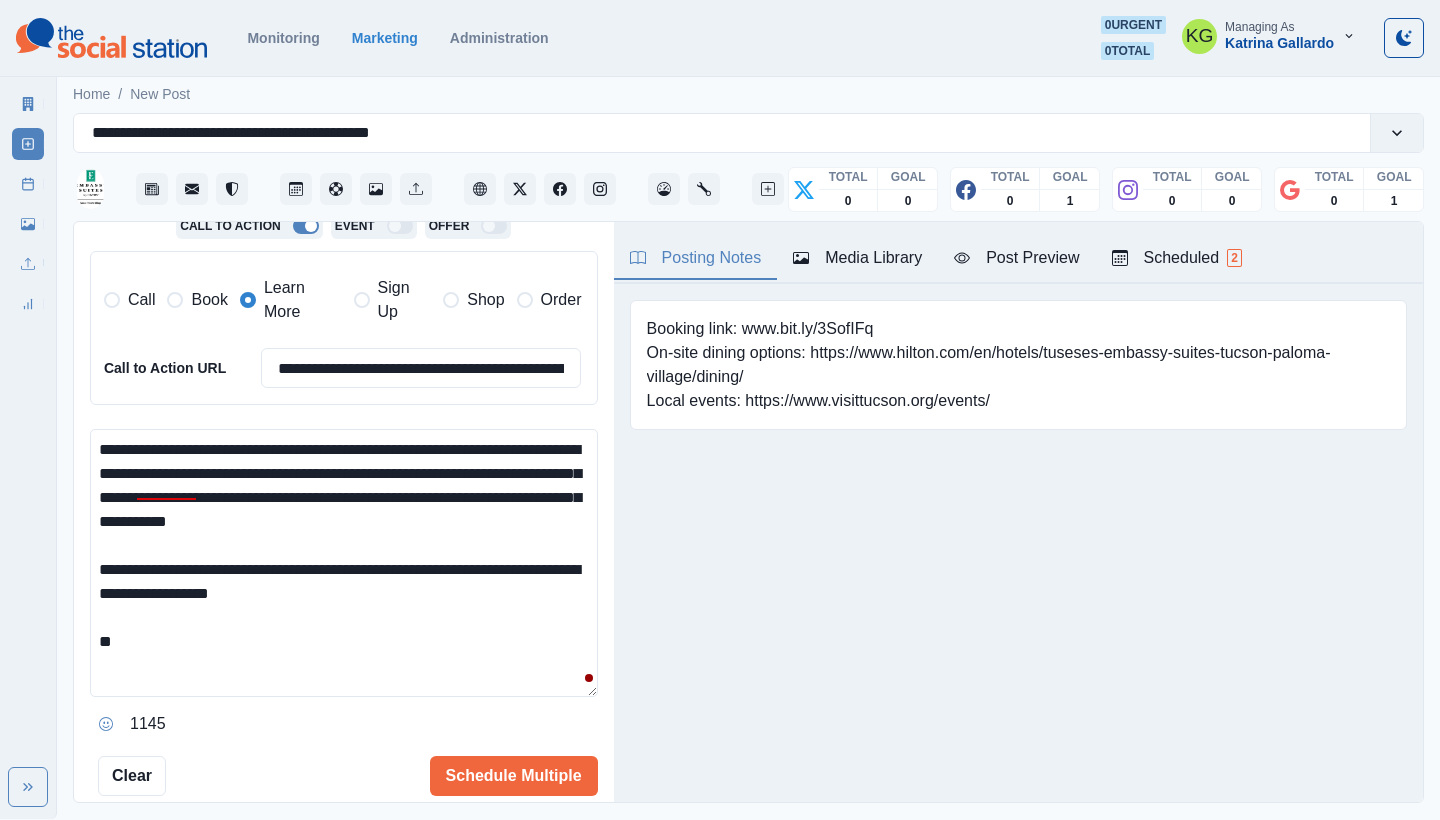 drag, startPoint x: 203, startPoint y: 629, endPoint x: 129, endPoint y: 629, distance: 74 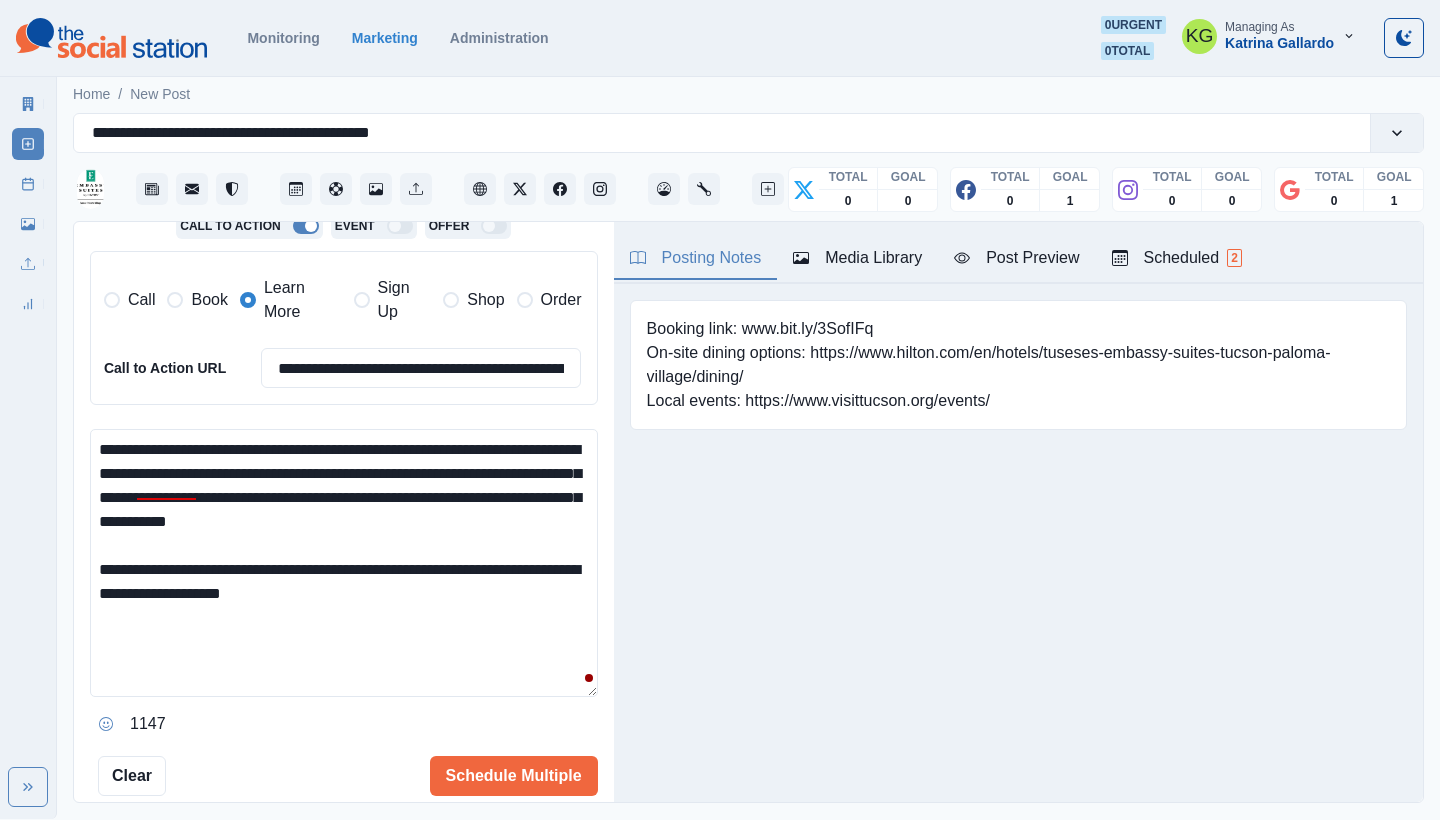 click 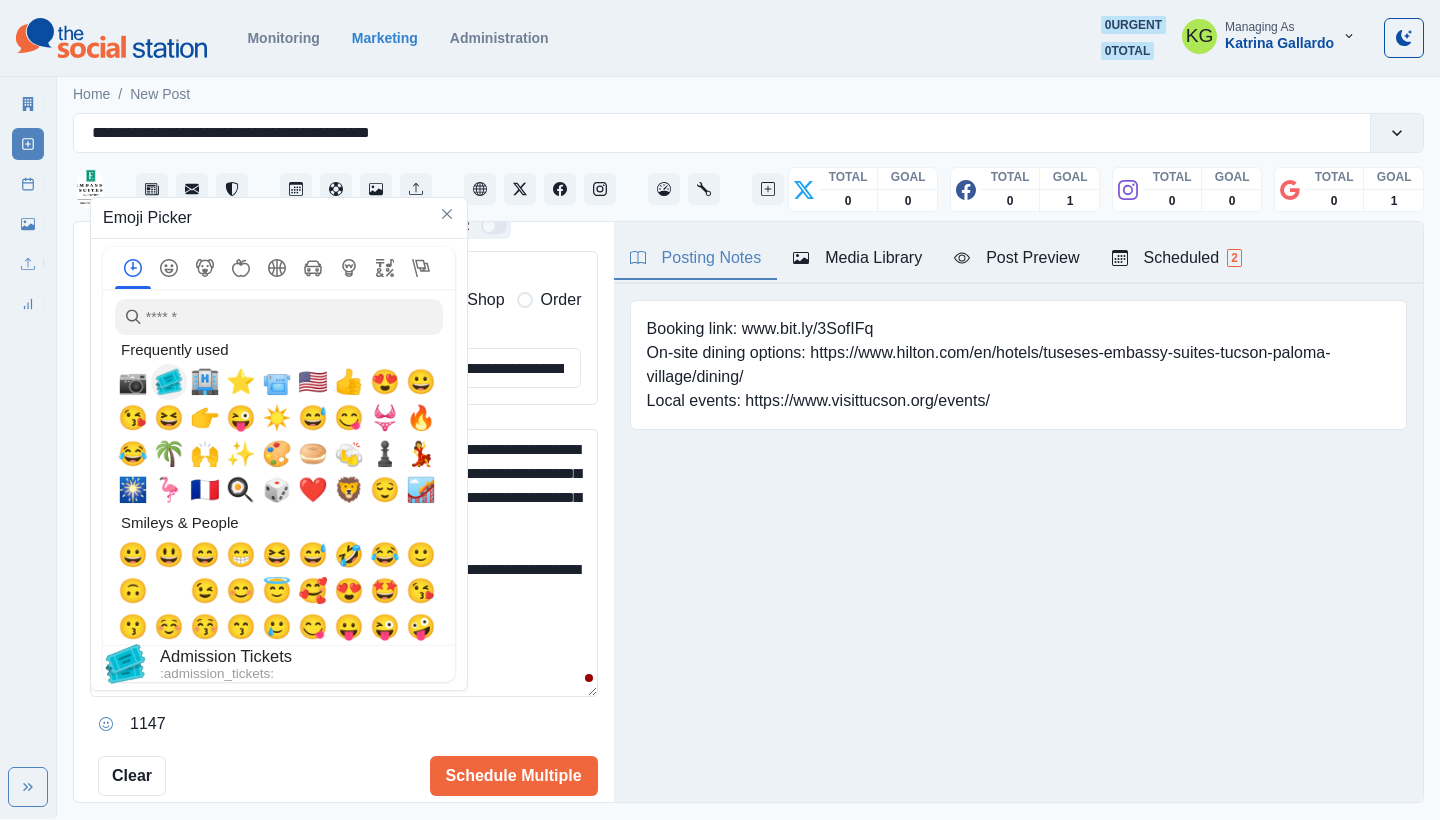 click on "🎟️" at bounding box center (169, 382) 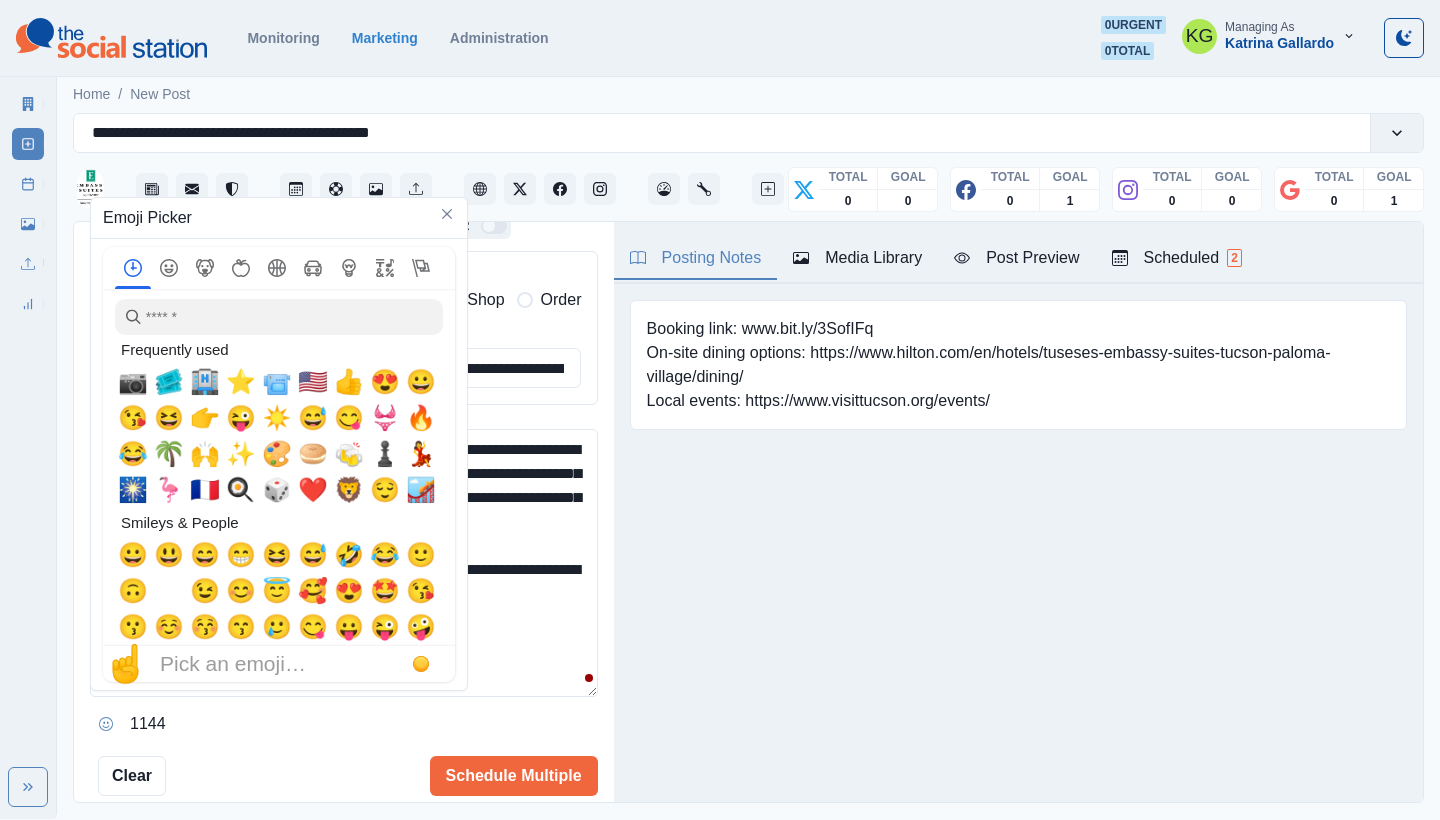click on "**********" at bounding box center (344, 563) 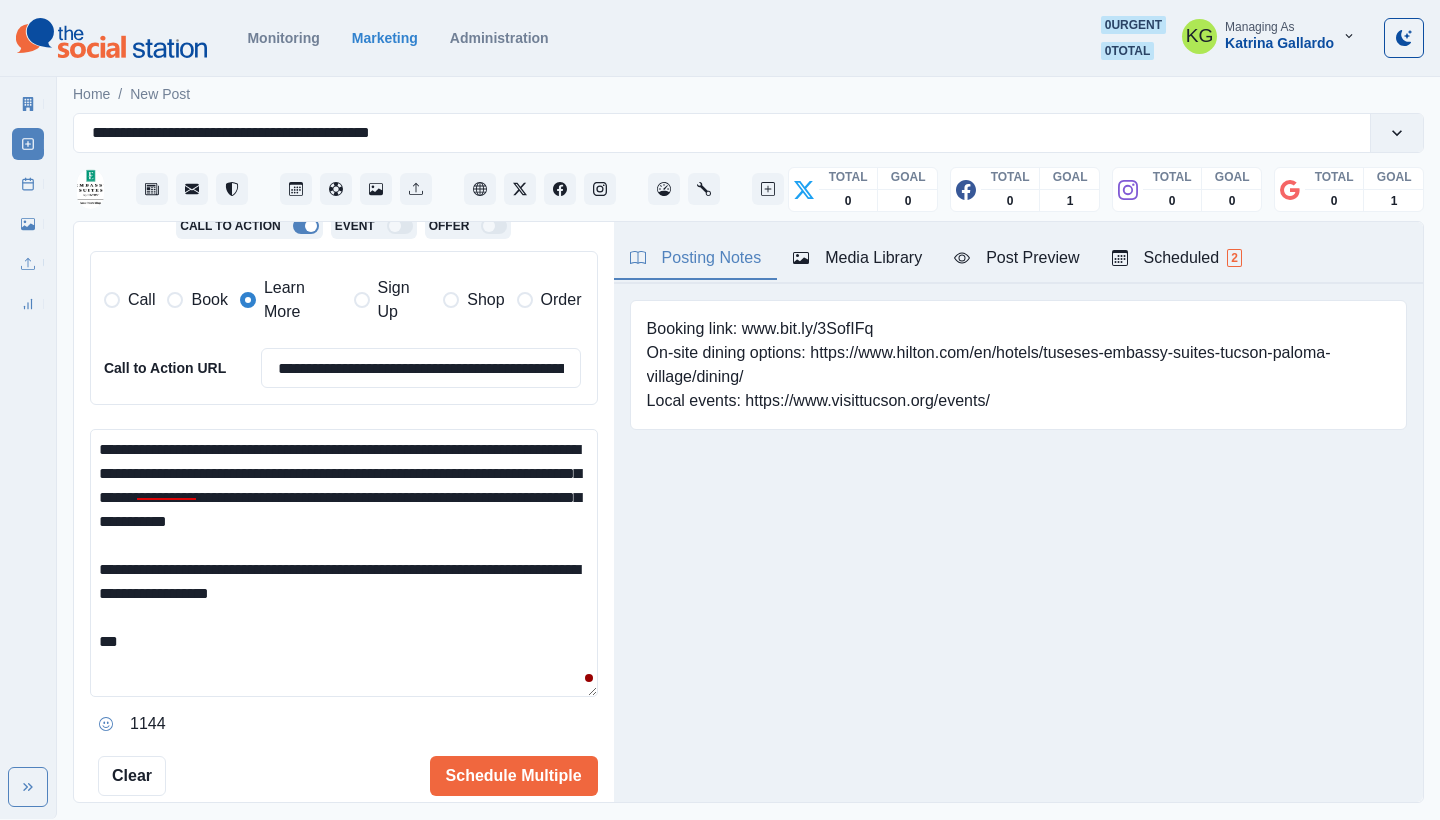 click on "**********" at bounding box center [344, 563] 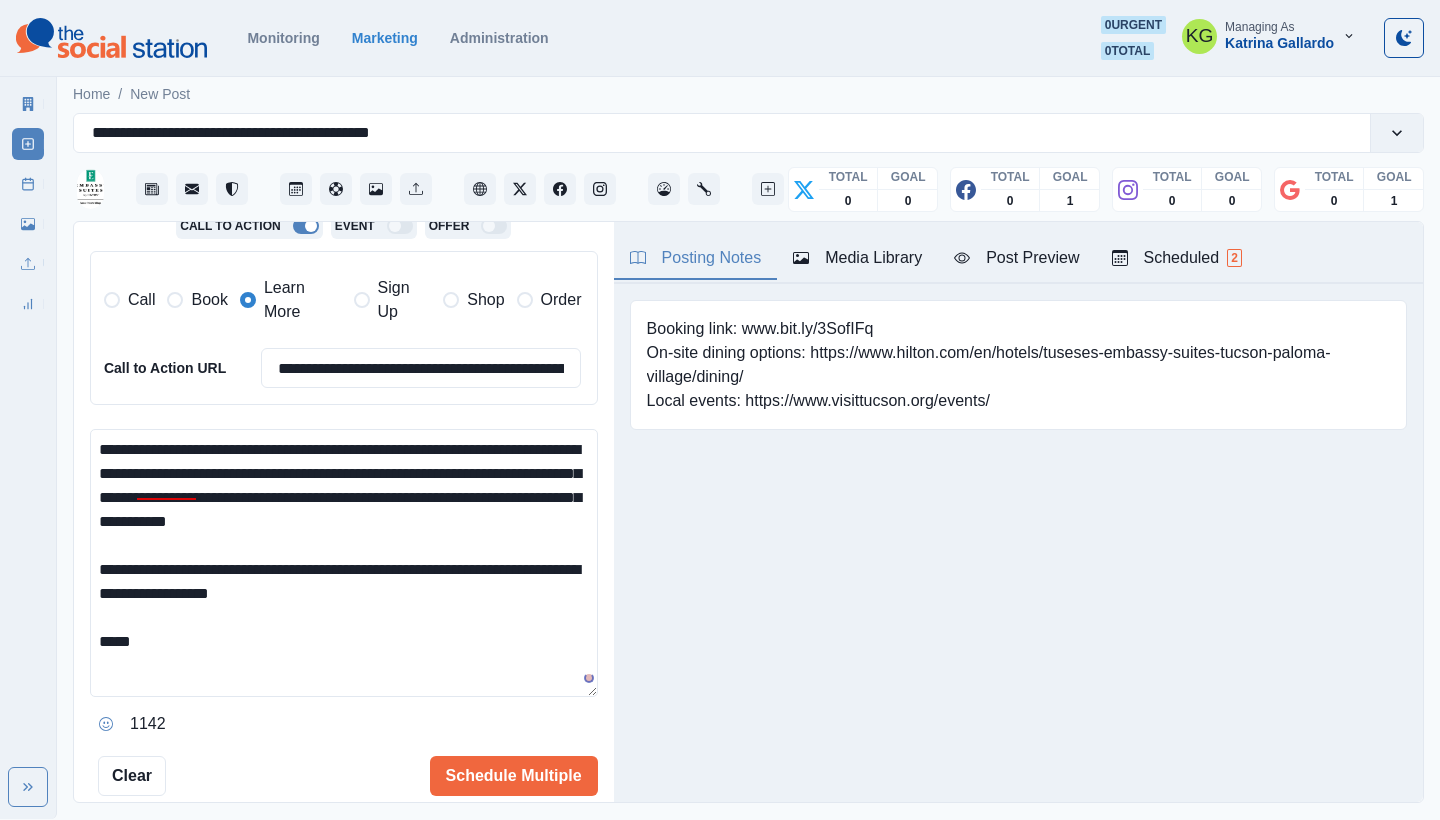 paste on "**********" 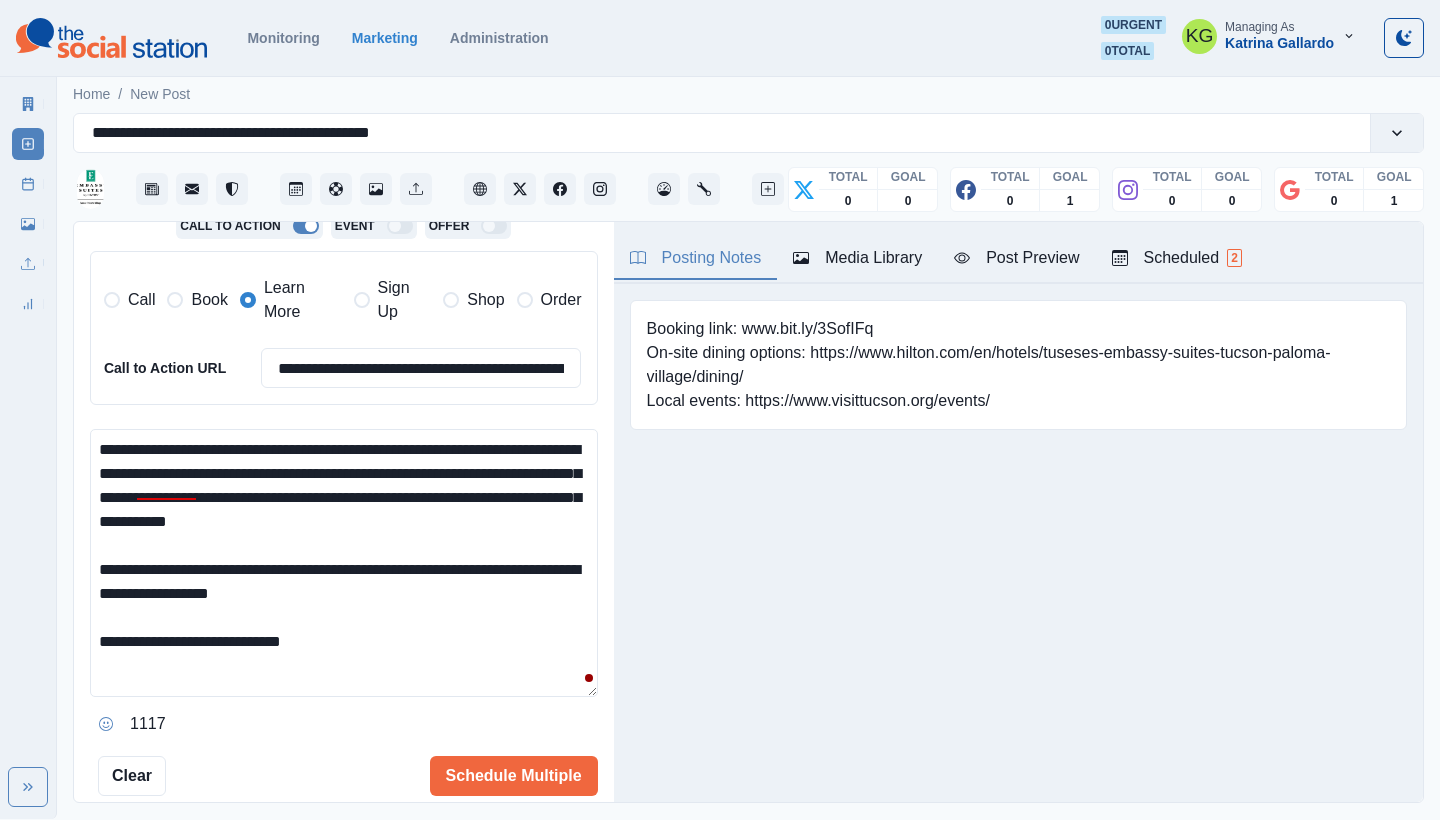 drag, startPoint x: 186, startPoint y: 631, endPoint x: 137, endPoint y: 627, distance: 49.162994 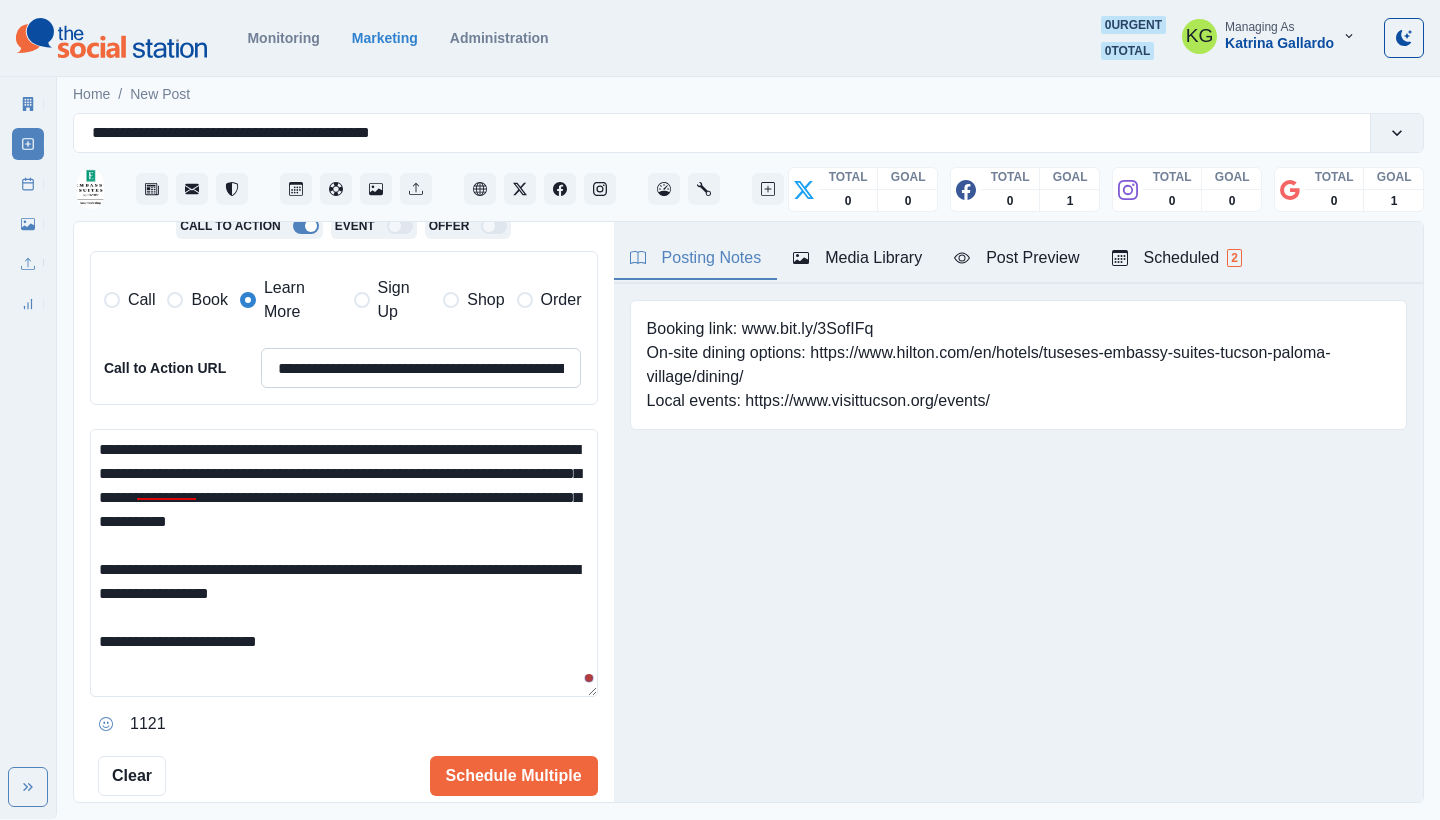 type on "**********" 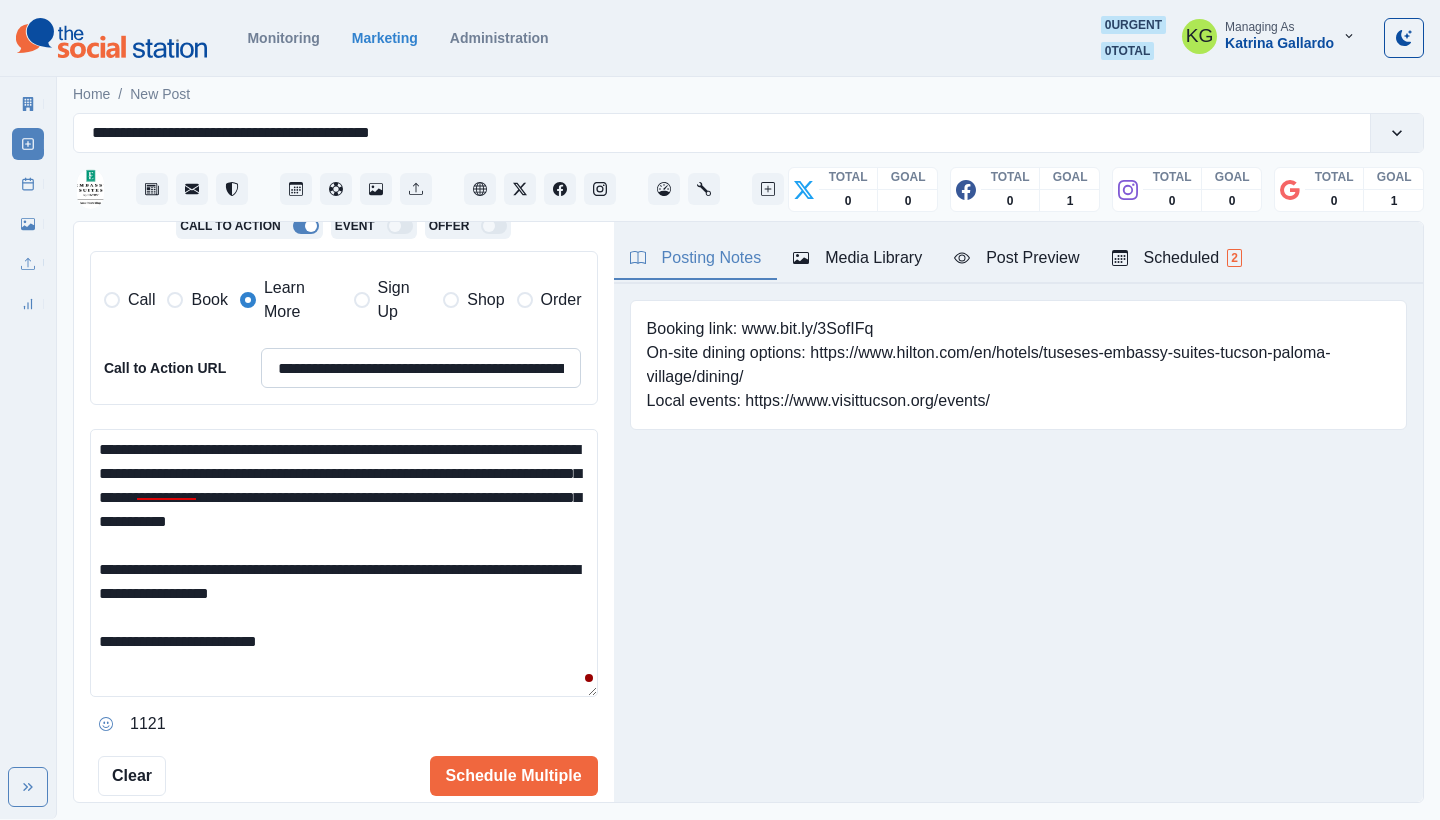 click on "**********" at bounding box center (421, 368) 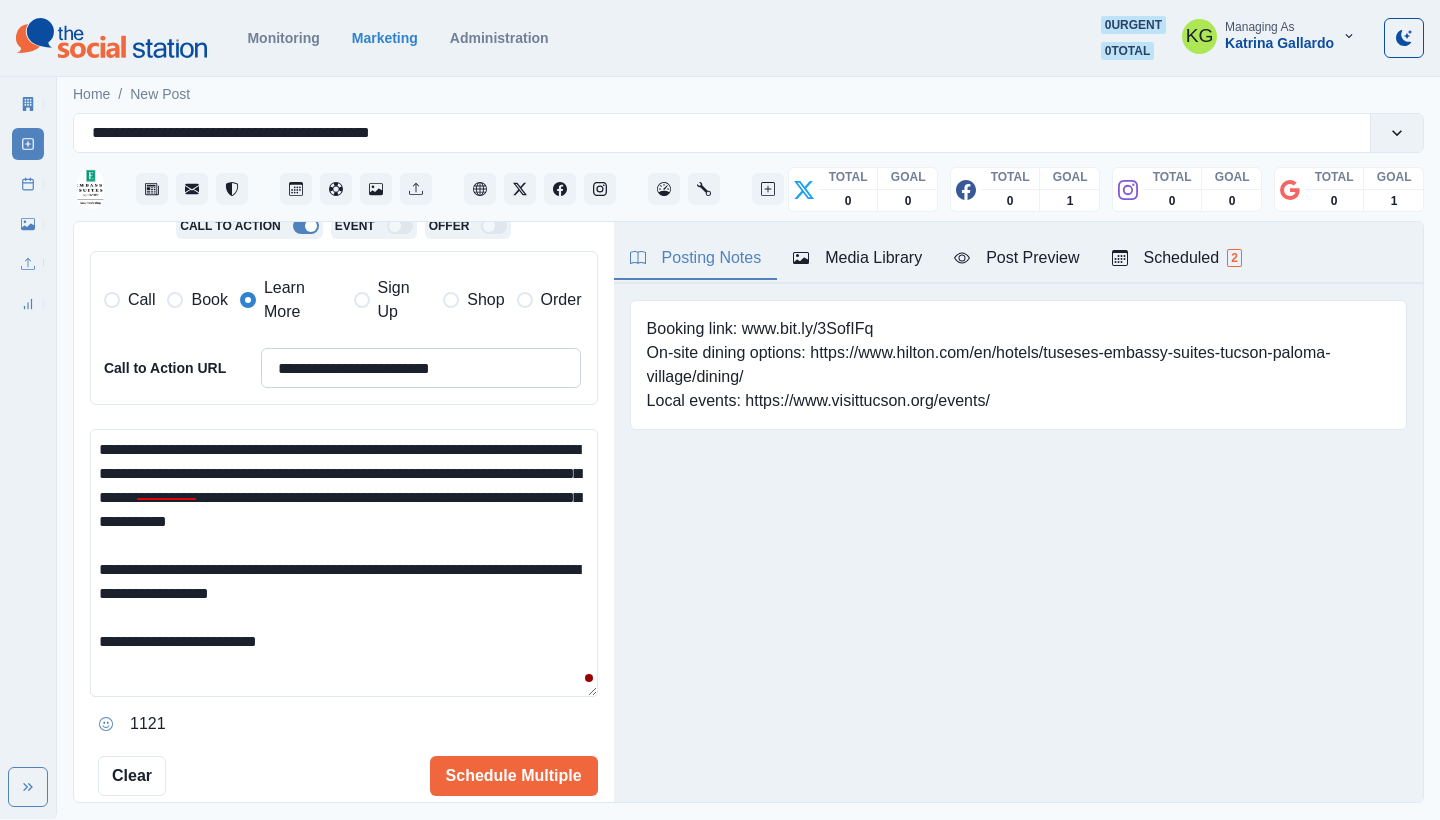 click on "**********" at bounding box center (421, 368) 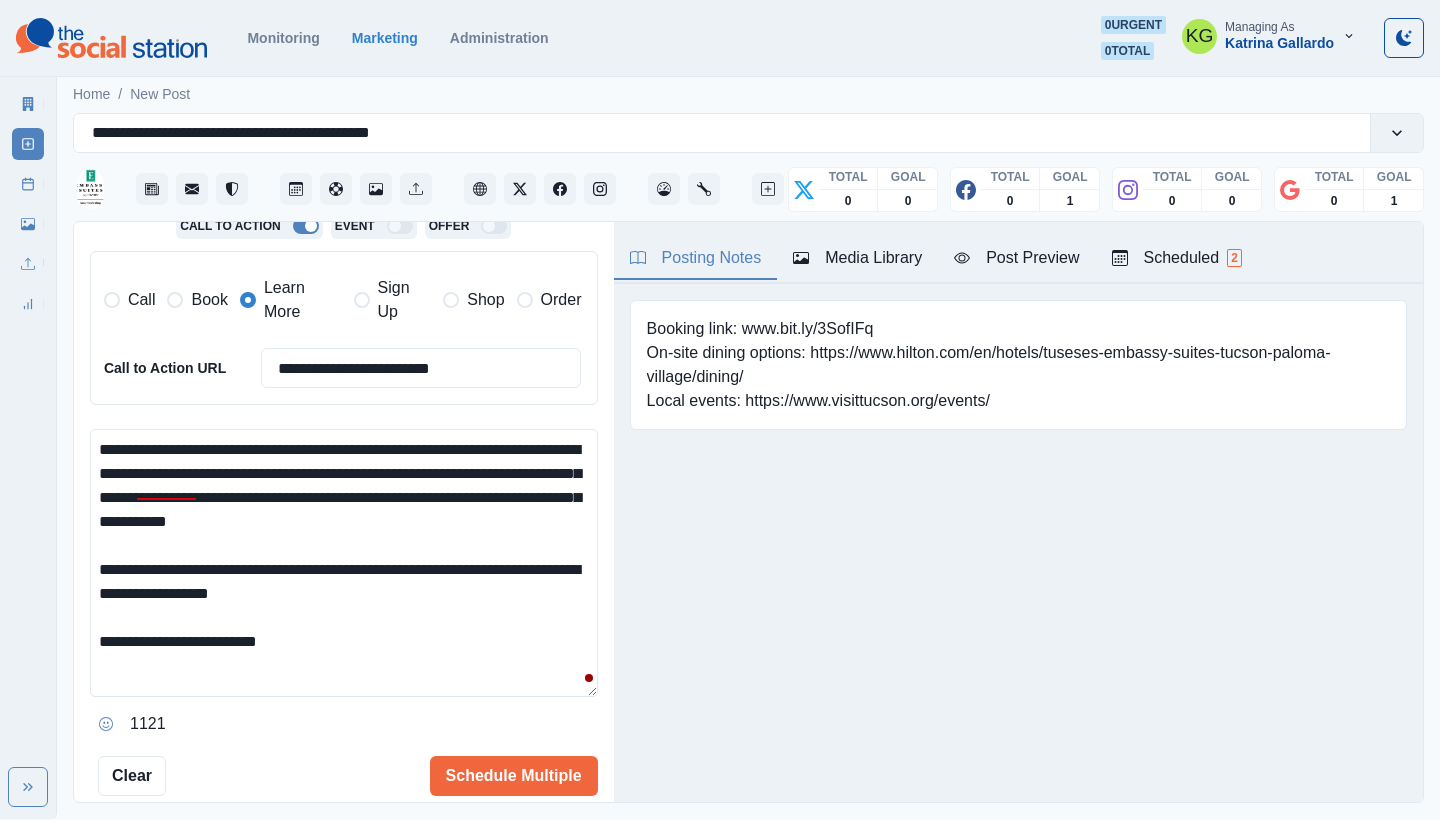 type on "**********" 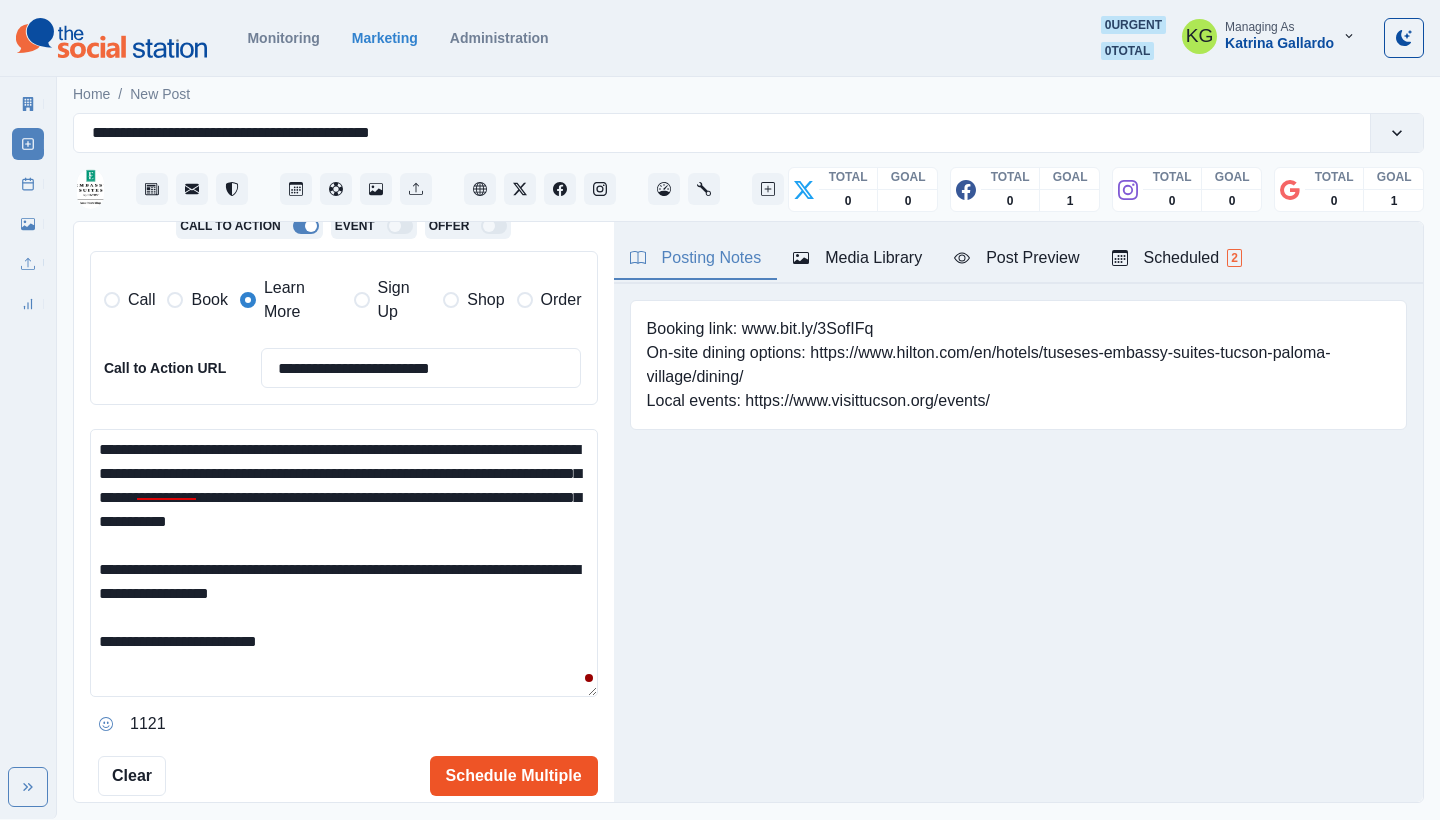 click on "Schedule Multiple" at bounding box center [514, 776] 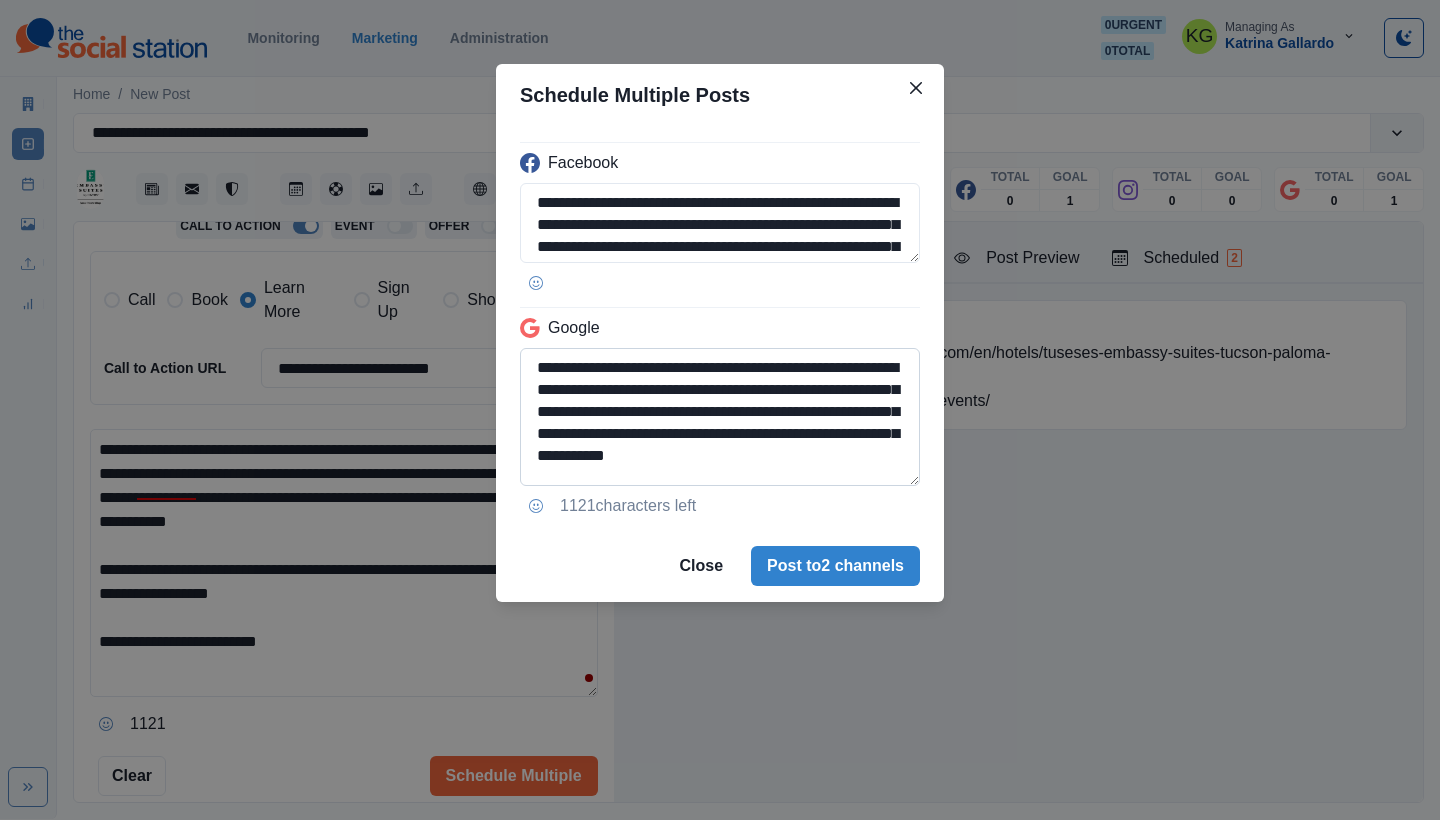 click on "**********" at bounding box center [720, 417] 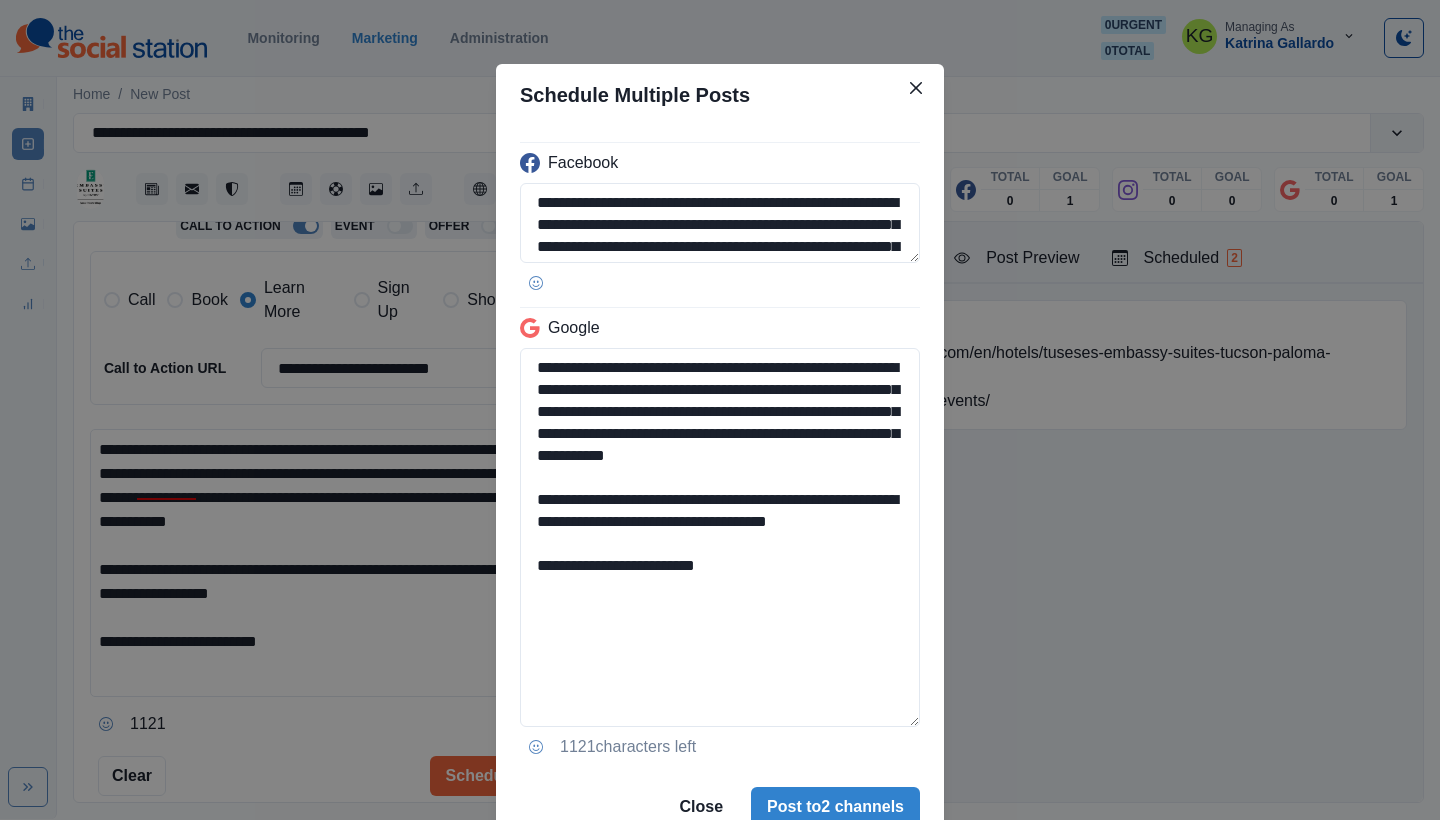 drag, startPoint x: 807, startPoint y: 635, endPoint x: 502, endPoint y: 605, distance: 306.47186 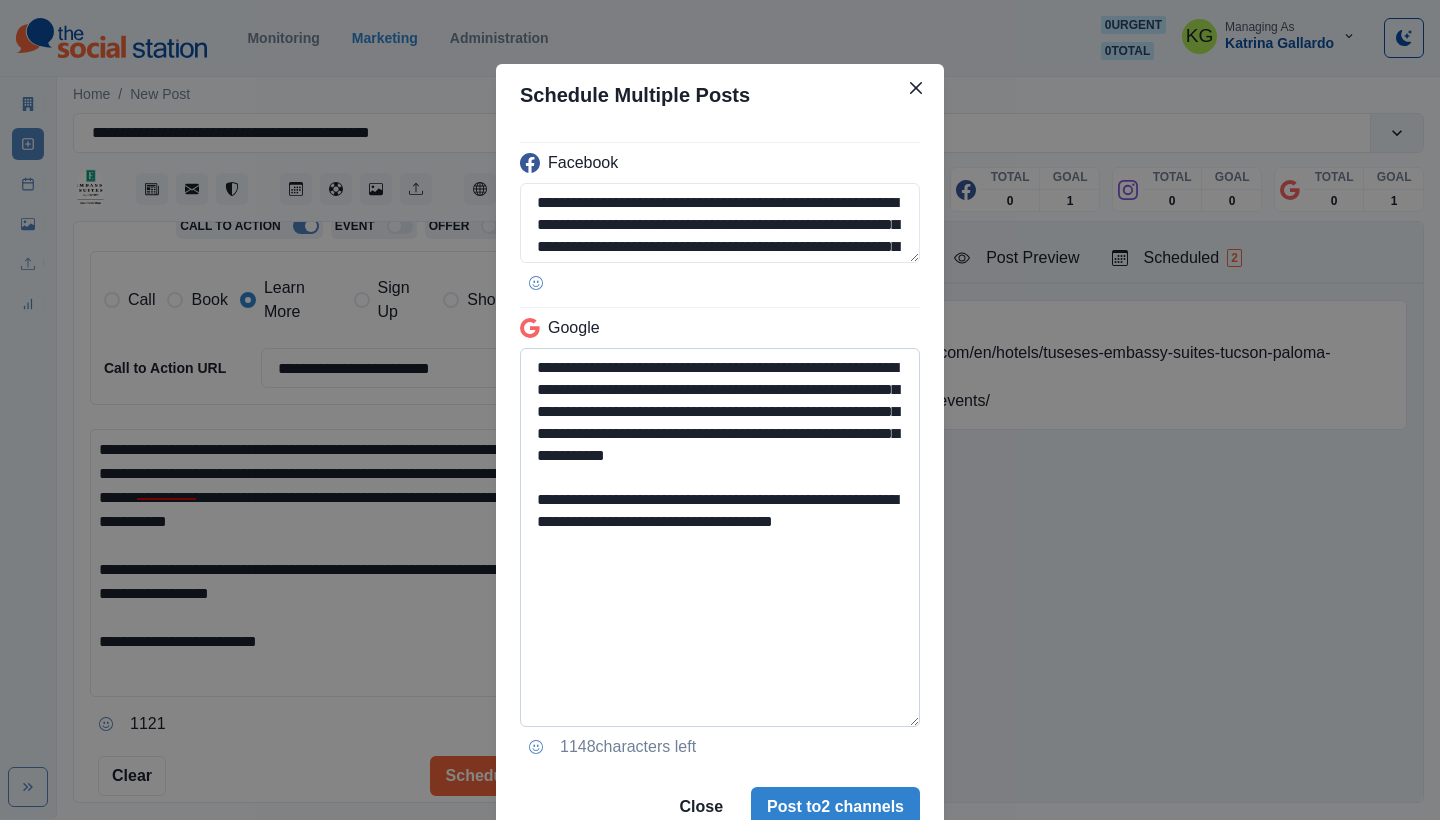 drag, startPoint x: 859, startPoint y: 521, endPoint x: 671, endPoint y: 539, distance: 188.85974 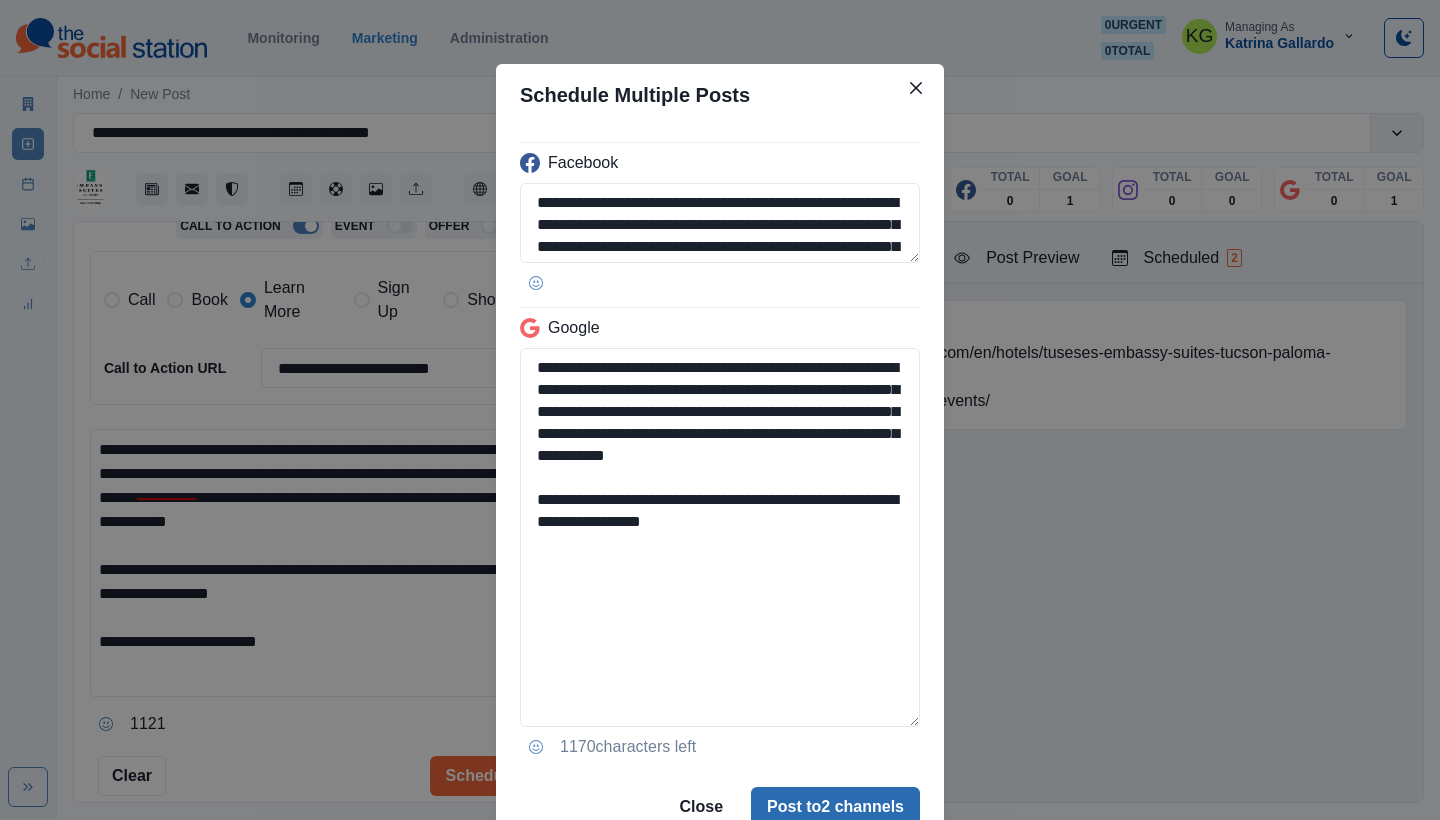type on "**********" 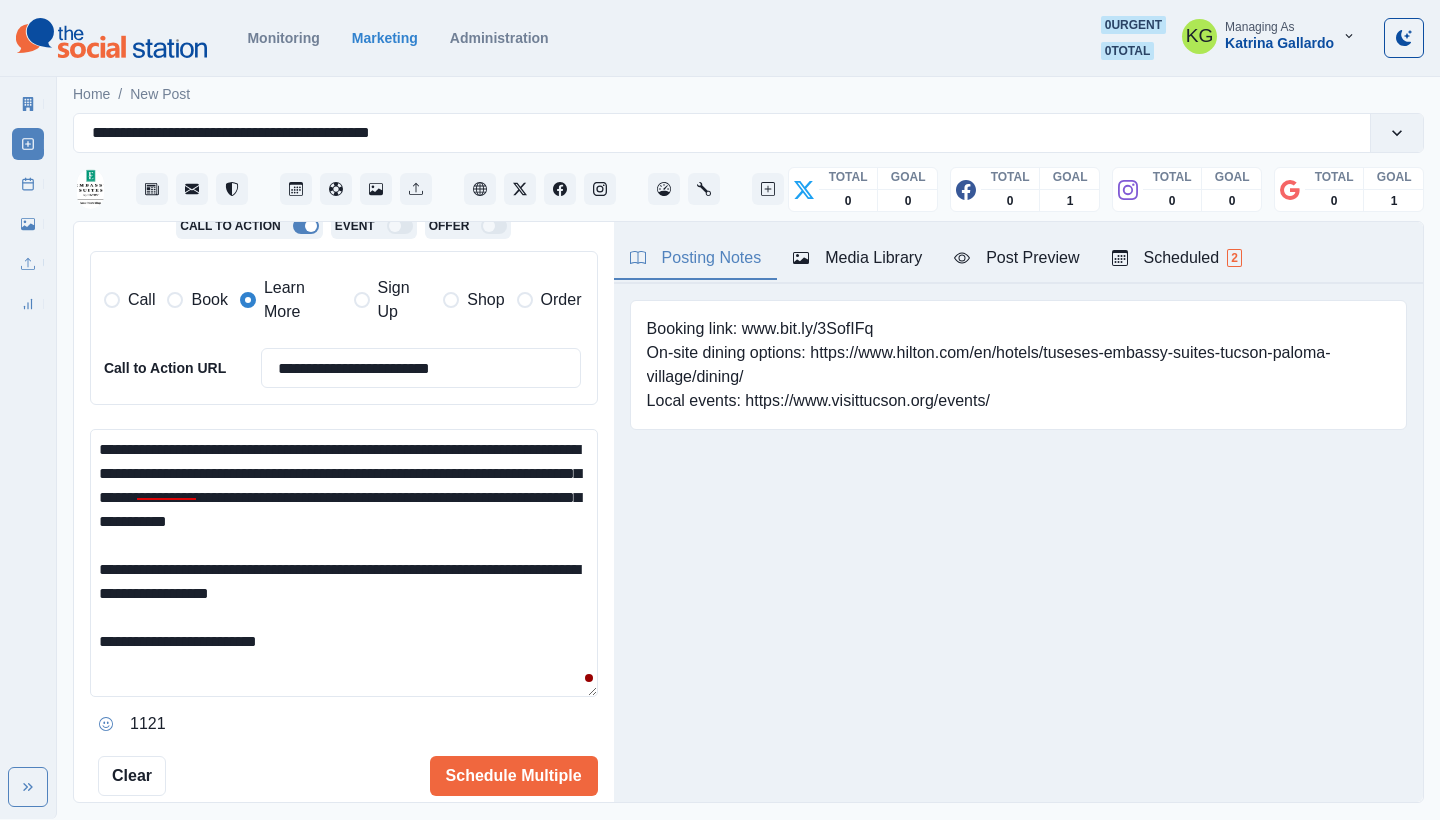 type 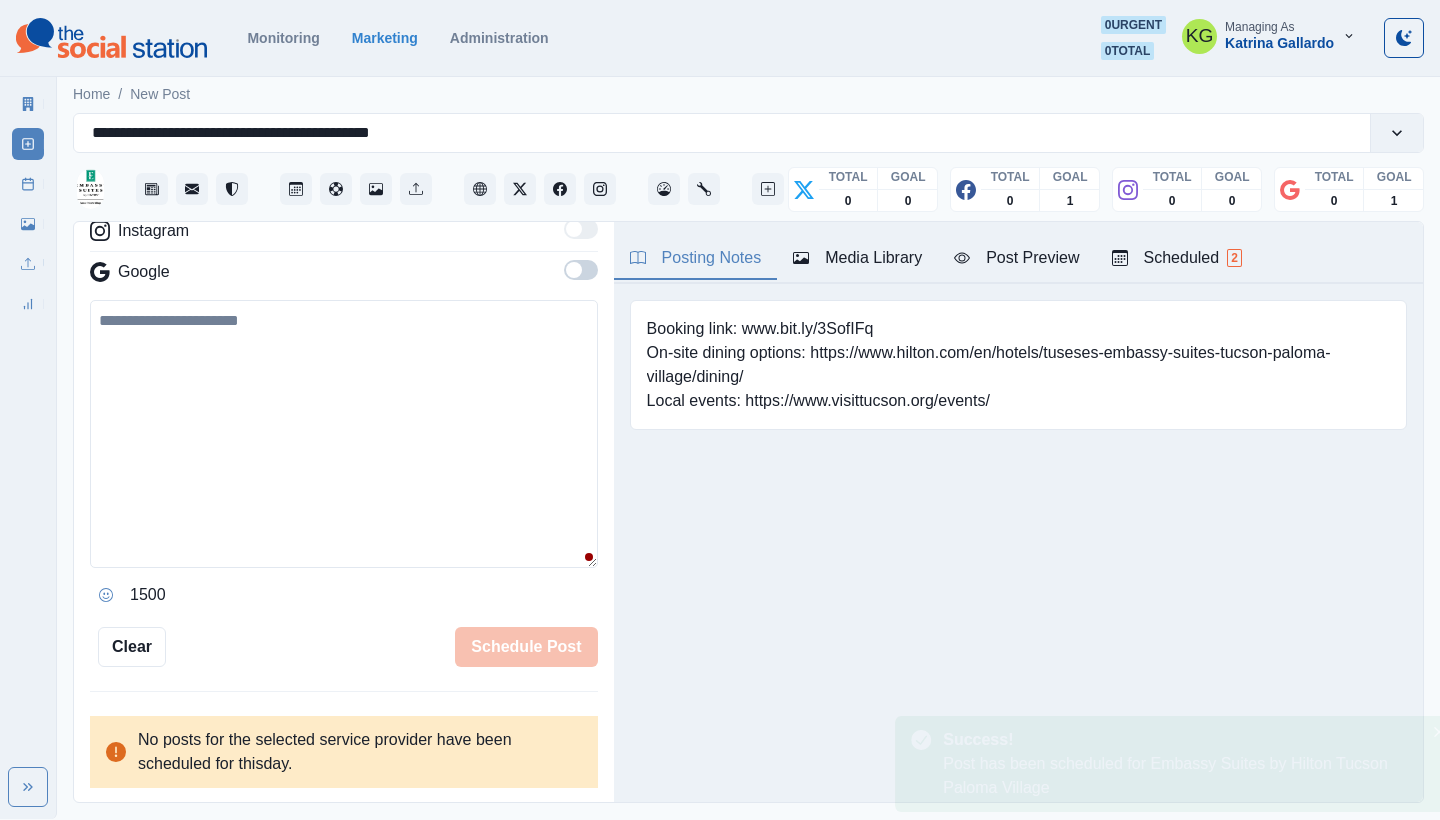 scroll, scrollTop: 348, scrollLeft: 0, axis: vertical 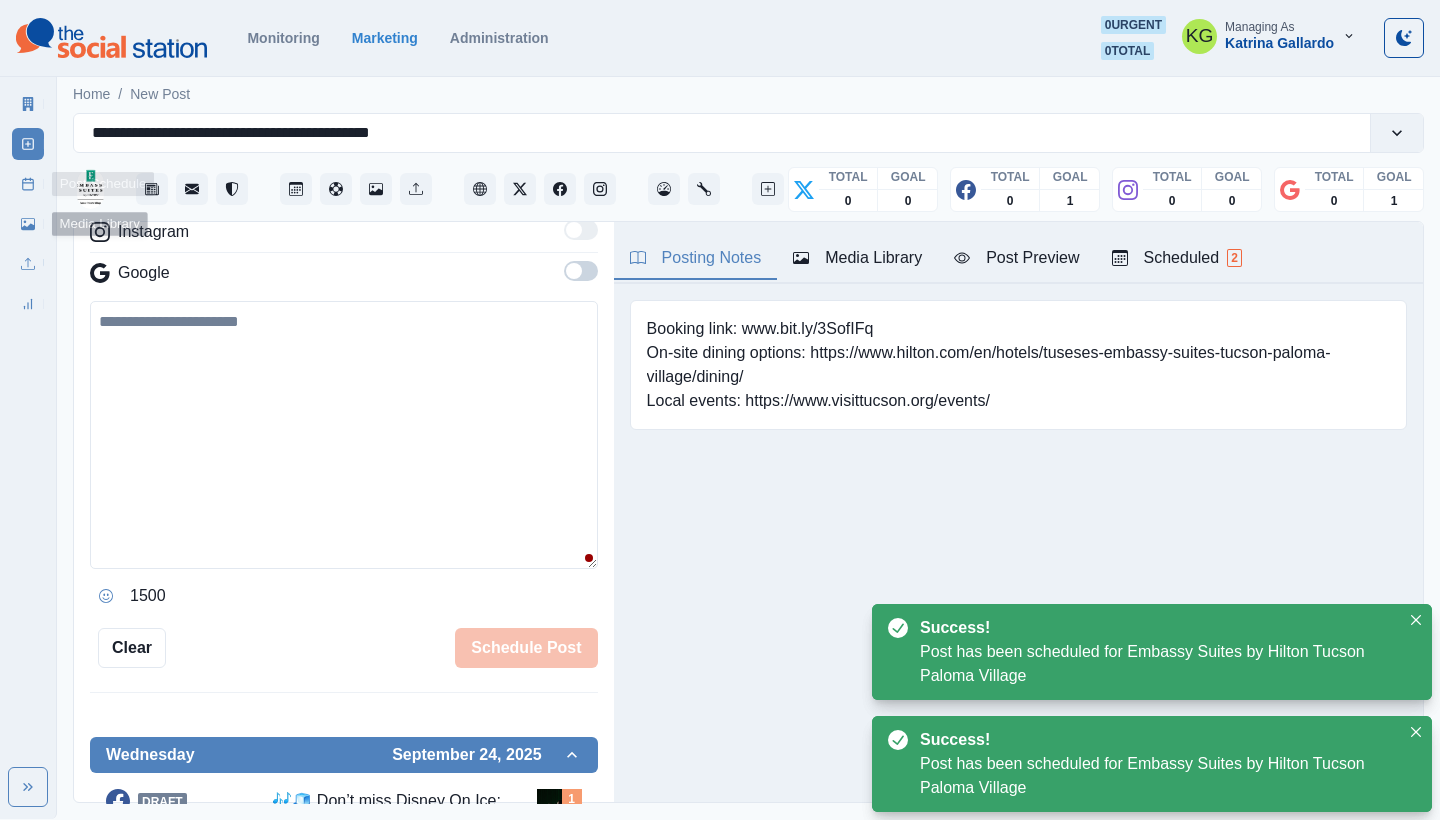 click 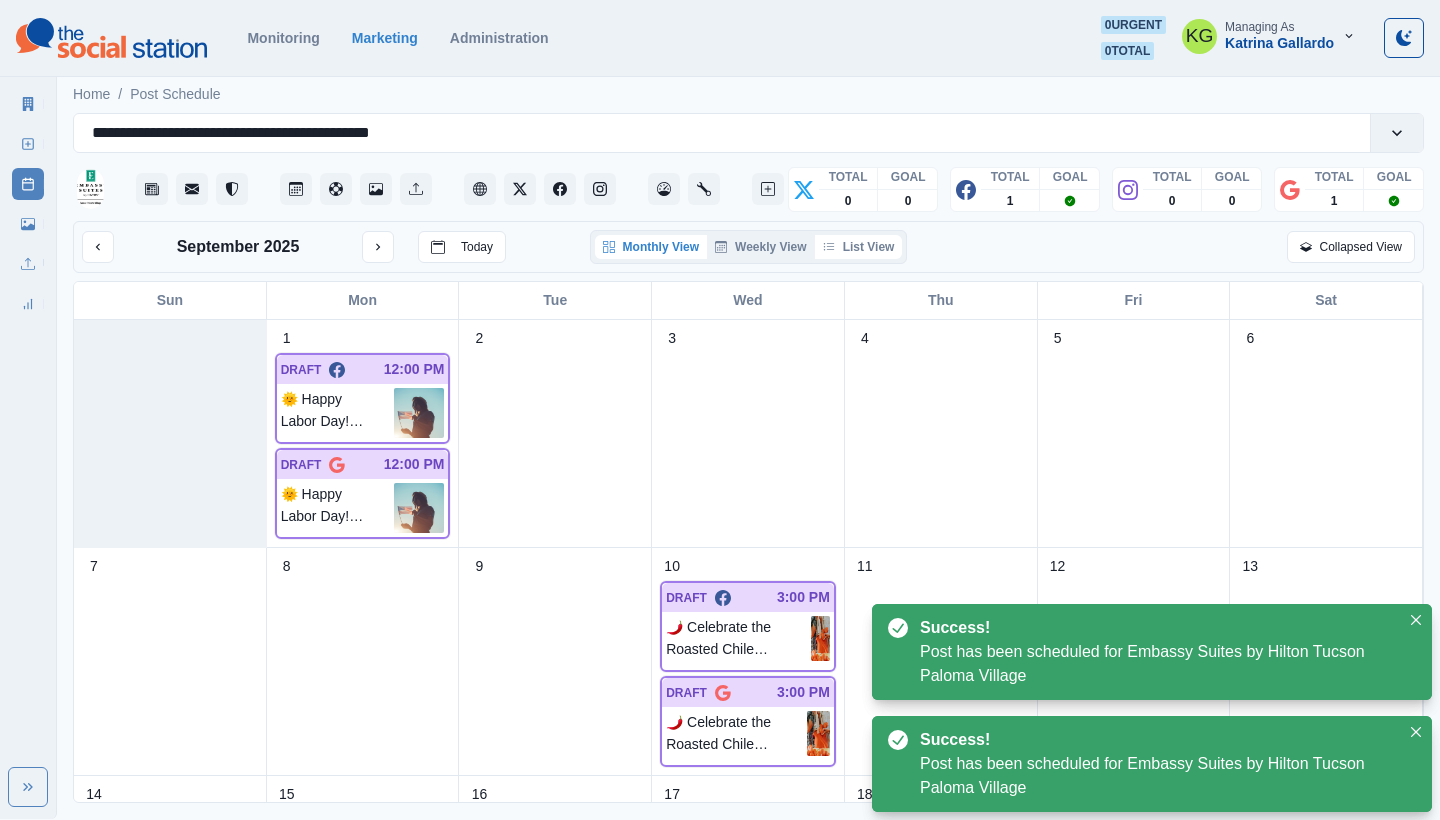 click on "List View" at bounding box center [859, 247] 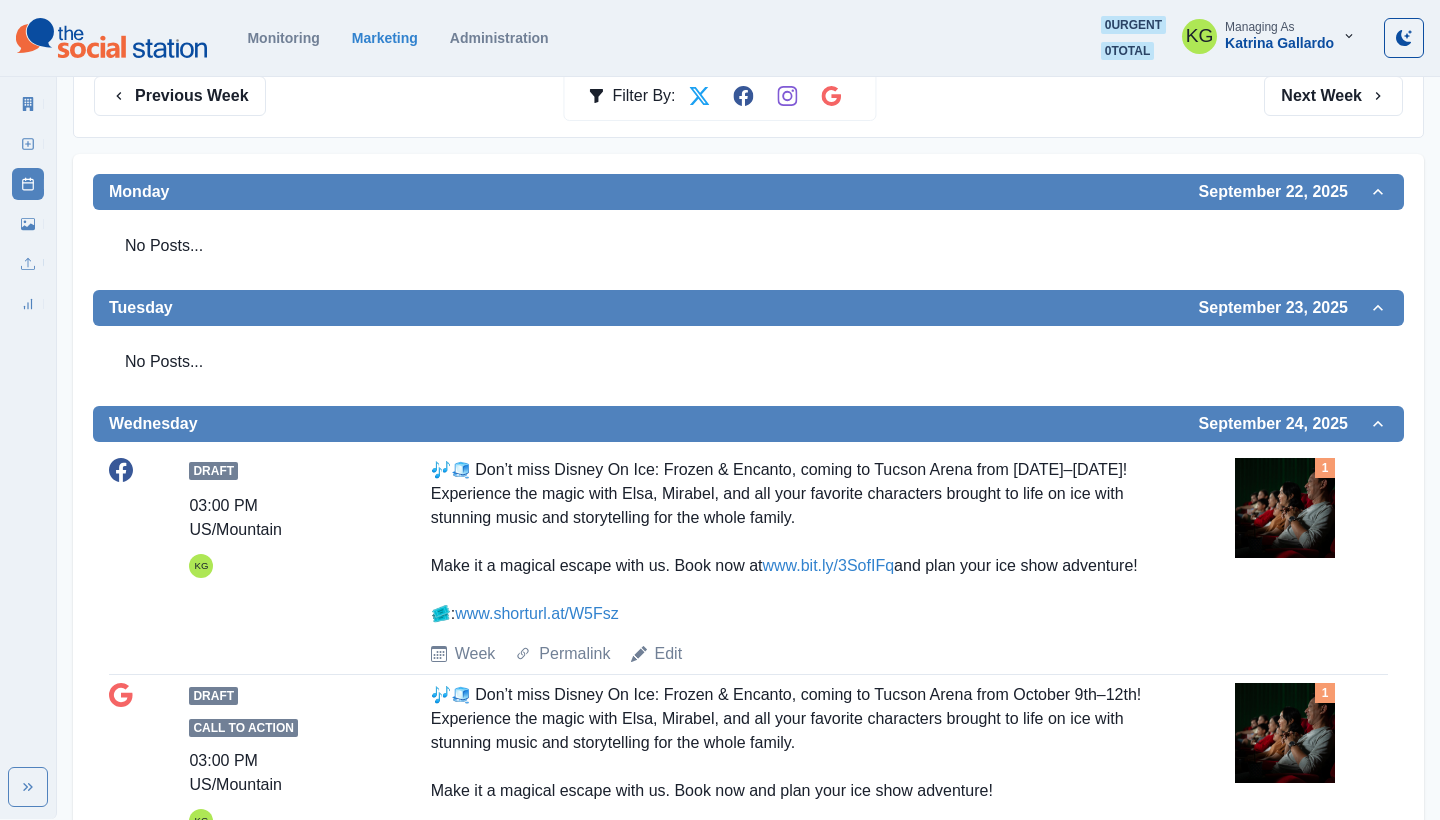 scroll, scrollTop: 148, scrollLeft: 0, axis: vertical 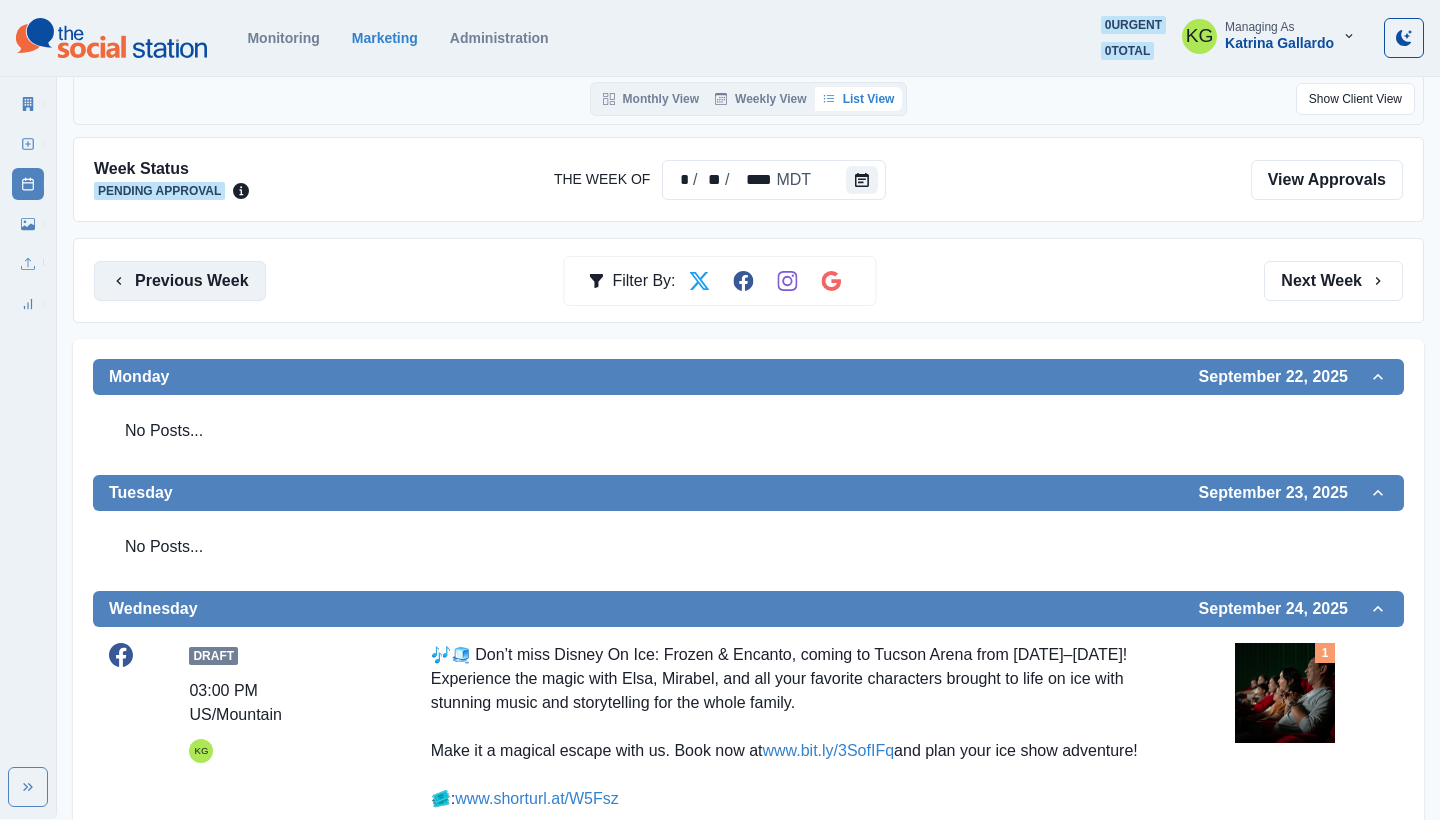 click on "Previous Week" at bounding box center [180, 281] 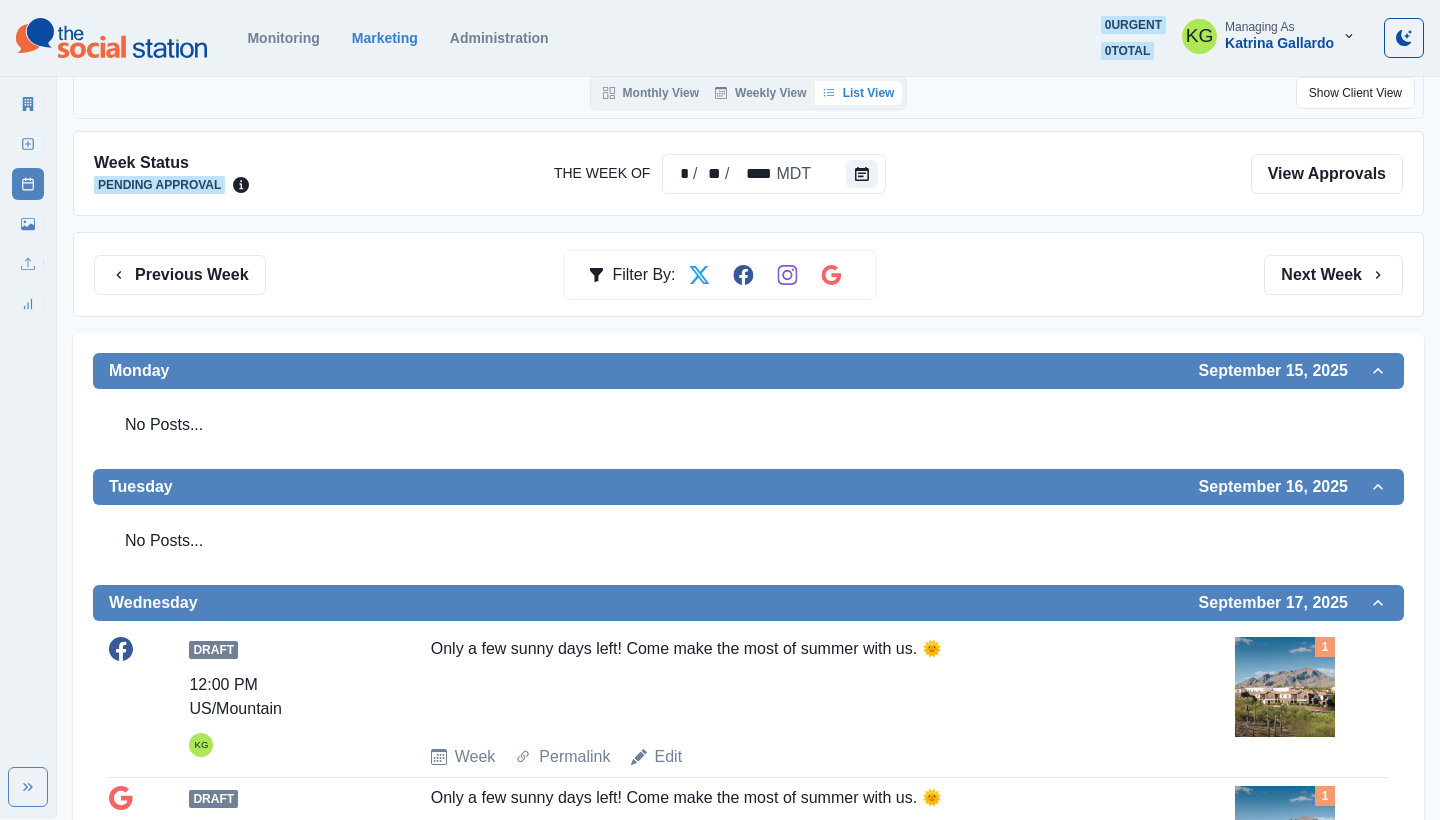 scroll, scrollTop: 119, scrollLeft: 0, axis: vertical 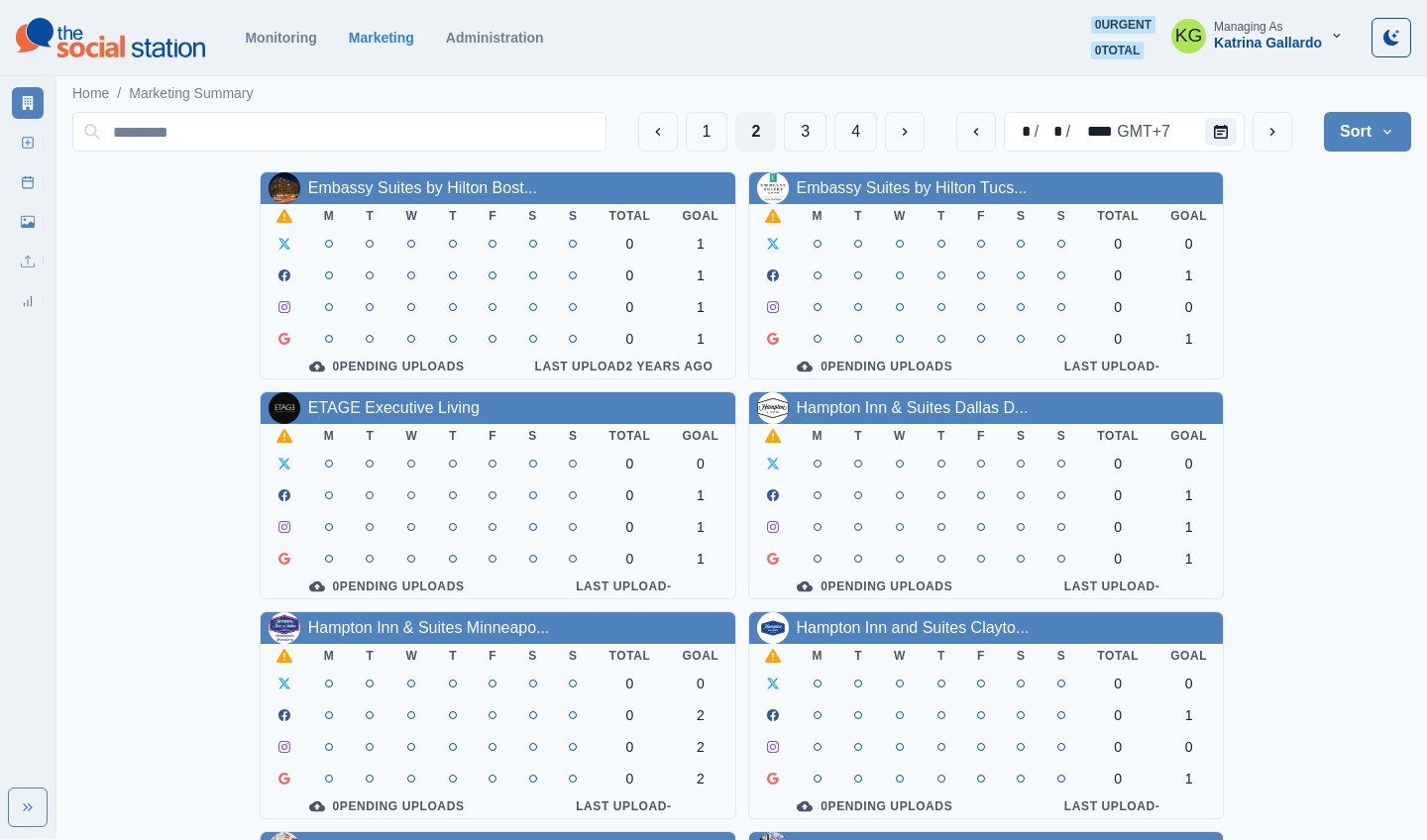 click on "Embassy Suites by Hilton [CITY], [STATE] M T W T F S S Total Goal 0 1 0 1 0 1 0 1 0  Pending Uploads Last Upload  2 years ago Embassy Suites by Hilton [CITY], [STATE] M T W T F S S Total Goal 0 0 0 1 0 0 0 1 0  Pending Uploads Last Upload  - ETAGE Executive Living M T W T F S S Total Goal 0 0 0 1 0 1 0 1 0  Pending Uploads Last Upload  - Hampton Inn & Suites [CITY], [STATE] D... M T W T F S S Total Goal 0 0 0 1 0 1 0 1 0  Pending Uploads Last Upload  - Hampton Inn & Suites [CITY], [STATE]... M T W T F S S Total Goal 0 0 0 2 0 2 0 2 0  Pending Uploads Last Upload  - Hampton Inn and Suites [CITY], [STATE]... M T W T F S S Total Goal 0 0 0 1 0 0 0 1 0  Pending Uploads Last Upload  - Hampton Inn West Palm Beach [STATE] C... M T W T F S S Total Goal 0 0 0 1 0 0 0 1 0  Pending Uploads Last Upload  - Hilton Garden Inn [CITY], [STATE] - B... M T W T F S S Total Goal 0 0 0 1 0 1 0 1 0  Pending Uploads Last Upload  - Hilton Garden Inn [CITY], [STATE] M T W T F S S Total Goal 0 3 0 3 0 3 0 3 0  Pending Uploads Last Upload  2 years ago Hilton Garden Inn West Palm Beach [STATE]... M T W T F S S 0" at bounding box center (741, 825) 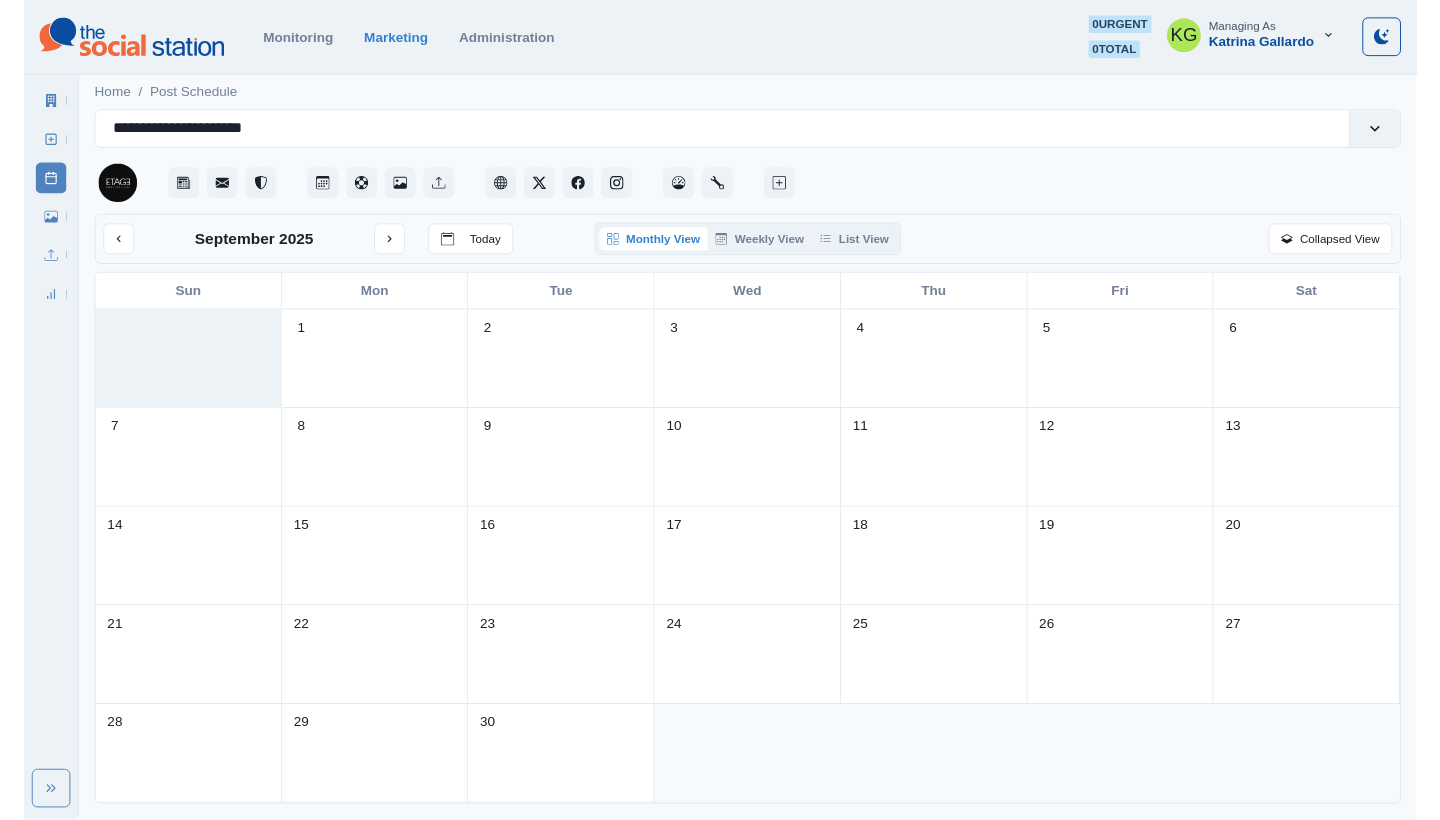 scroll, scrollTop: 0, scrollLeft: 0, axis: both 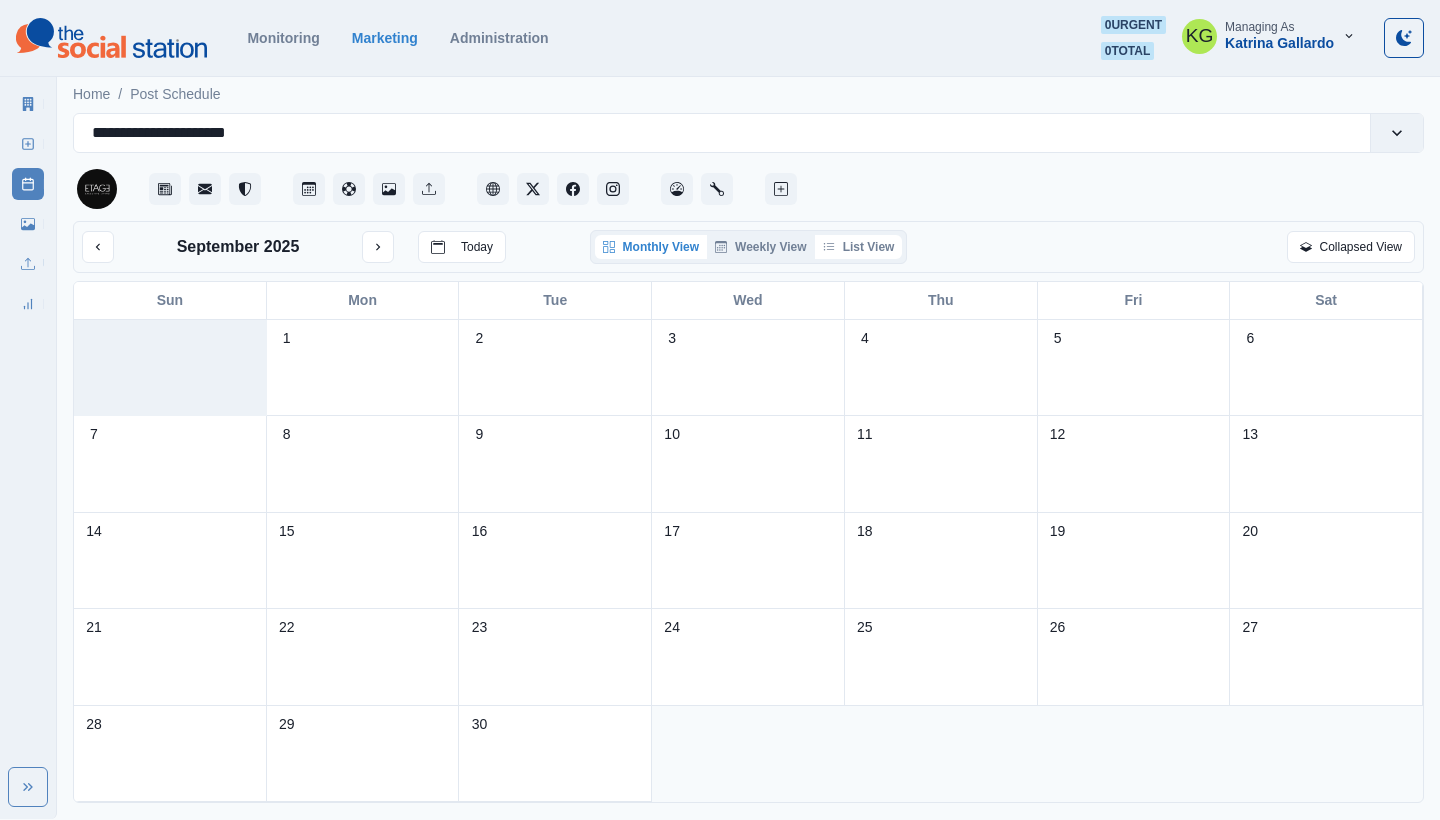 click on "List View" at bounding box center (859, 247) 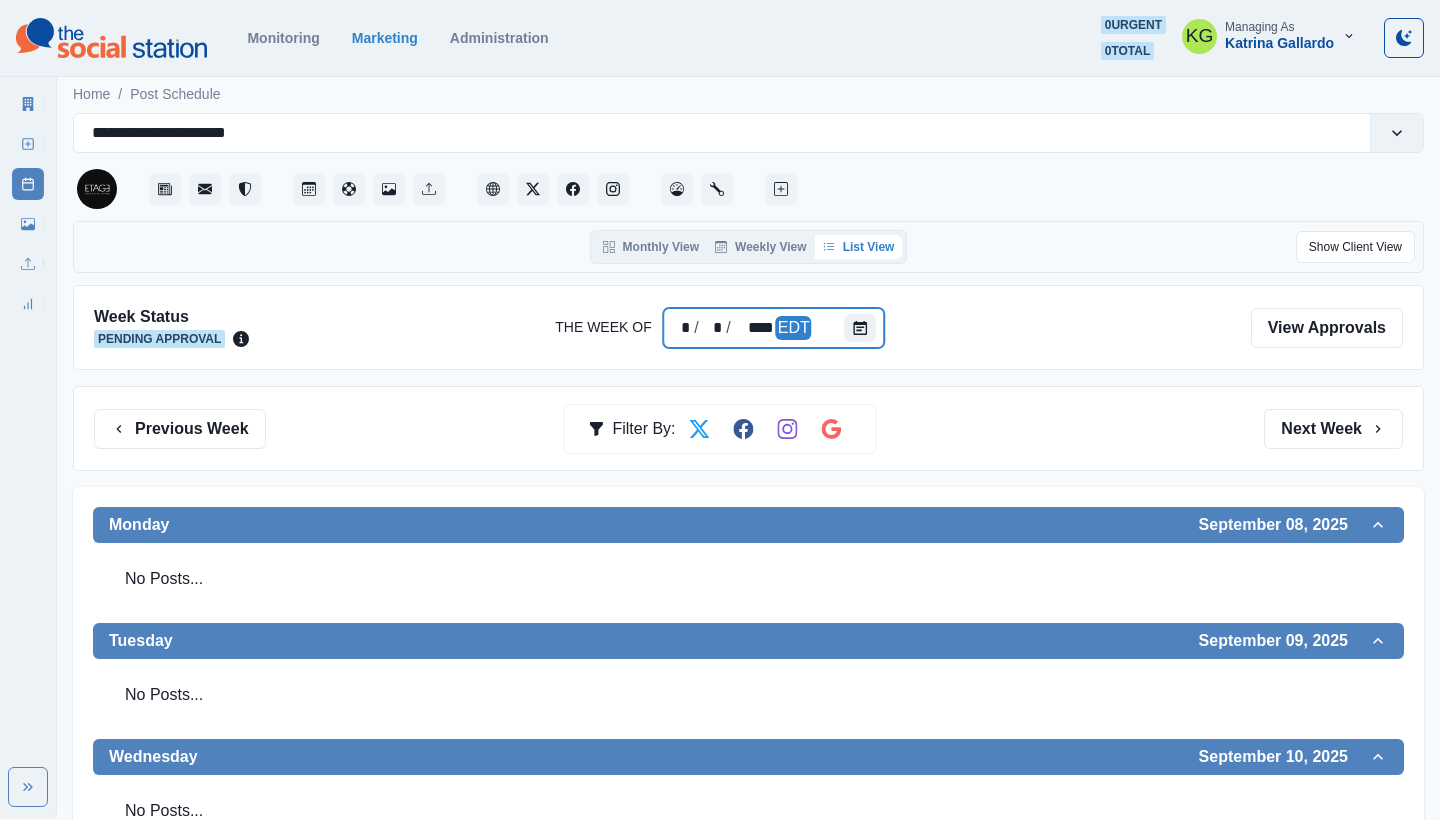 click at bounding box center (865, 328) 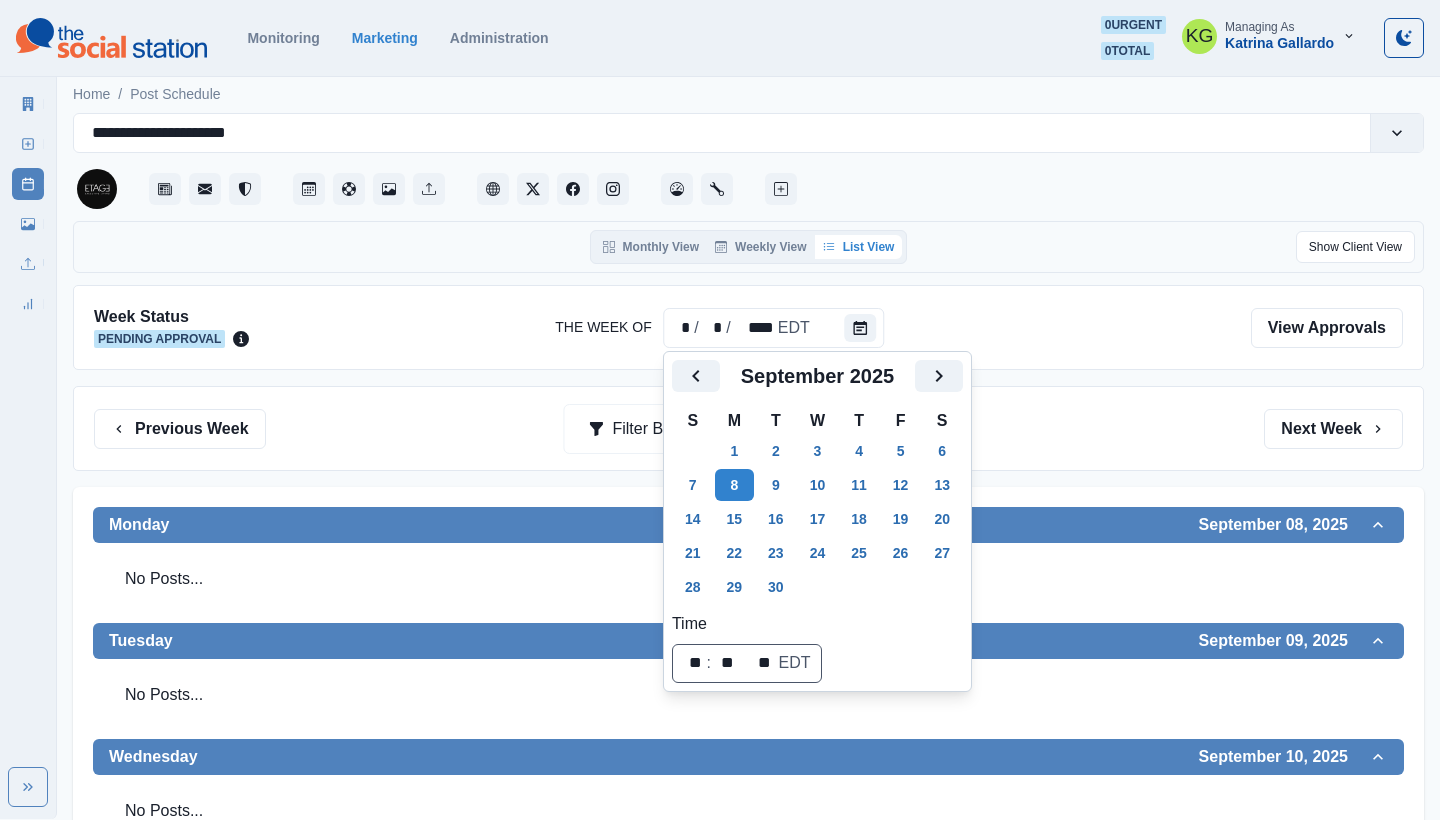 click on "September 2025" at bounding box center (817, 384) 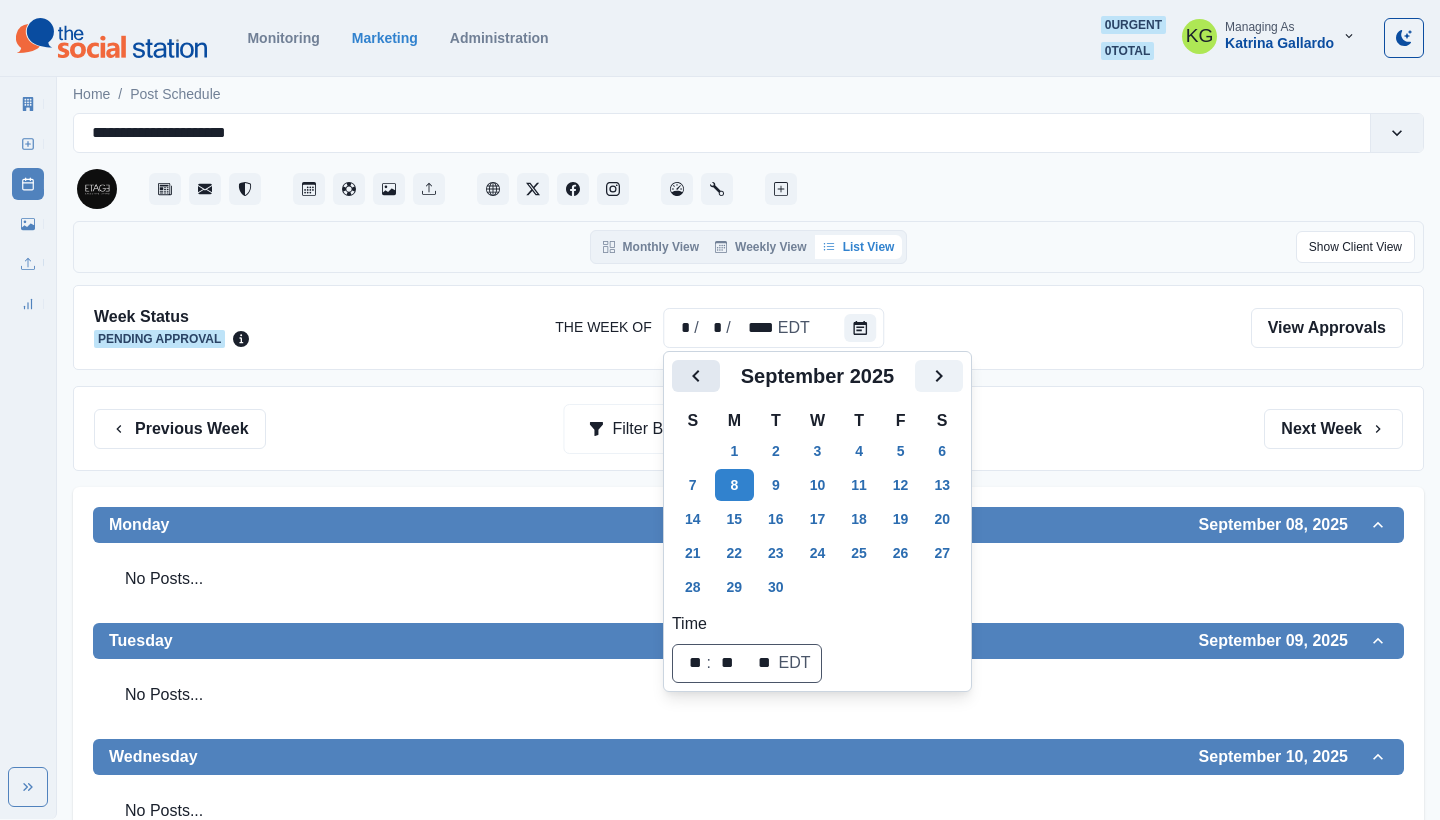 click 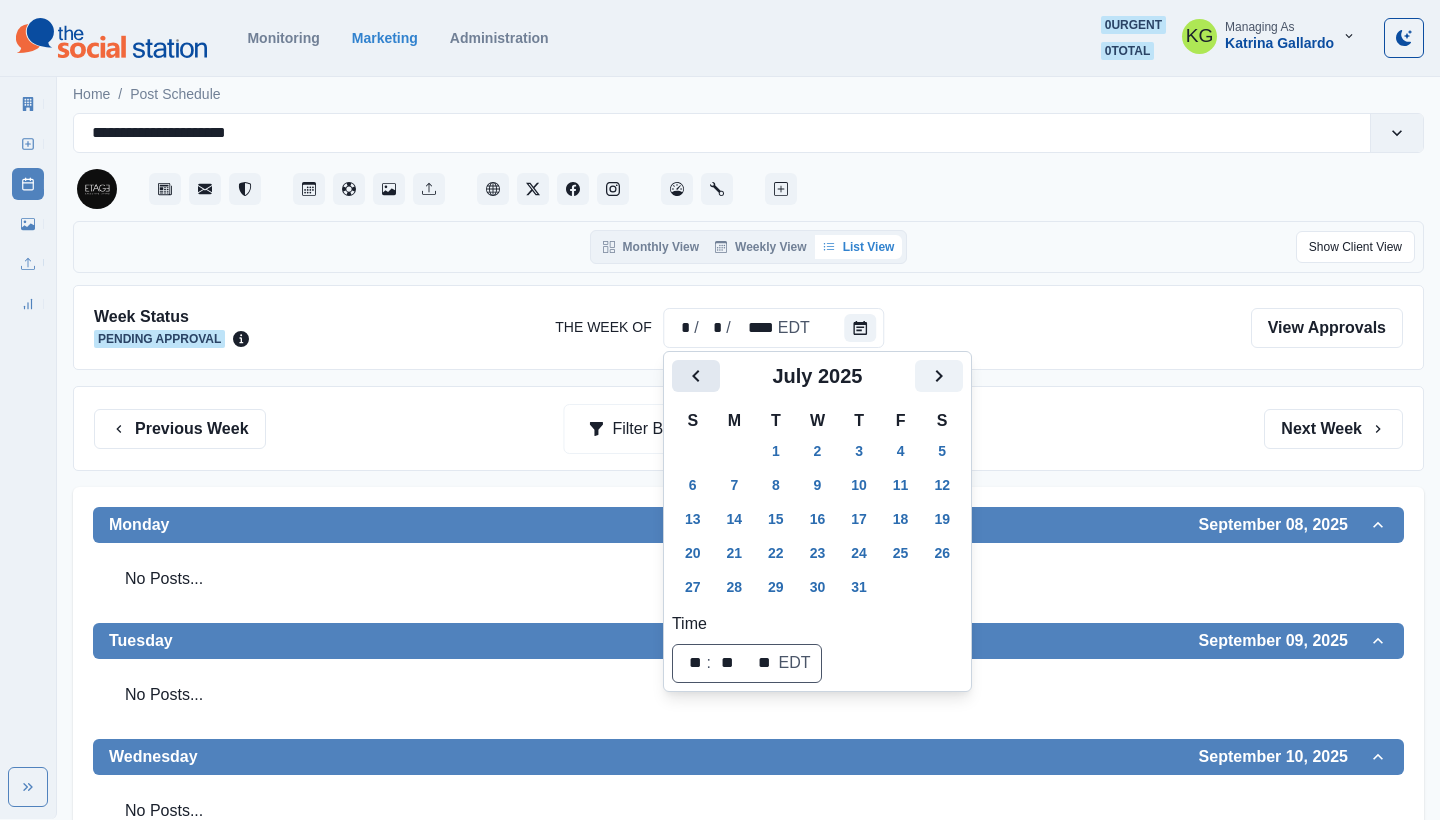 click 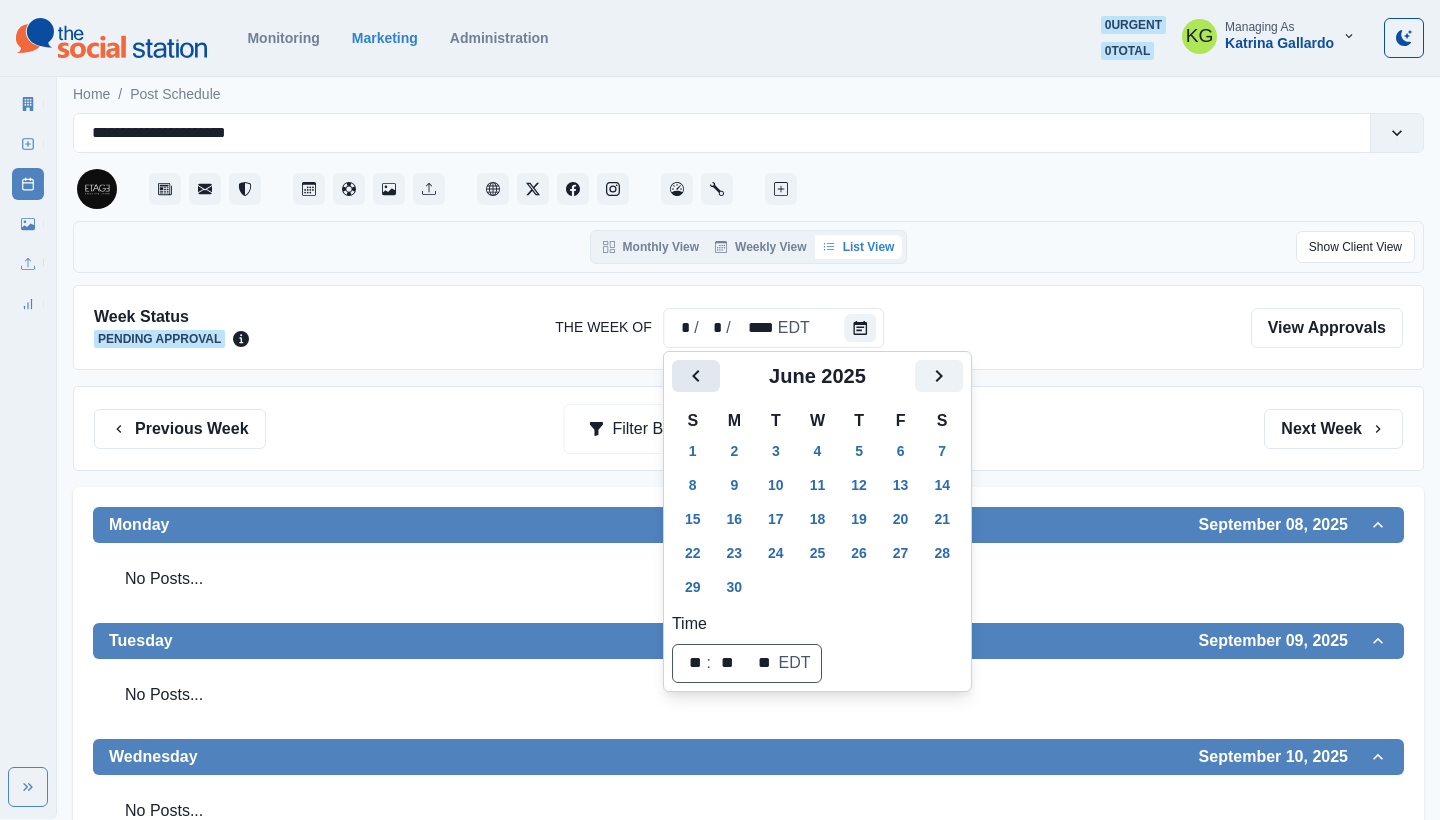 click 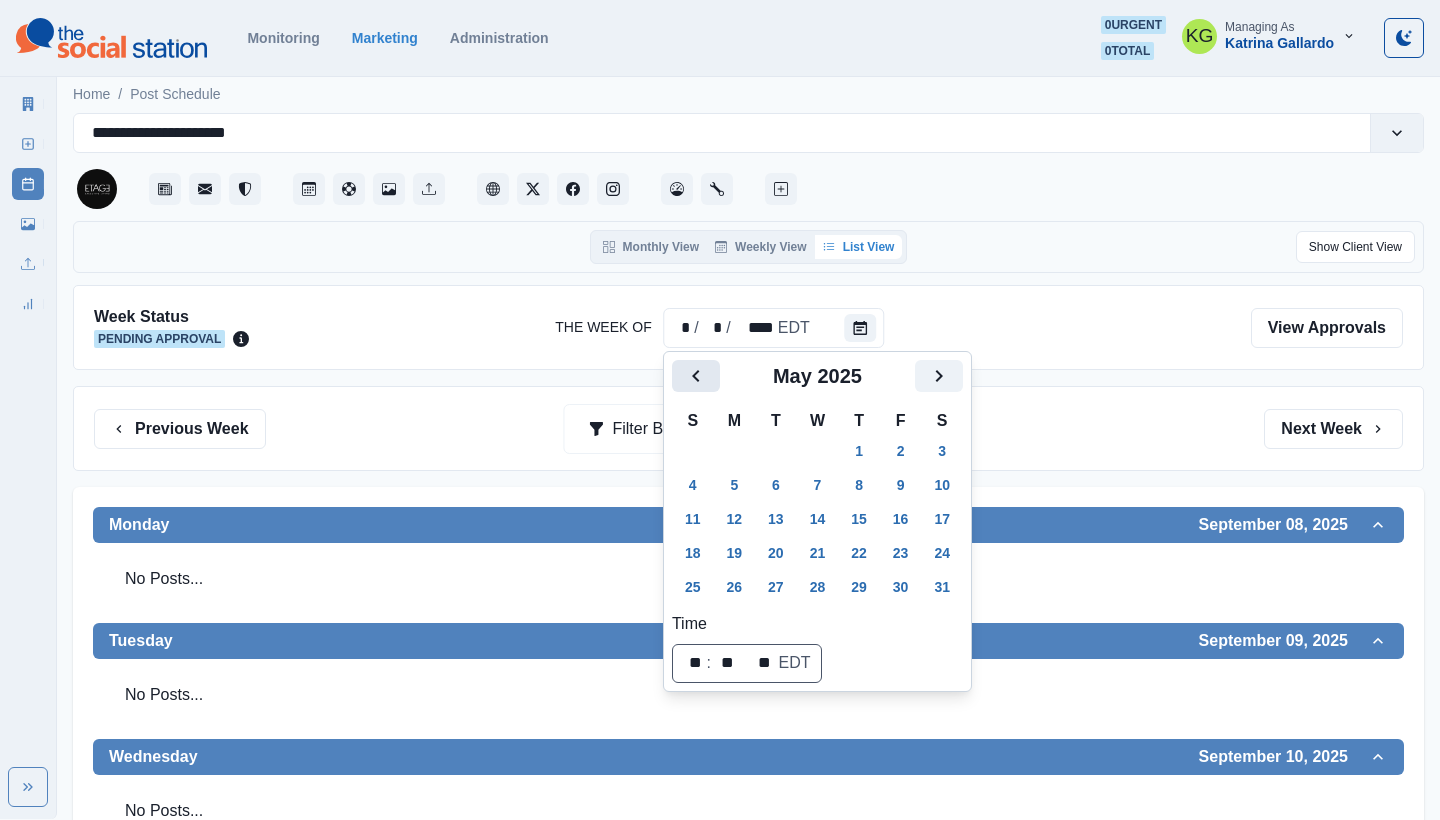click 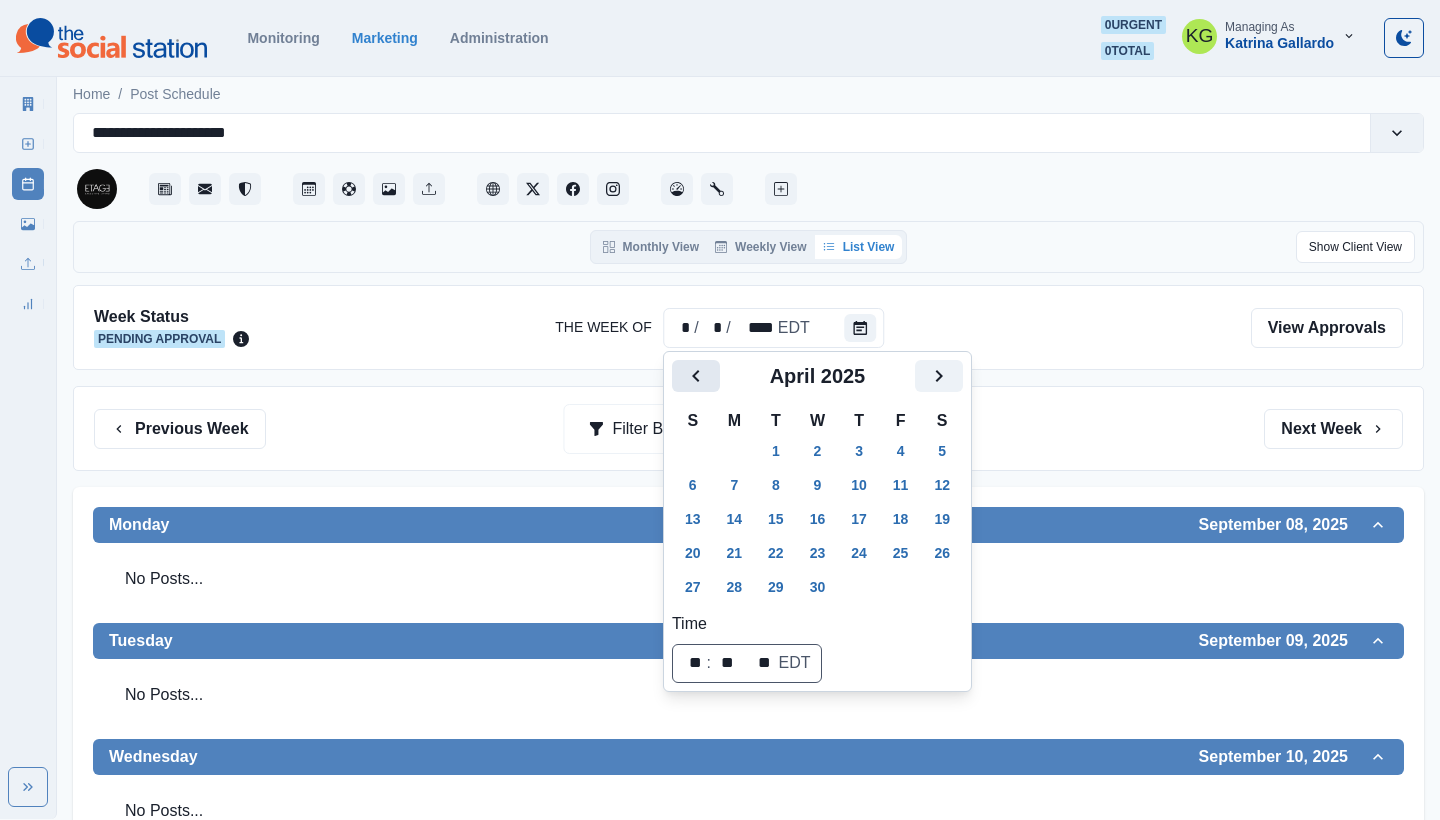 click 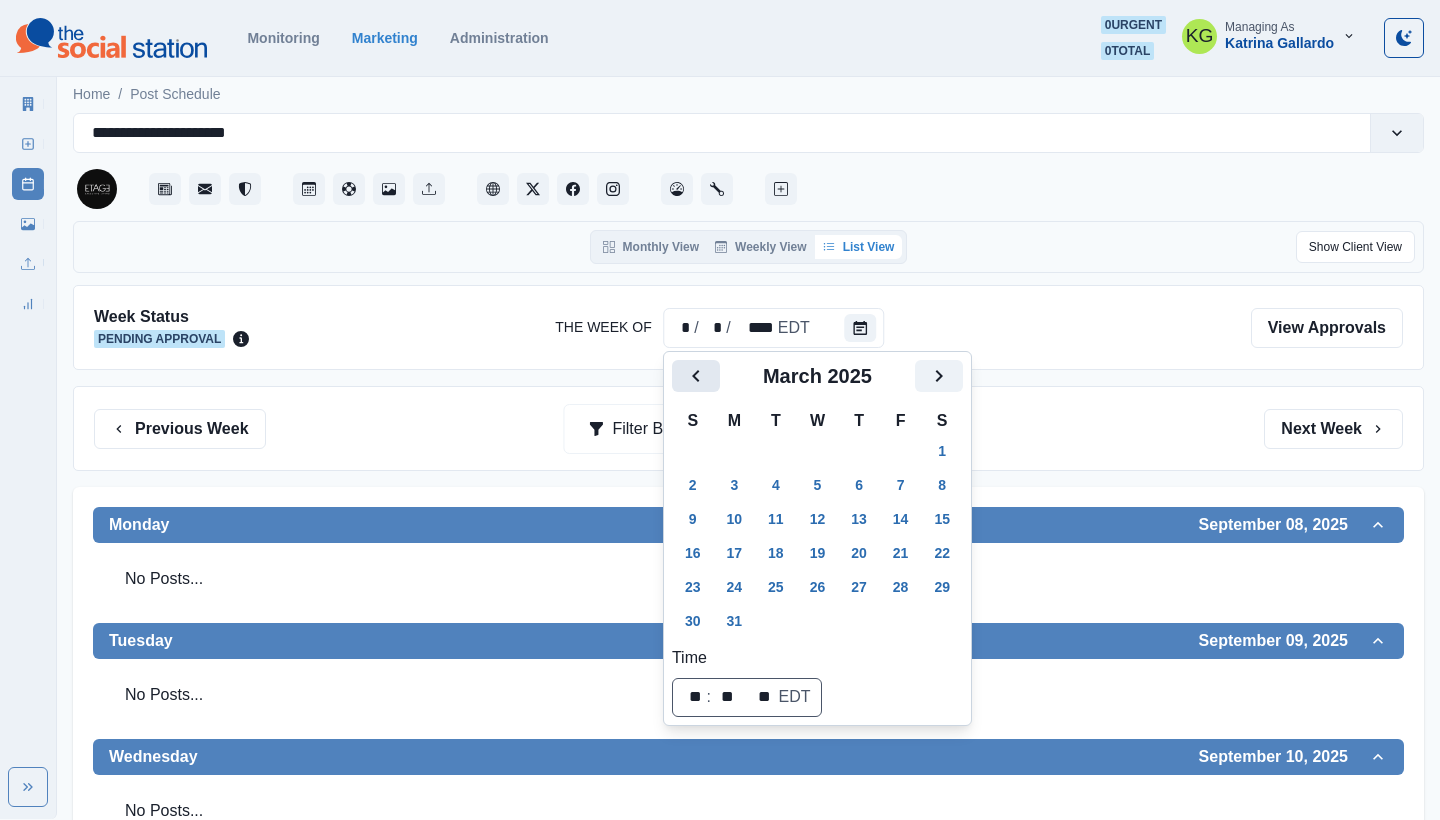 click 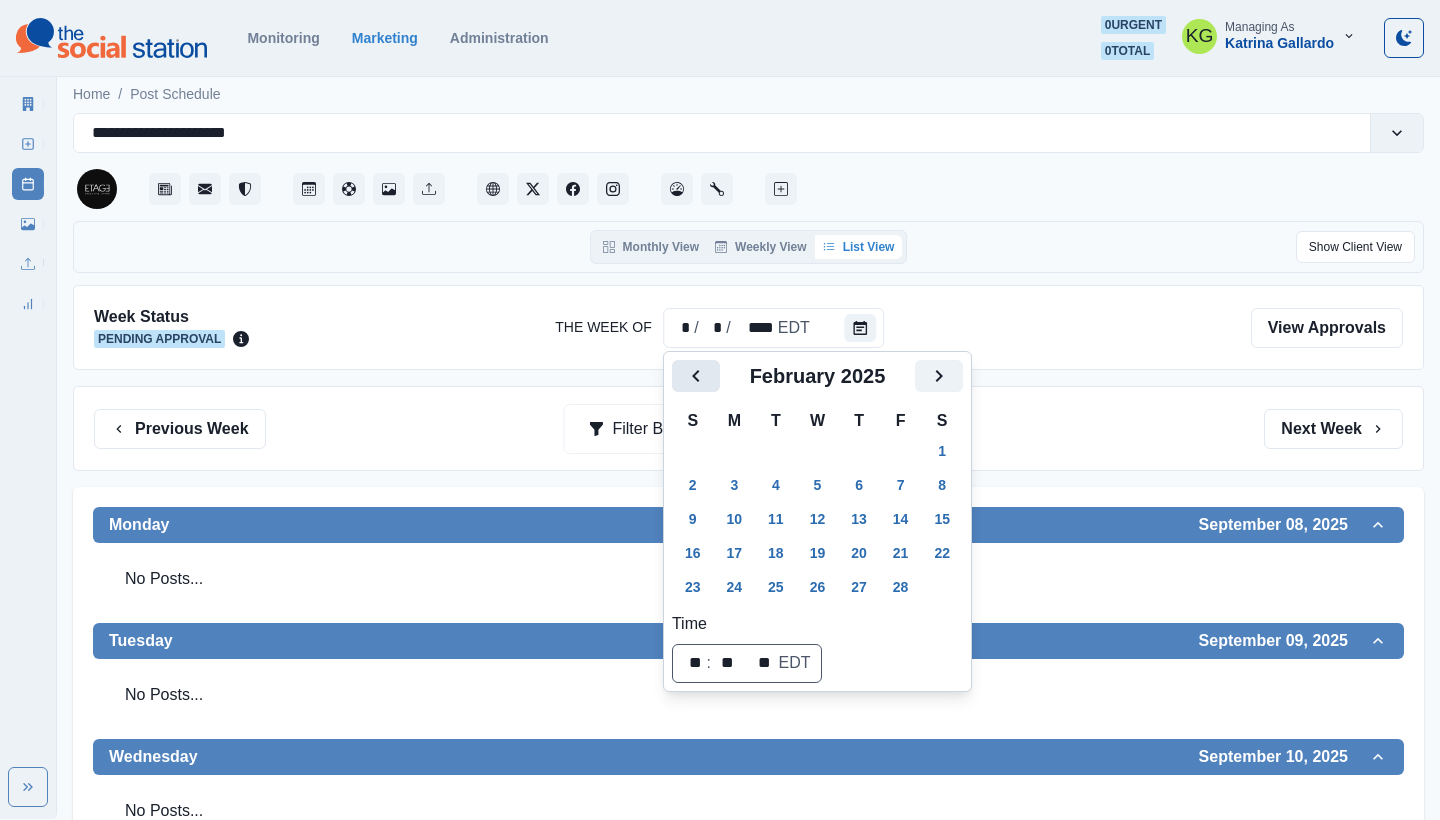 click 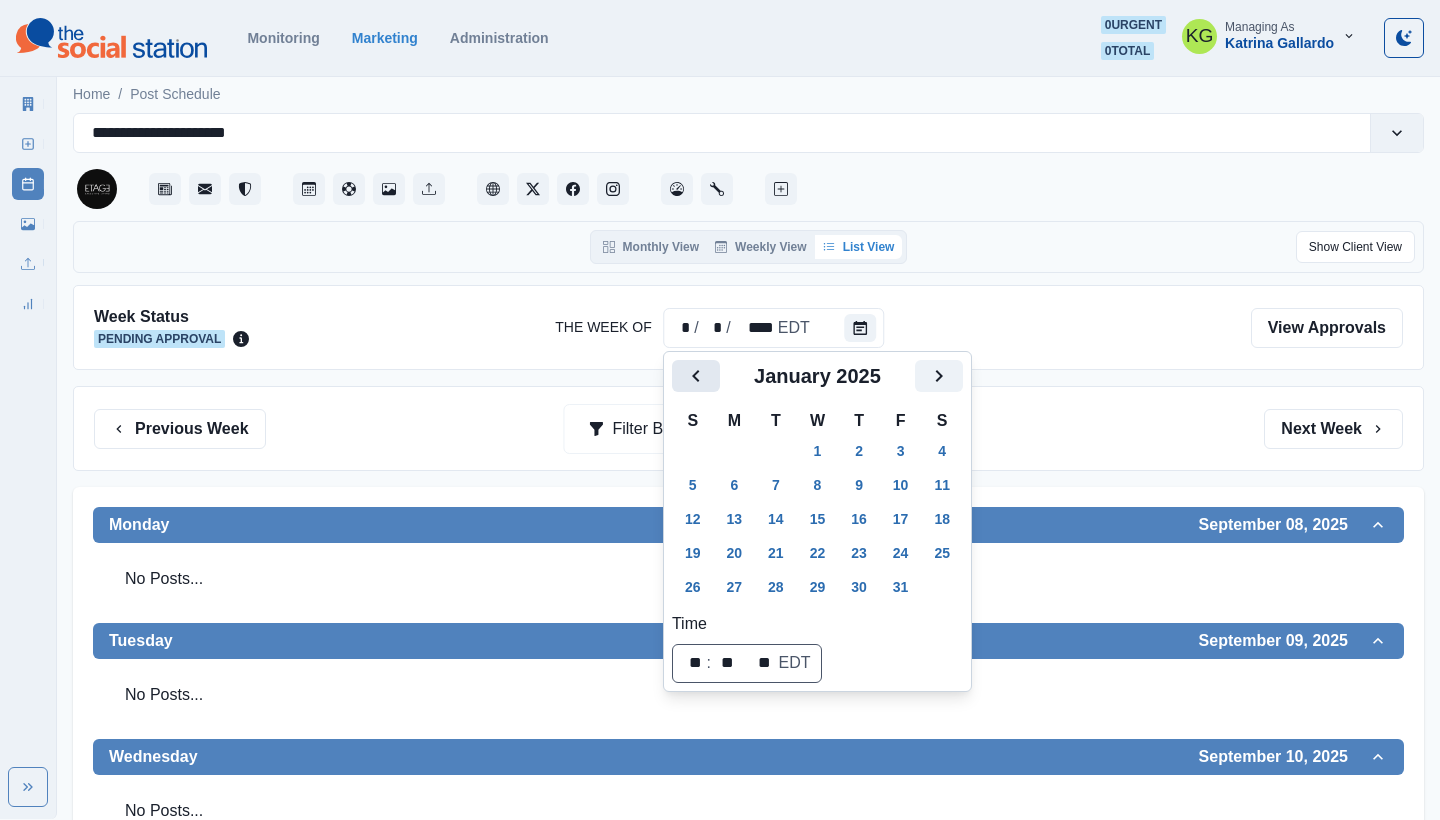 click 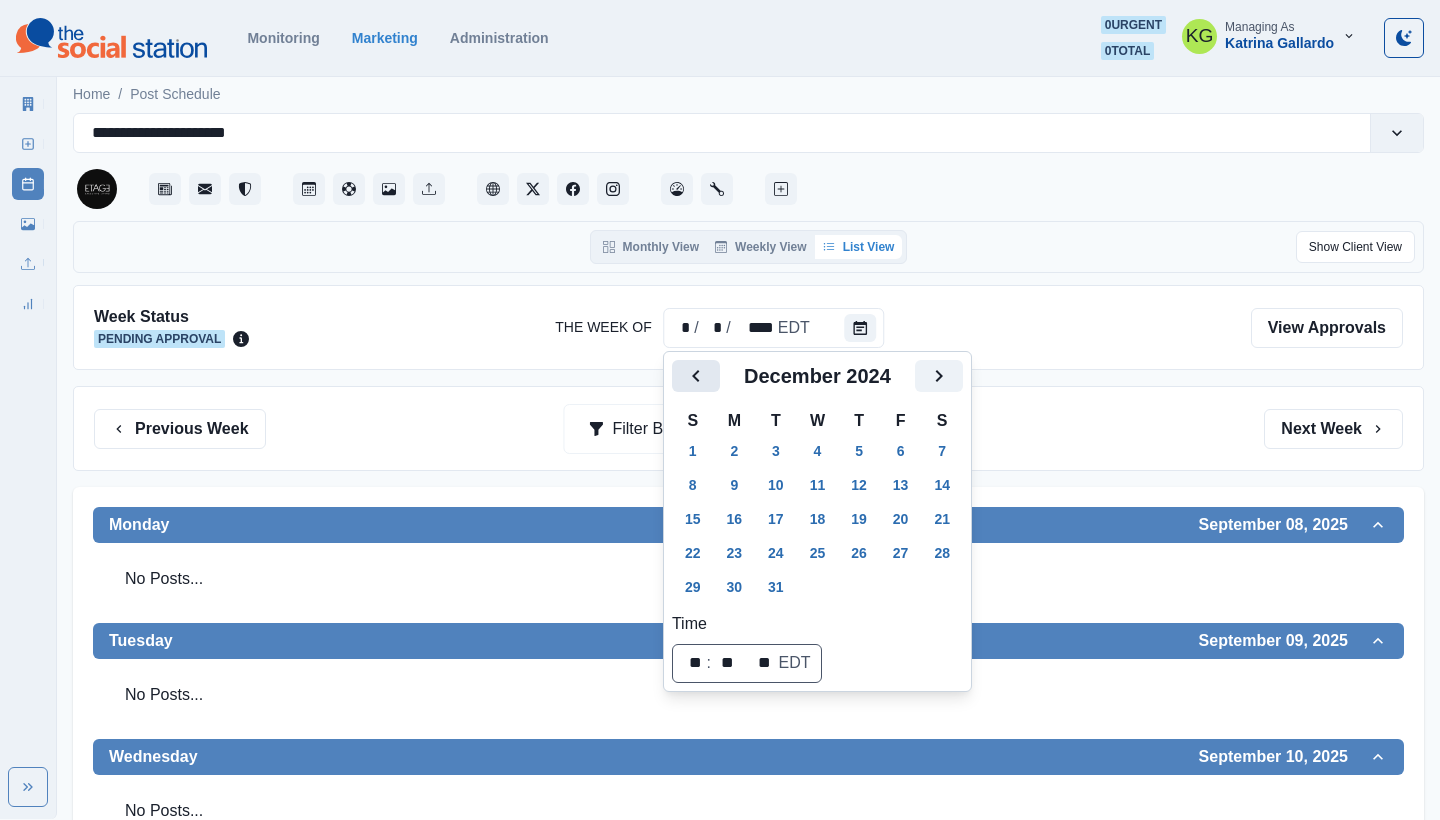 click 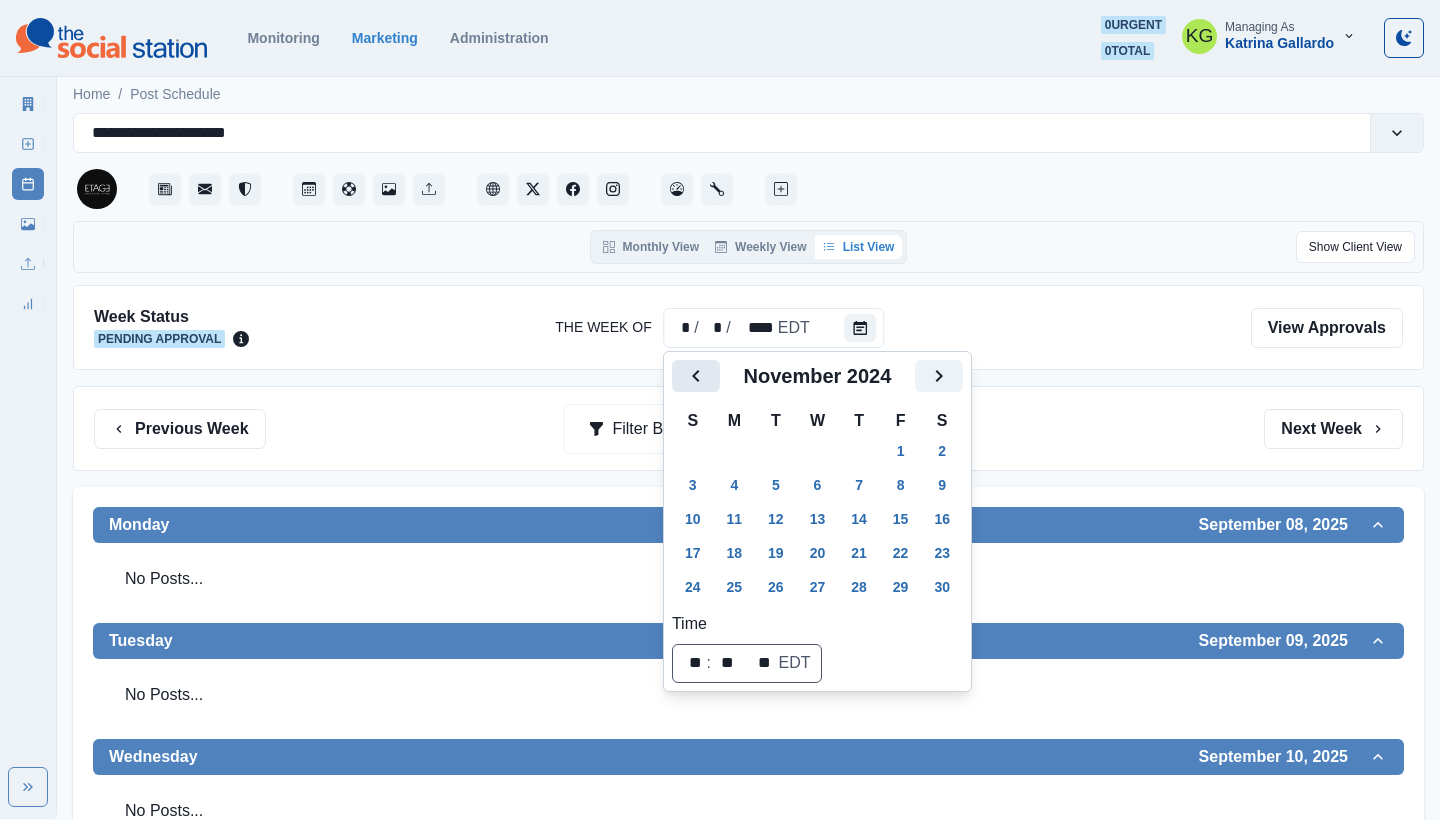 click 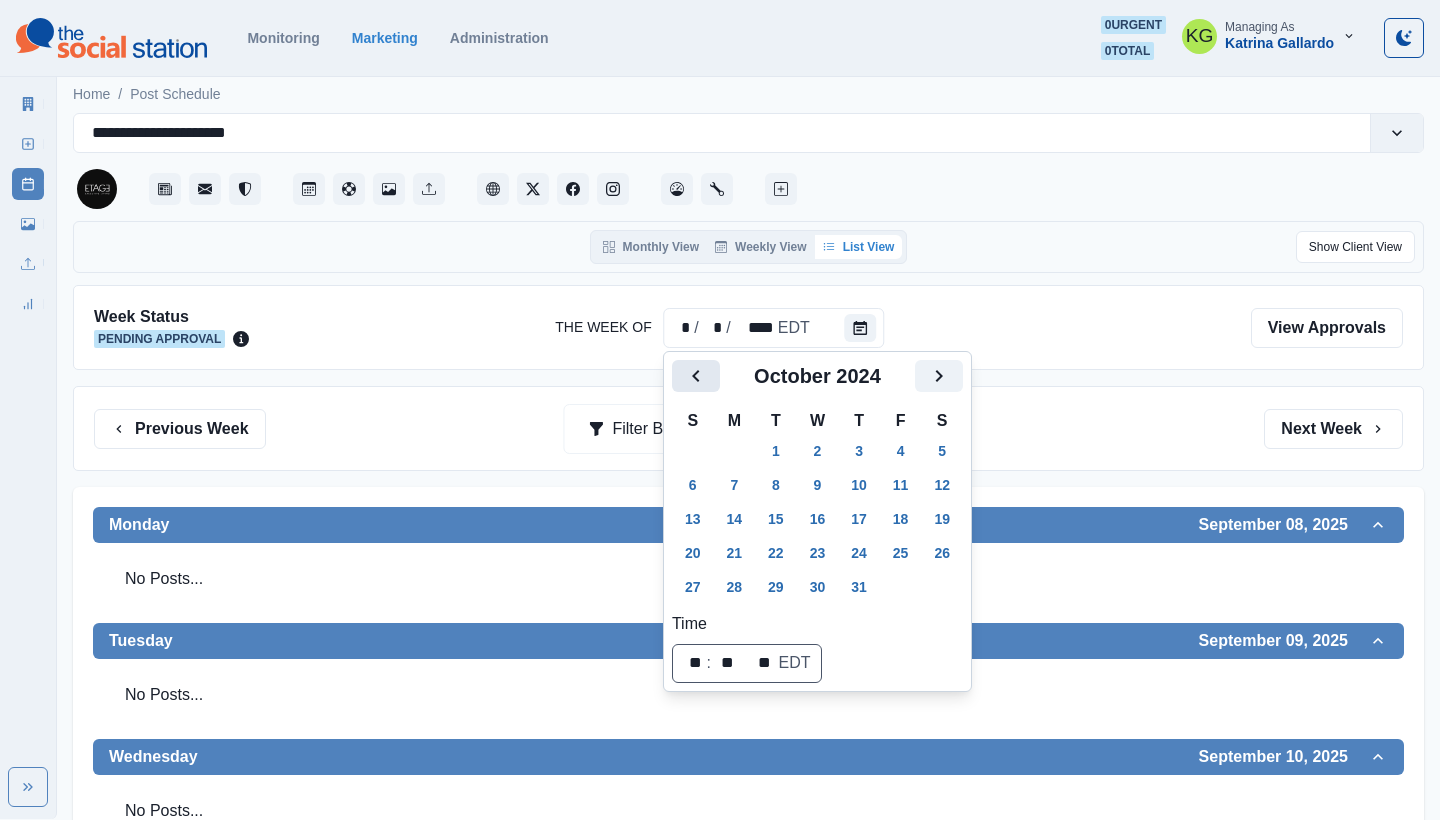 click 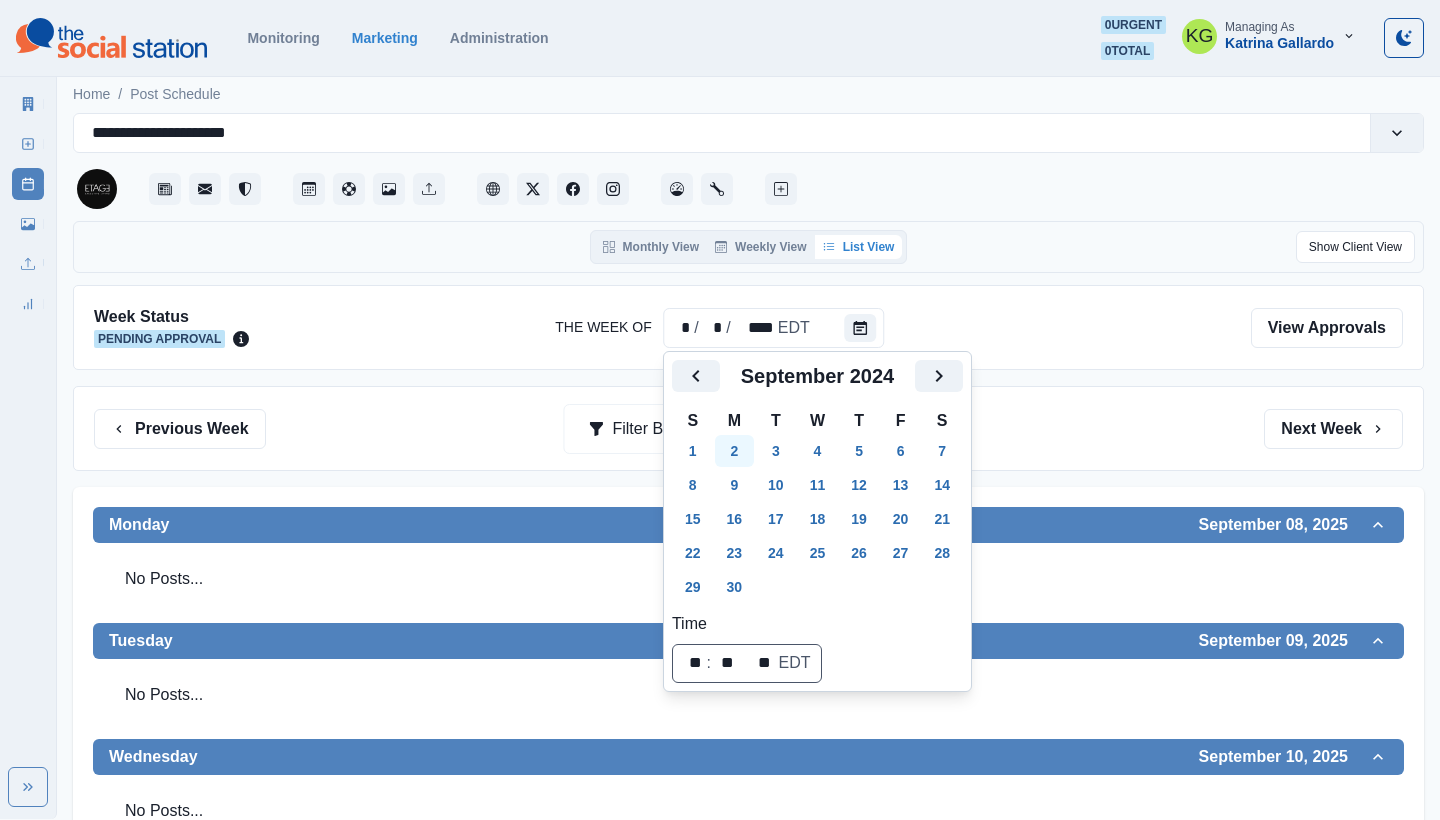 click on "2" at bounding box center (735, 451) 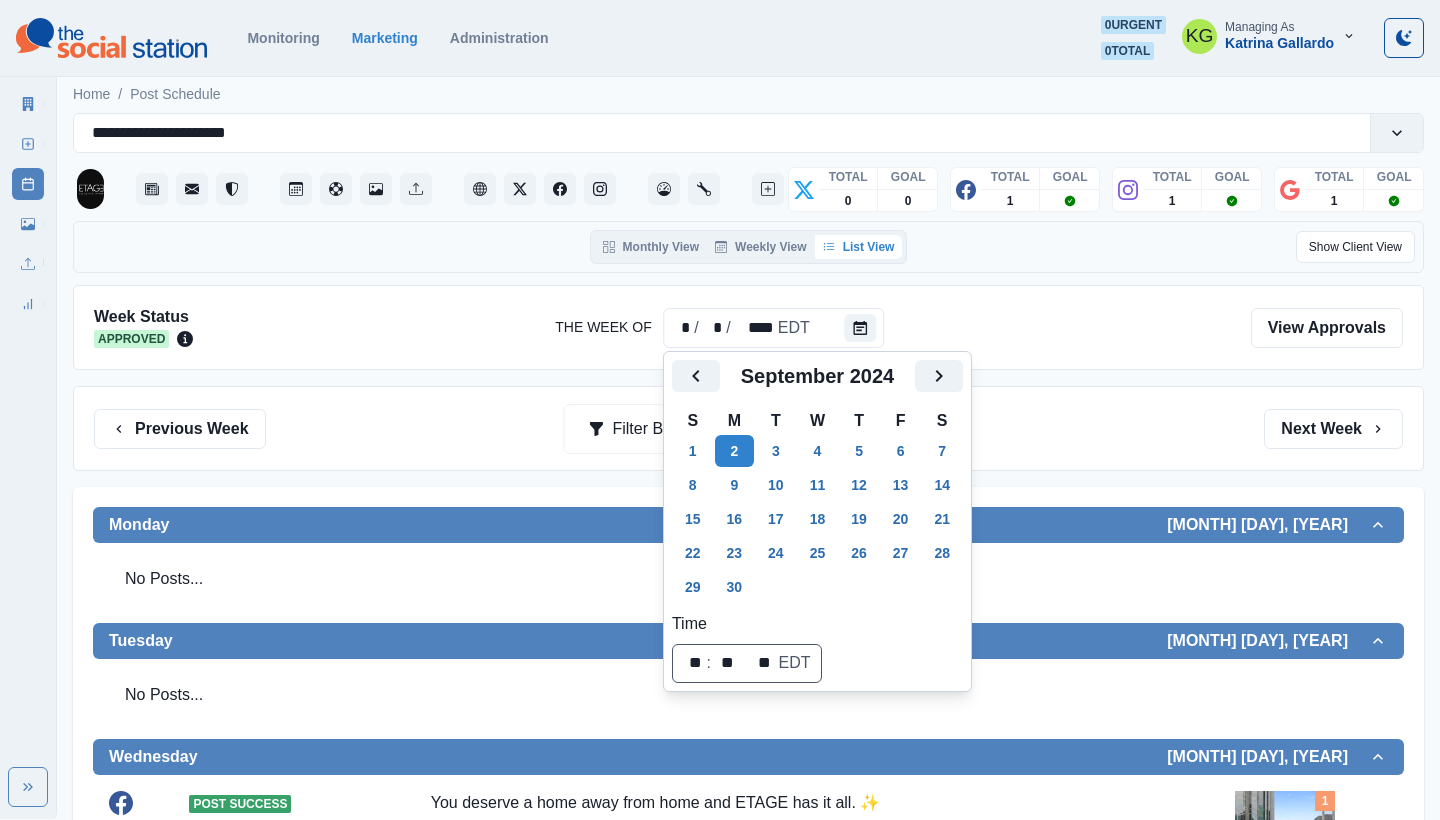 click on "Previous Week Filter By: Next Week" at bounding box center (748, 429) 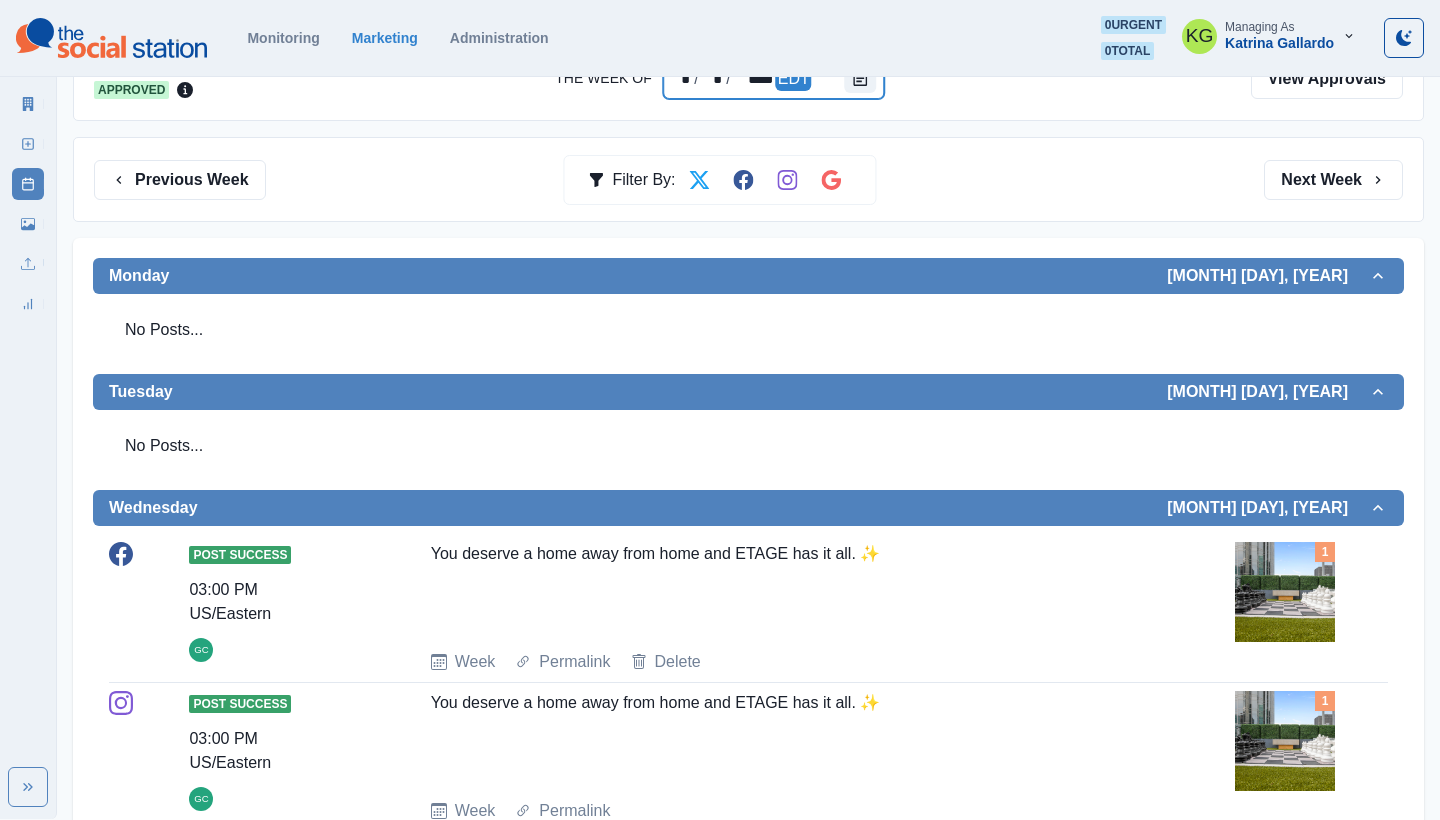 scroll, scrollTop: 126, scrollLeft: 0, axis: vertical 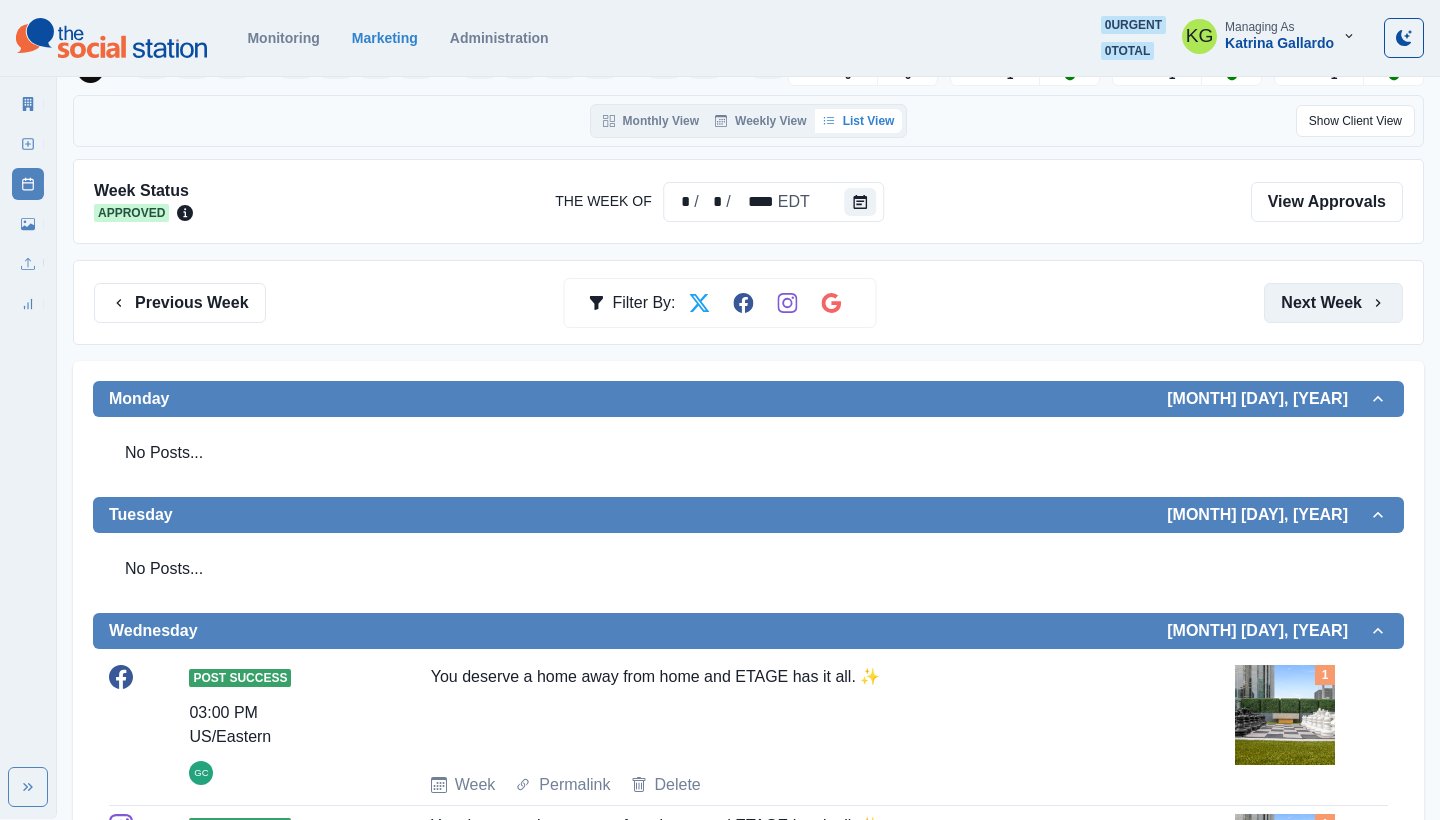 click on "Next Week" at bounding box center [1333, 303] 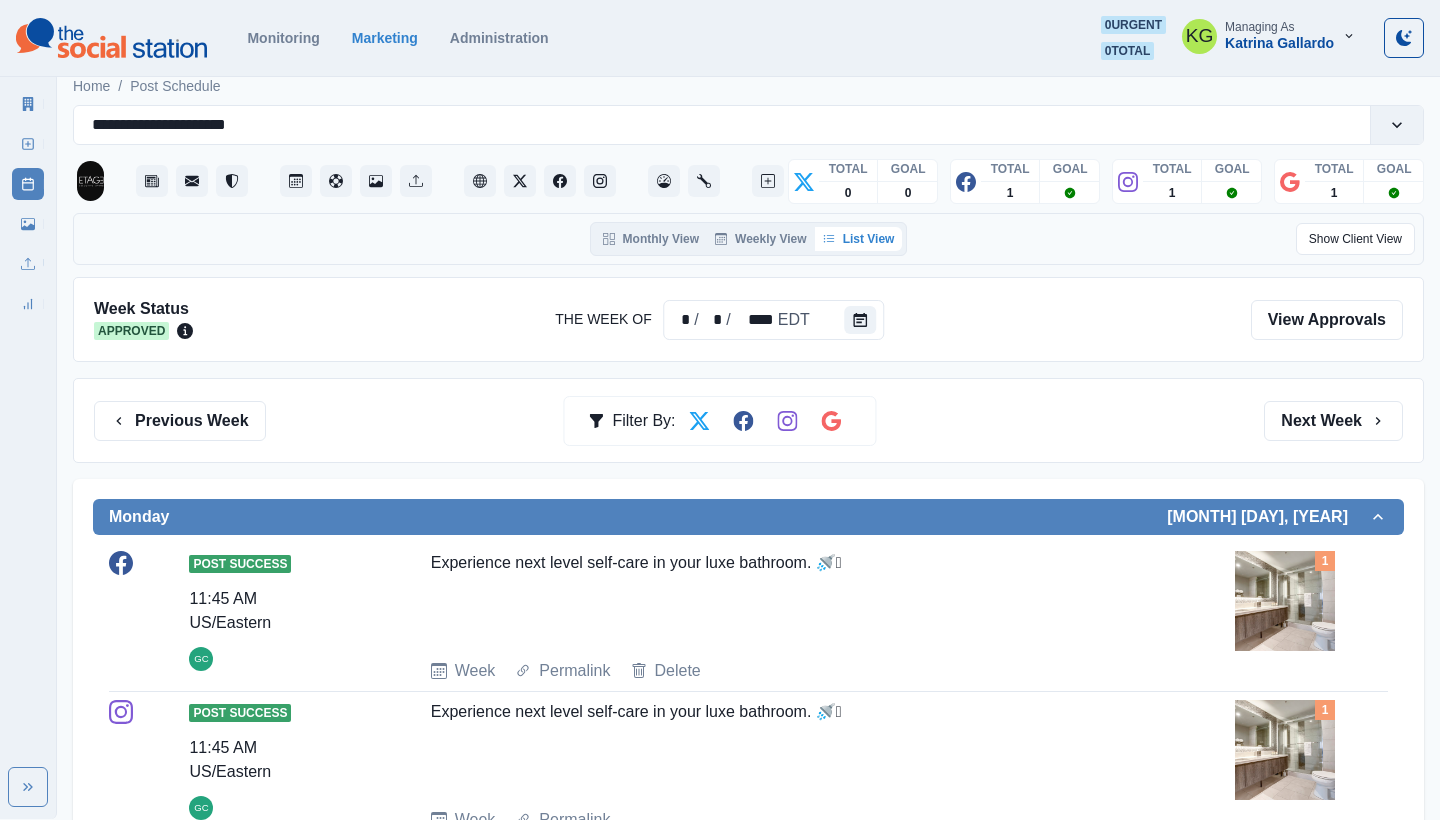 scroll, scrollTop: 11, scrollLeft: 0, axis: vertical 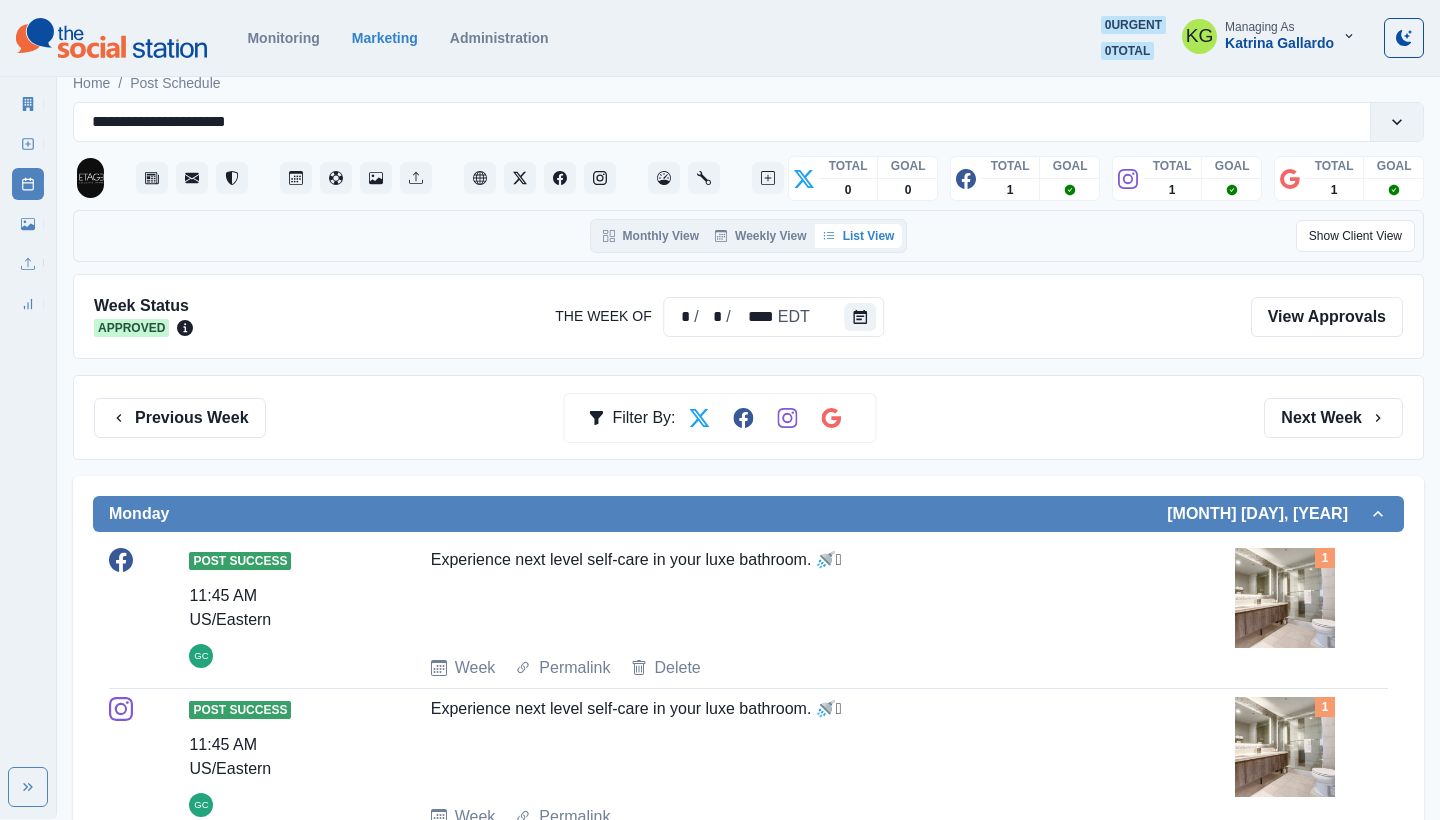 click on "Experience next level self-care in your luxe bathroom. 🚿🫧" at bounding box center [789, 594] 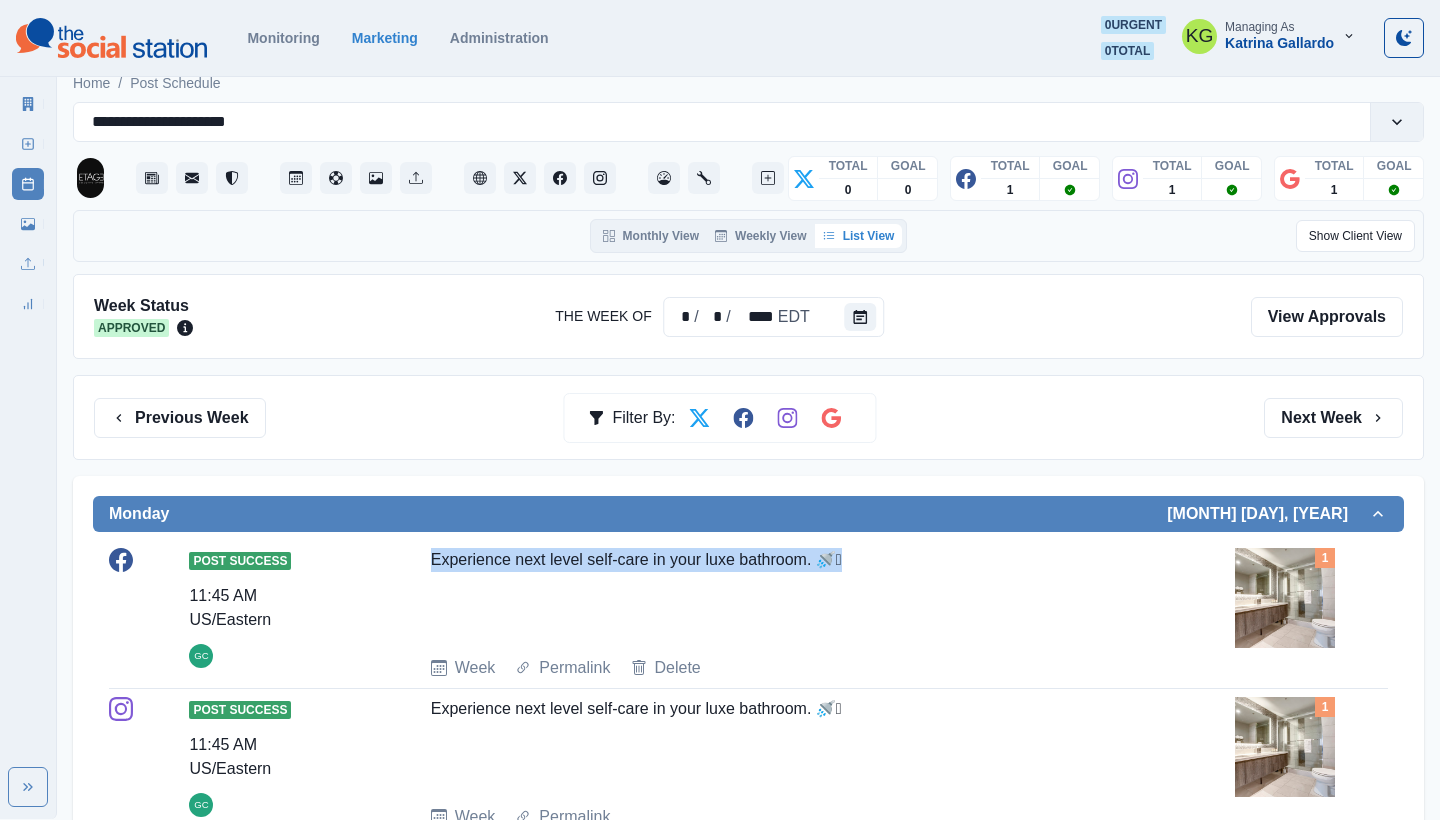 drag, startPoint x: 884, startPoint y: 564, endPoint x: 436, endPoint y: 563, distance: 448.00113 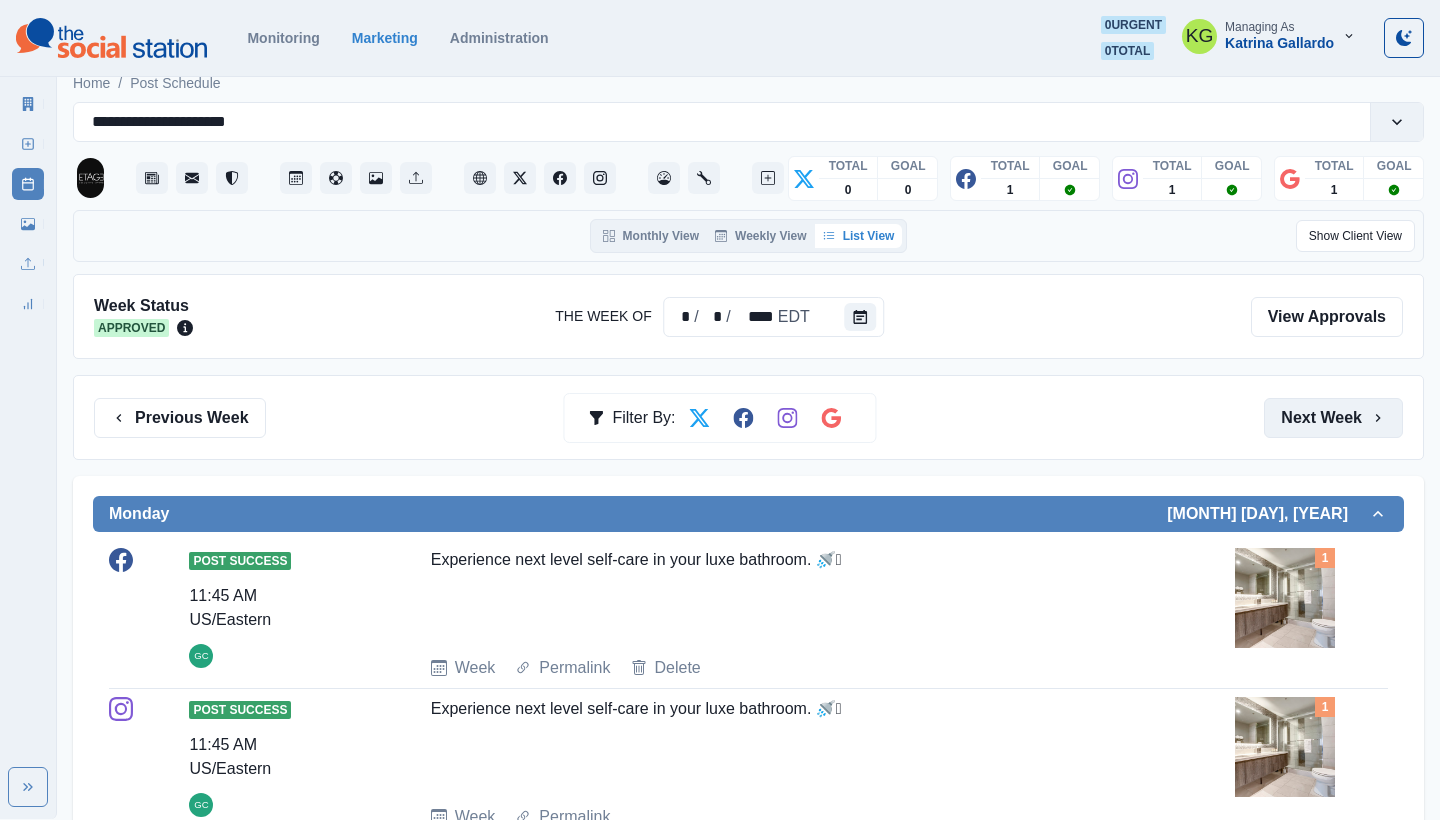 click on "Next Week" at bounding box center [1333, 418] 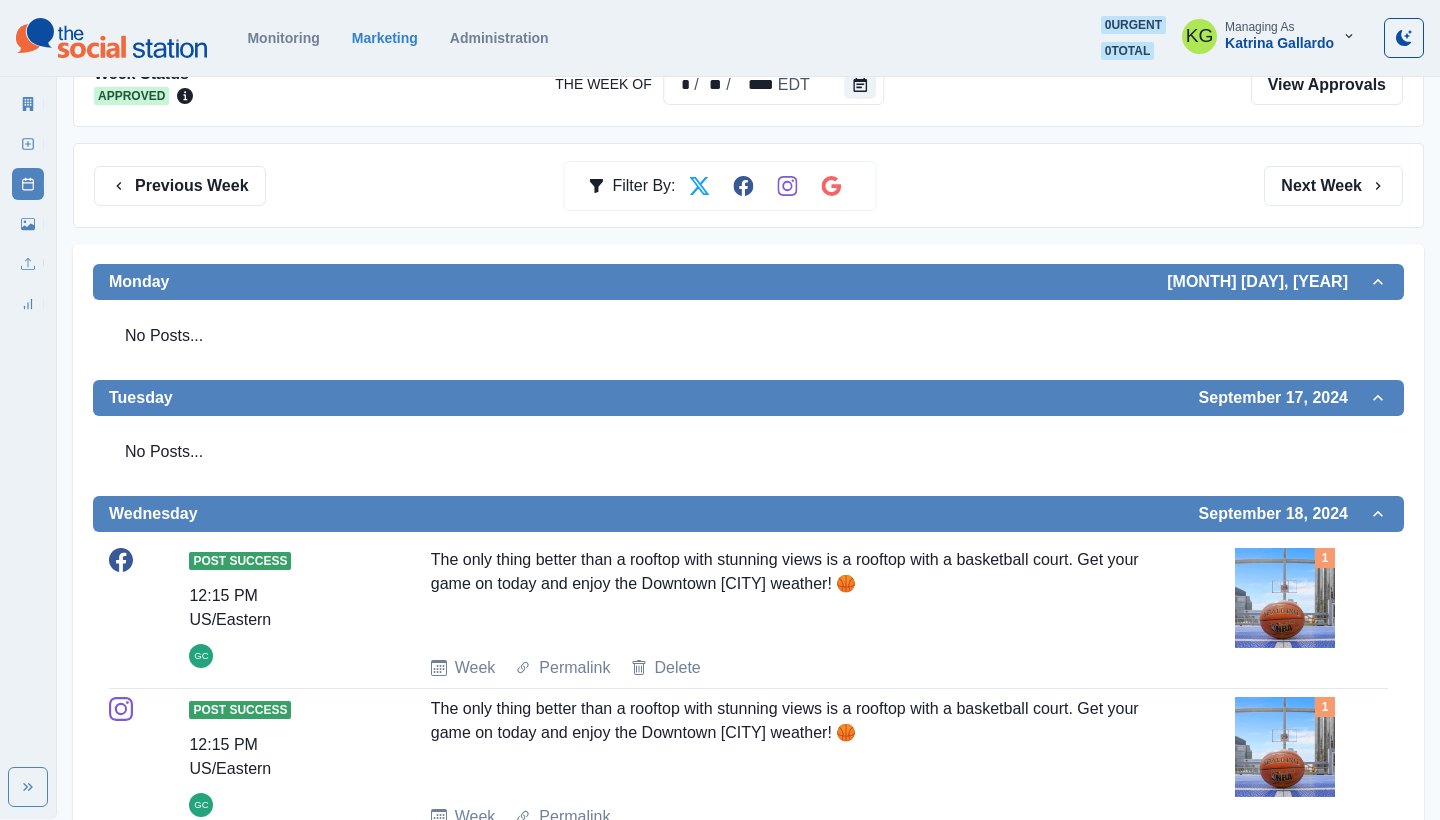scroll, scrollTop: 265, scrollLeft: 0, axis: vertical 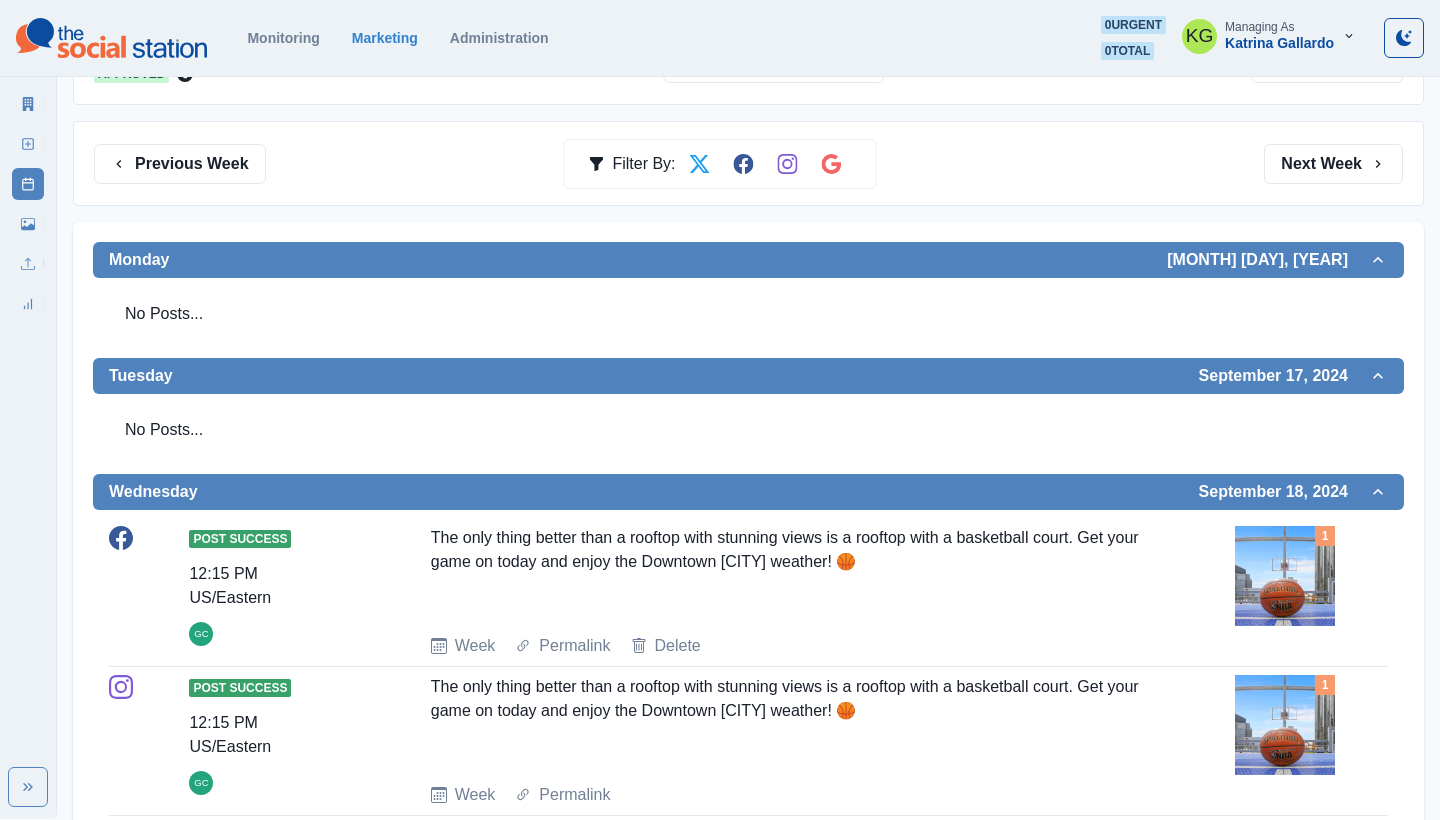 drag, startPoint x: 940, startPoint y: 569, endPoint x: 430, endPoint y: 544, distance: 510.61237 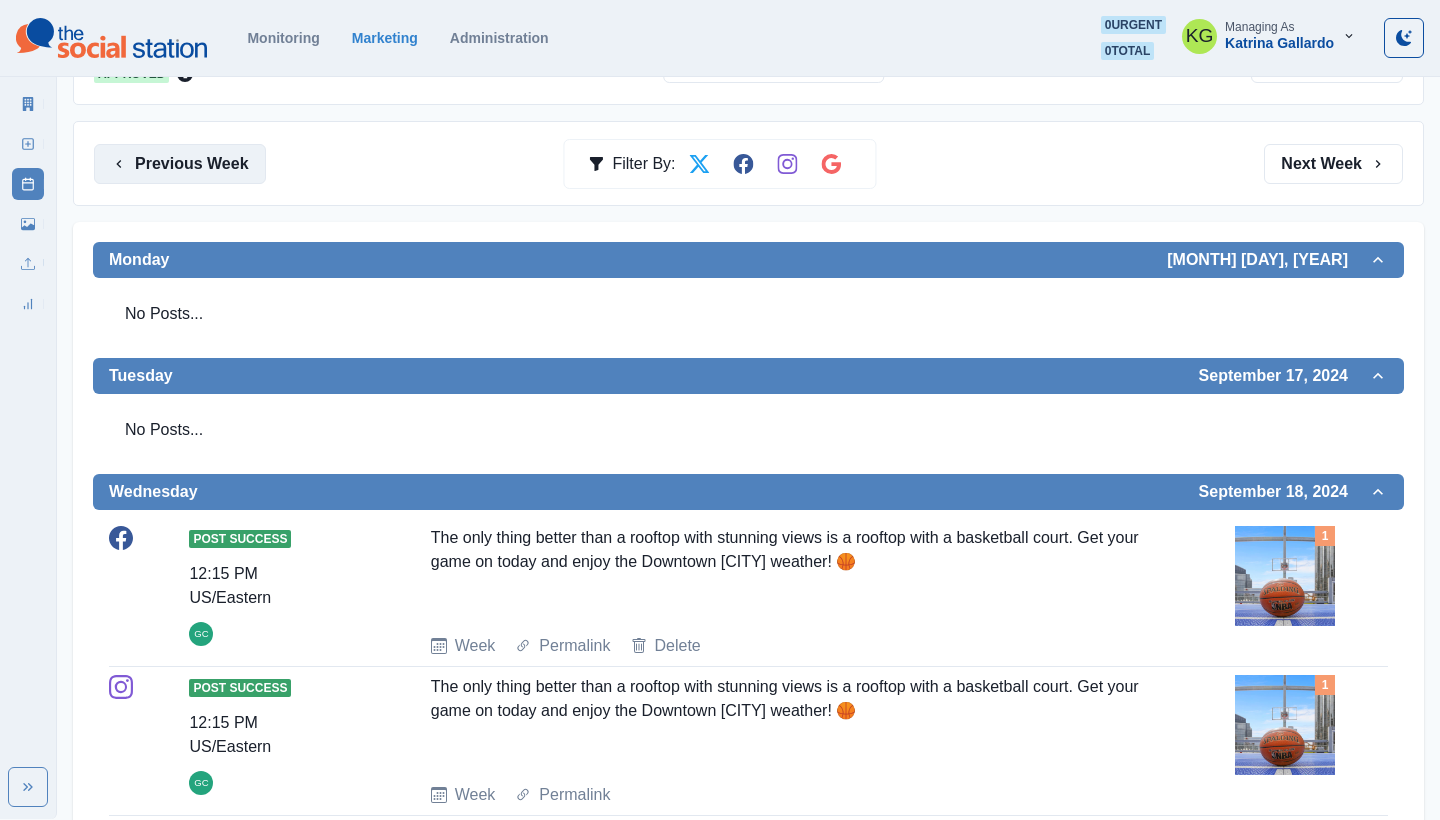 click on "Previous Week" at bounding box center [180, 164] 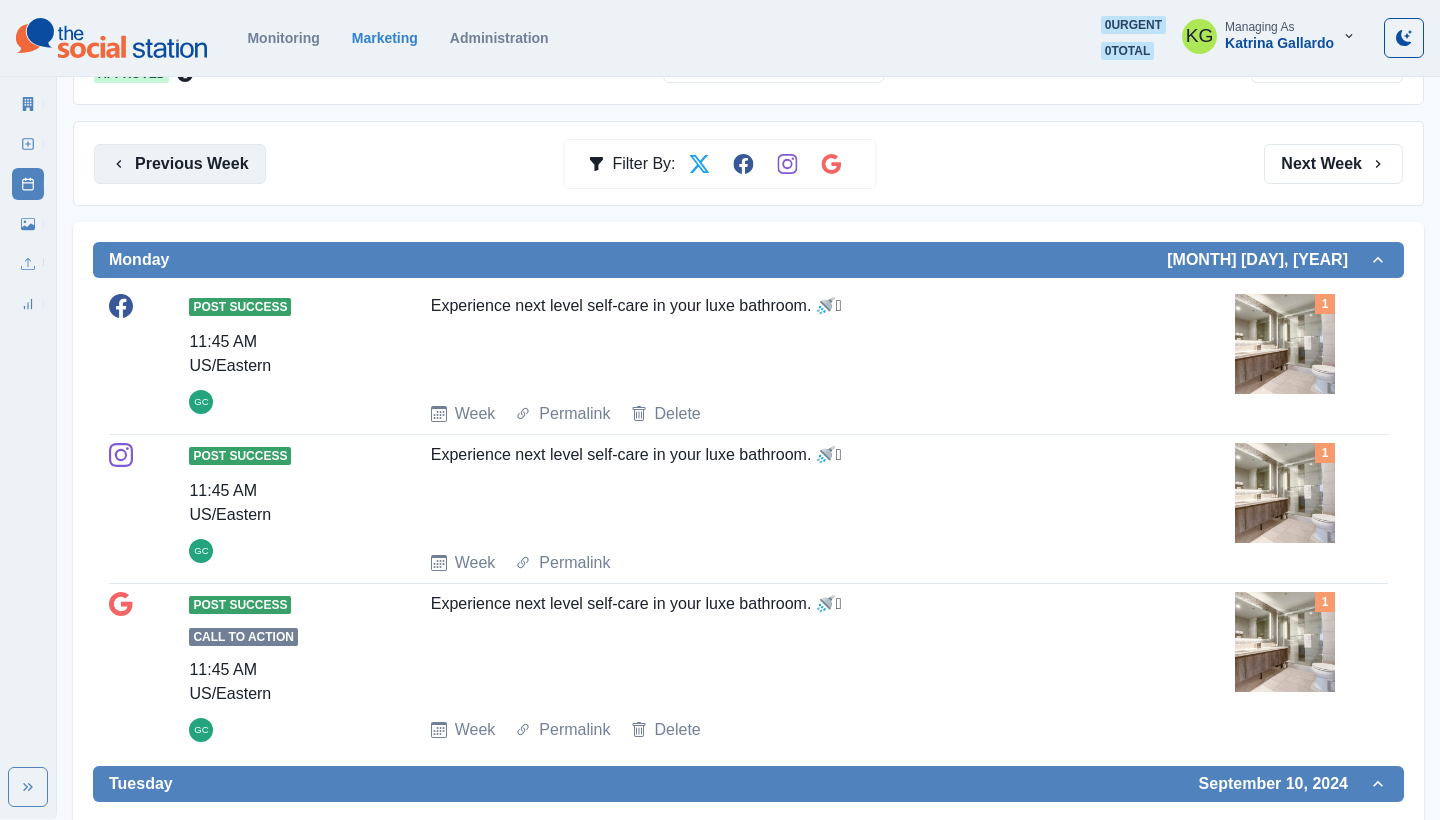 click on "Previous Week" at bounding box center (180, 164) 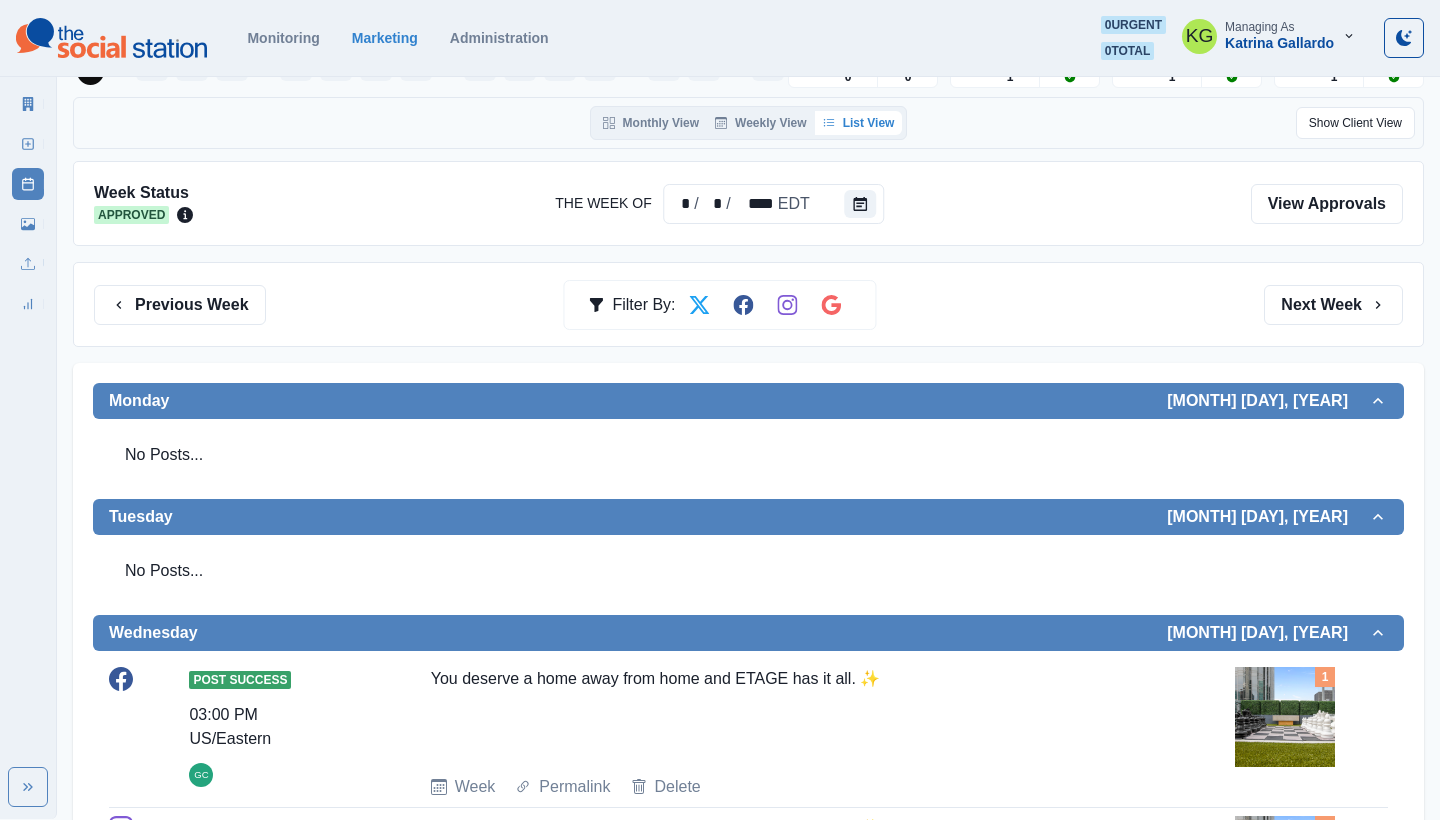 scroll, scrollTop: 124, scrollLeft: 0, axis: vertical 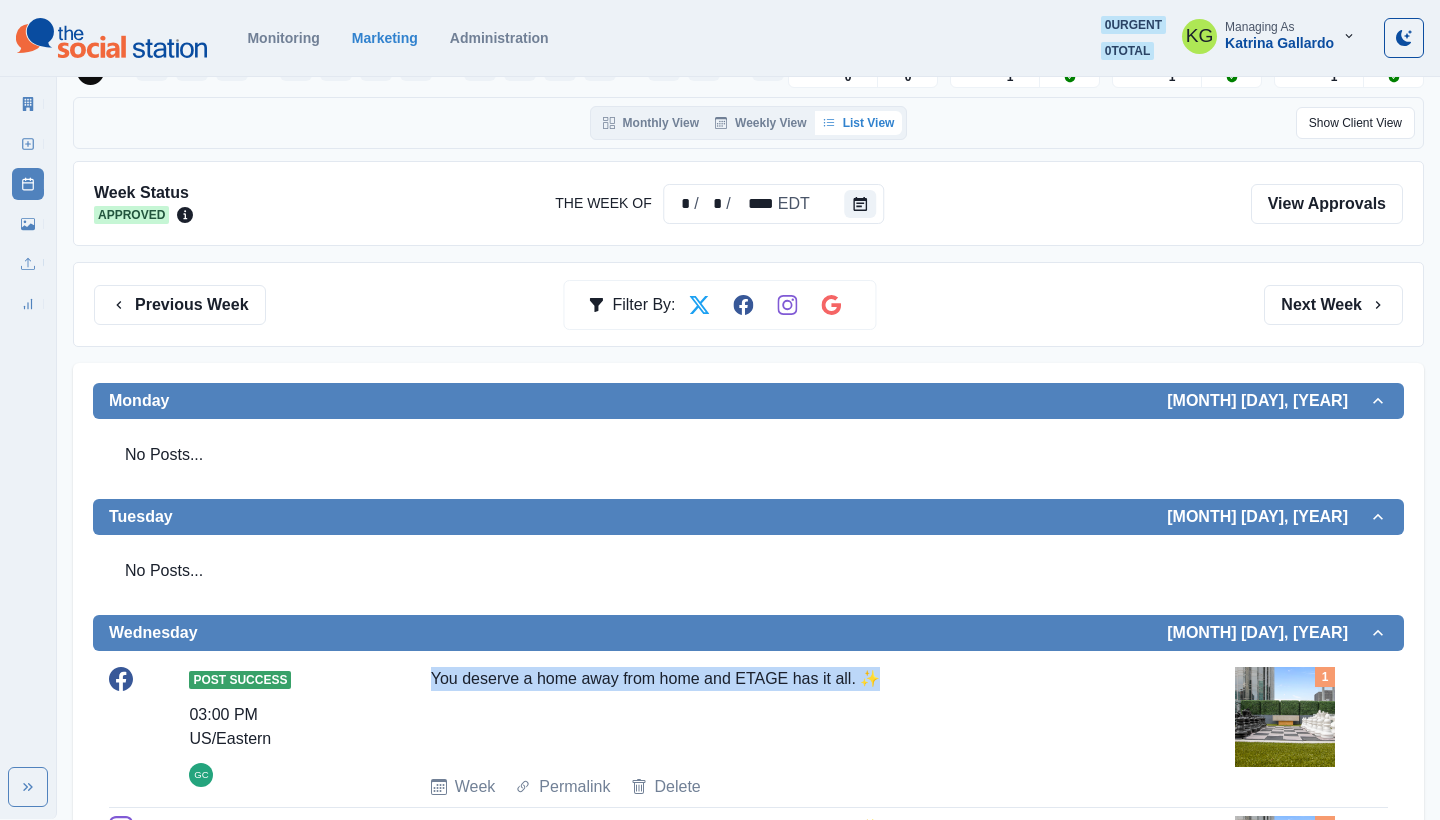 drag, startPoint x: 431, startPoint y: 678, endPoint x: 903, endPoint y: 670, distance: 472.06778 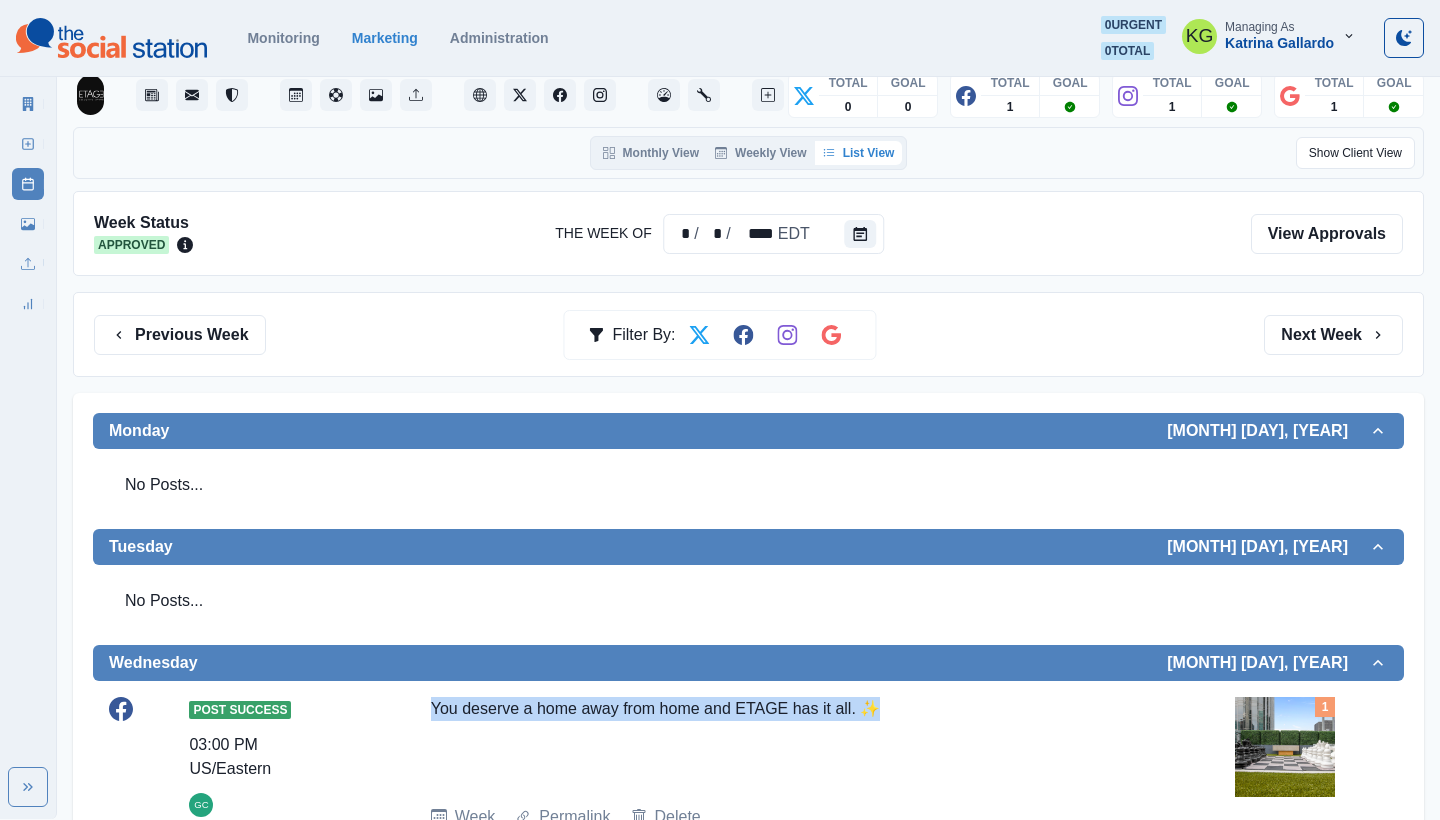 scroll, scrollTop: 16, scrollLeft: 0, axis: vertical 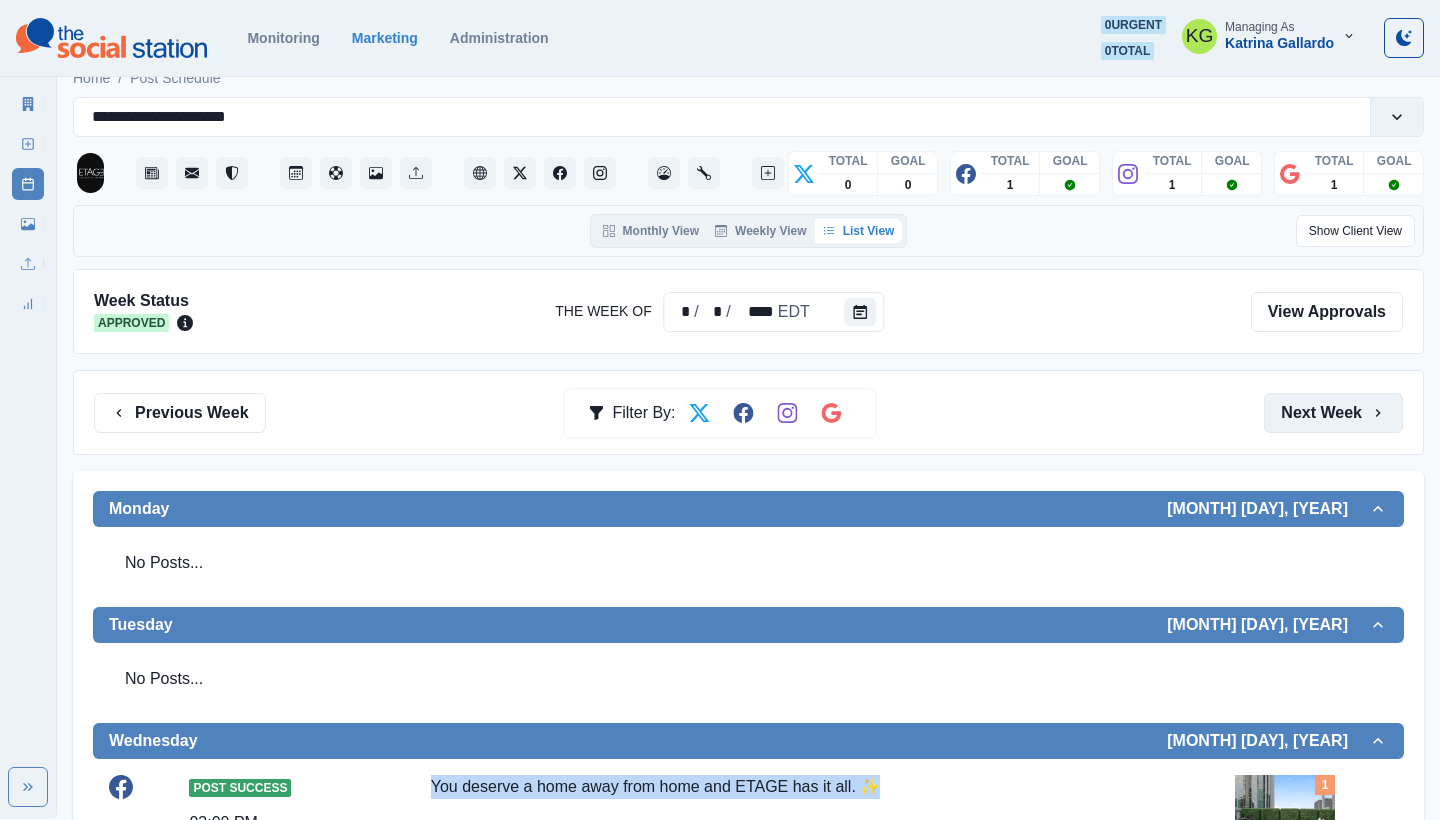 click on "Next Week" at bounding box center (1333, 413) 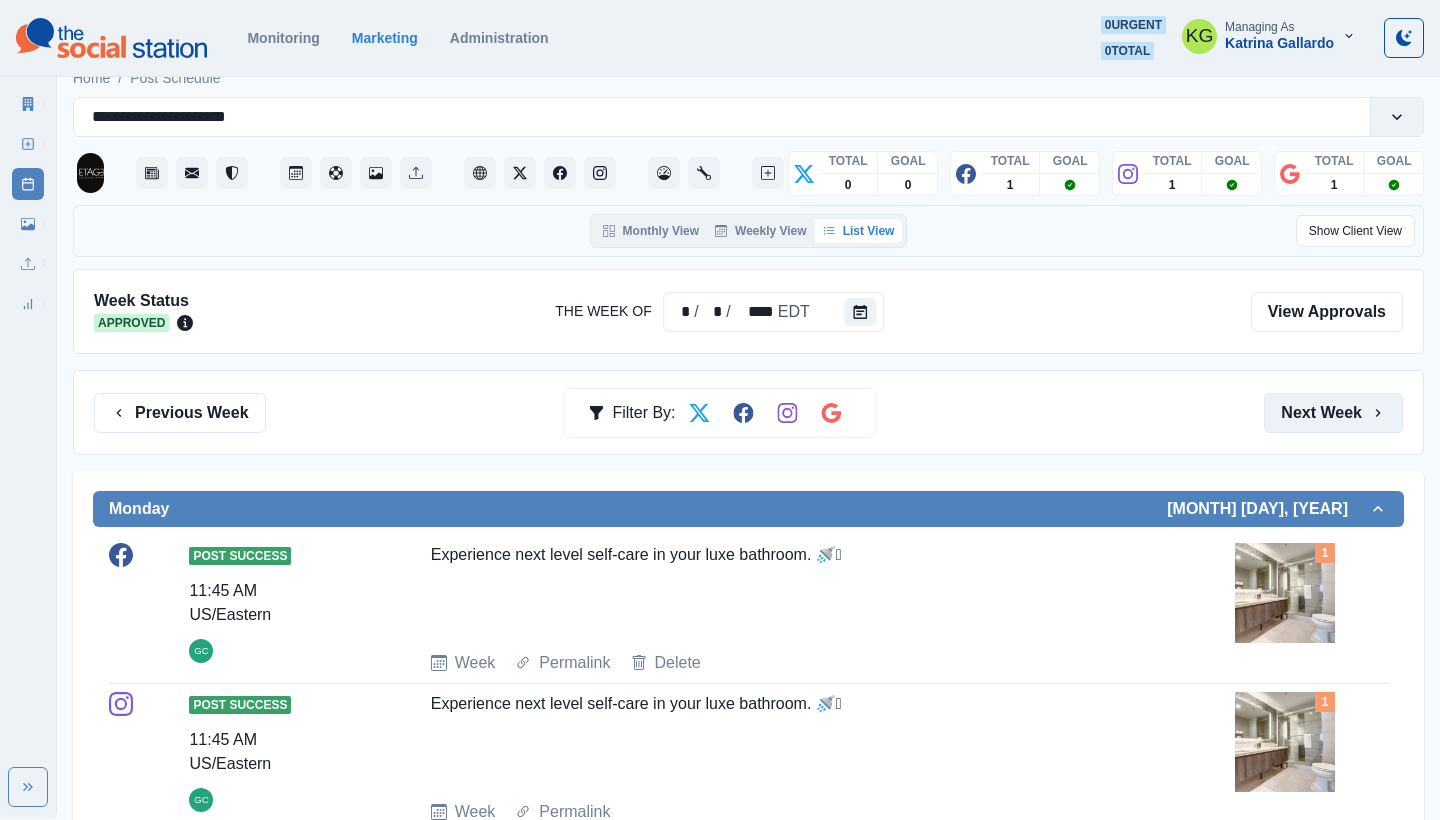 click on "Next Week" at bounding box center (1333, 413) 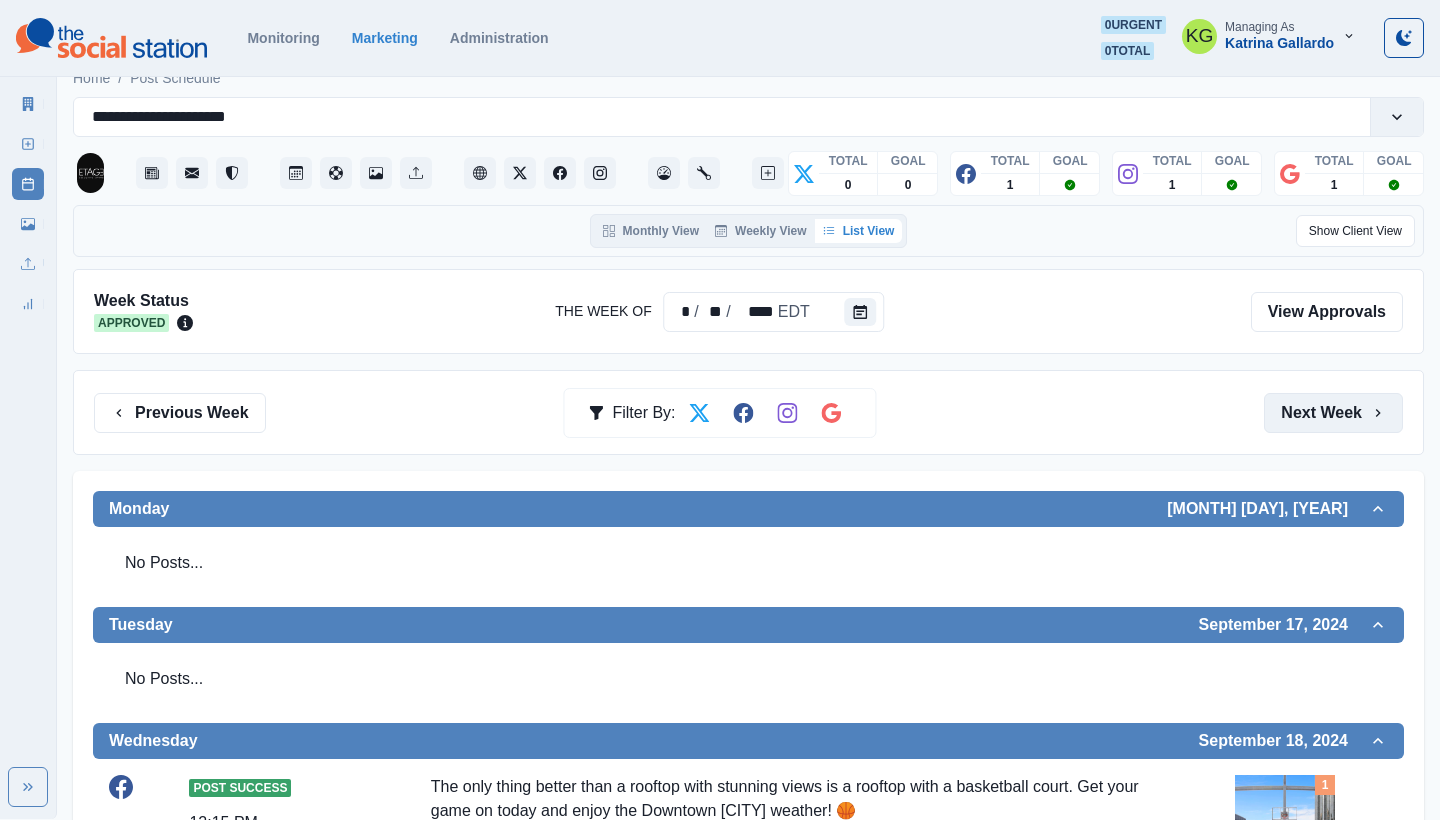 click on "Next Week" at bounding box center (1333, 413) 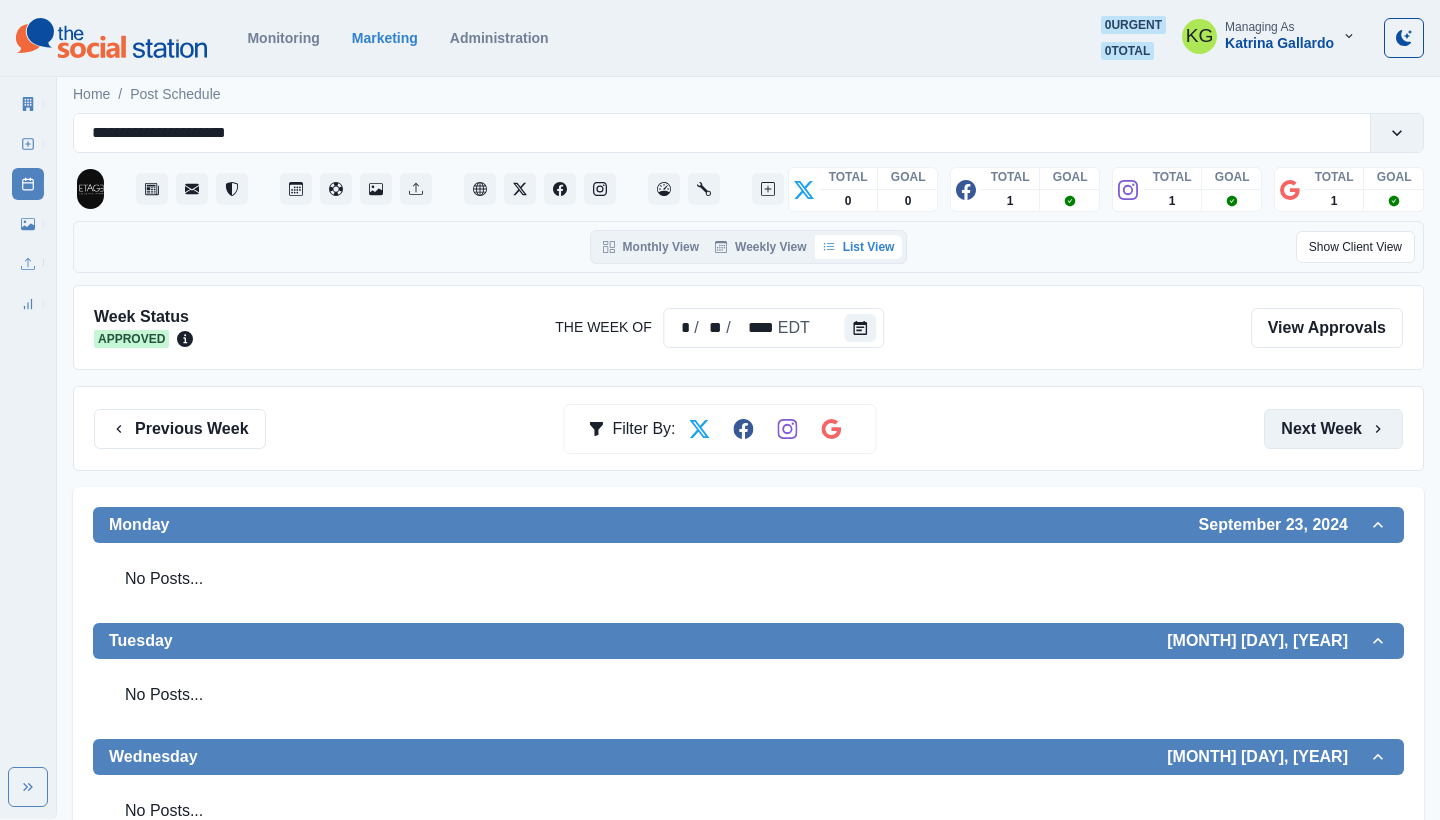 scroll, scrollTop: 605, scrollLeft: 0, axis: vertical 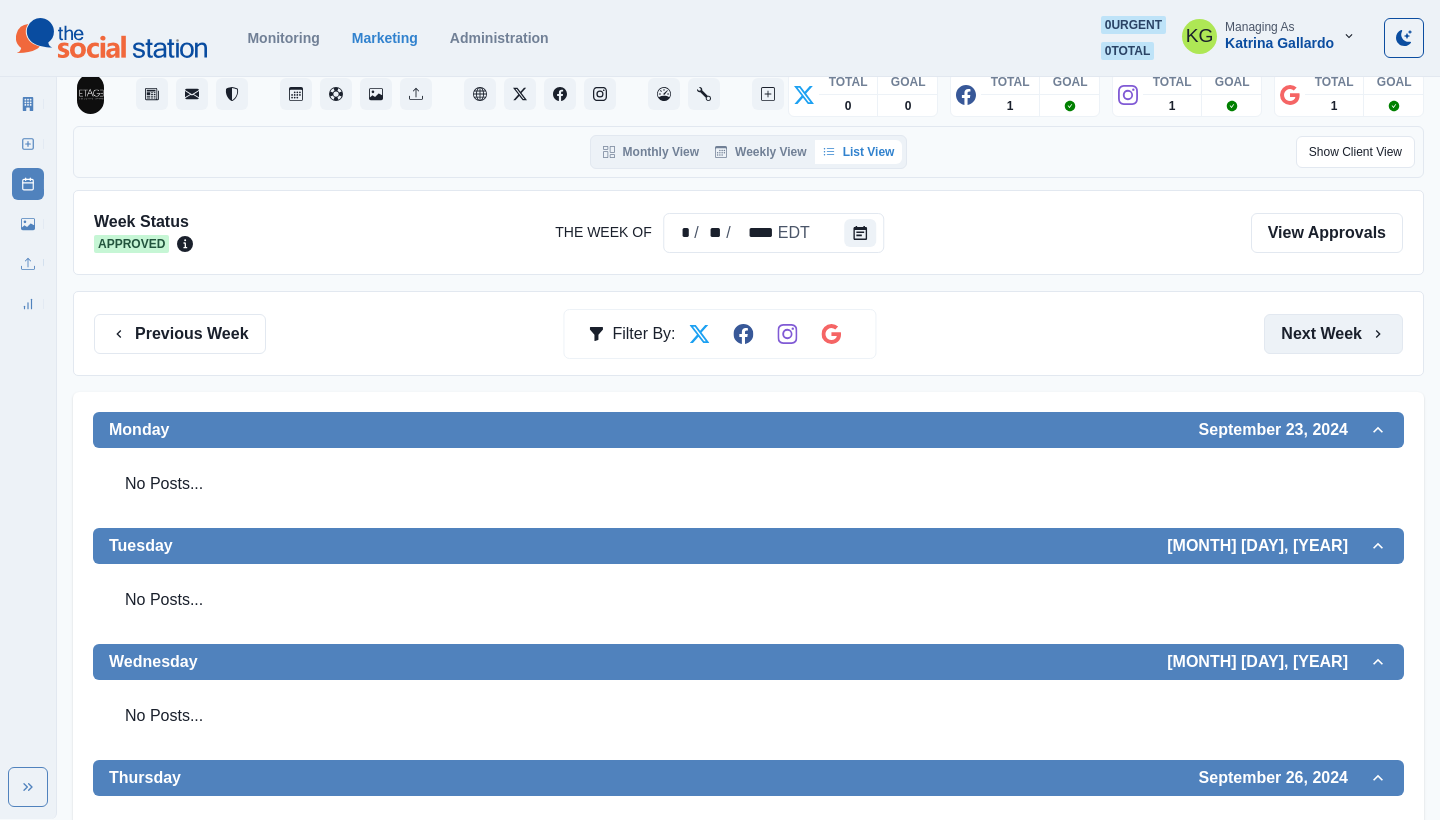 click on "Next Week" at bounding box center [1333, 334] 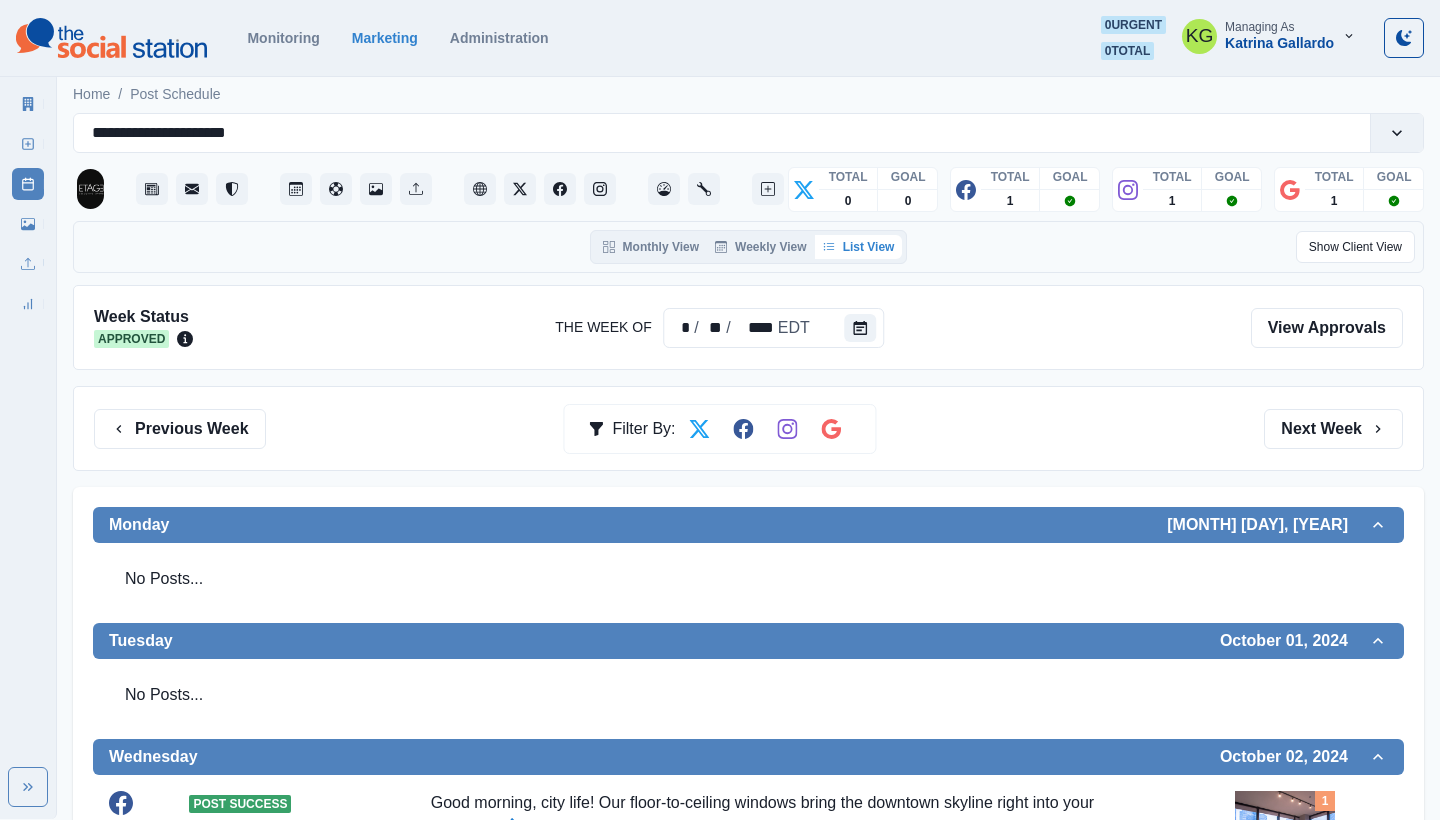 scroll, scrollTop: 431, scrollLeft: 0, axis: vertical 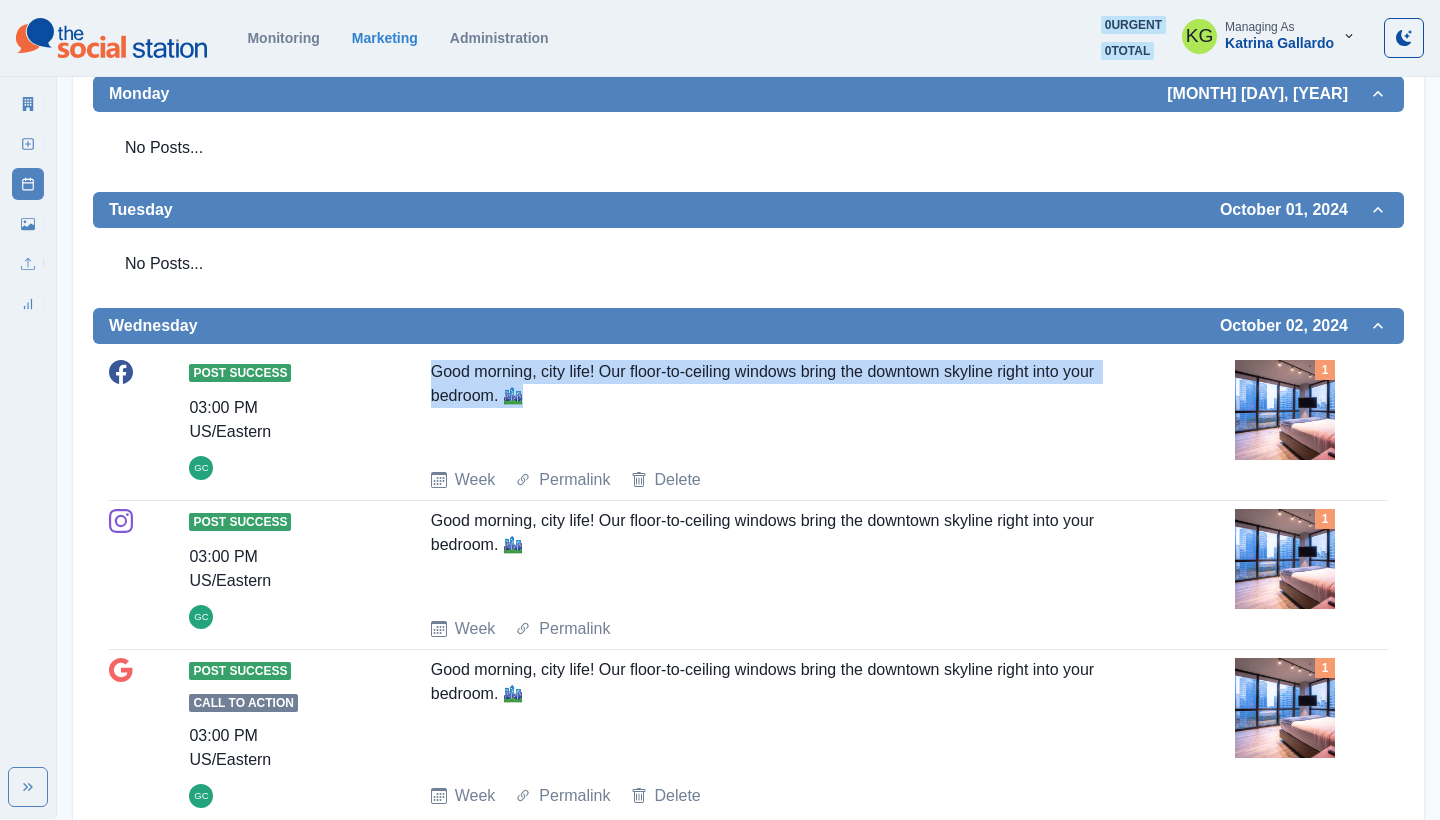 drag, startPoint x: 570, startPoint y: 397, endPoint x: 397, endPoint y: 371, distance: 174.94284 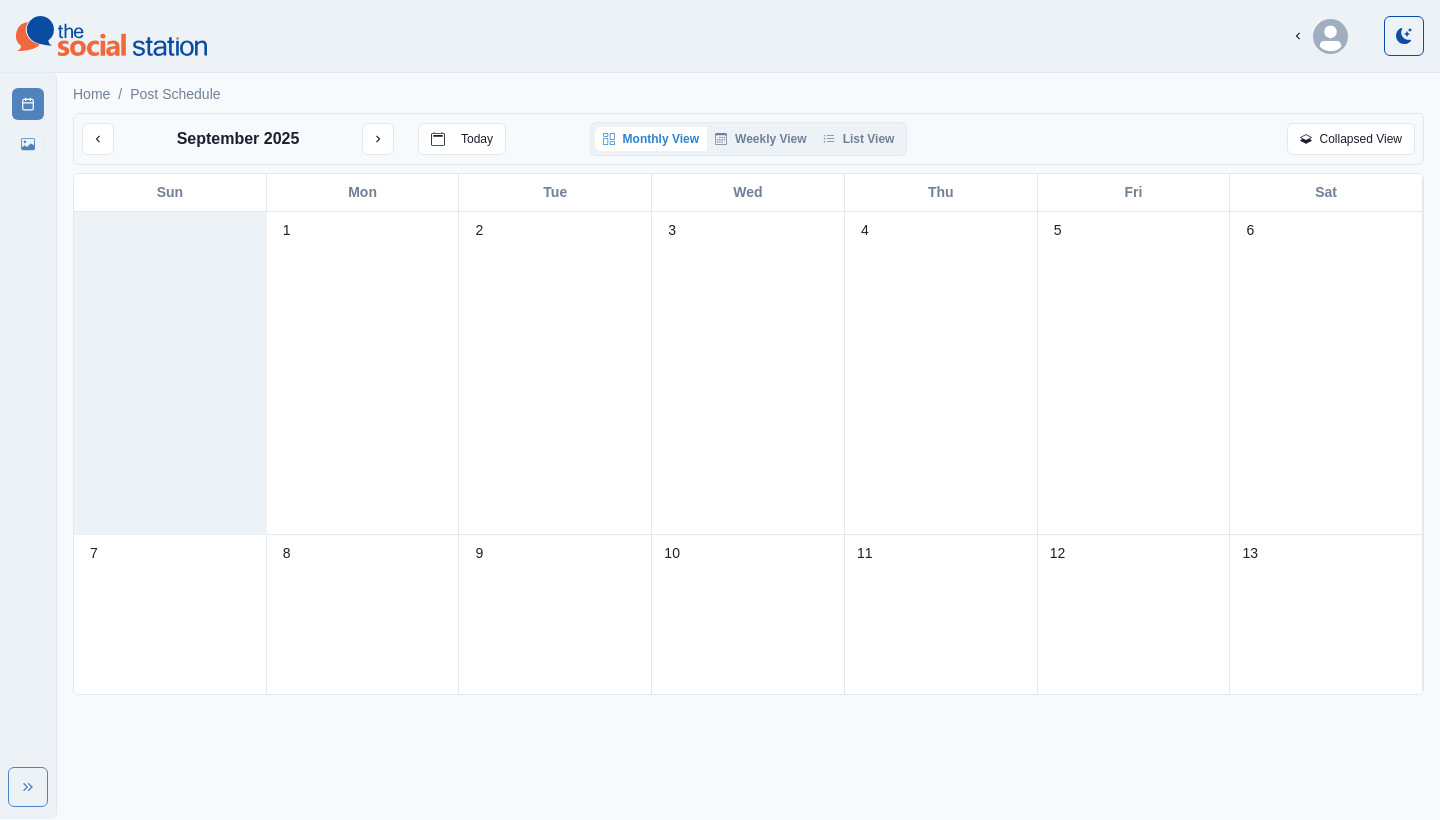 scroll, scrollTop: 0, scrollLeft: 0, axis: both 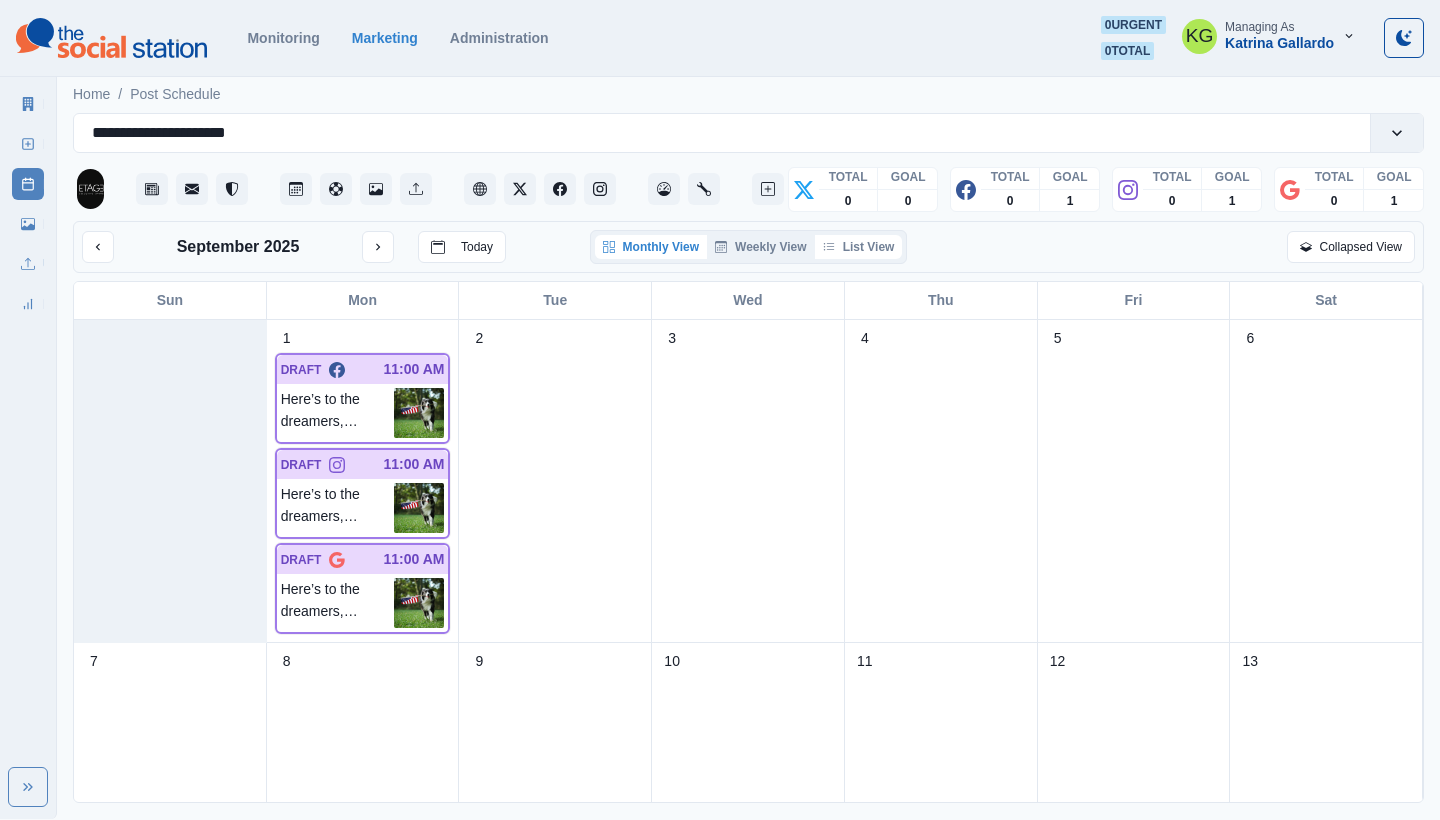 click on "List View" at bounding box center [859, 247] 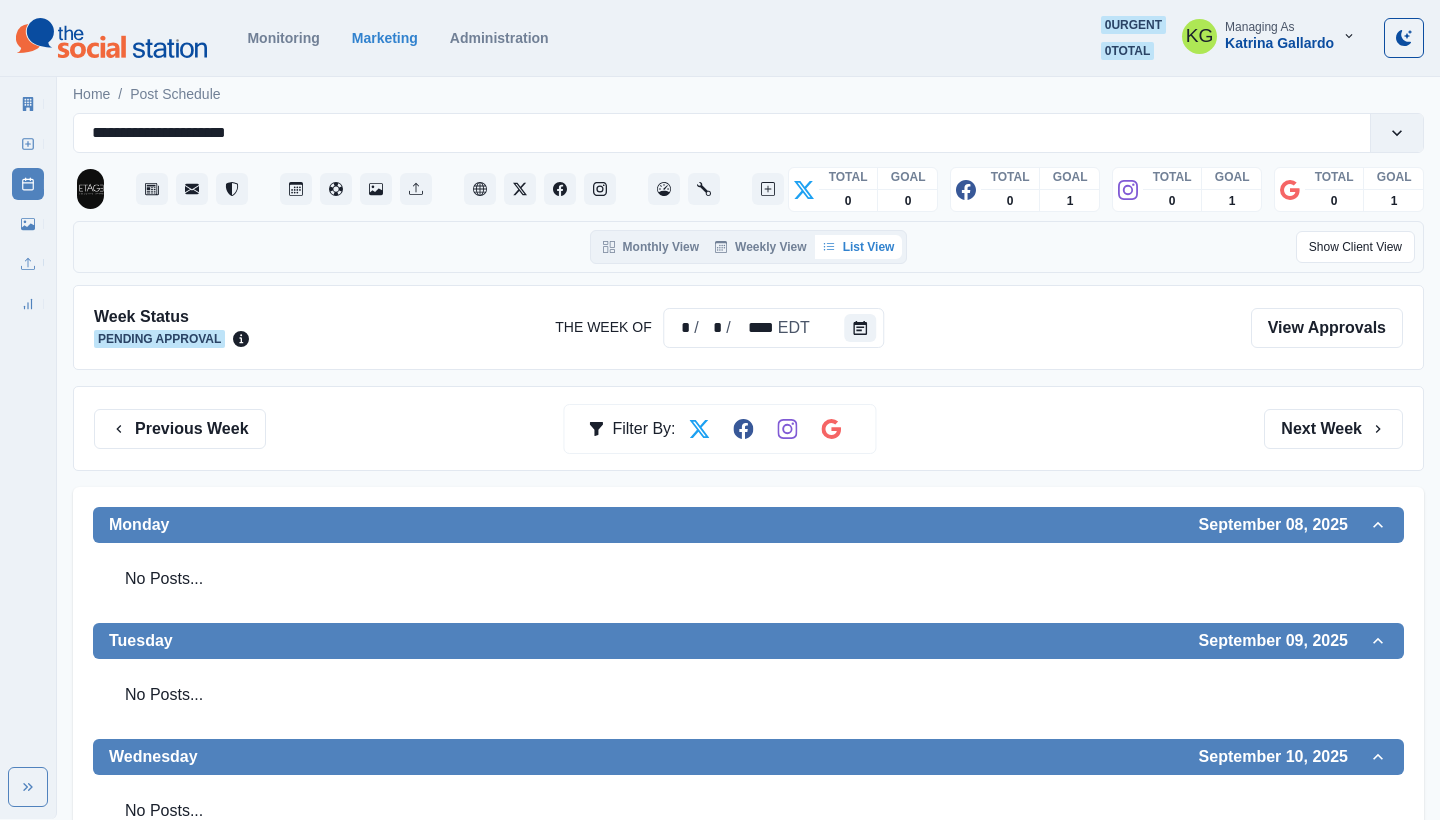 scroll, scrollTop: -1, scrollLeft: 0, axis: vertical 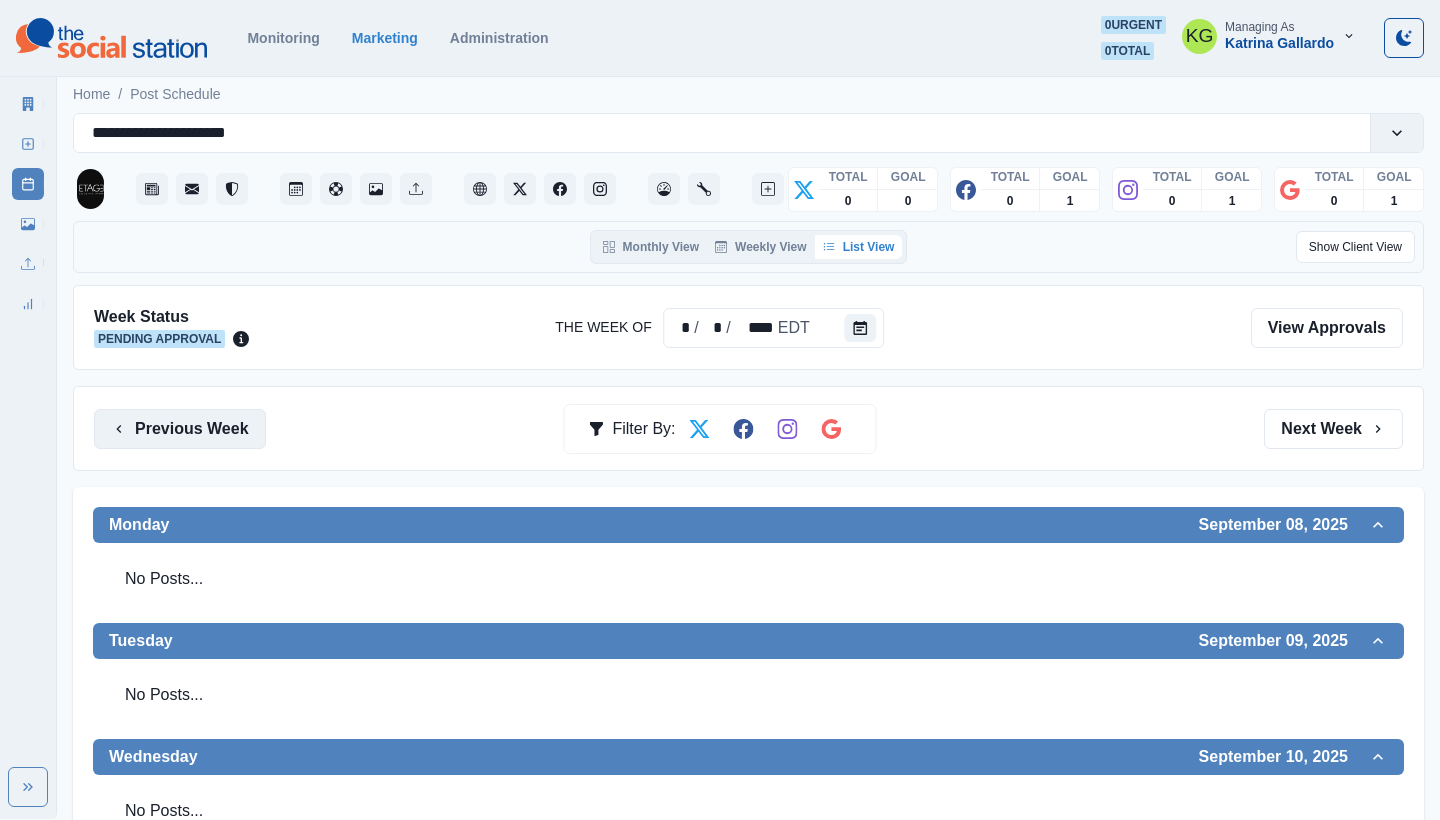 click on "Previous Week" at bounding box center (180, 429) 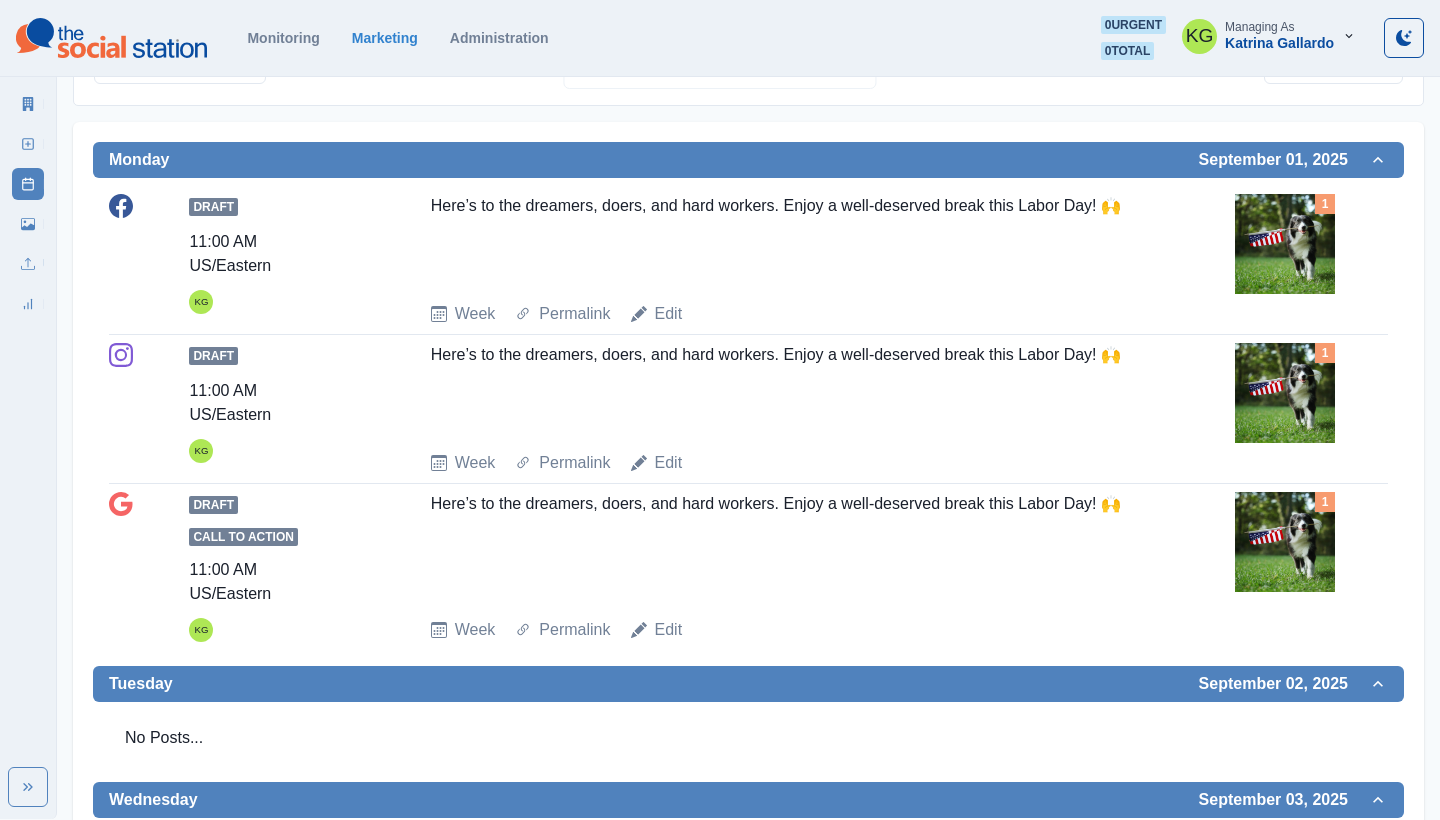 scroll, scrollTop: 262, scrollLeft: 0, axis: vertical 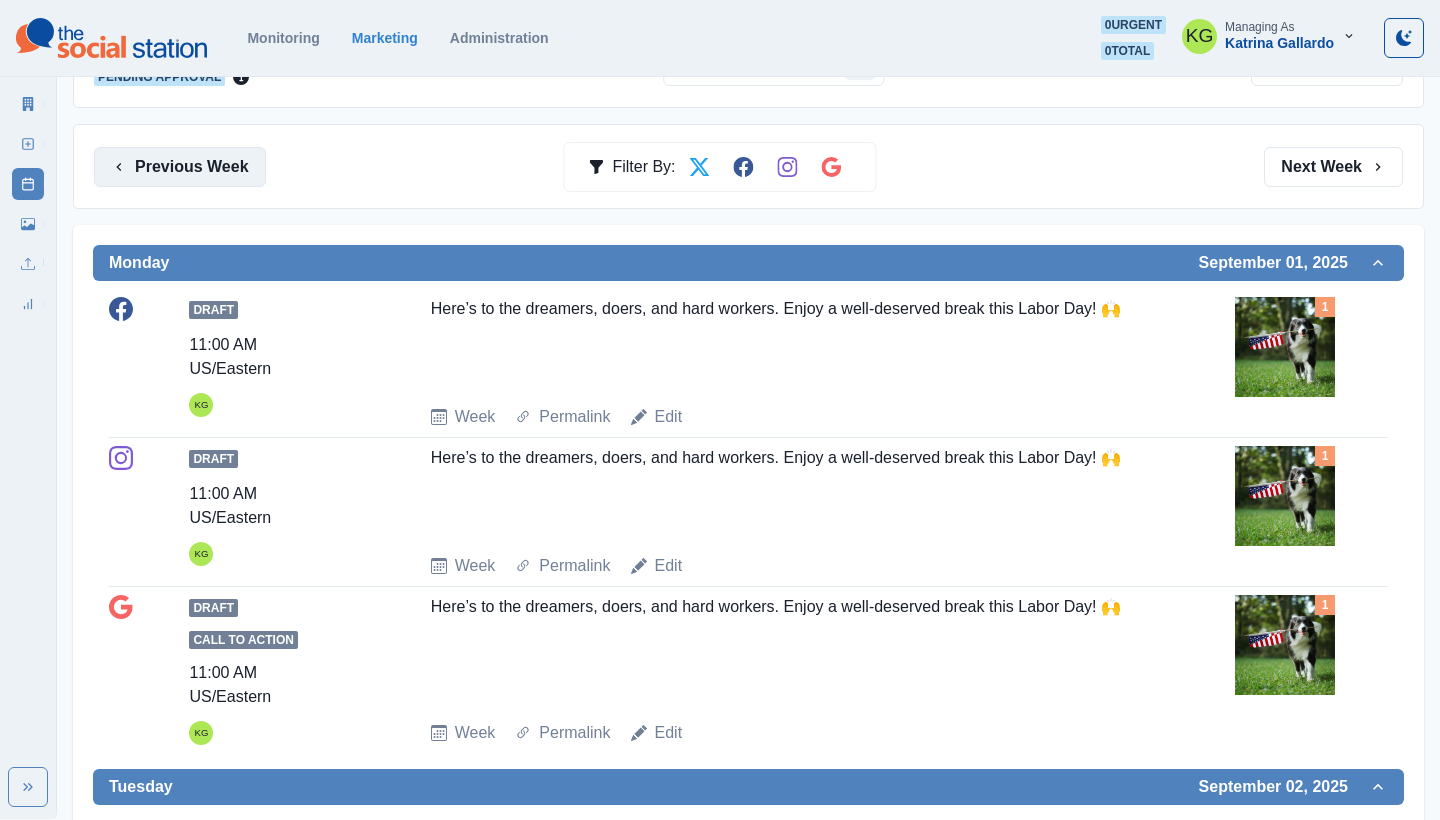 click on "Previous Week" at bounding box center (180, 167) 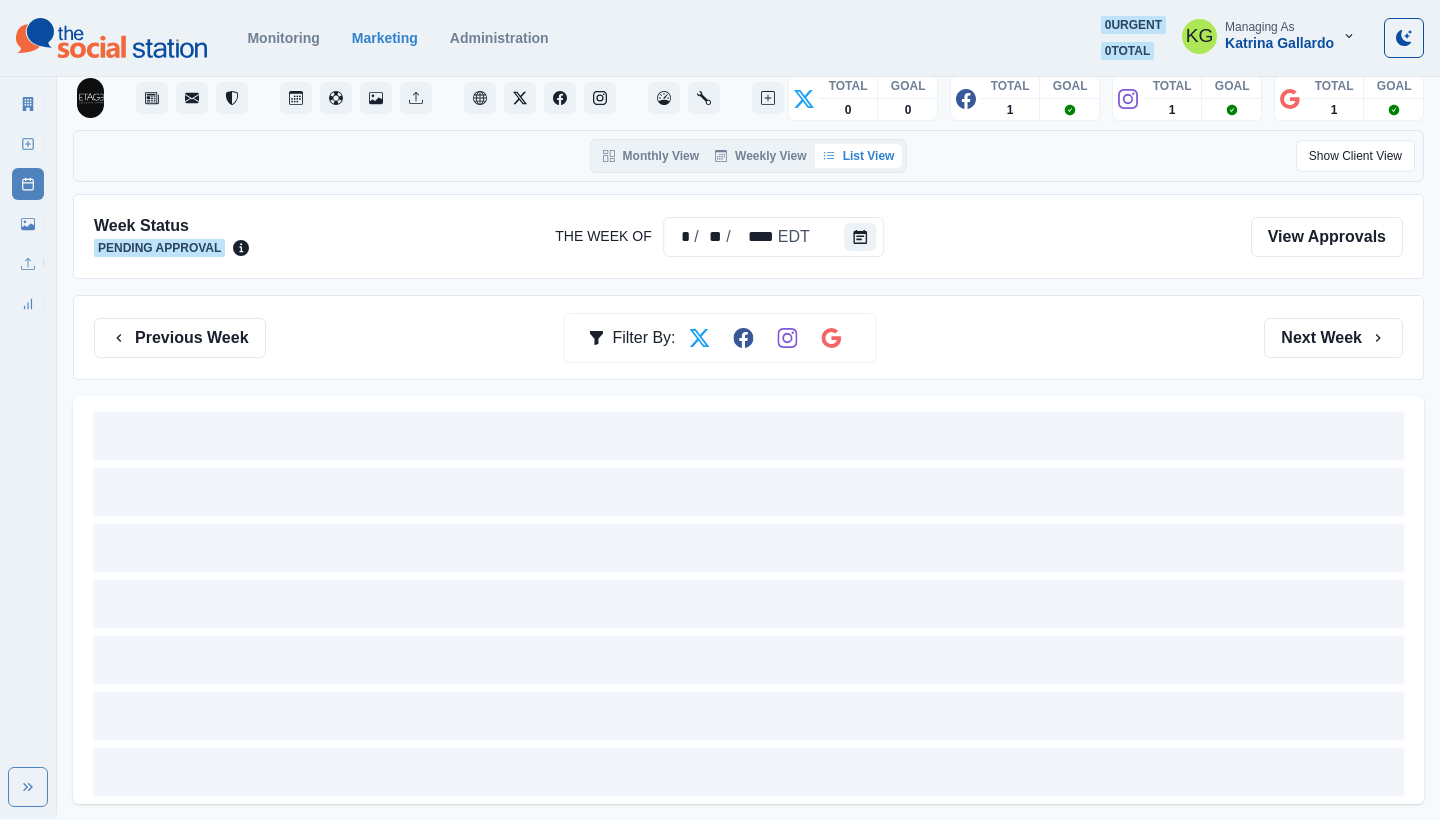 scroll, scrollTop: 0, scrollLeft: 0, axis: both 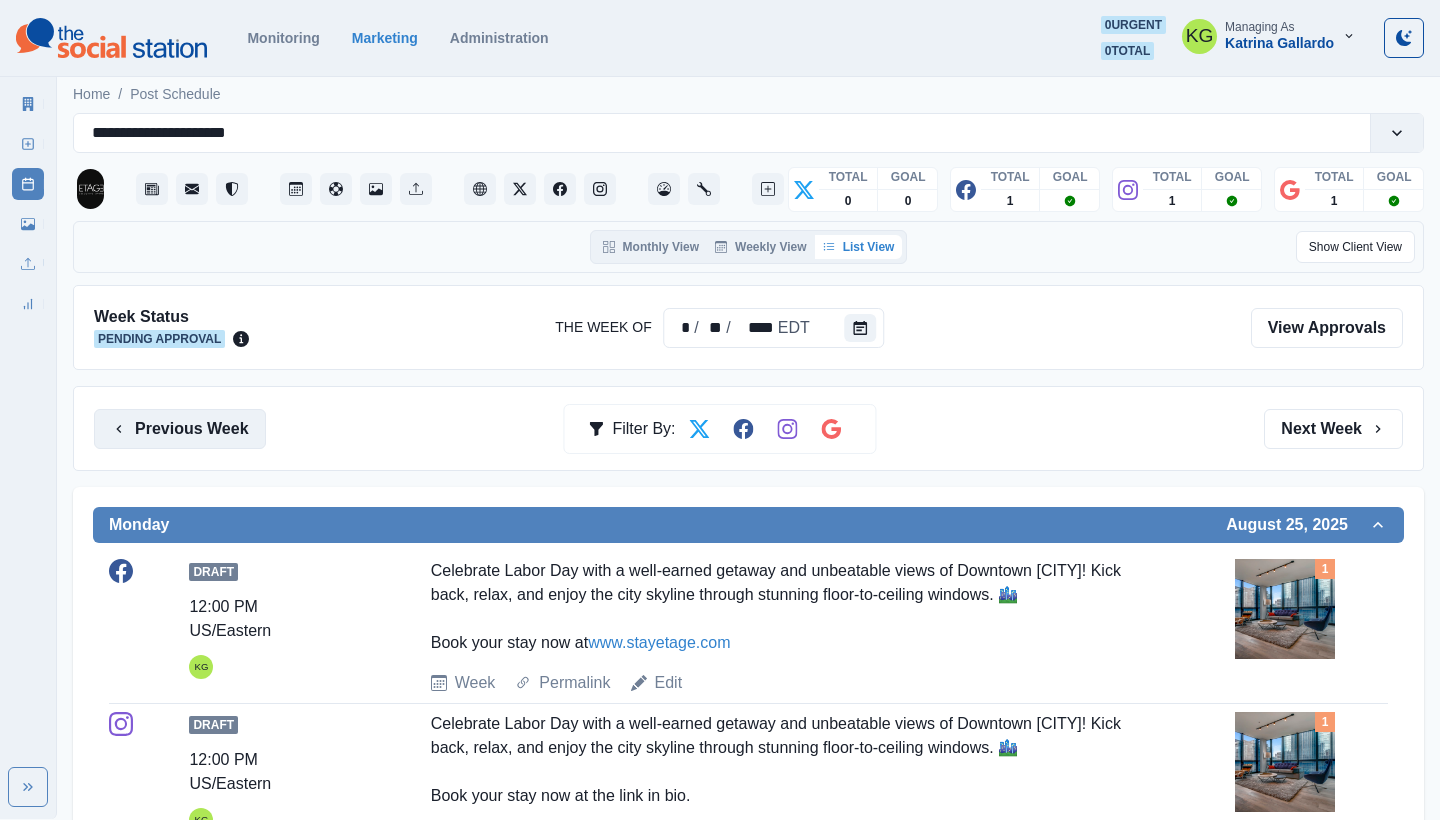 click on "Previous Week" at bounding box center (180, 429) 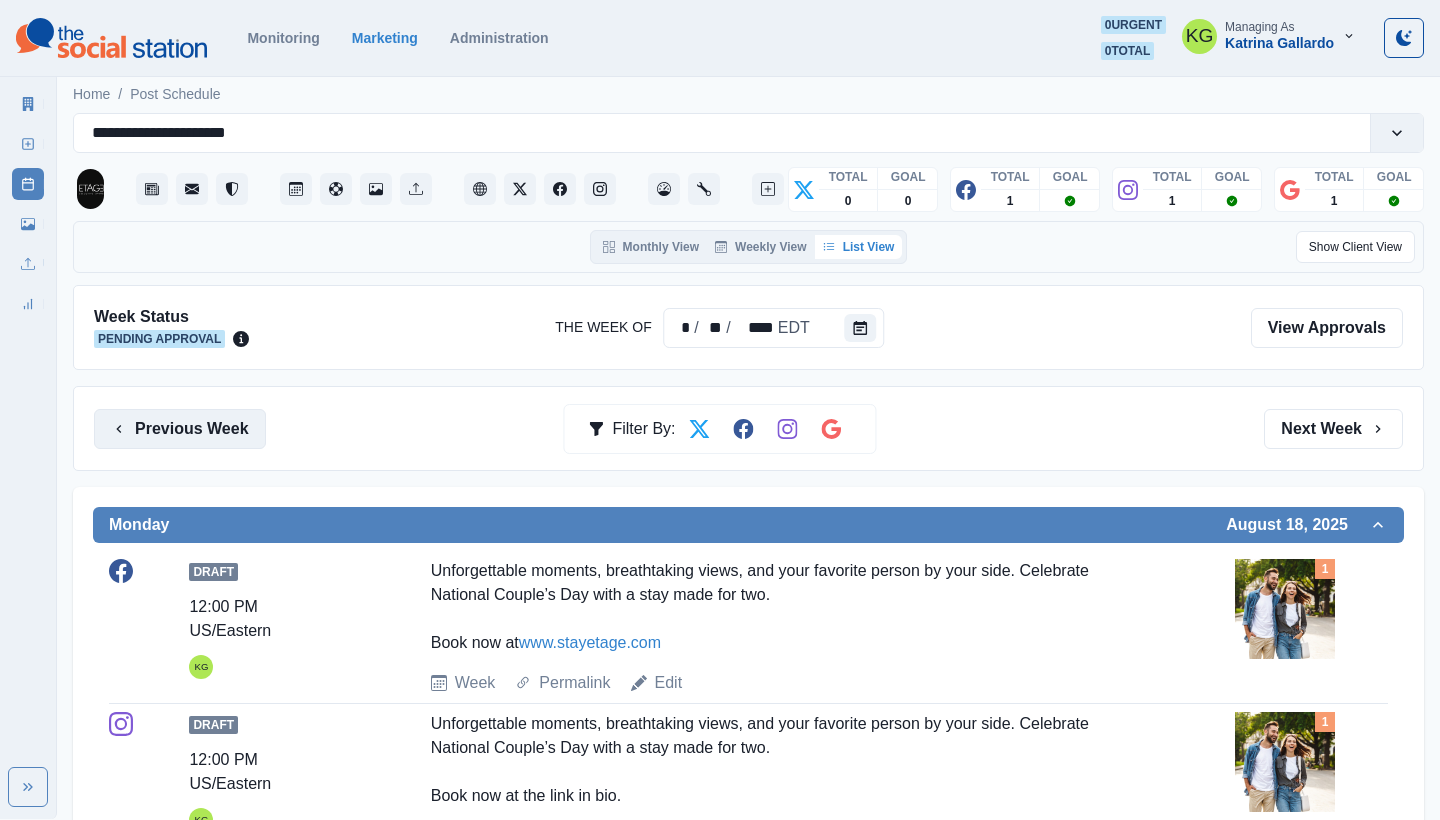 click on "Previous Week" at bounding box center (180, 429) 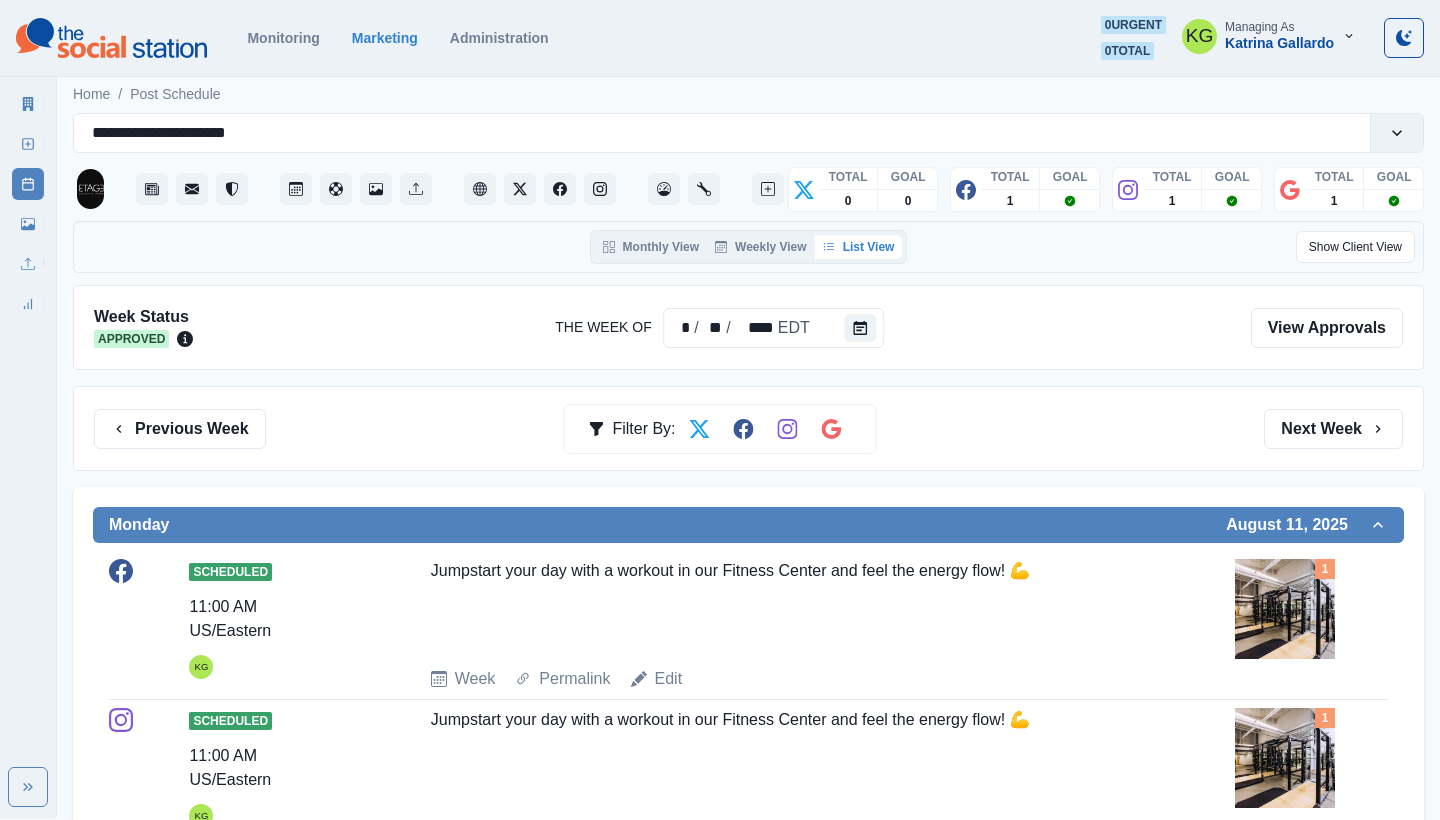 scroll, scrollTop: 0, scrollLeft: 0, axis: both 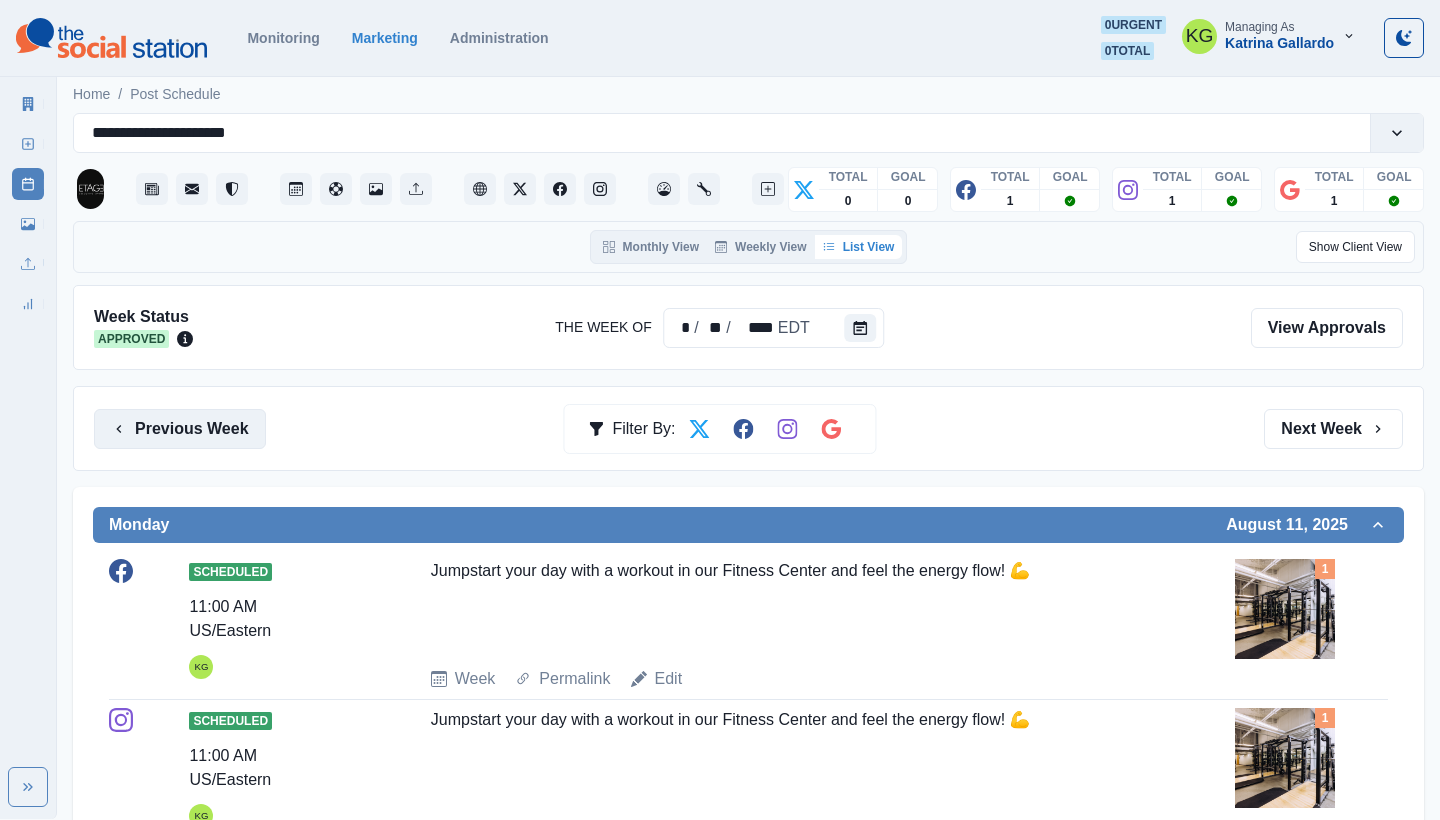 click on "Previous Week" at bounding box center [180, 429] 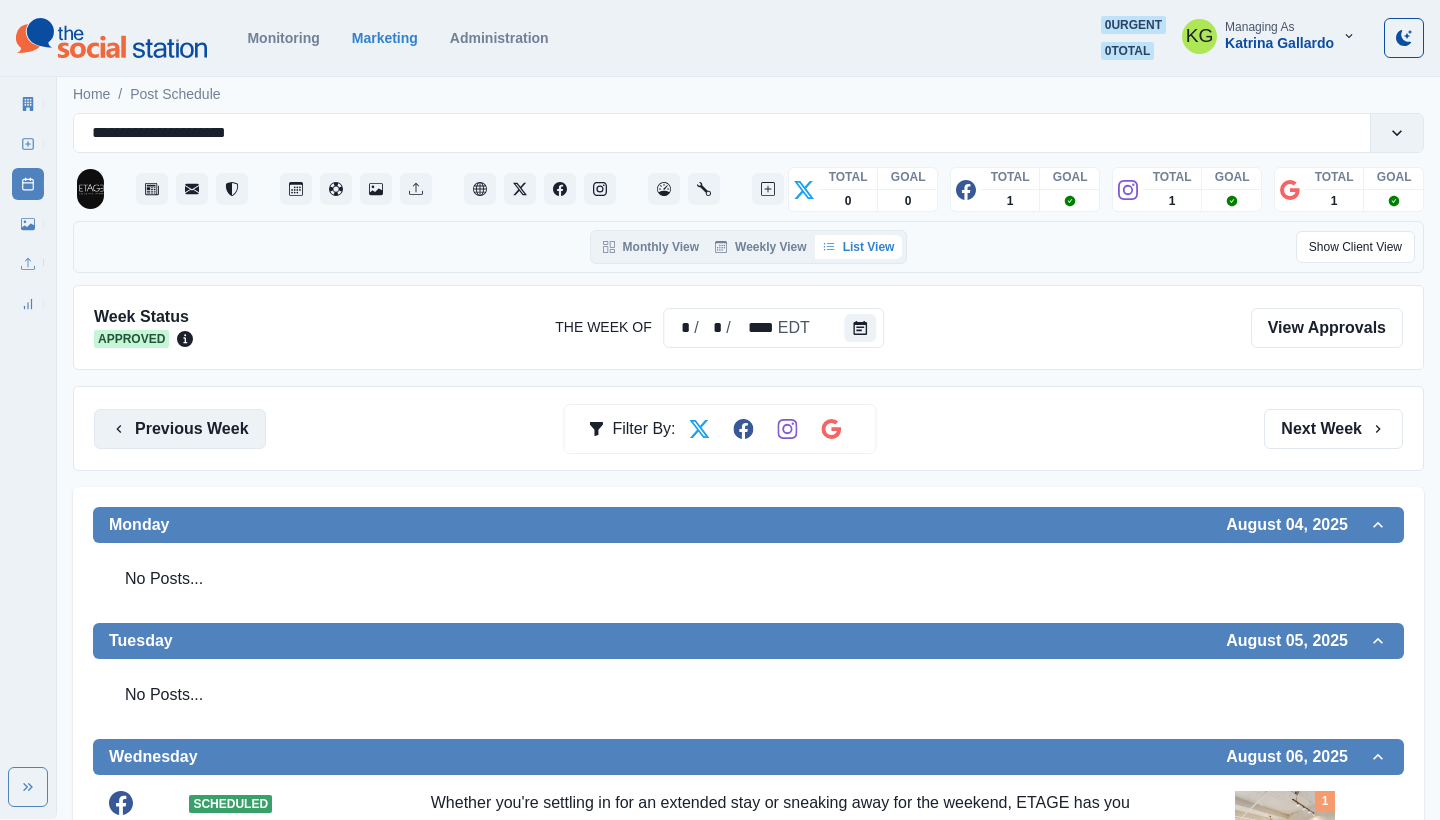 scroll, scrollTop: 0, scrollLeft: 0, axis: both 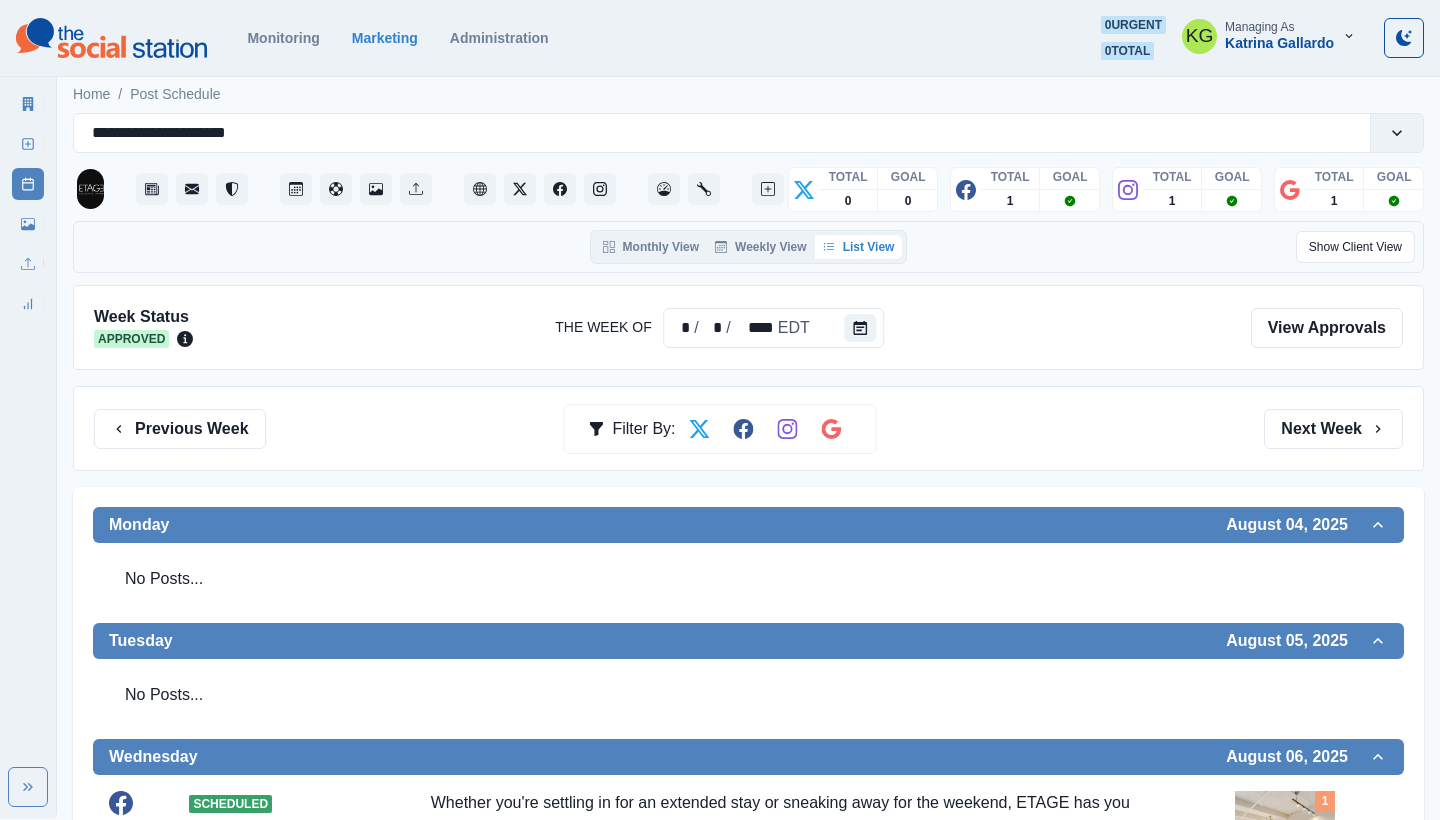 click on "Previous Week Filter By: Next Week" at bounding box center [748, 428] 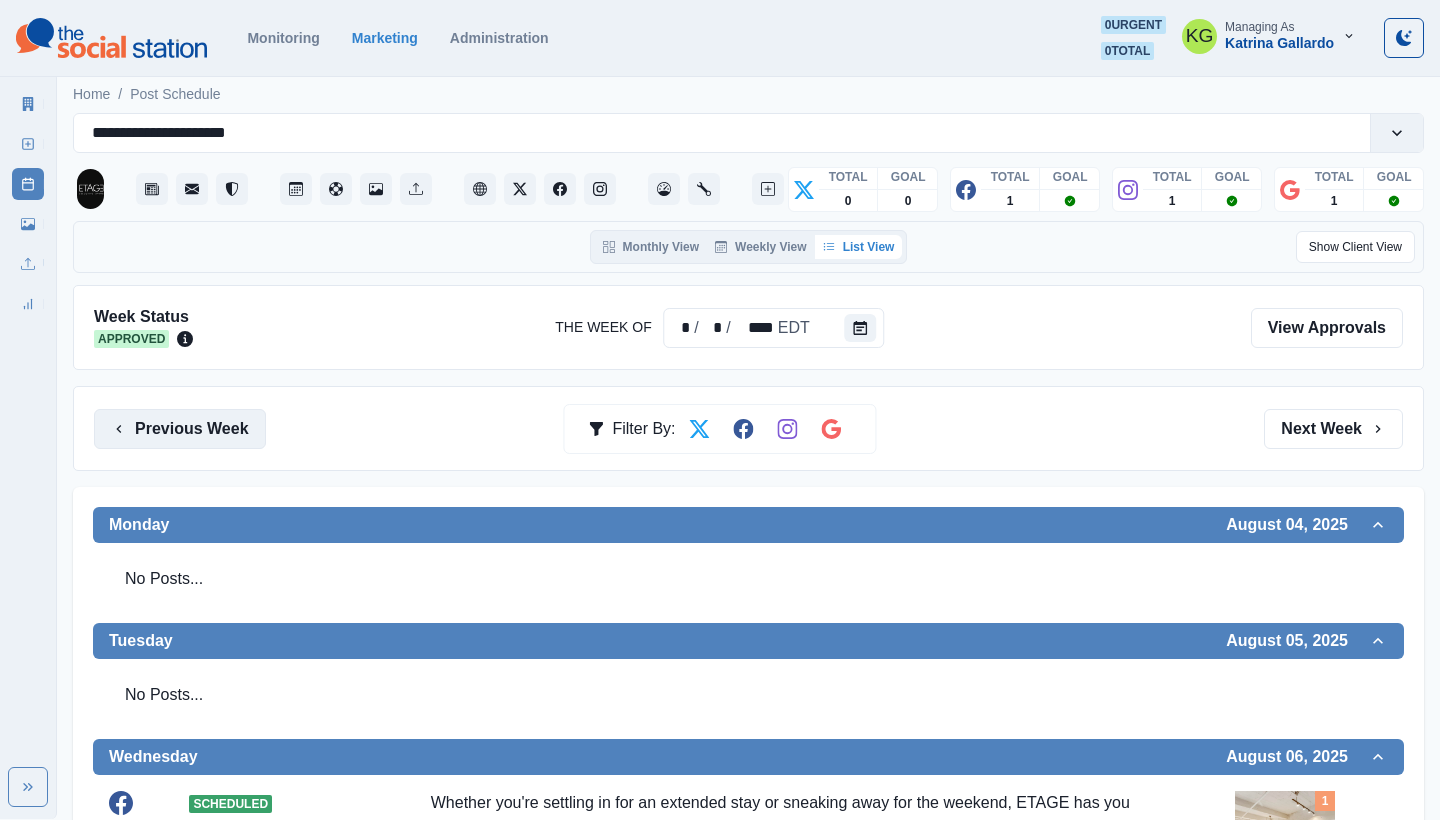 click on "Previous Week" at bounding box center (180, 429) 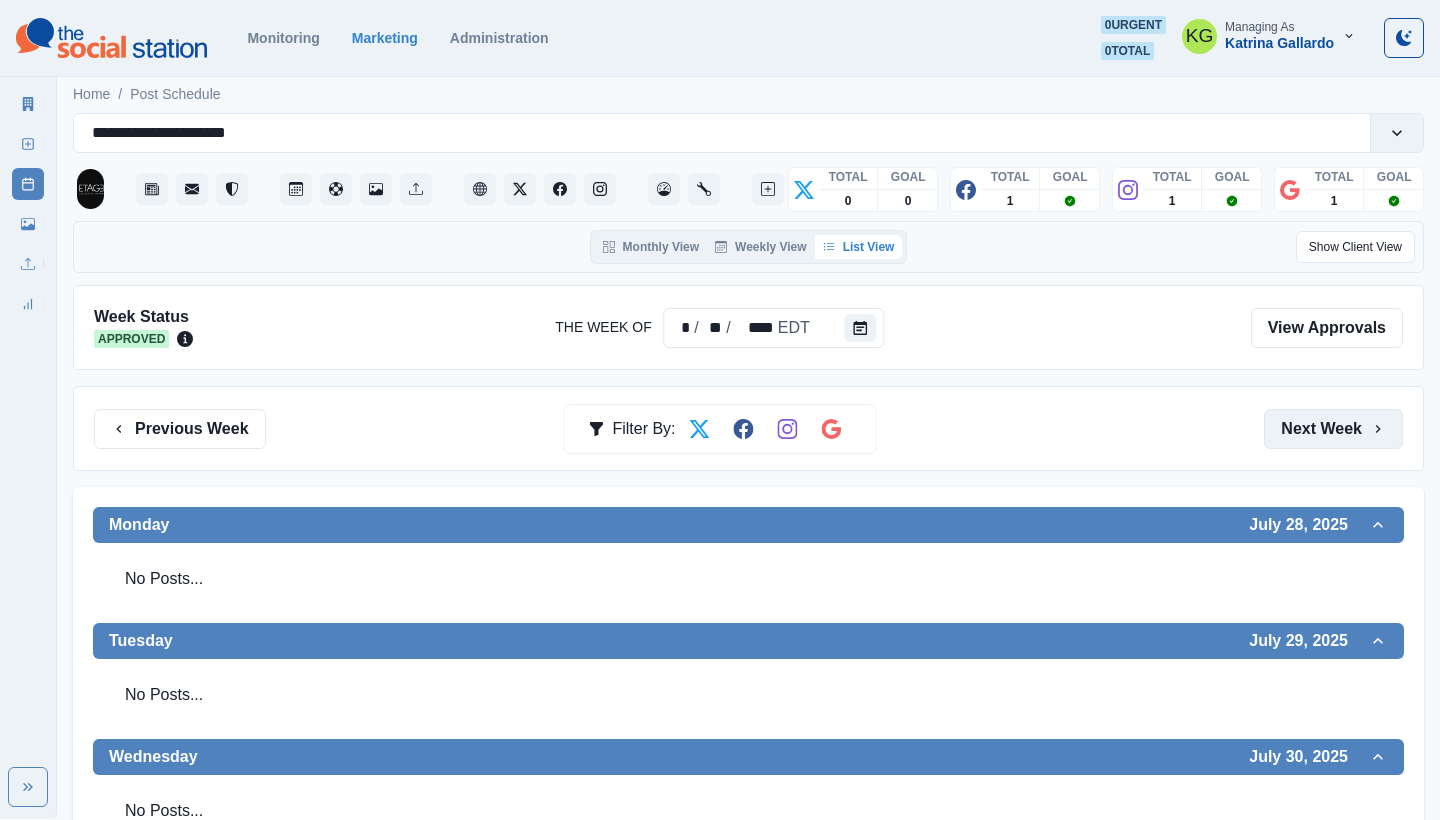 scroll, scrollTop: 0, scrollLeft: 0, axis: both 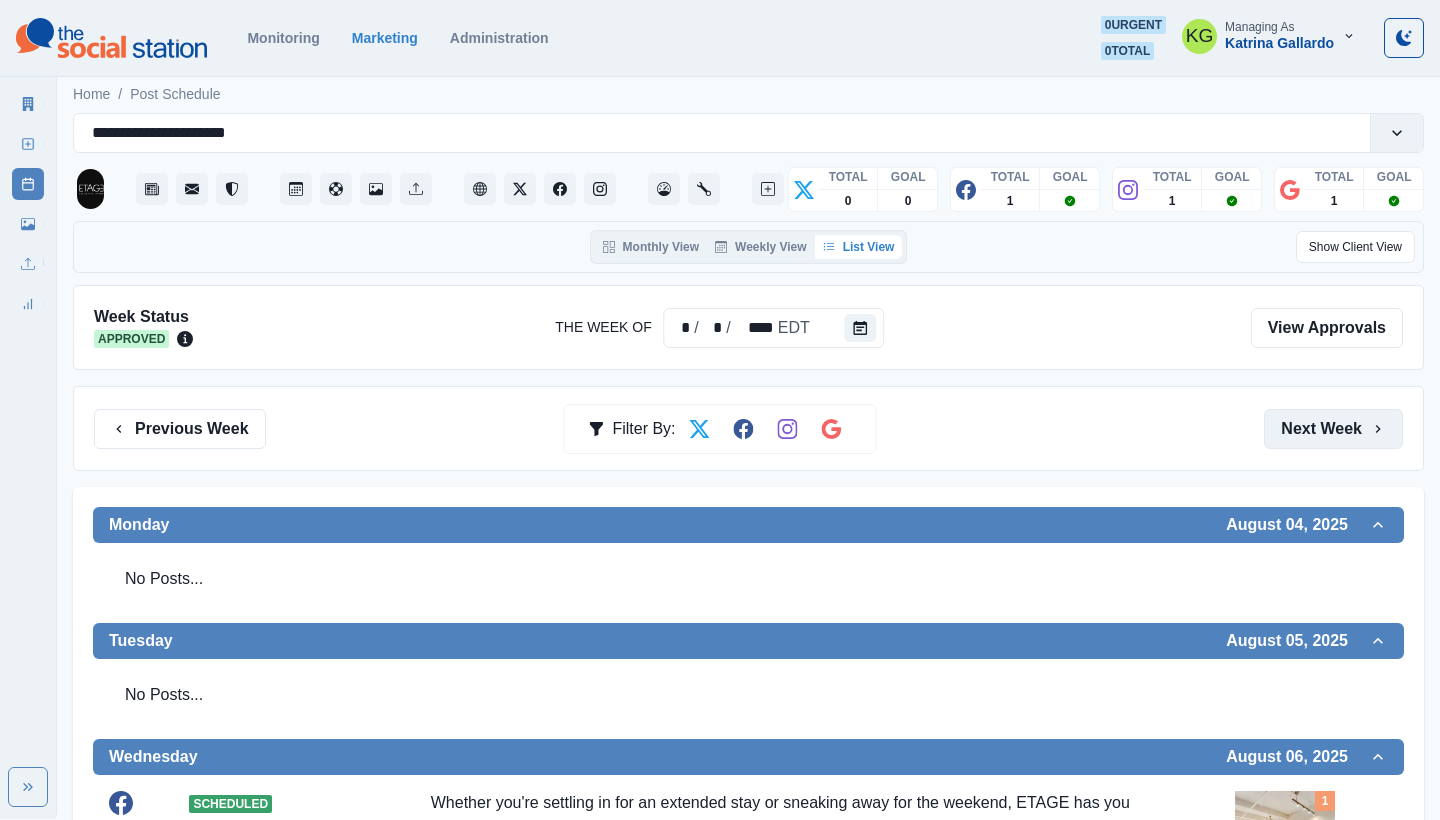 click on "Next Week" at bounding box center [1333, 429] 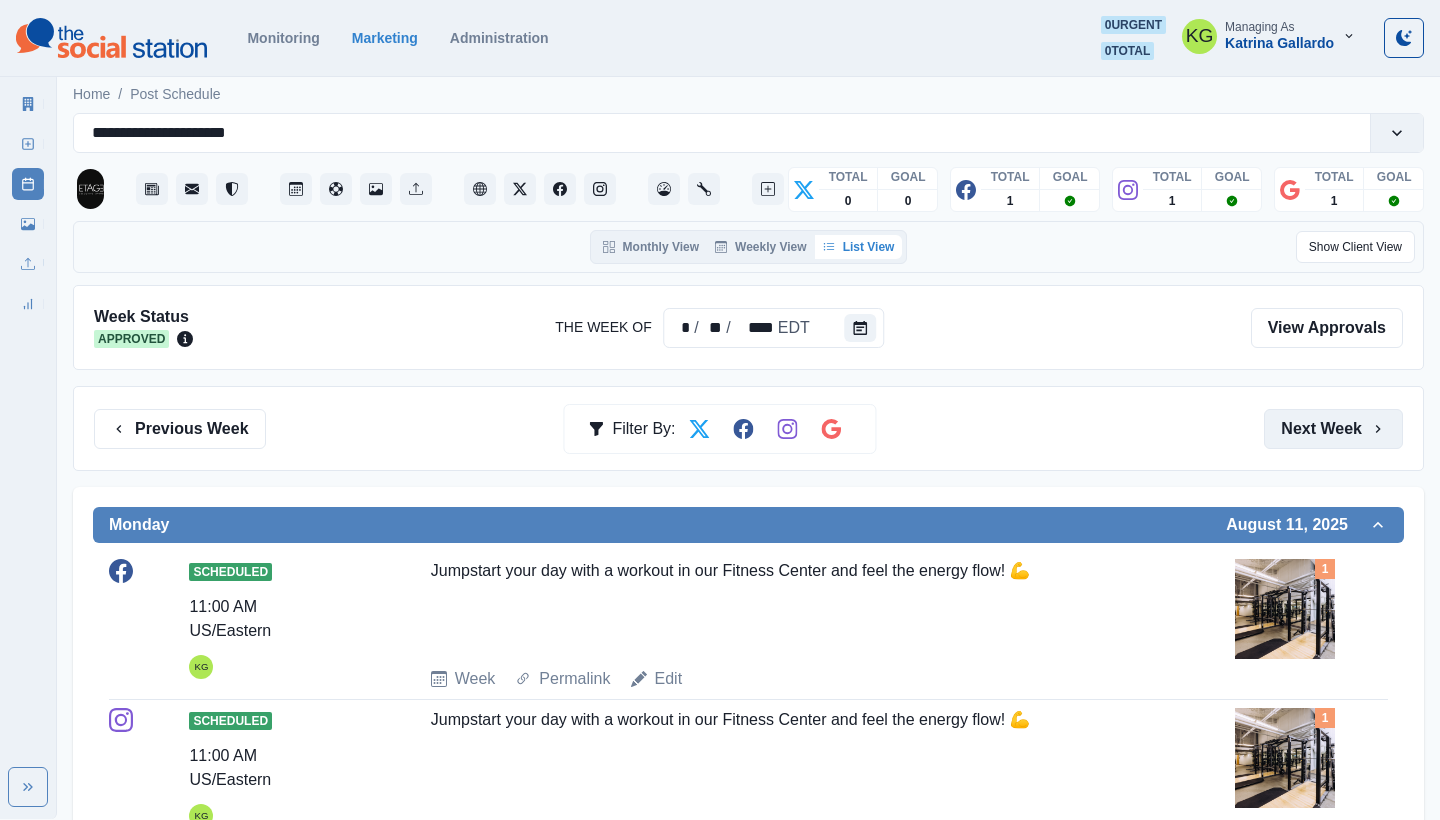 click on "Next Week" at bounding box center (1333, 429) 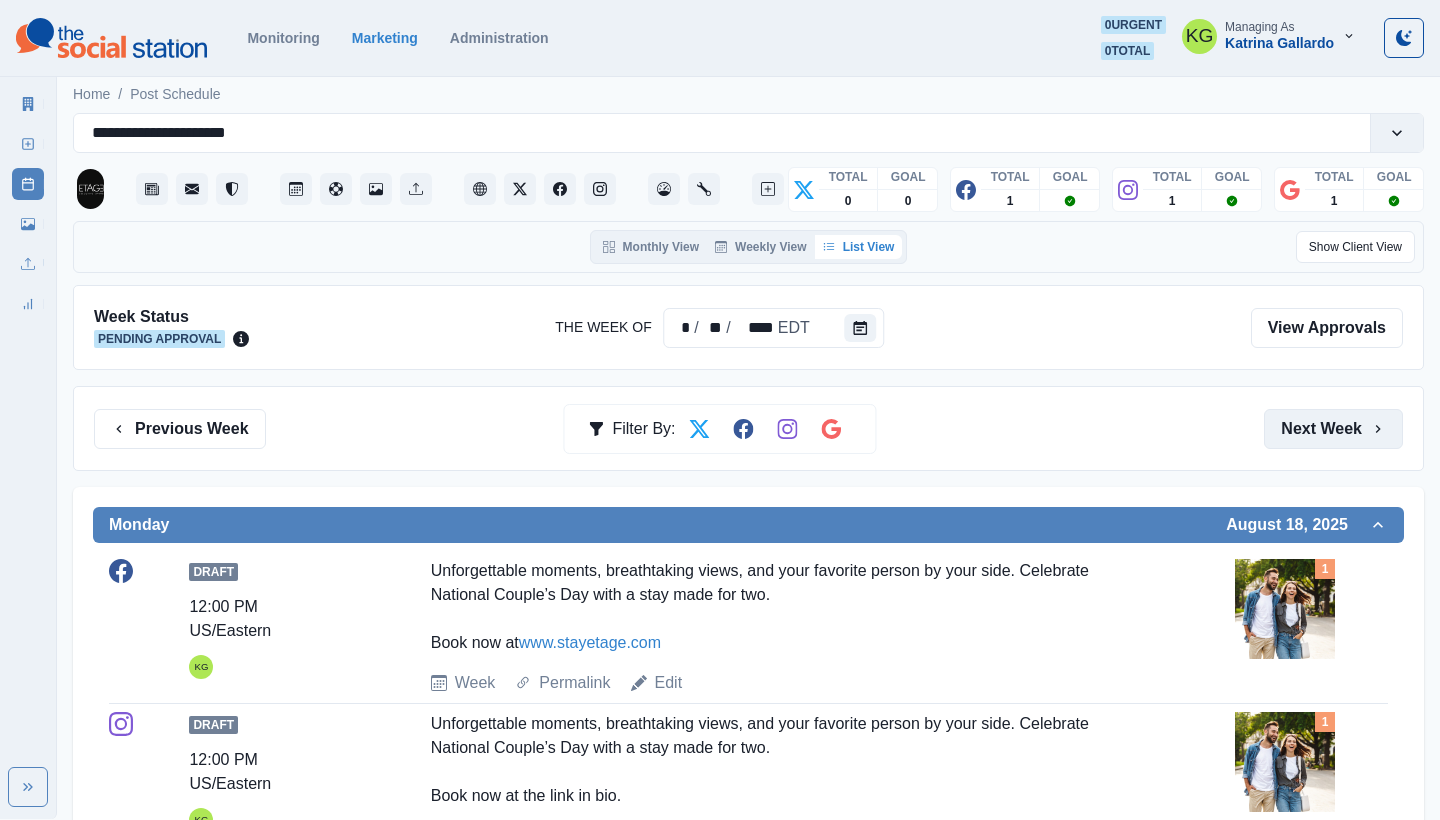 click on "Next Week" at bounding box center (1333, 429) 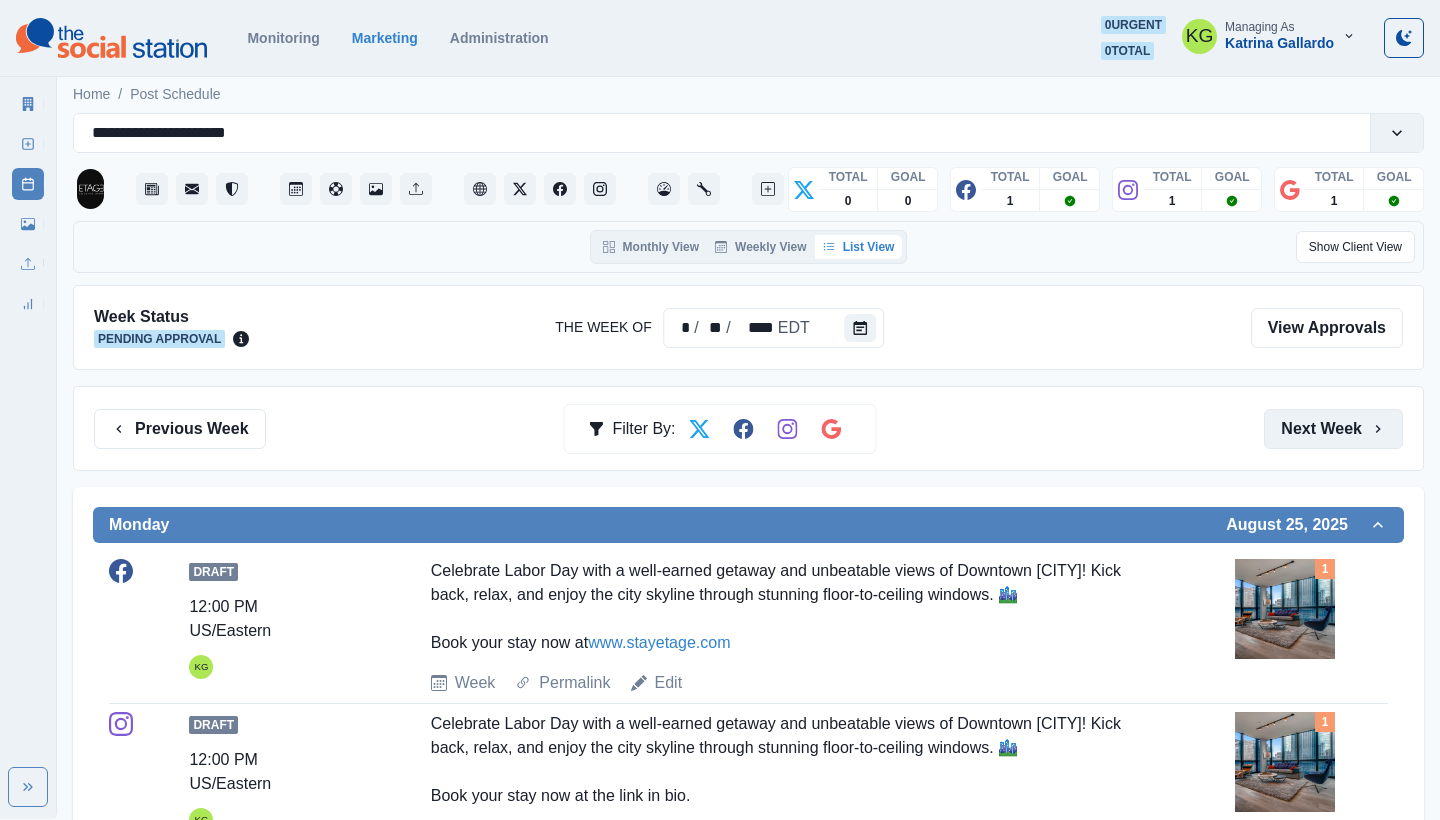 click on "Next Week" at bounding box center [1333, 429] 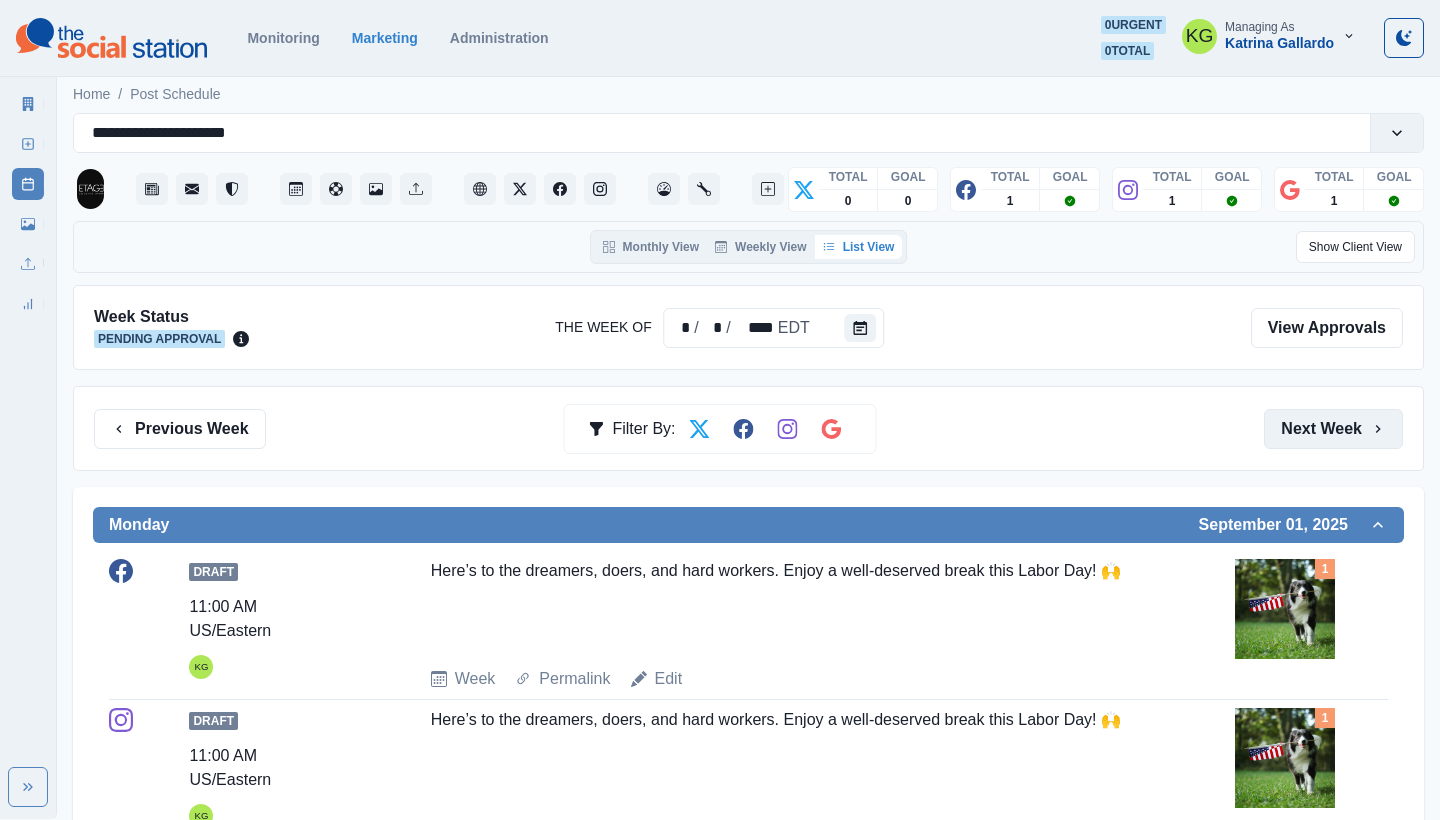 click on "Next Week" at bounding box center [1333, 429] 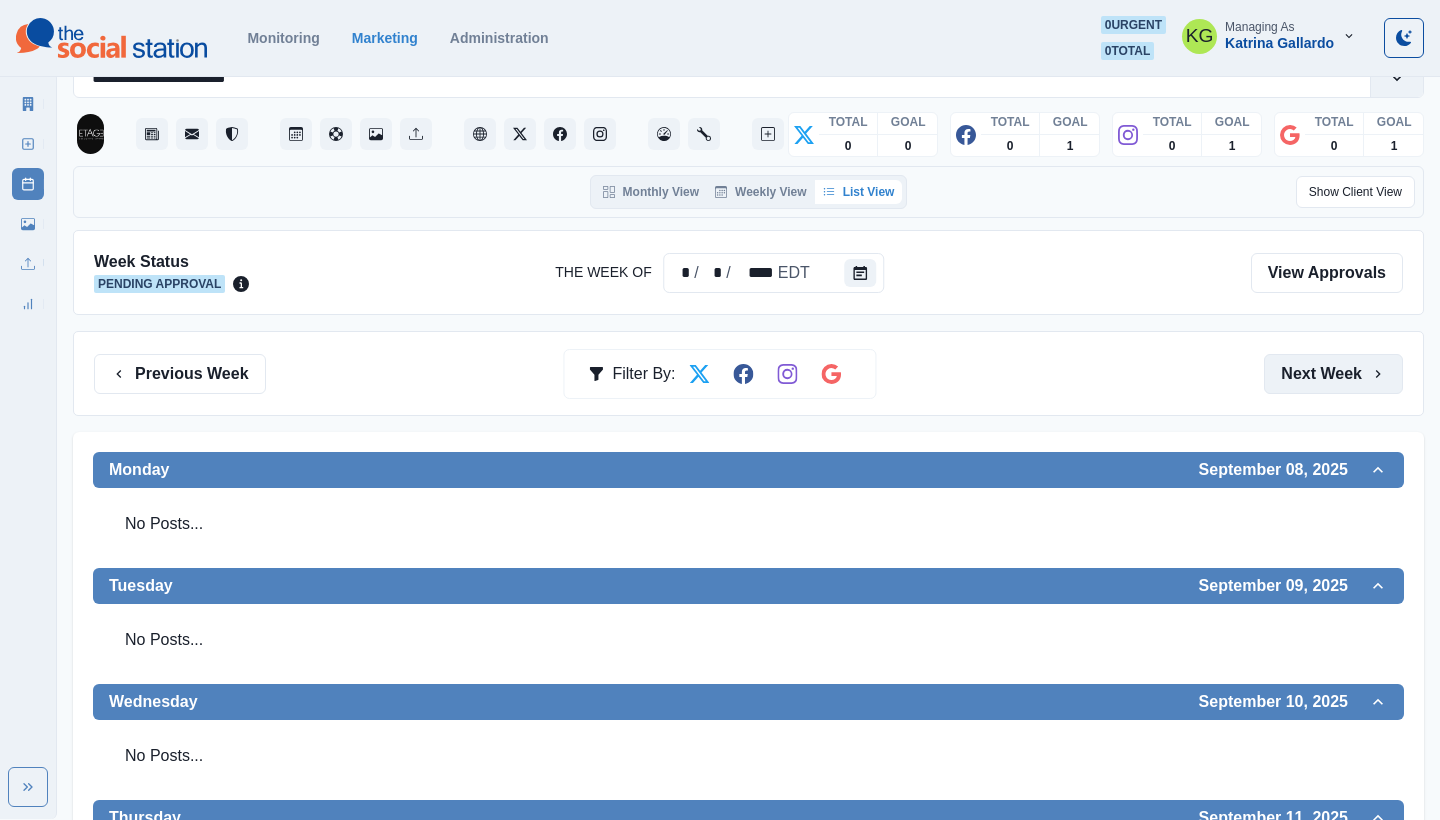 scroll, scrollTop: 131, scrollLeft: 0, axis: vertical 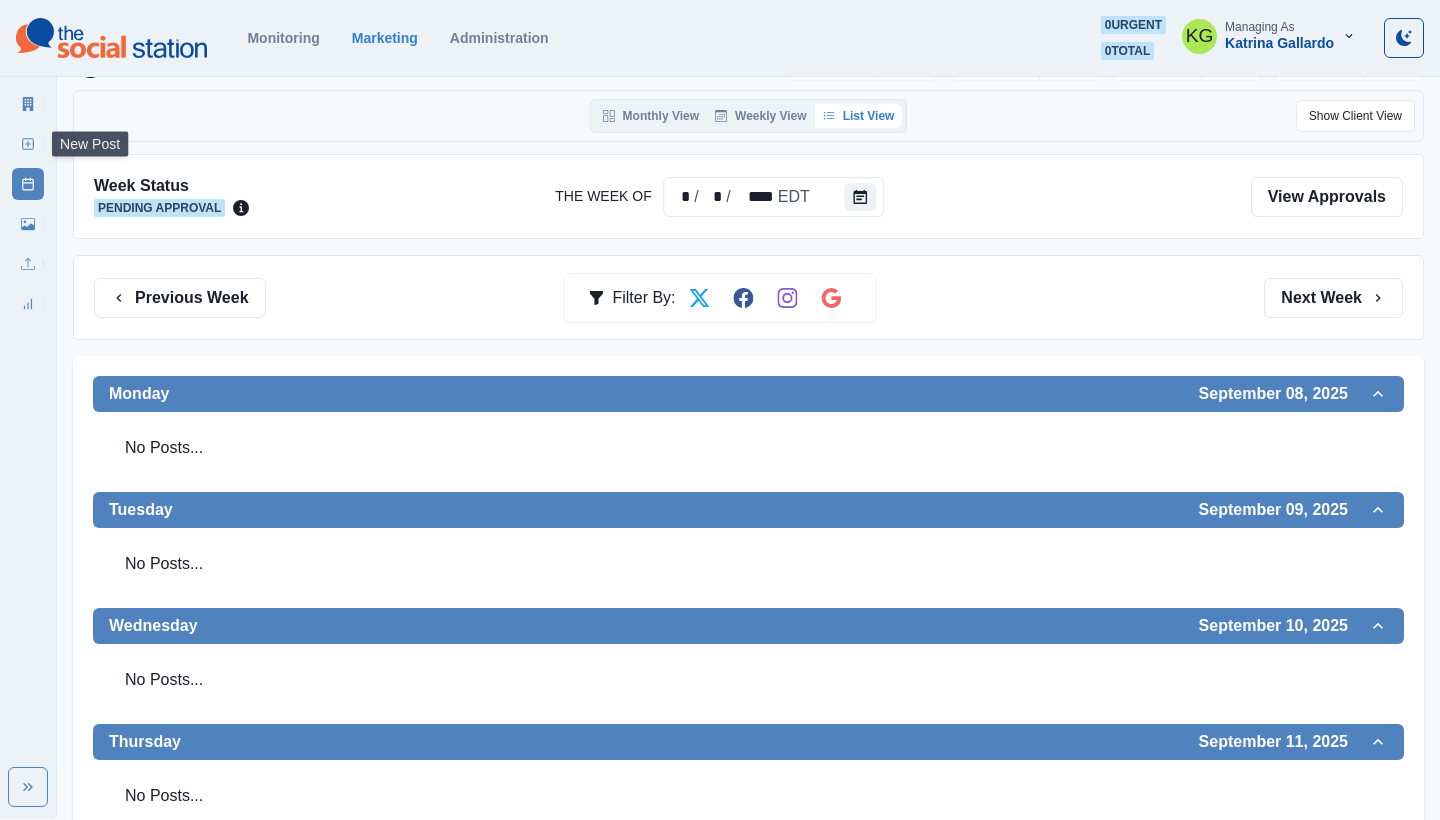 click on "New Post" at bounding box center [28, 144] 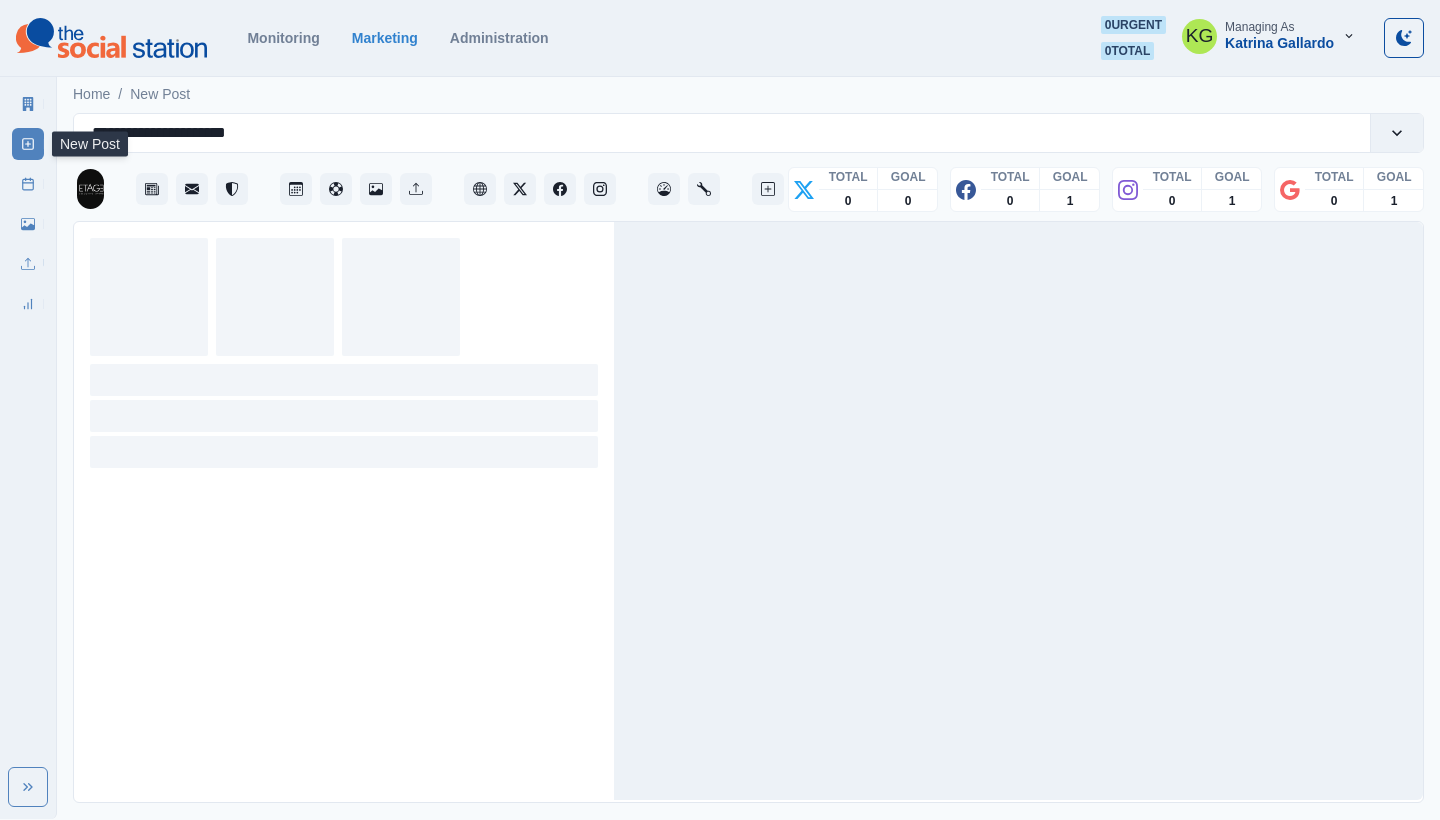 scroll, scrollTop: 0, scrollLeft: 0, axis: both 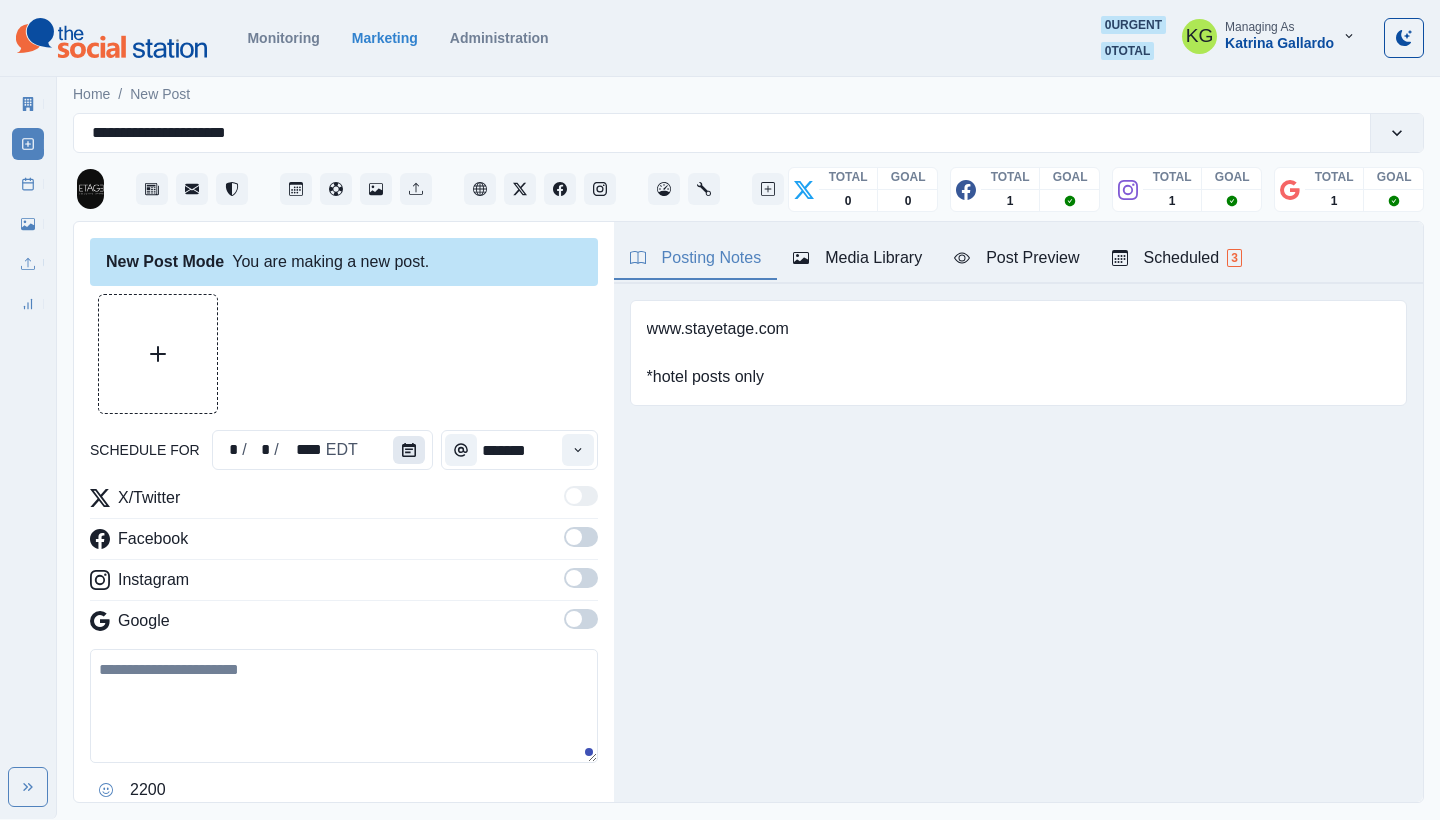 click at bounding box center [409, 450] 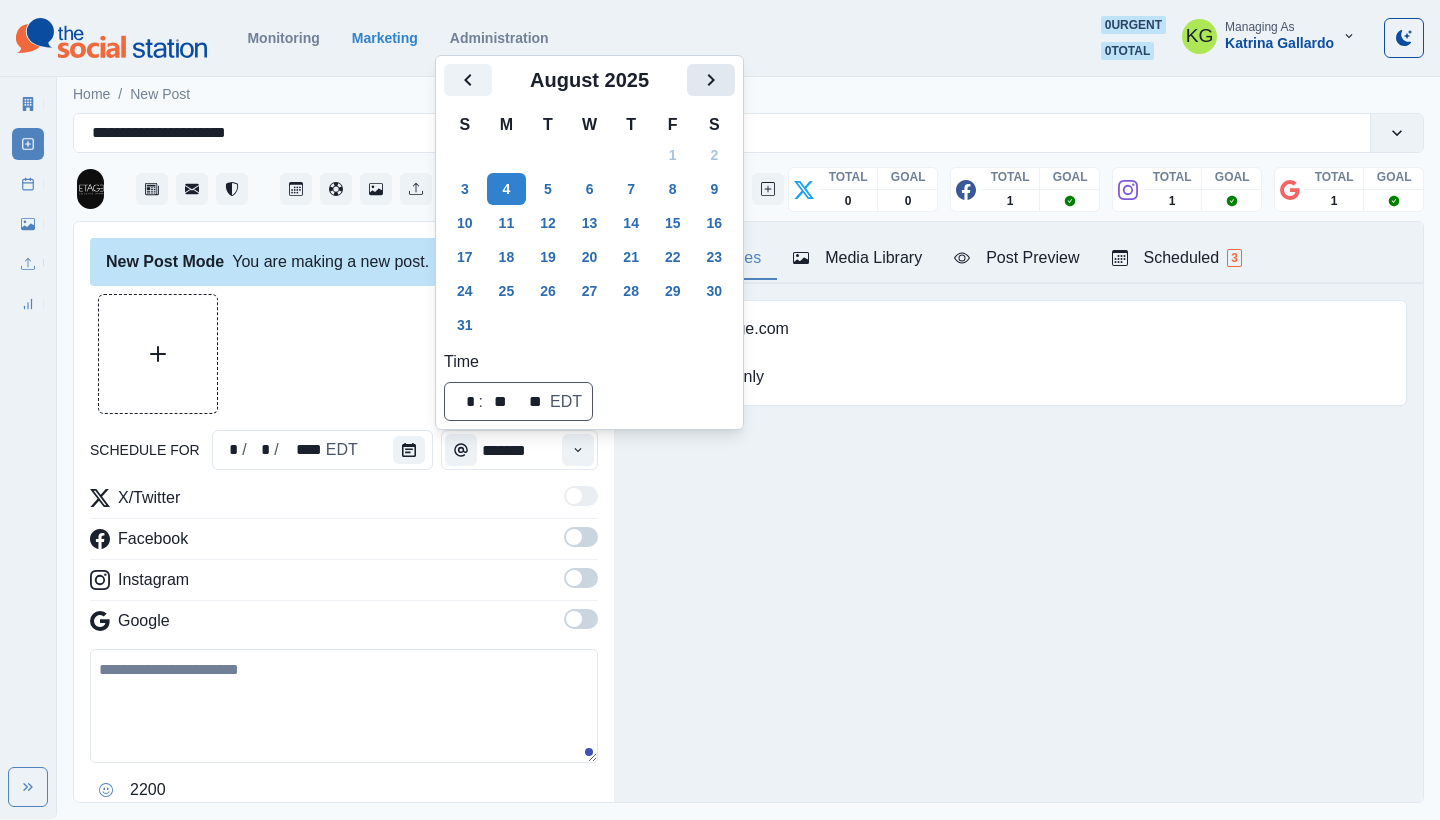 click 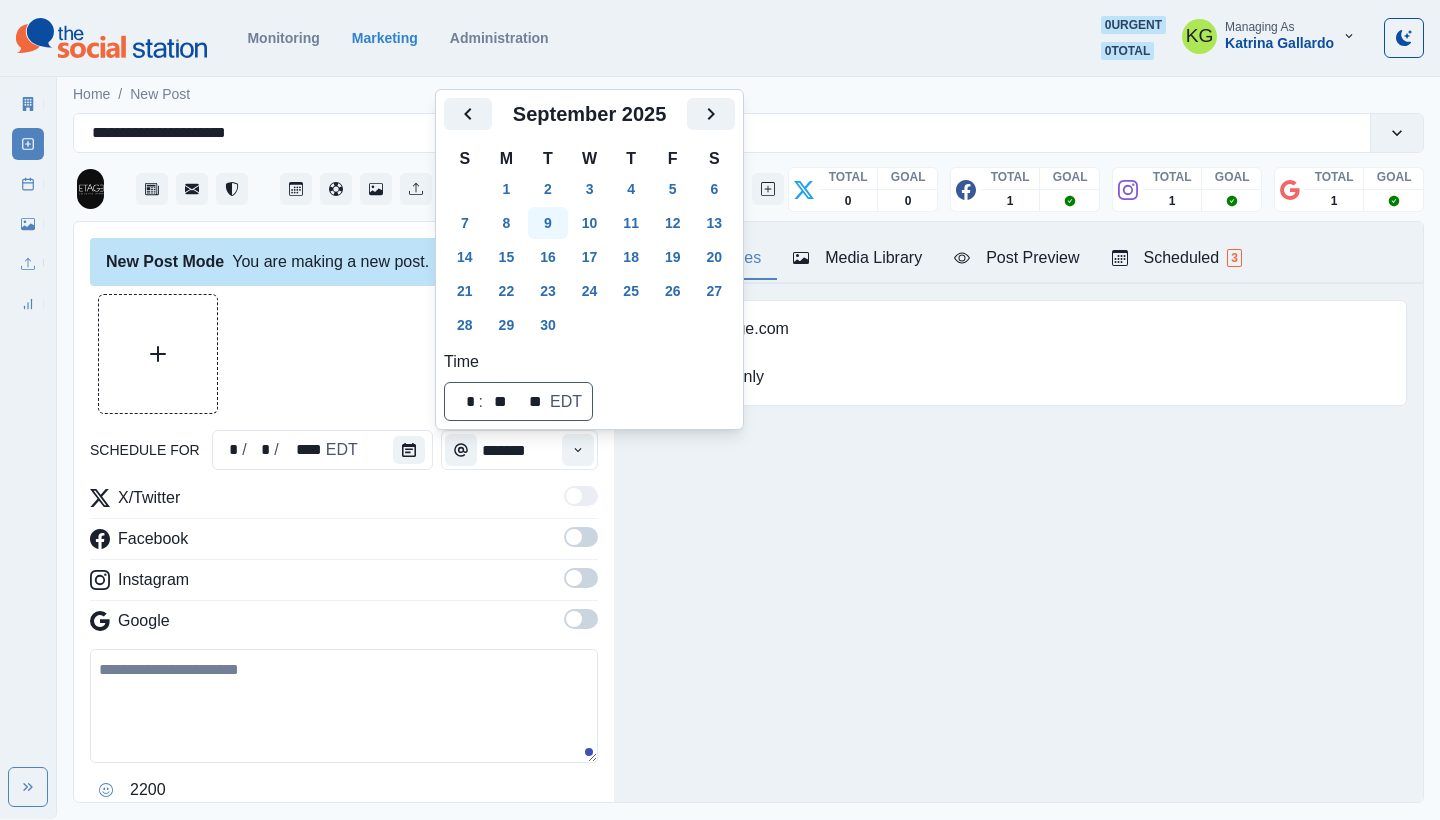 click on "9" at bounding box center (548, 223) 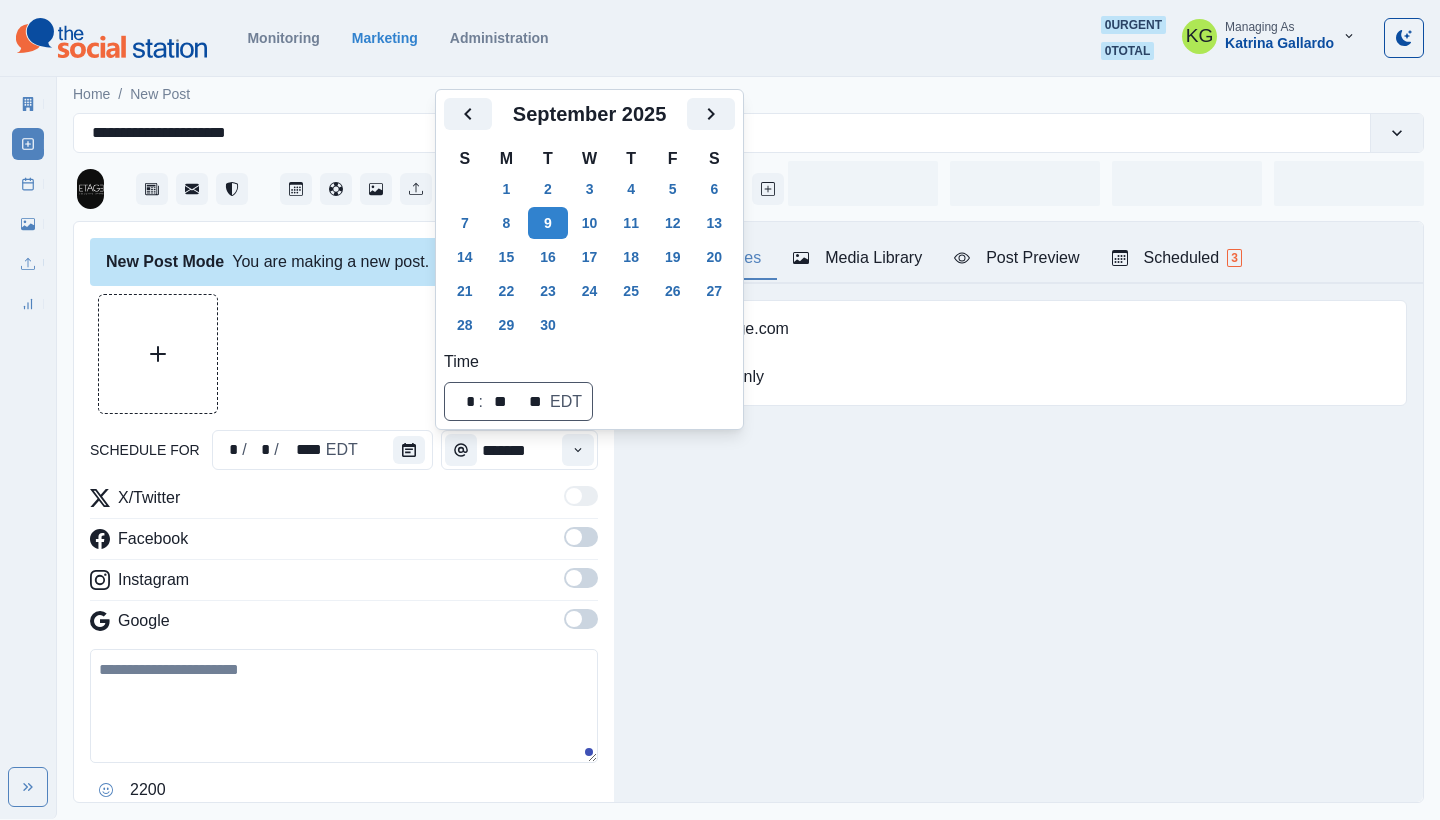 click at bounding box center (344, 354) 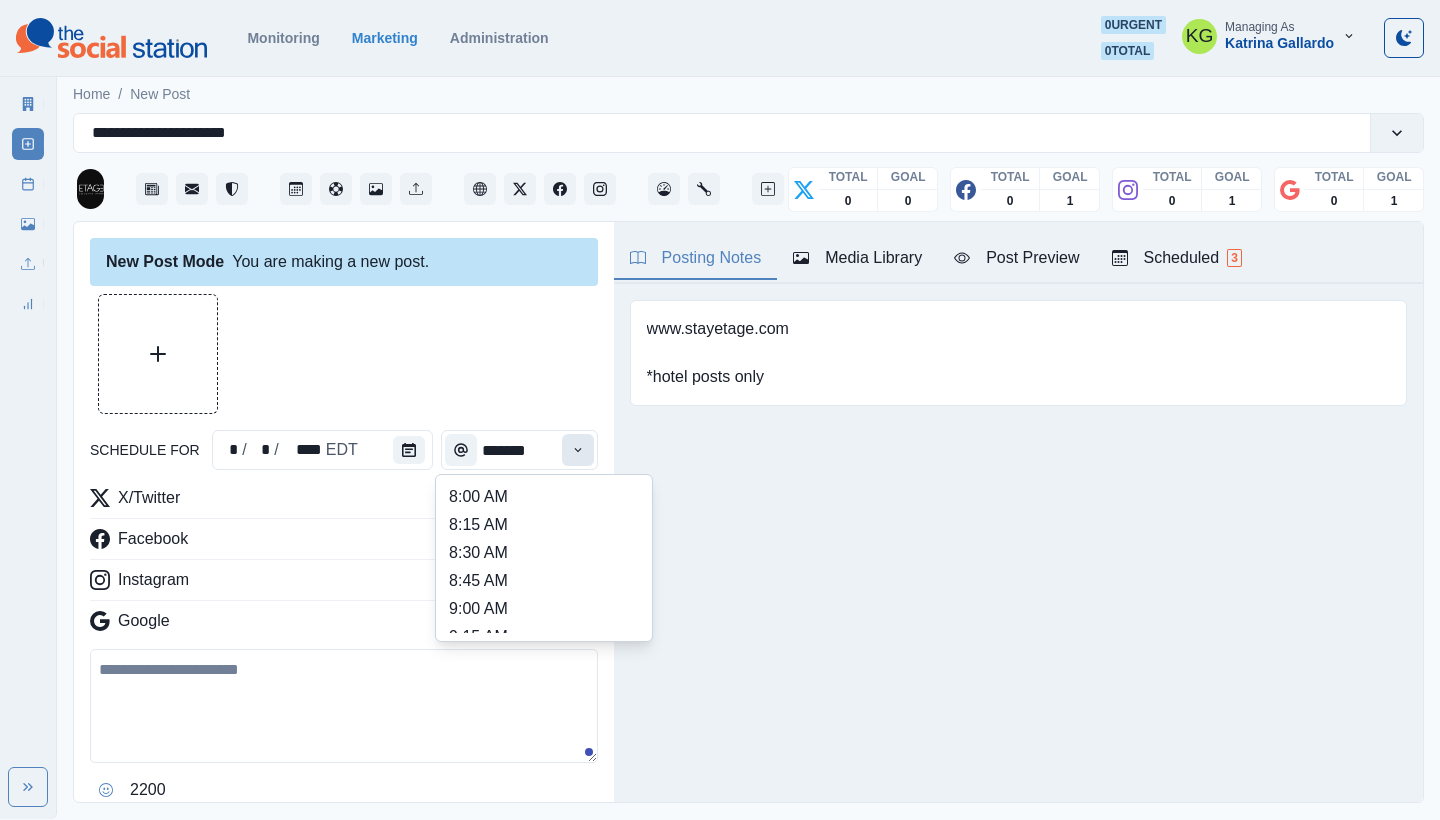 click at bounding box center [578, 450] 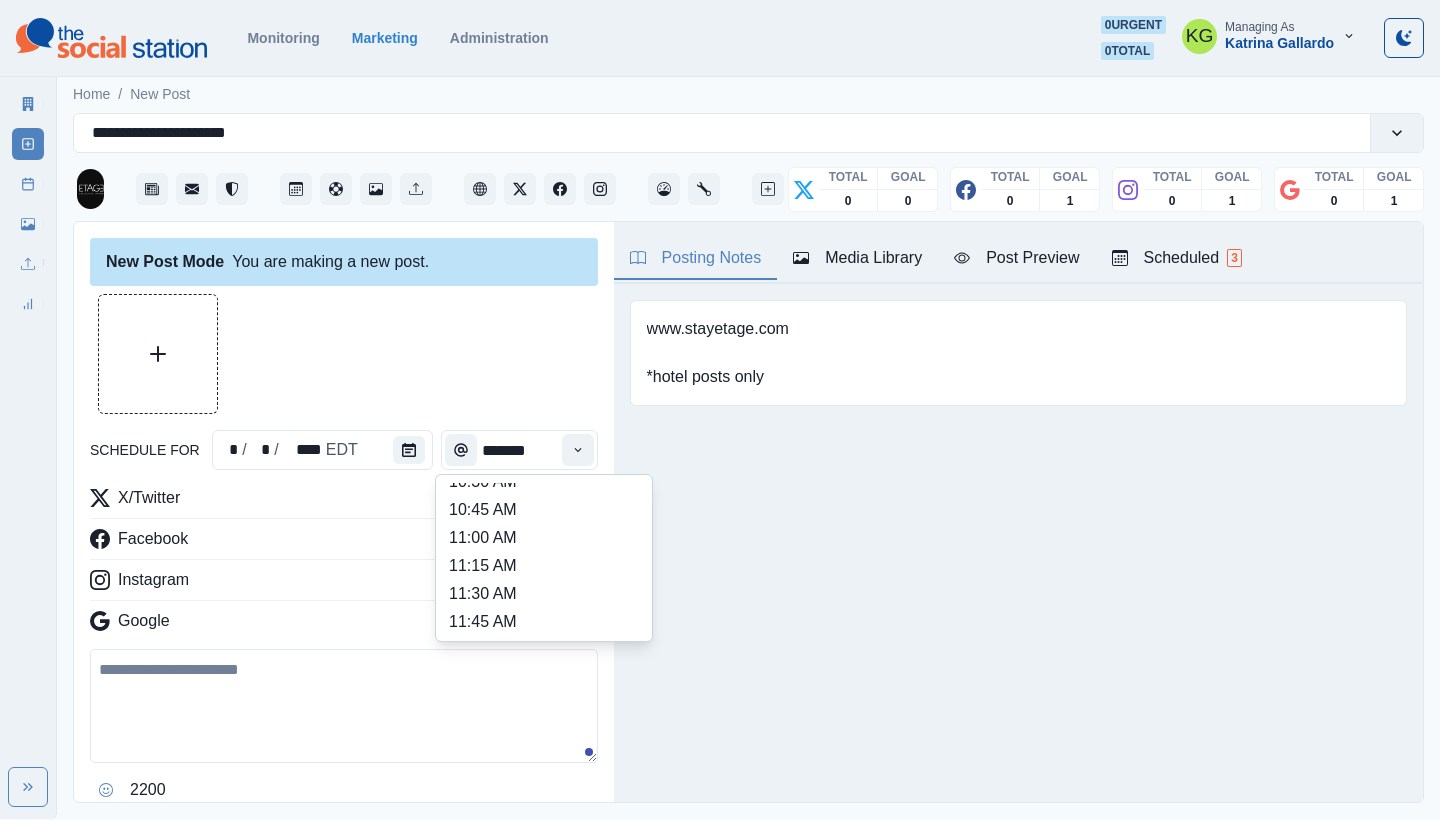 scroll, scrollTop: 328, scrollLeft: 0, axis: vertical 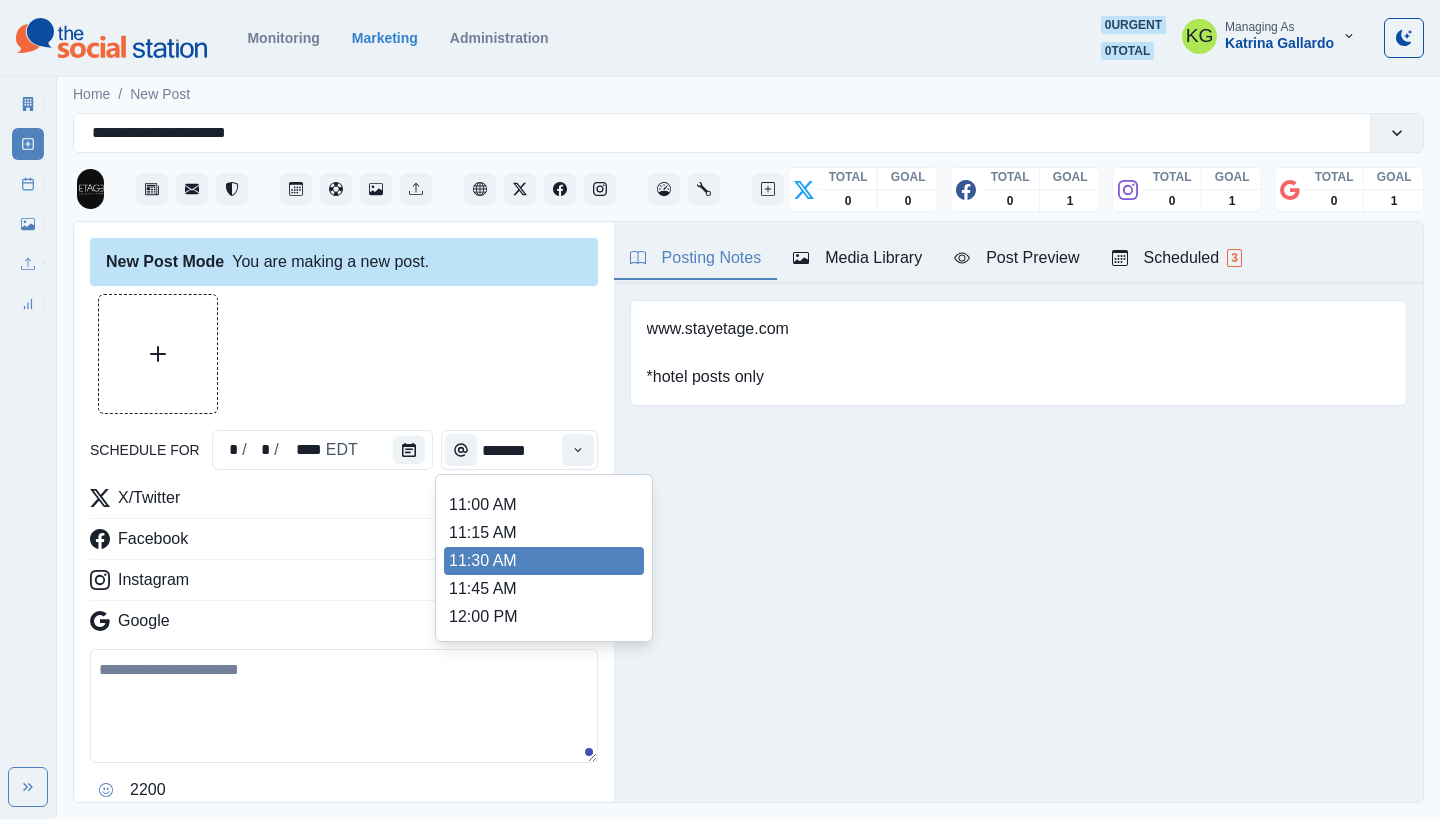 click on "11:30 AM" at bounding box center [544, 561] 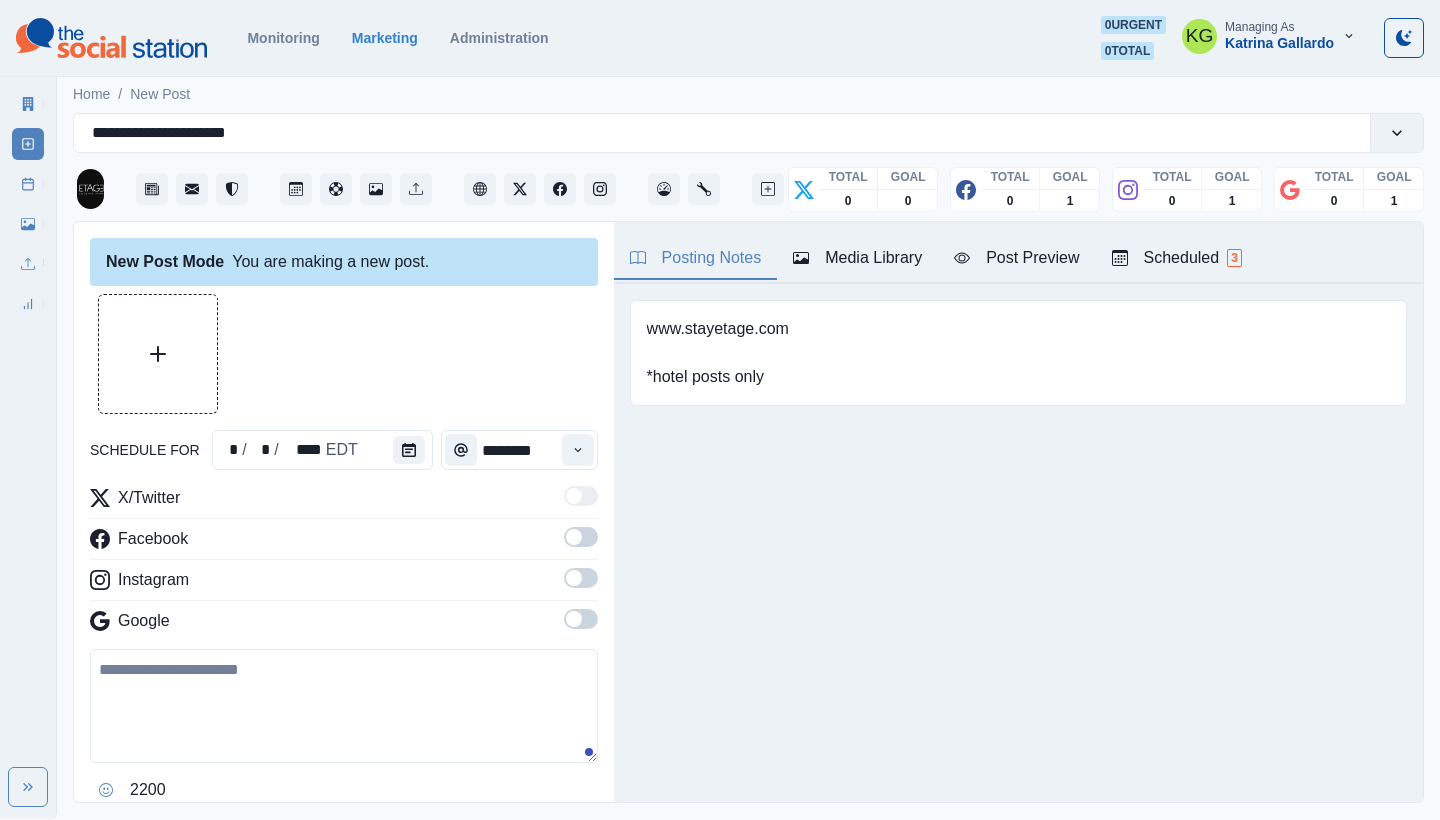 click at bounding box center (581, 619) 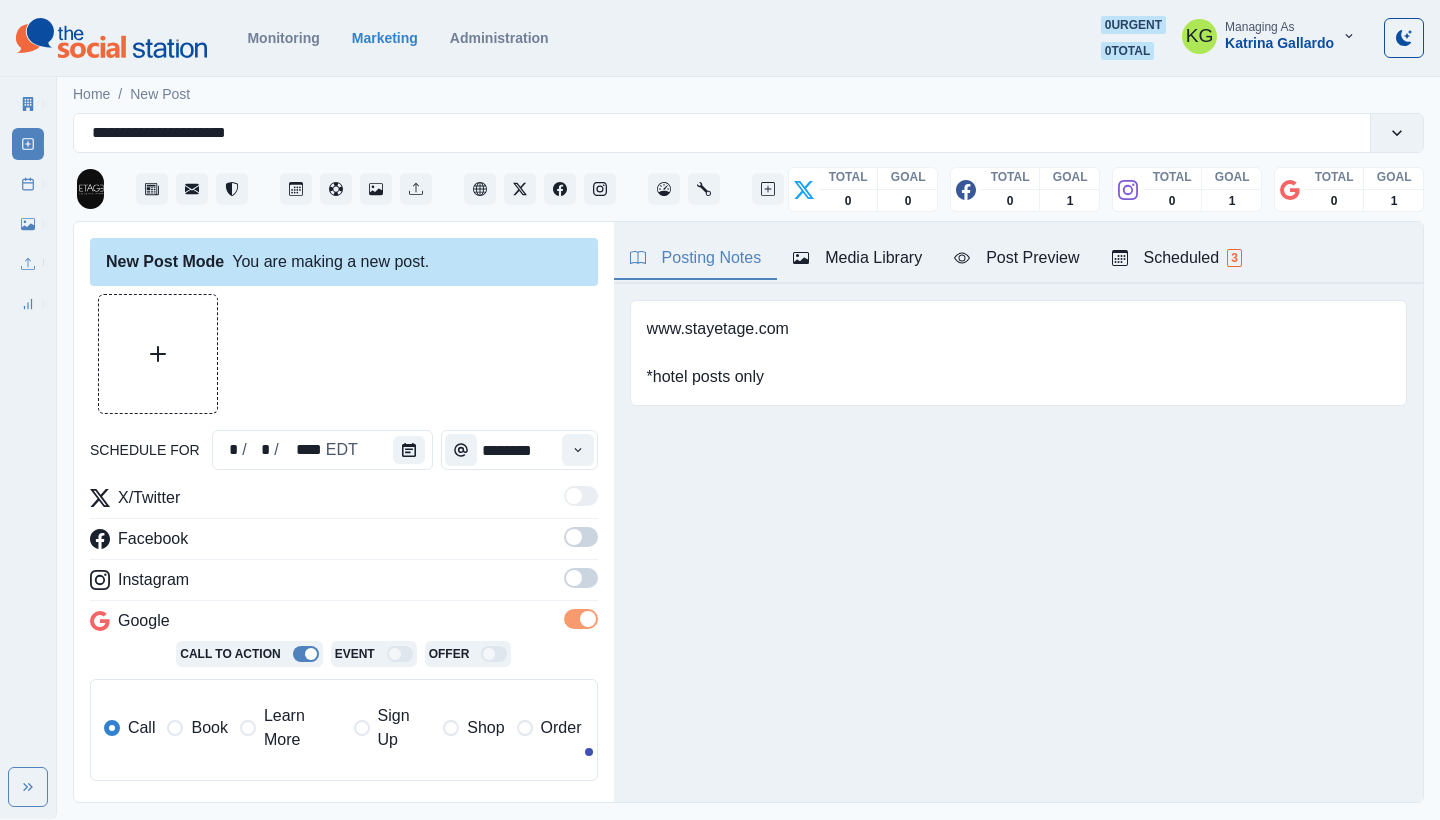 click at bounding box center (581, 578) 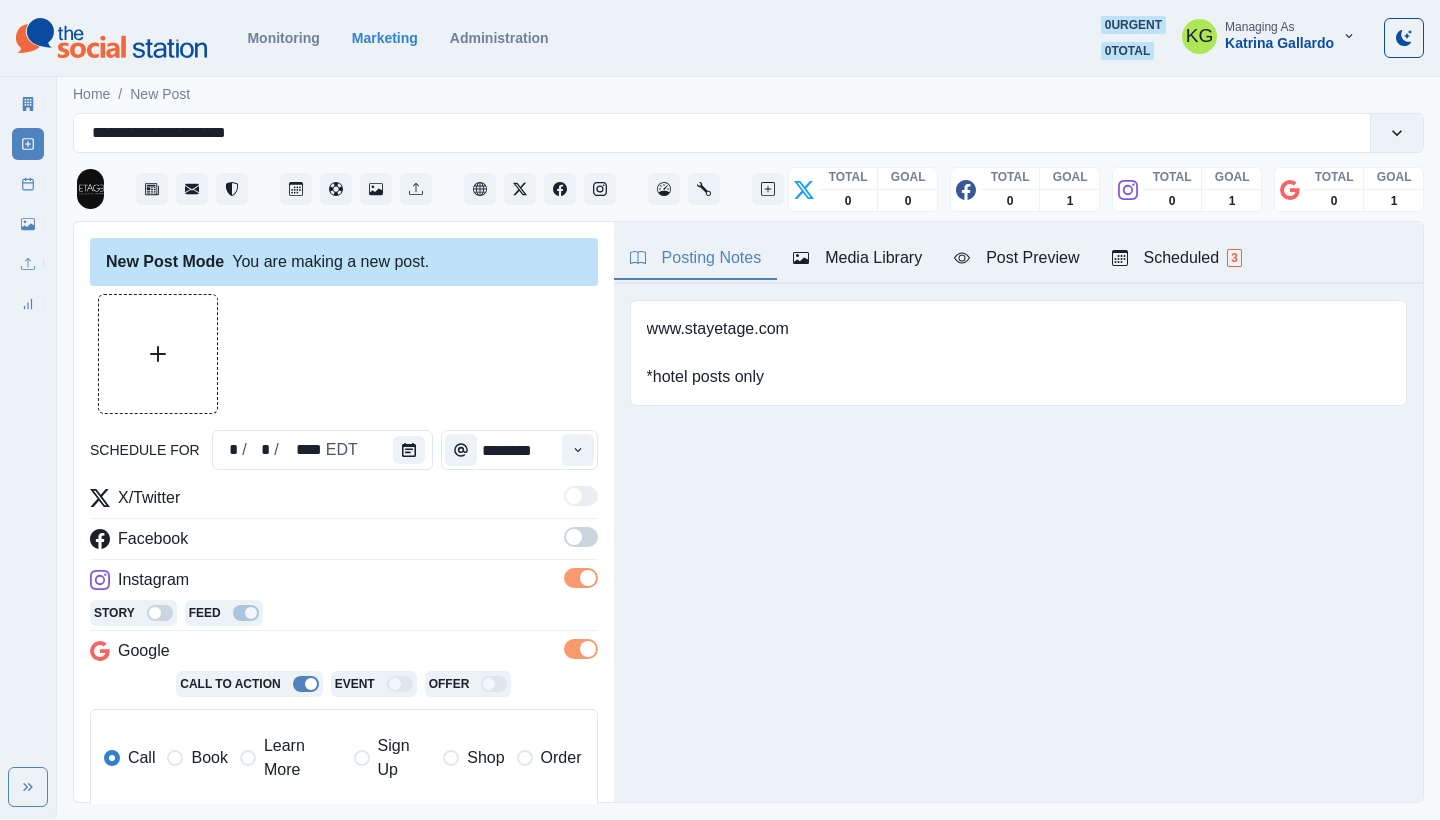 click at bounding box center [581, 537] 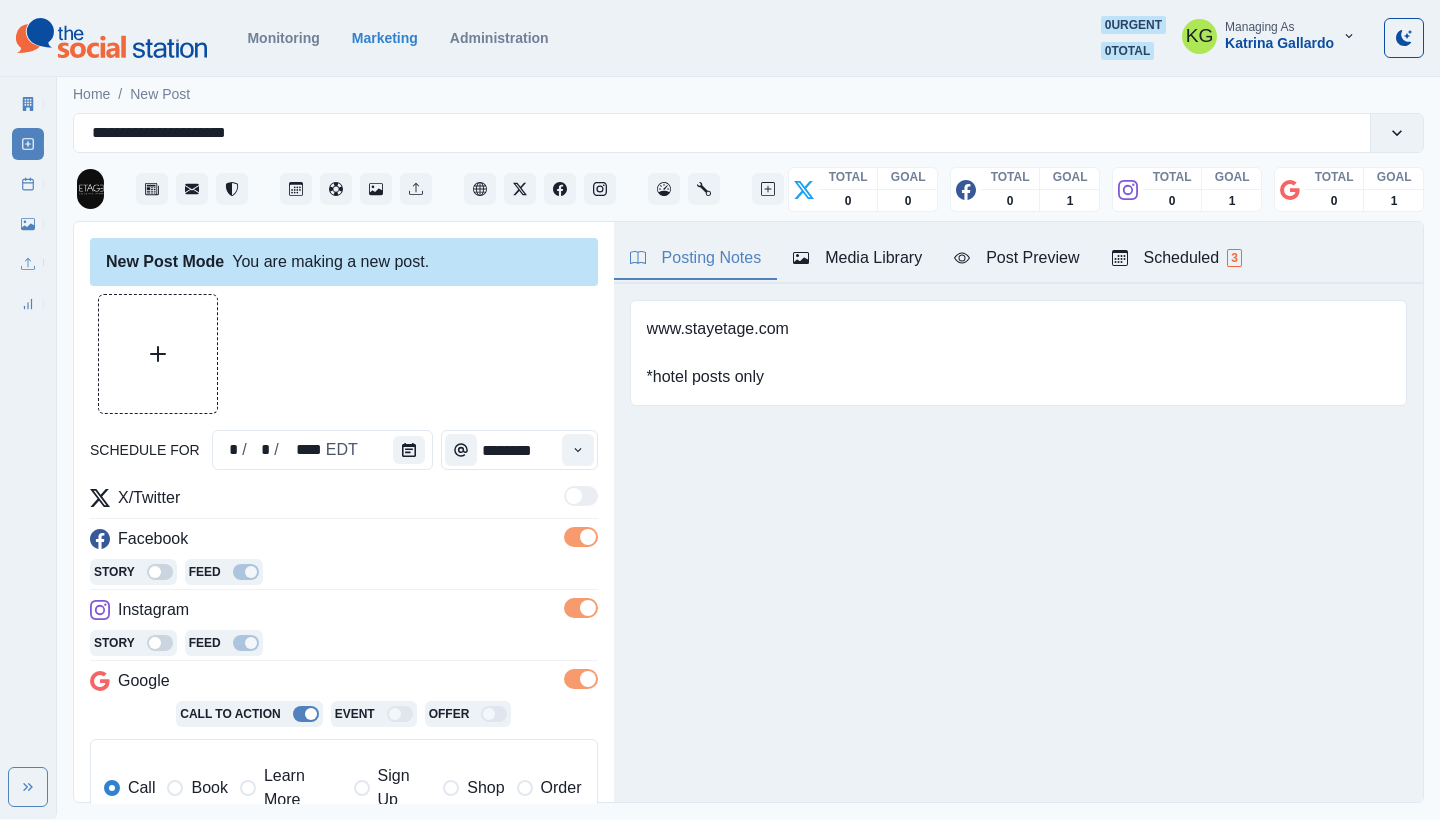 scroll, scrollTop: 244, scrollLeft: 0, axis: vertical 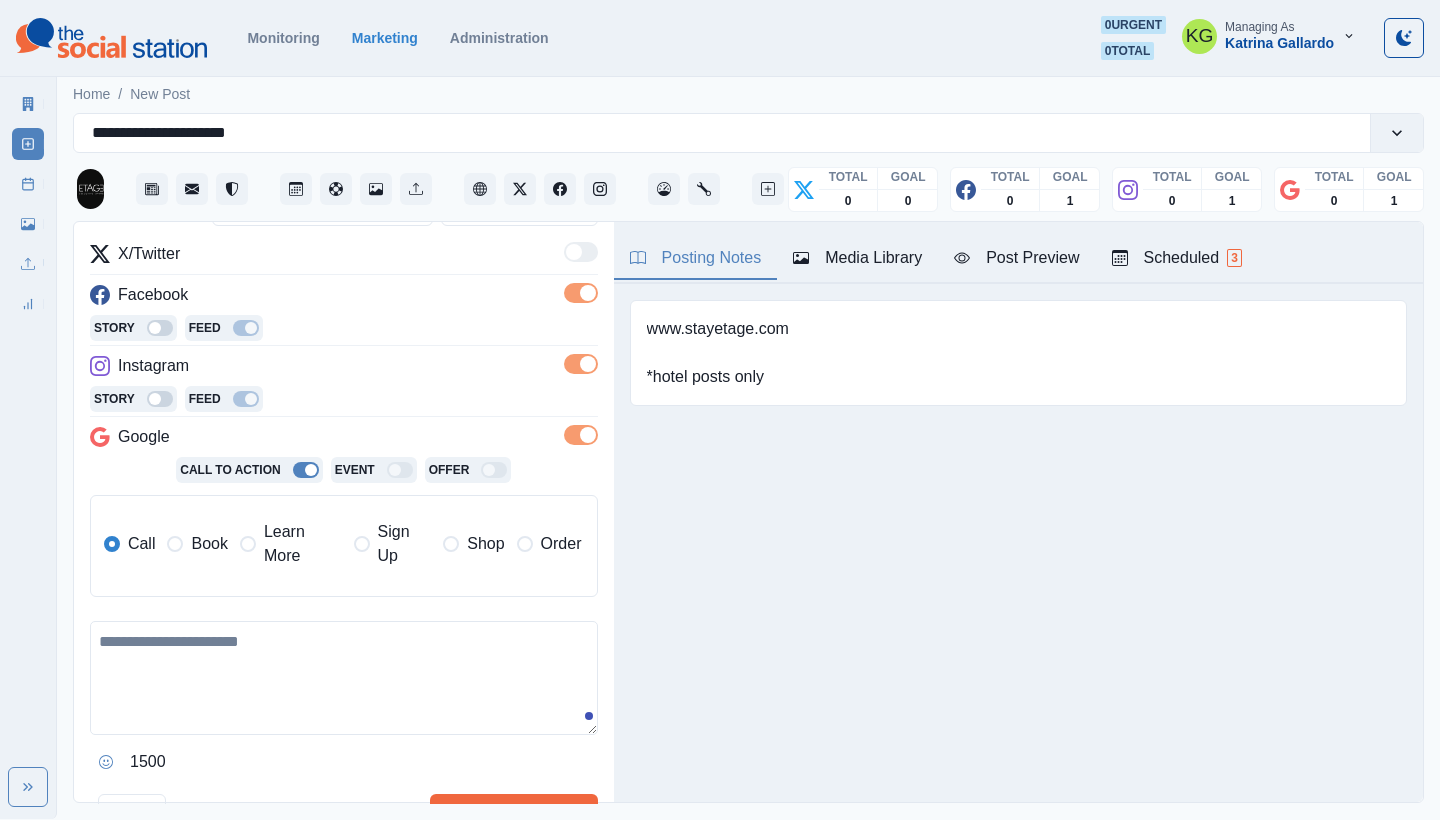 click on "Book" at bounding box center (209, 544) 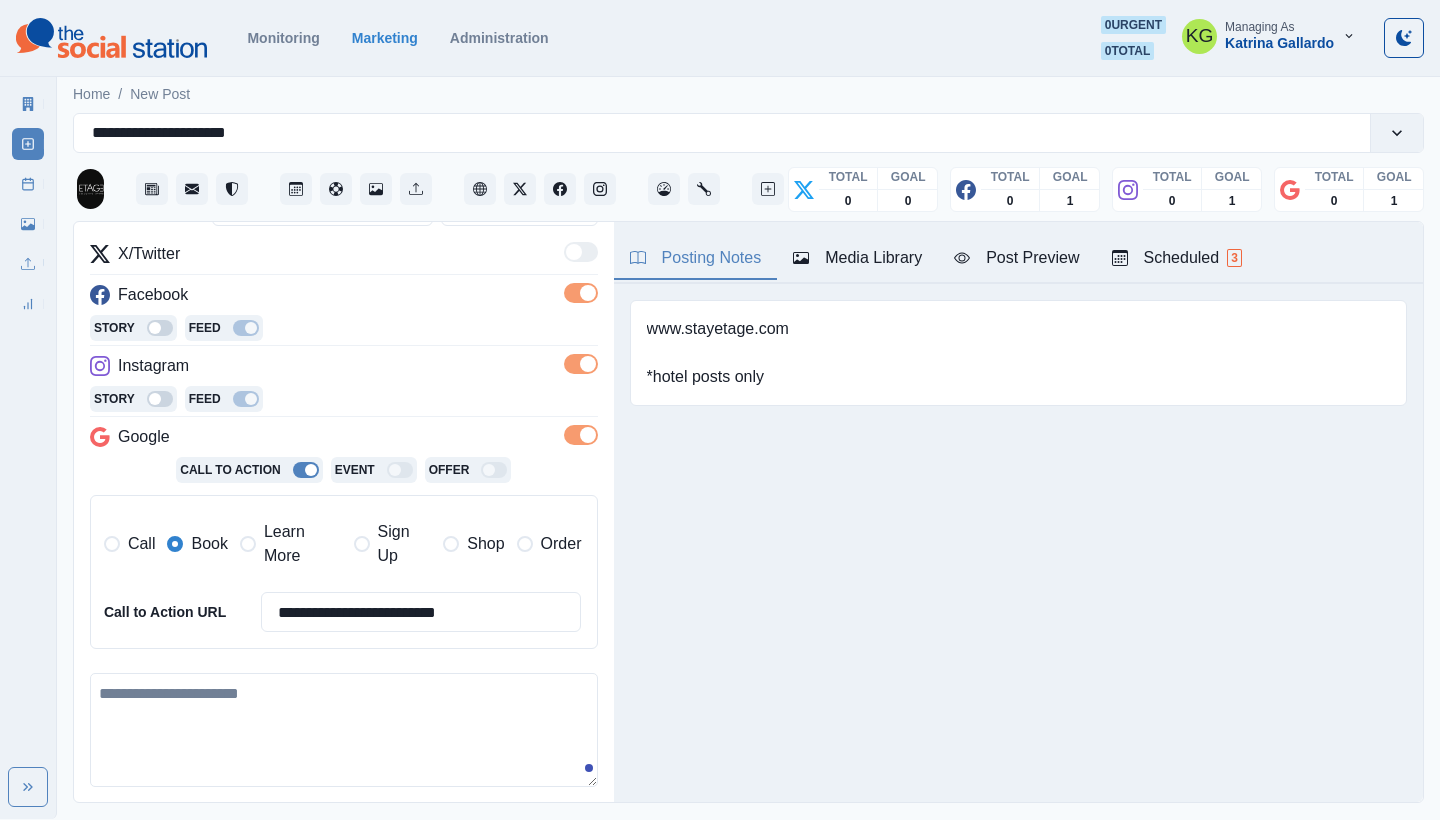 click at bounding box center (344, 730) 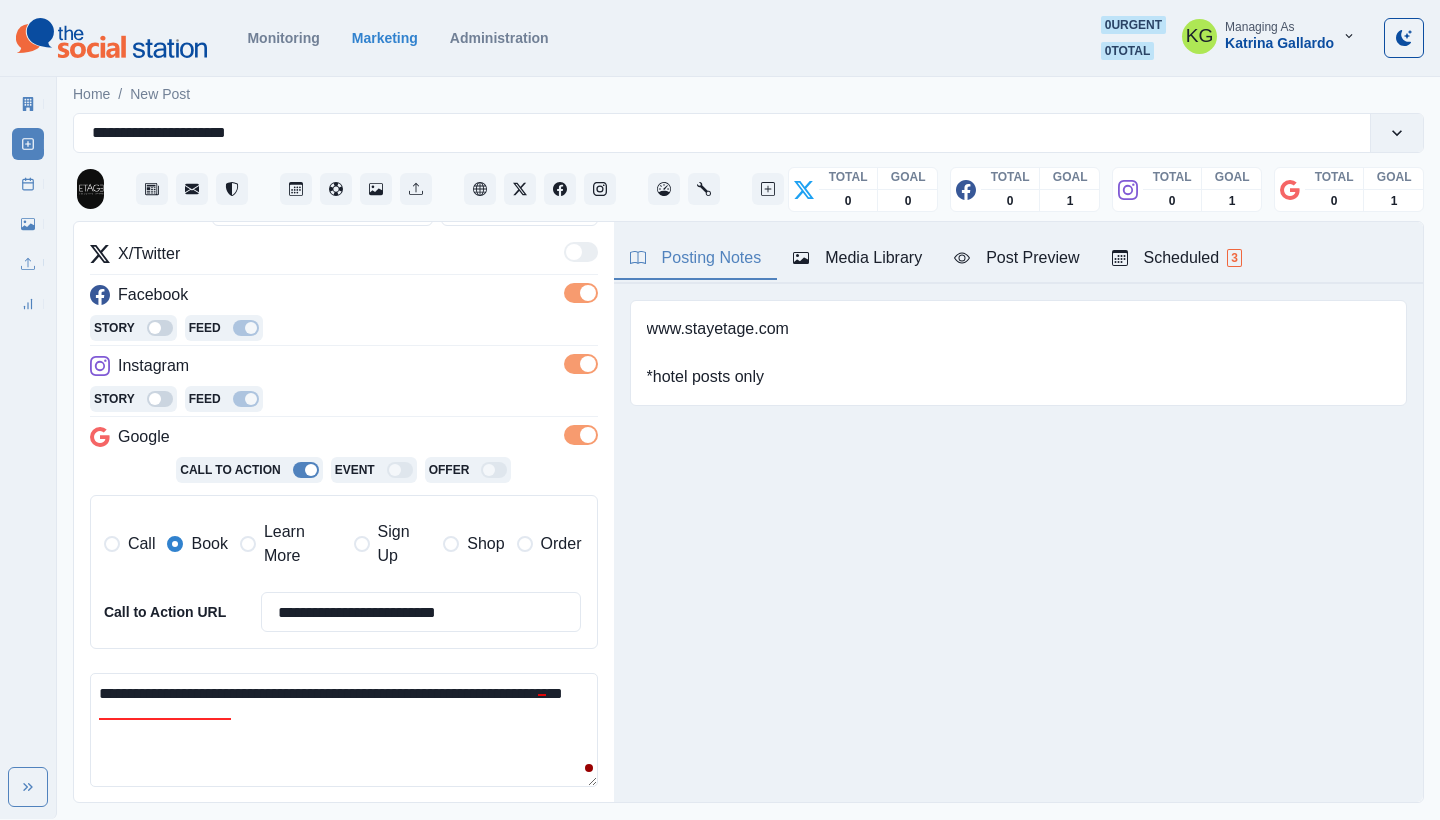 click on "**********" at bounding box center (344, 730) 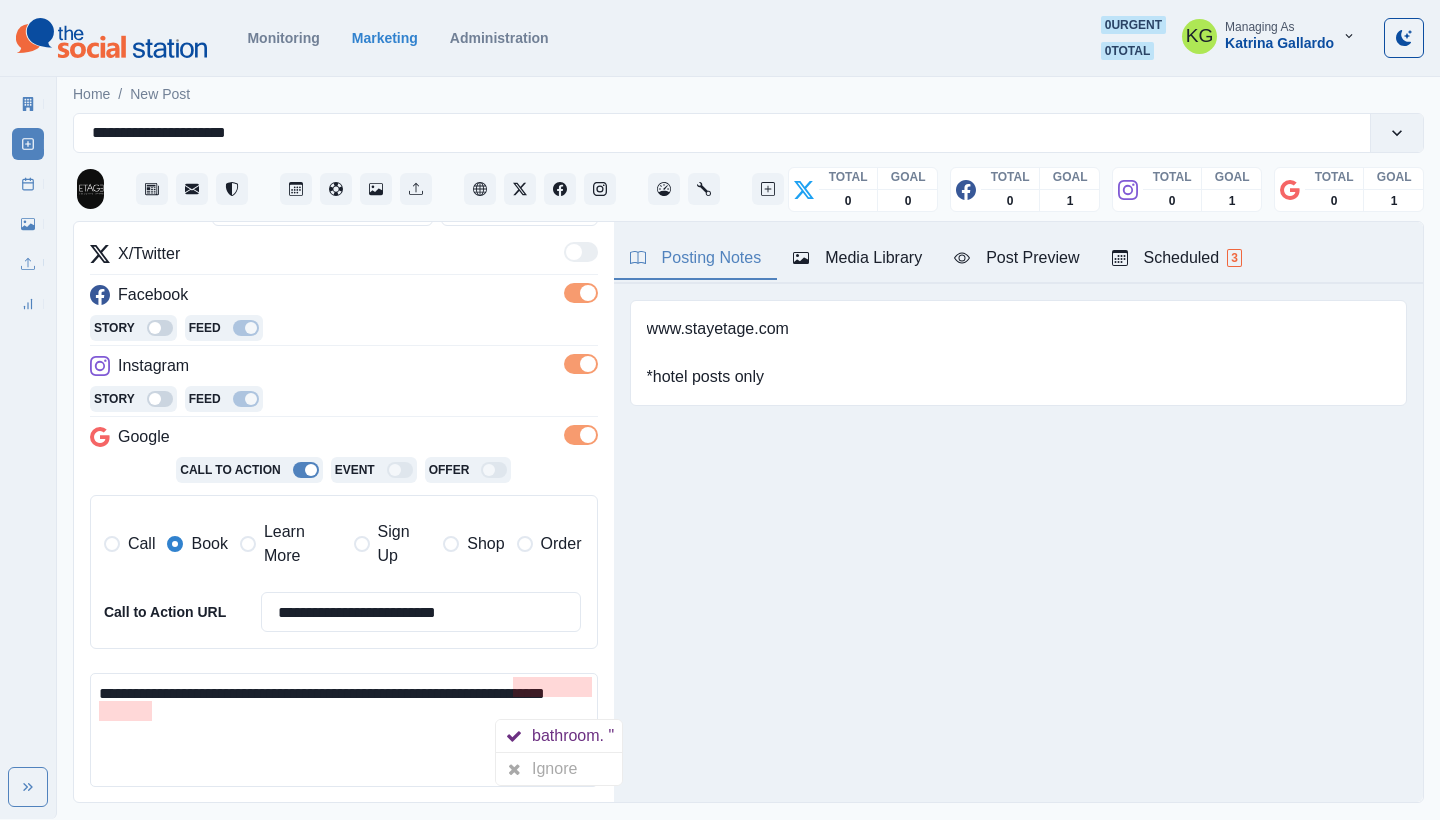 click on "**********" at bounding box center (344, 730) 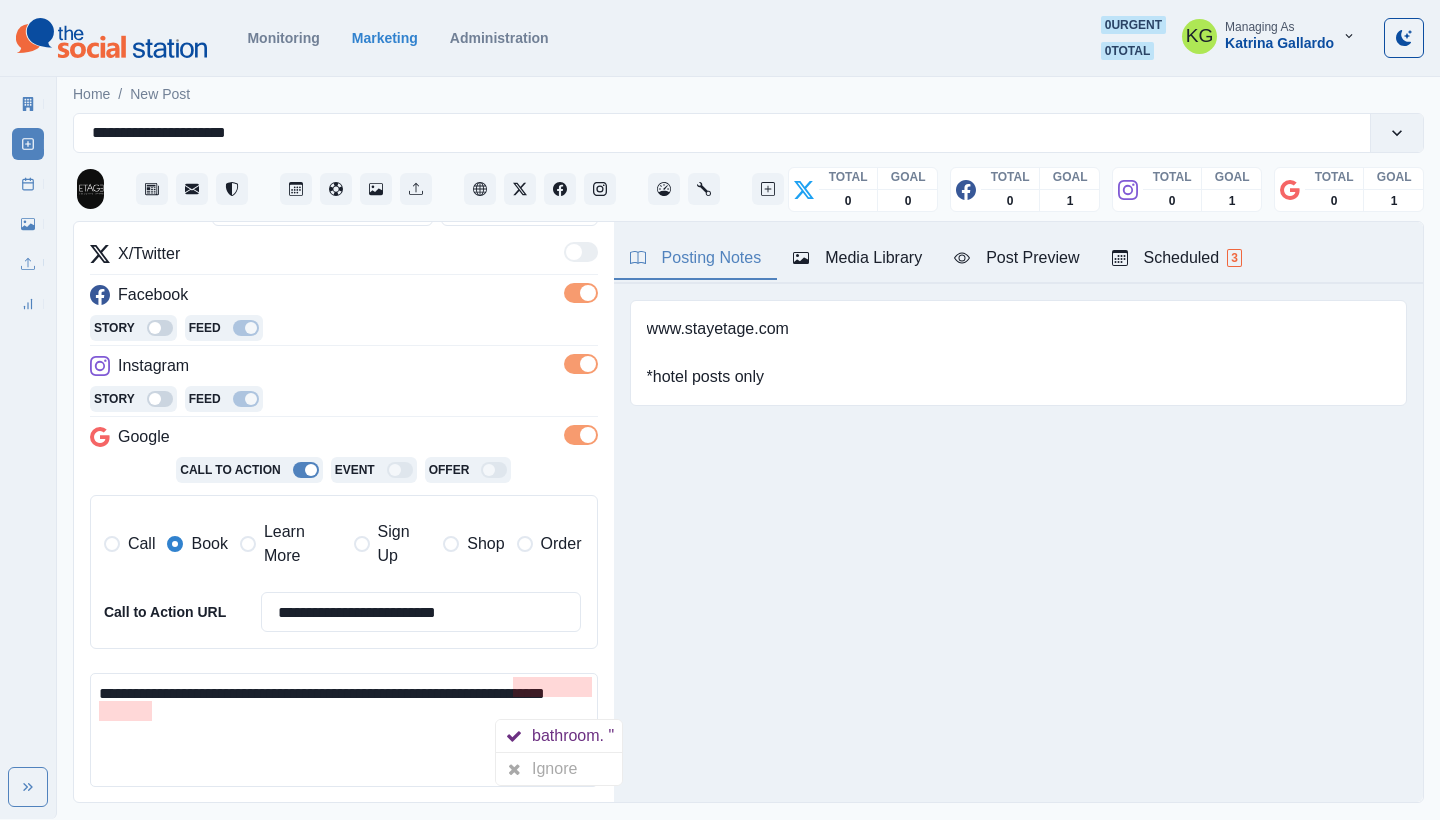 click on "**********" at bounding box center (344, 730) 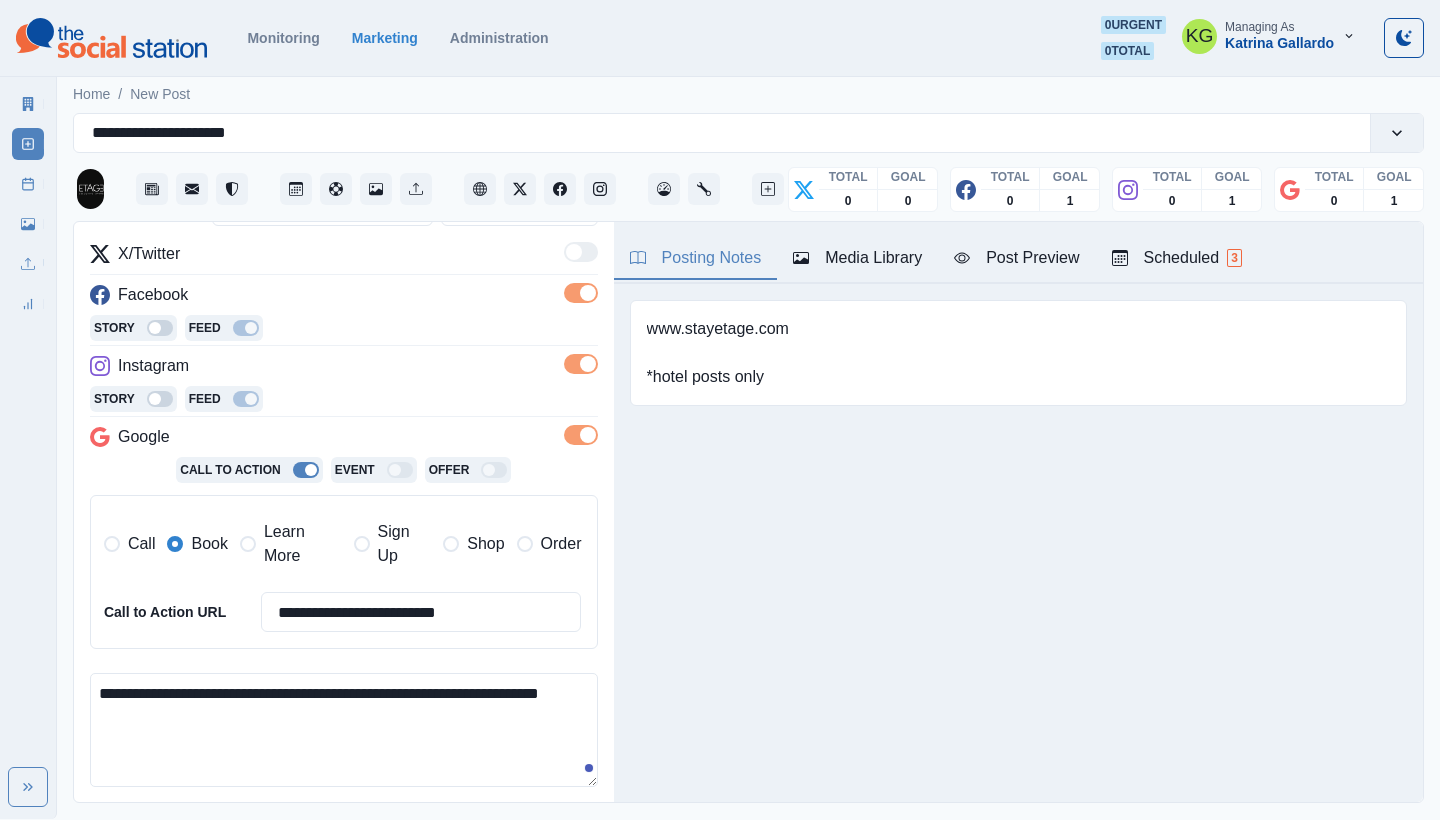 drag, startPoint x: 163, startPoint y: 710, endPoint x: 130, endPoint y: 710, distance: 33 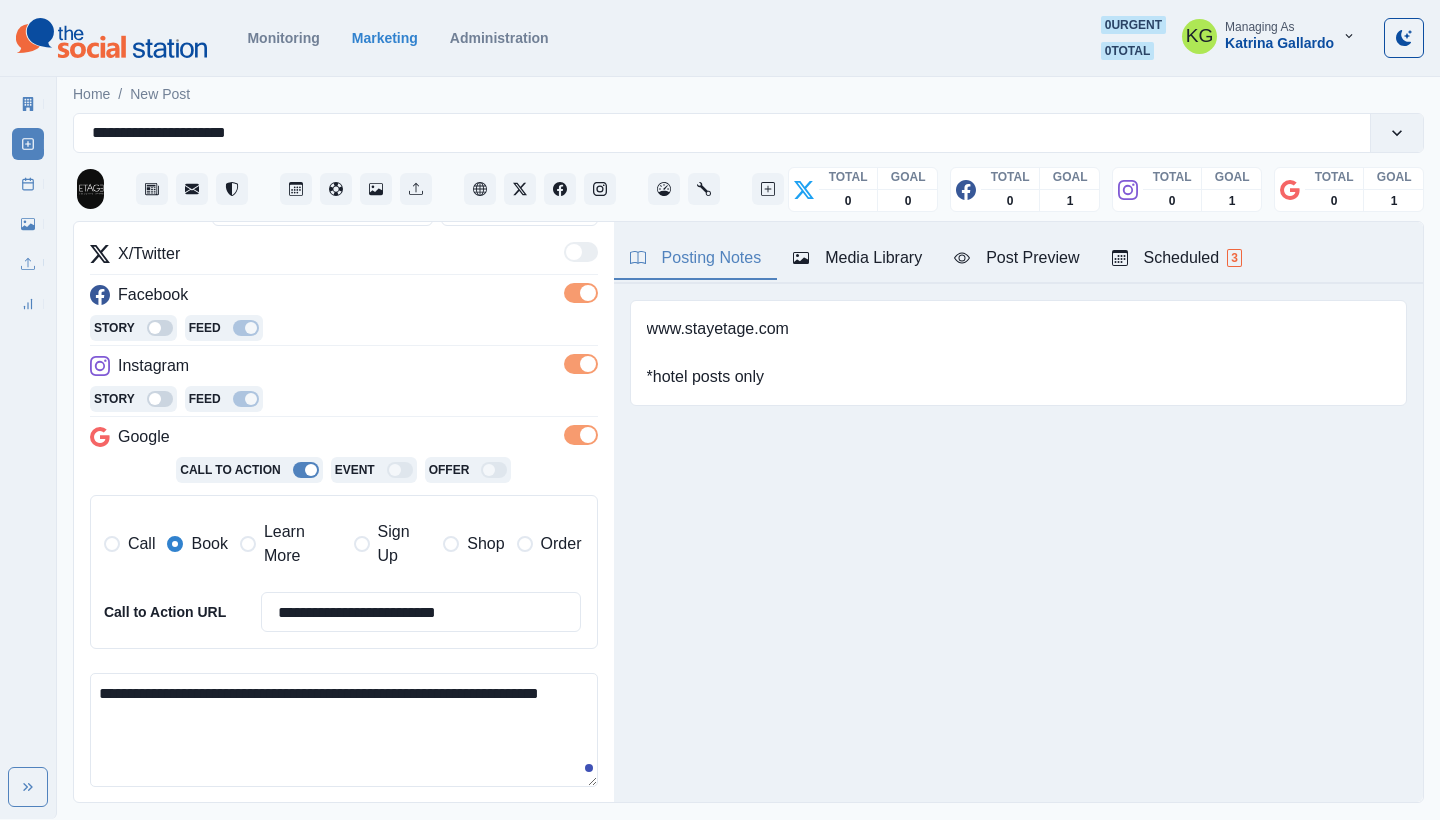 click on "**********" at bounding box center [344, 730] 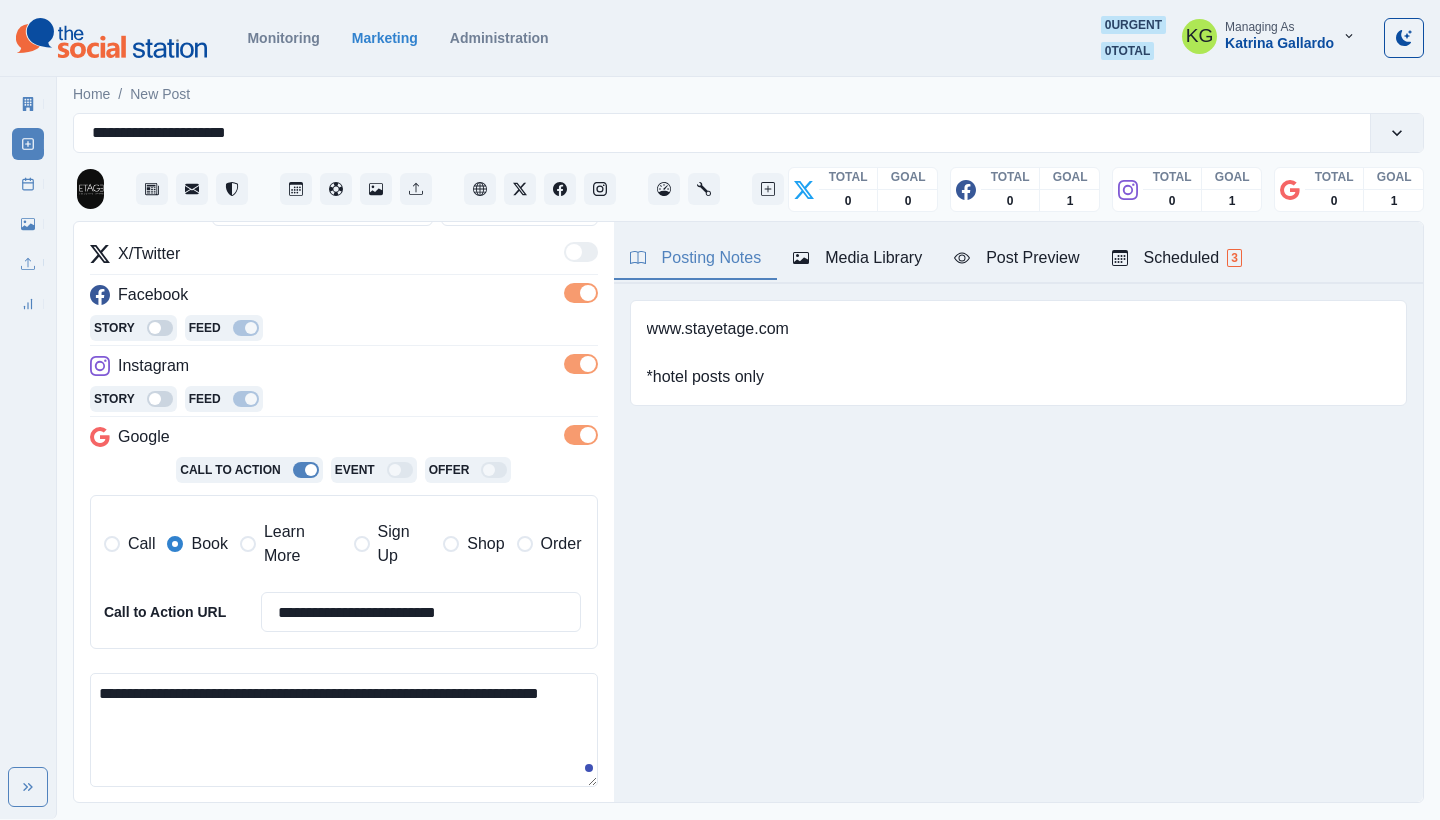 paste on "**" 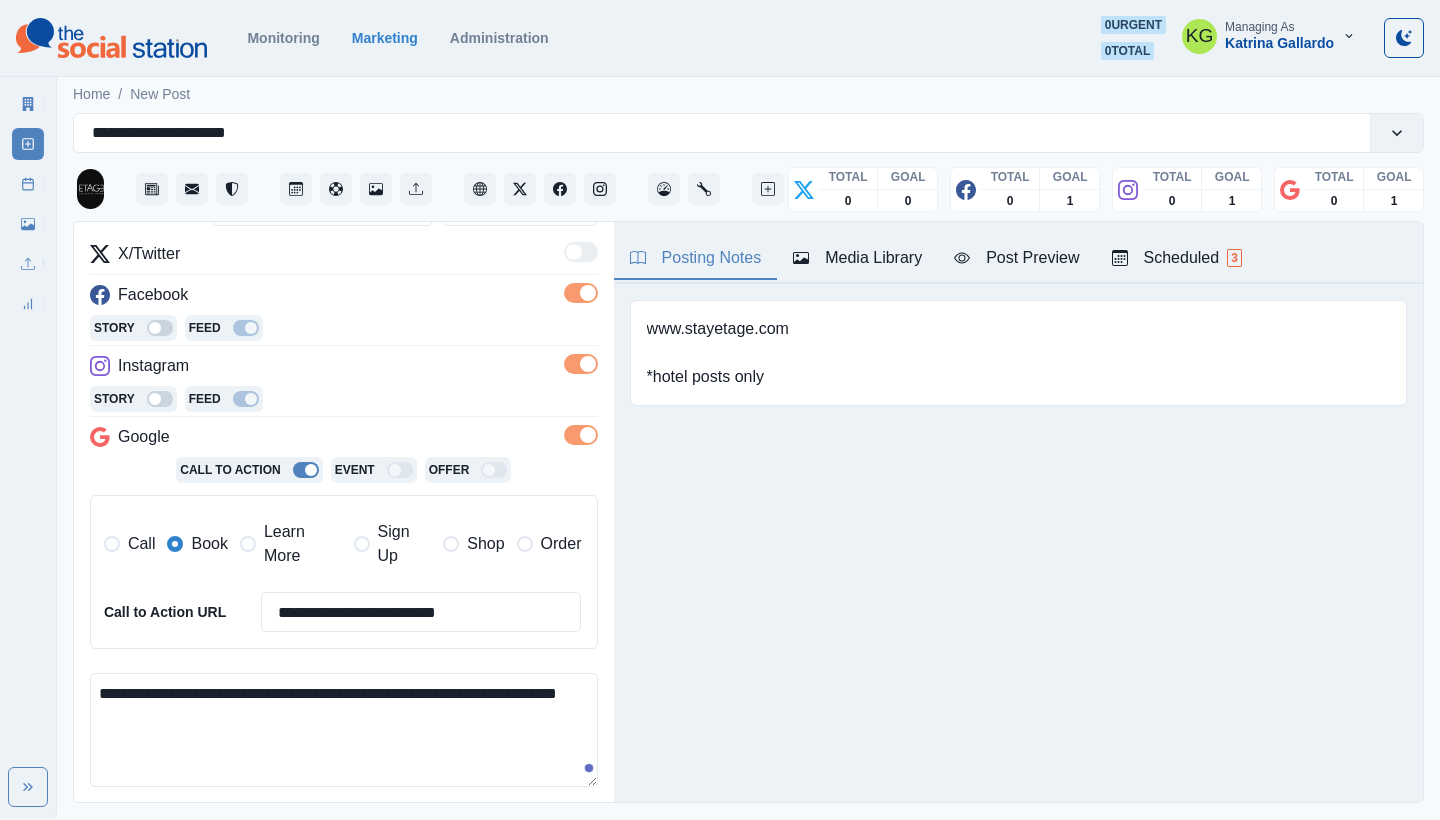 click on "**********" at bounding box center (344, 730) 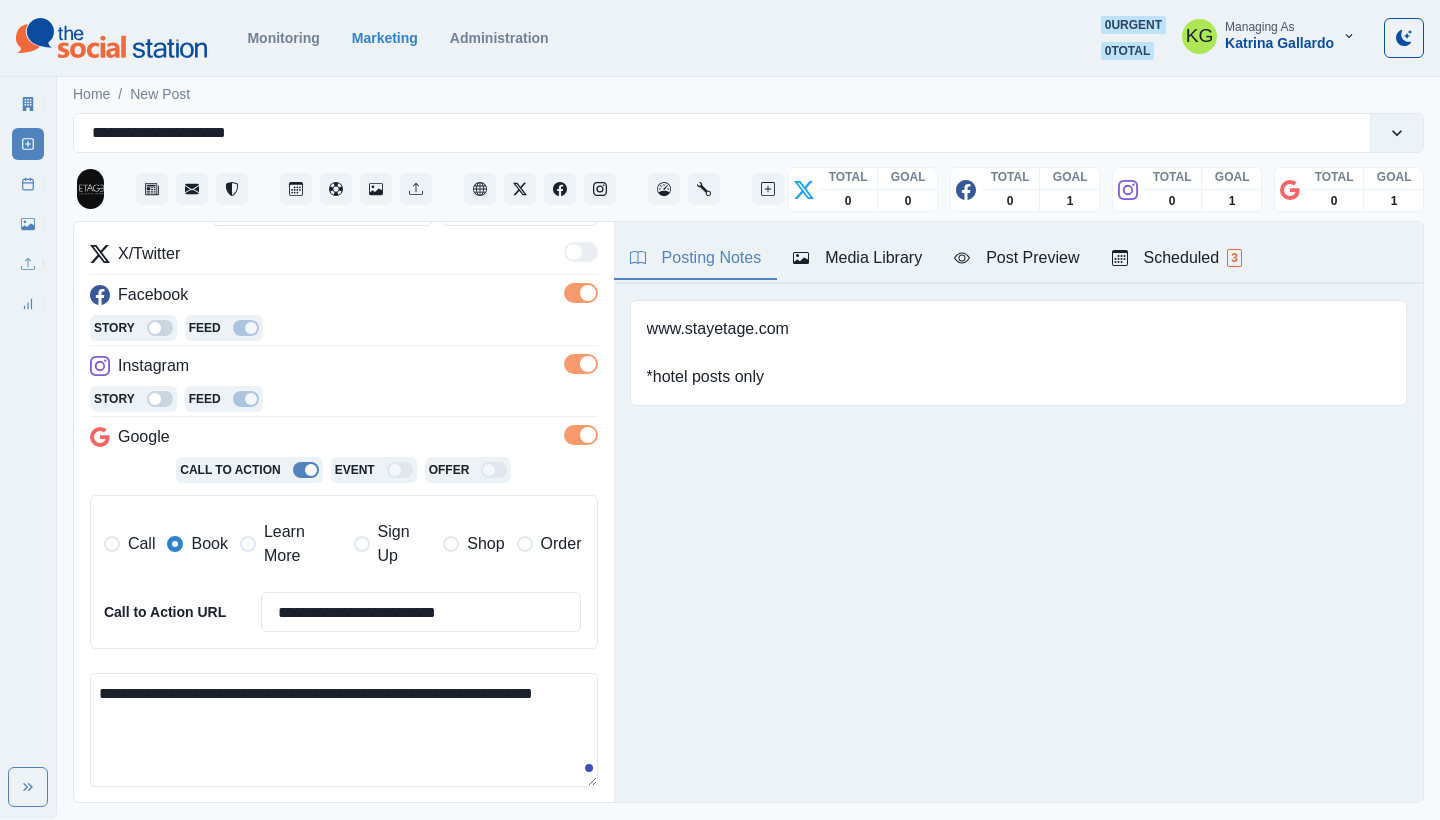 click on "Media Library" at bounding box center (857, 259) 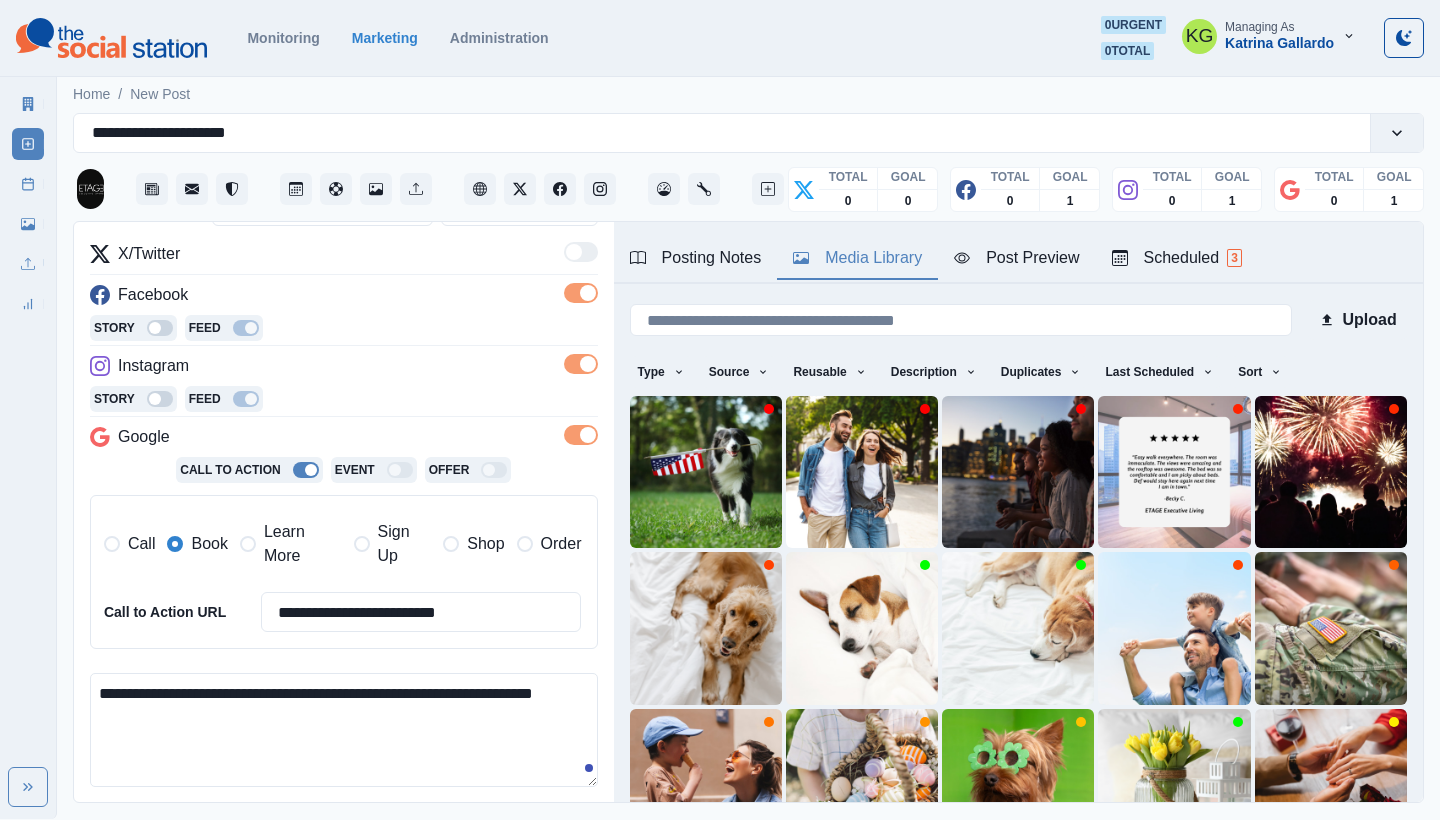 scroll, scrollTop: 0, scrollLeft: 0, axis: both 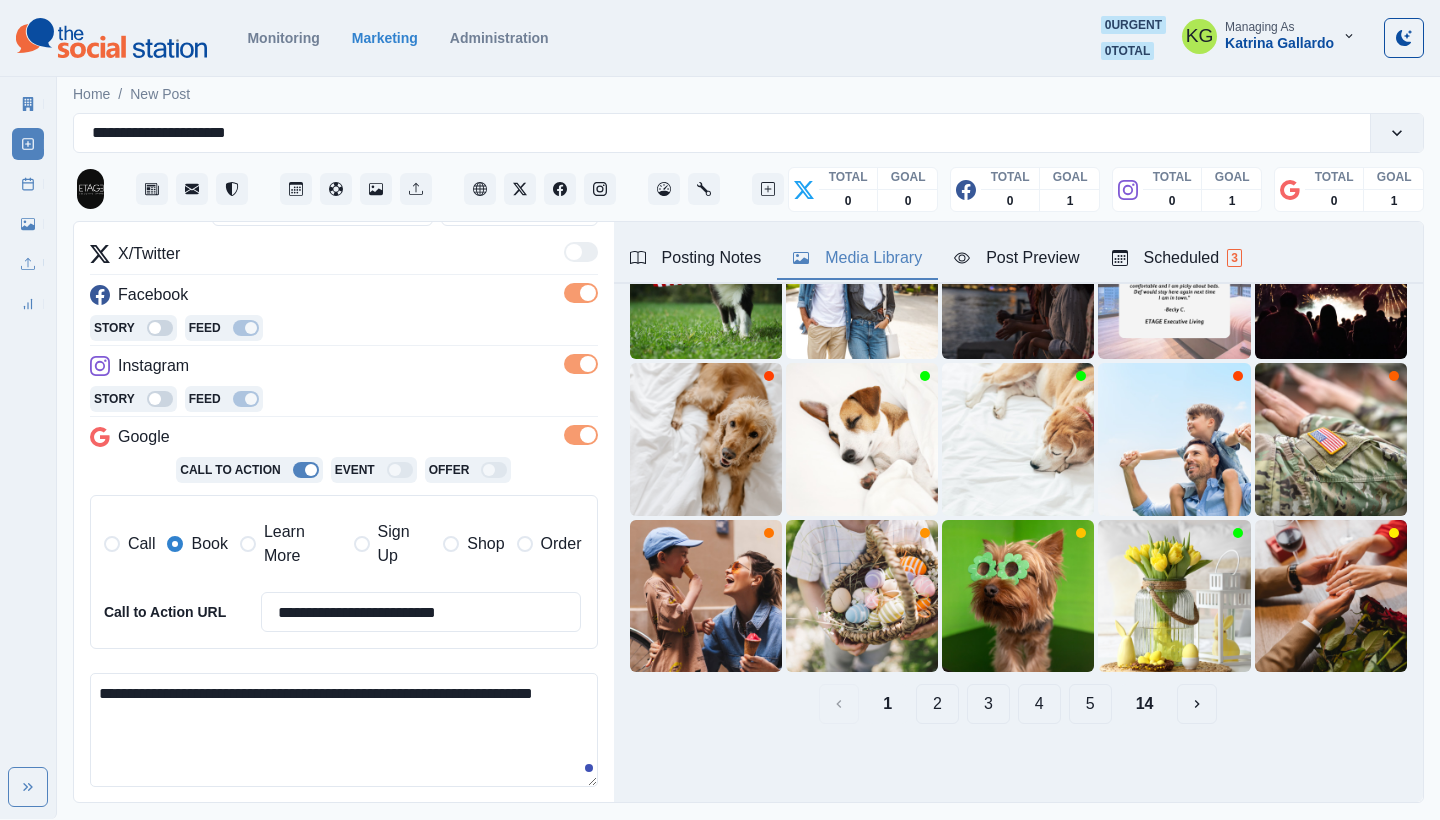 click on "14" at bounding box center (1145, 704) 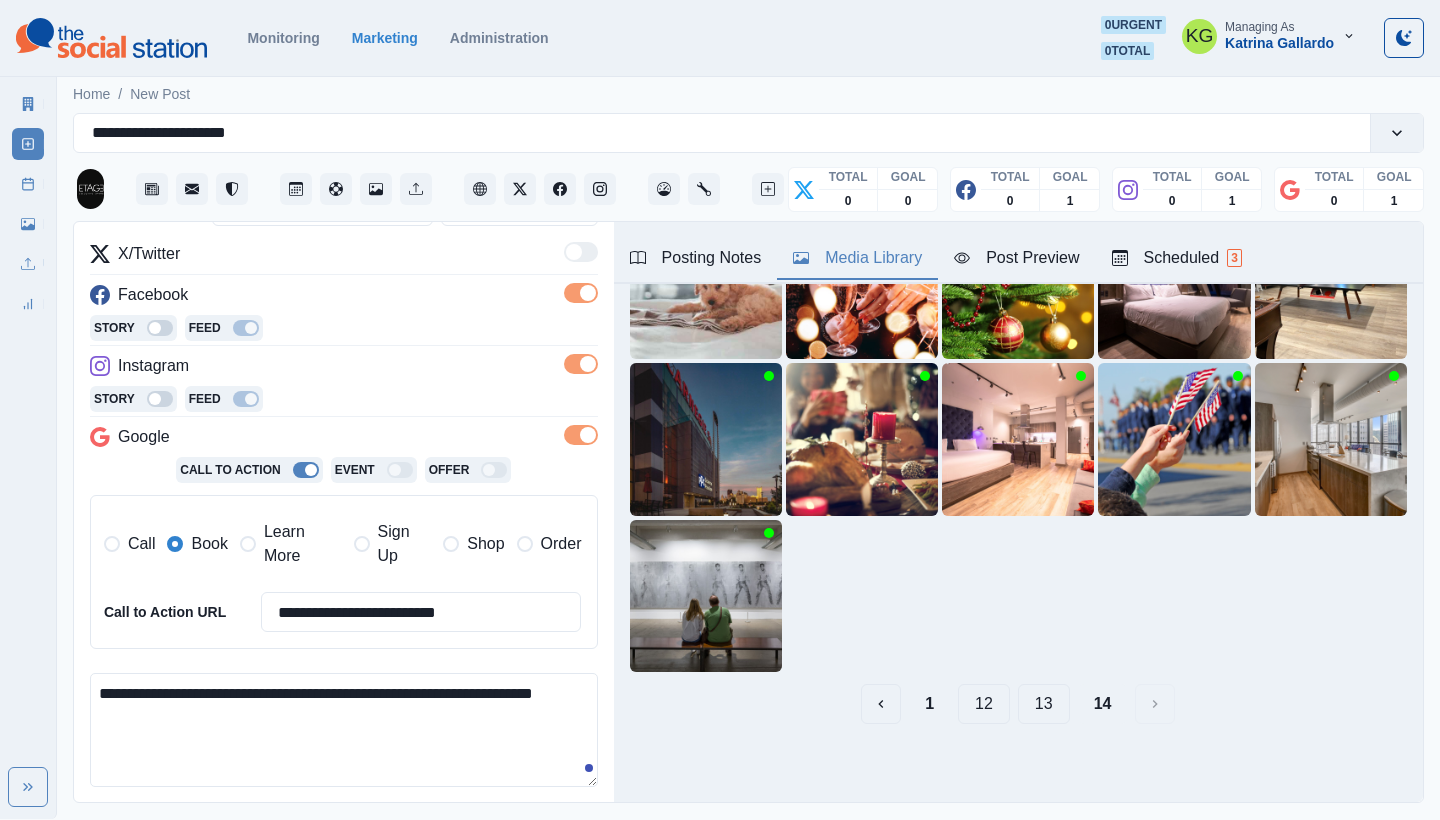 scroll, scrollTop: 116, scrollLeft: 0, axis: vertical 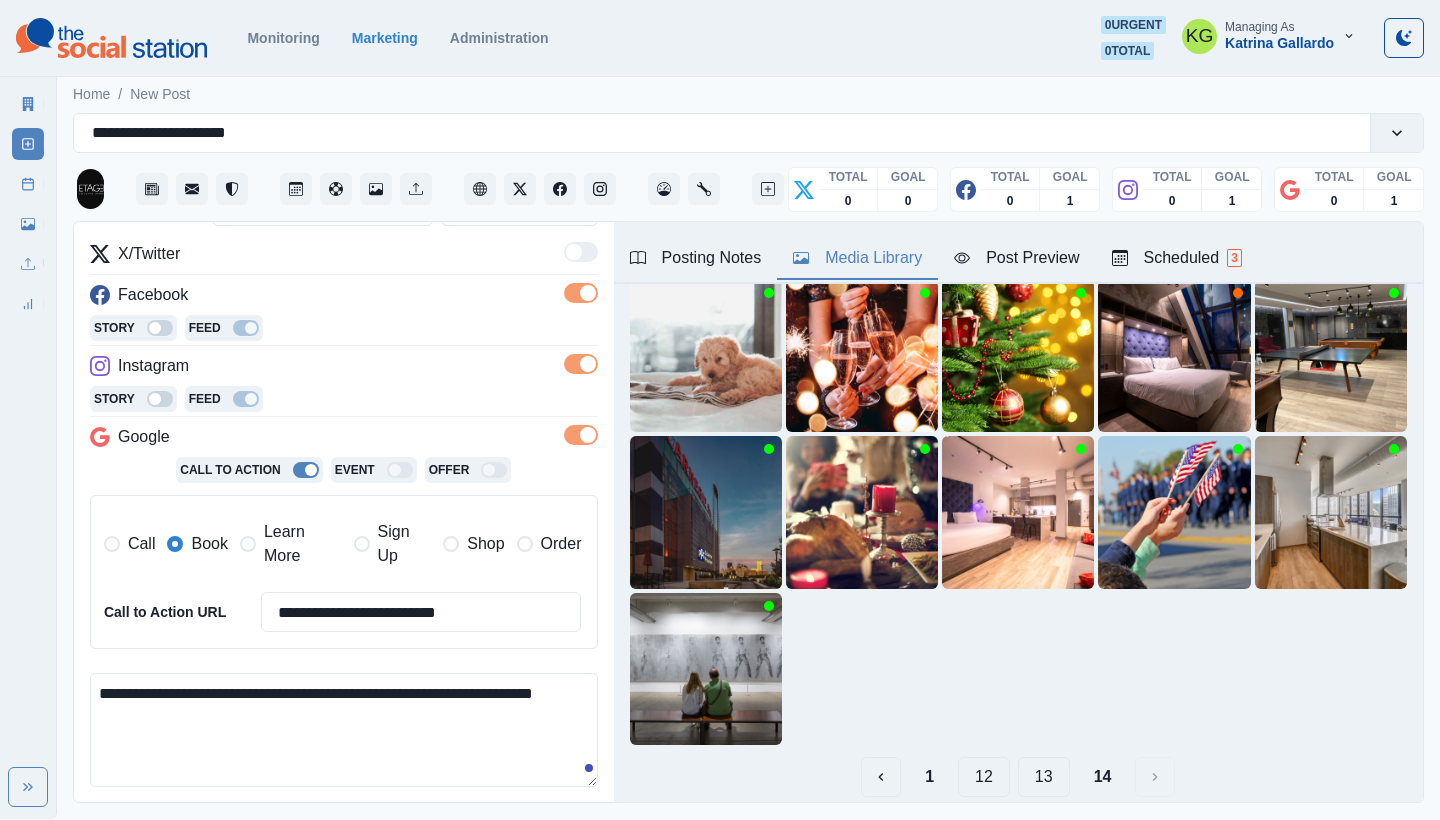 click on "13" at bounding box center (1044, 777) 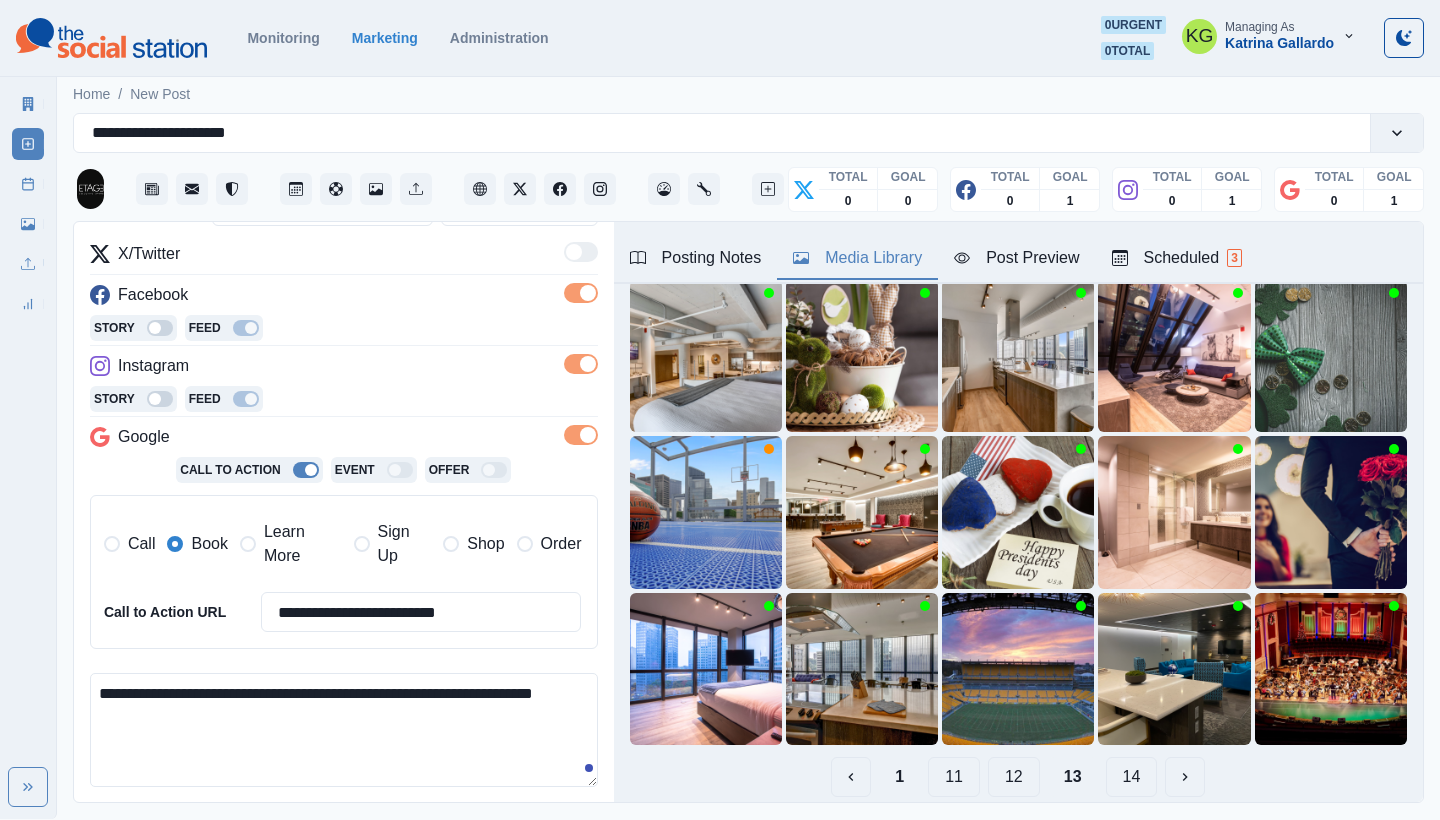 click on "12" at bounding box center (1014, 777) 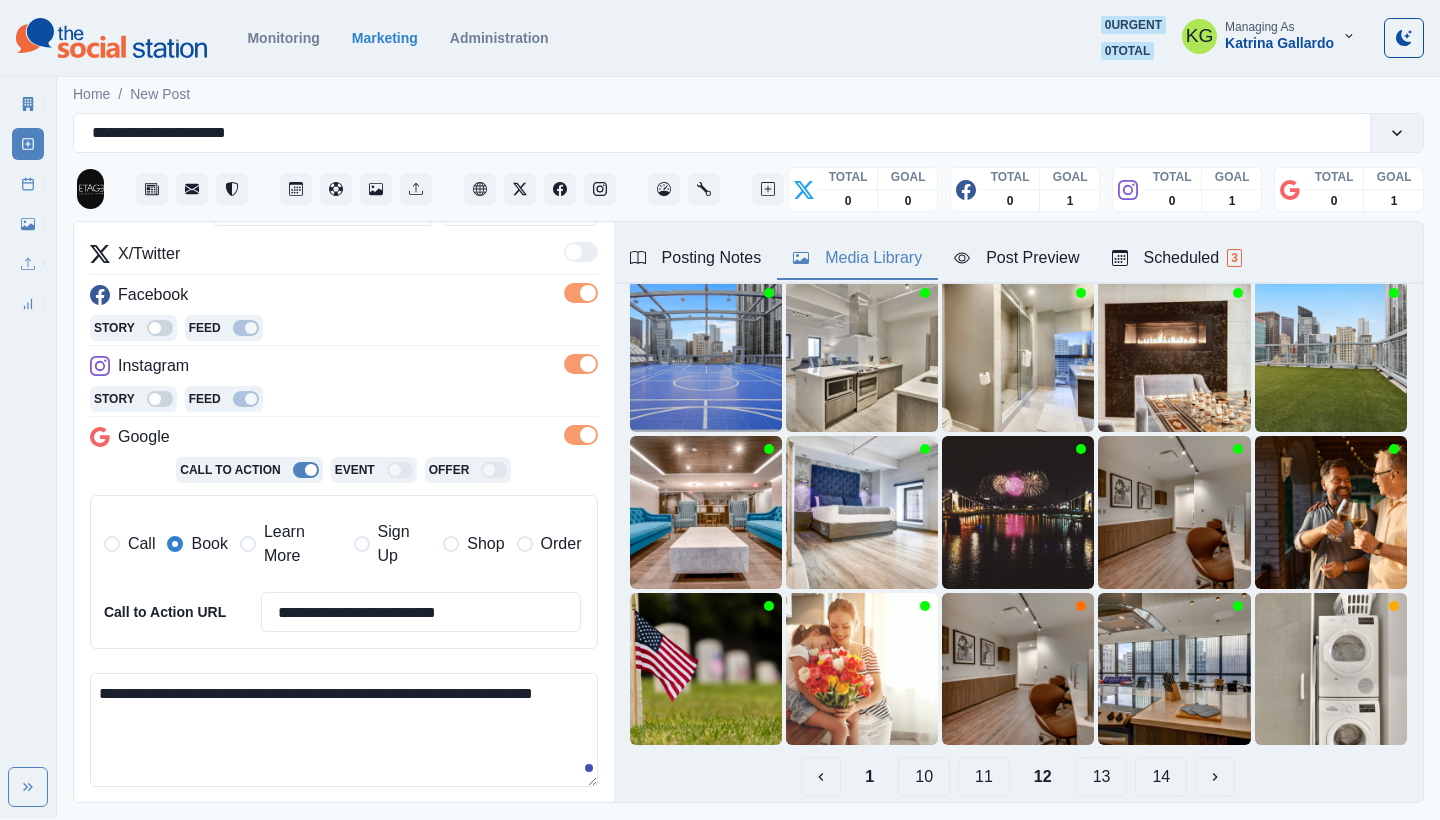 click on "11" at bounding box center (984, 777) 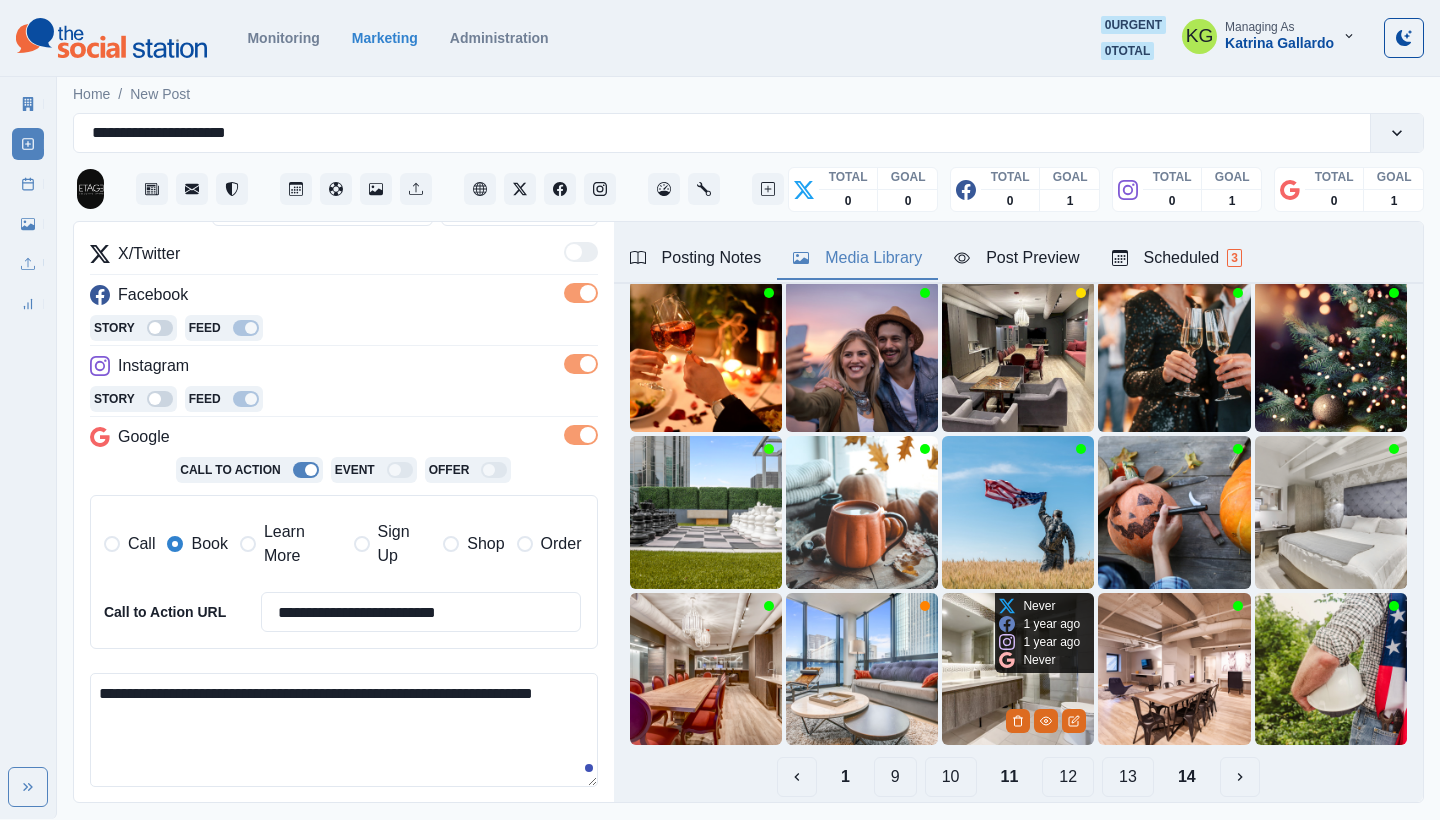 click at bounding box center (1018, 669) 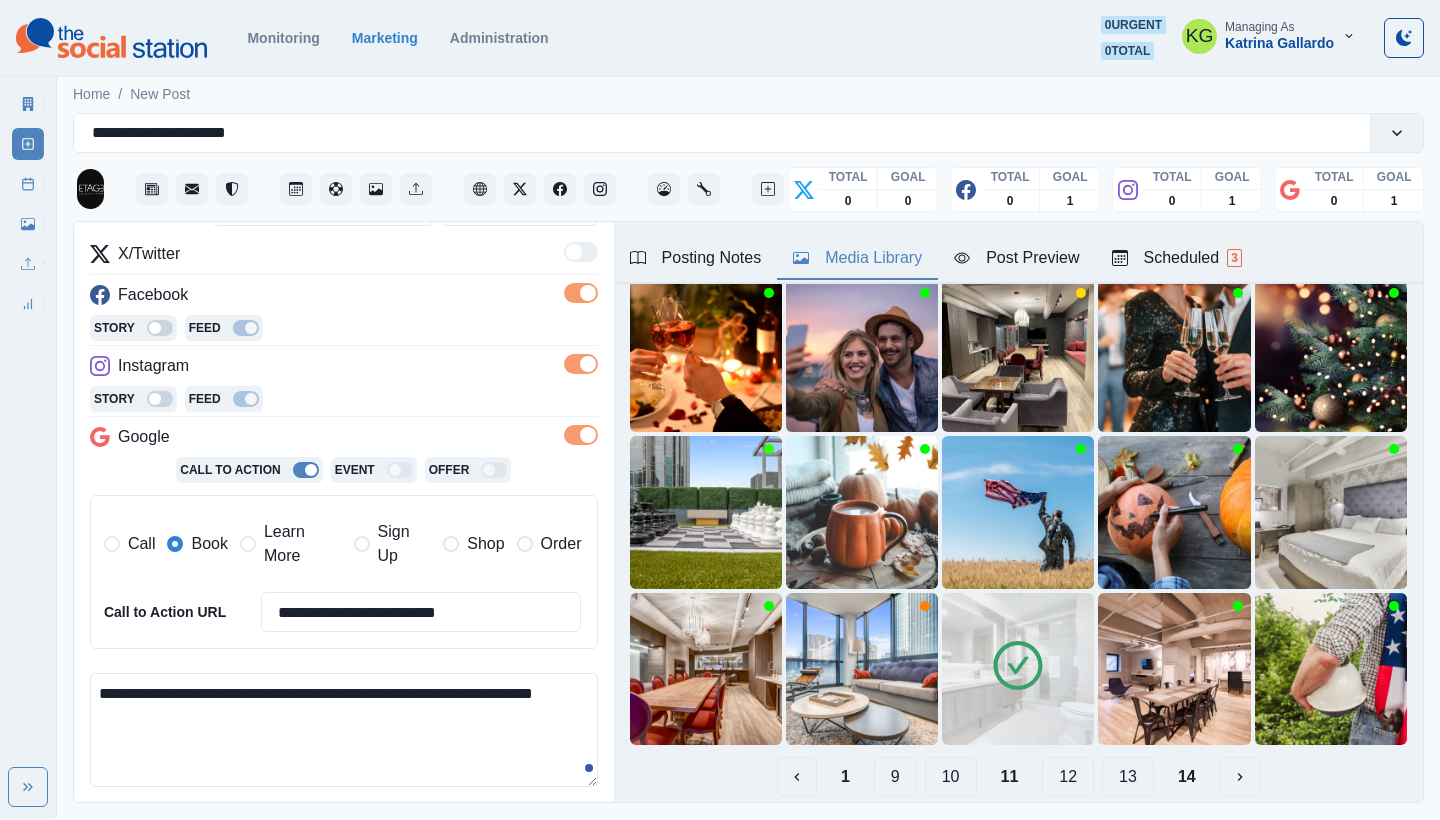 click on "**********" at bounding box center [344, 730] 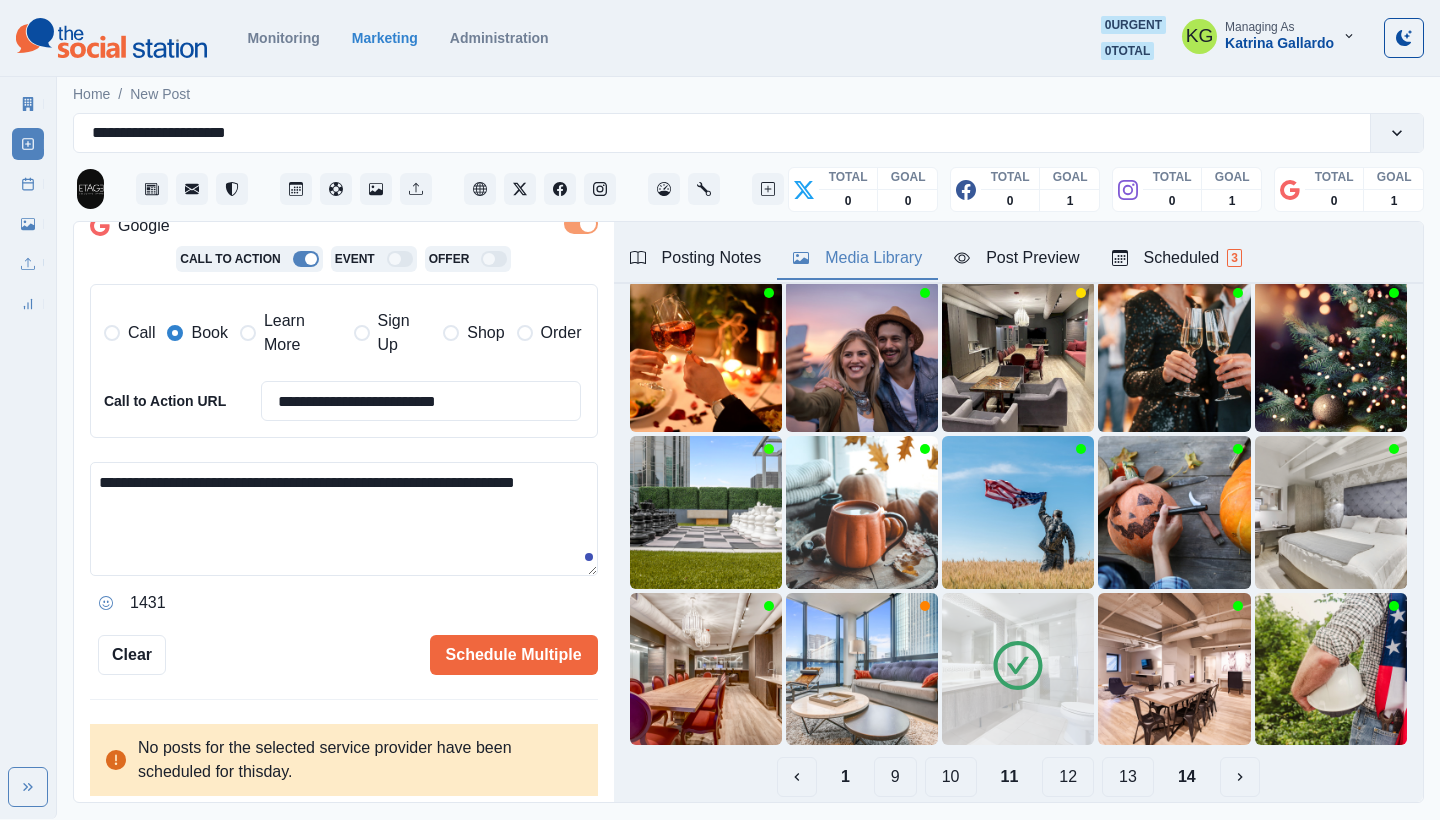 scroll, scrollTop: 454, scrollLeft: 0, axis: vertical 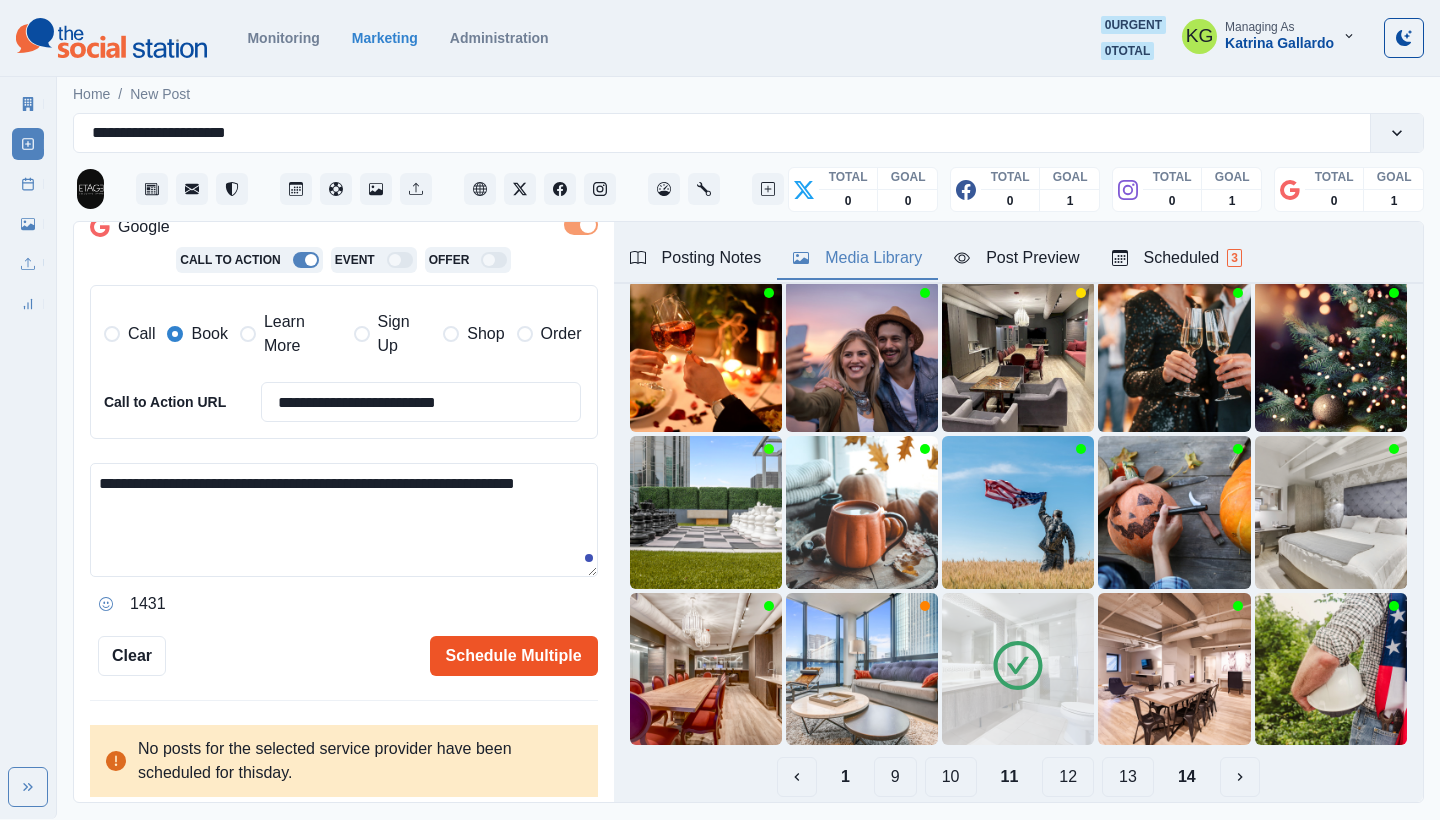 type on "**********" 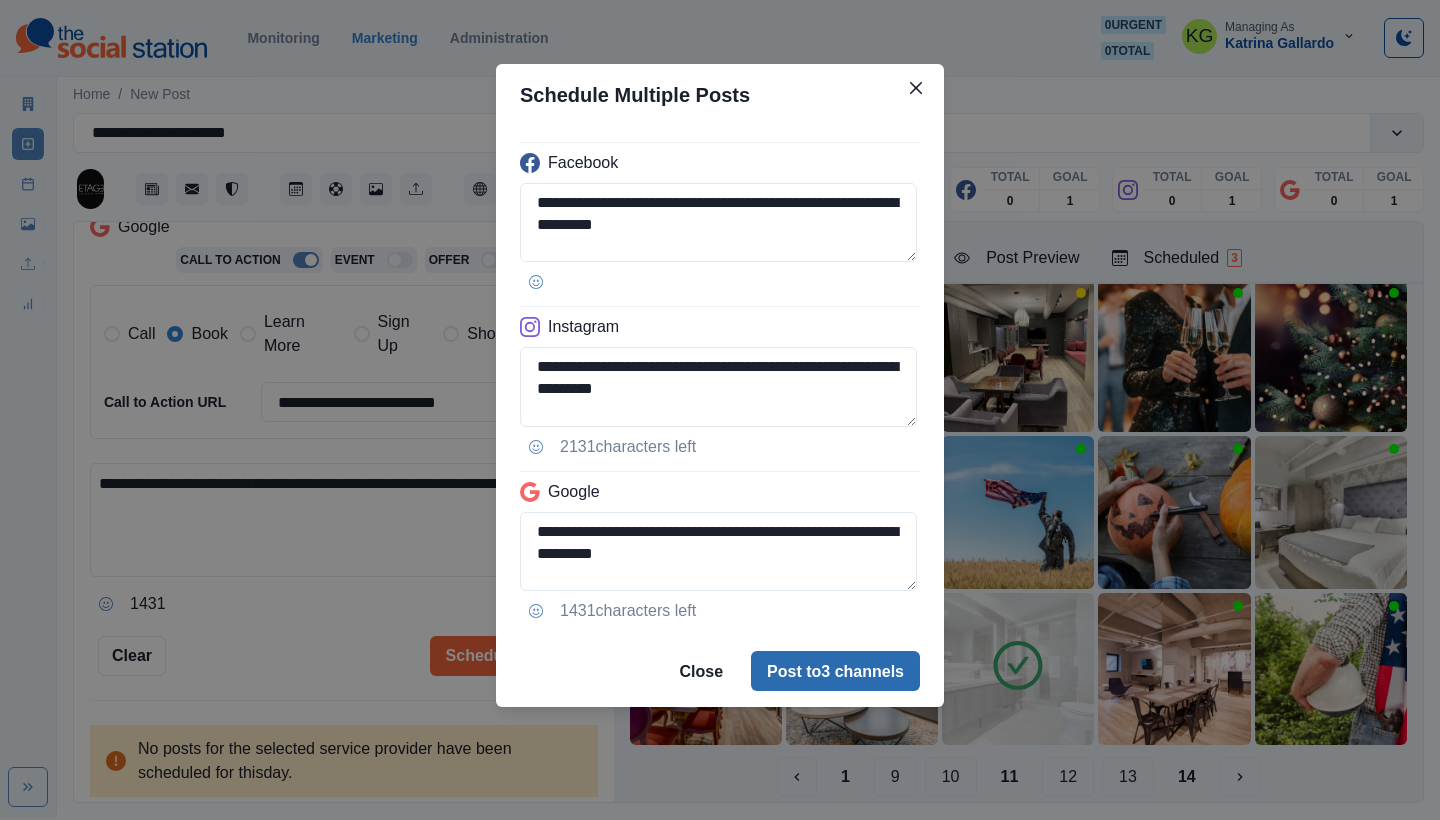 click on "Post to  3   channels" at bounding box center (835, 671) 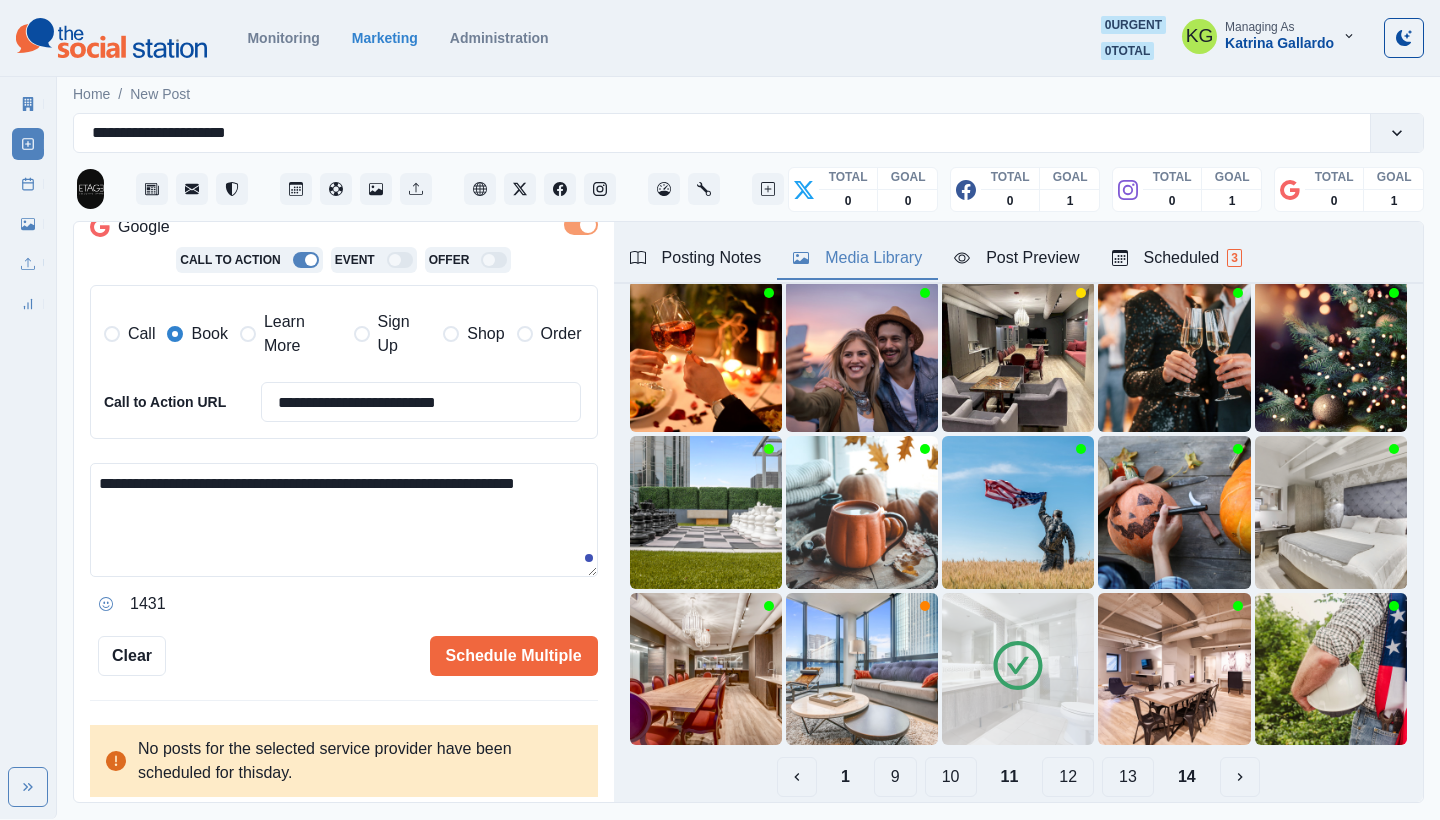 type 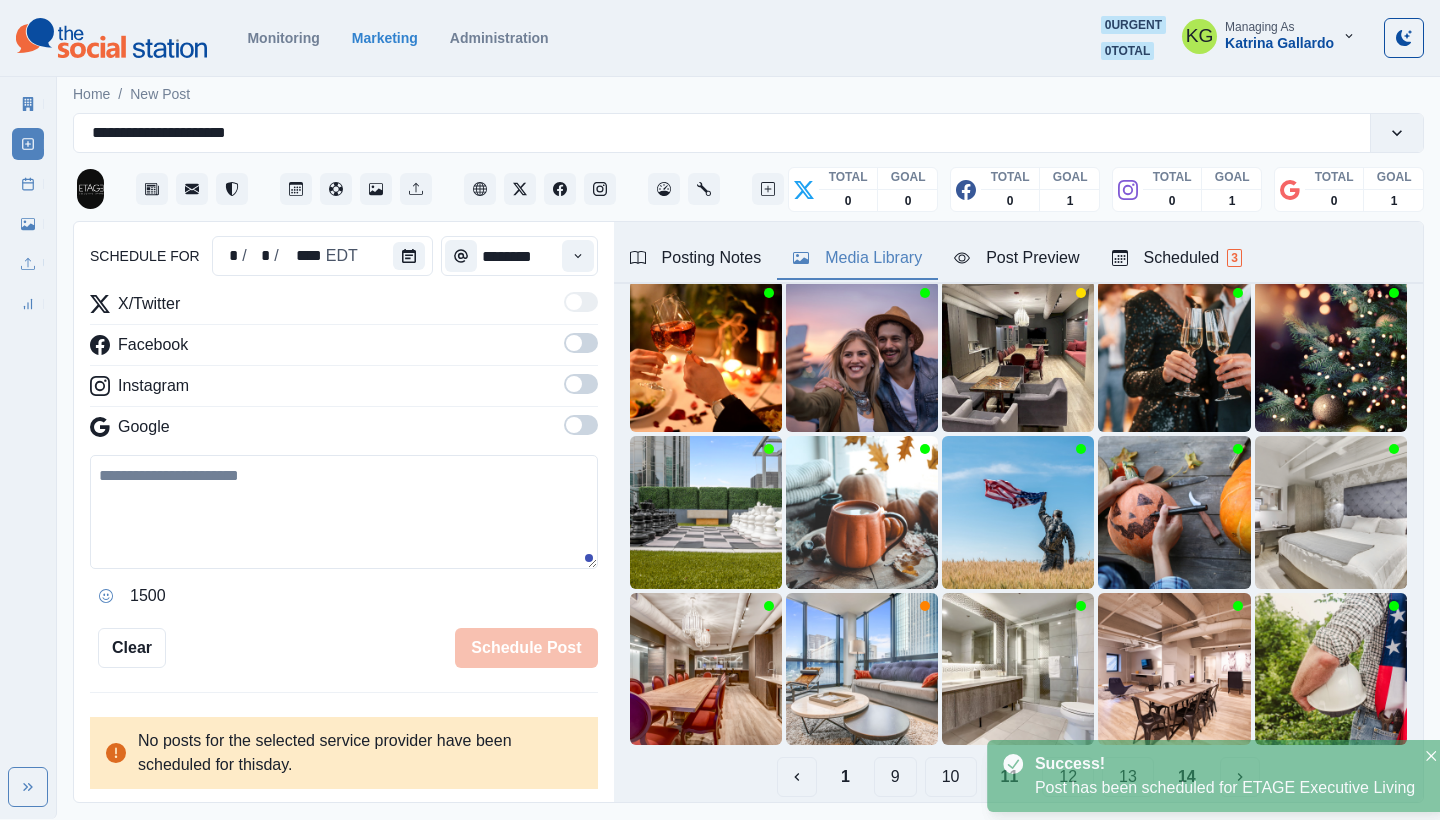 scroll, scrollTop: 122, scrollLeft: 0, axis: vertical 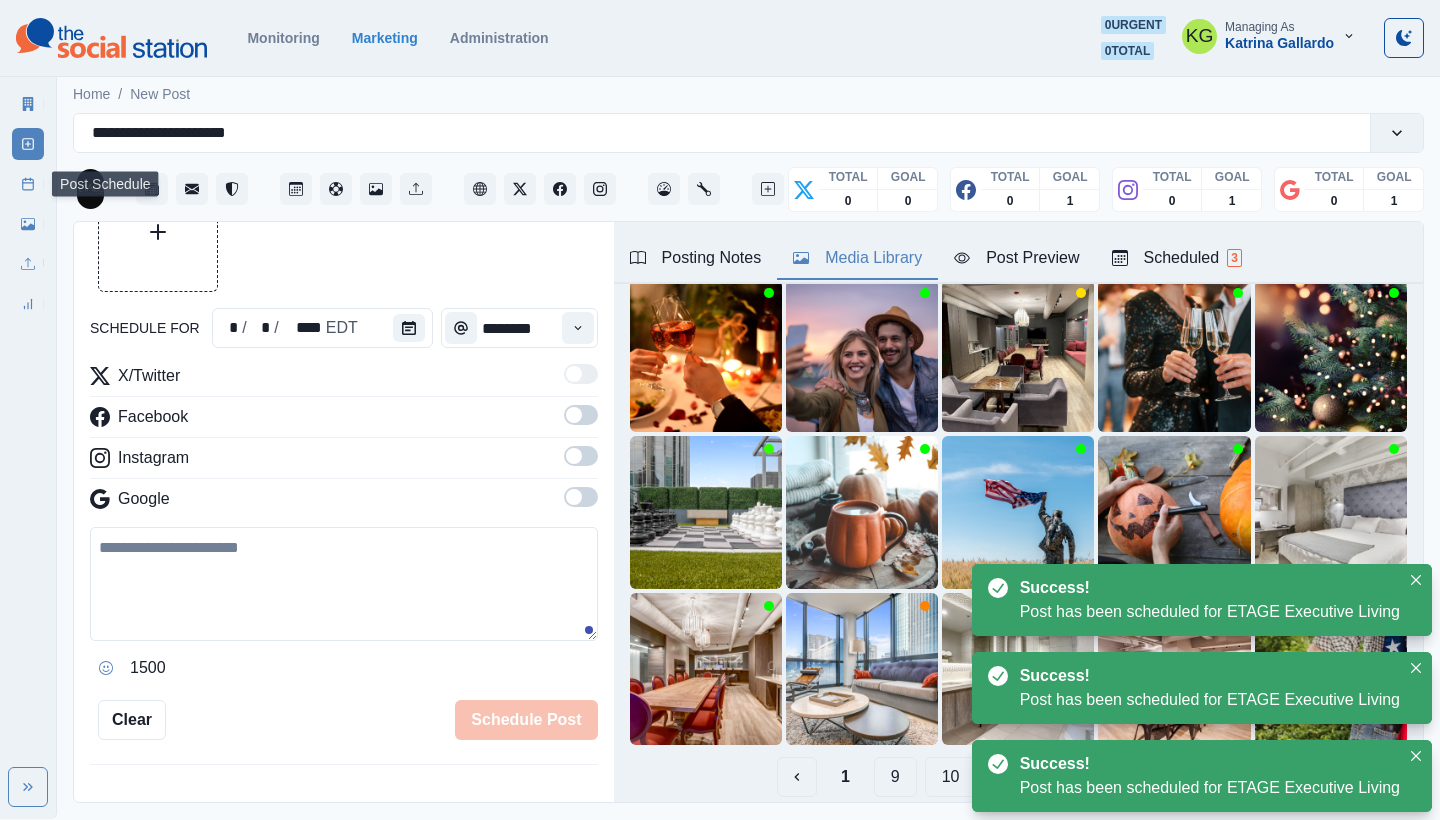 click on "Post Schedule" at bounding box center (28, 184) 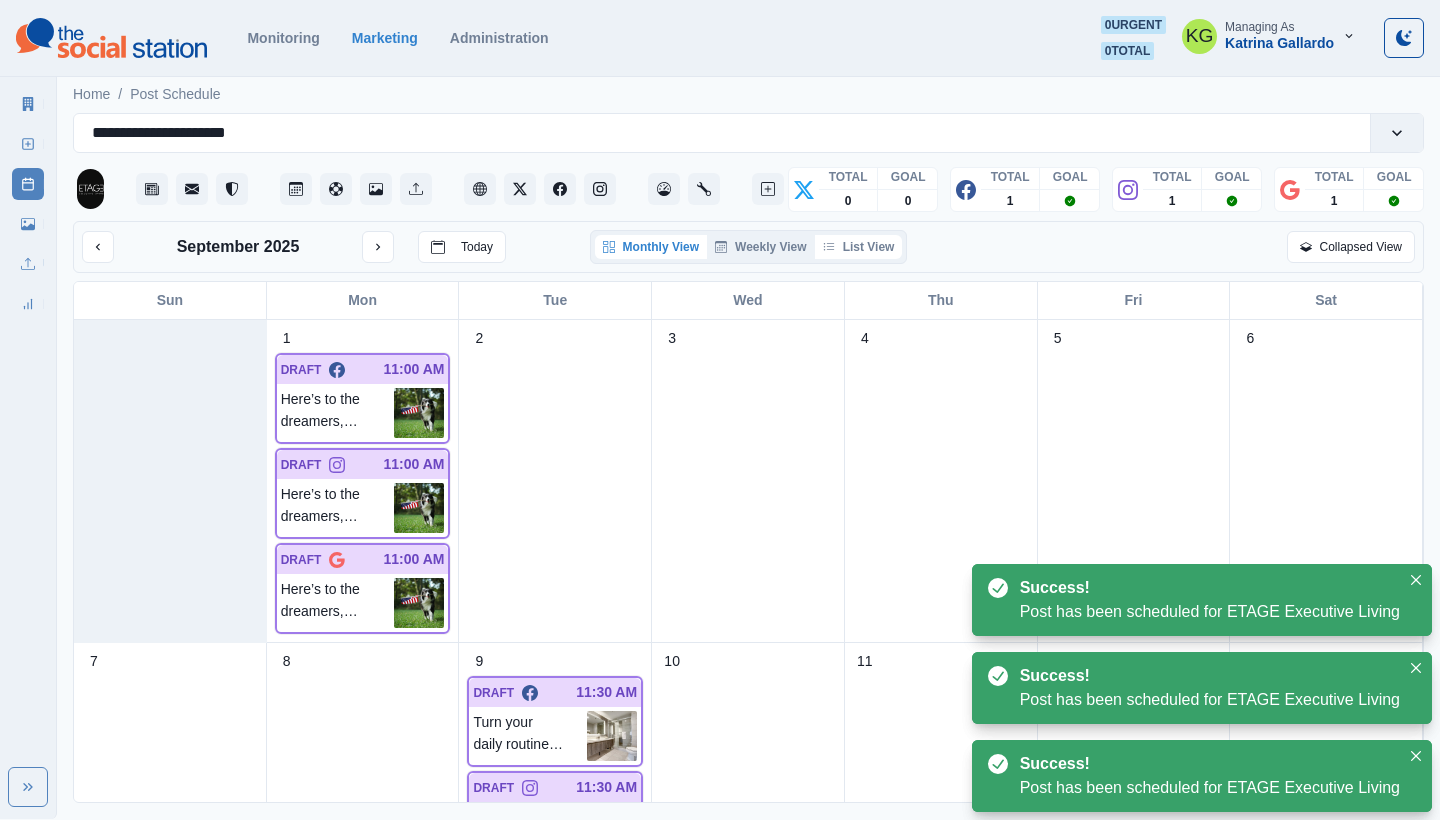 click on "List View" at bounding box center [859, 247] 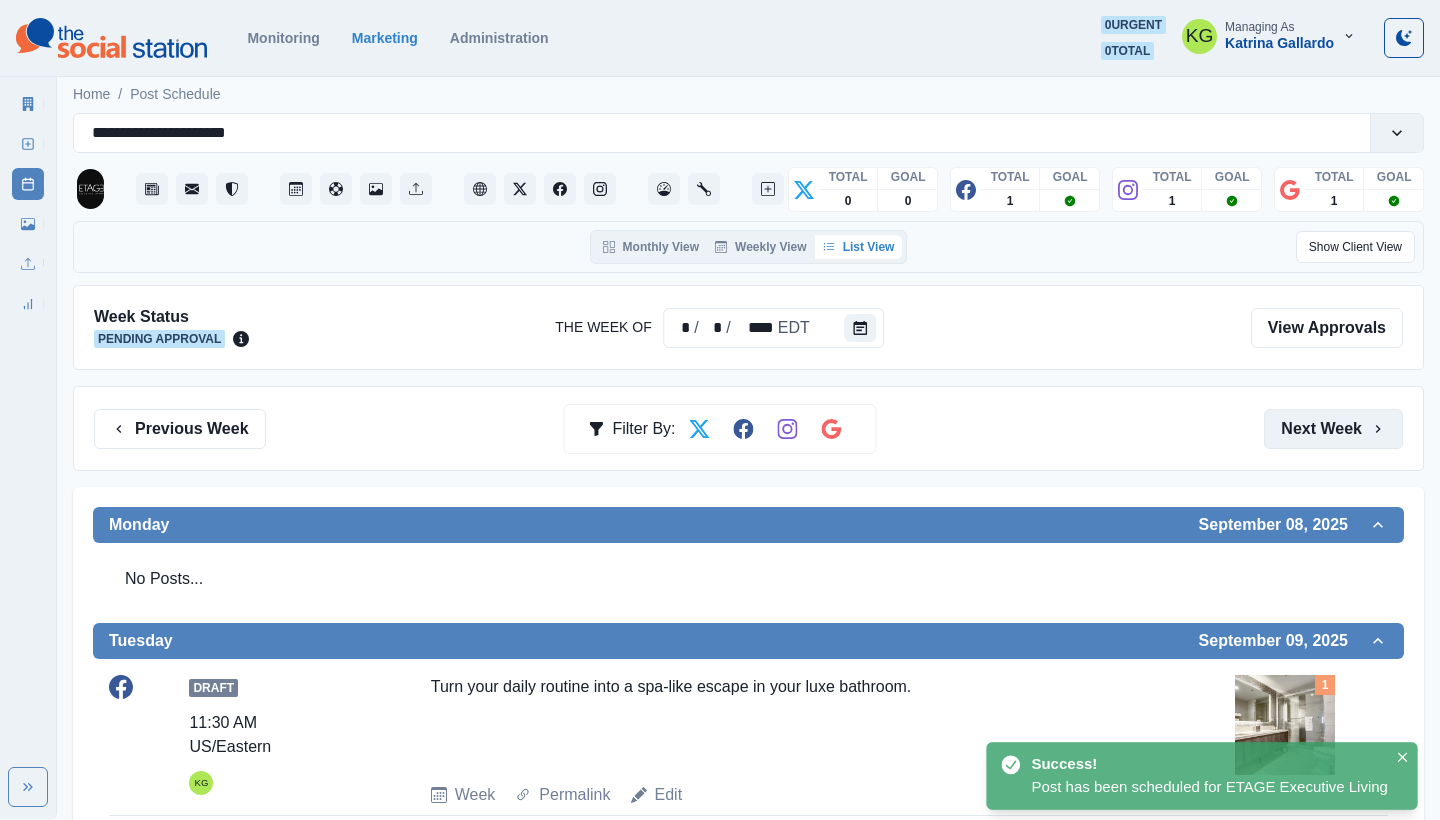 scroll, scrollTop: 0, scrollLeft: 0, axis: both 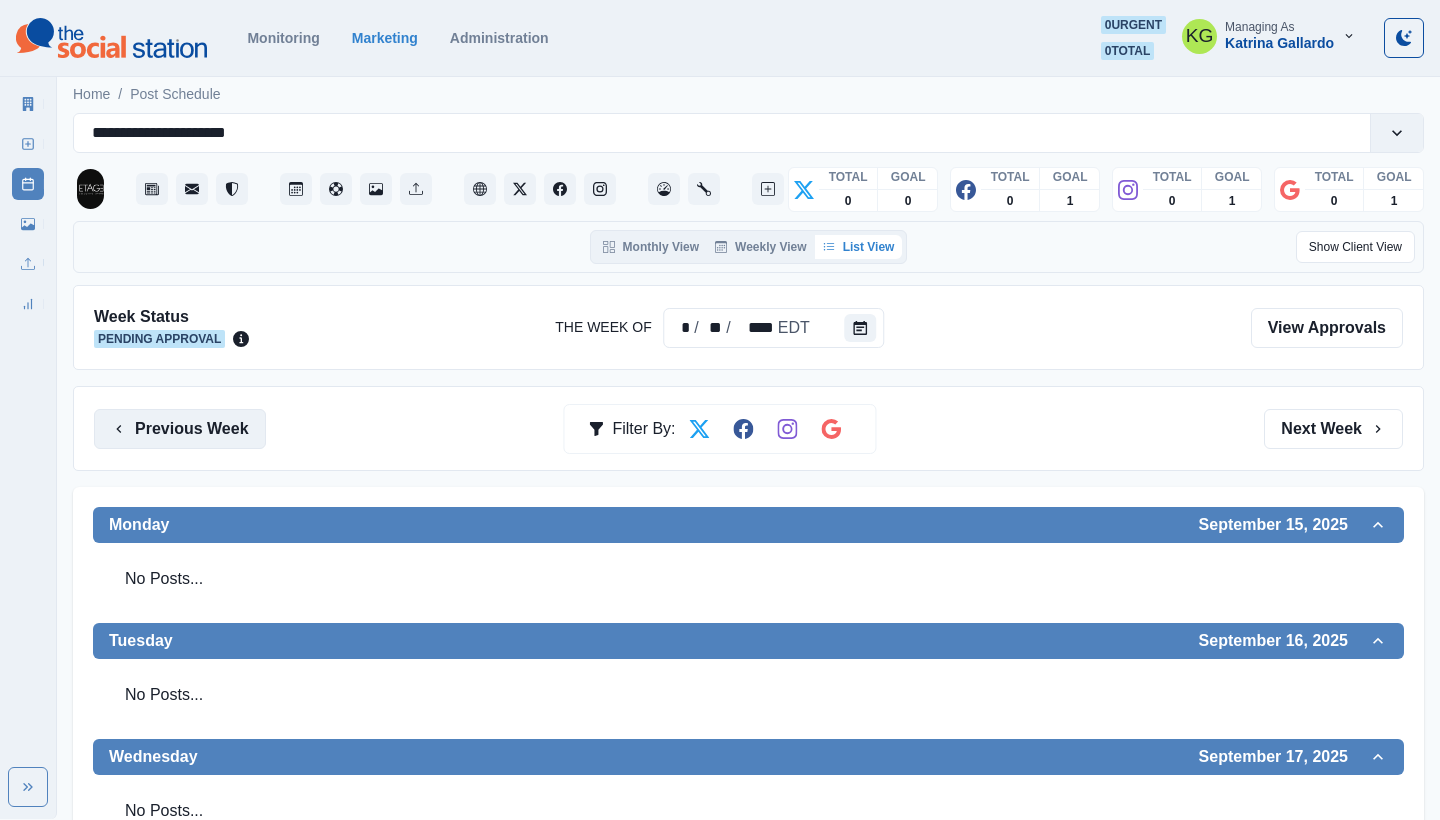 click on "Previous Week" at bounding box center (180, 429) 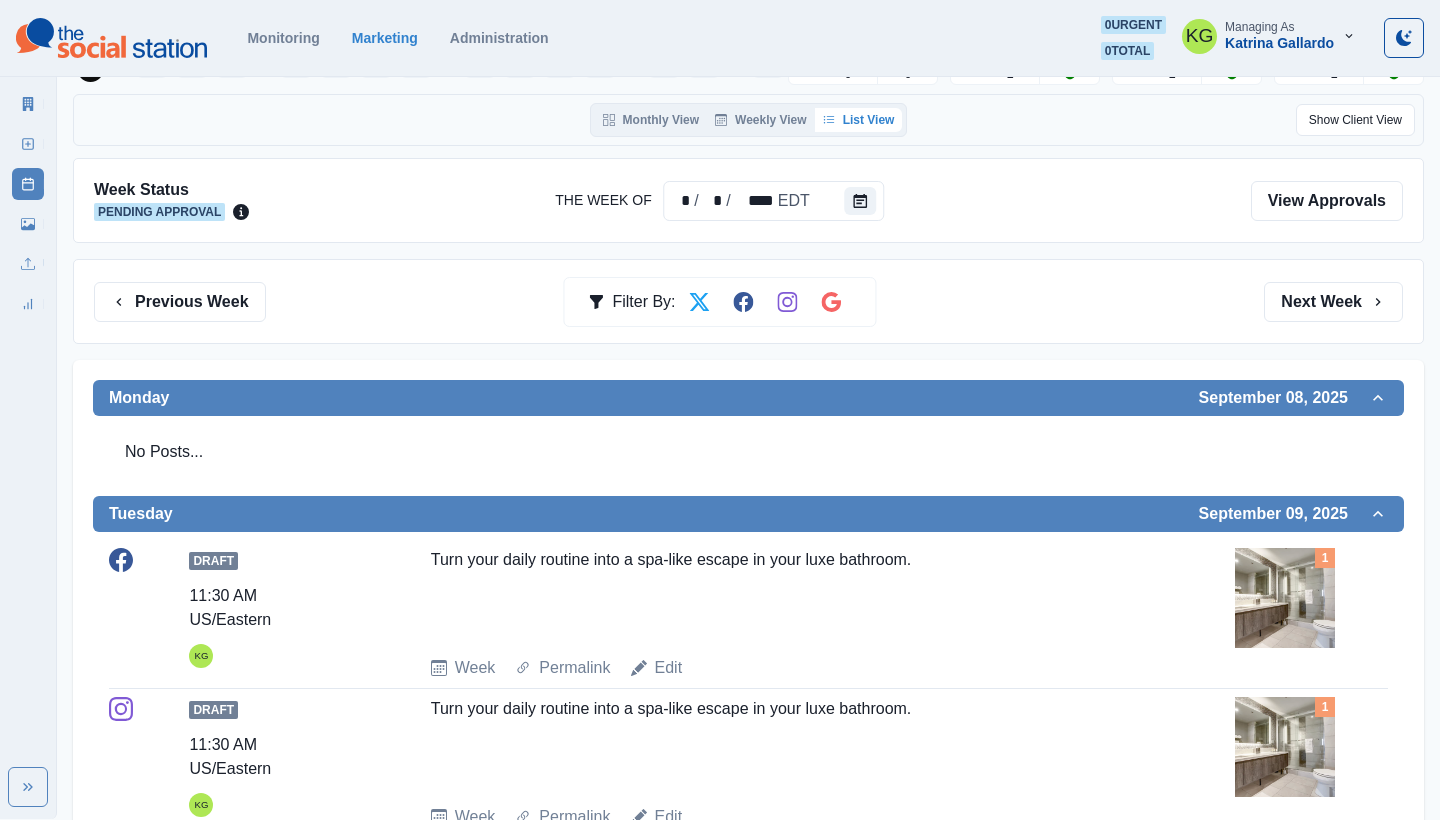 scroll, scrollTop: 55, scrollLeft: 0, axis: vertical 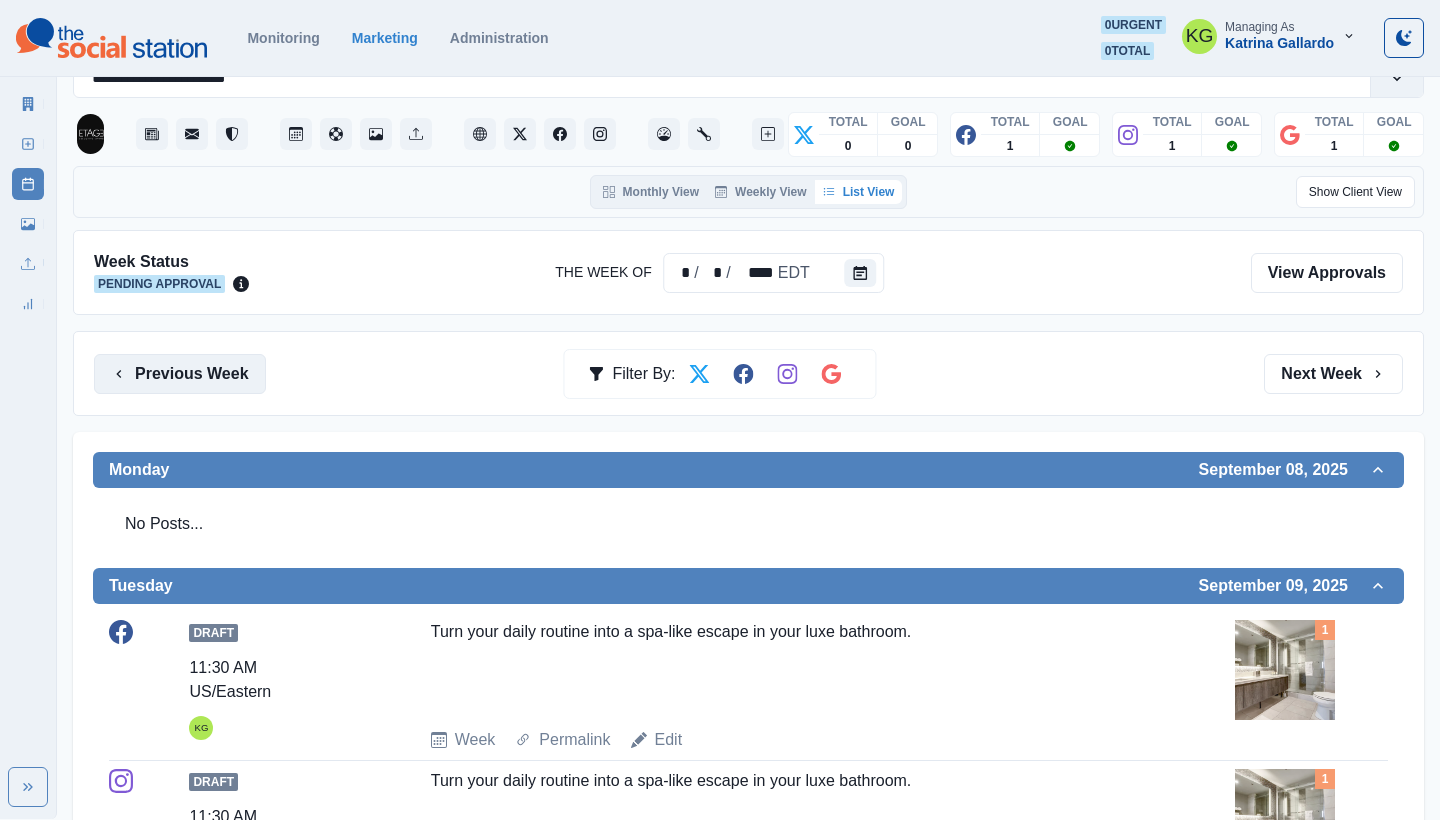 click on "Previous Week" at bounding box center [180, 374] 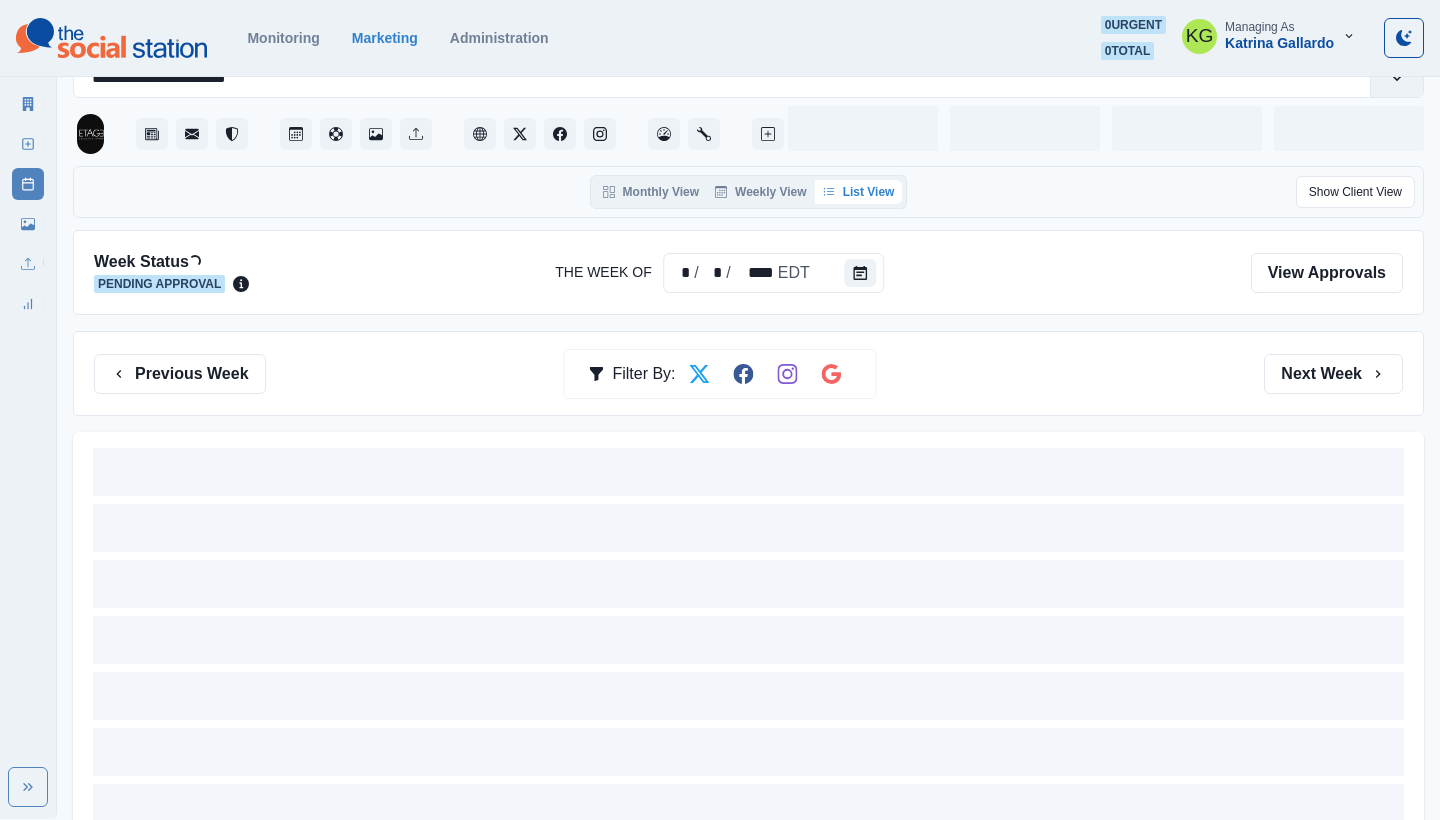 scroll, scrollTop: 0, scrollLeft: 0, axis: both 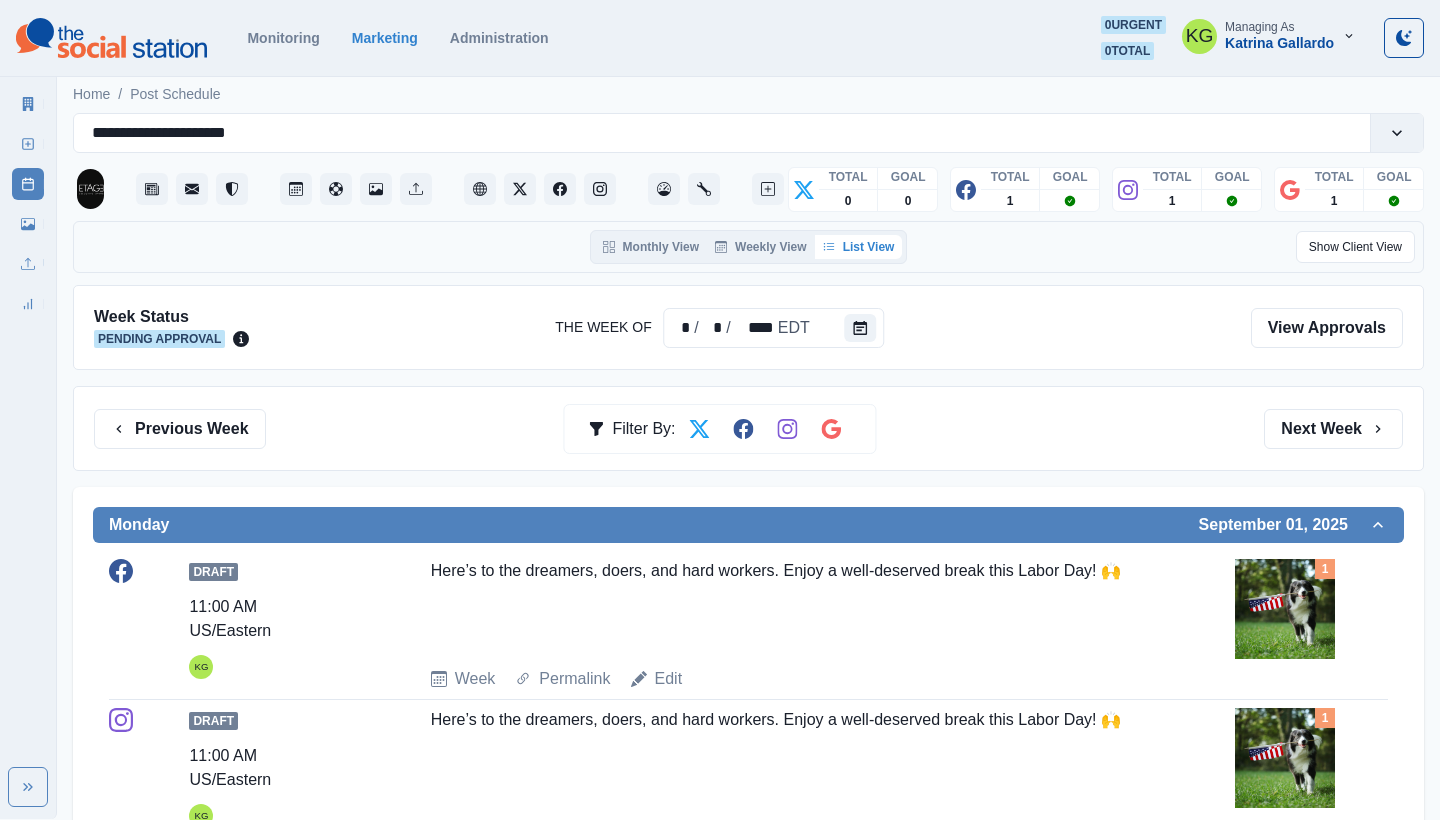 click on "Previous Week Filter By: Next Week" at bounding box center (748, 428) 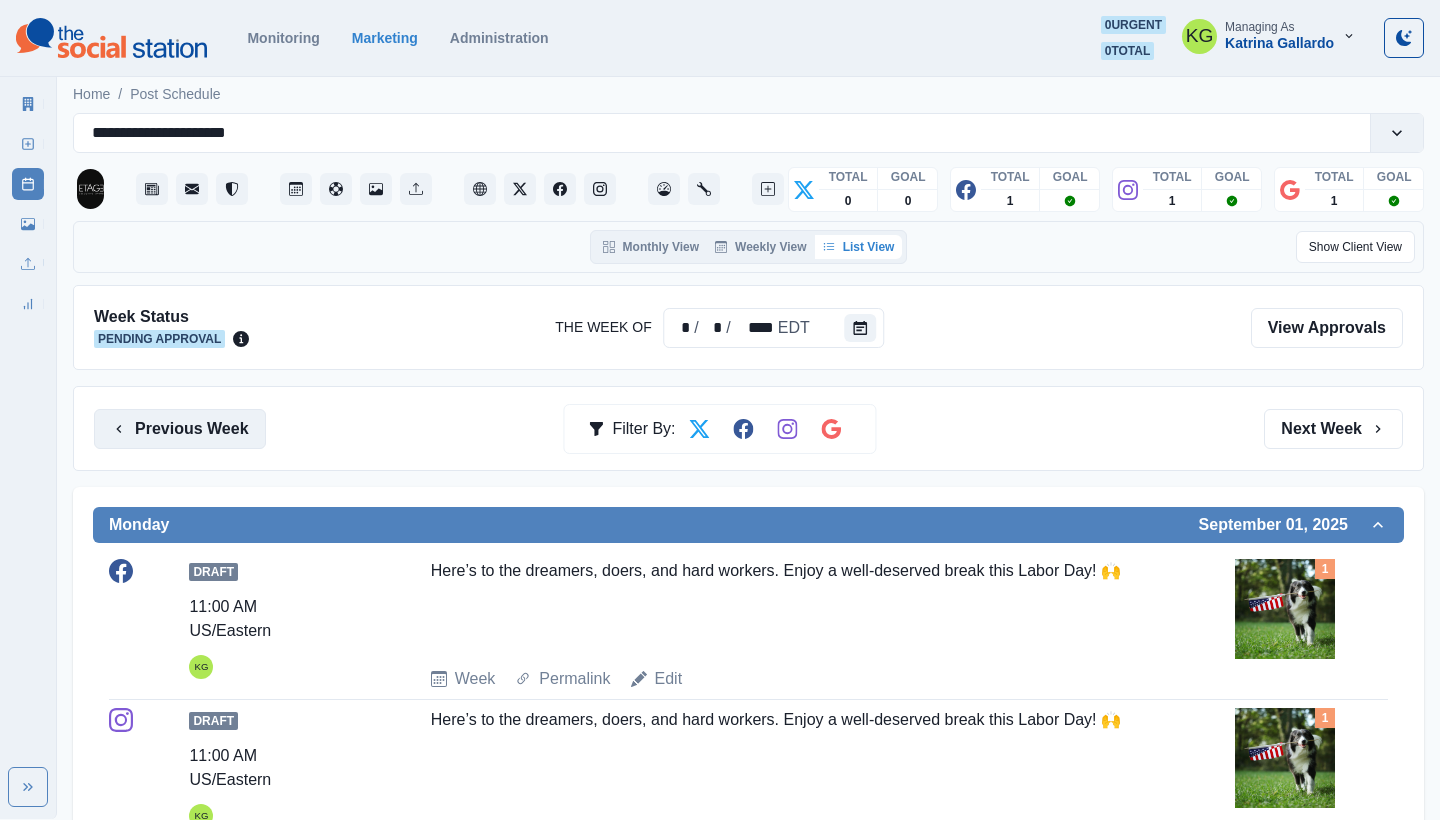 click on "Previous Week" at bounding box center (180, 429) 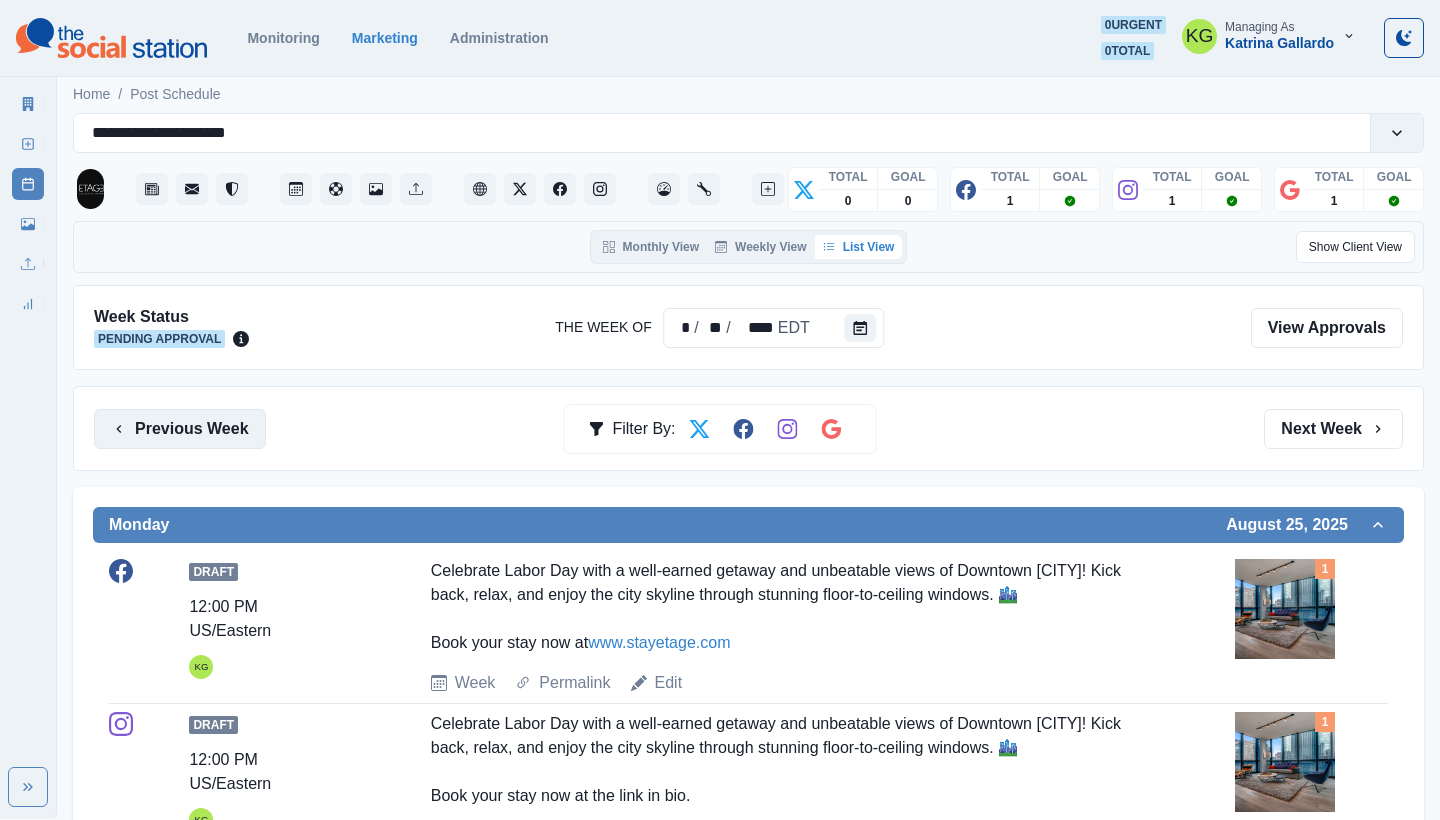 click on "Previous Week" at bounding box center (180, 429) 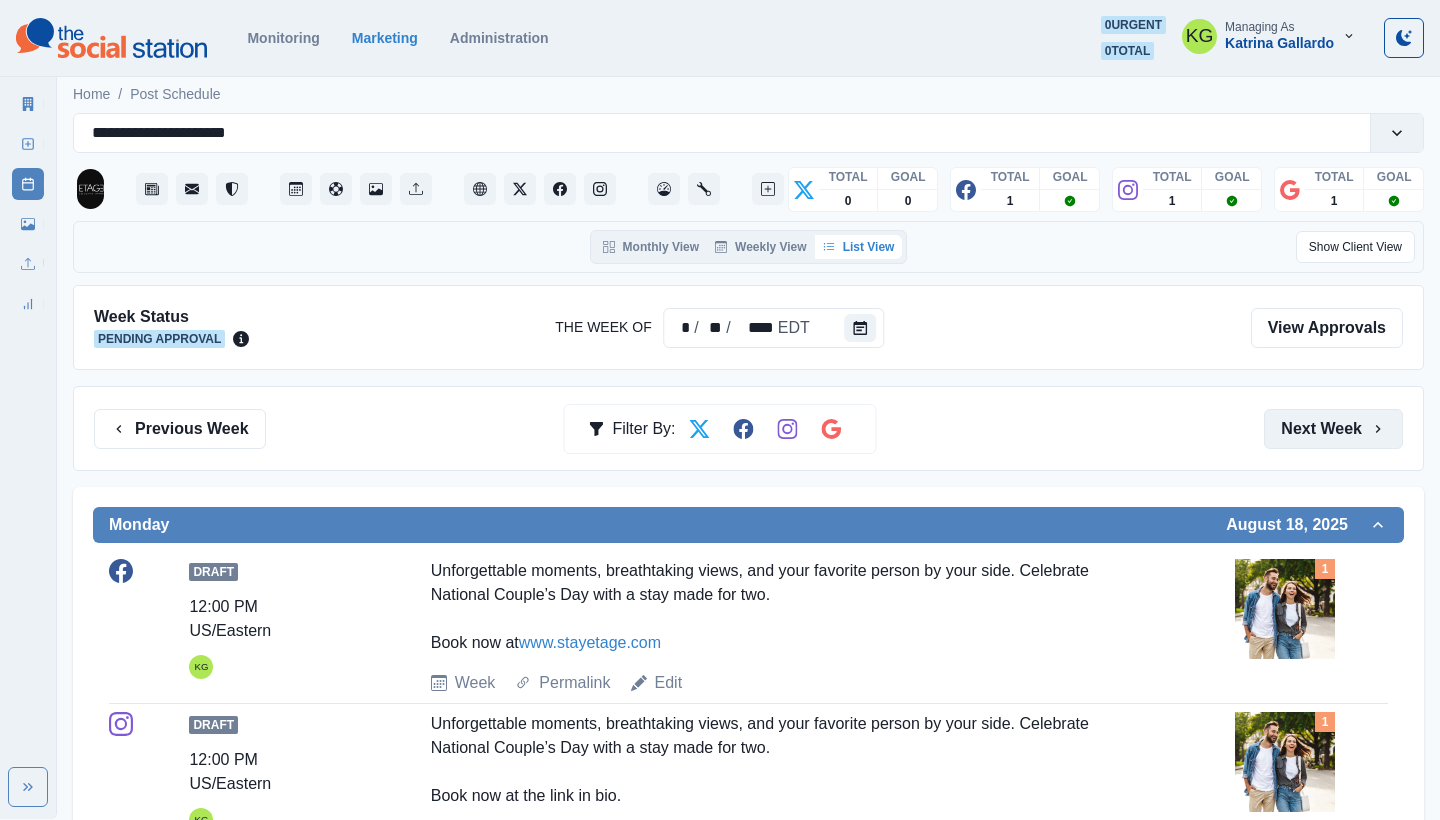 click on "Next Week" at bounding box center (1333, 429) 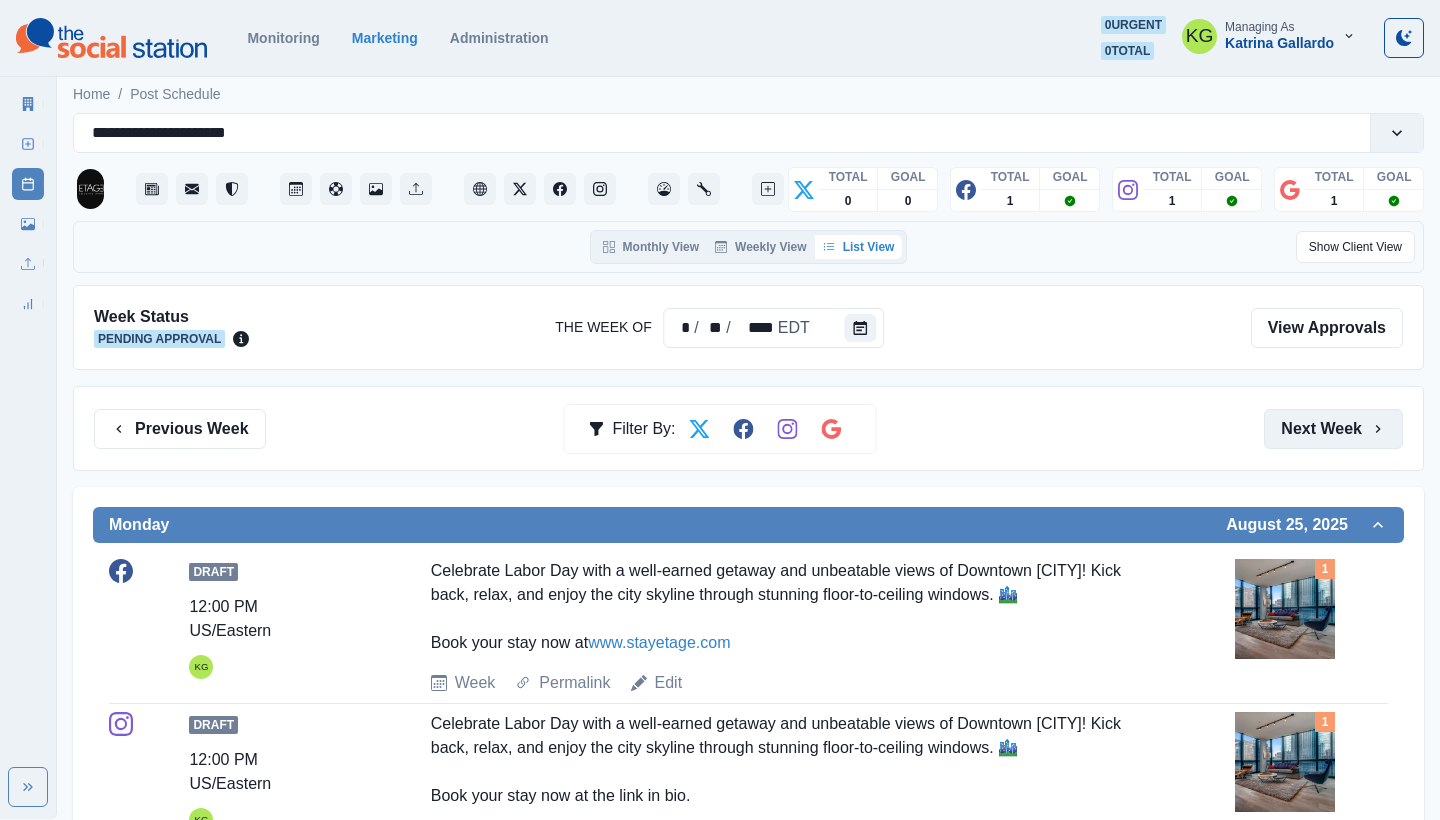click on "Next Week" at bounding box center [1333, 429] 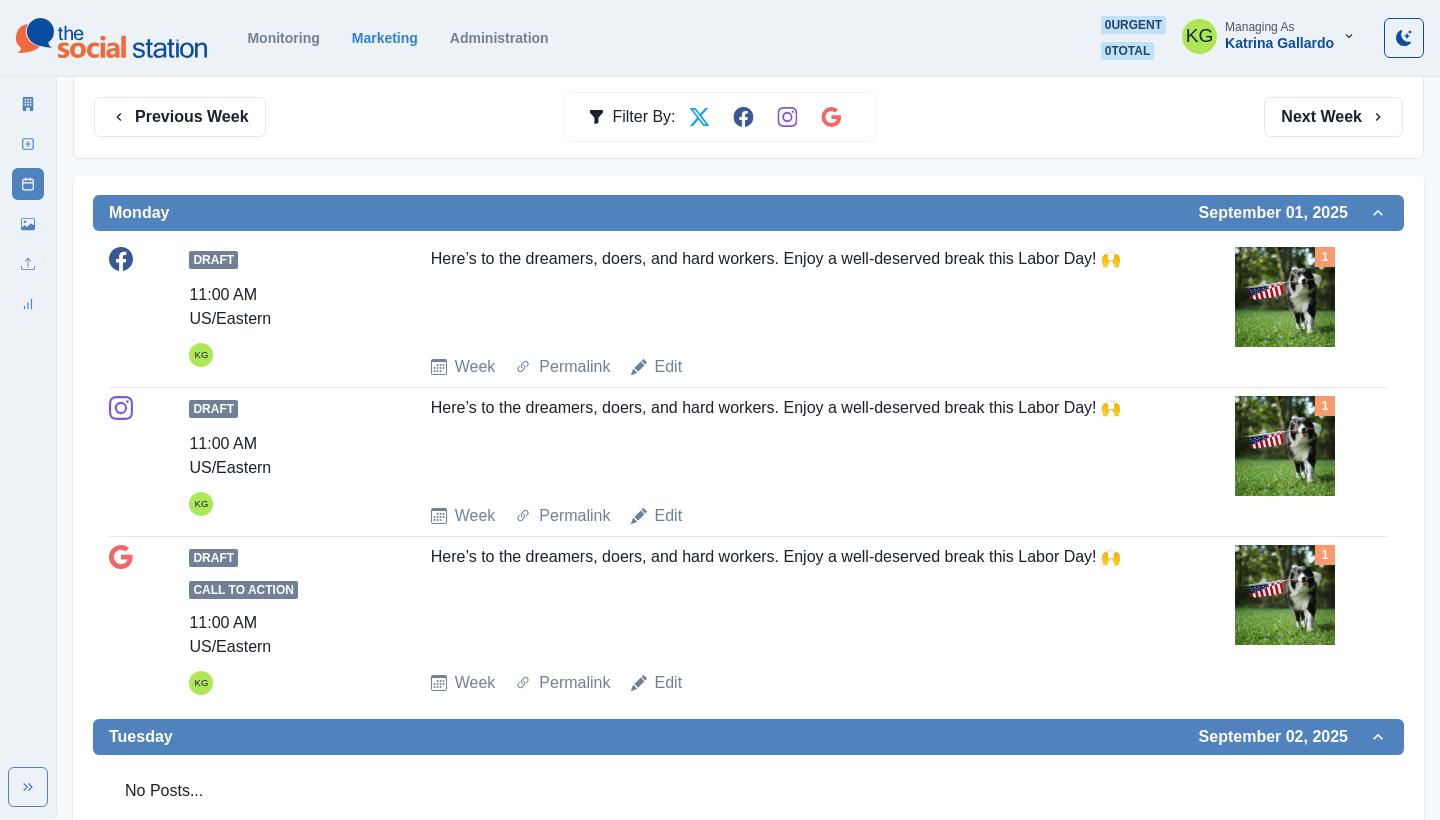 scroll, scrollTop: 207, scrollLeft: 0, axis: vertical 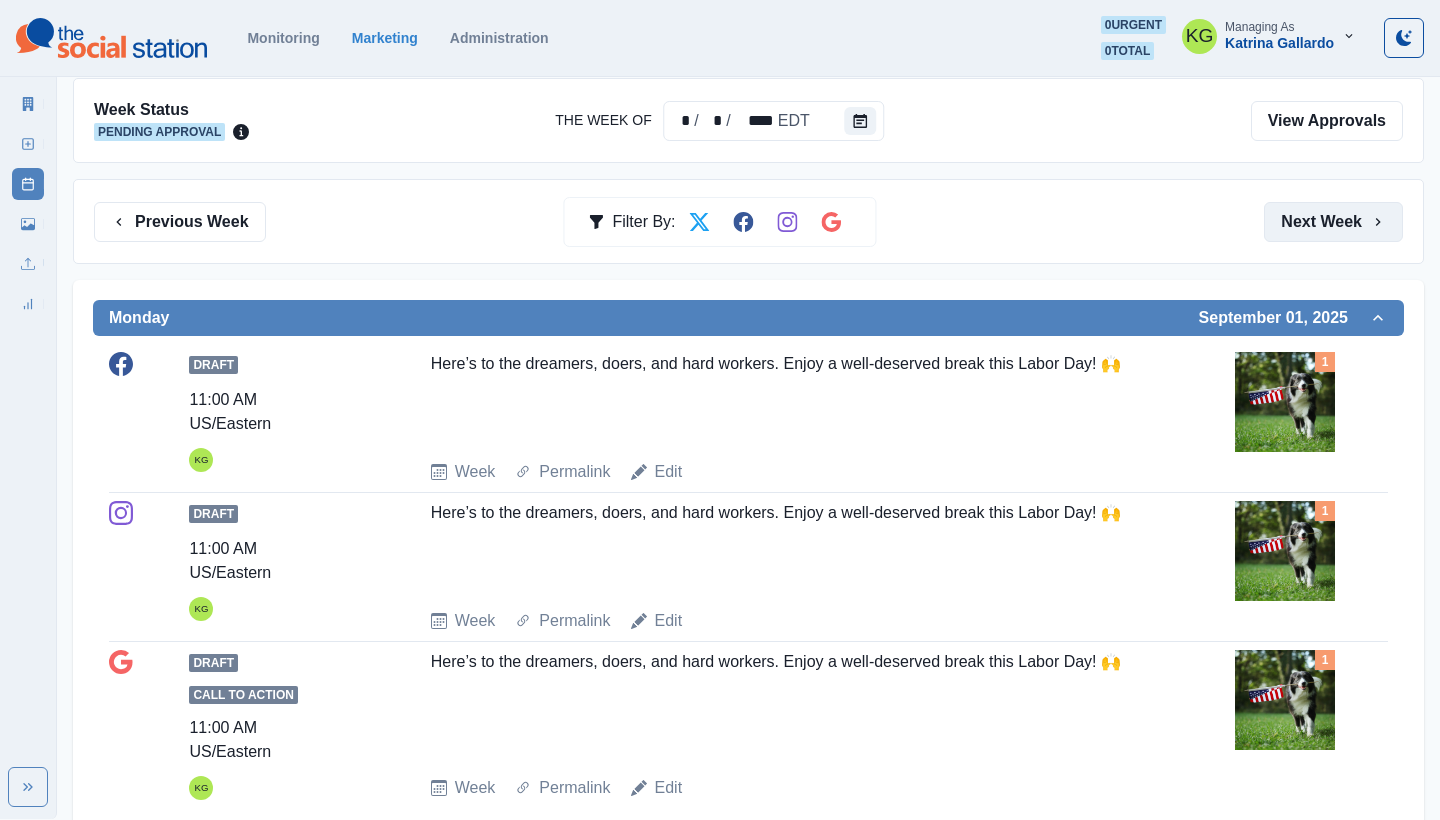 click on "Next Week" at bounding box center (1333, 222) 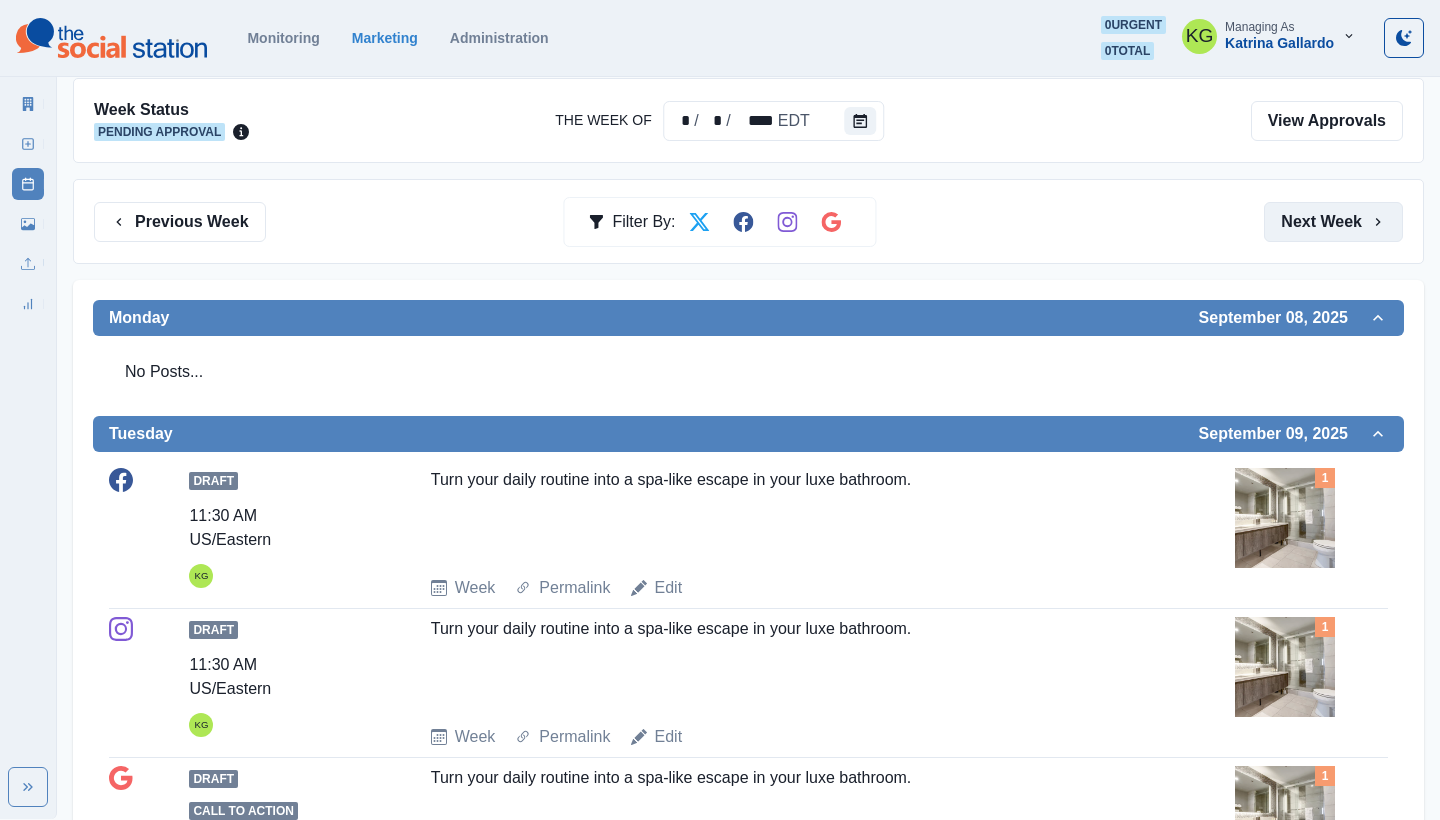click on "Next Week" at bounding box center (1333, 222) 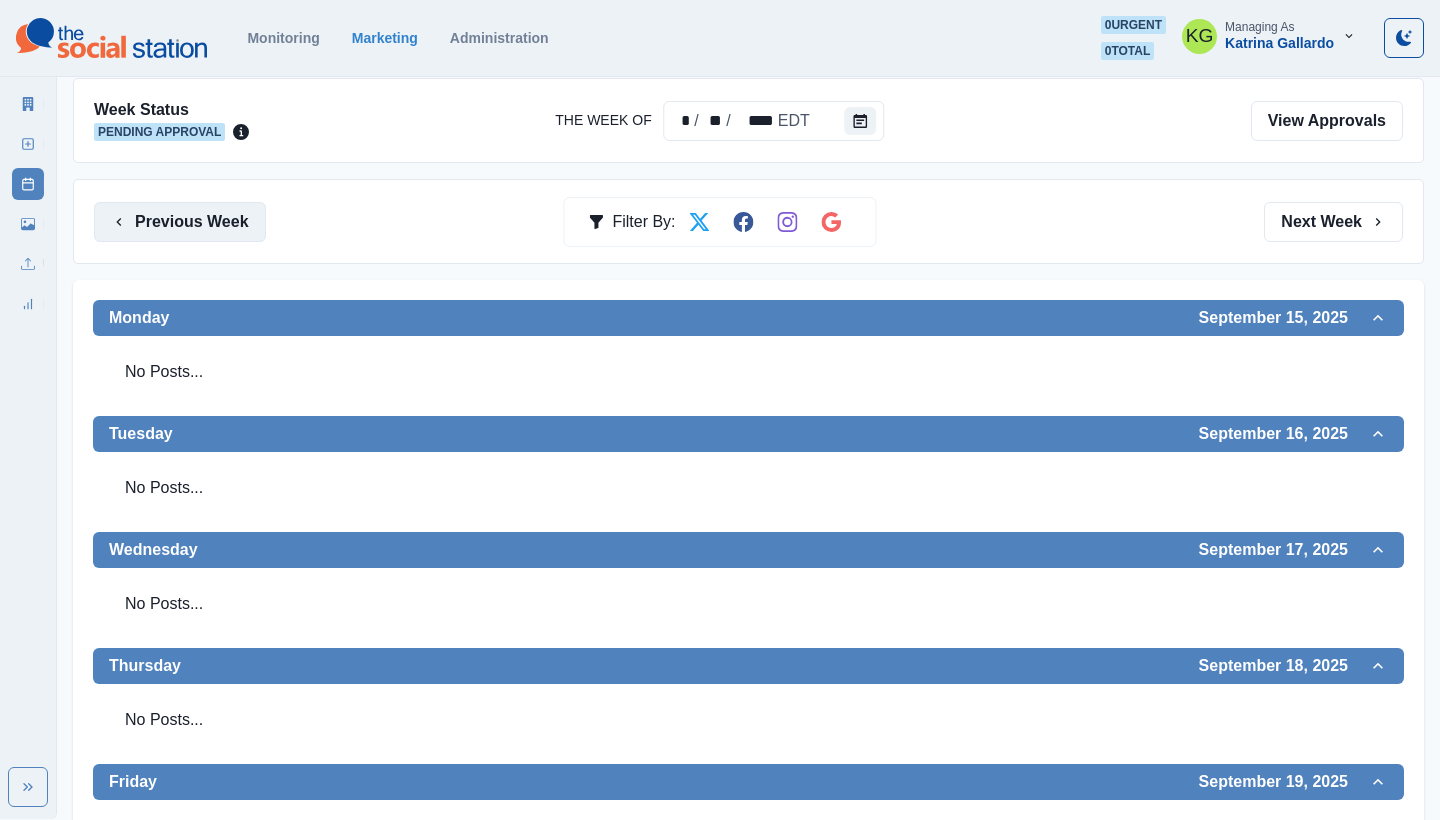 click on "Previous Week" at bounding box center (180, 222) 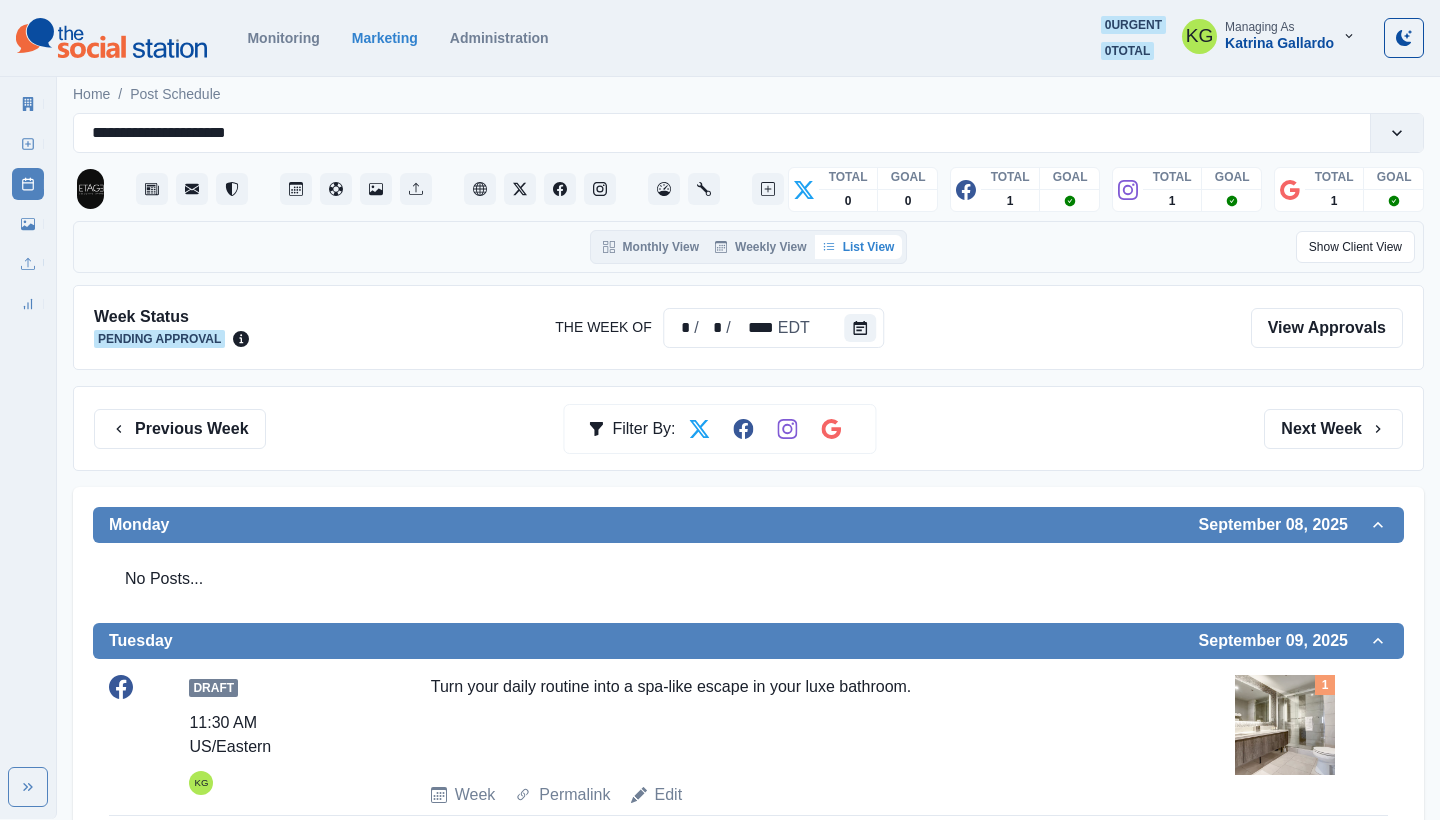 scroll, scrollTop: 0, scrollLeft: 0, axis: both 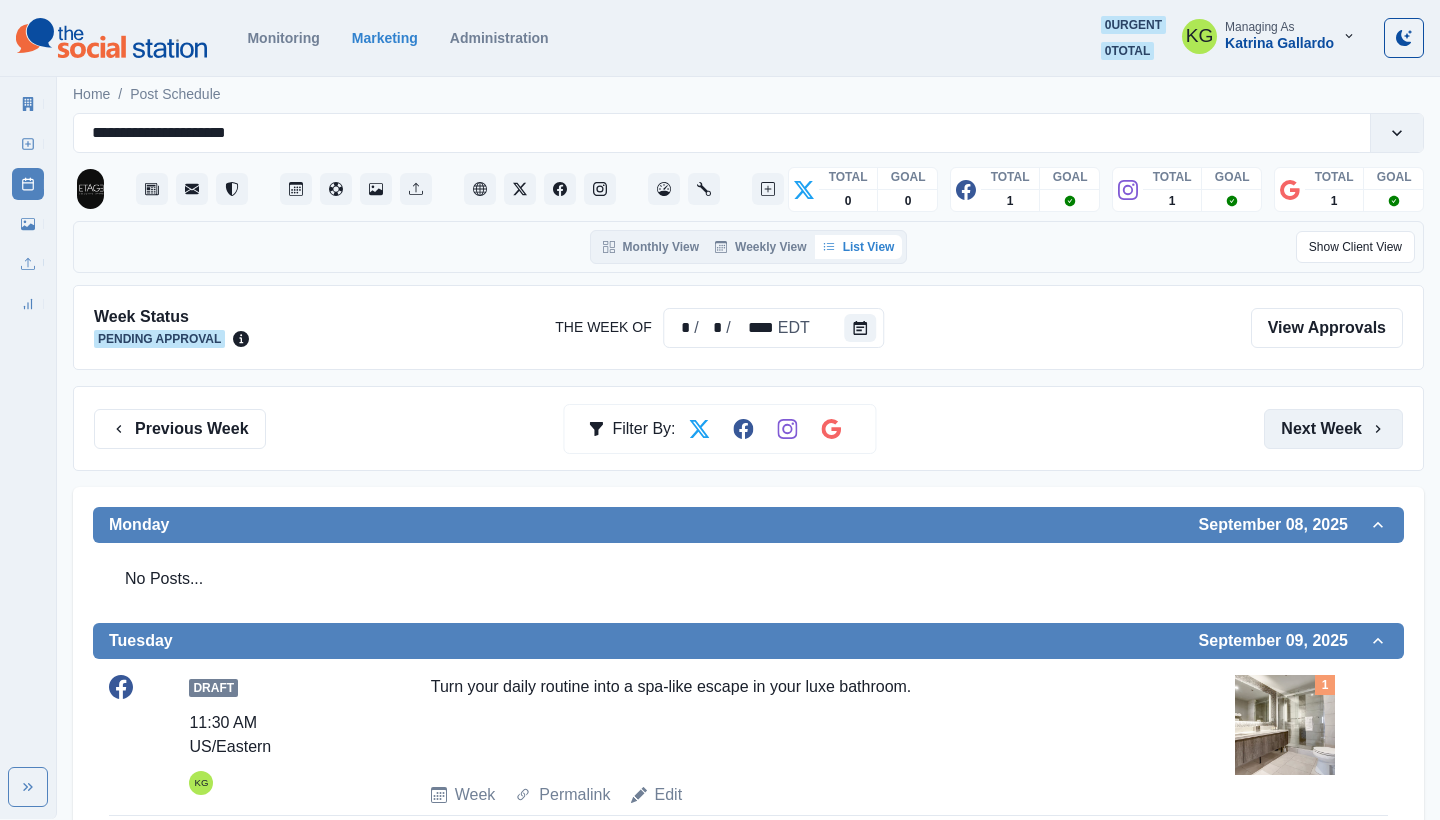 click on "Next Week" at bounding box center (1333, 429) 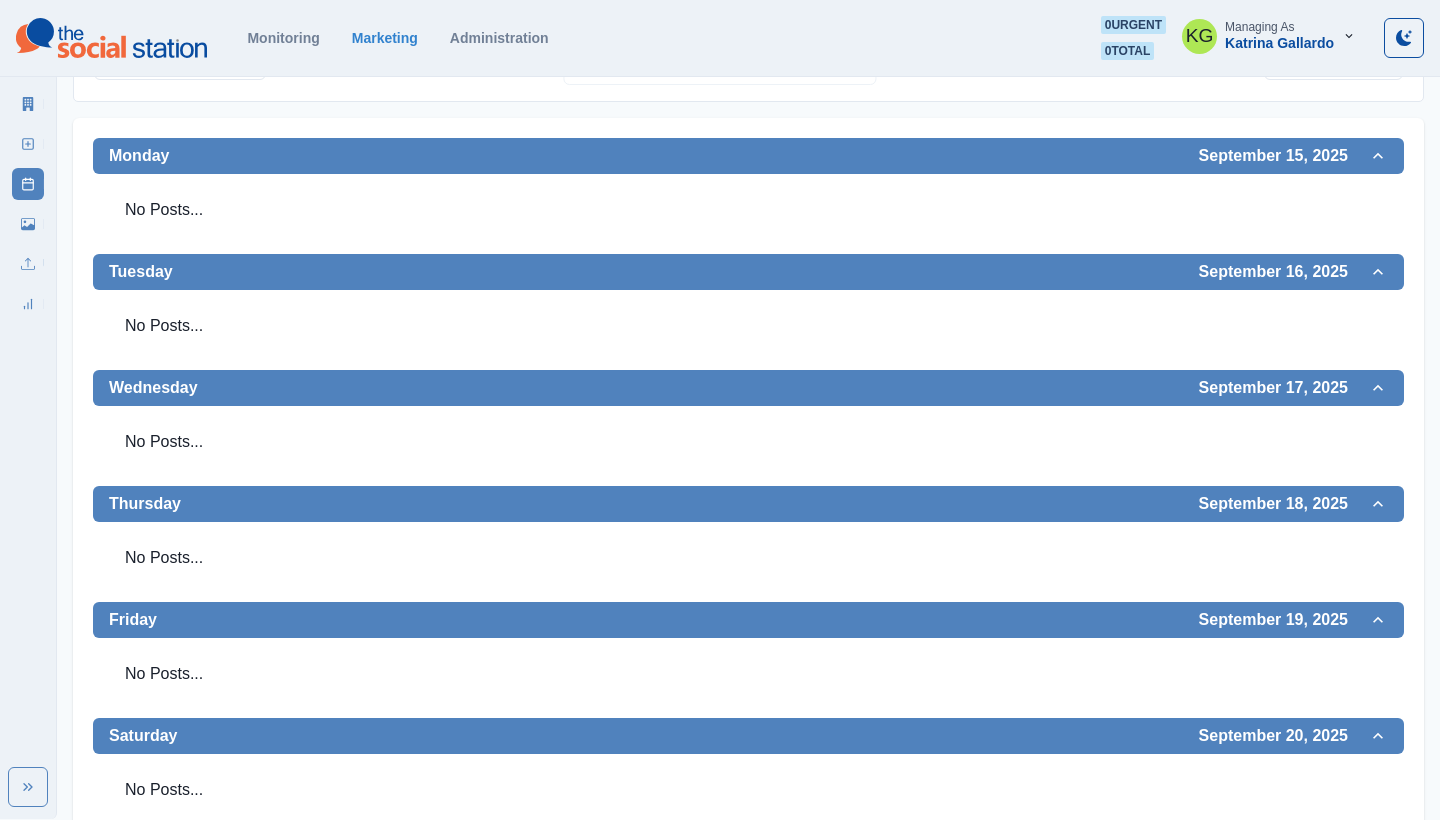 scroll, scrollTop: 383, scrollLeft: 0, axis: vertical 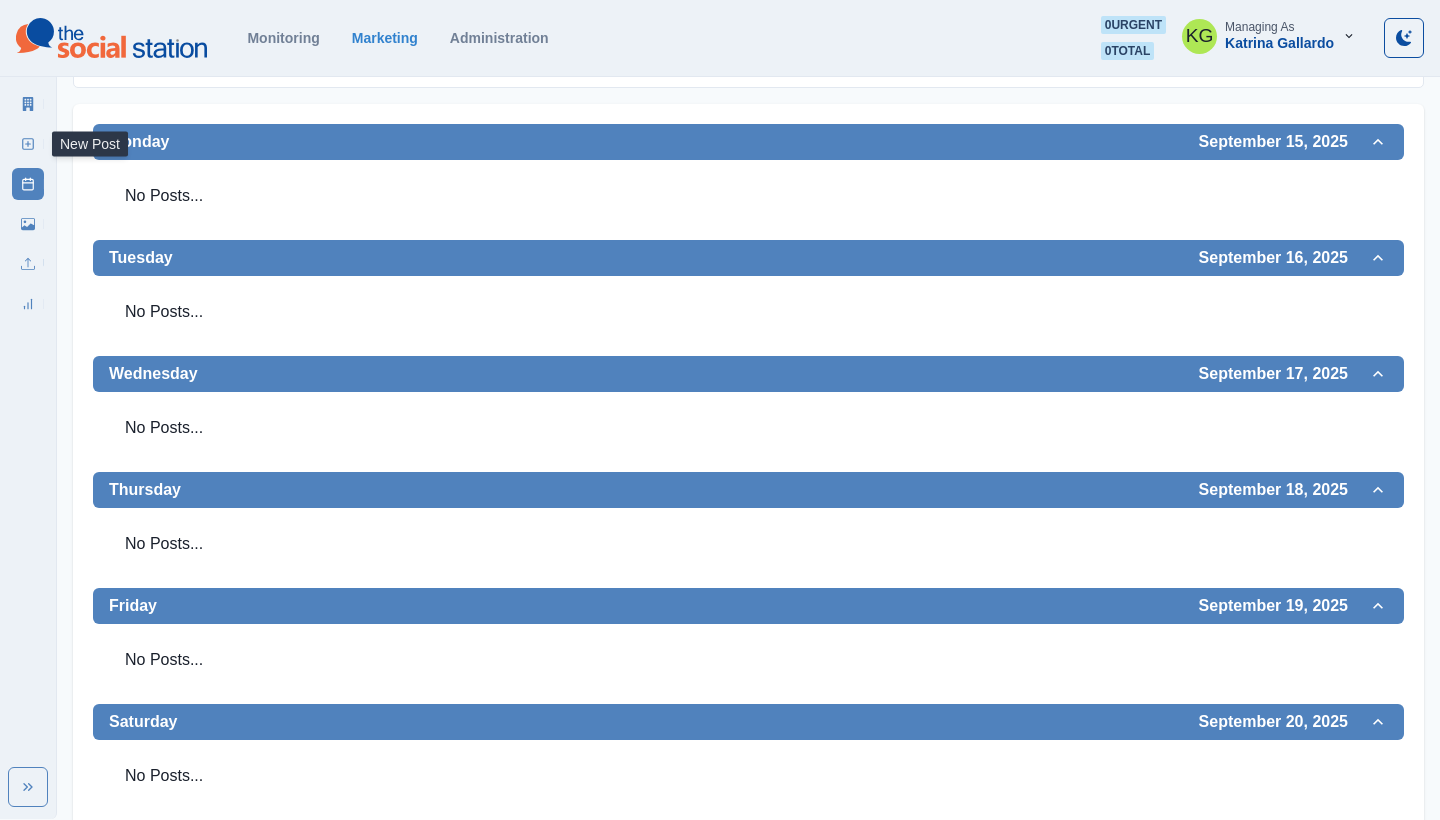 click 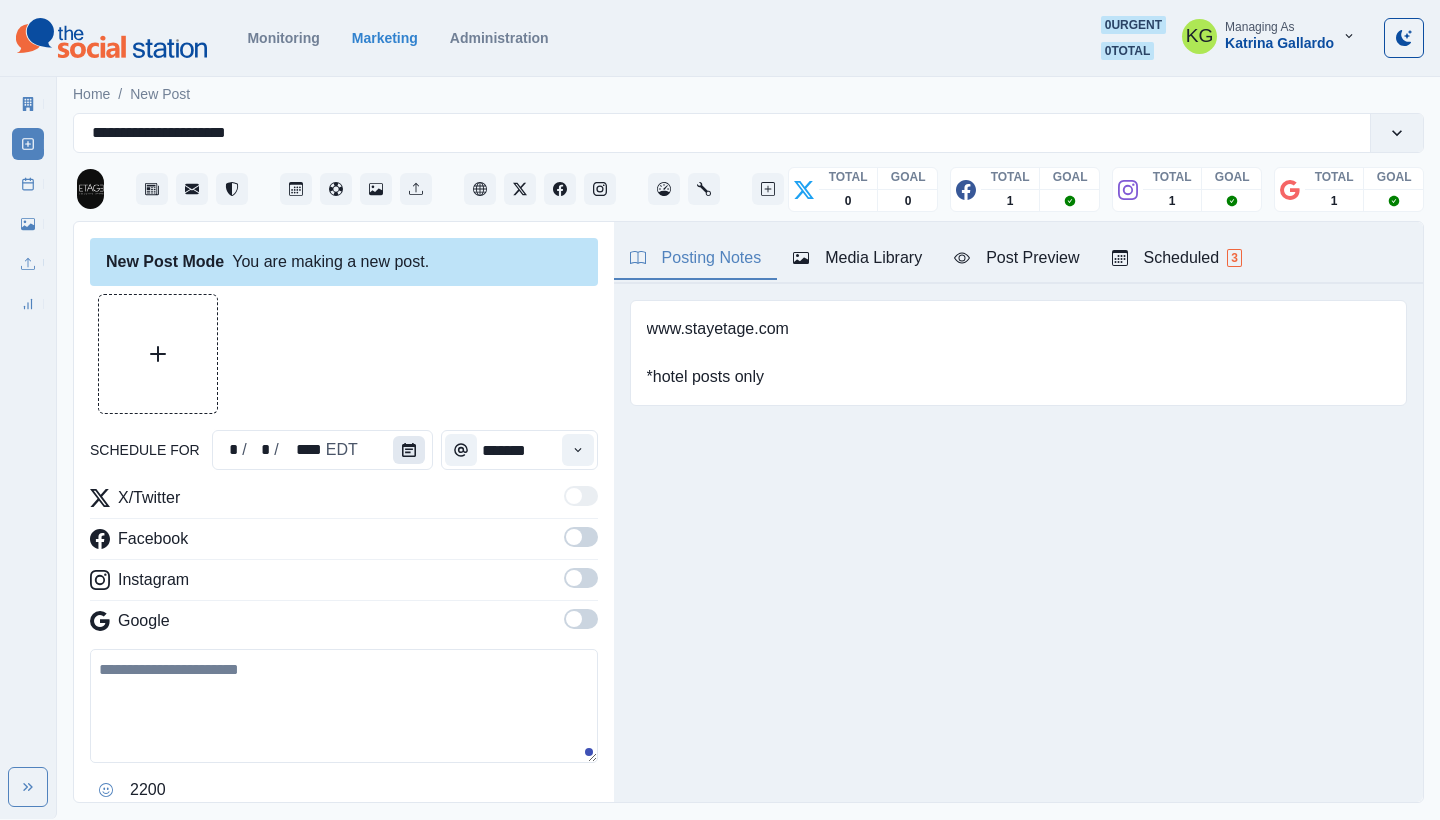 click at bounding box center [409, 450] 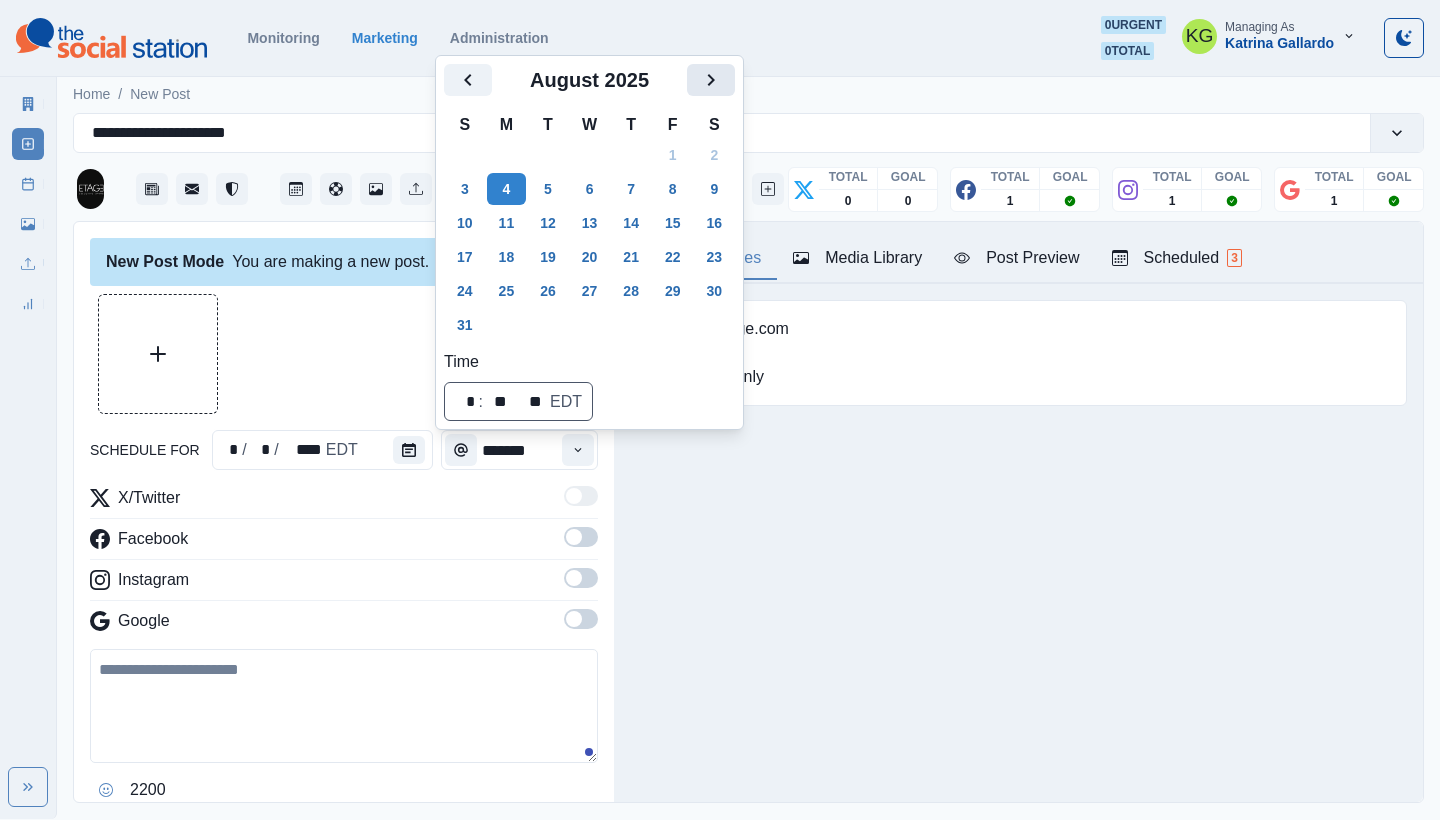 click 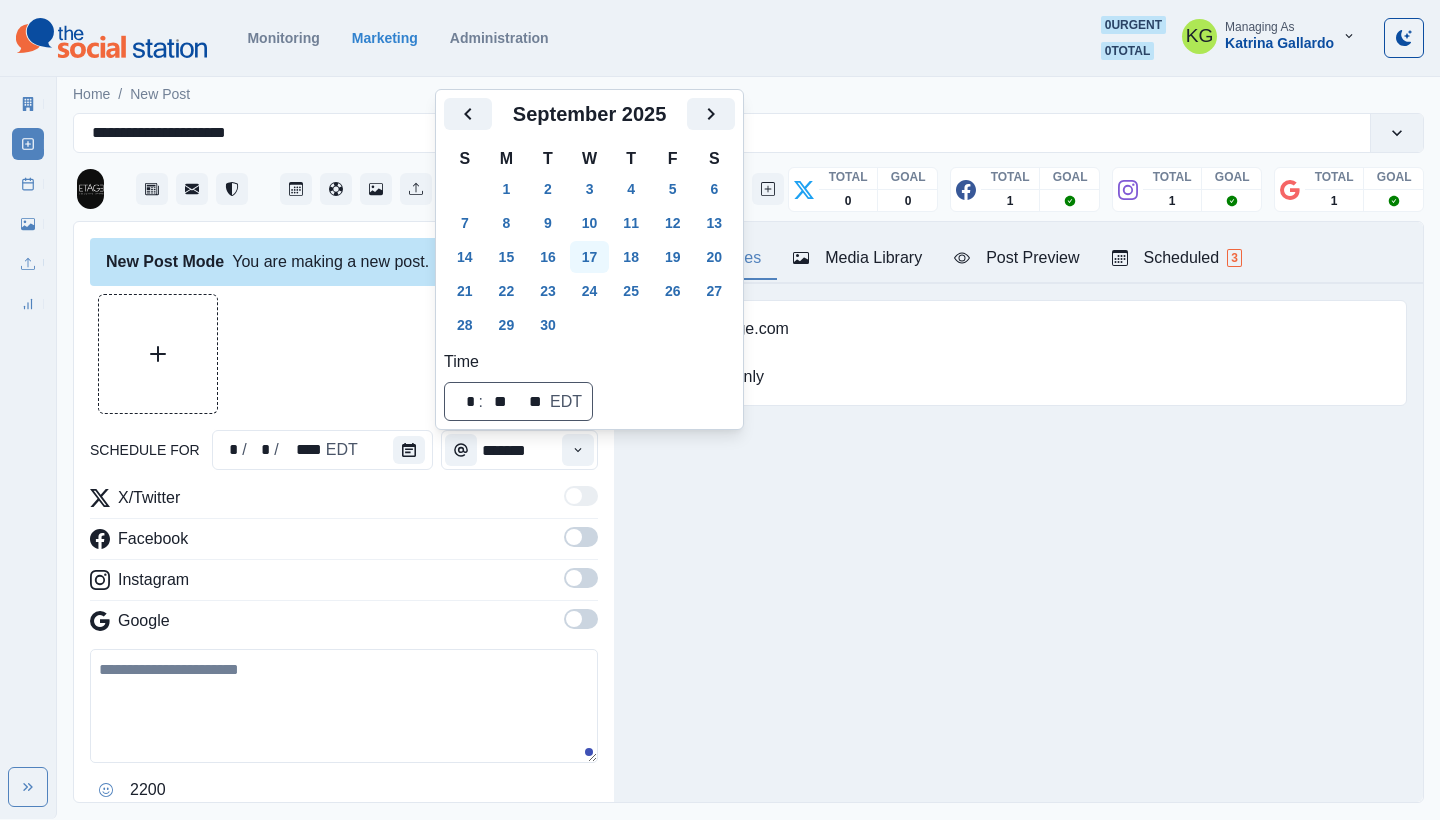 click on "17" at bounding box center [590, 257] 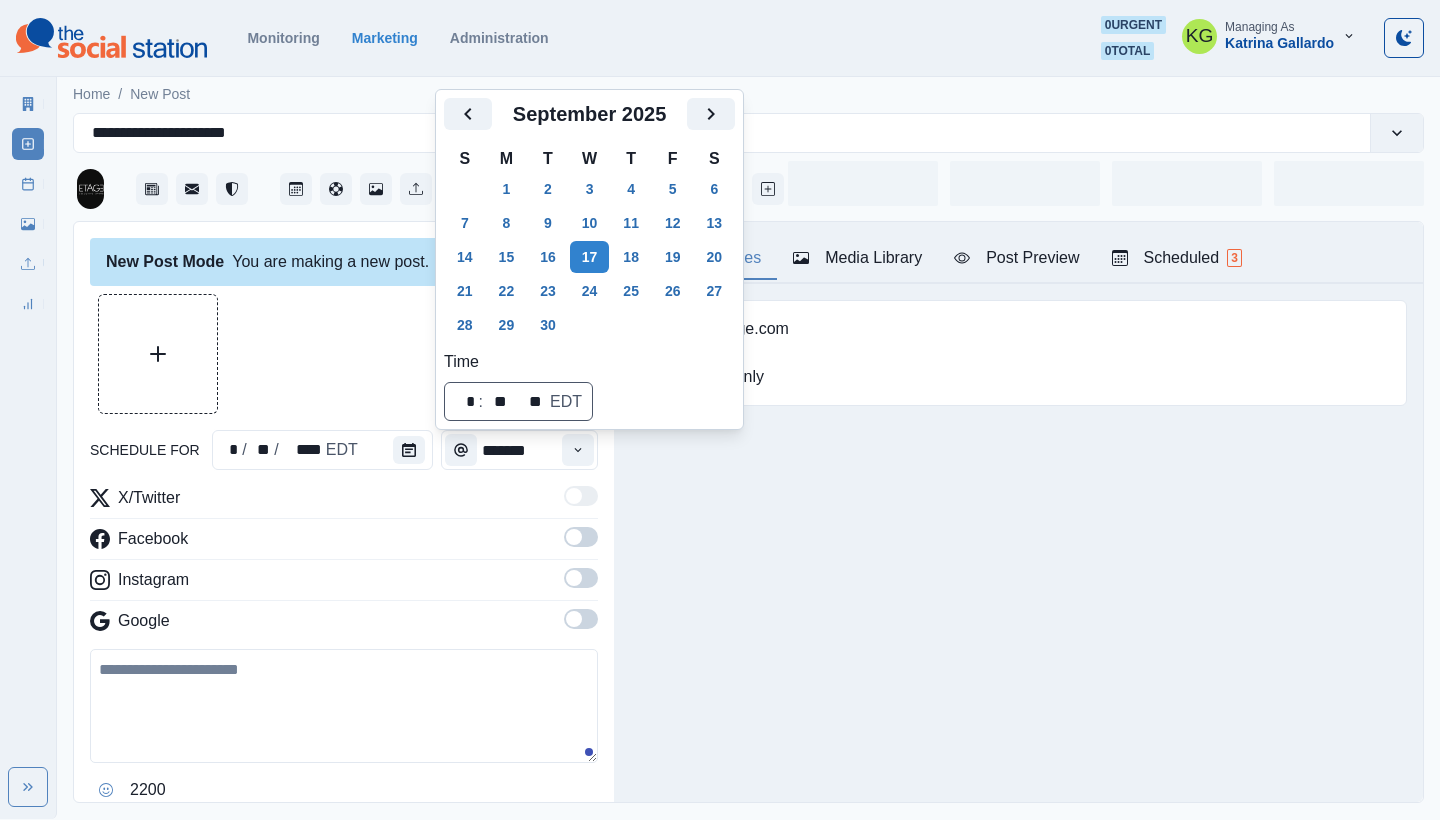 click at bounding box center (344, 354) 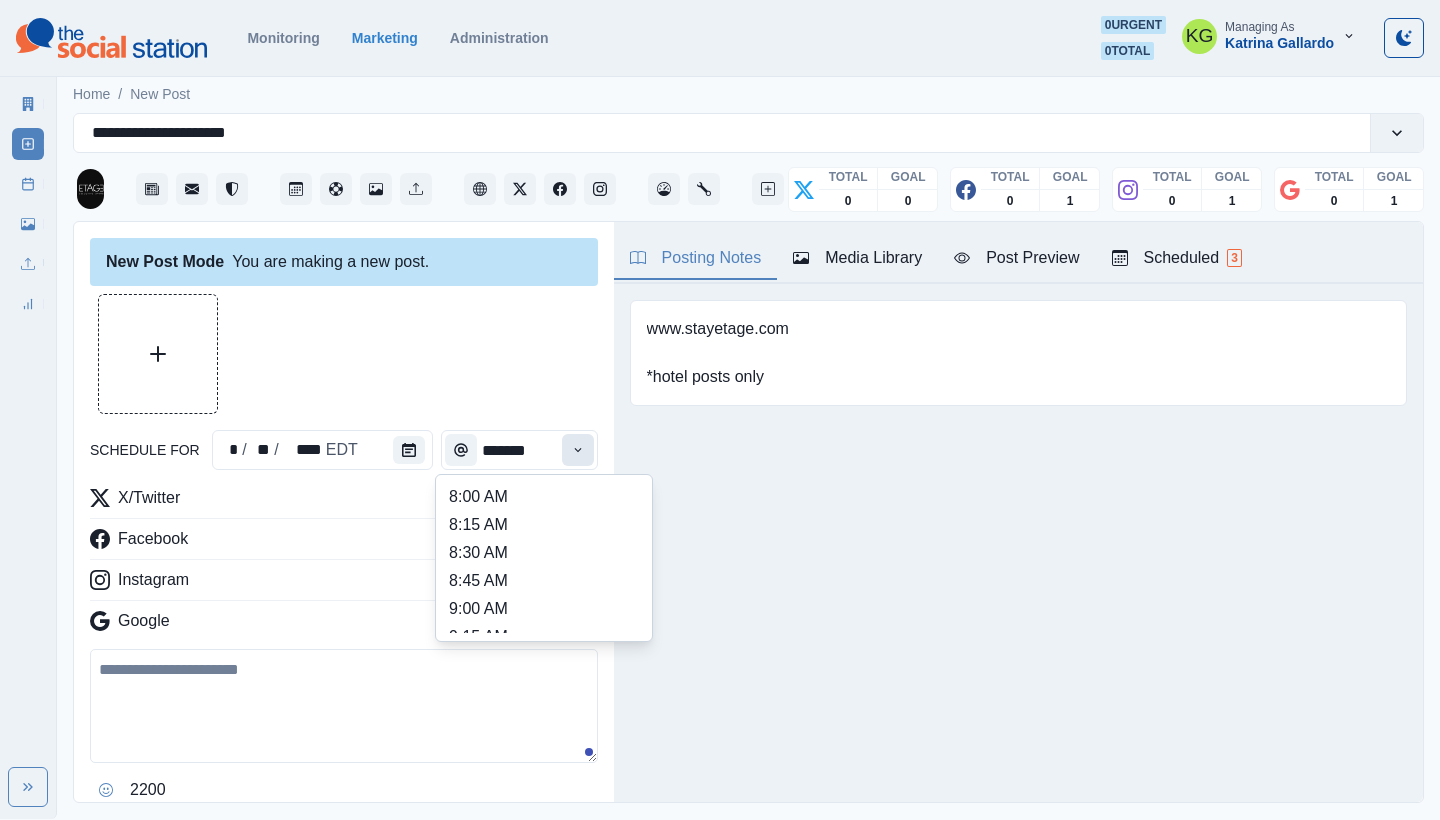 click at bounding box center [578, 450] 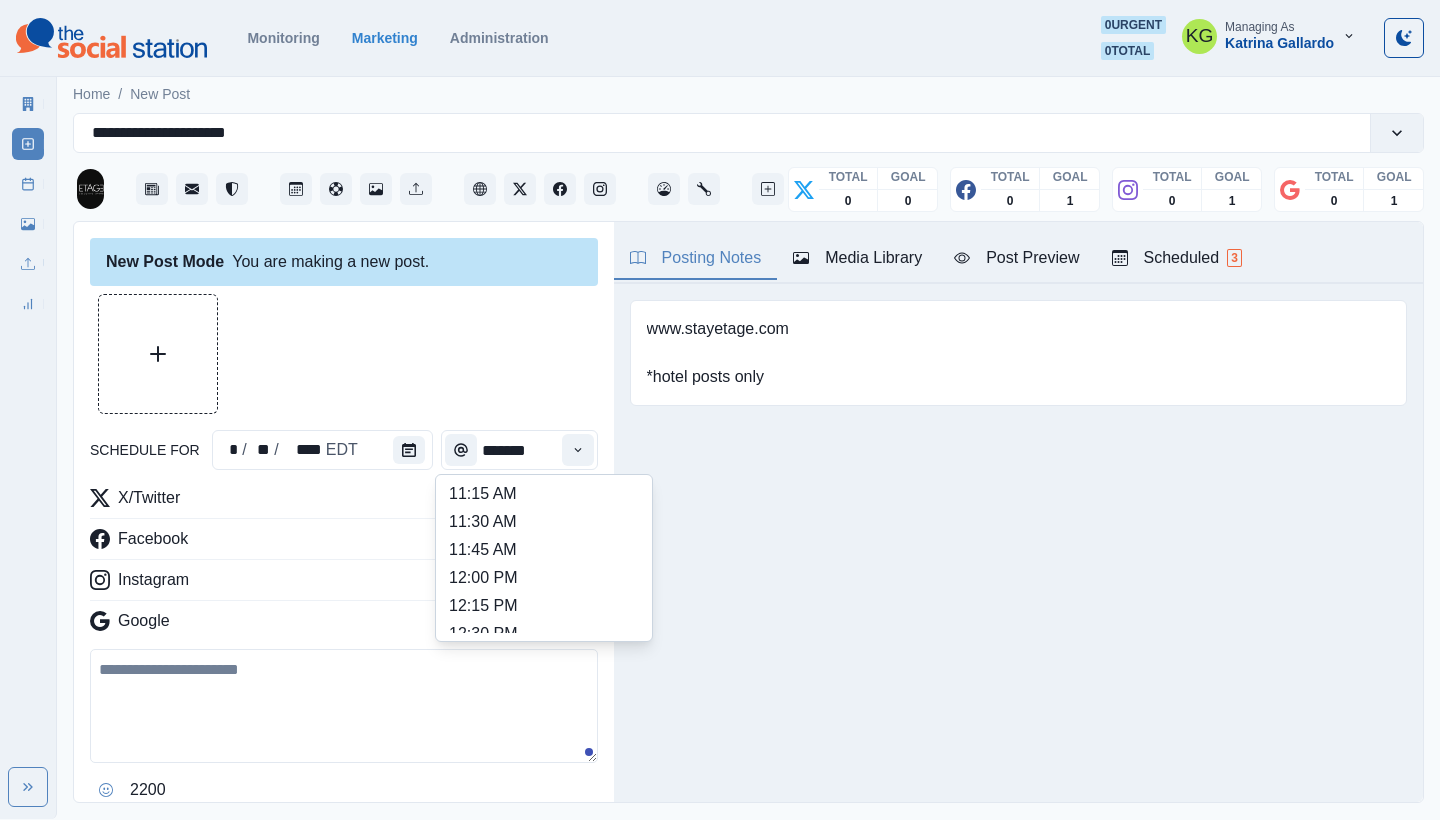 scroll, scrollTop: 422, scrollLeft: 0, axis: vertical 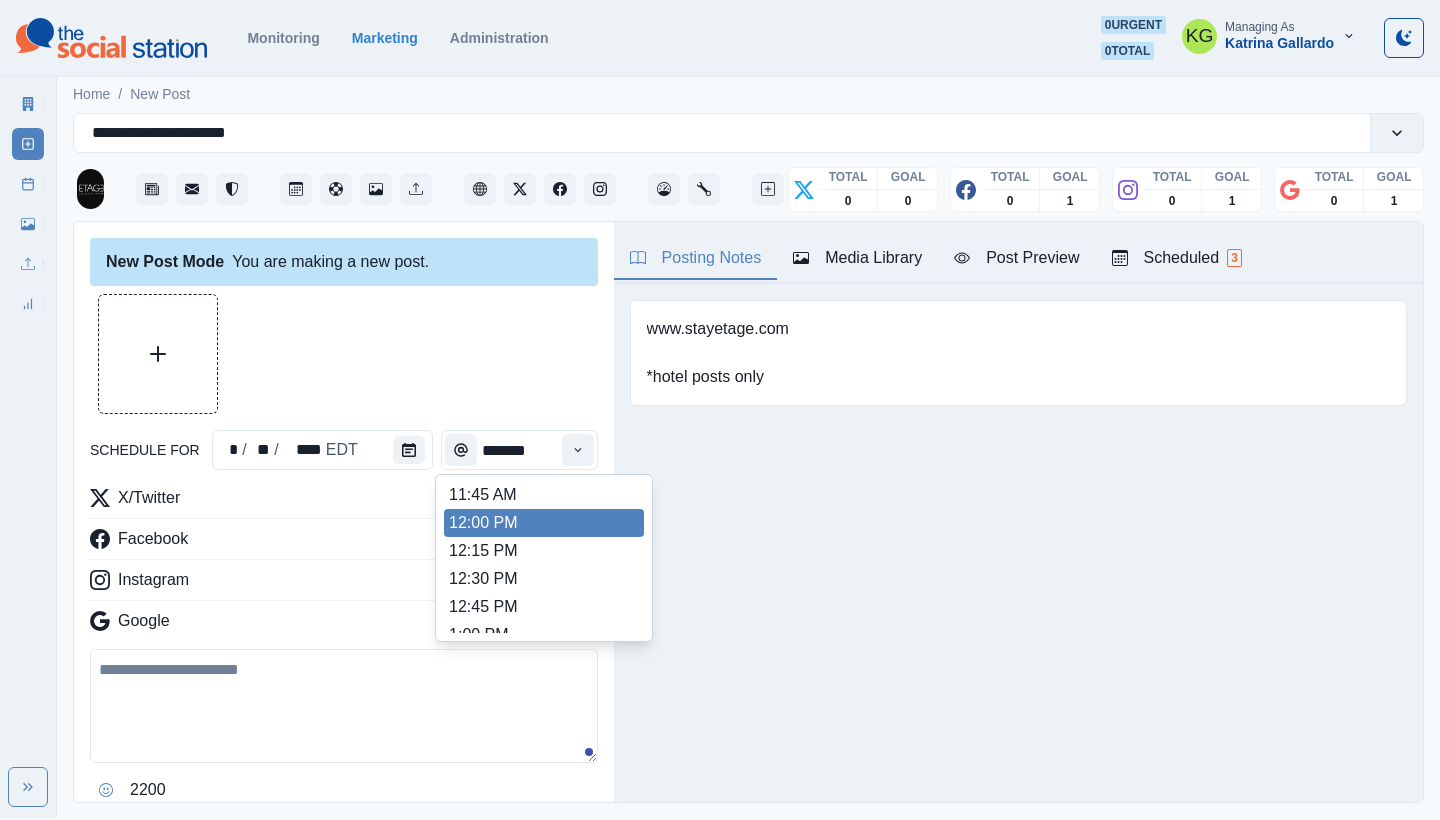 click on "12:00 PM" at bounding box center [544, 523] 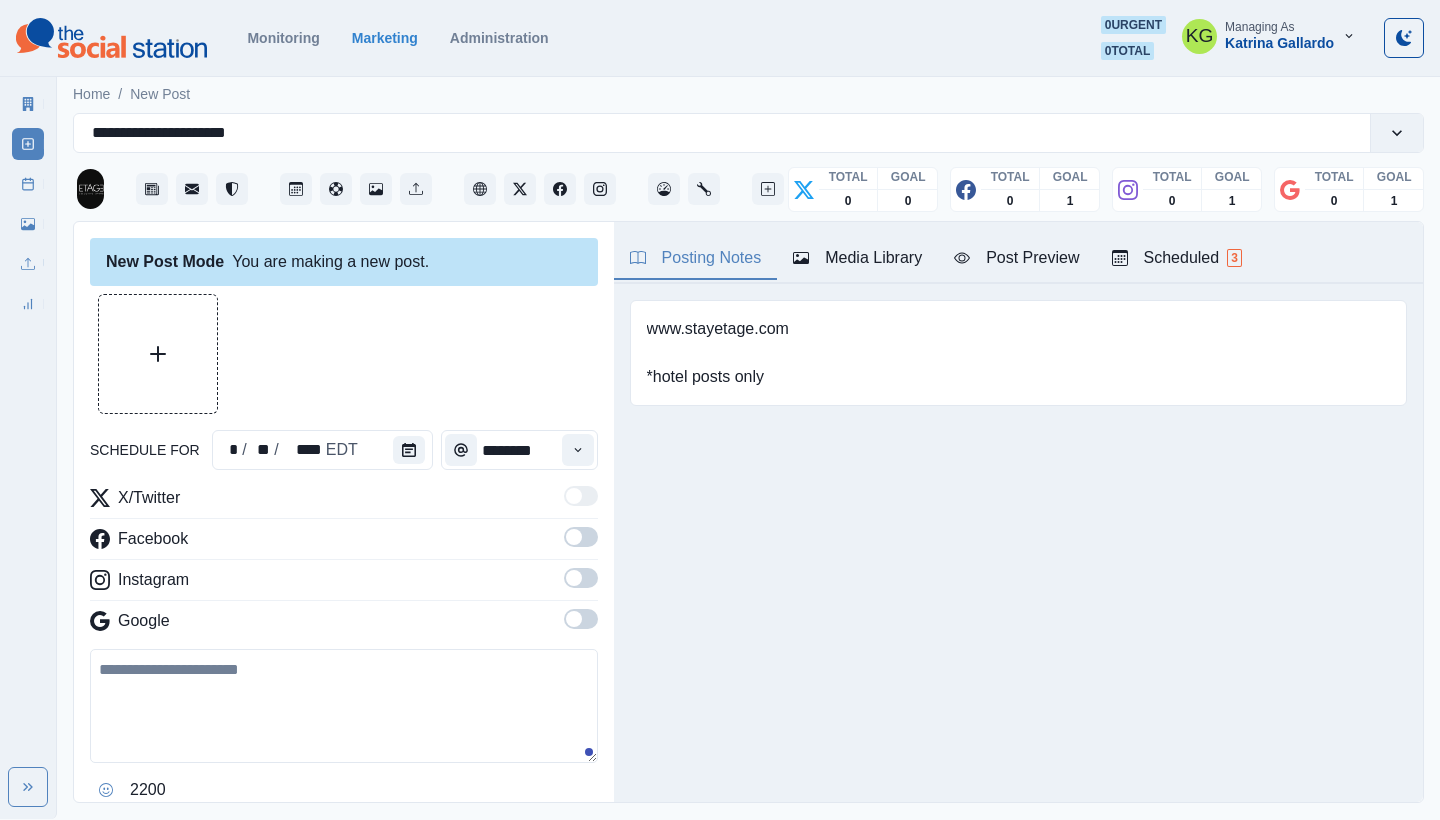 click at bounding box center (574, 619) 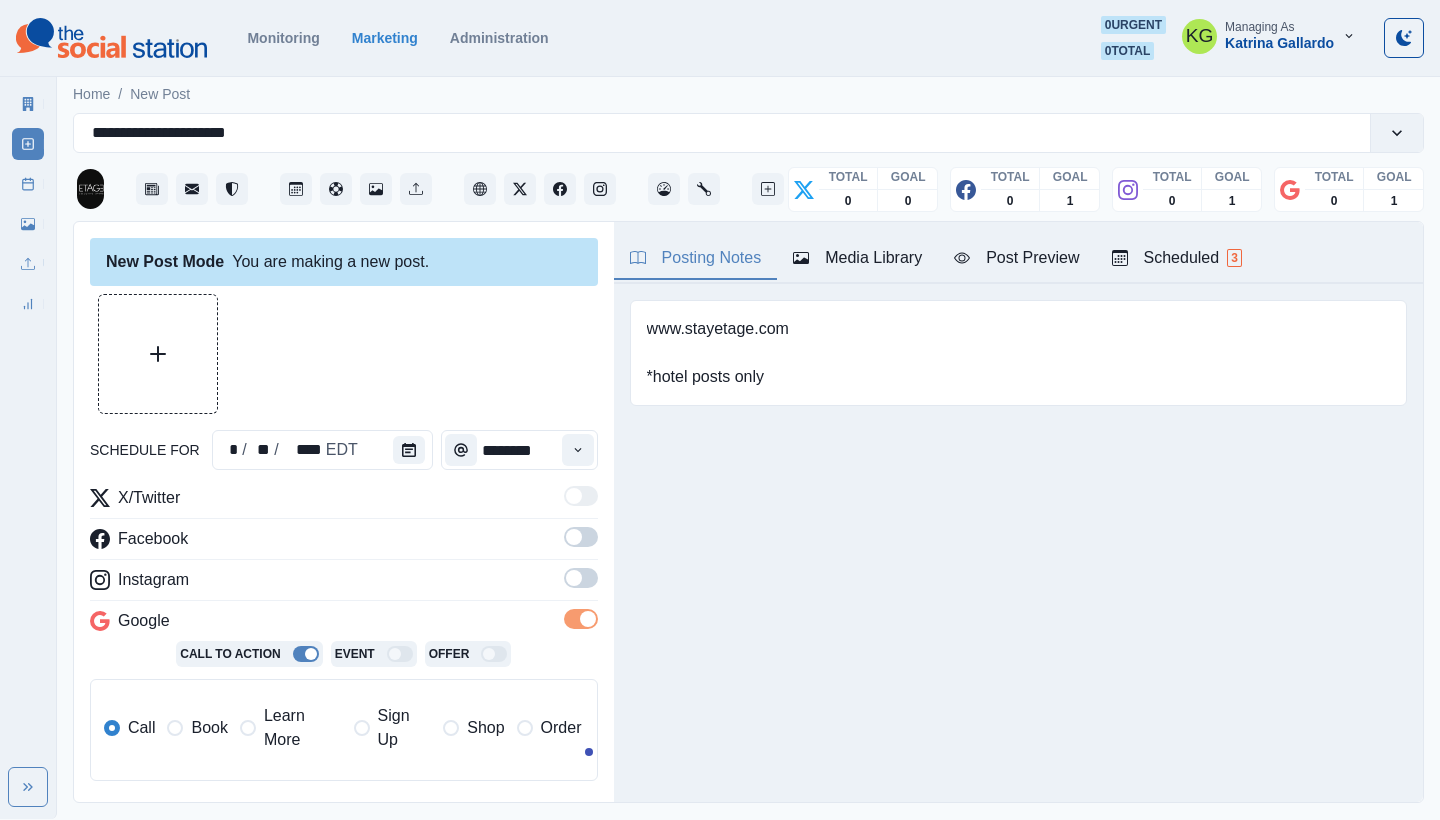 click on "X/Twitter Facebook Instagram Google Call To Action Event Offer Call Book Learn More Sign Up Shop Order" at bounding box center (344, 641) 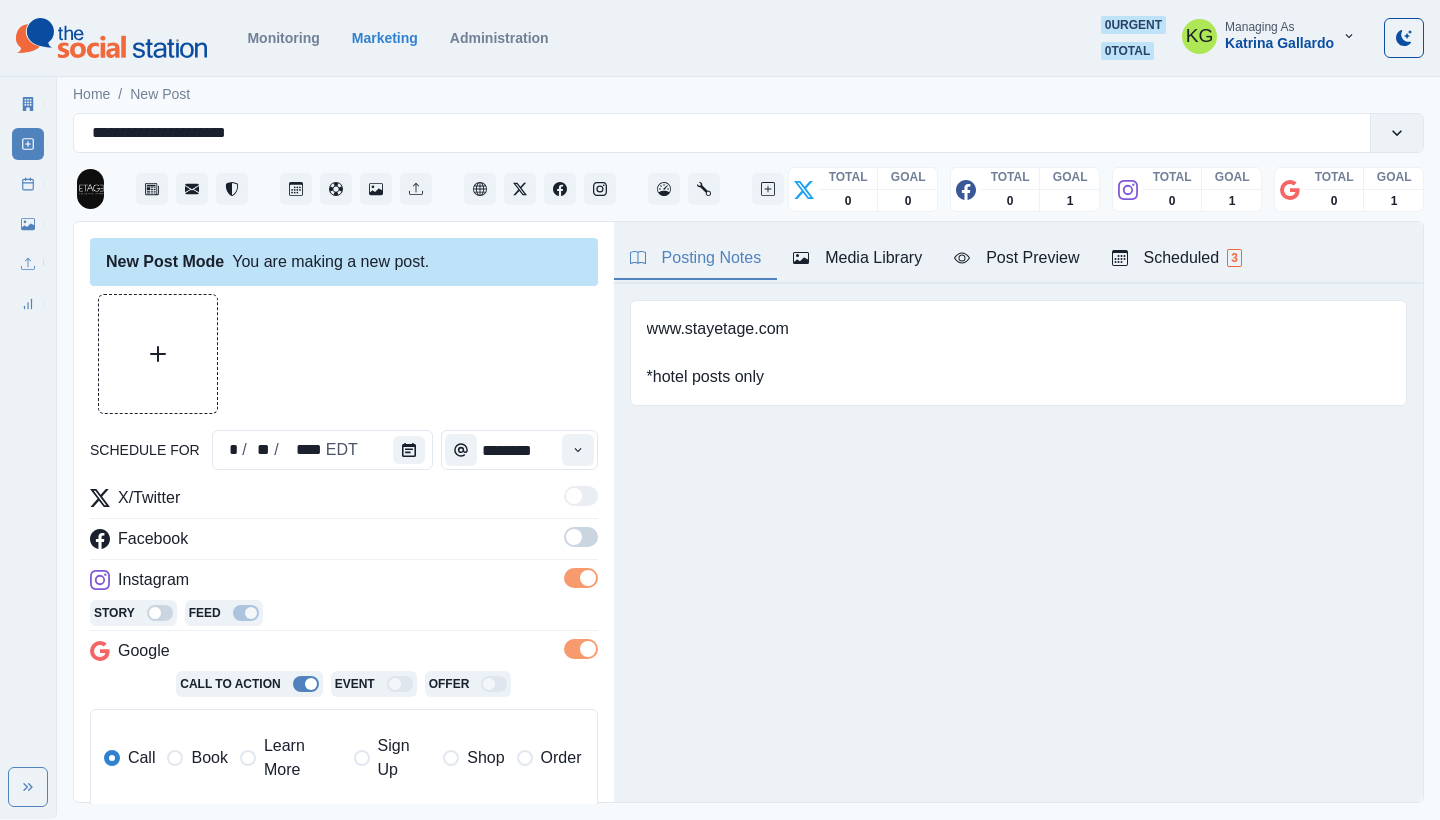 click at bounding box center [574, 537] 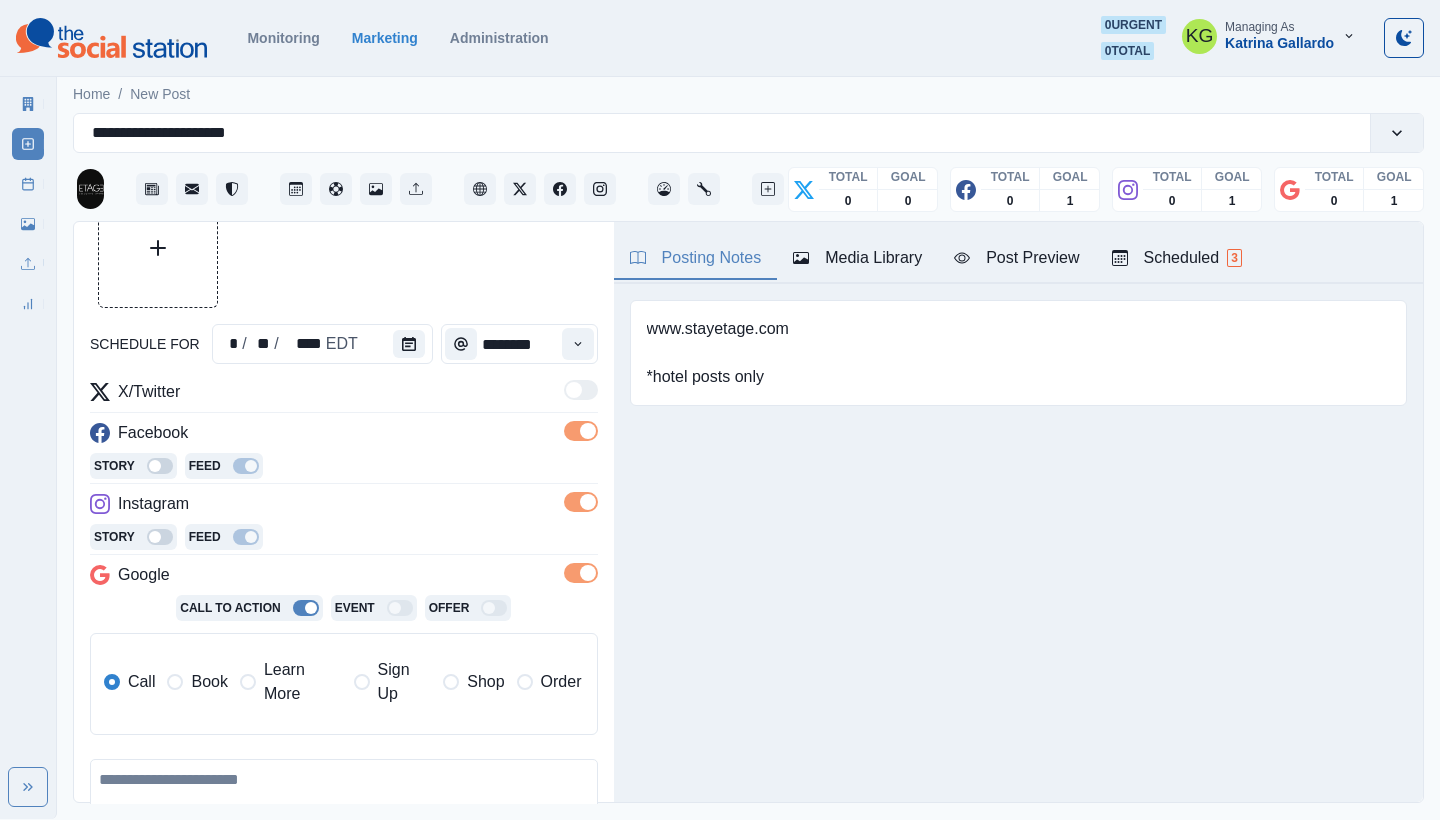scroll, scrollTop: 106, scrollLeft: 0, axis: vertical 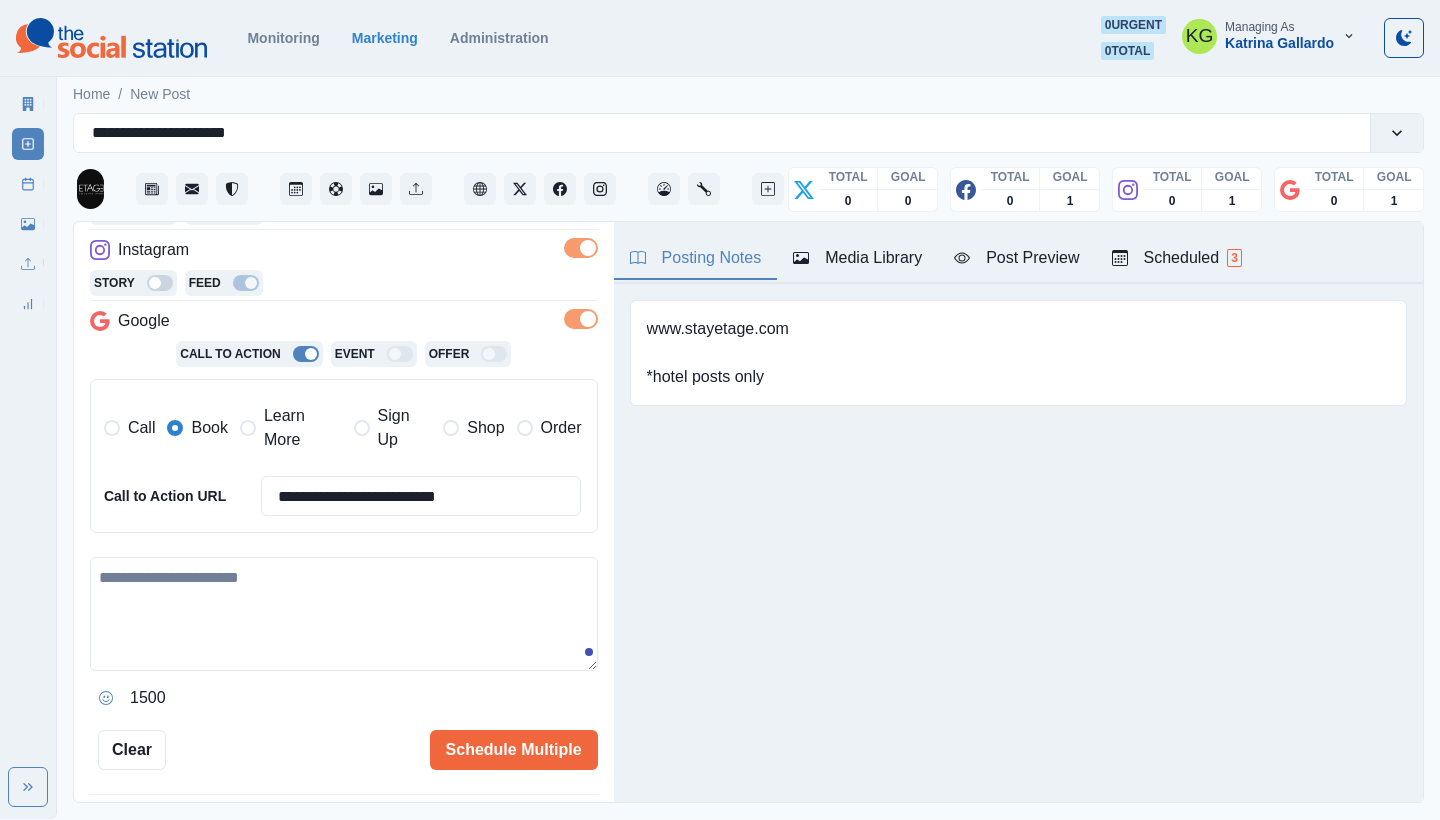 click at bounding box center (344, 614) 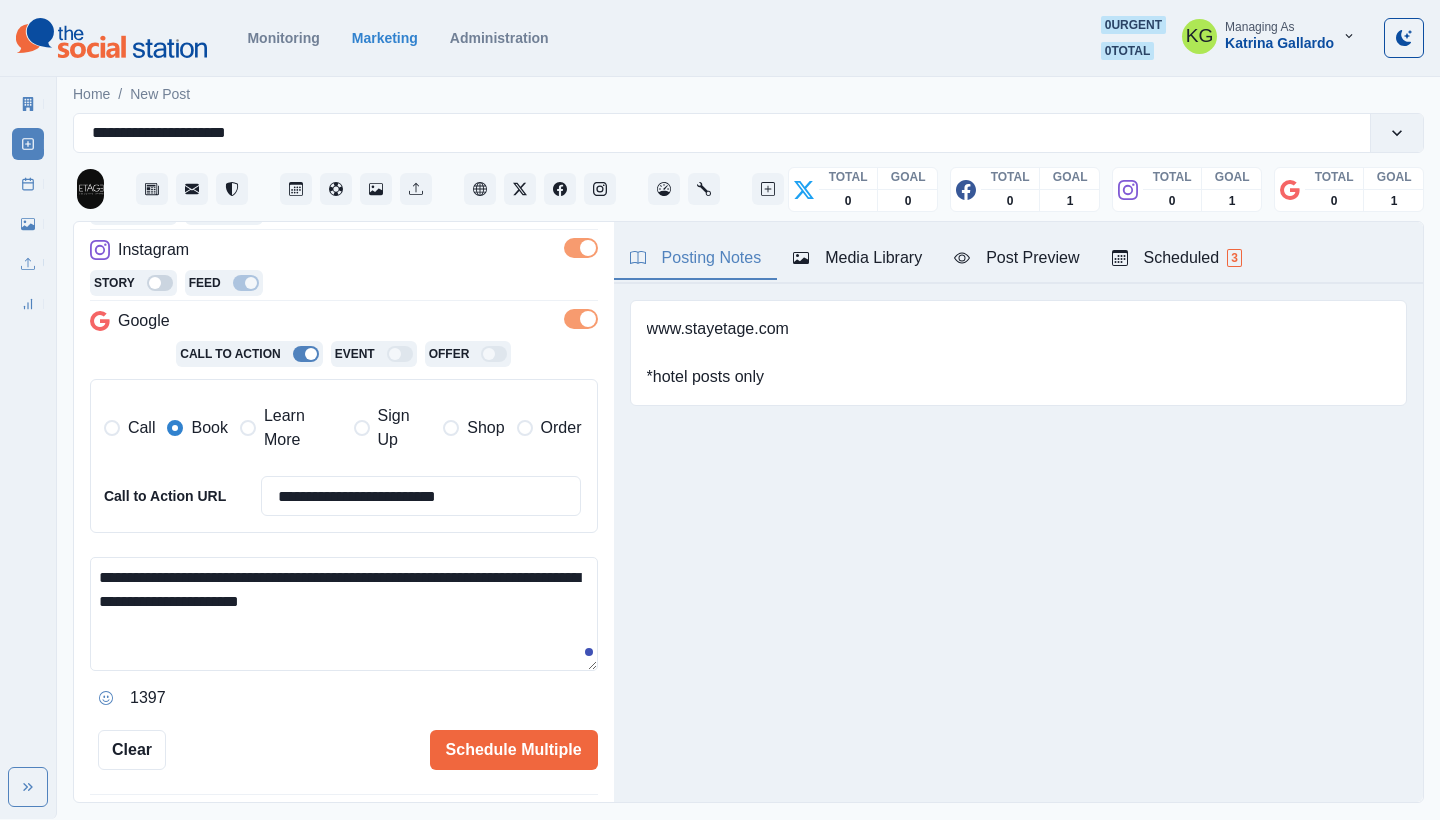 type on "**********" 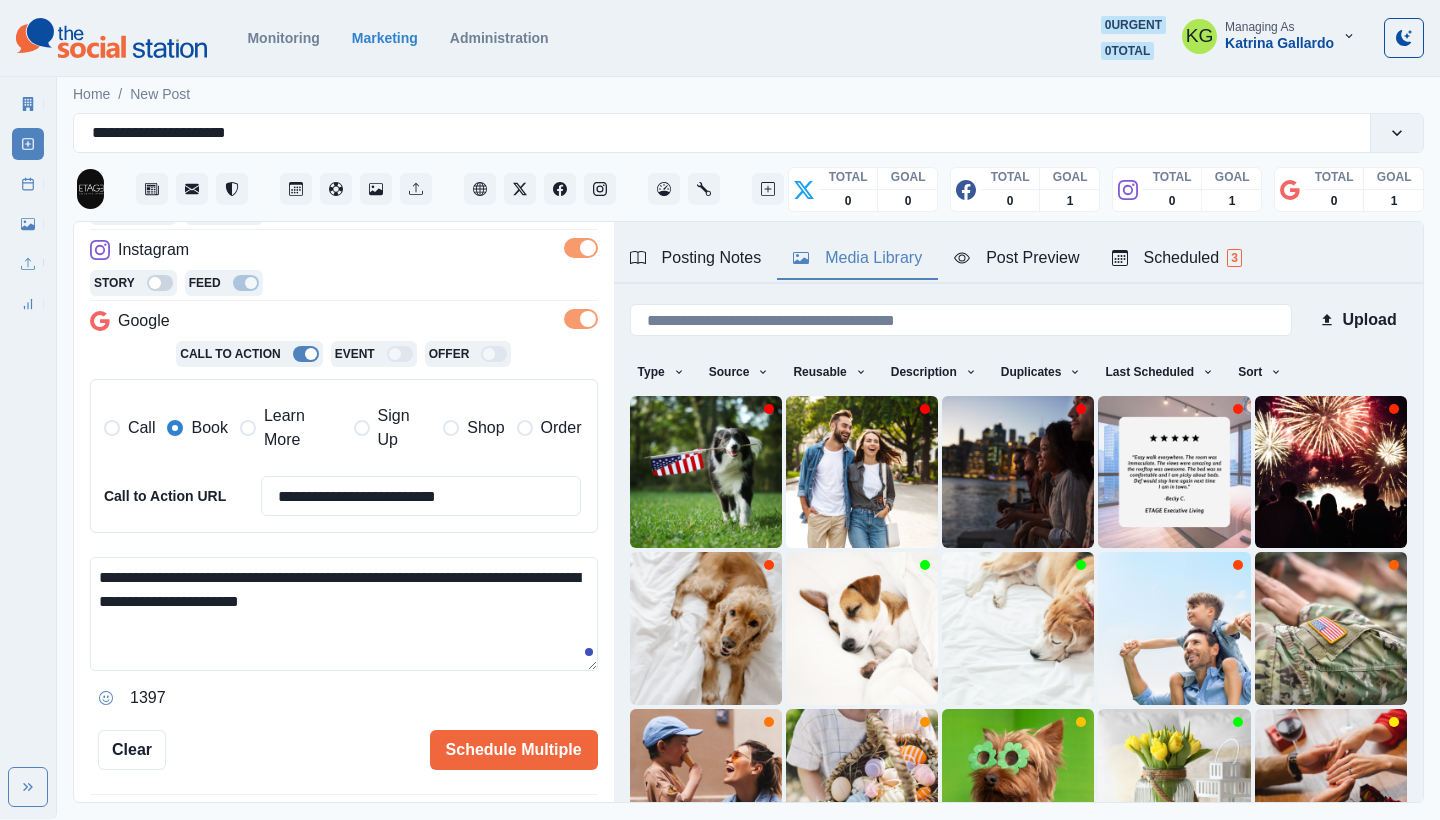 click on "Media Library" at bounding box center (857, 258) 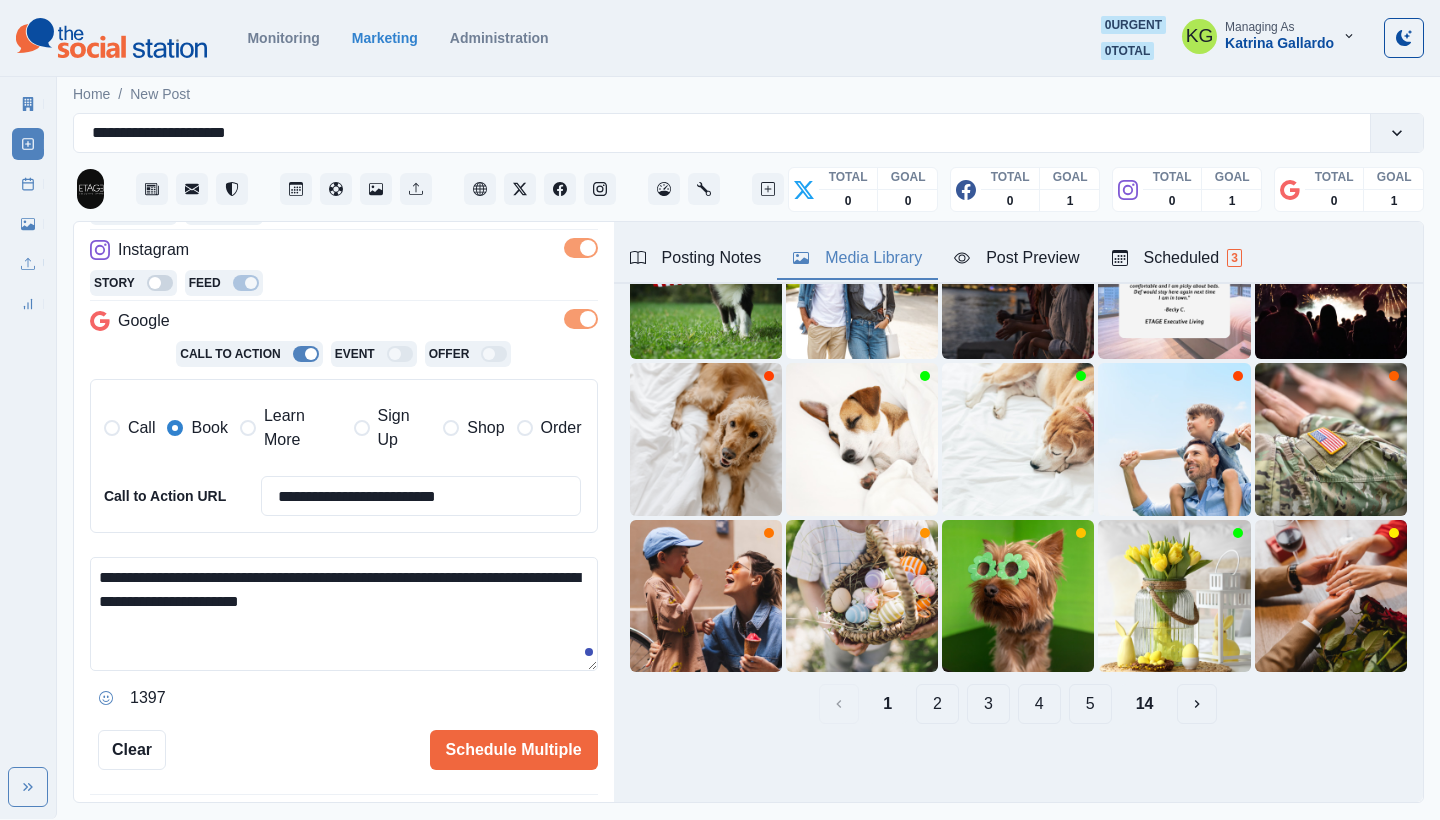 scroll, scrollTop: 189, scrollLeft: 0, axis: vertical 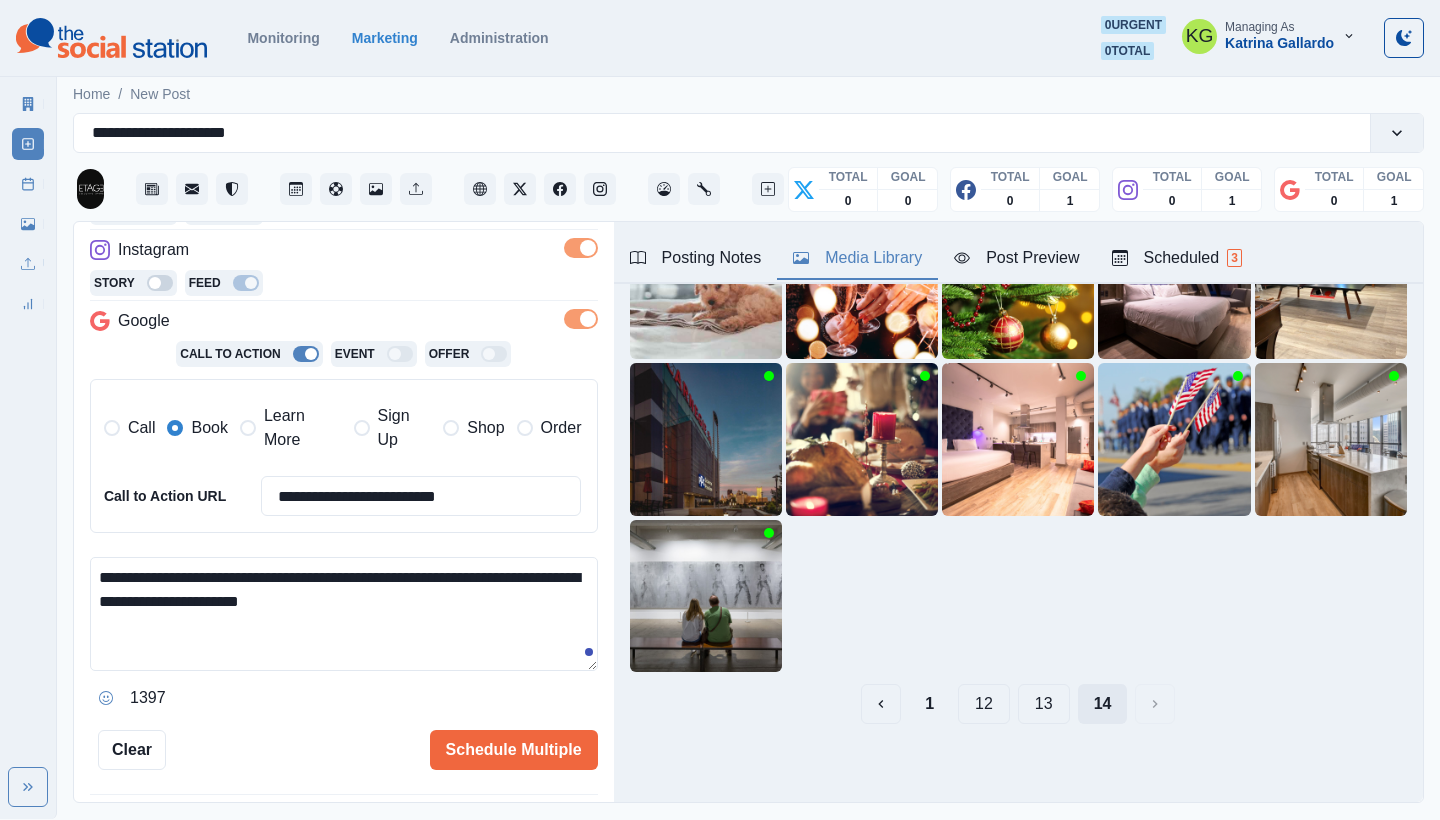 click on "14" at bounding box center [1103, 704] 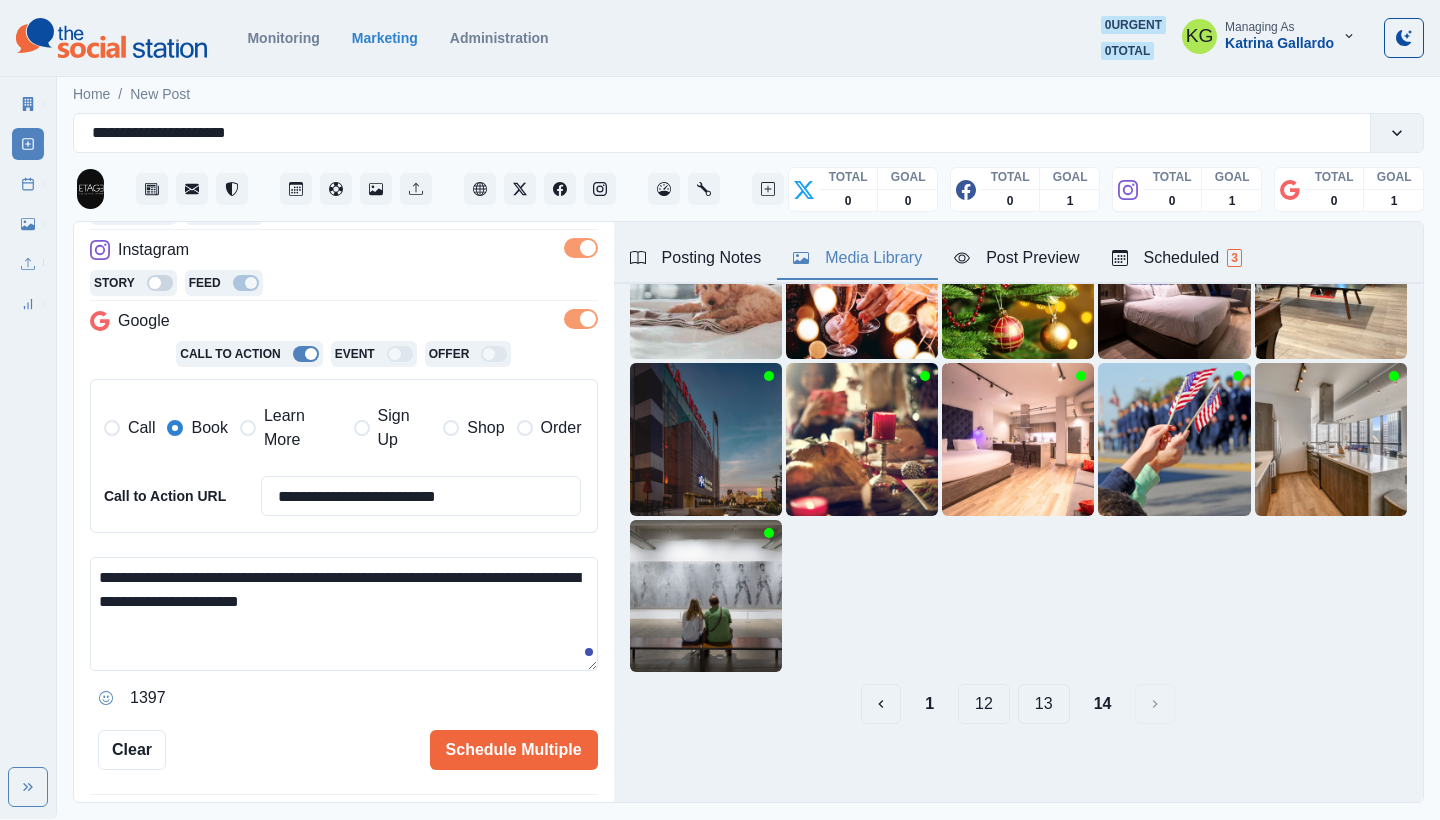 click on "13" at bounding box center [1044, 704] 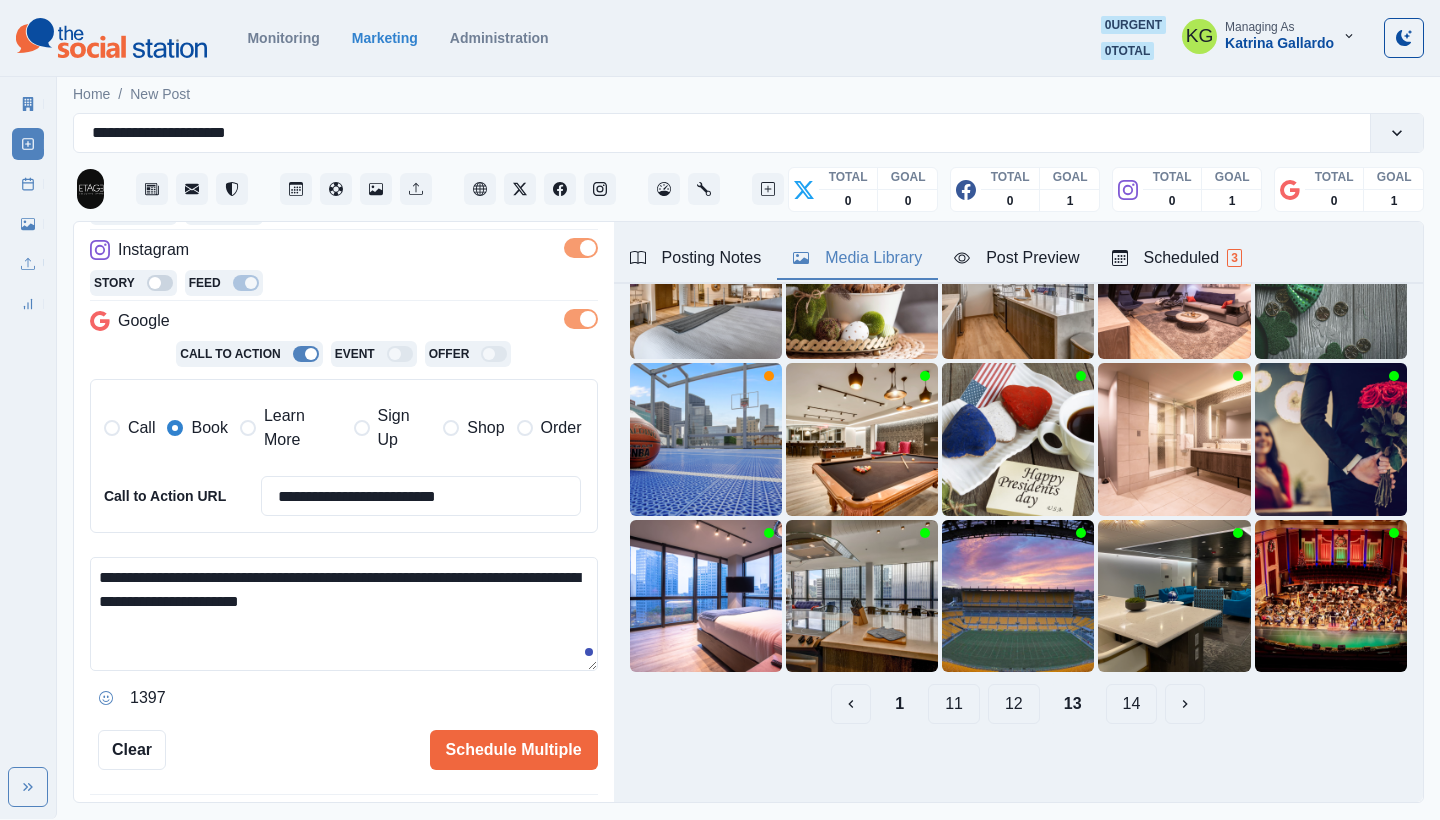 scroll, scrollTop: 189, scrollLeft: 0, axis: vertical 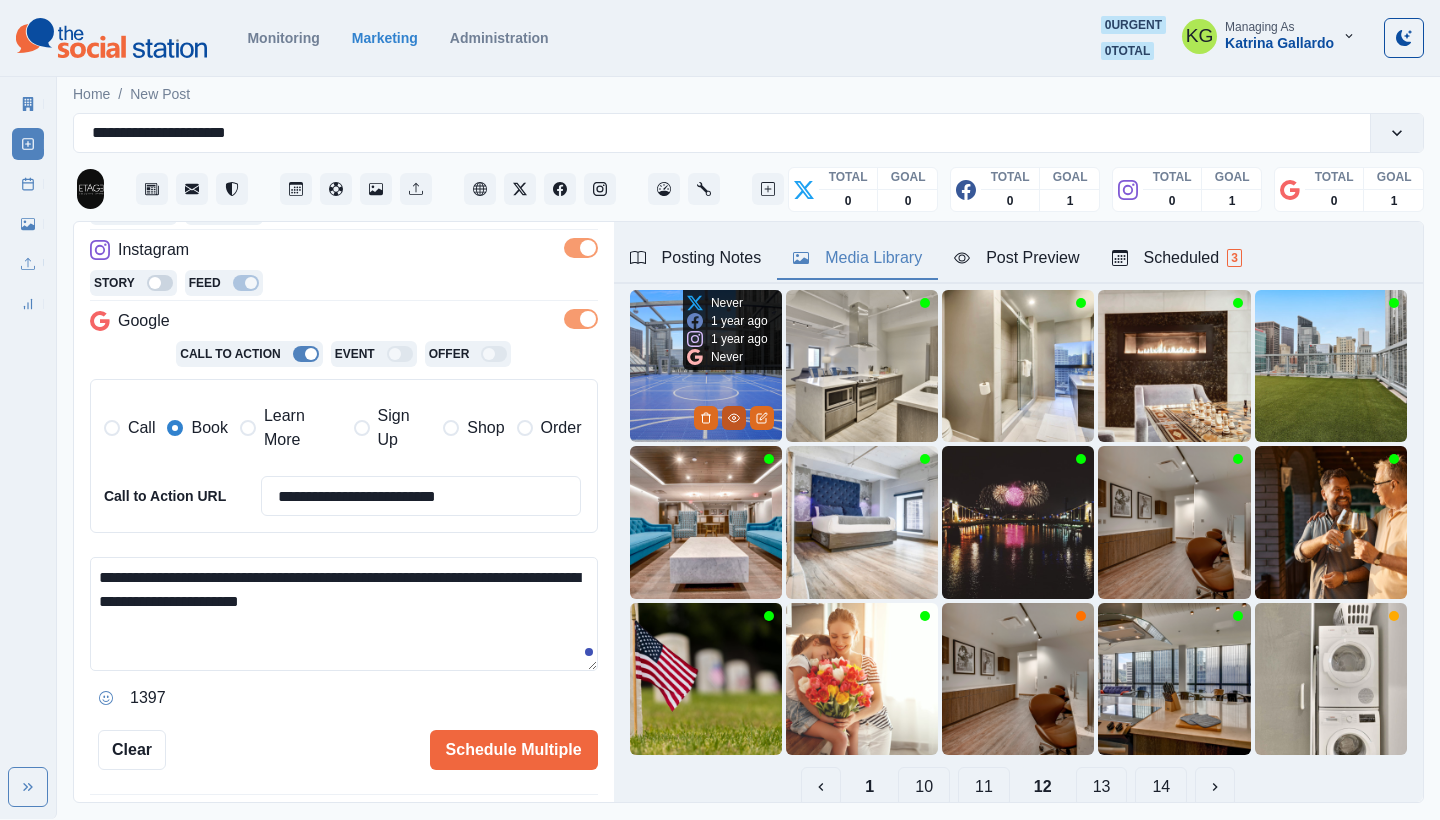 click 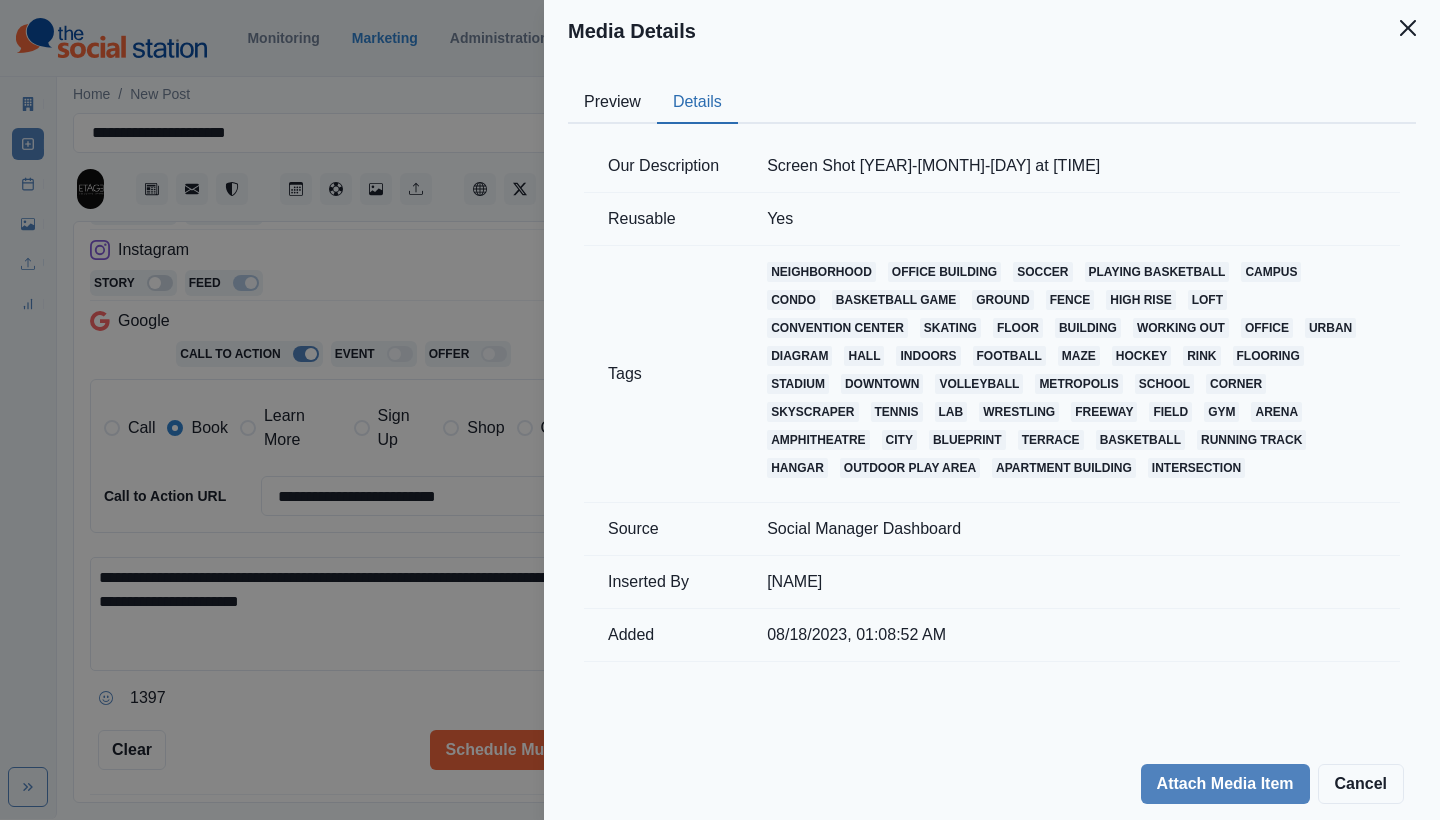 click on "Details" at bounding box center (697, 103) 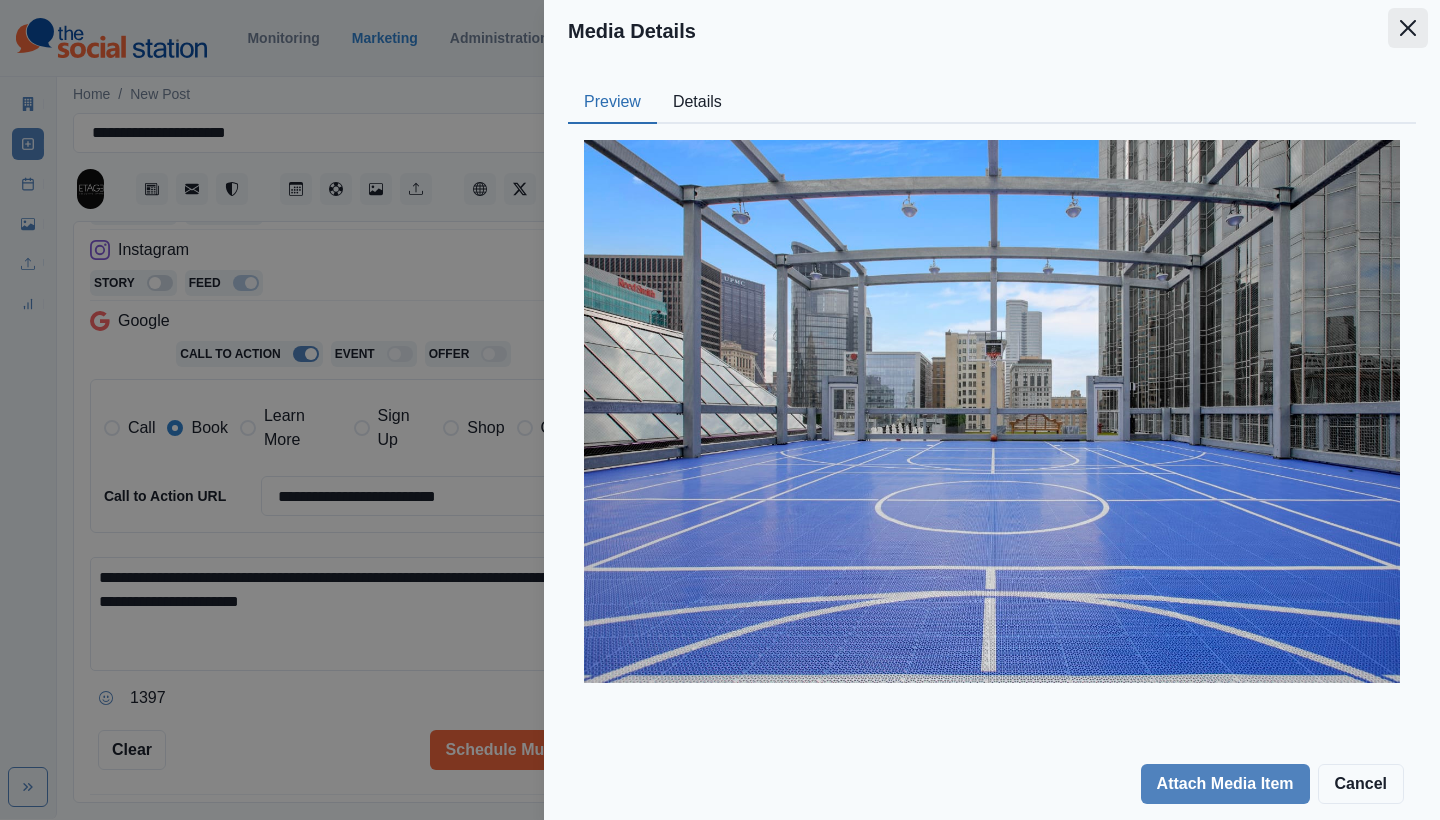 click 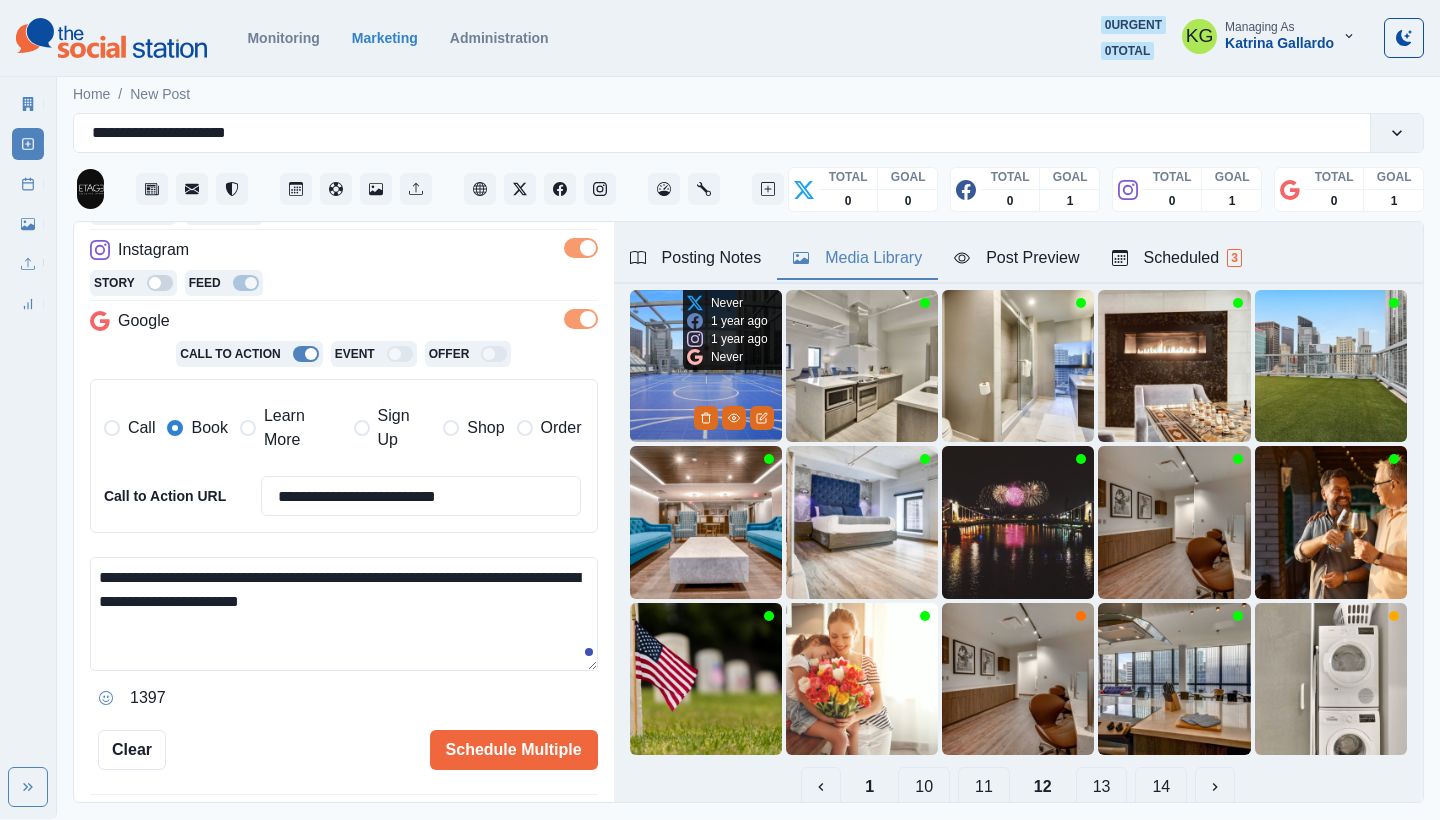 click at bounding box center [706, 366] 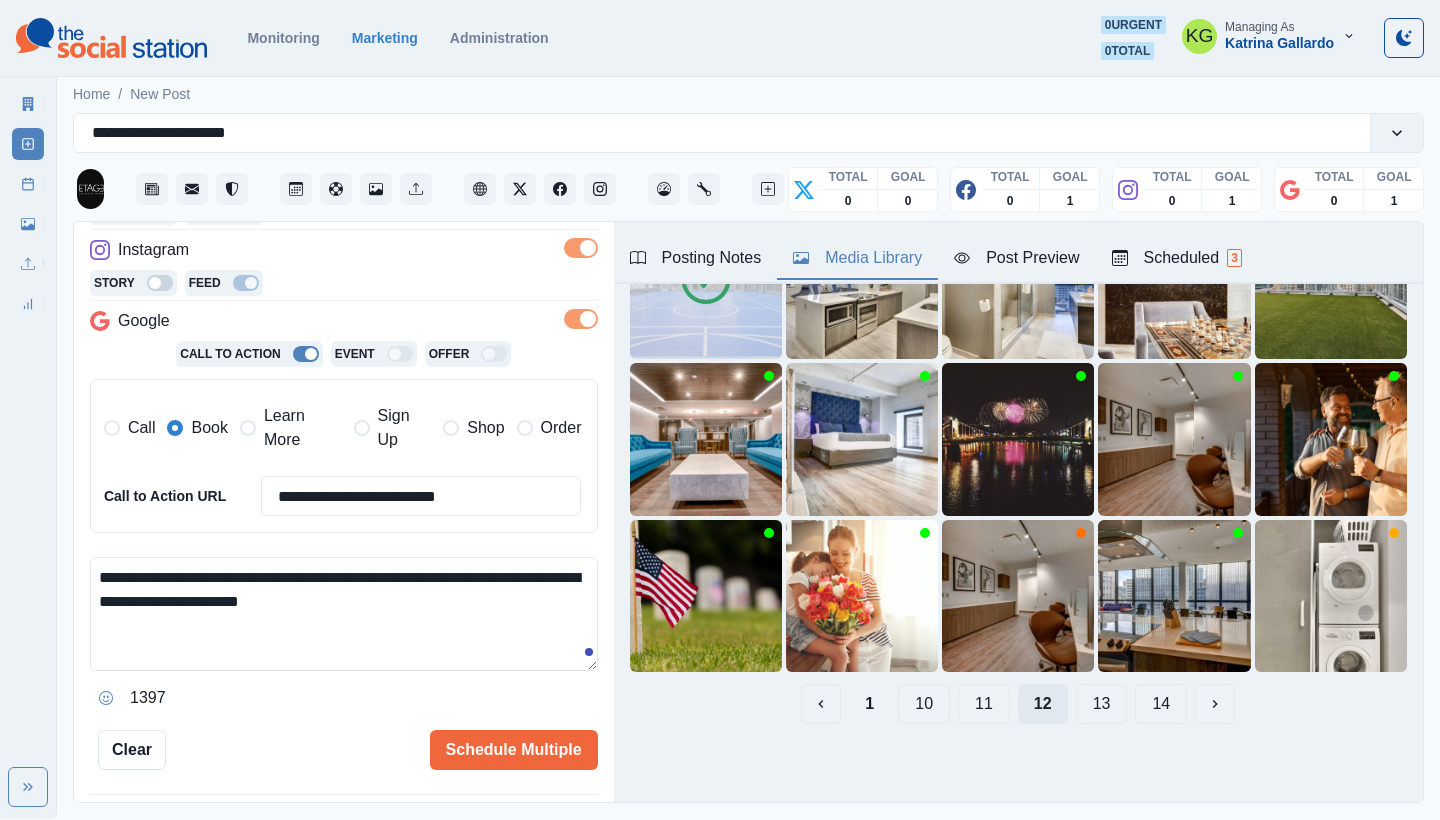 scroll, scrollTop: 189, scrollLeft: 0, axis: vertical 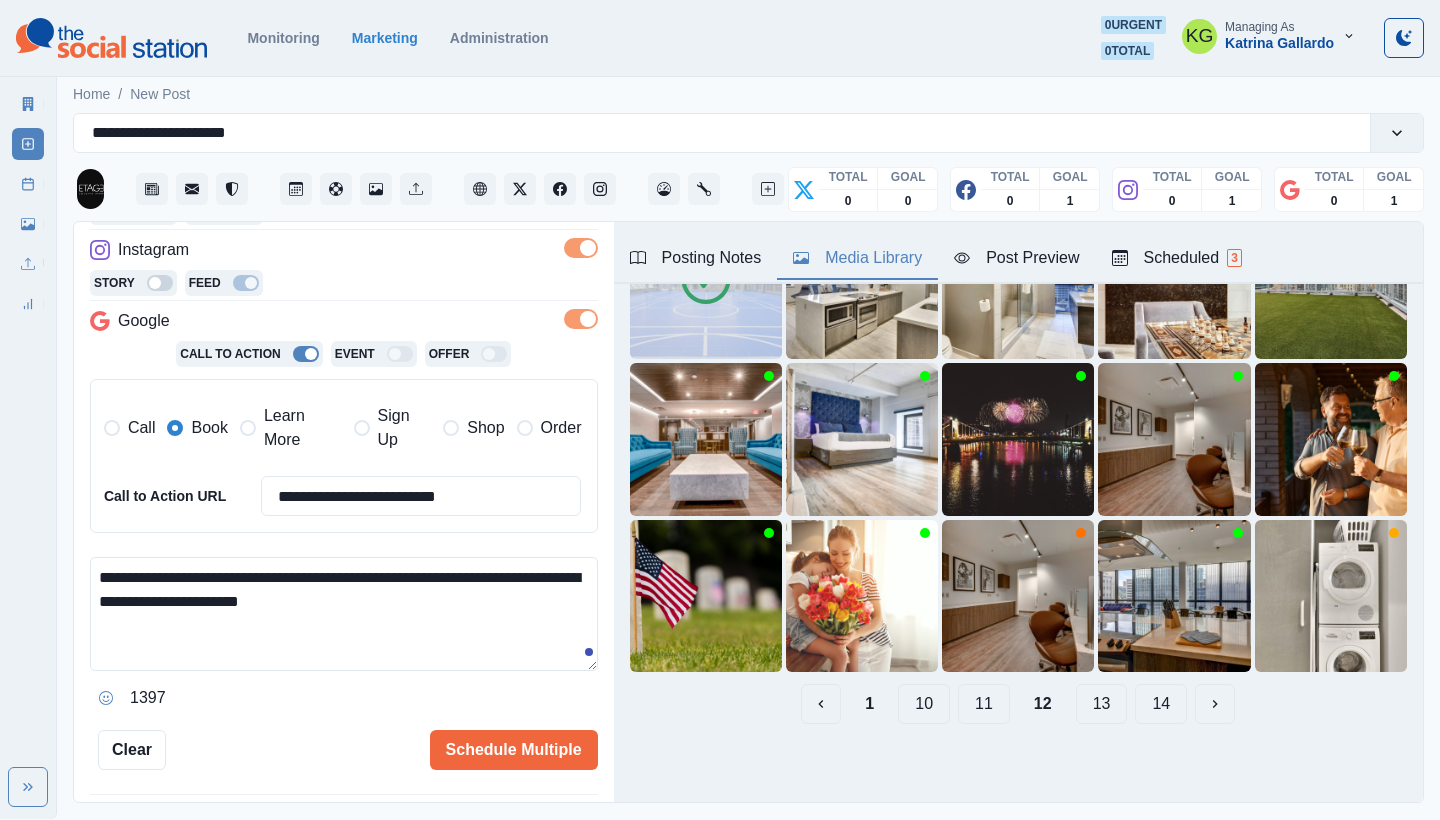click on "11" at bounding box center [984, 704] 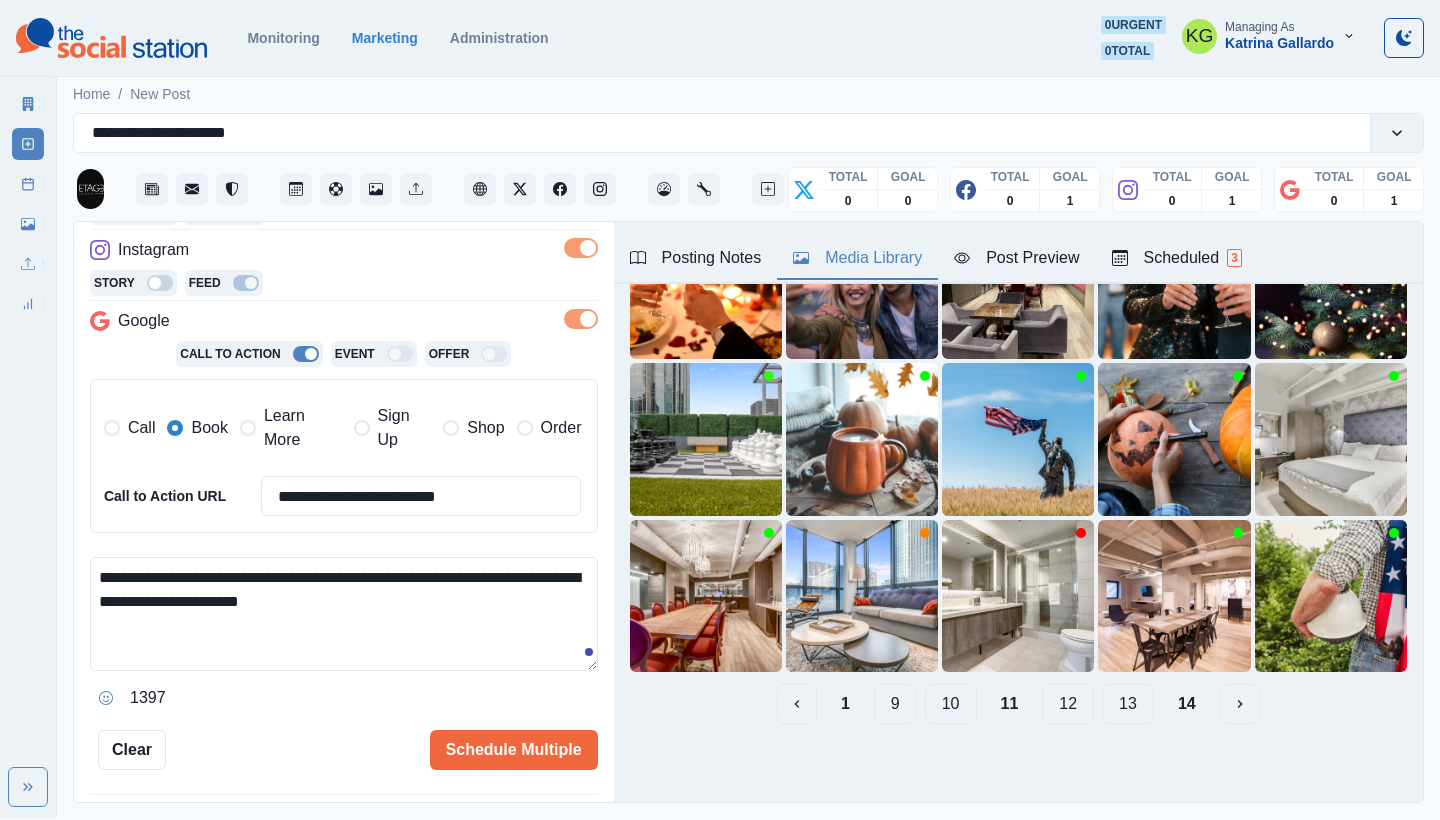 click on "10" at bounding box center [951, 704] 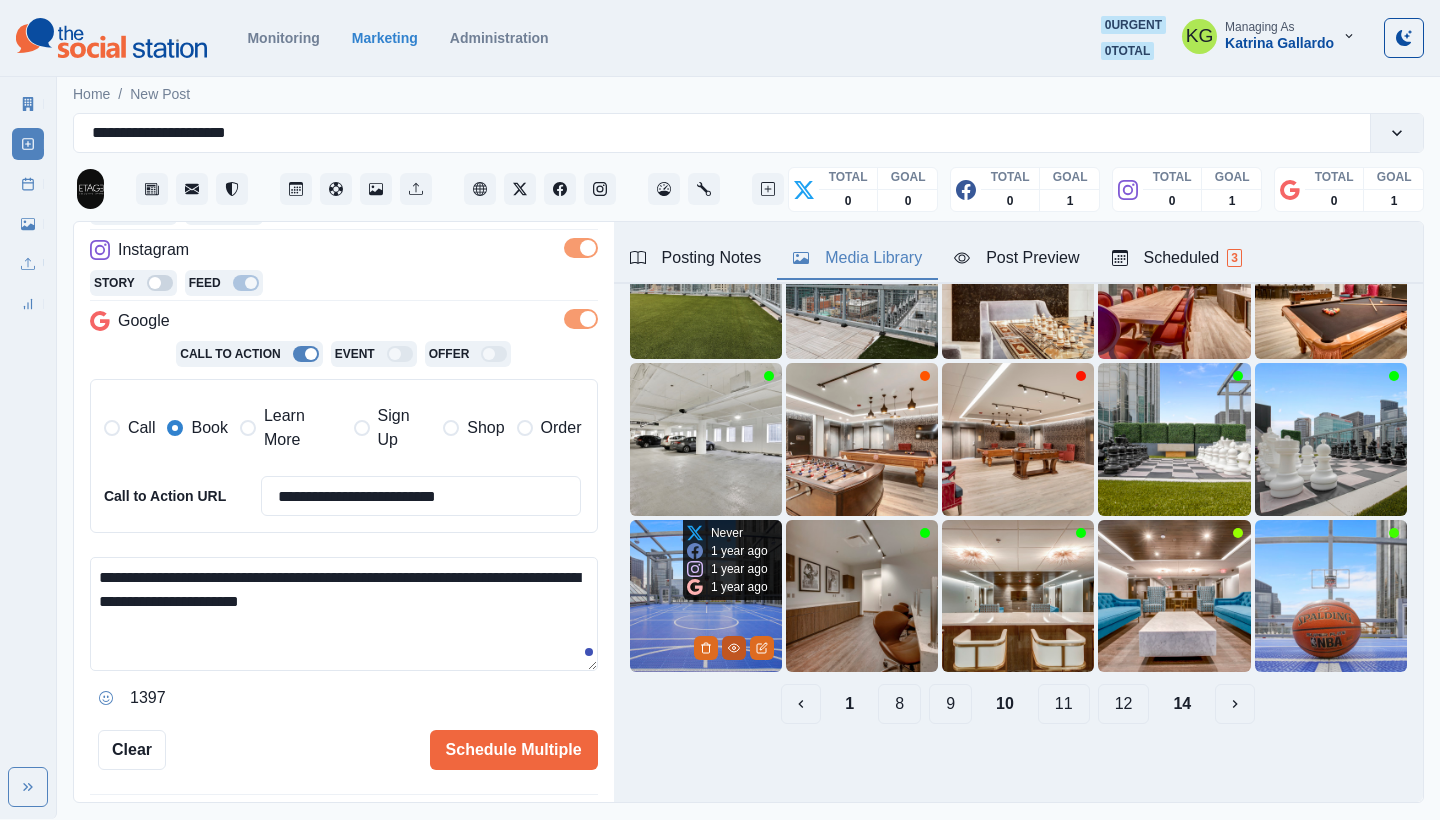 click 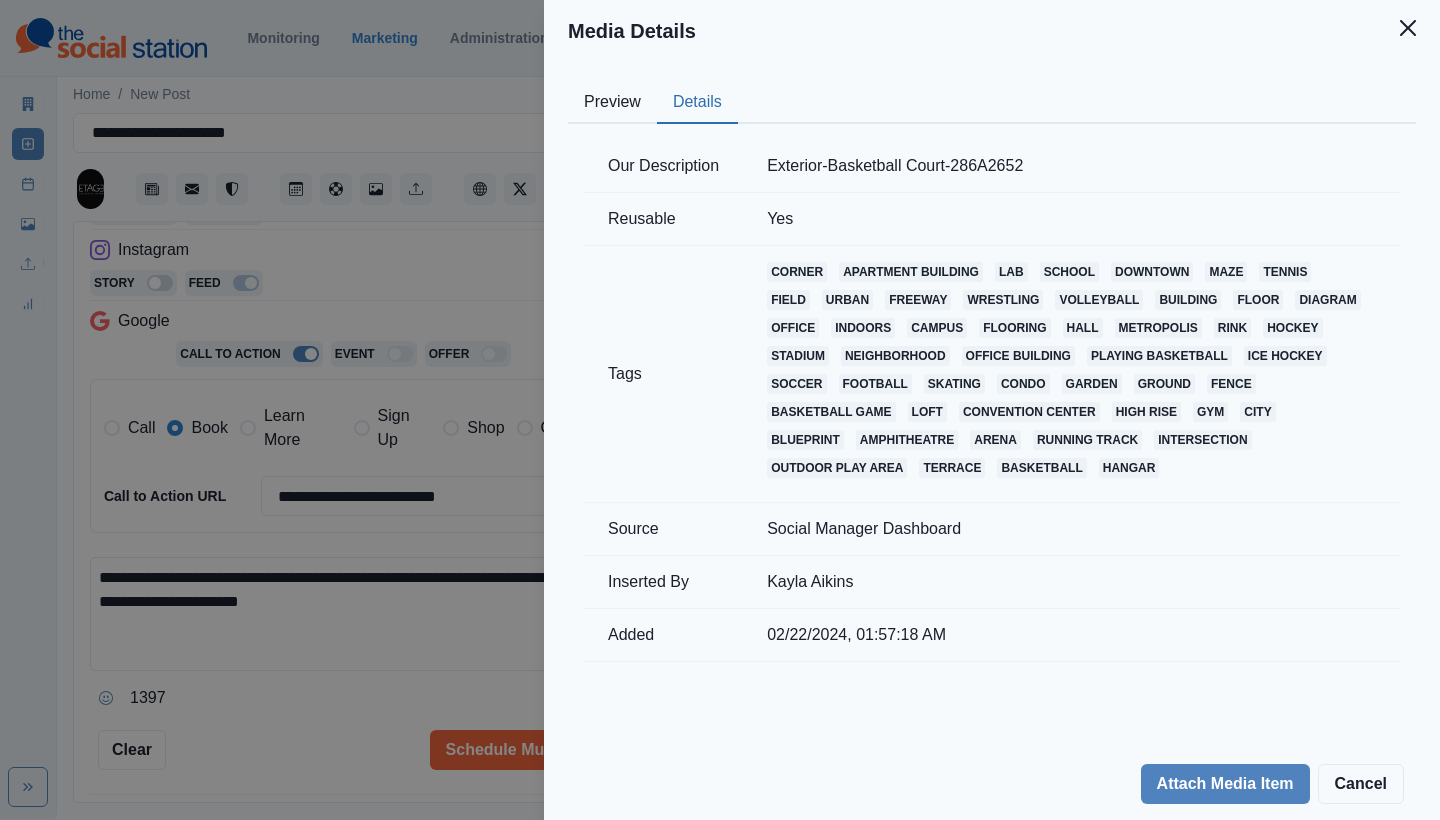 click on "Details" at bounding box center [697, 103] 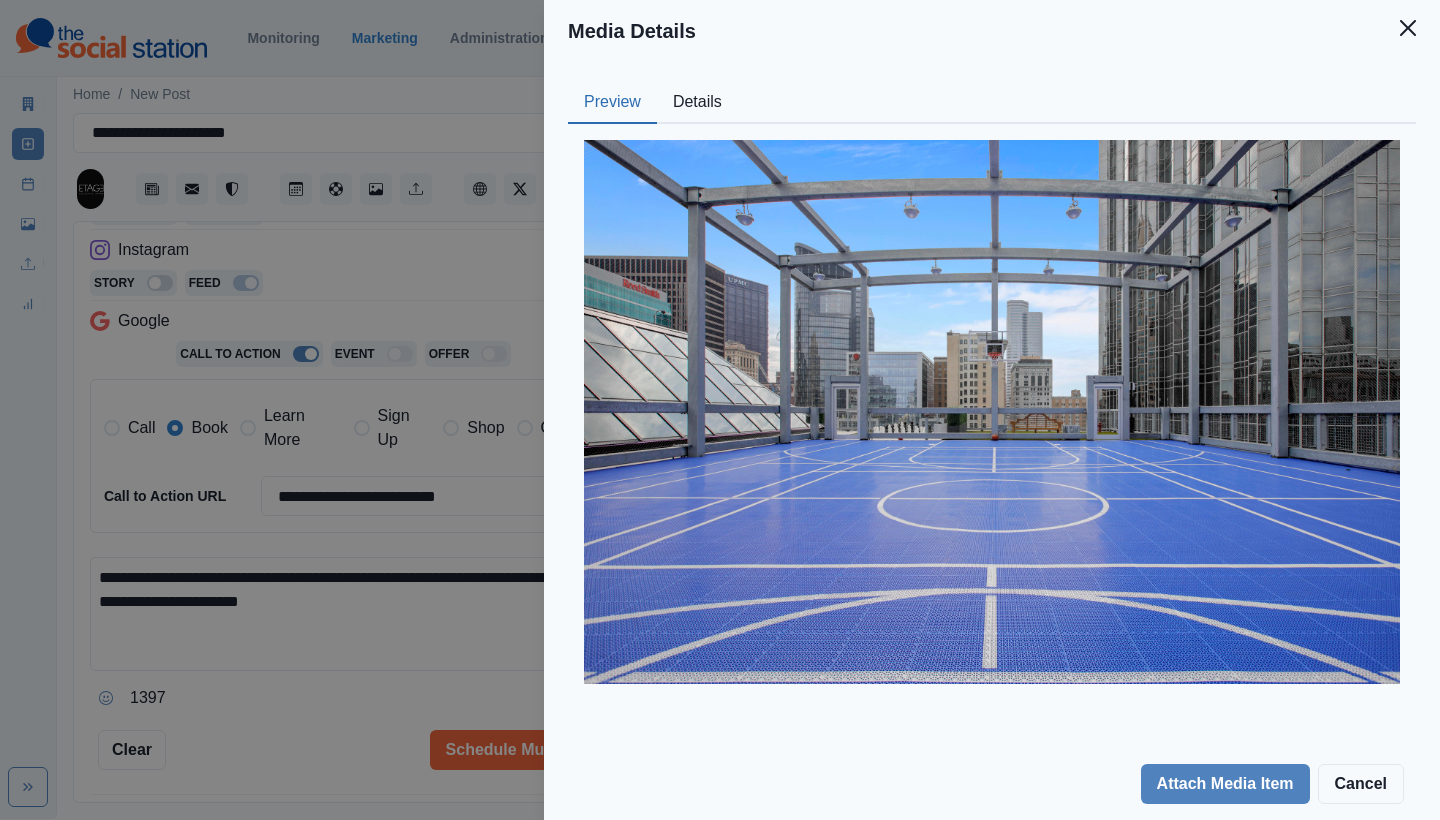 click 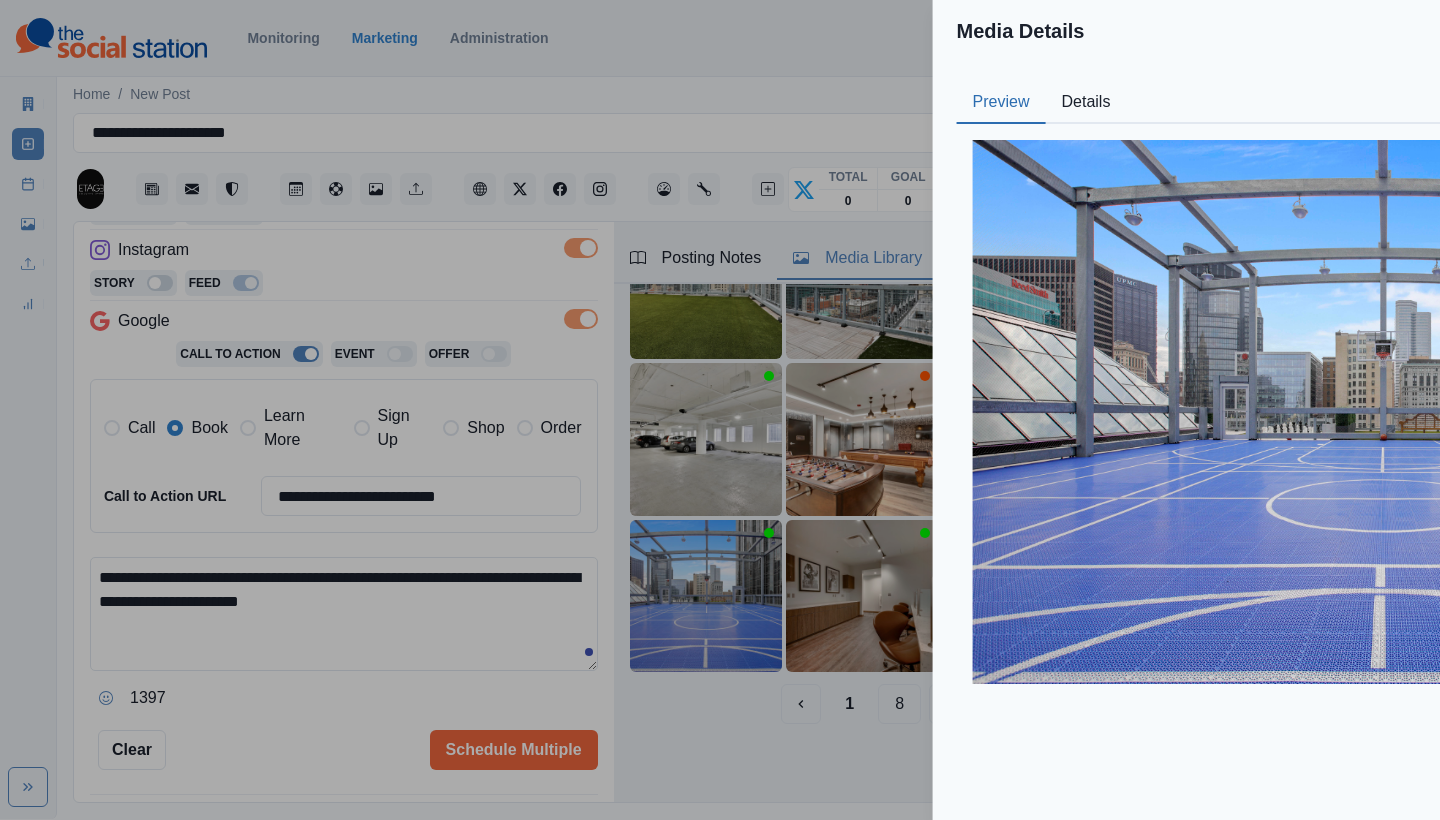 scroll, scrollTop: 62, scrollLeft: 0, axis: vertical 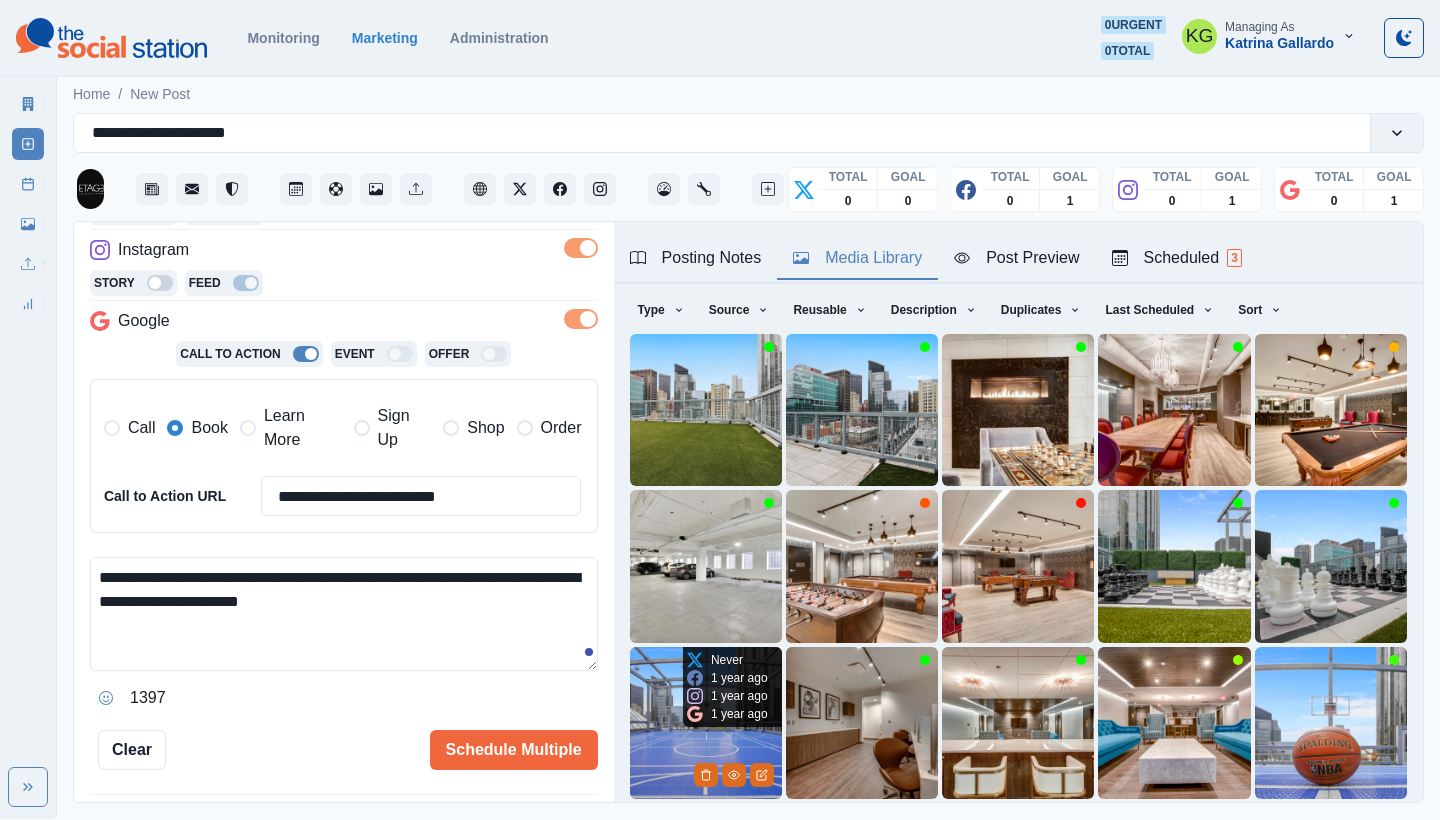 click at bounding box center (706, 723) 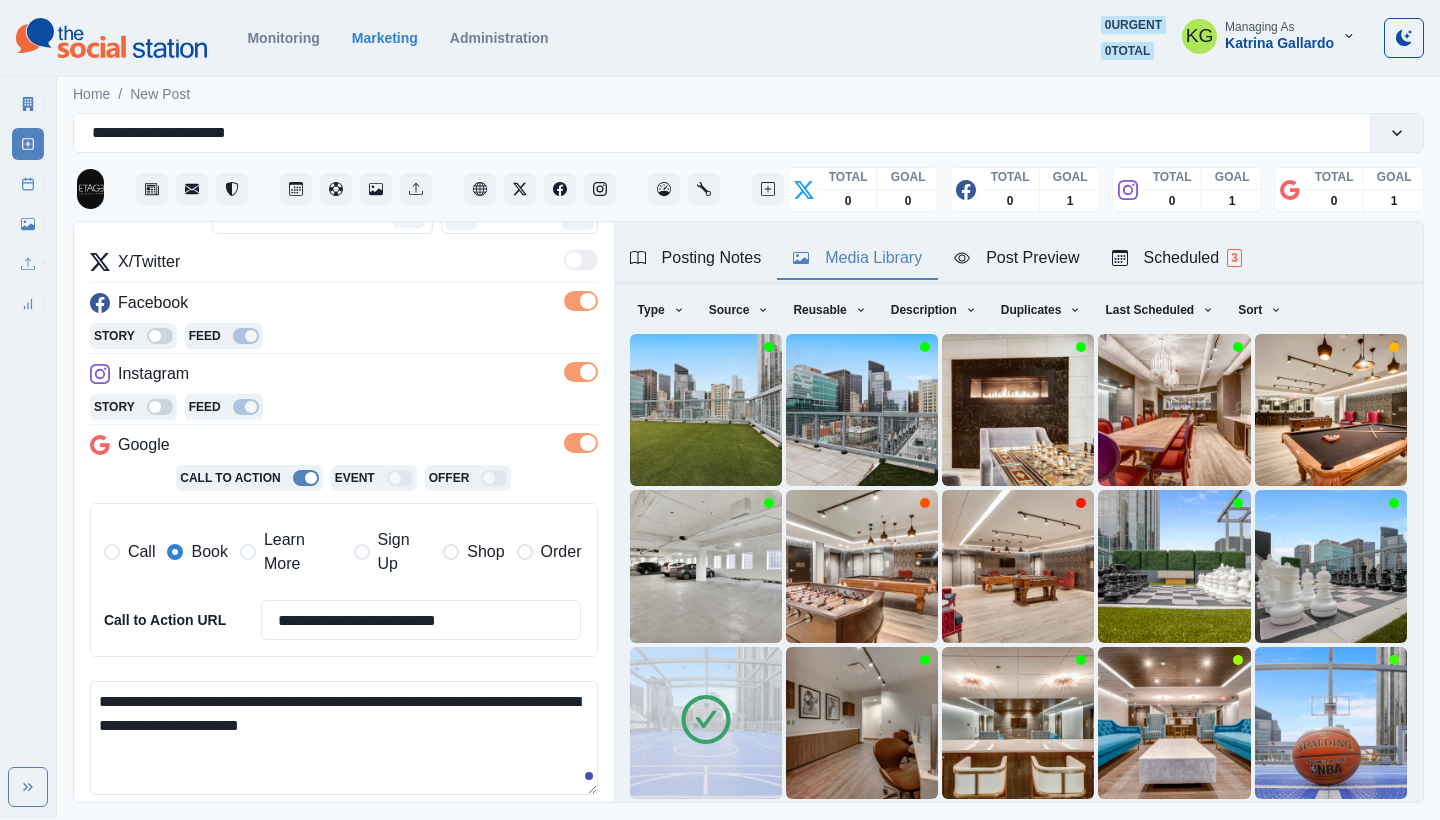 scroll, scrollTop: 0, scrollLeft: 0, axis: both 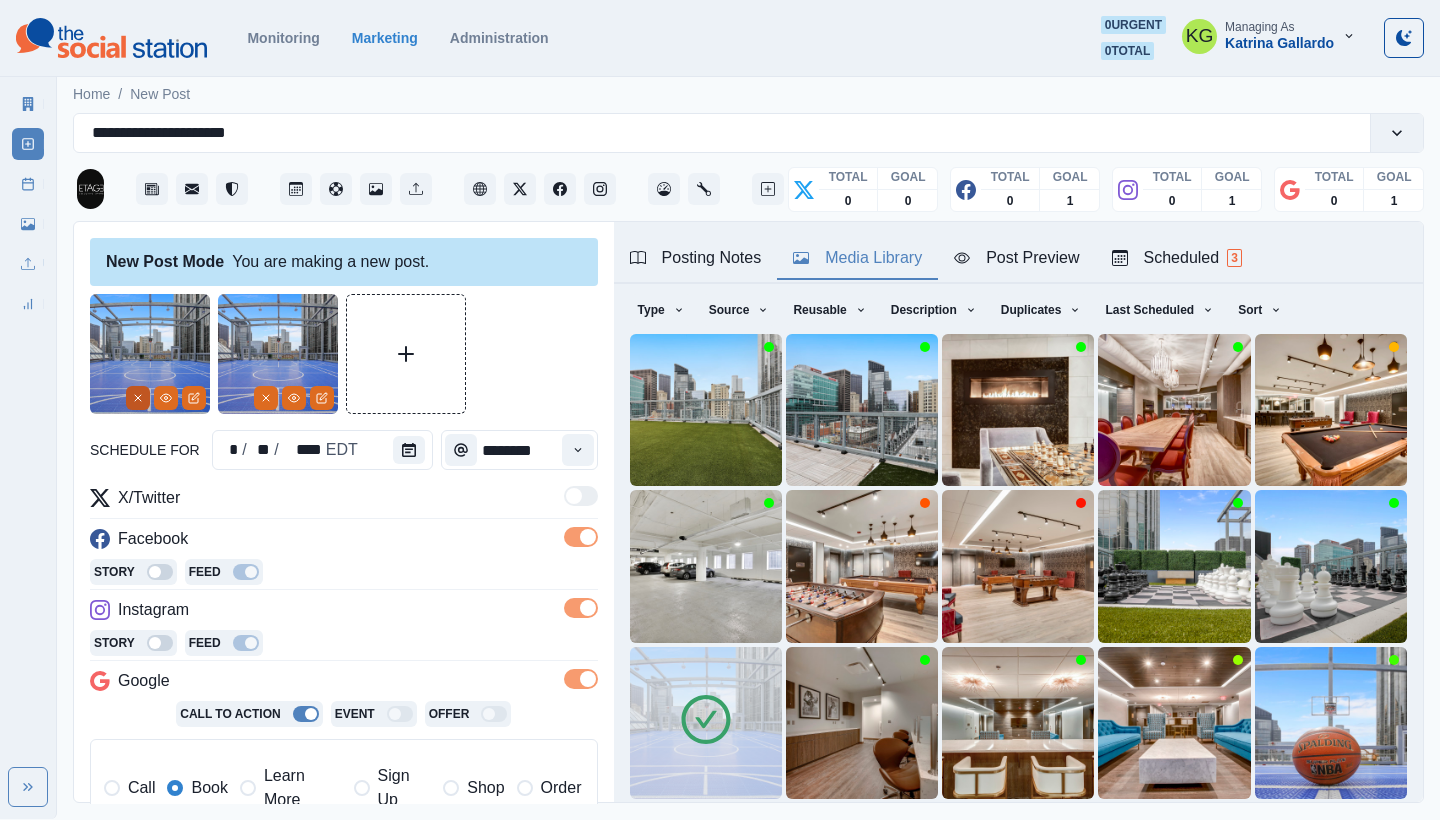 click at bounding box center (138, 398) 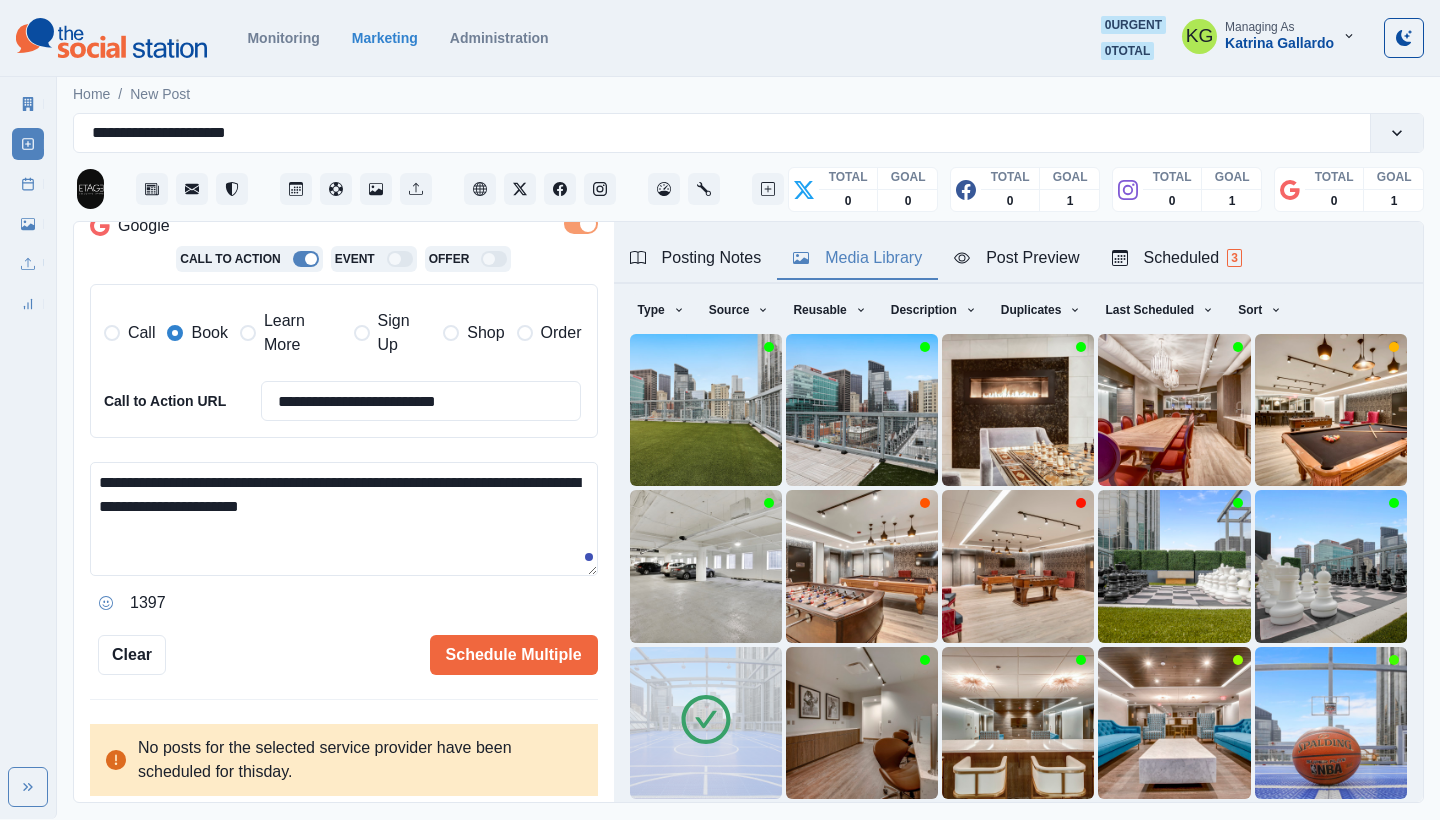 scroll, scrollTop: 454, scrollLeft: 0, axis: vertical 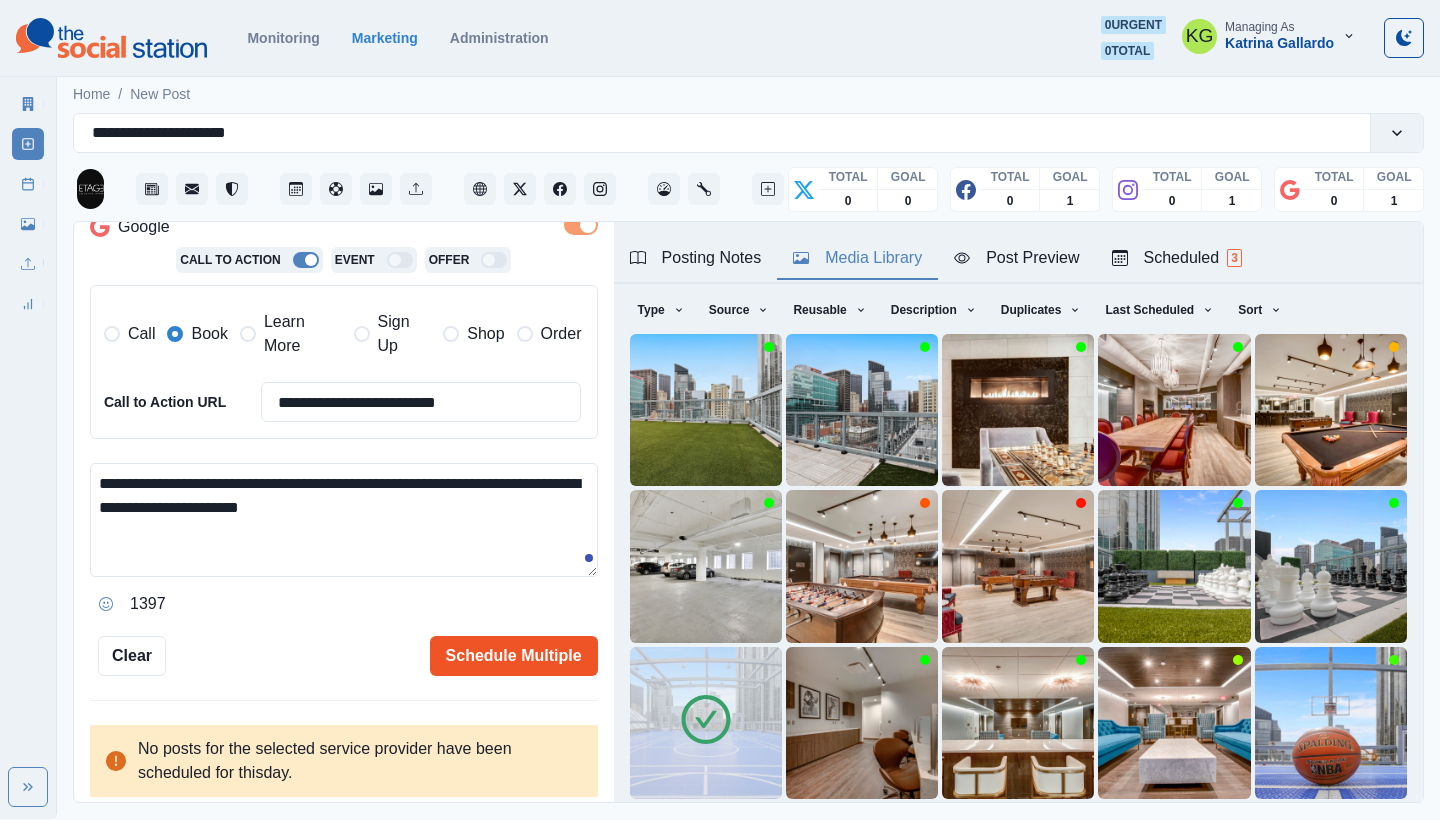 click on "Schedule Multiple" at bounding box center (514, 656) 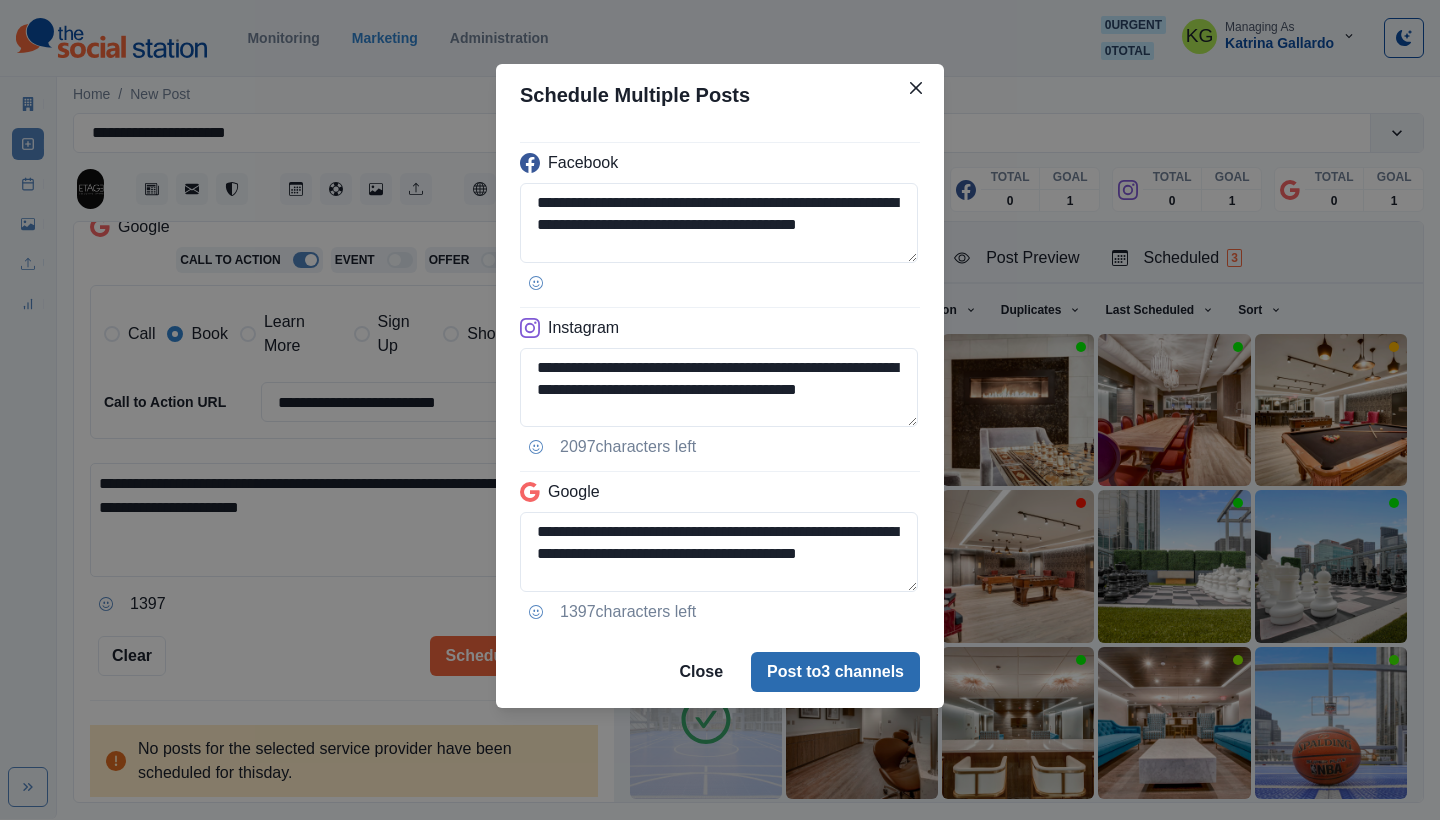 click on "Post to  3   channels" at bounding box center (835, 672) 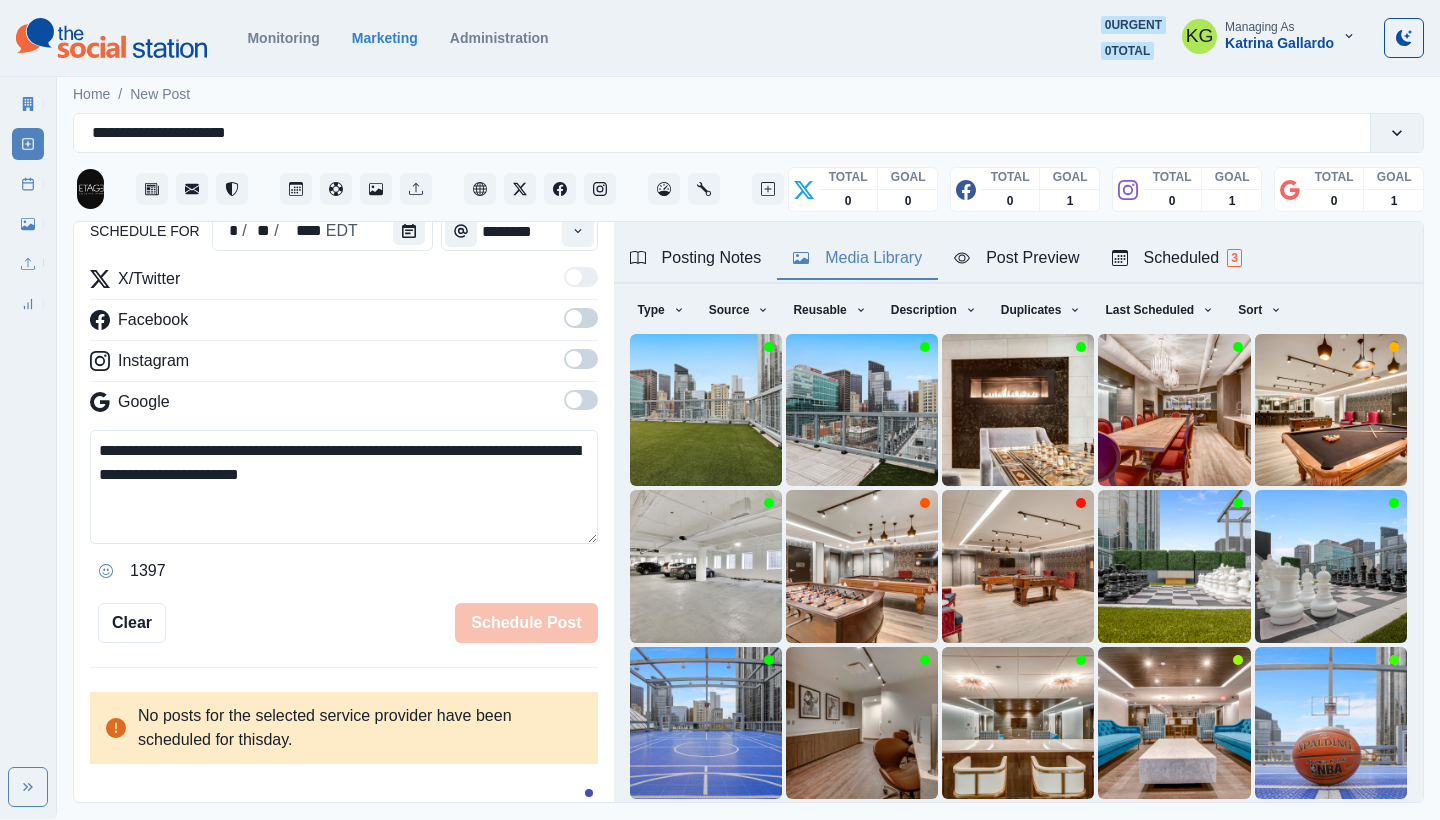 type 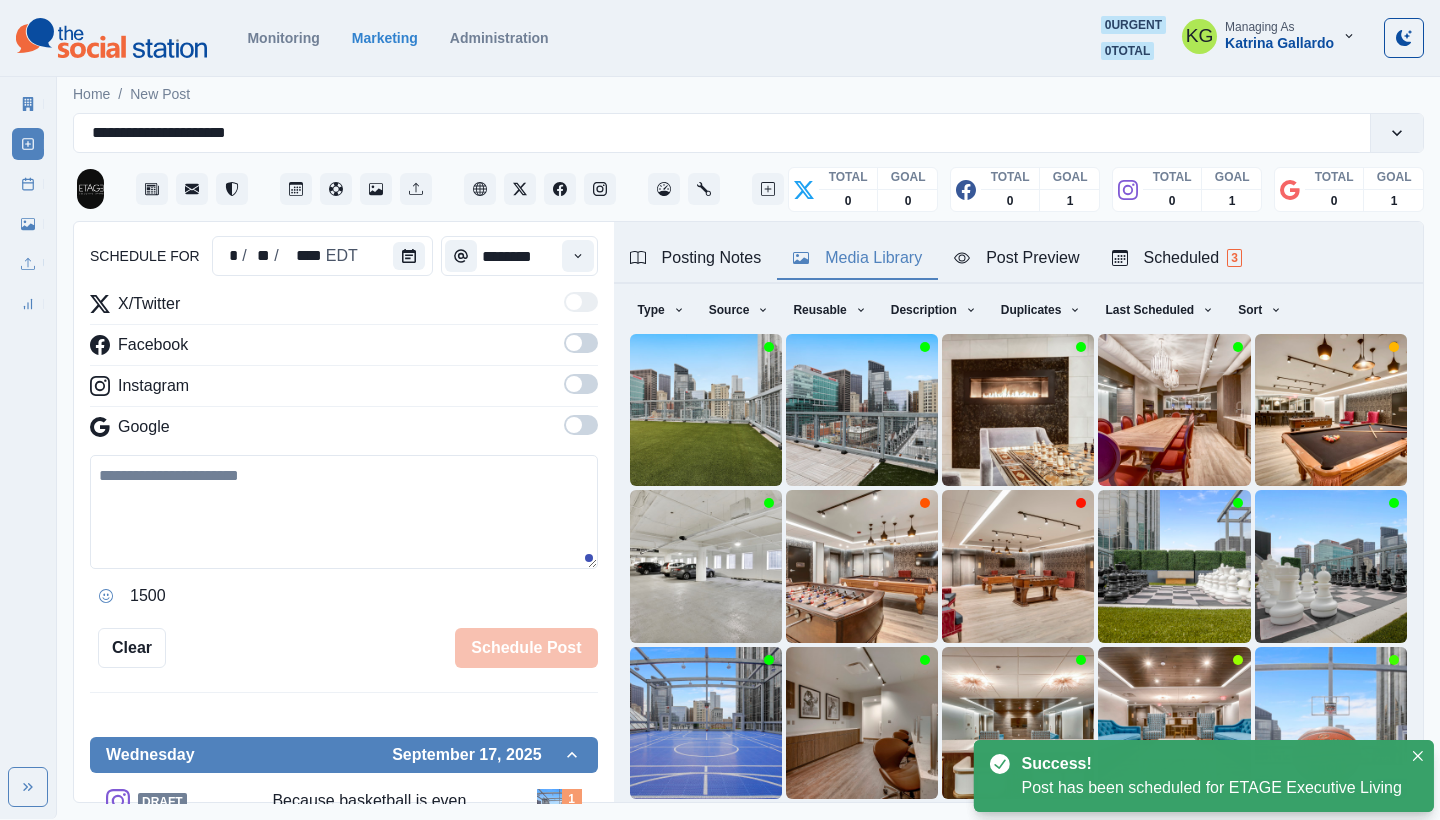 scroll, scrollTop: 122, scrollLeft: 0, axis: vertical 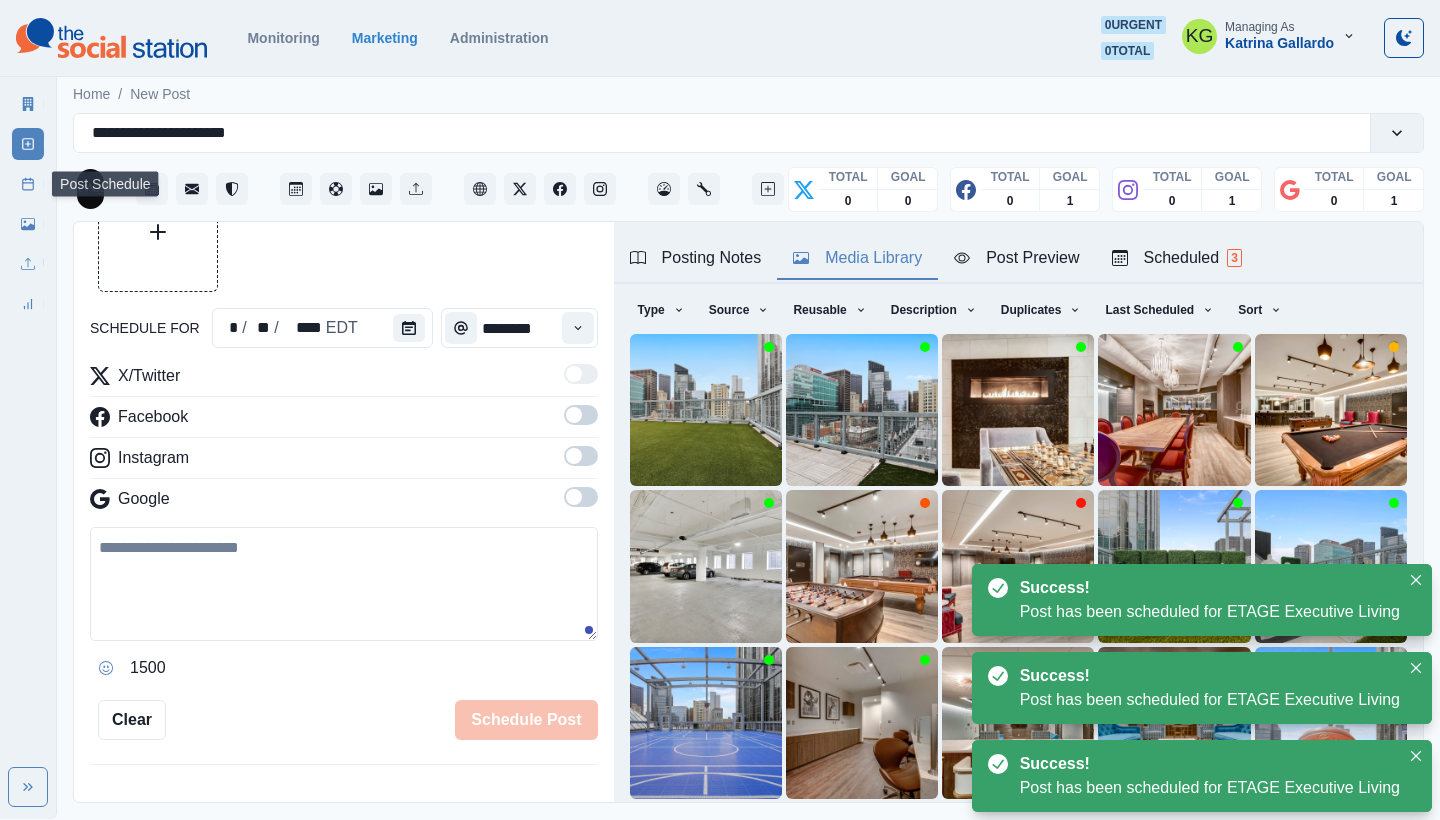 click on "Post Schedule" at bounding box center [28, 184] 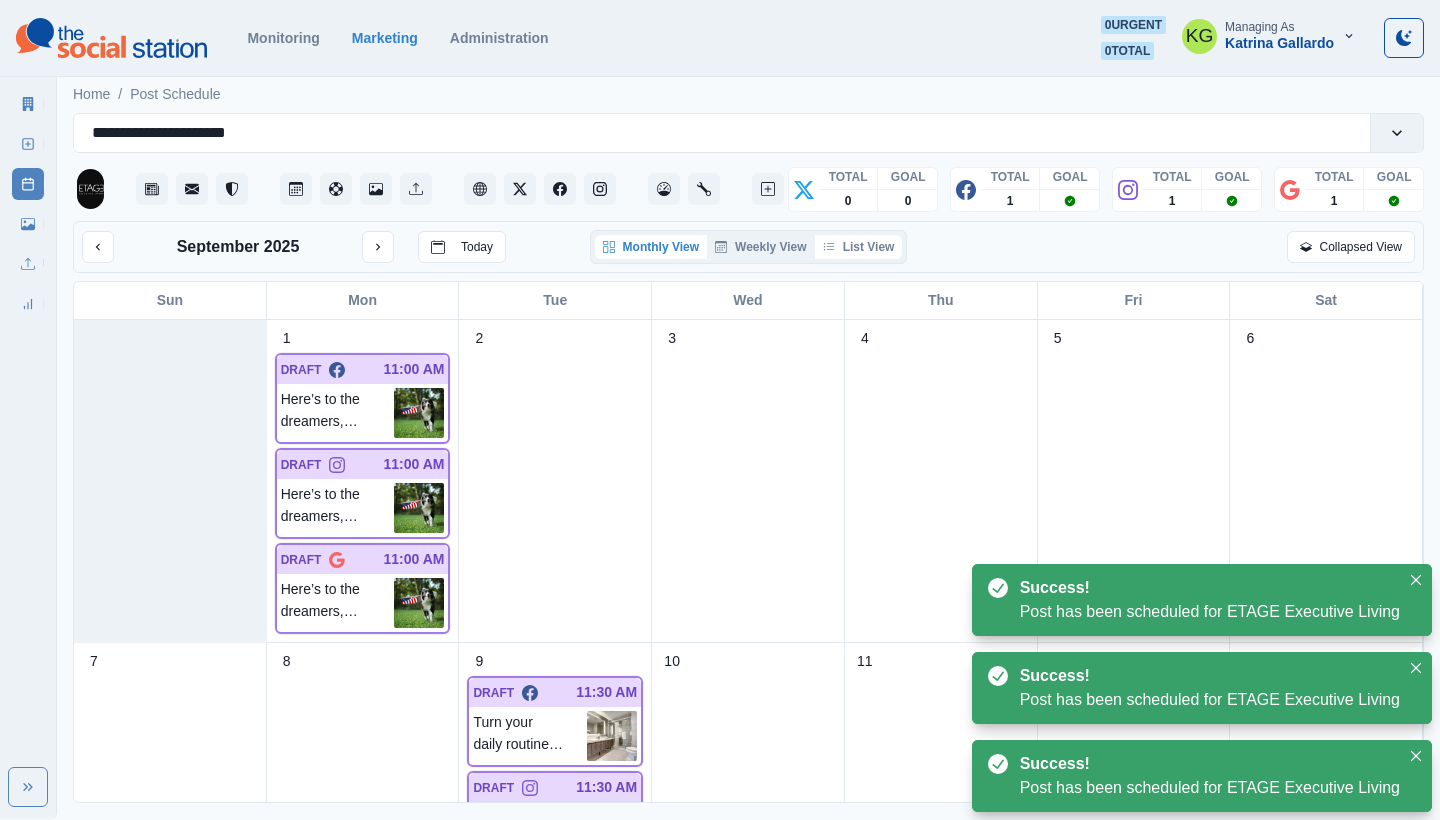 click on "List View" at bounding box center (859, 247) 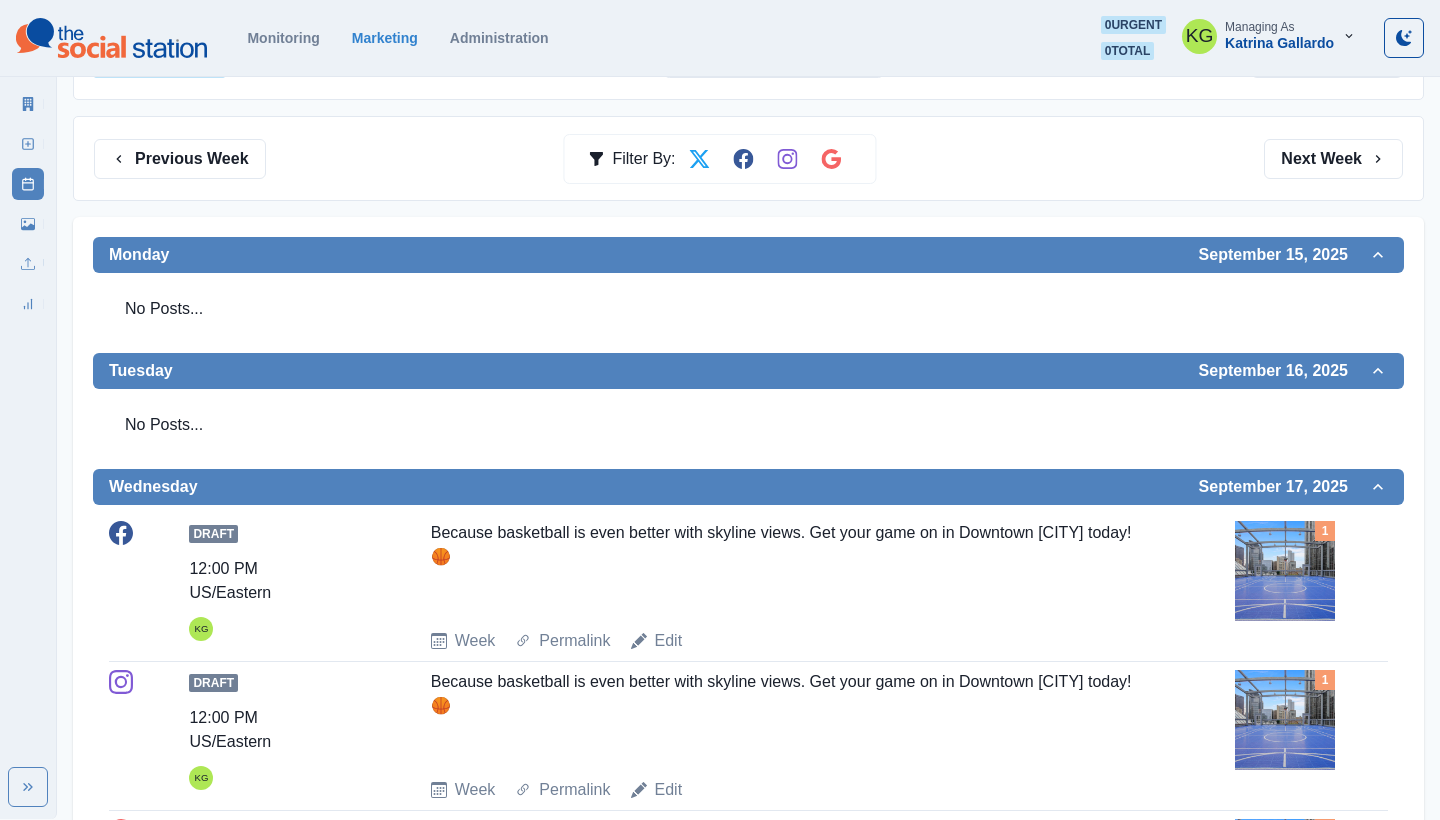 scroll, scrollTop: 213, scrollLeft: 0, axis: vertical 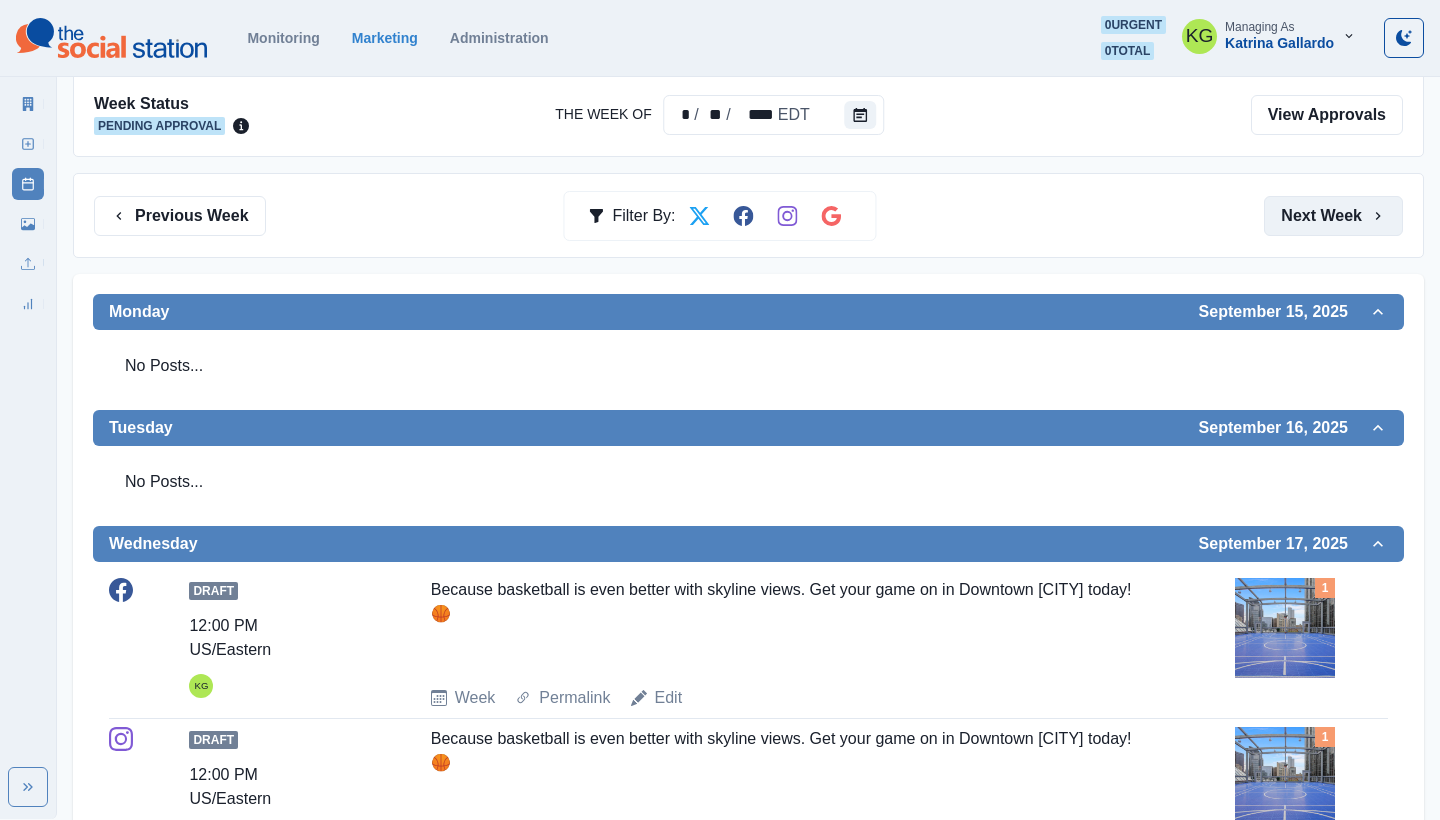 click on "Next Week" at bounding box center (1333, 216) 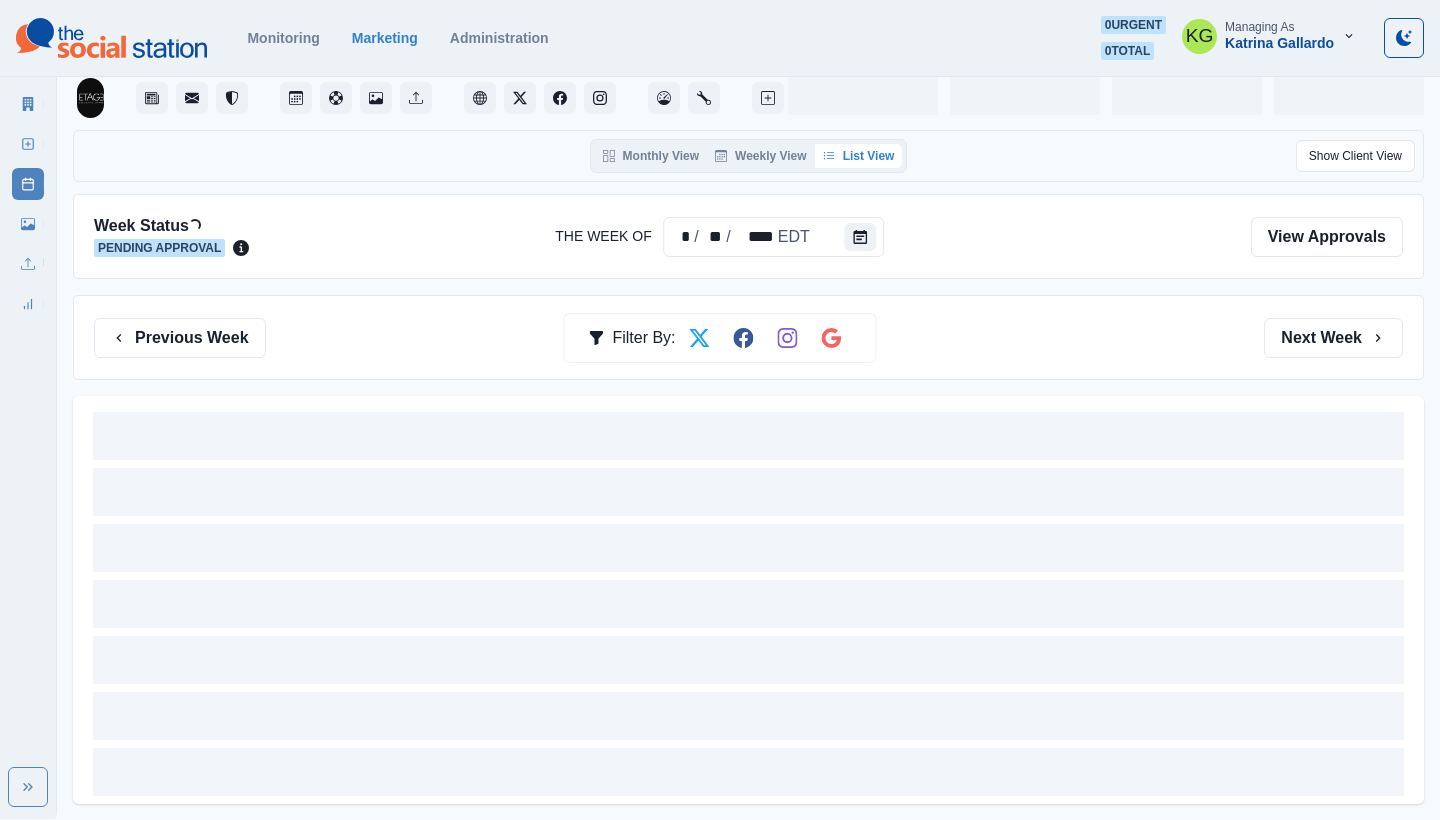 scroll, scrollTop: 0, scrollLeft: 0, axis: both 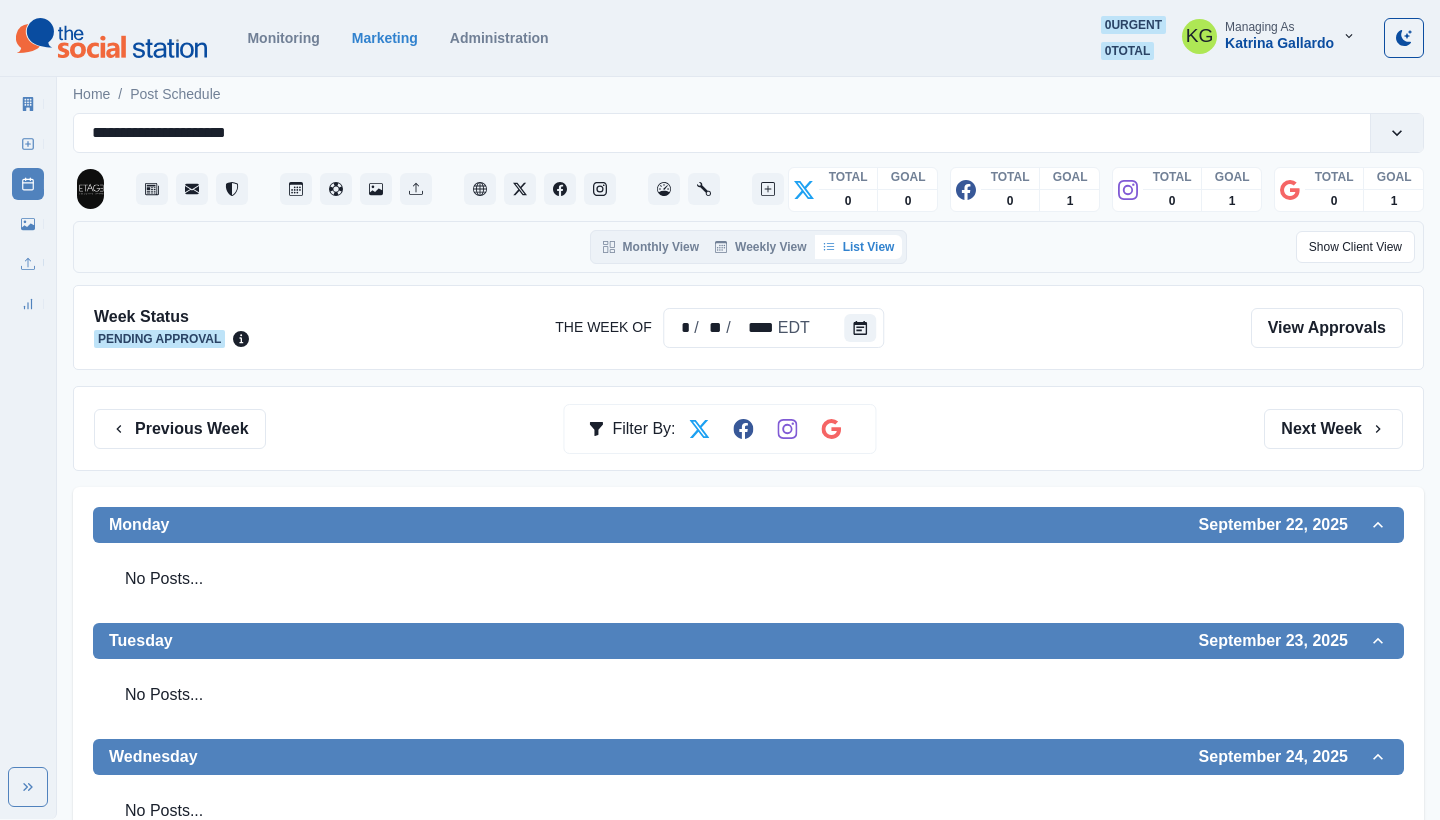 click 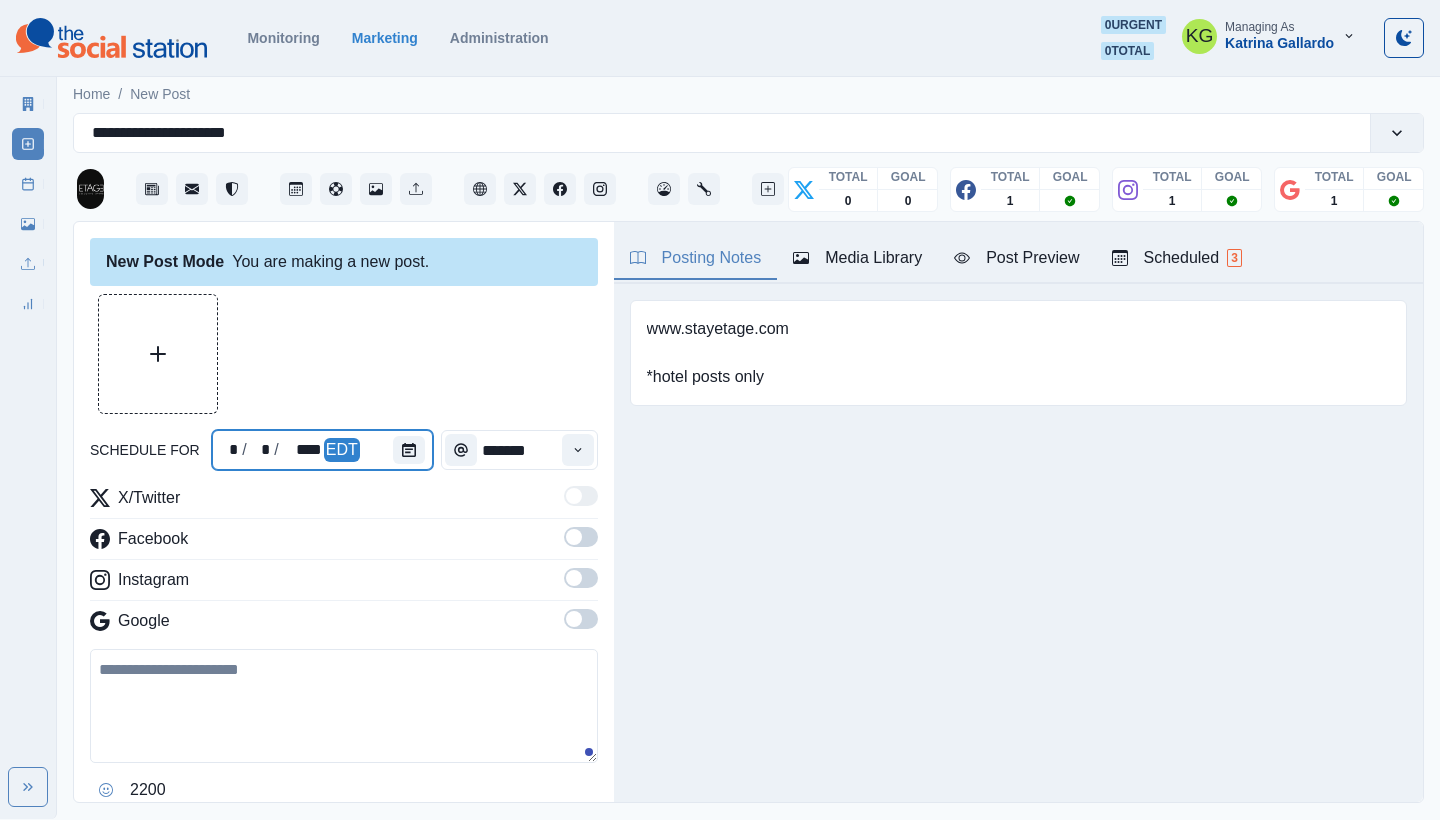 click at bounding box center [413, 450] 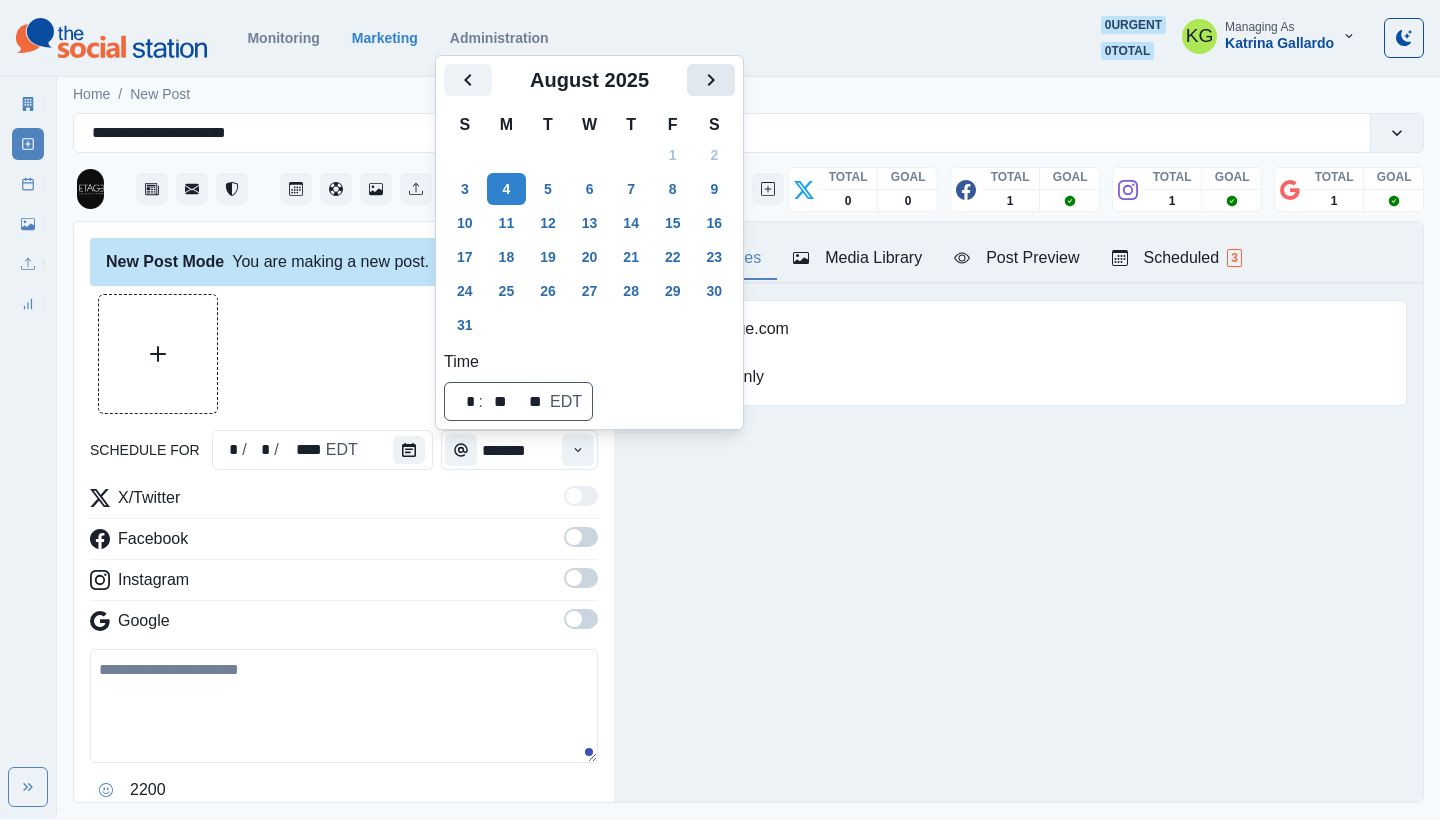 click 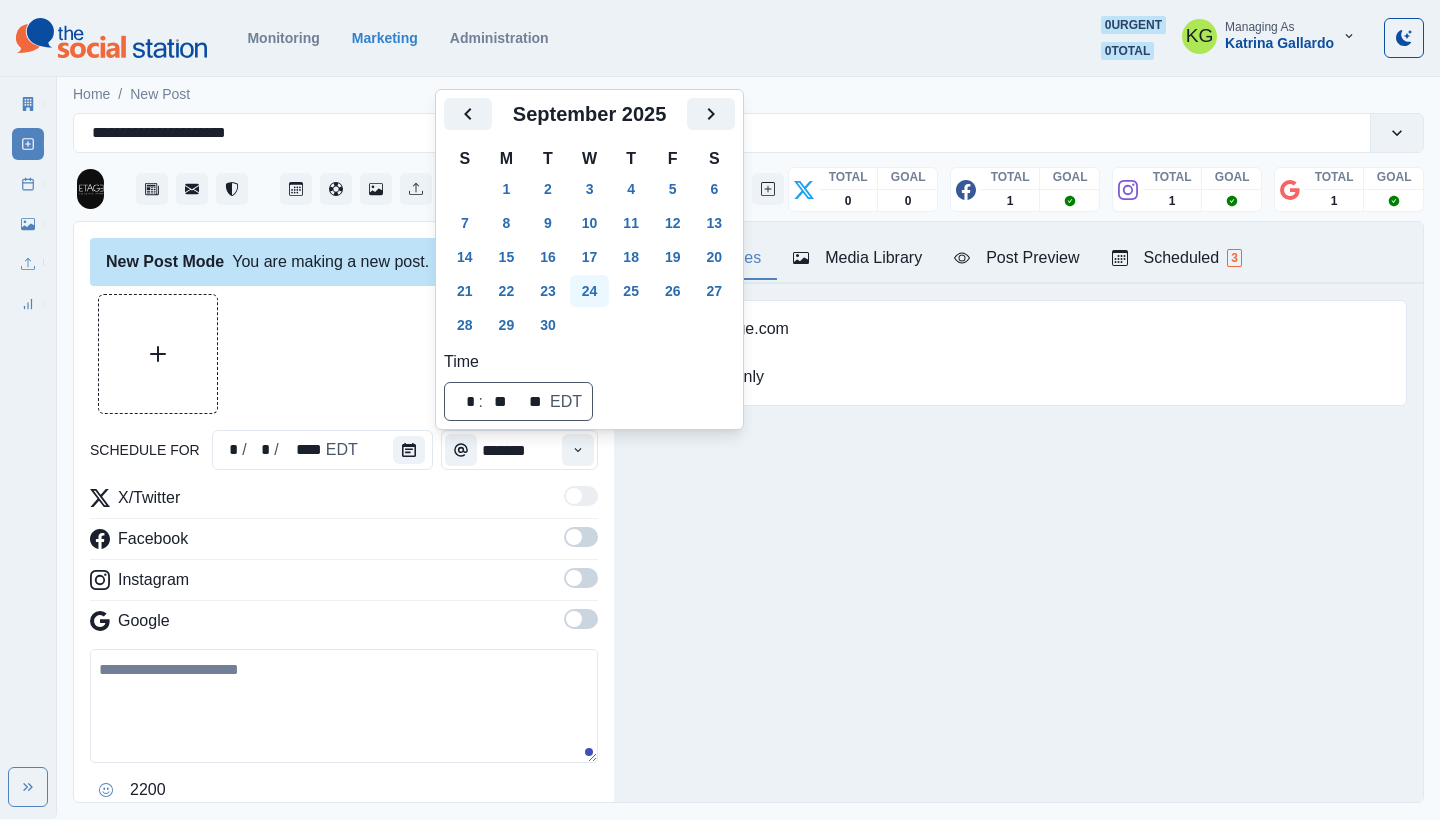 click on "24" at bounding box center (590, 291) 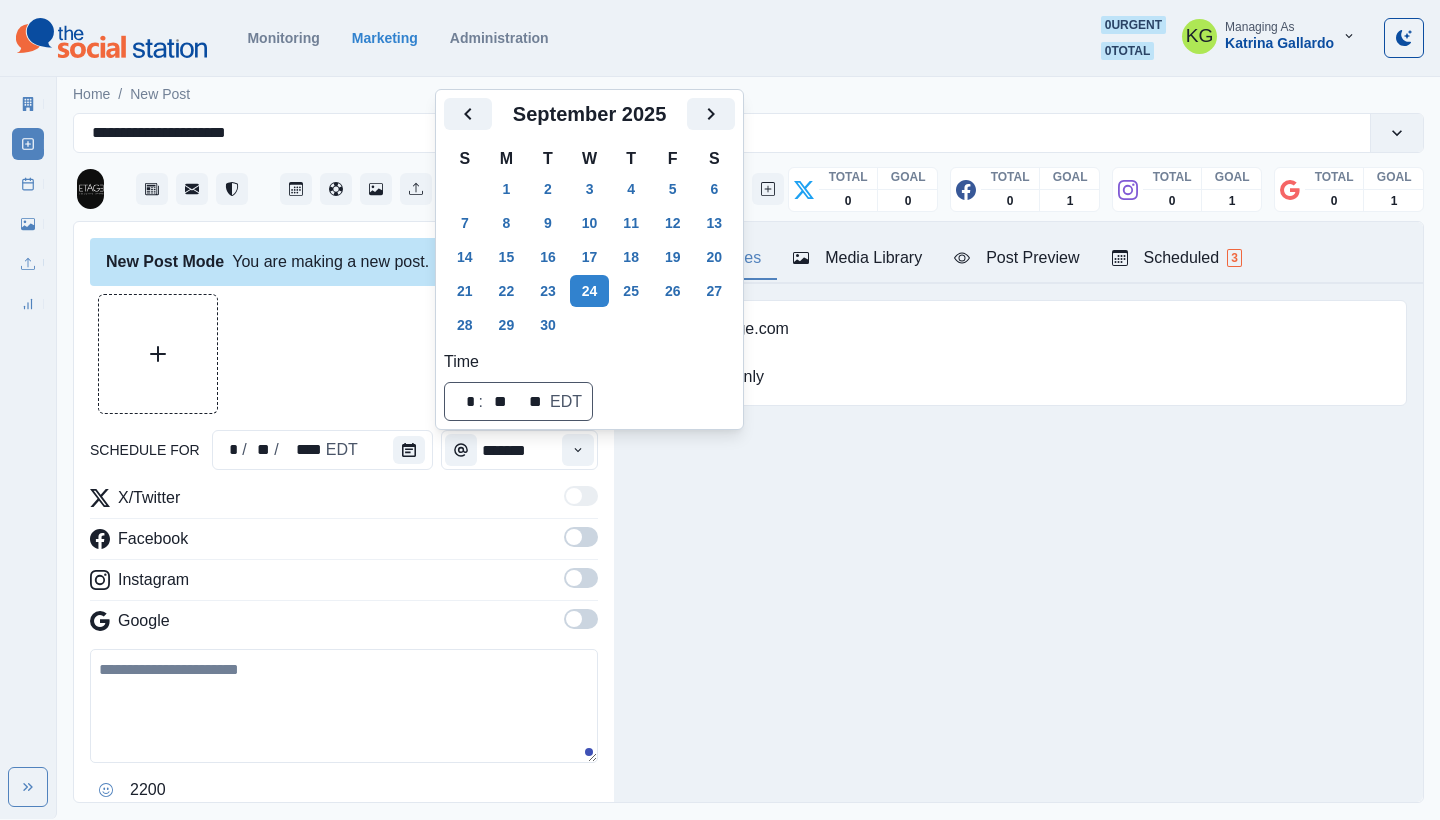 click at bounding box center [344, 354] 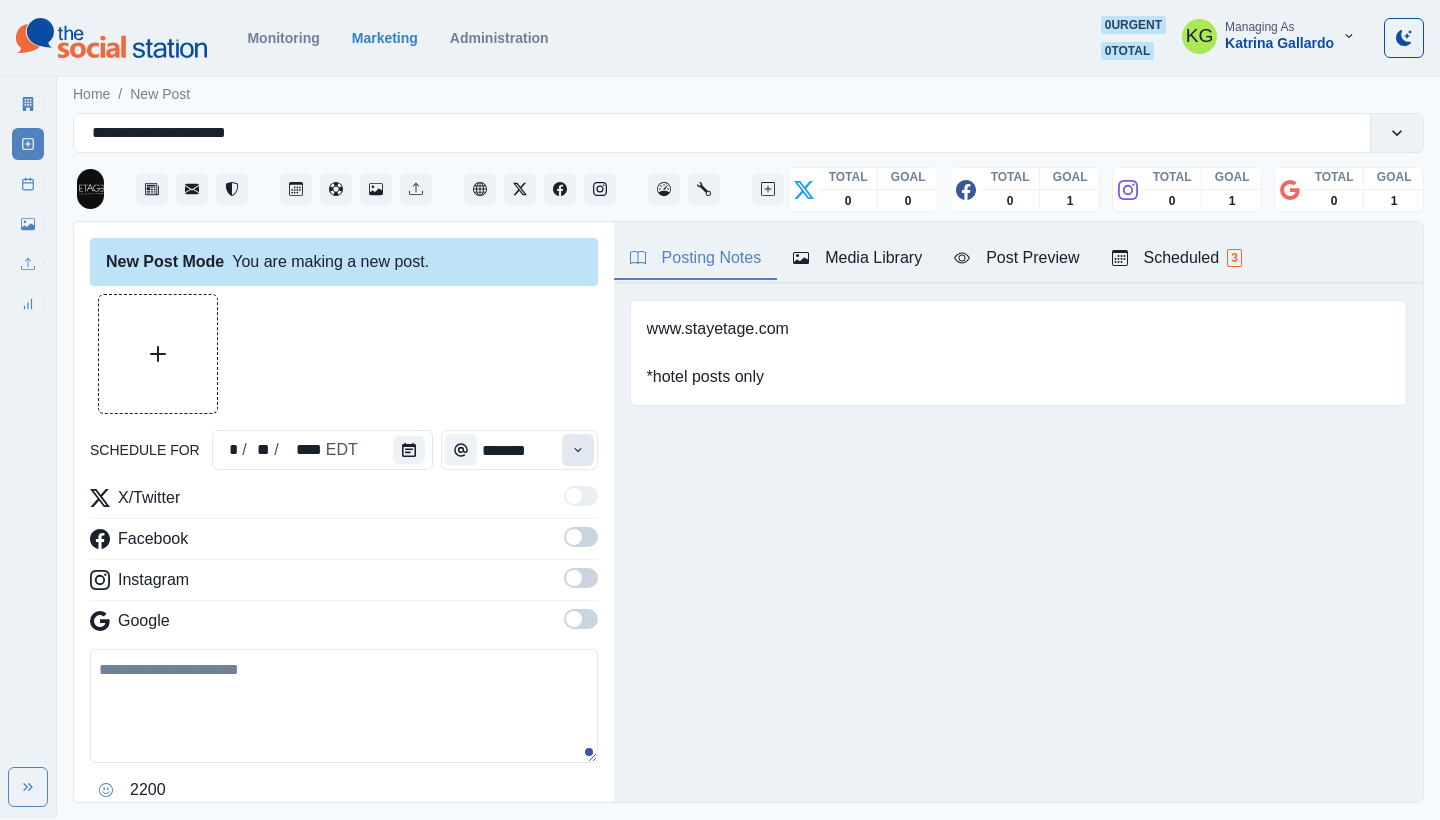 click at bounding box center (578, 450) 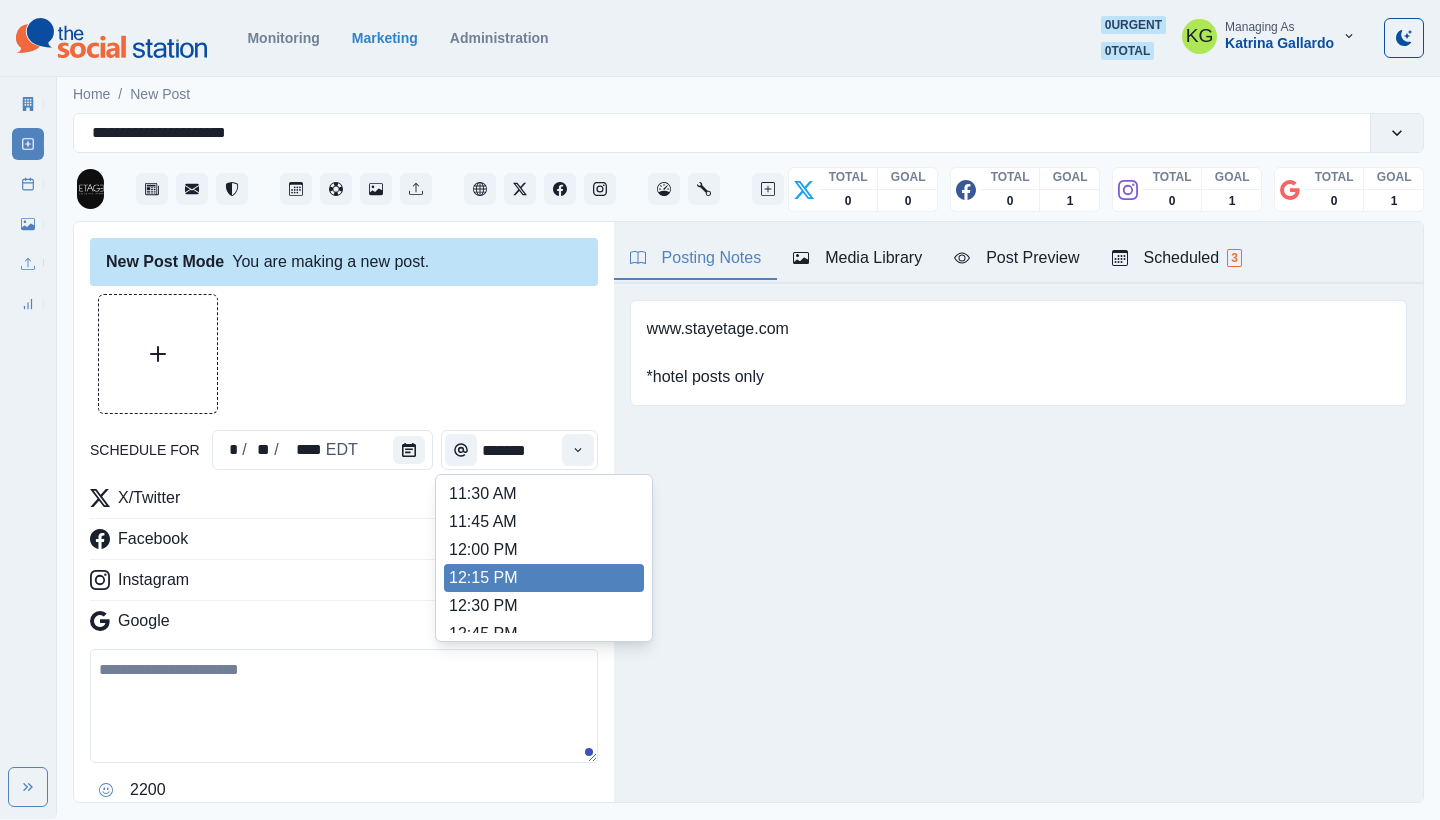 scroll, scrollTop: 424, scrollLeft: 0, axis: vertical 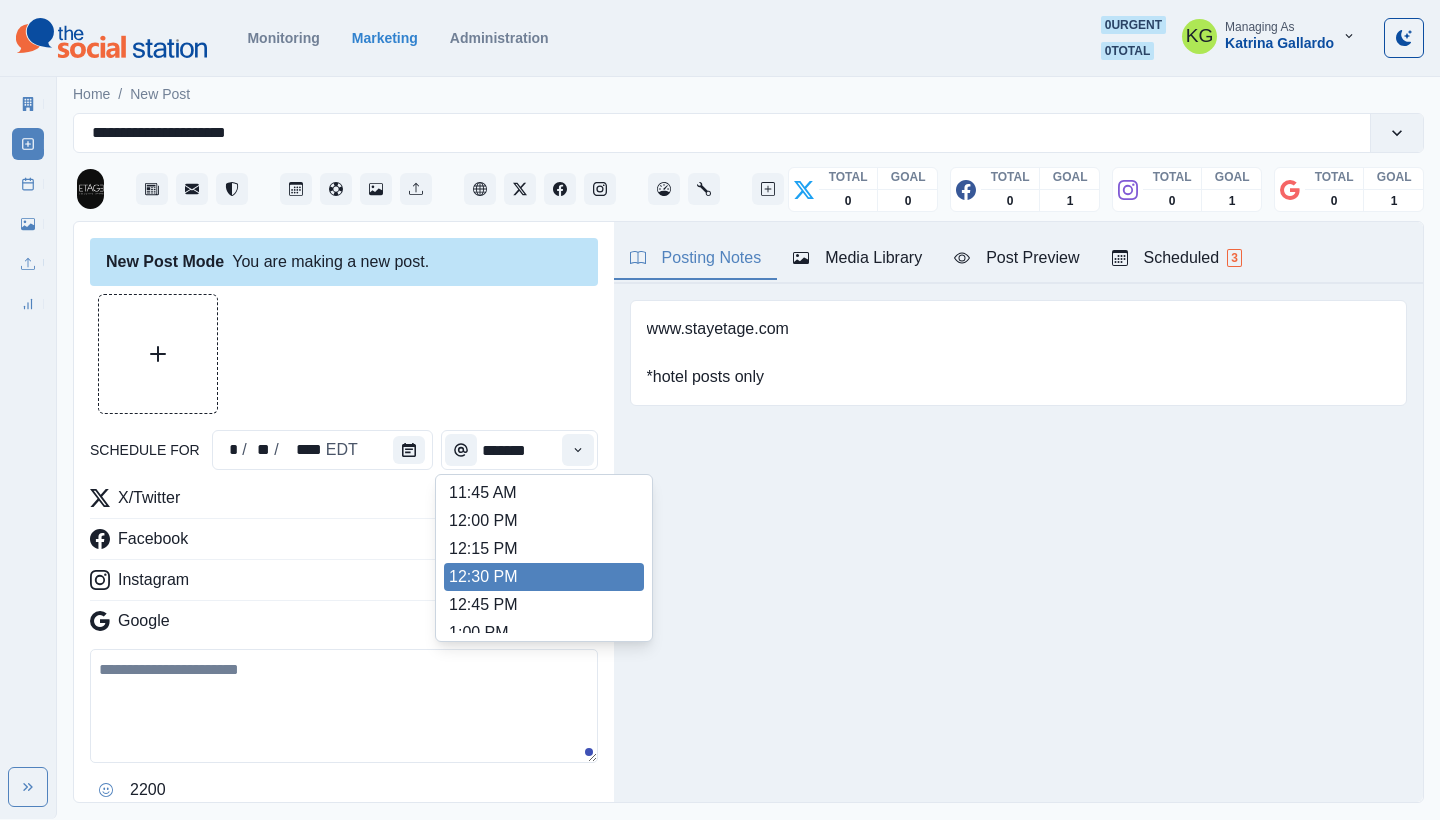 click on "12:30 PM" at bounding box center [544, 577] 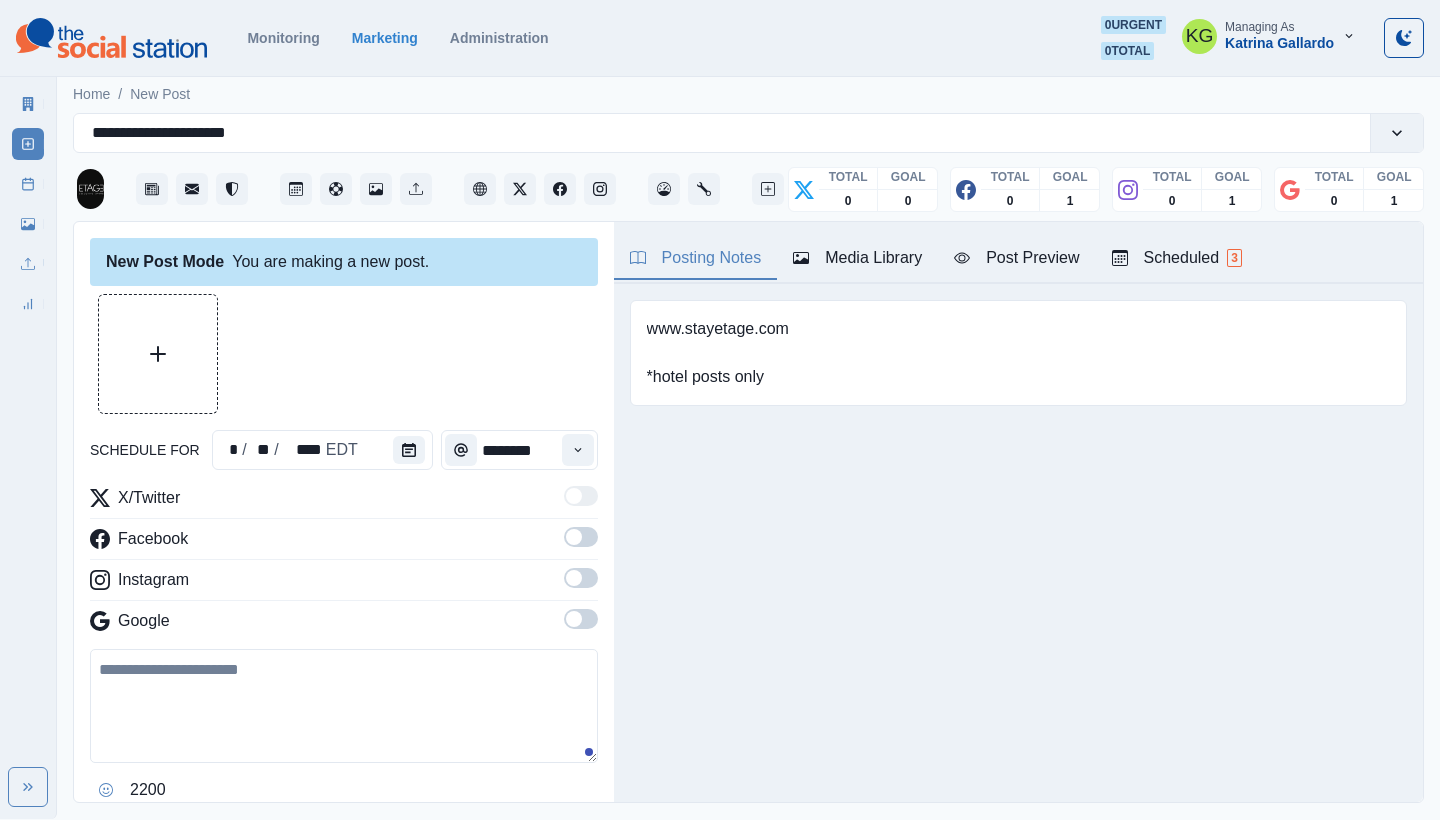 click at bounding box center [581, 619] 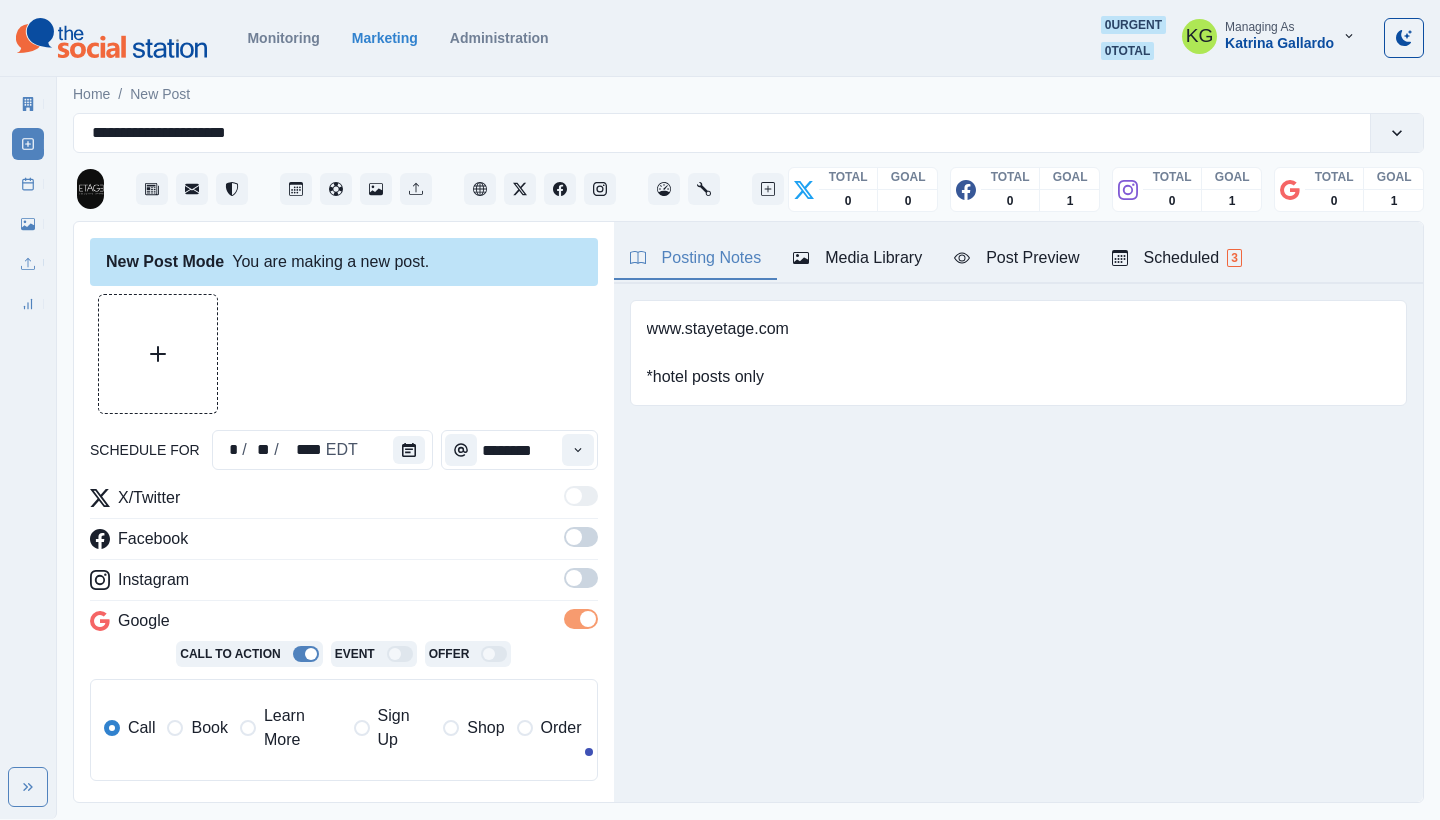 click at bounding box center [581, 578] 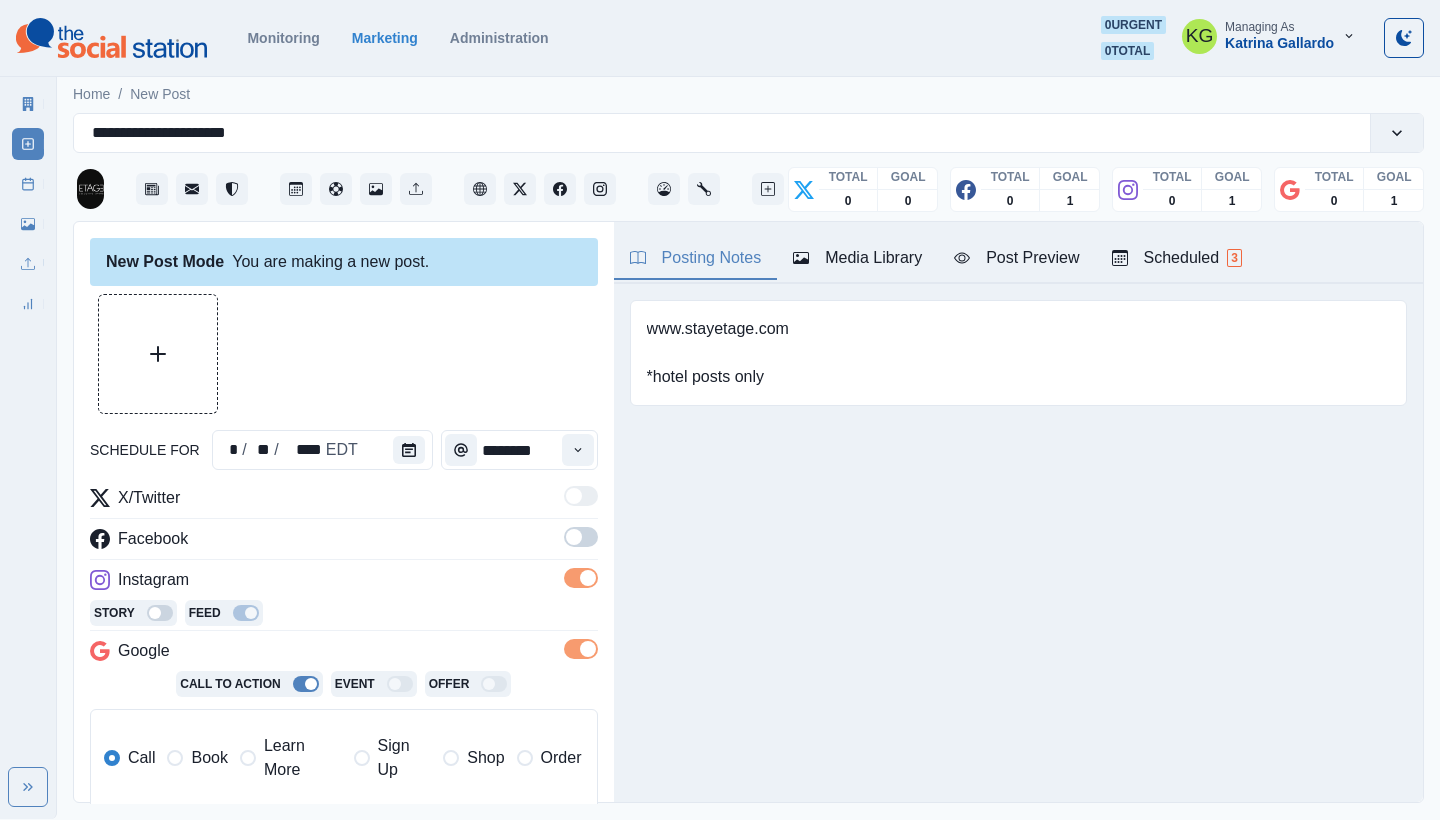 click at bounding box center (581, 537) 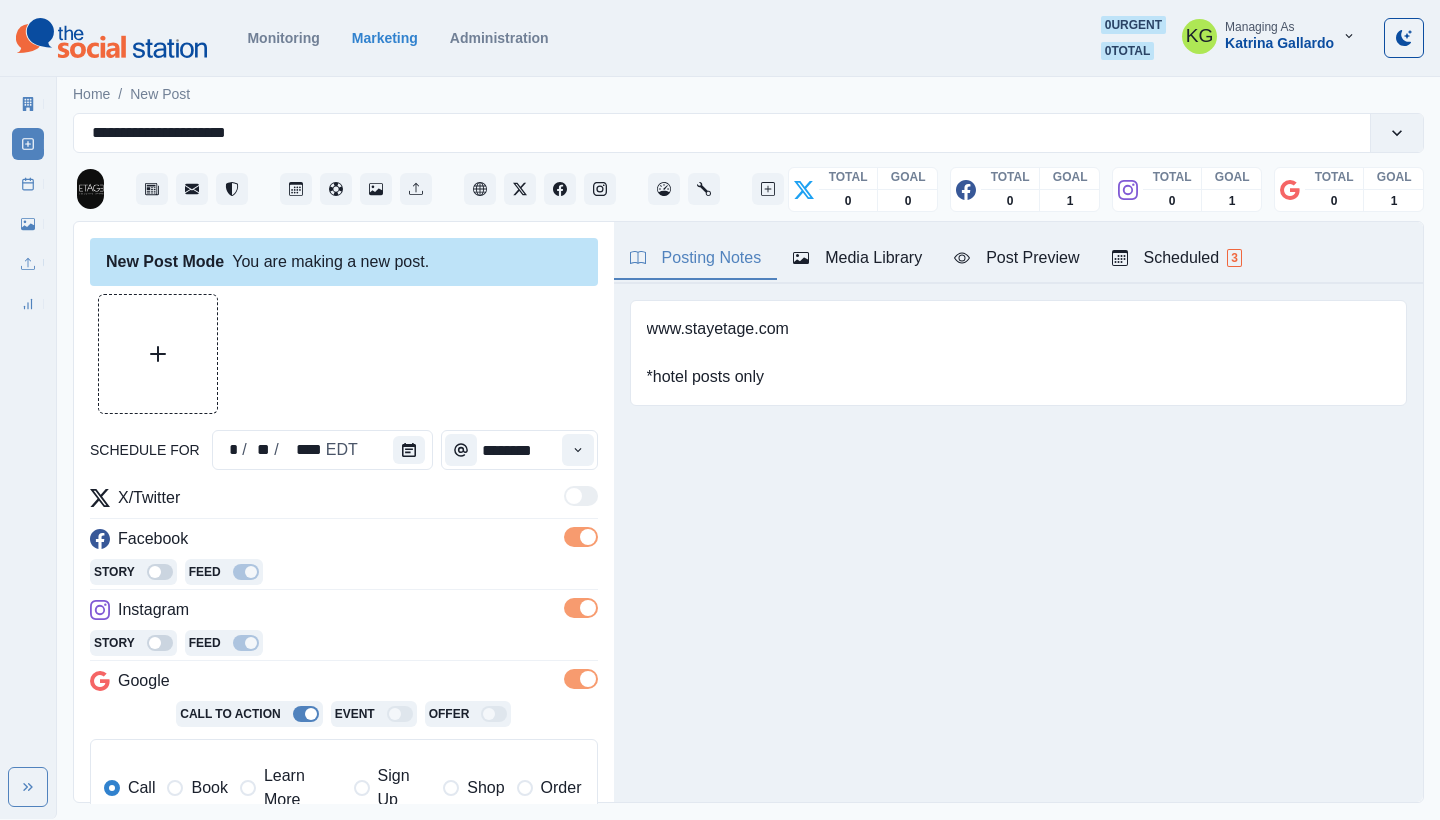 click on "Book" at bounding box center (197, 788) 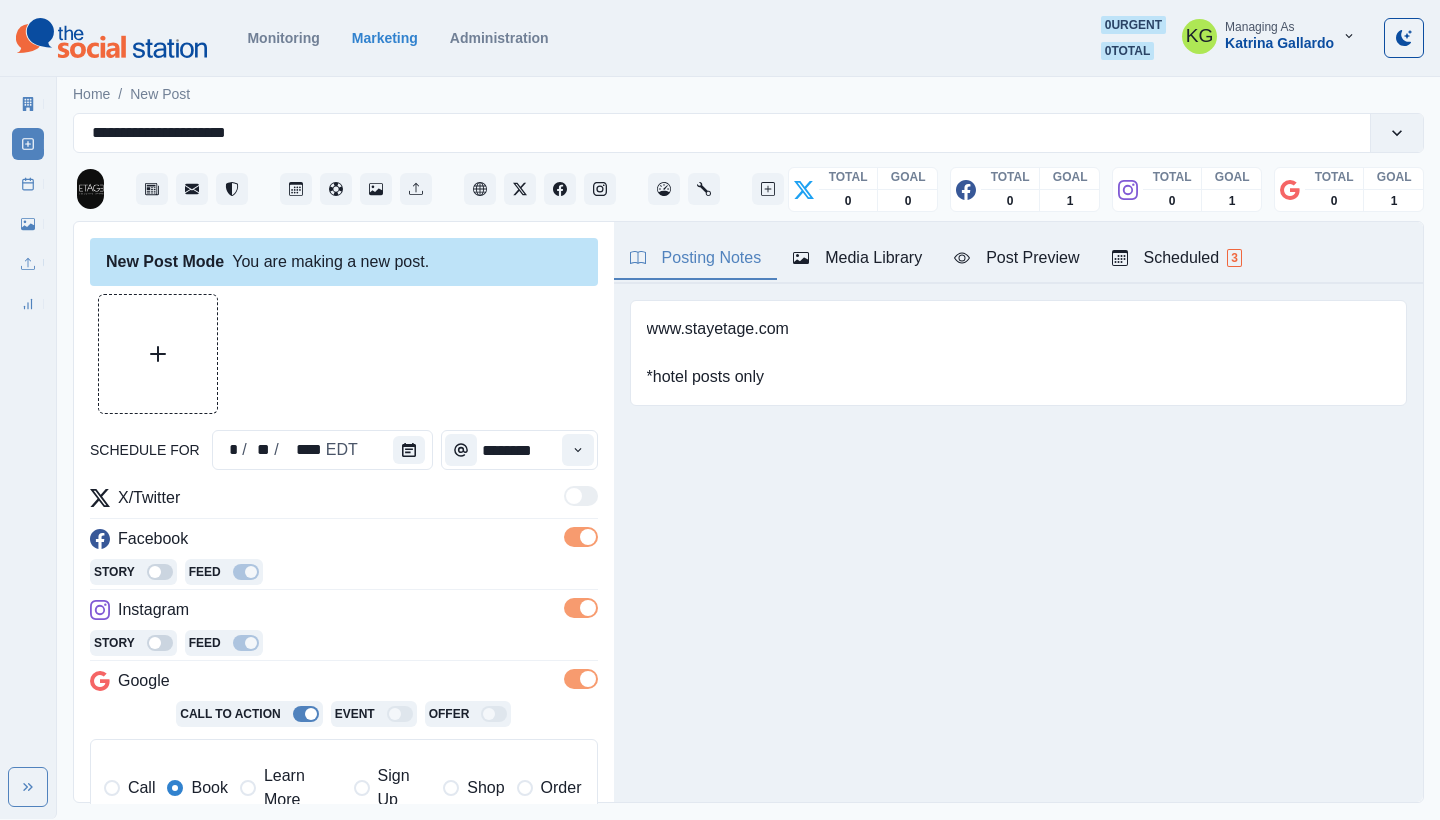 scroll, scrollTop: 3, scrollLeft: 0, axis: vertical 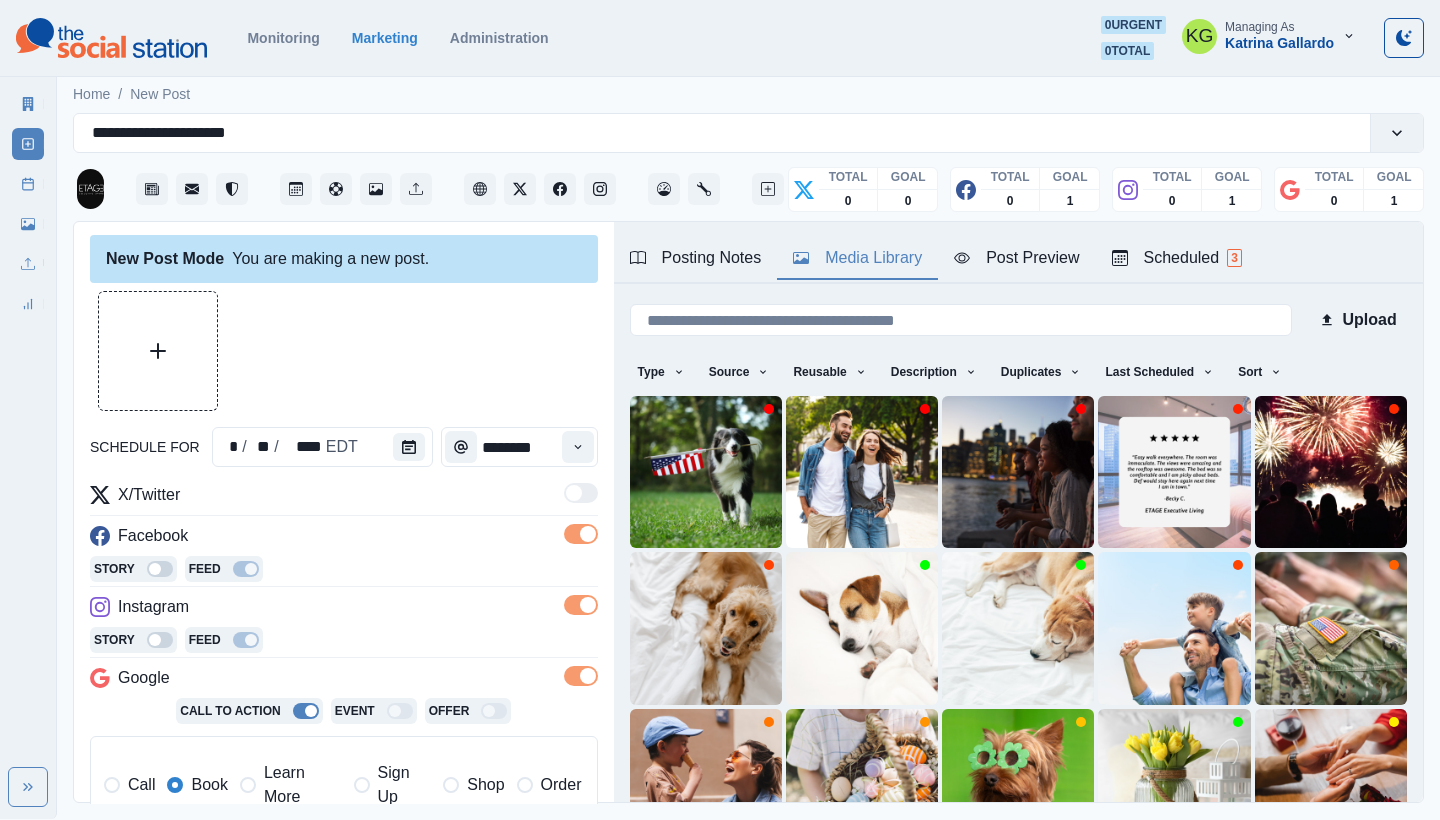 click on "Media Library" at bounding box center (857, 258) 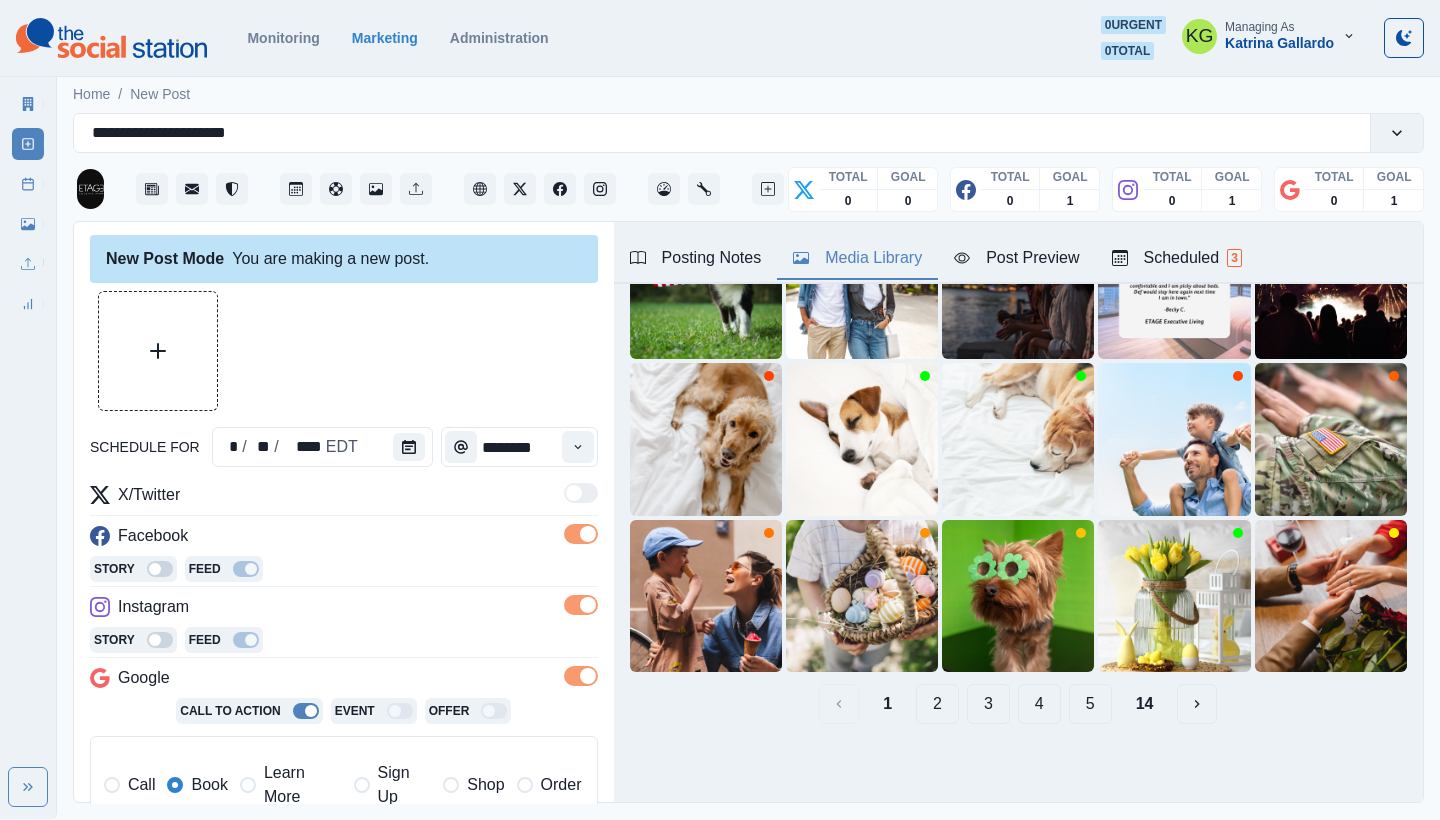 scroll, scrollTop: 189, scrollLeft: 0, axis: vertical 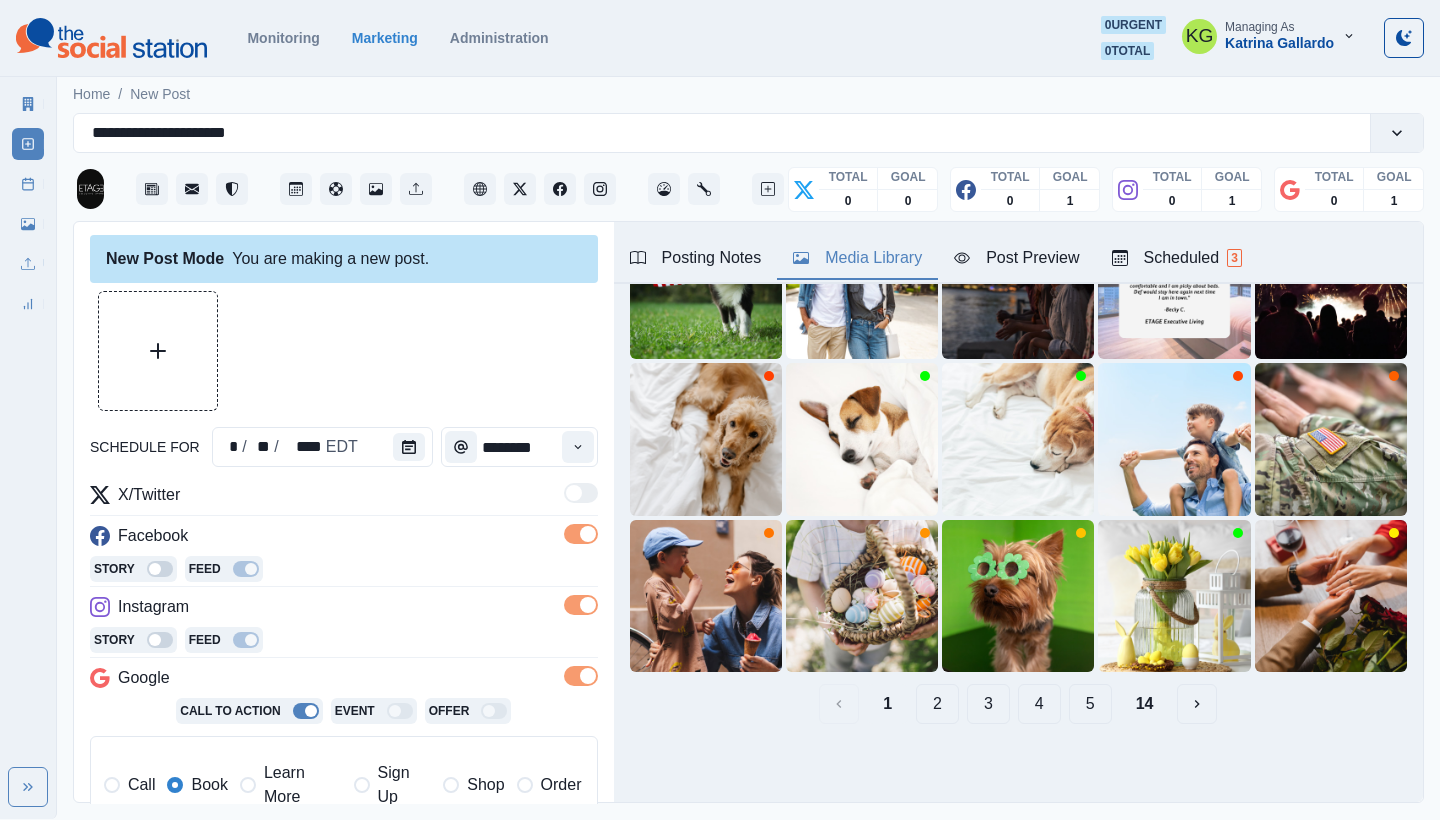 click on "5" at bounding box center [1090, 704] 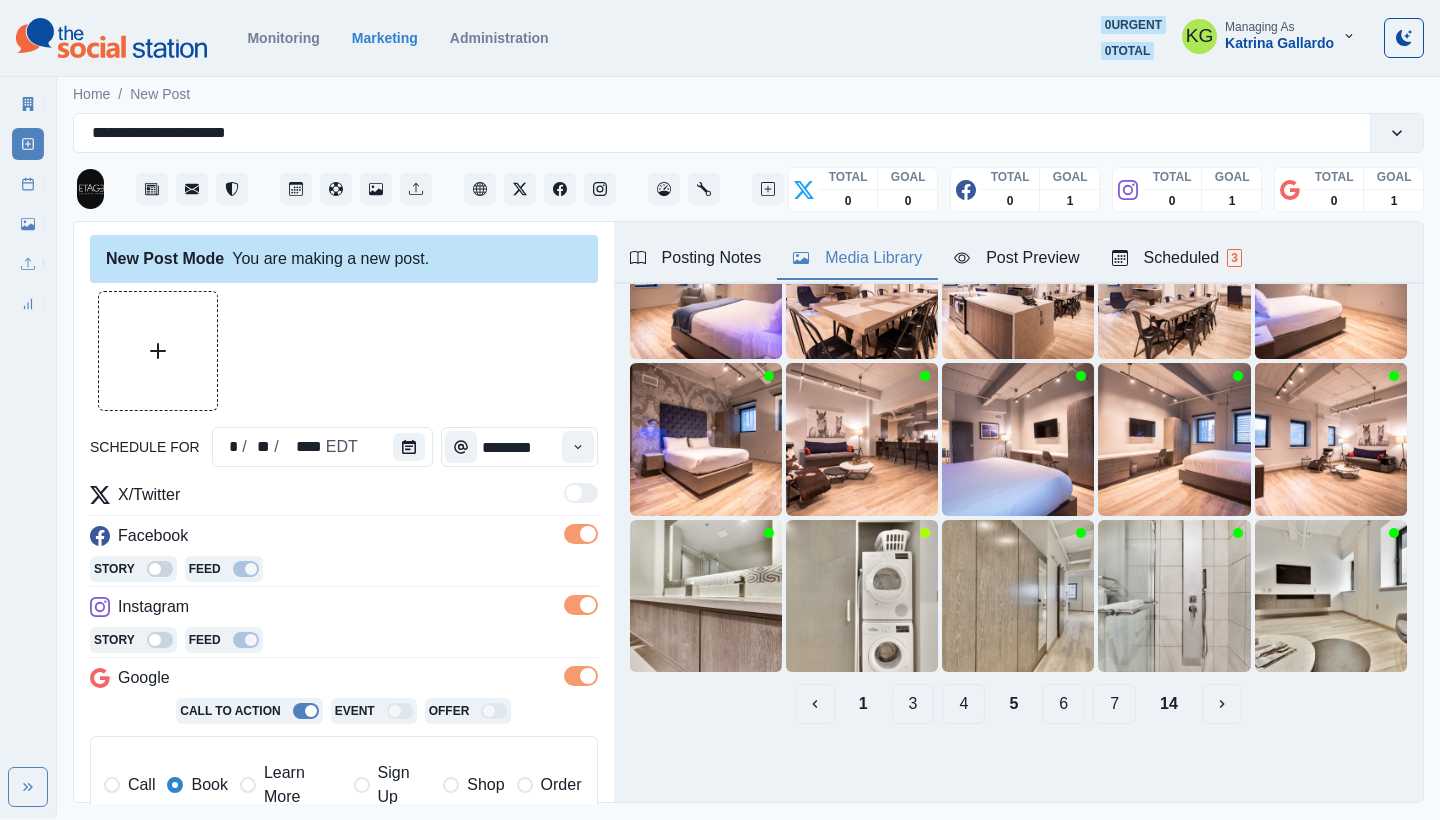 scroll, scrollTop: 189, scrollLeft: 0, axis: vertical 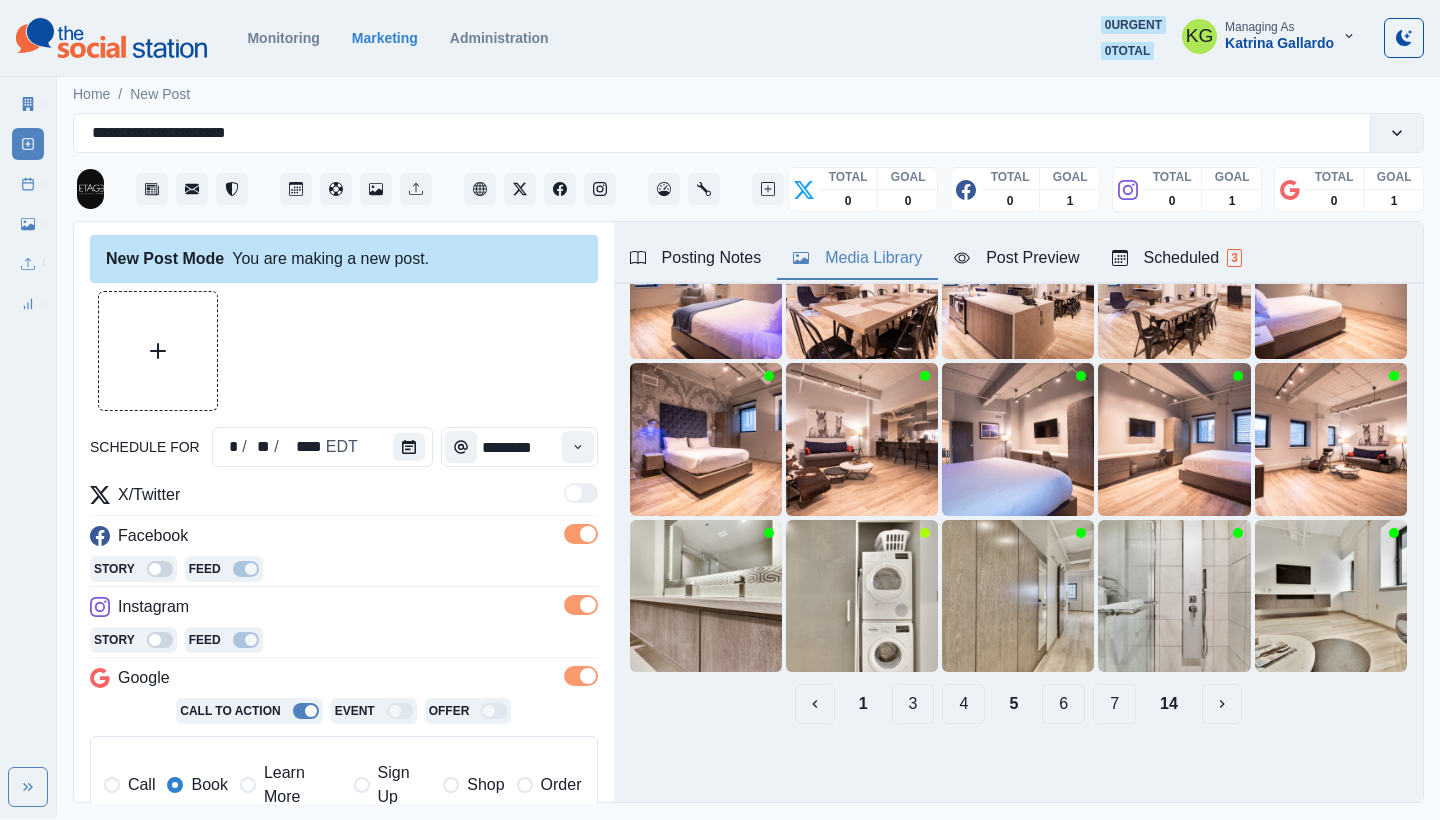 click on "6" at bounding box center (1063, 704) 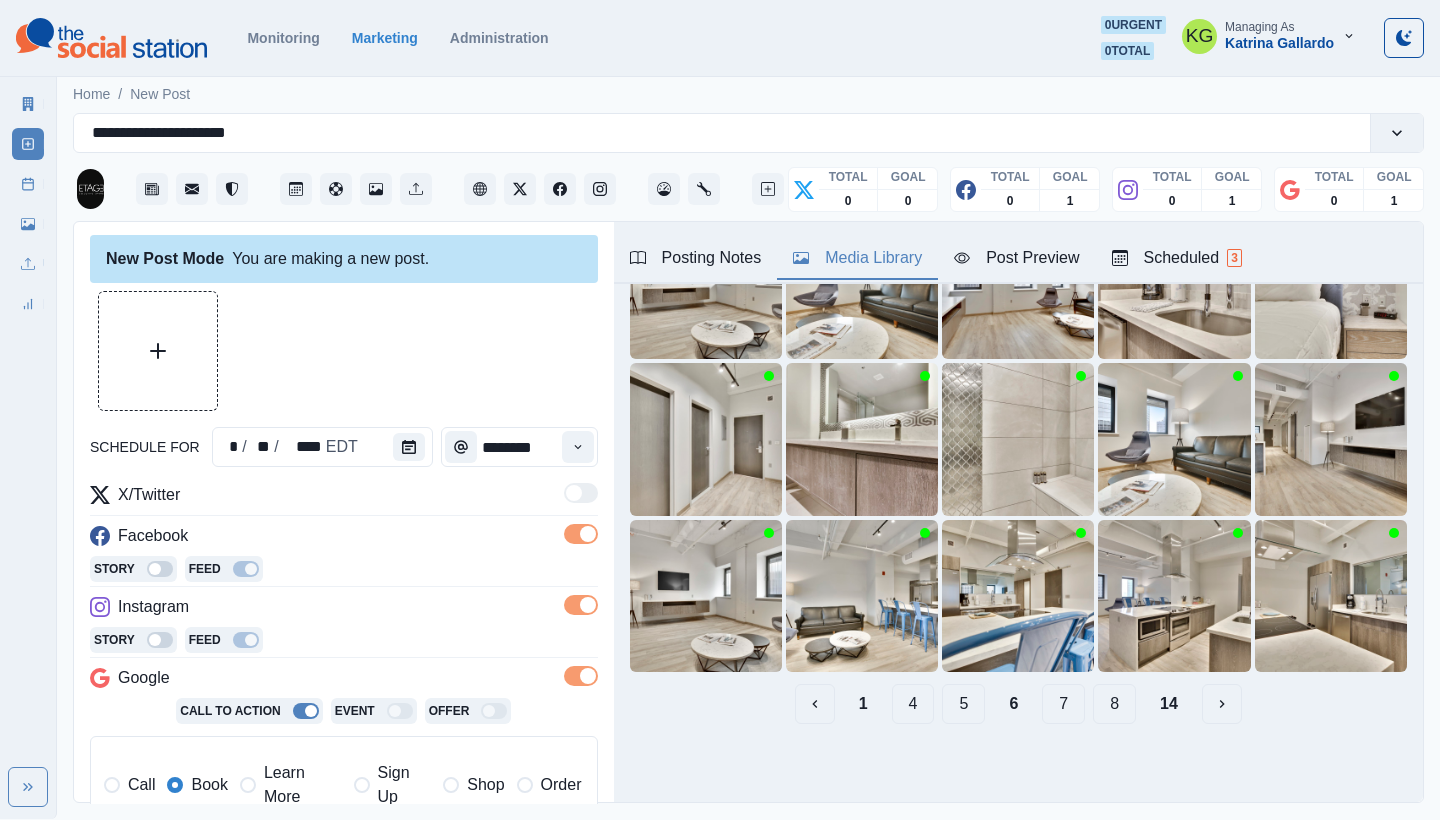 scroll, scrollTop: 189, scrollLeft: 0, axis: vertical 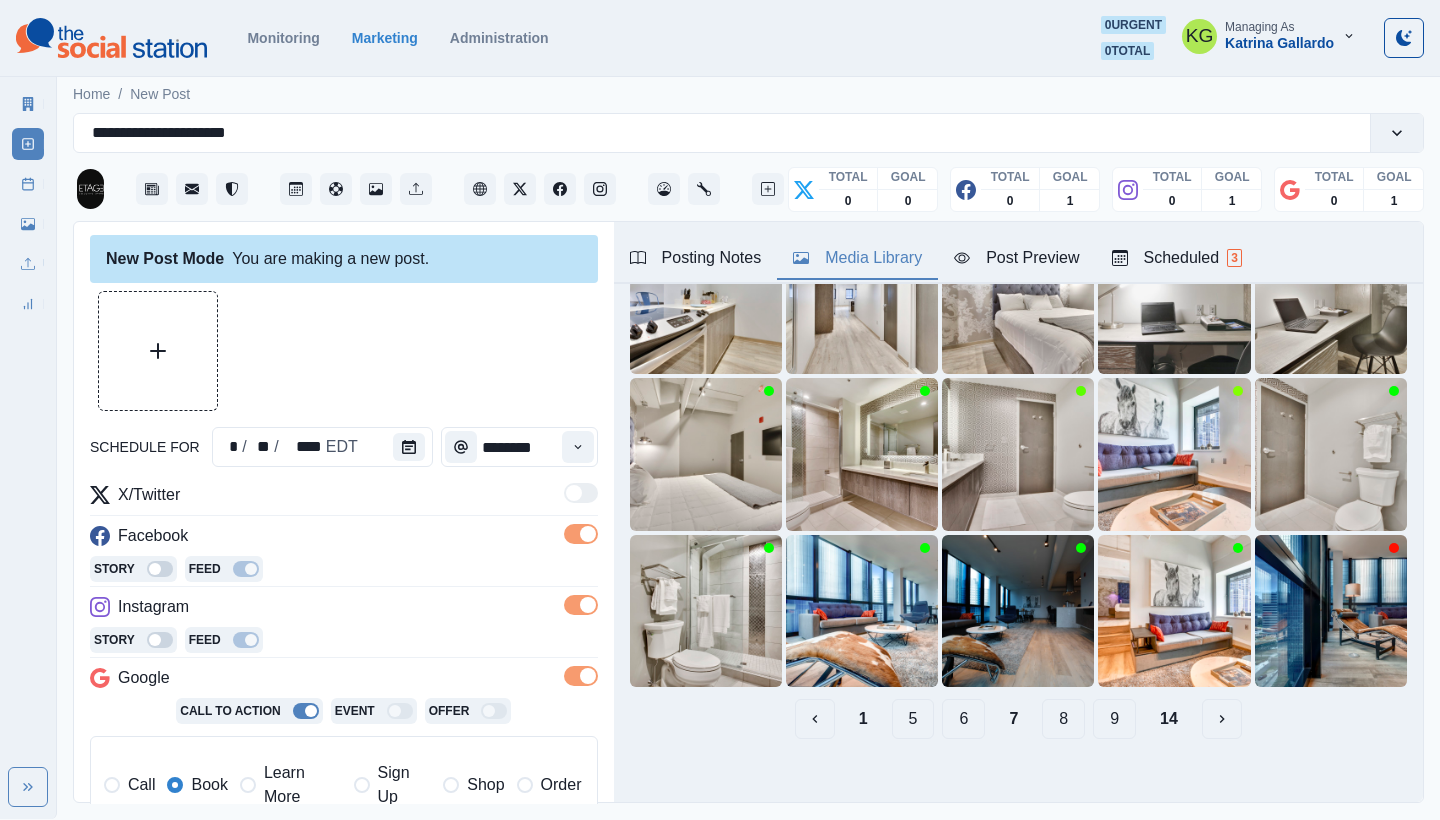 click on "8" at bounding box center (1063, 719) 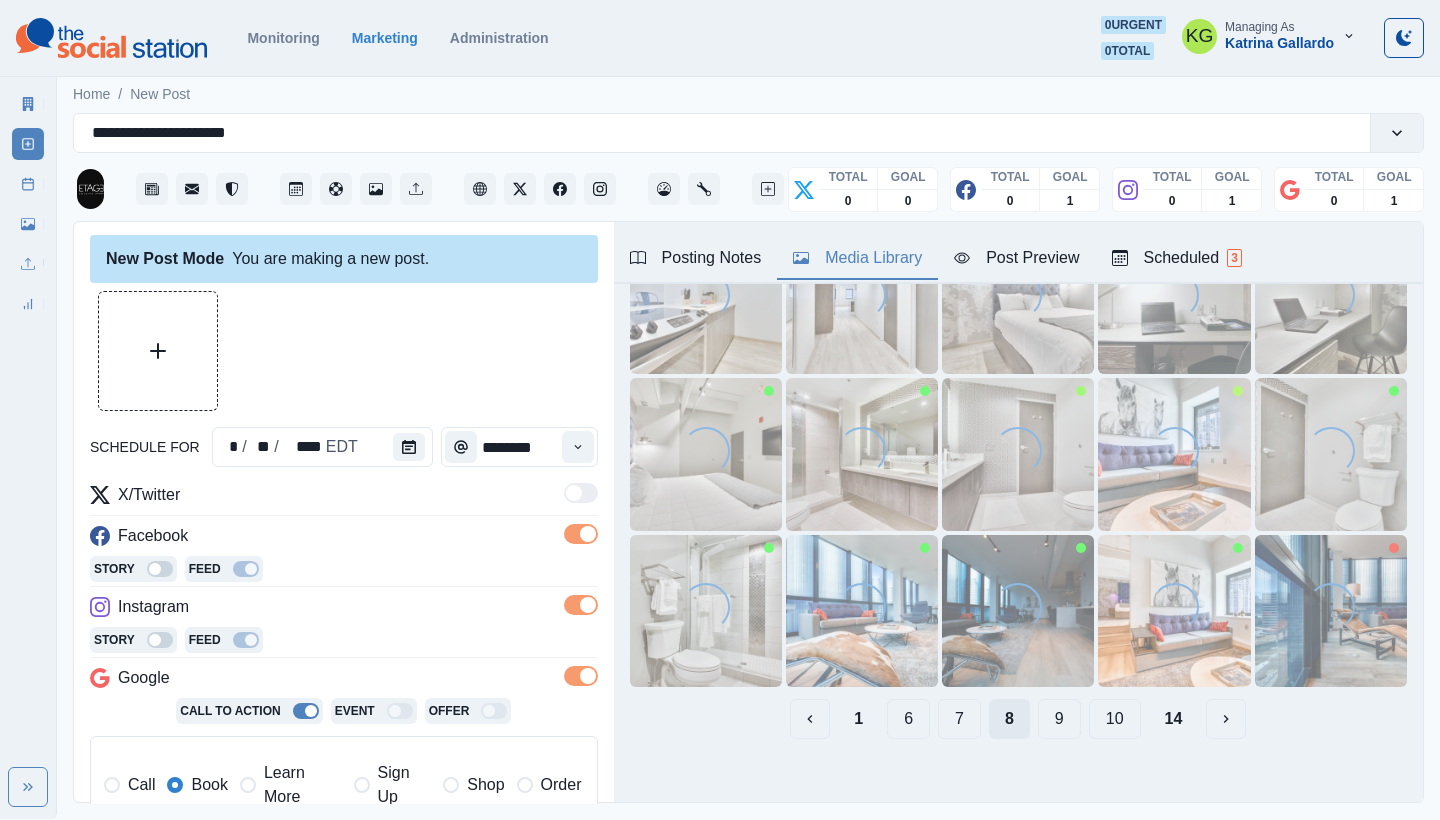 scroll, scrollTop: 0, scrollLeft: 0, axis: both 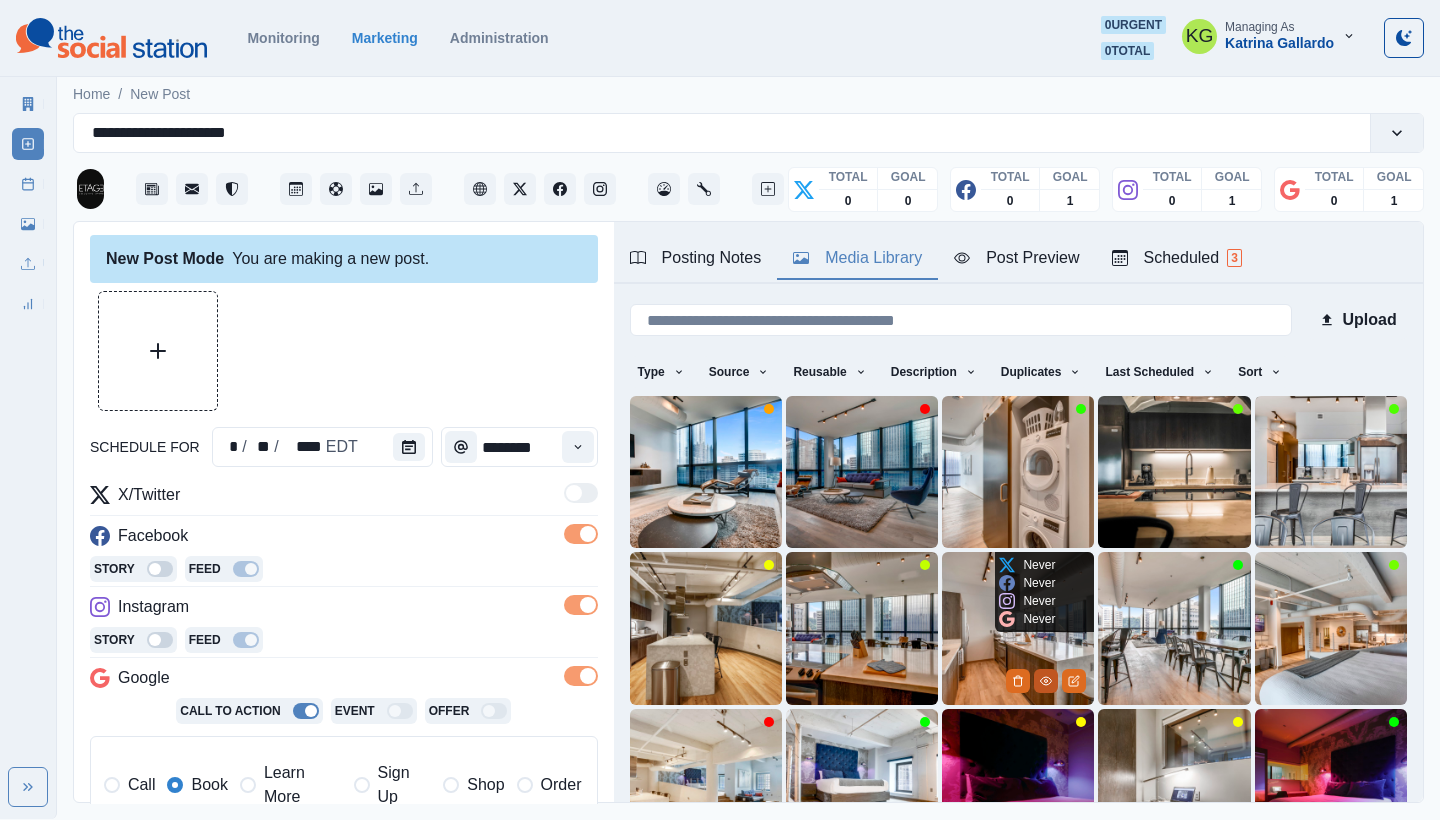 click 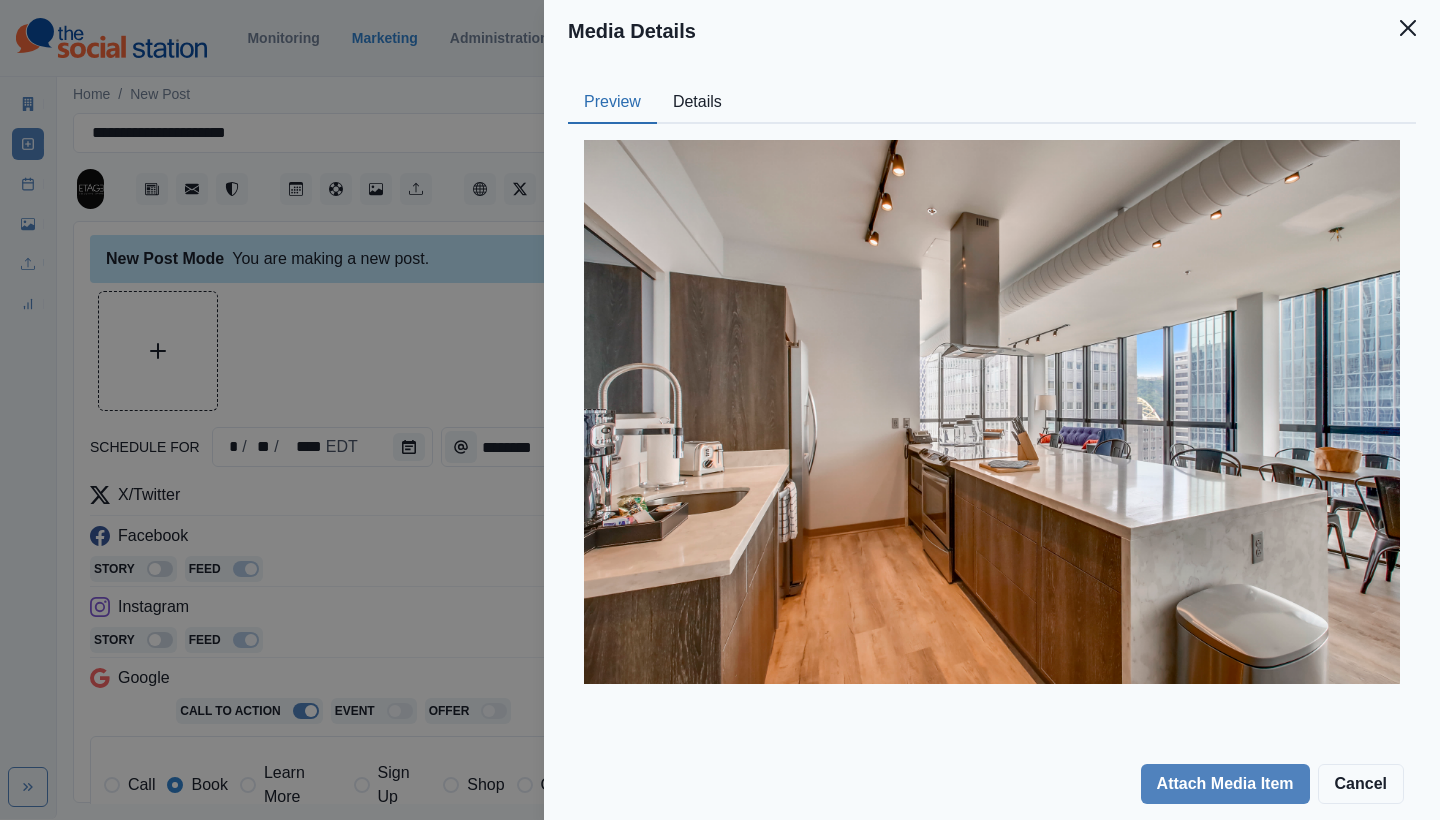 click on "Details" at bounding box center (697, 103) 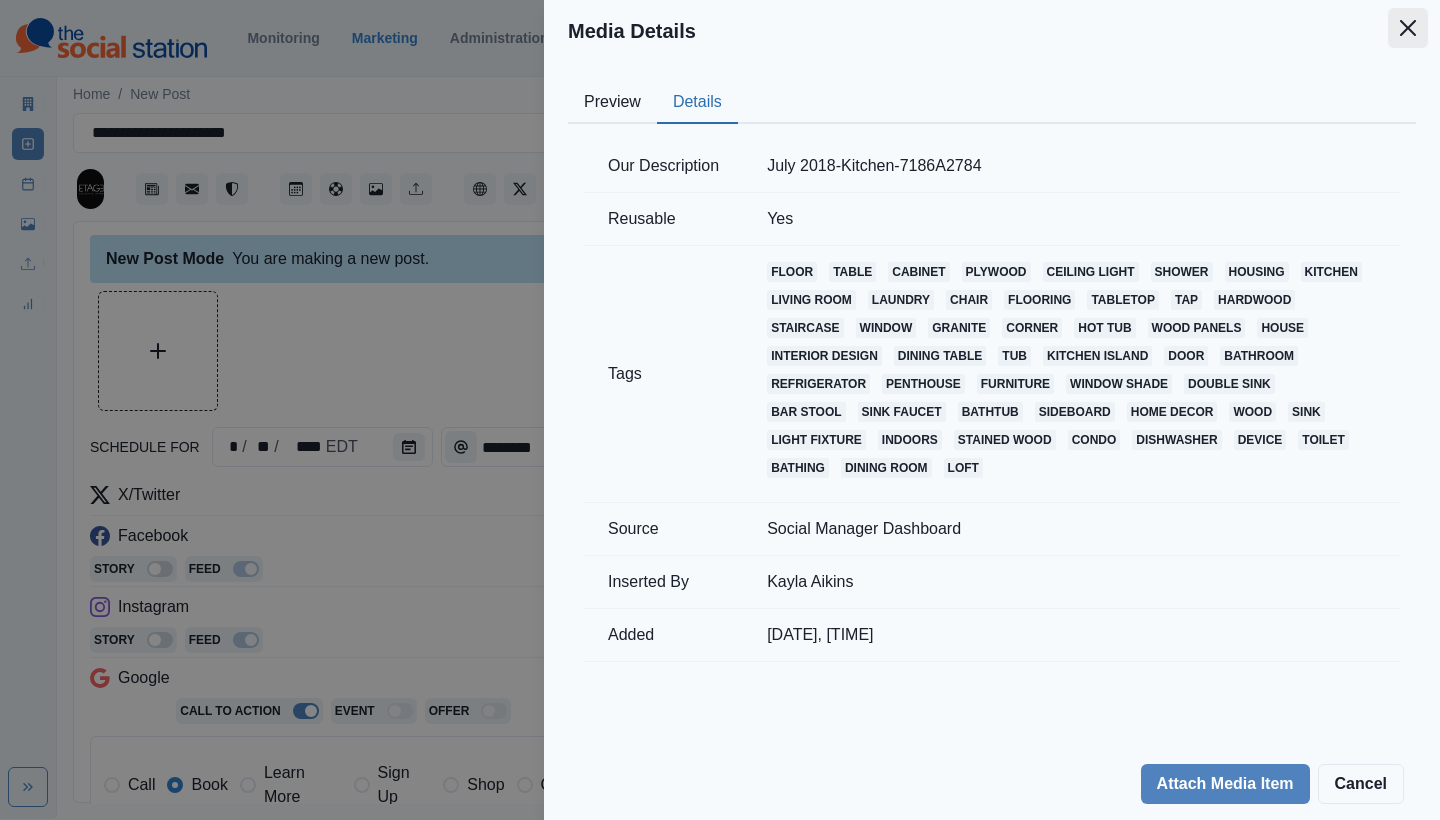 click 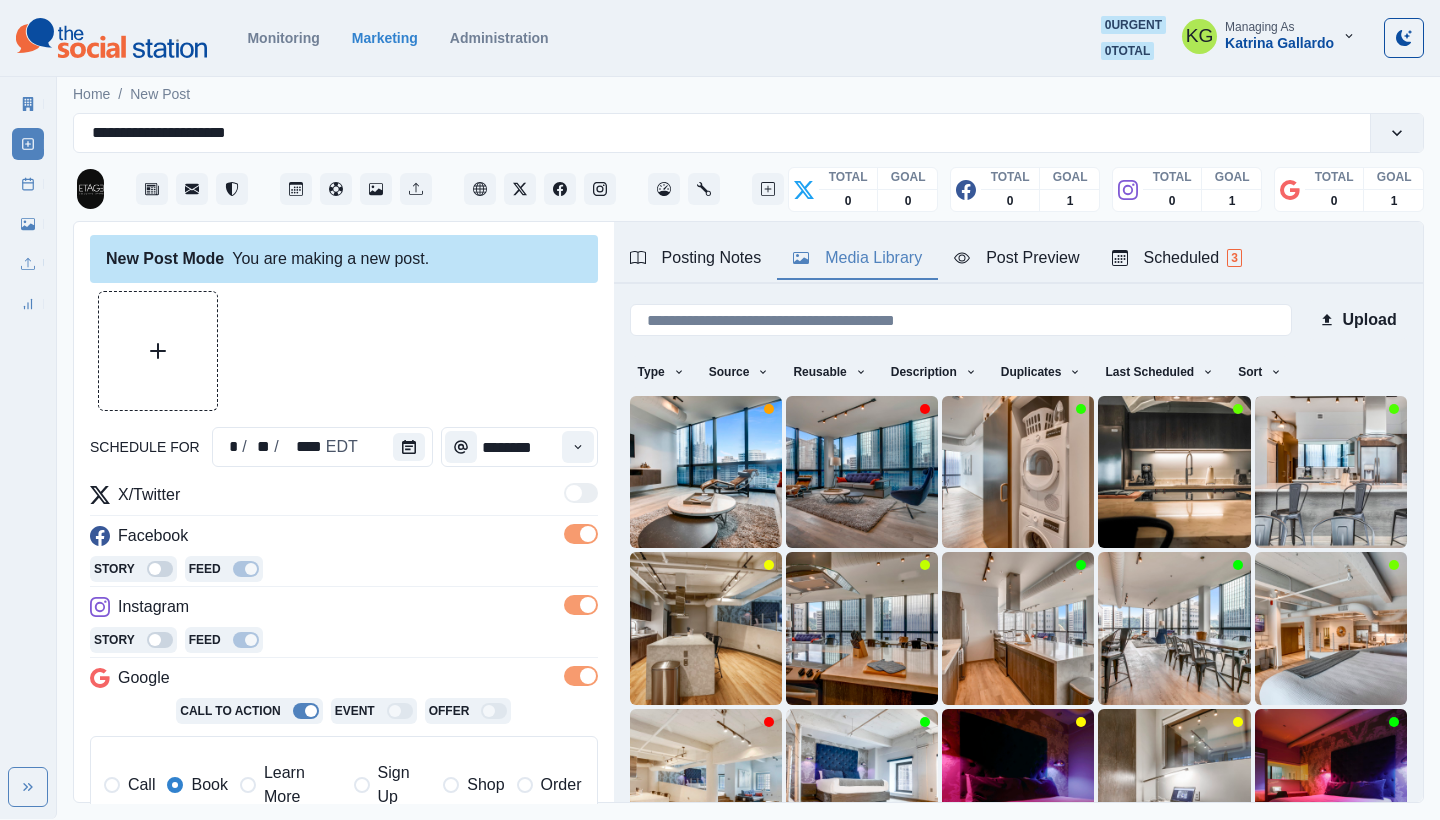scroll, scrollTop: 62, scrollLeft: 0, axis: vertical 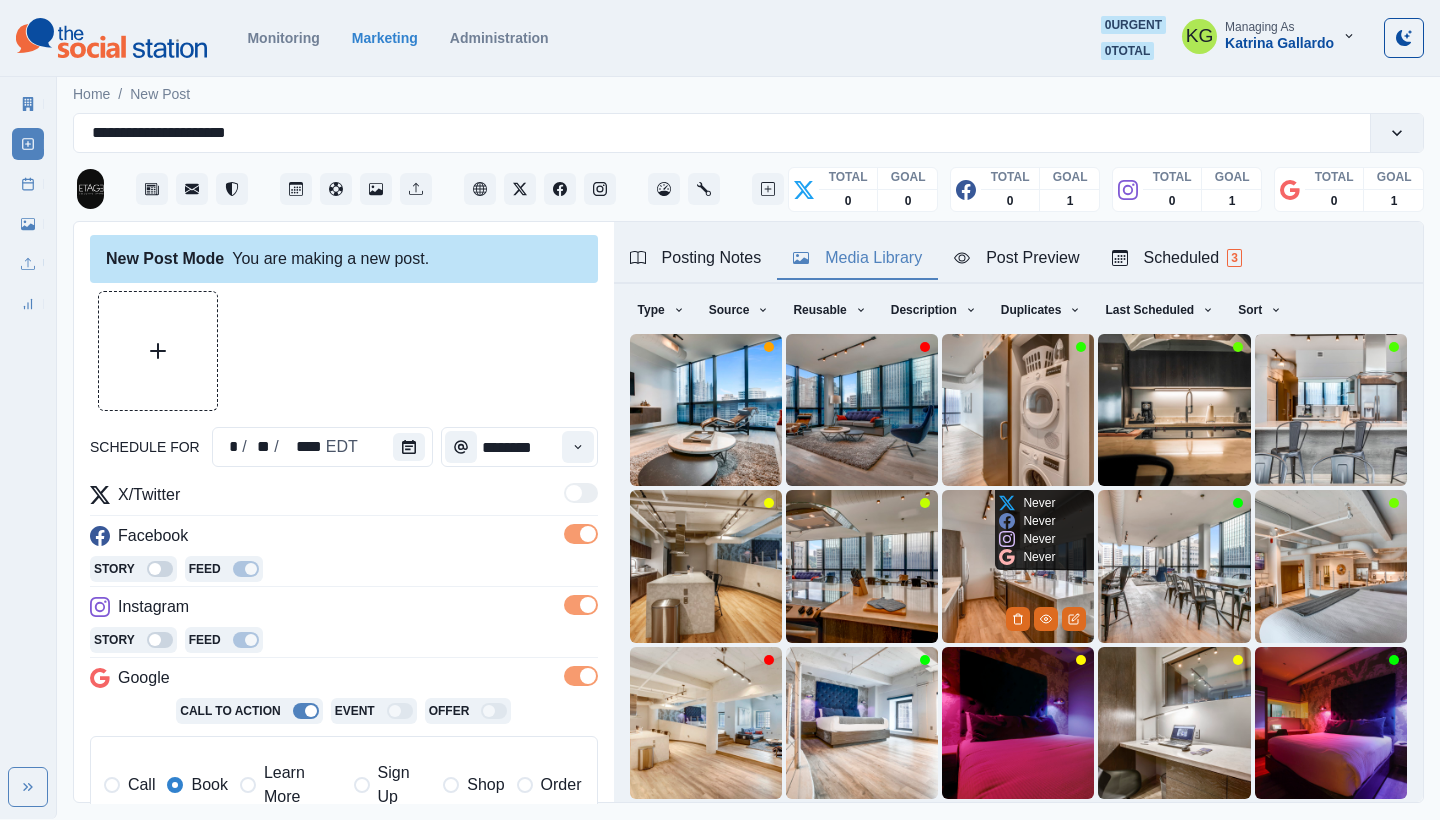 click at bounding box center (1018, 566) 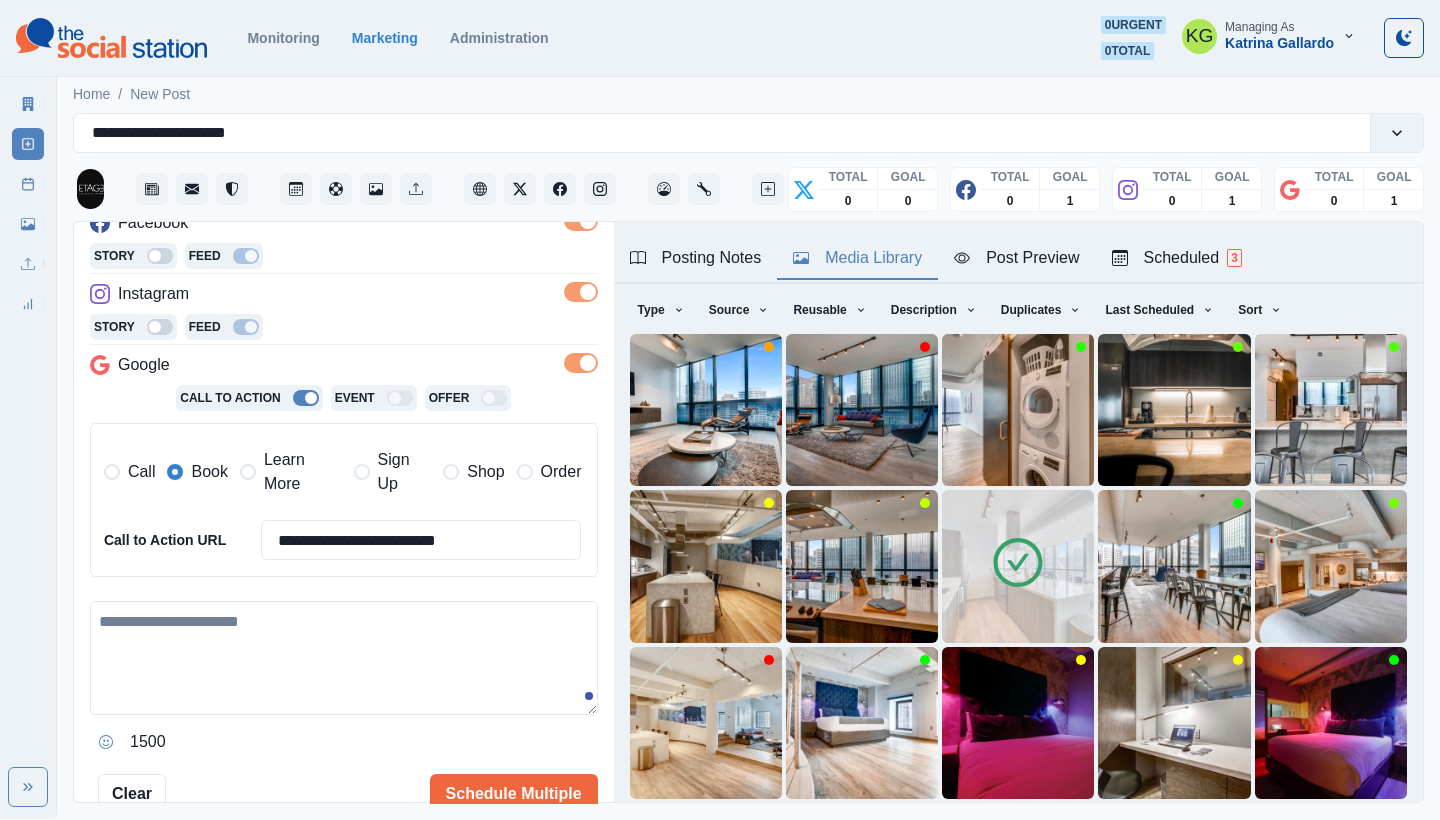scroll, scrollTop: 422, scrollLeft: 0, axis: vertical 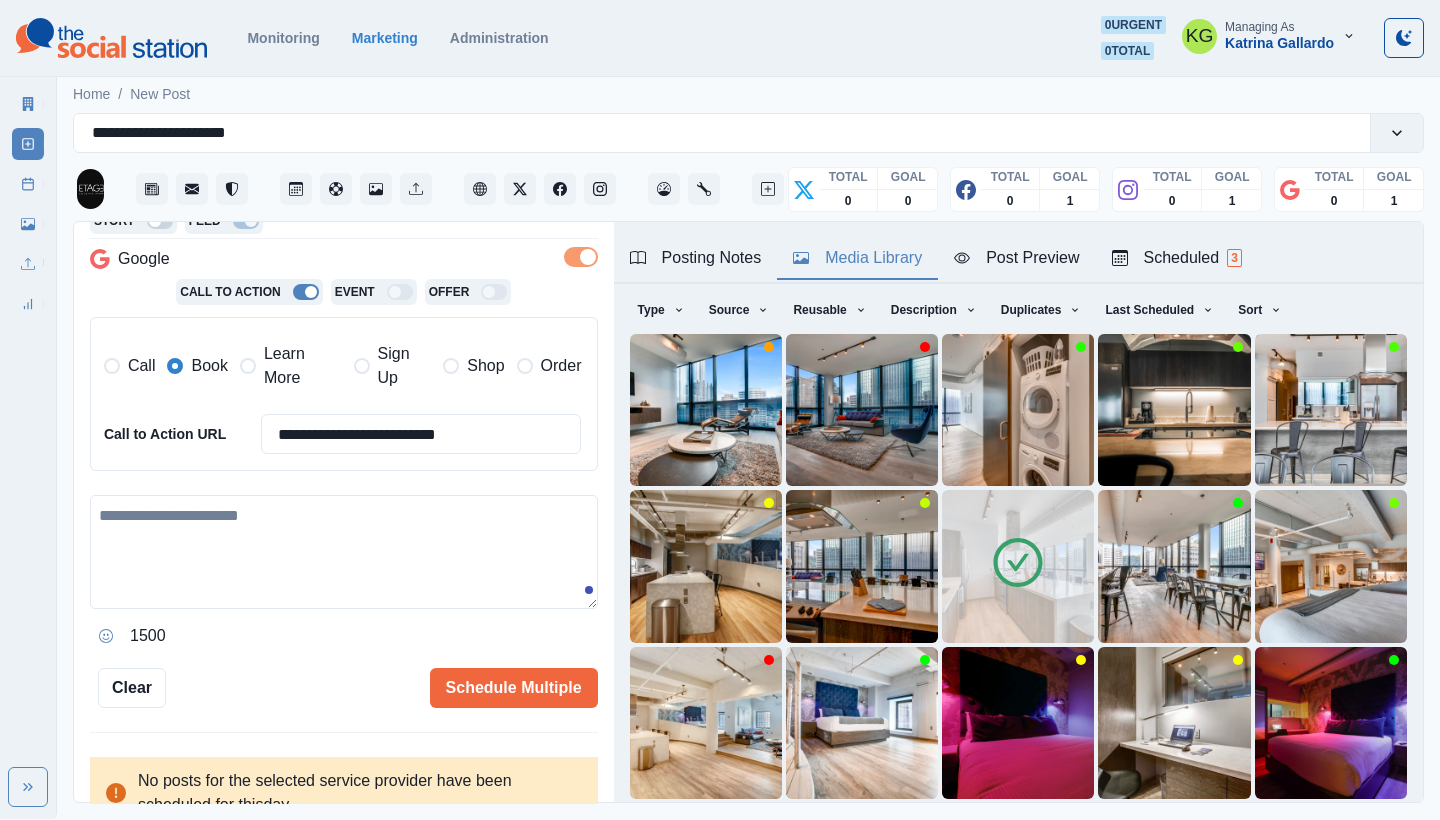 click at bounding box center (344, 552) 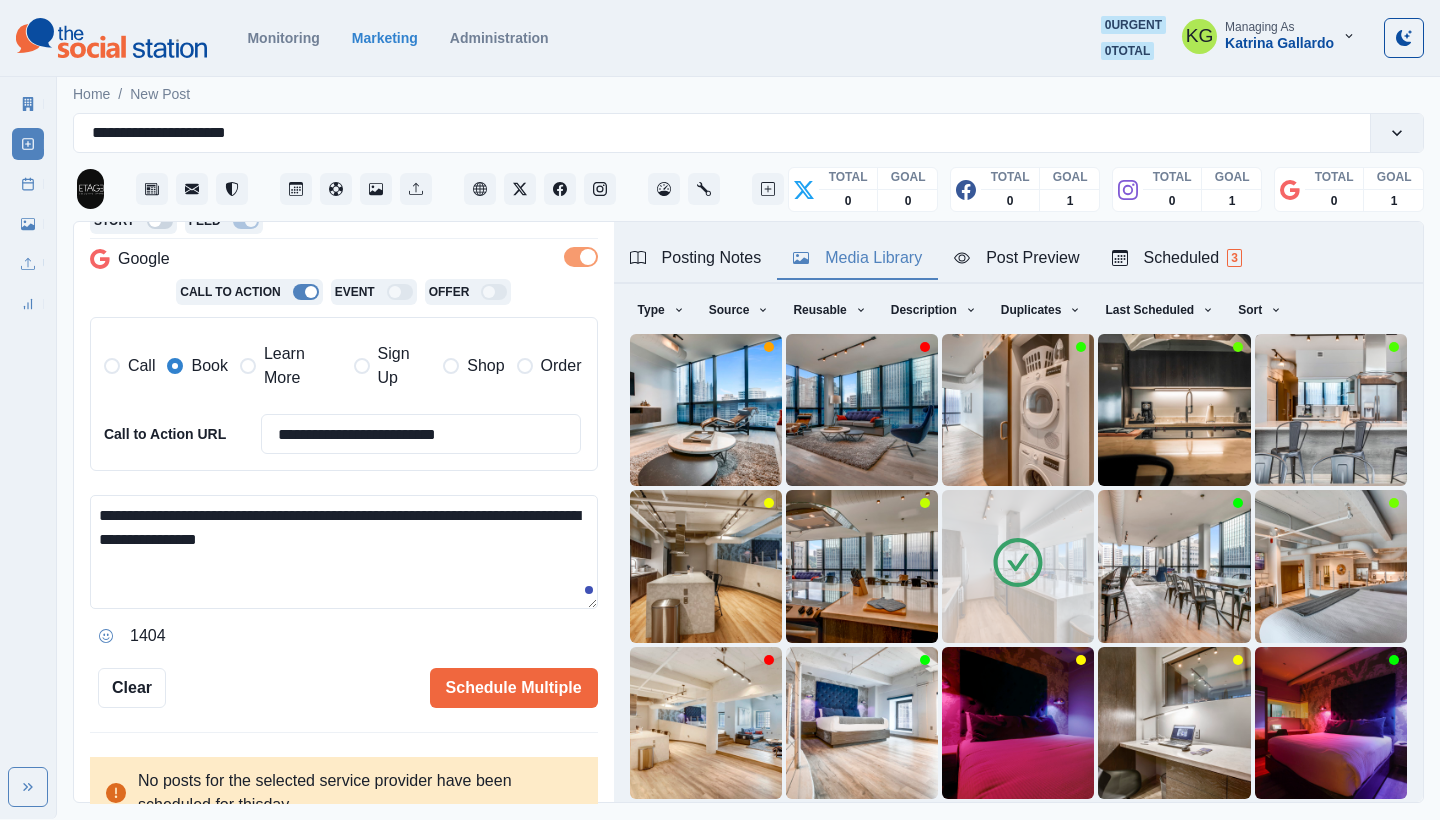 click on "**********" at bounding box center (344, 552) 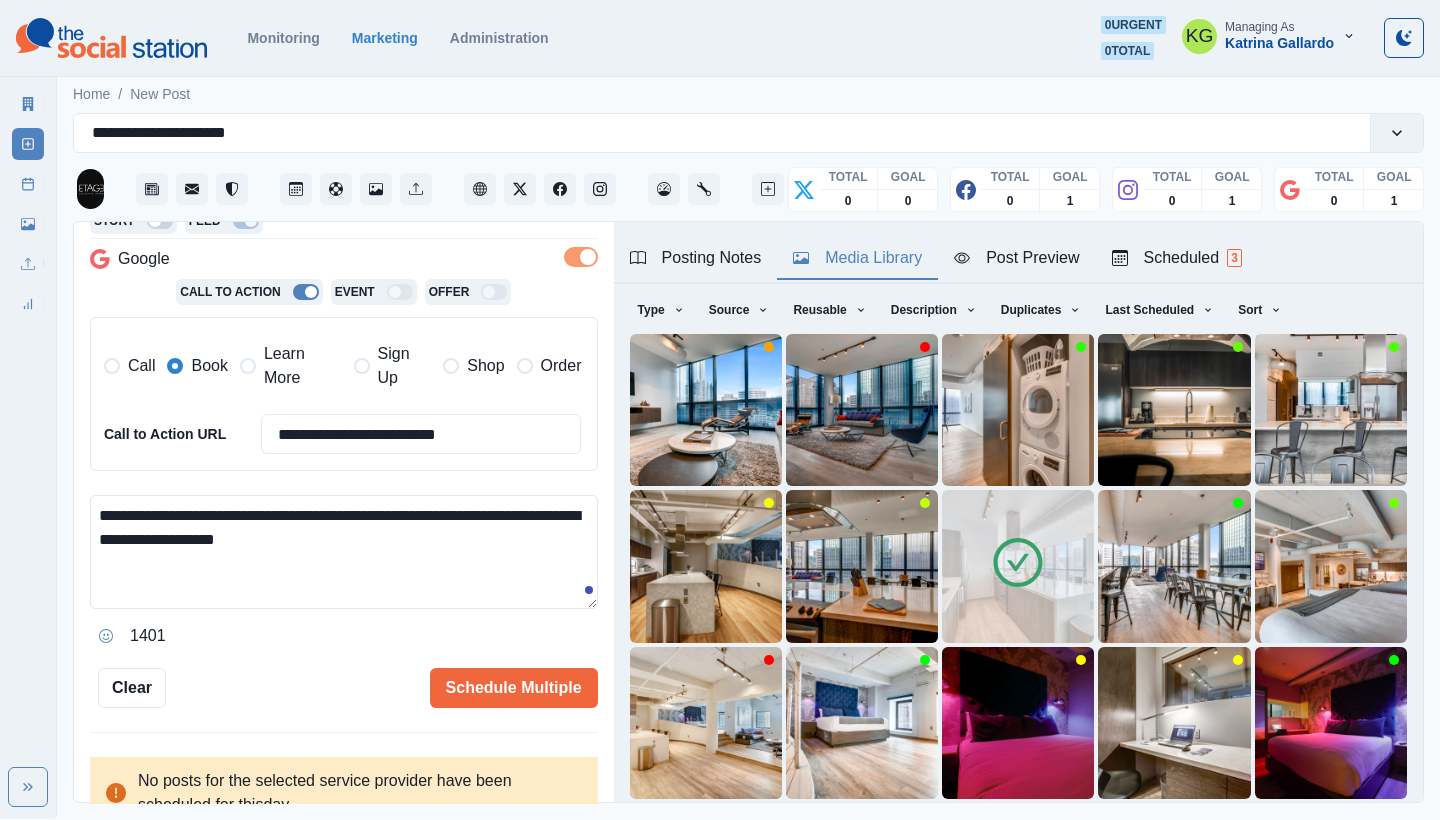 drag, startPoint x: 228, startPoint y: 528, endPoint x: 196, endPoint y: 528, distance: 32 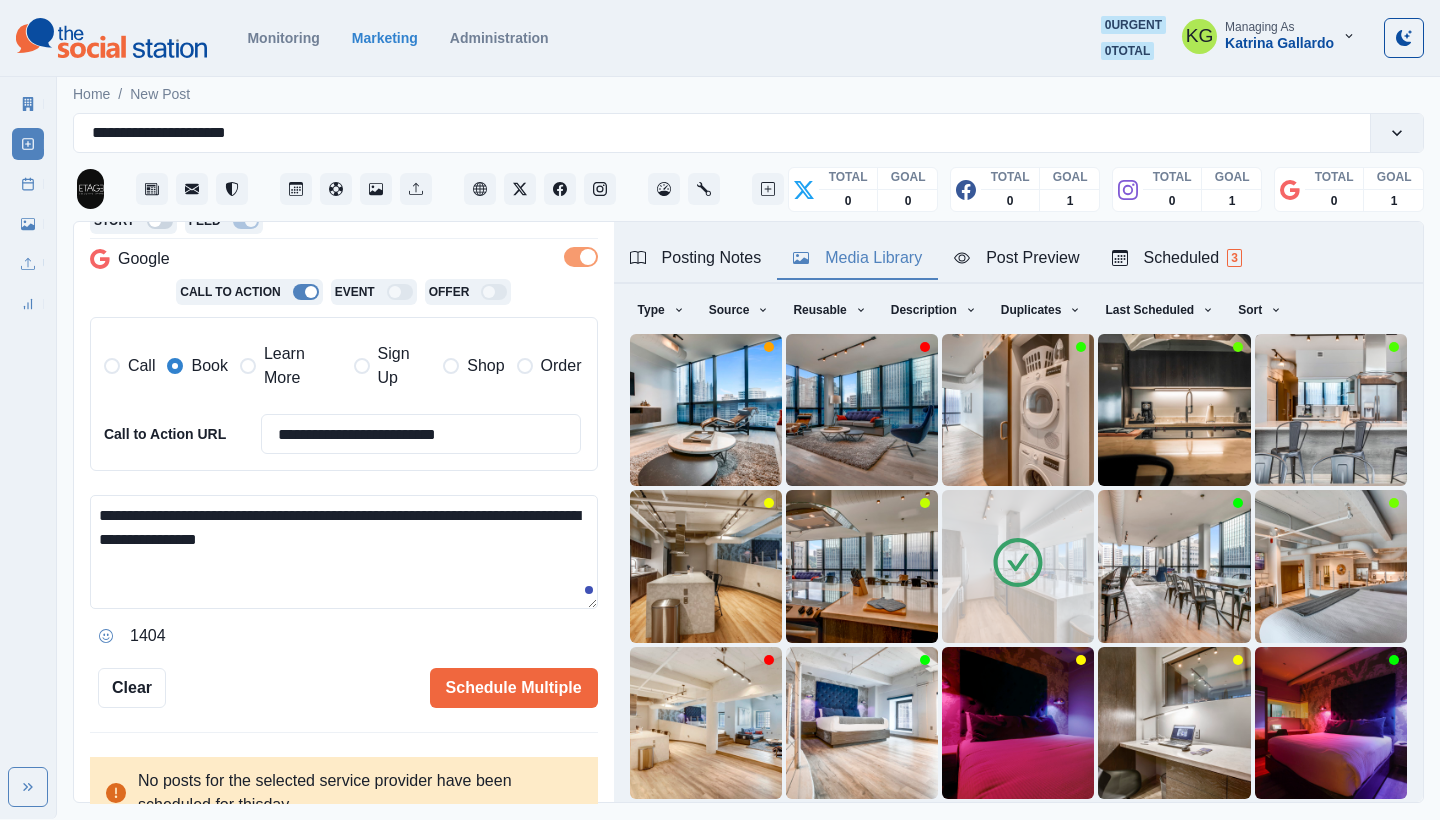 click on "Upload Type Any Image Video Source Any Upload Social Manager Found: Instagram Found: Google Customer Photo Found: TripAdvisor Review Found: Yelp Review Reusable Any Yes No Description Any Missing Description Duplicates Any Show Duplicated Media Last Scheduled Any Over A Month Ago Over 3 Months Ago Over 6 Months Ago Never Scheduled Sort Newest Media Oldest Media Most Recently Scheduled Least Recently Scheduled 1 6 7 8 9 10 14" at bounding box center [1018, 544] 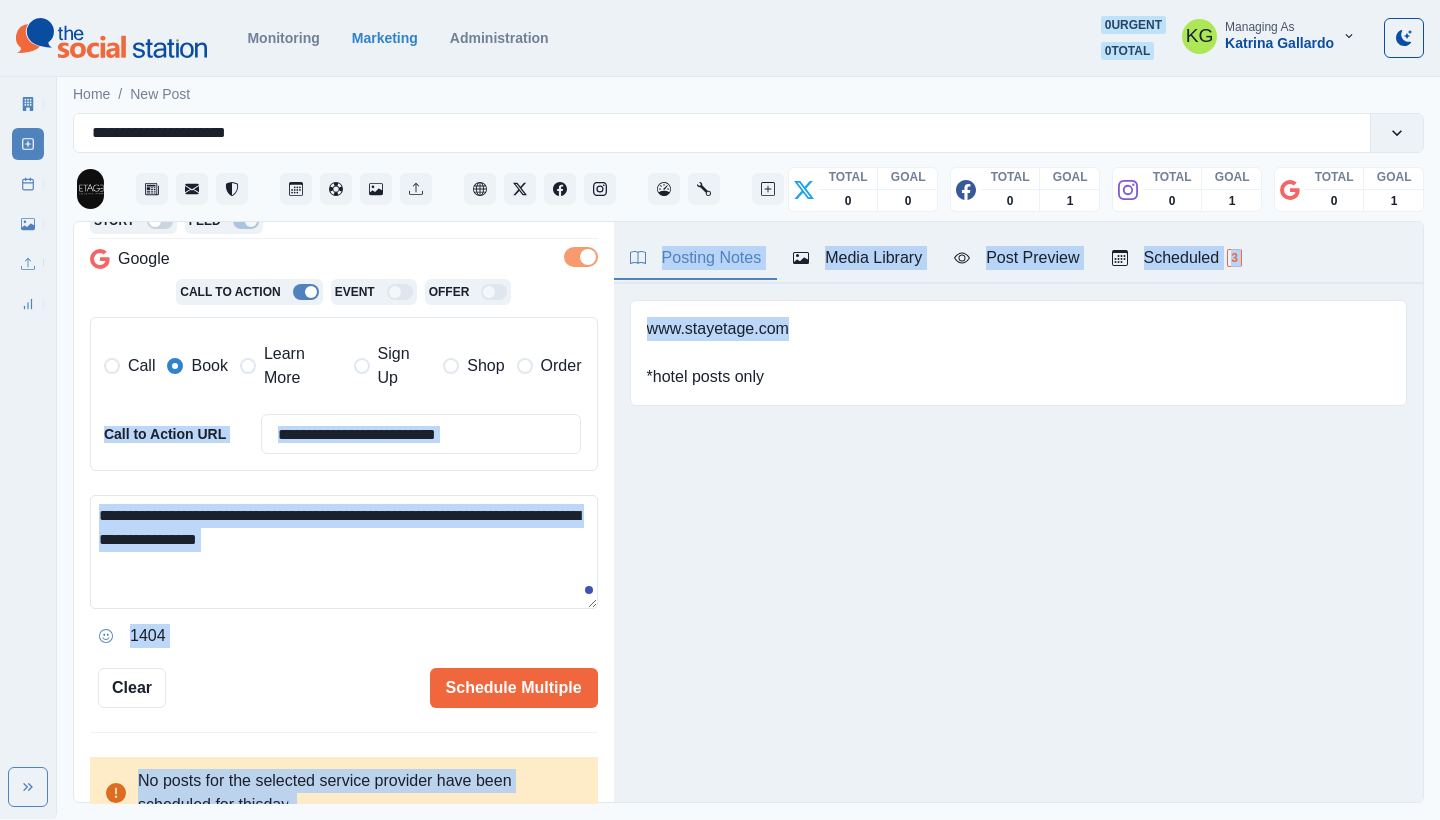 drag, startPoint x: 809, startPoint y: 323, endPoint x: 600, endPoint y: 324, distance: 209.0024 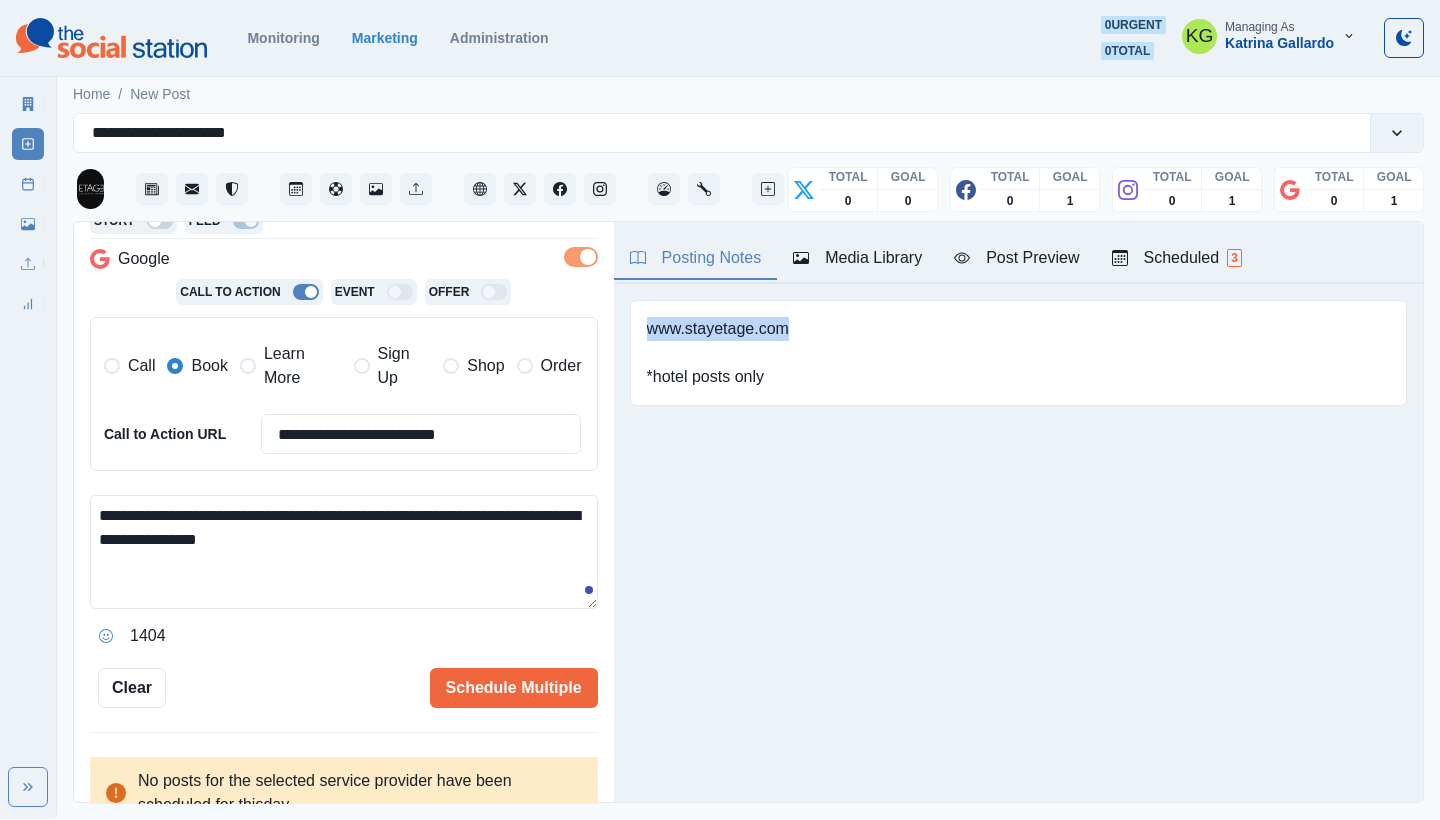 drag, startPoint x: 813, startPoint y: 329, endPoint x: 646, endPoint y: 328, distance: 167.00299 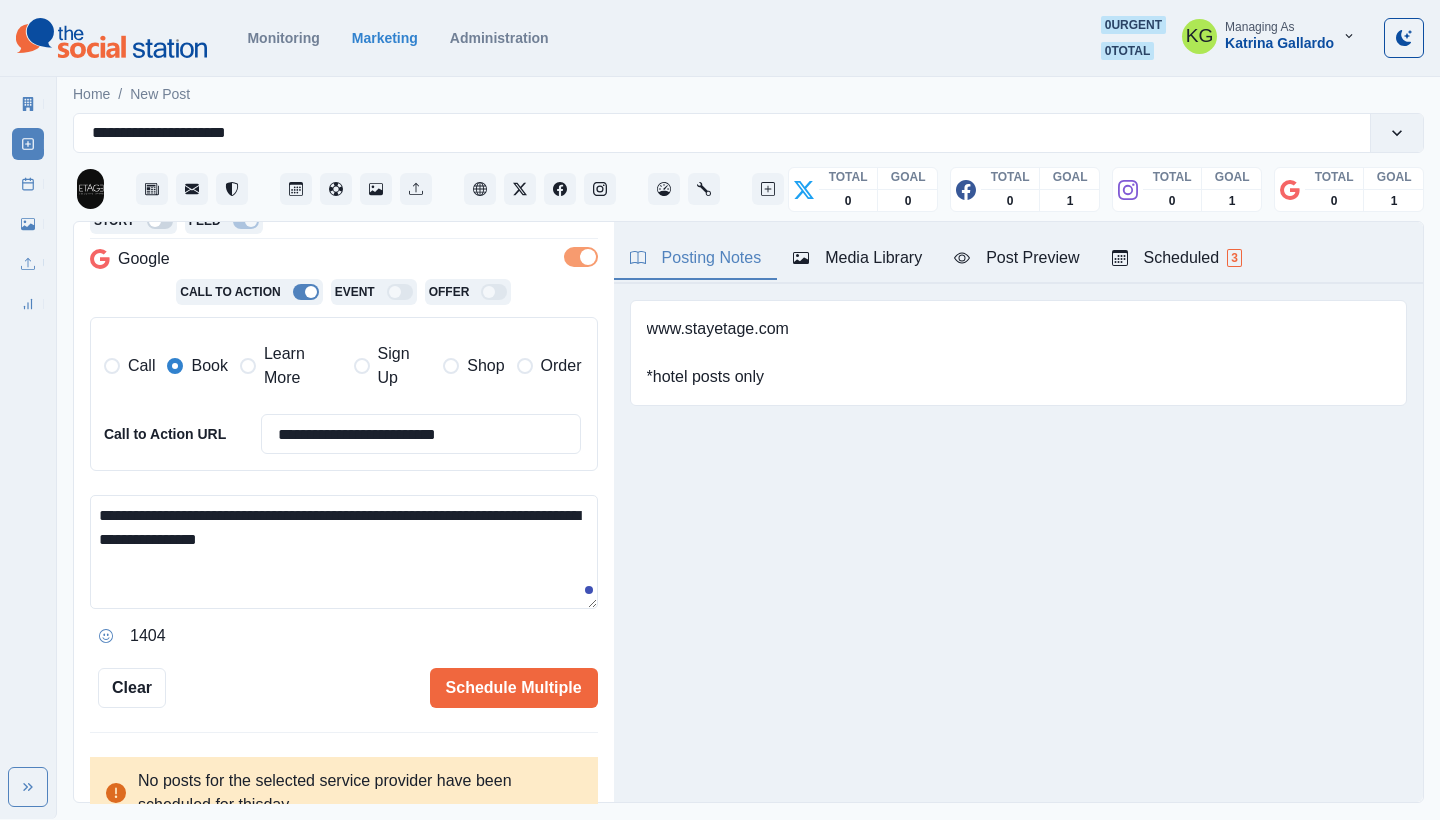 click on "**********" at bounding box center (344, 552) 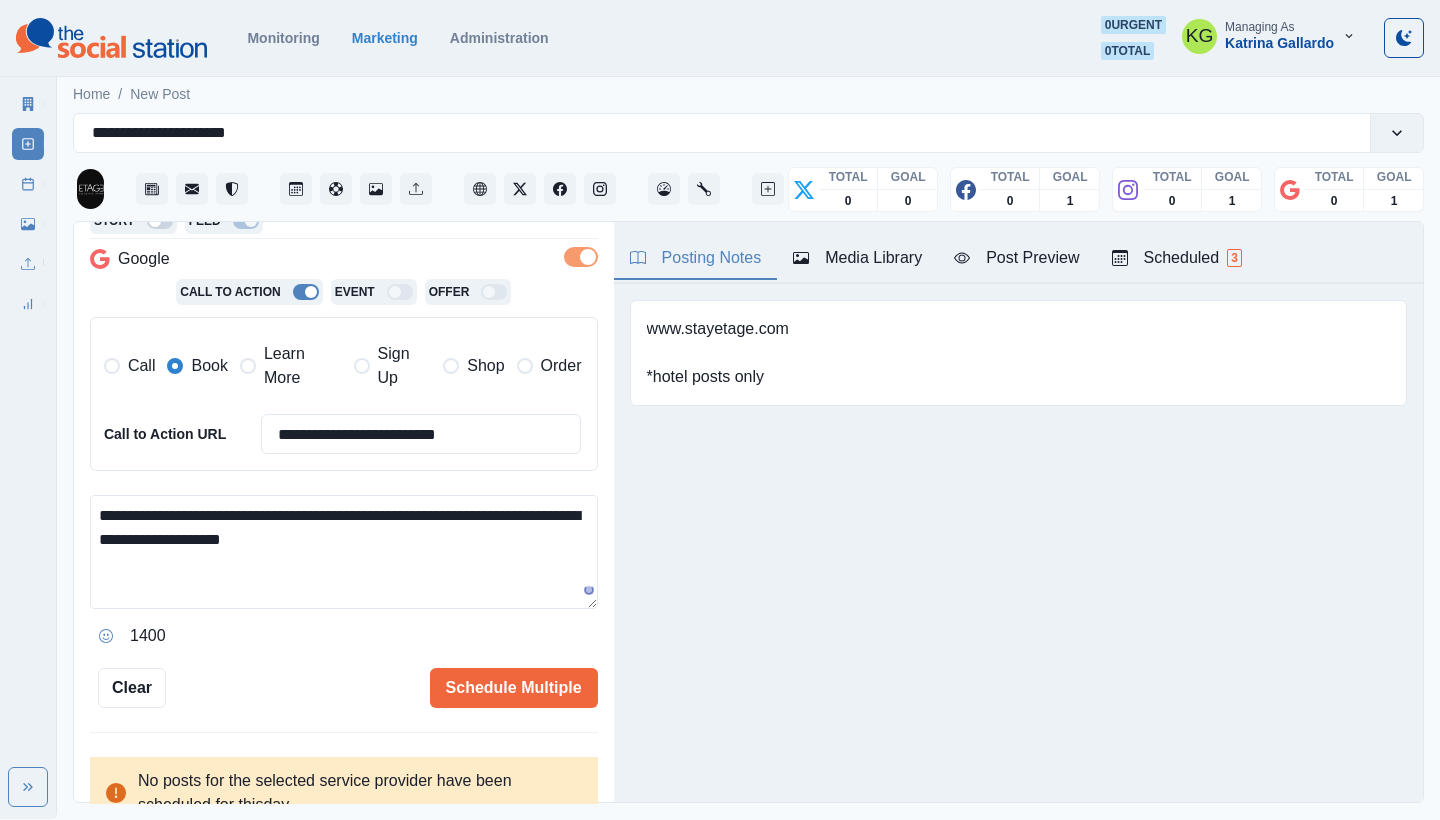 paste on "**********" 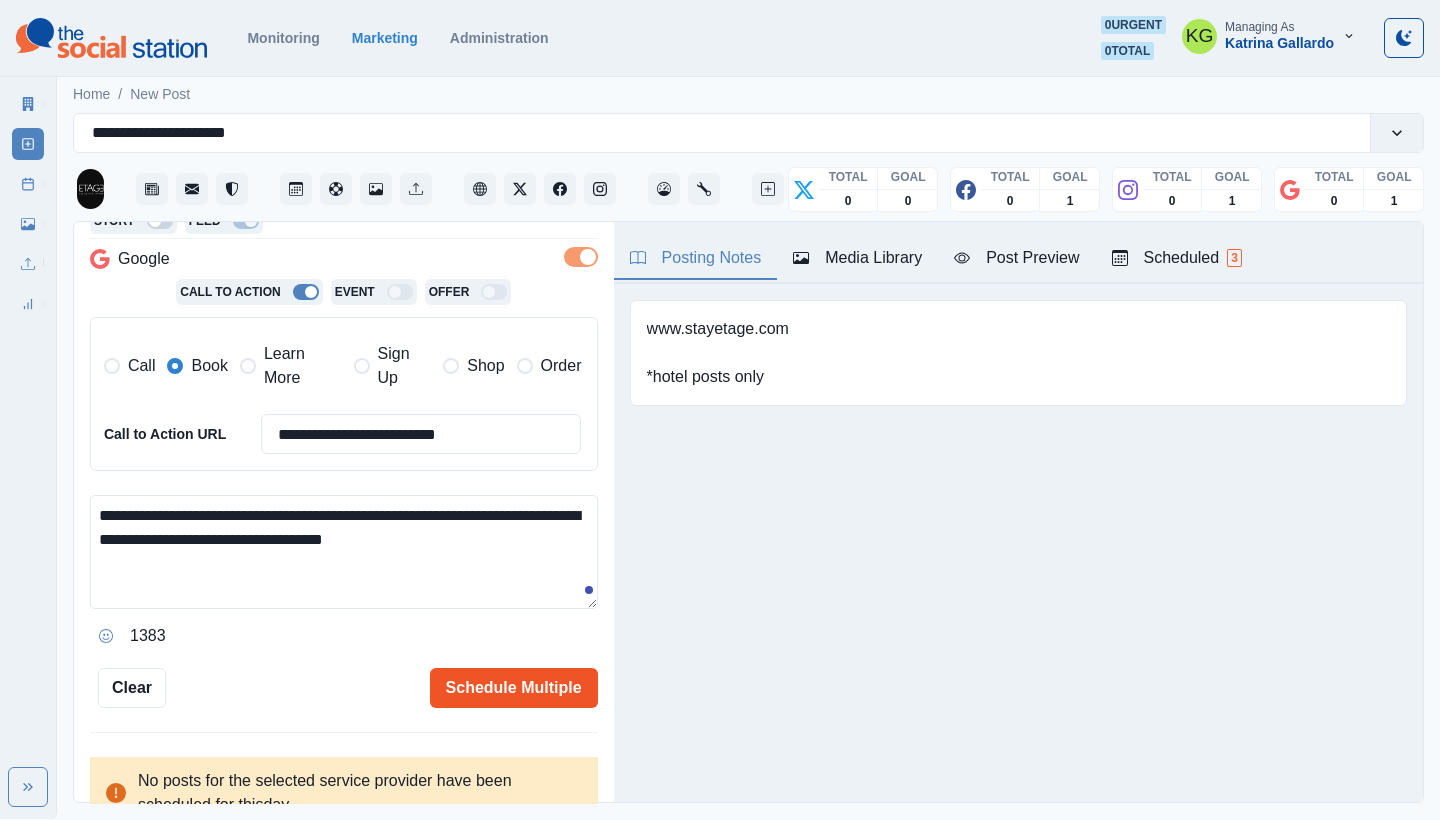 type on "**********" 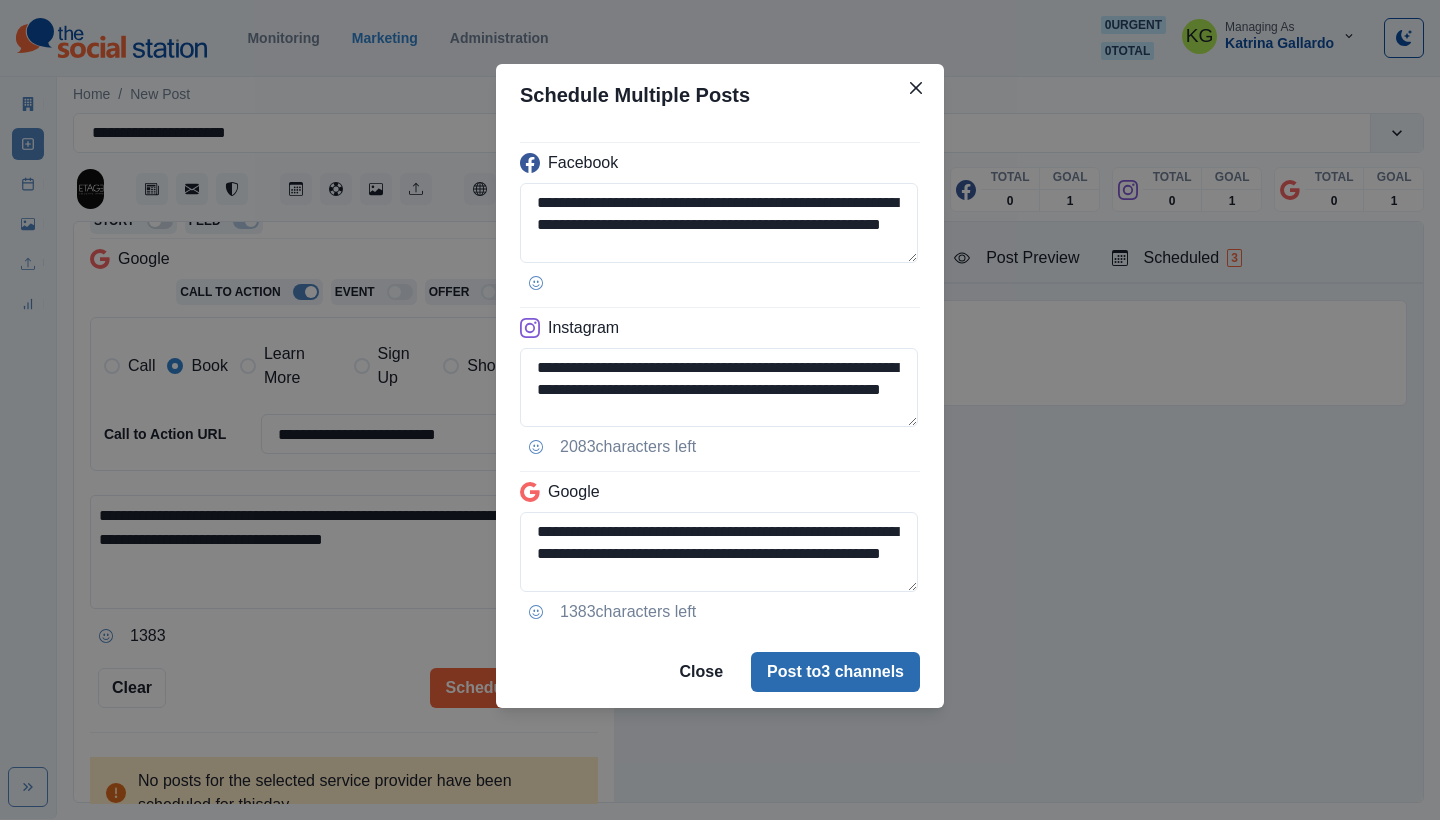 click on "Post to  3   channels" at bounding box center [835, 672] 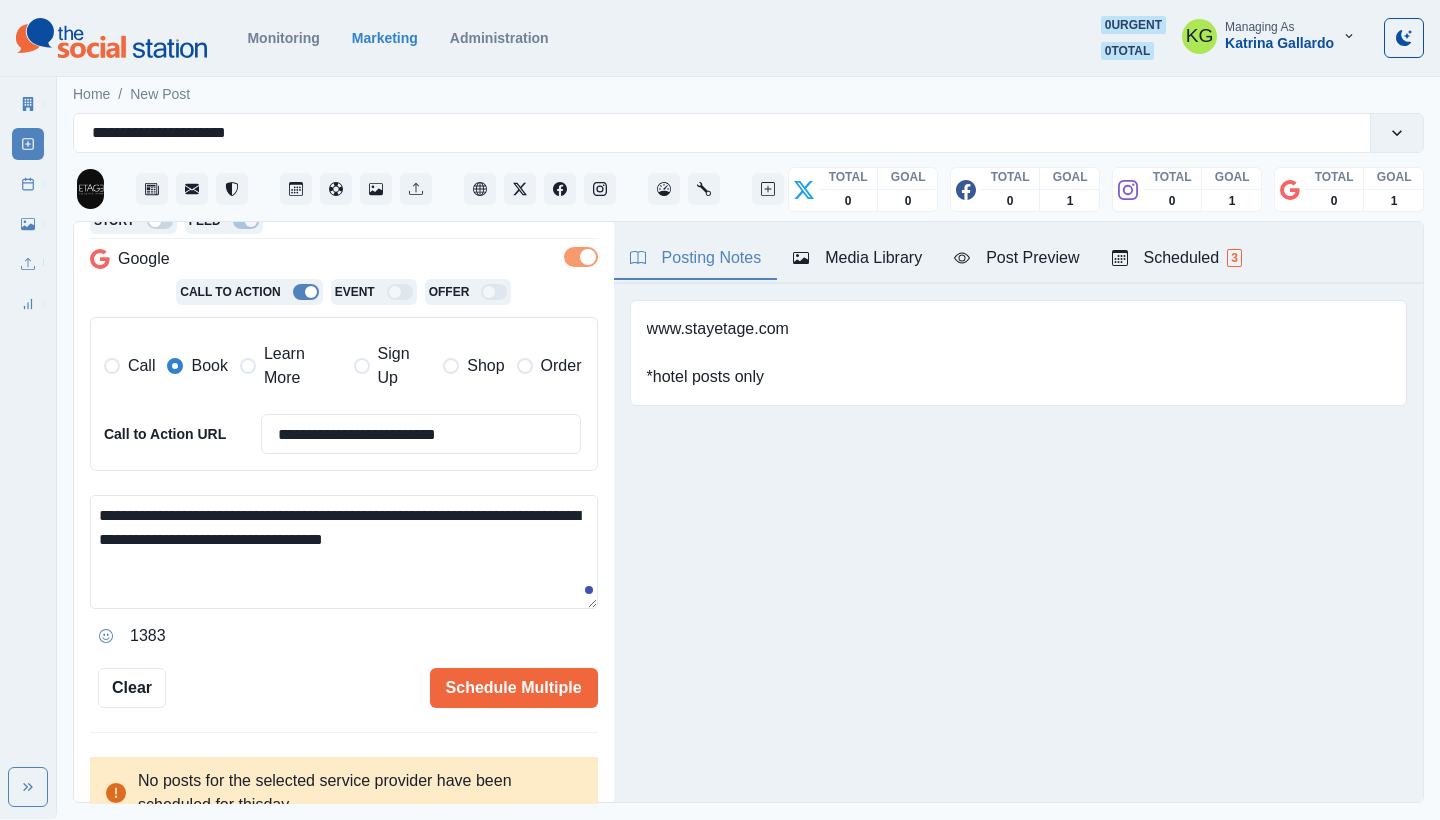 type 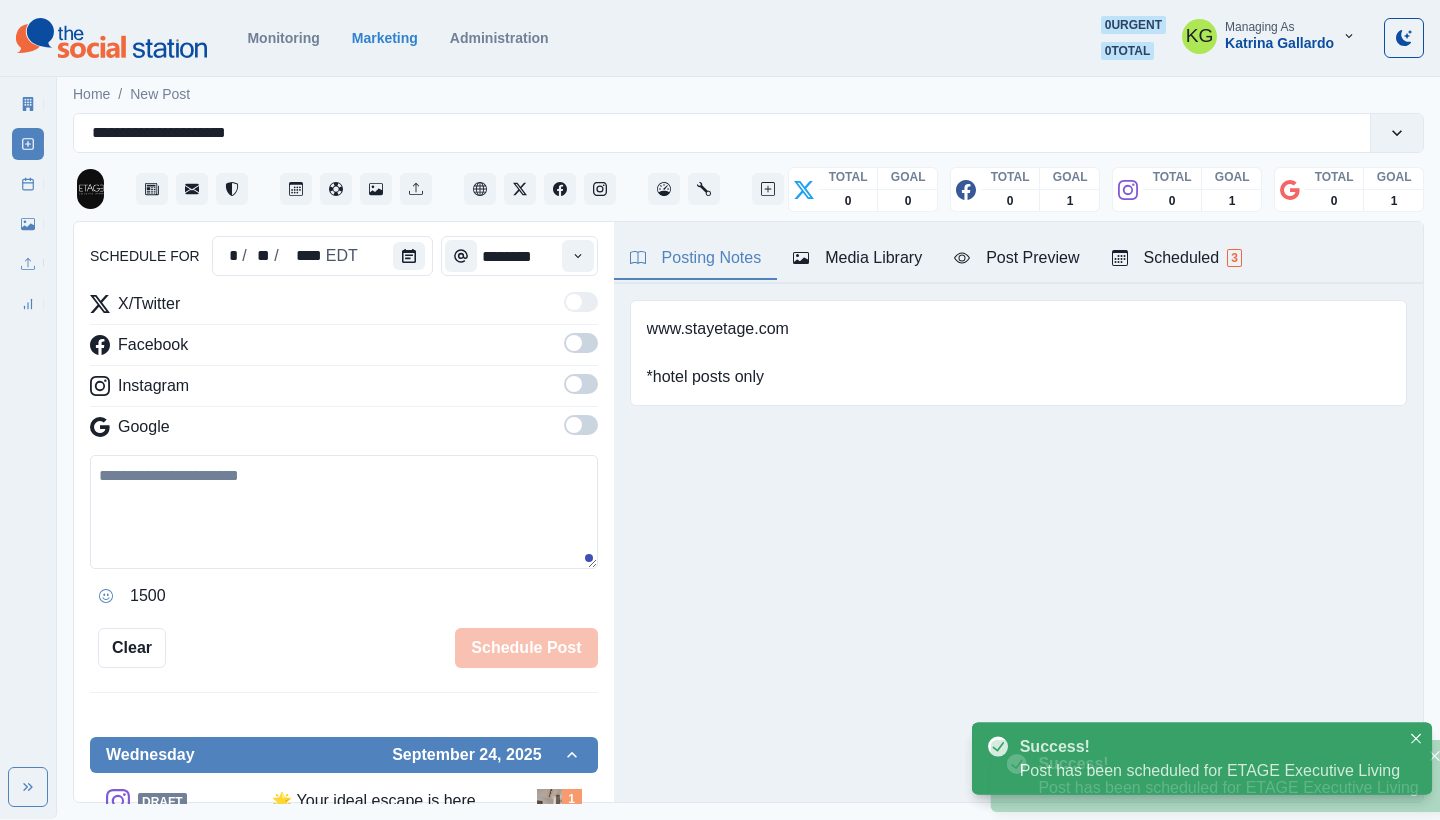 scroll, scrollTop: 122, scrollLeft: 0, axis: vertical 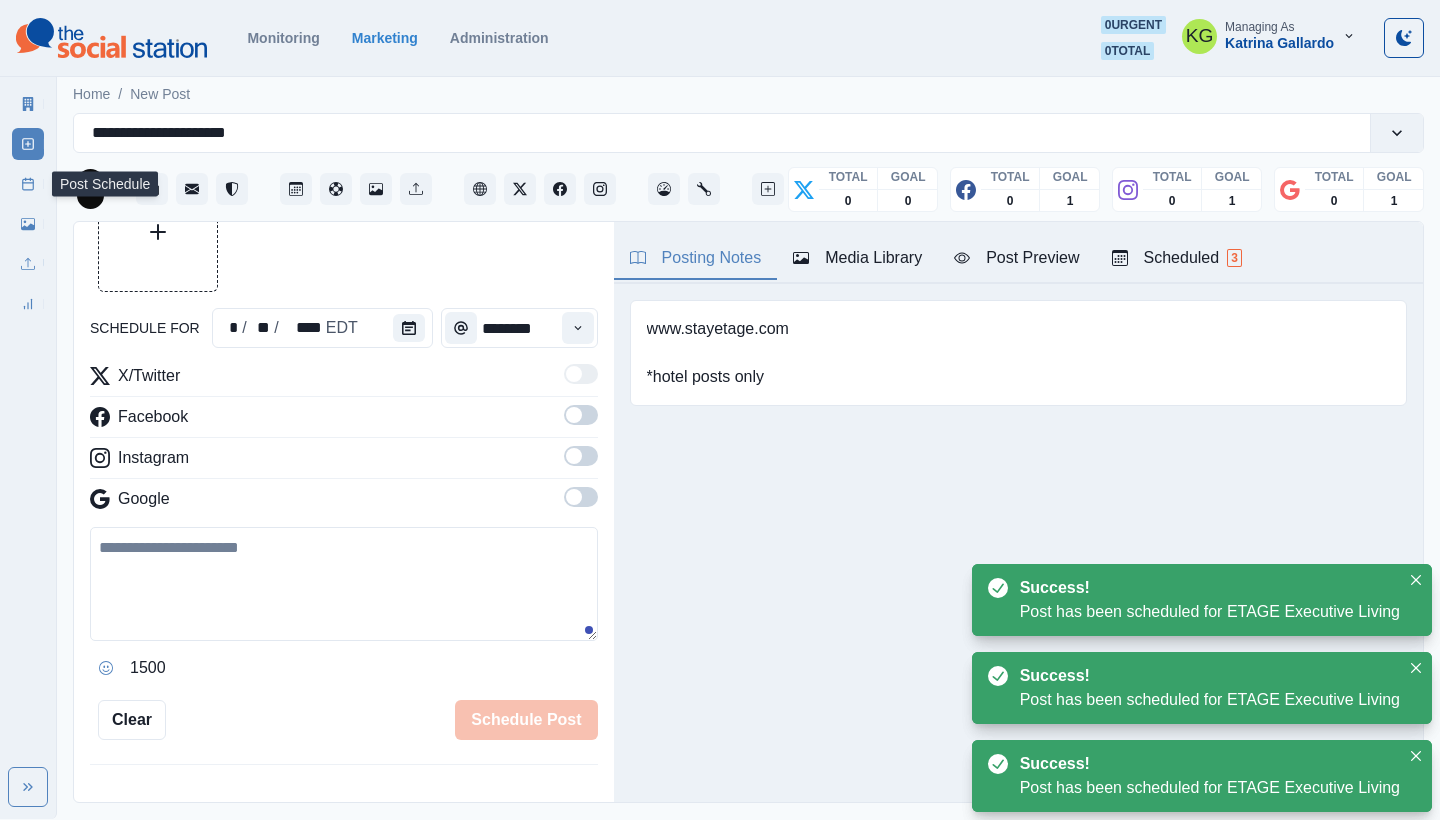 click on "Post Schedule" at bounding box center (28, 184) 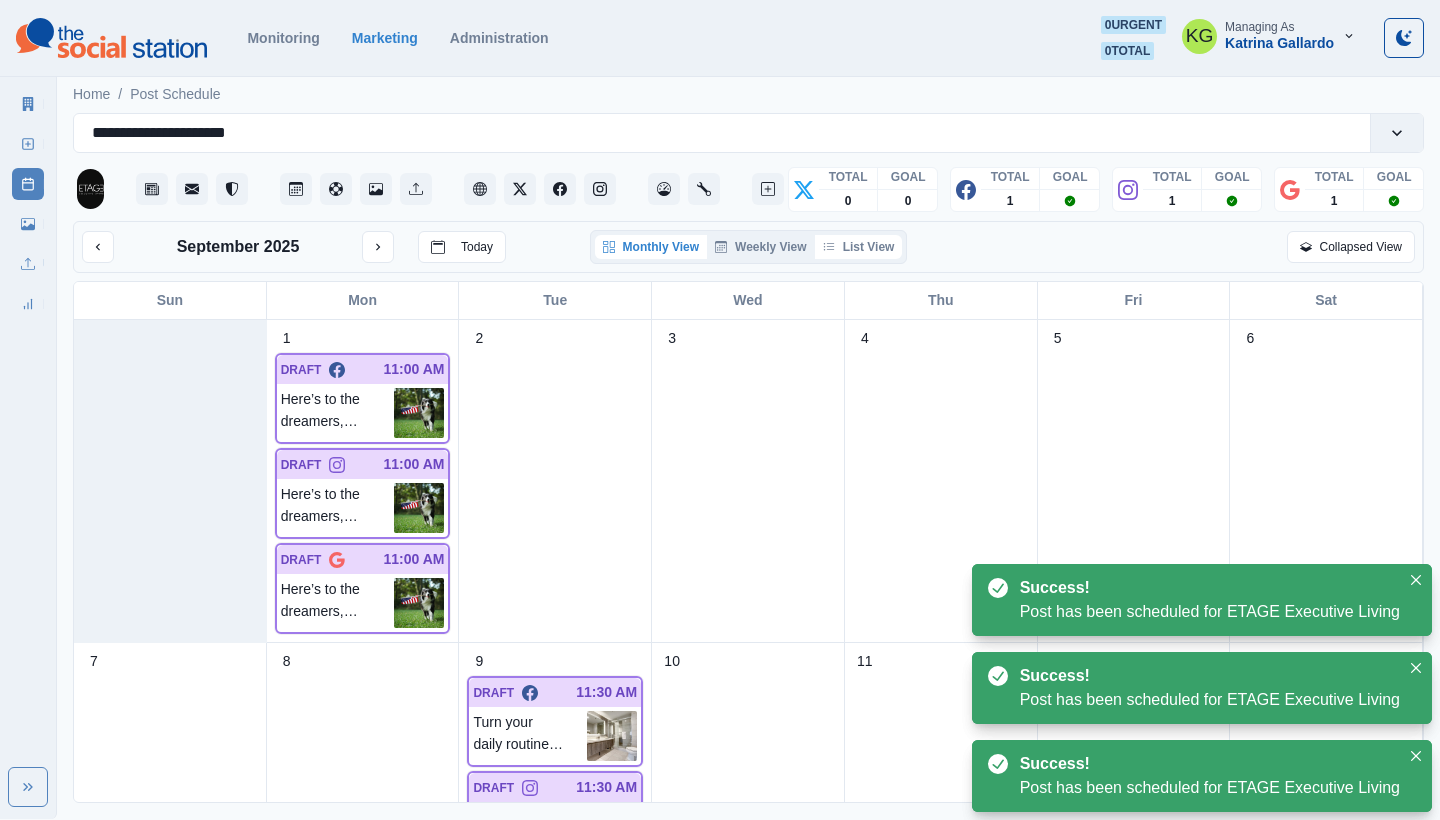 click on "List View" at bounding box center [859, 247] 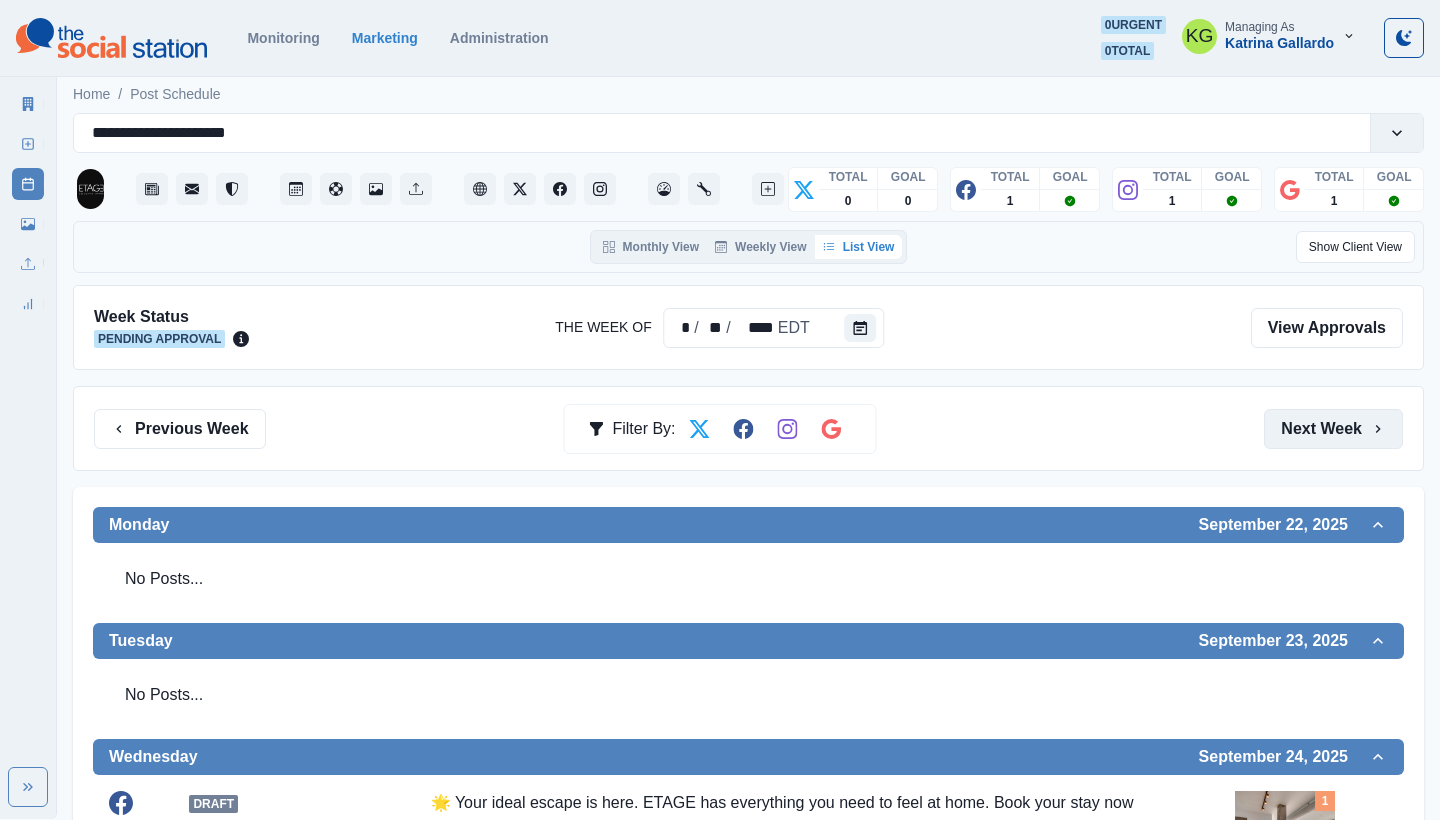 scroll, scrollTop: 0, scrollLeft: 0, axis: both 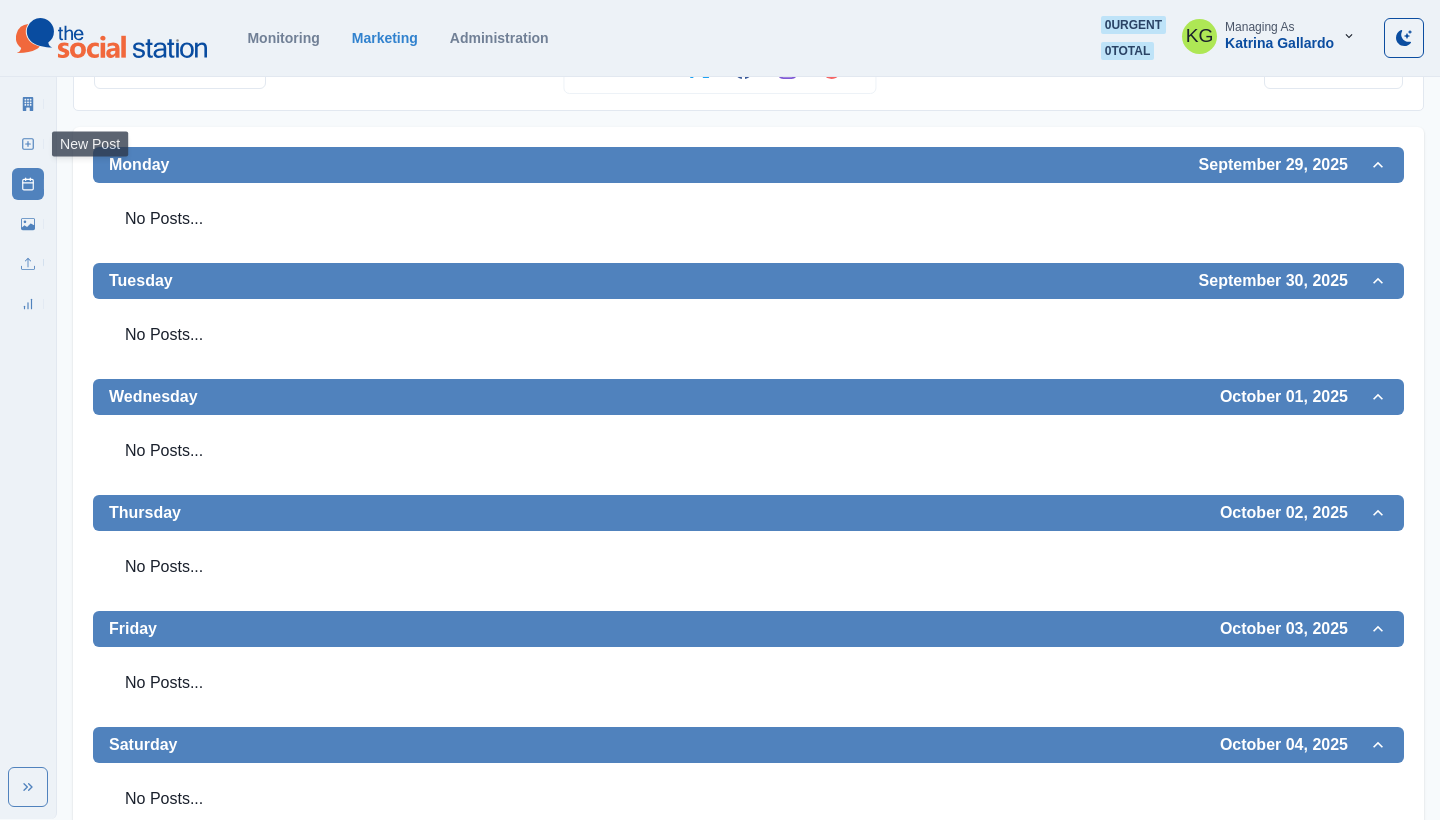 click 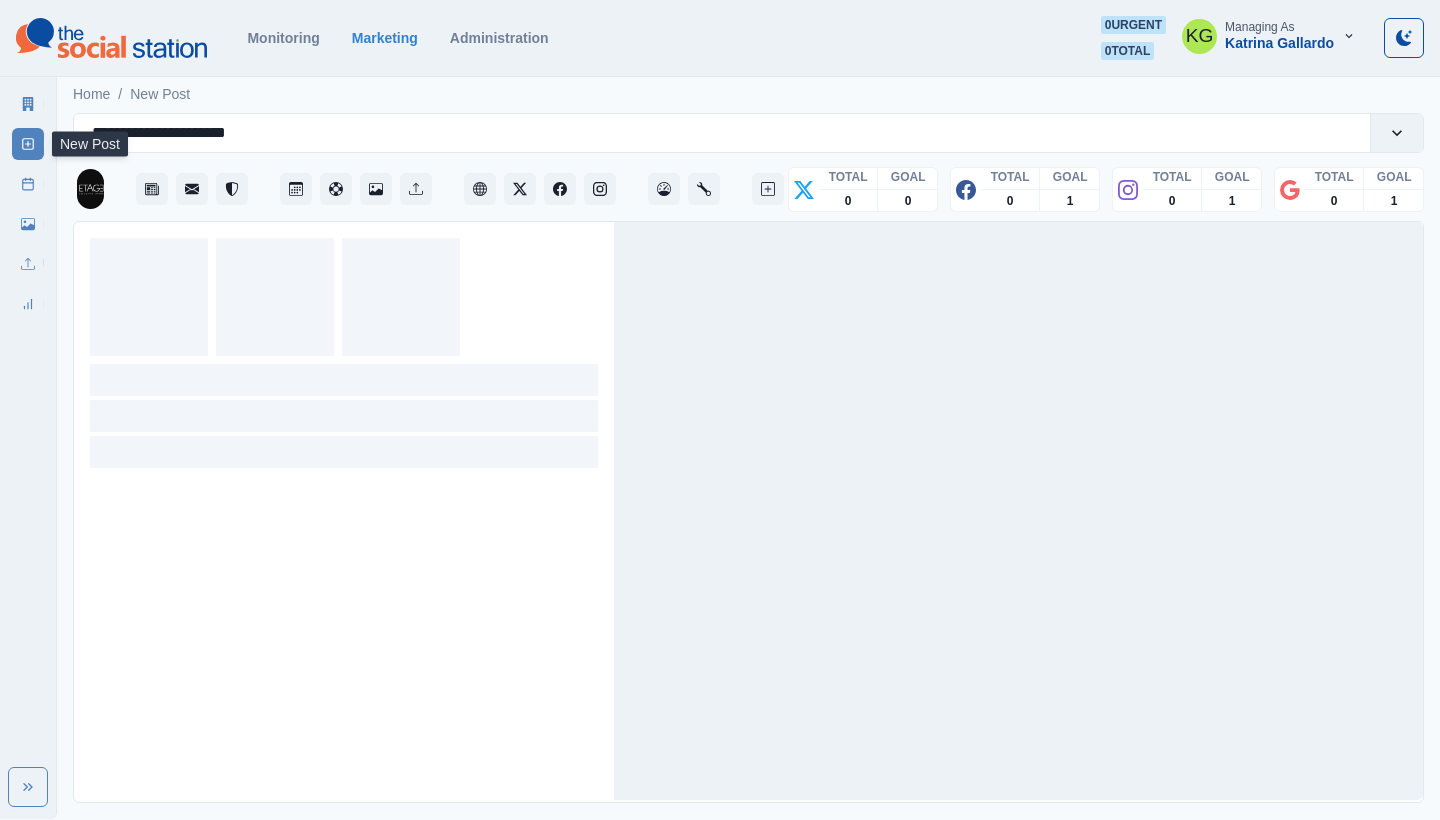 scroll, scrollTop: 0, scrollLeft: 0, axis: both 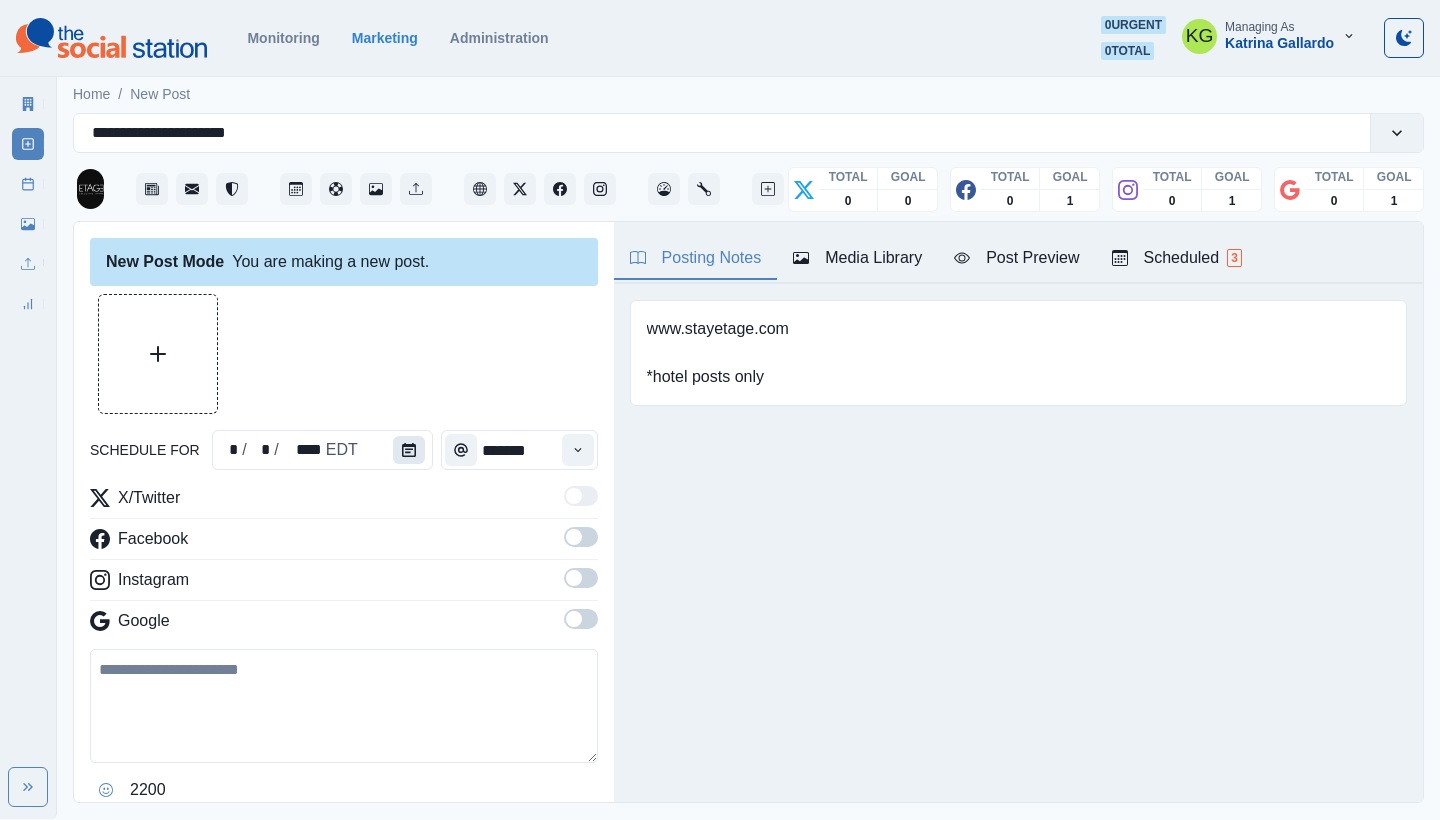 click at bounding box center (409, 450) 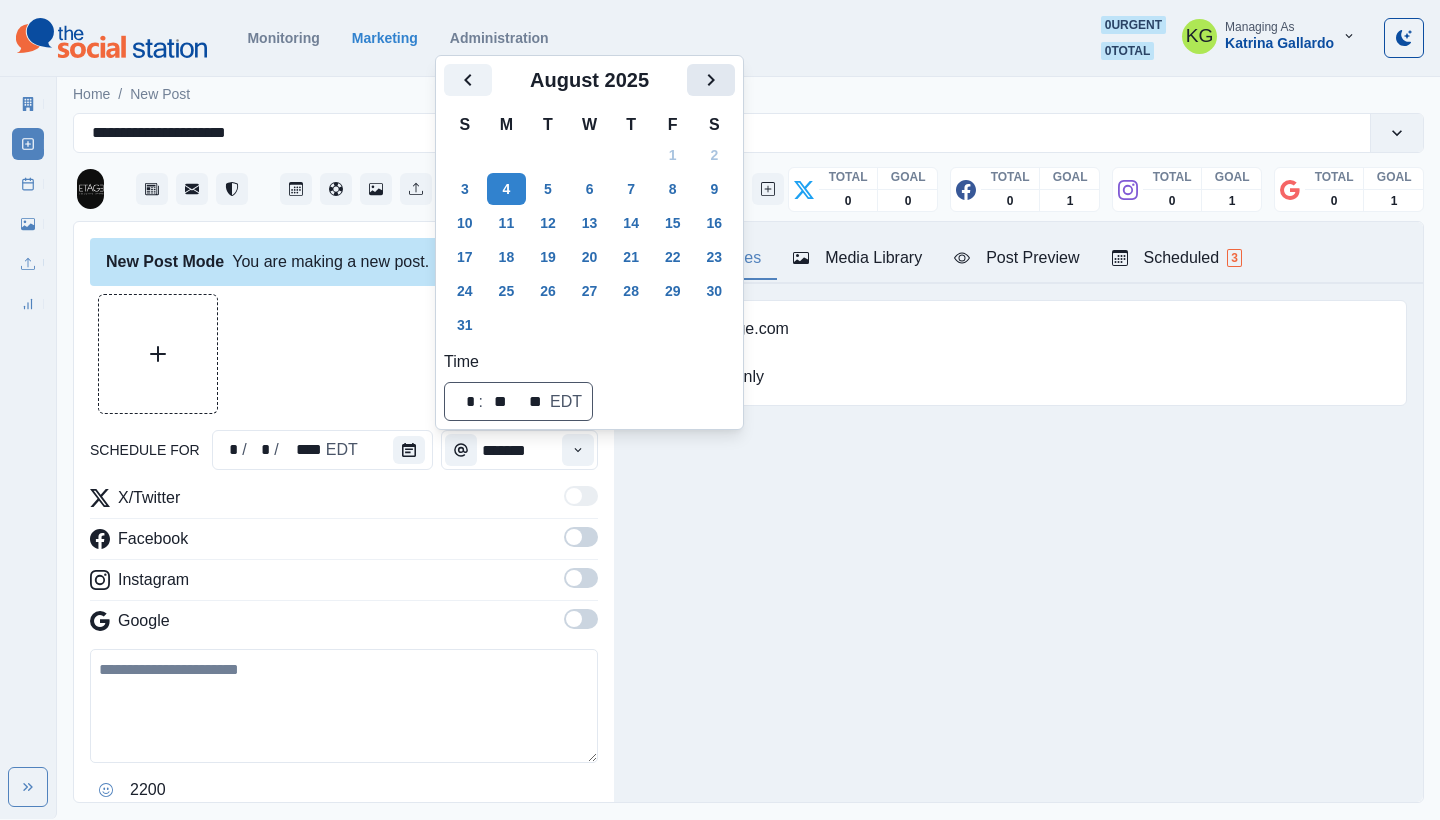 click 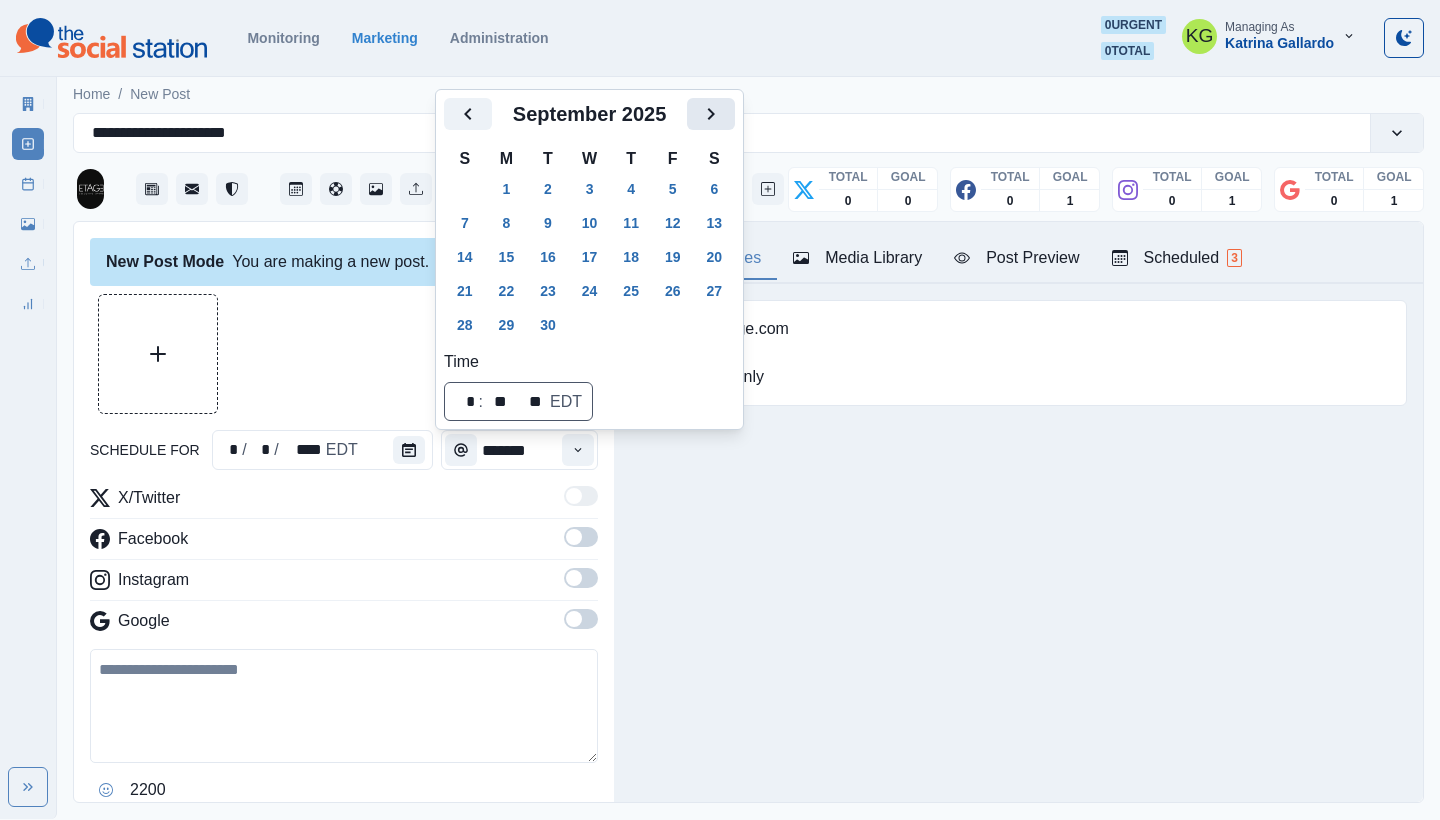 click on "Home / New Post" at bounding box center (748, 88) 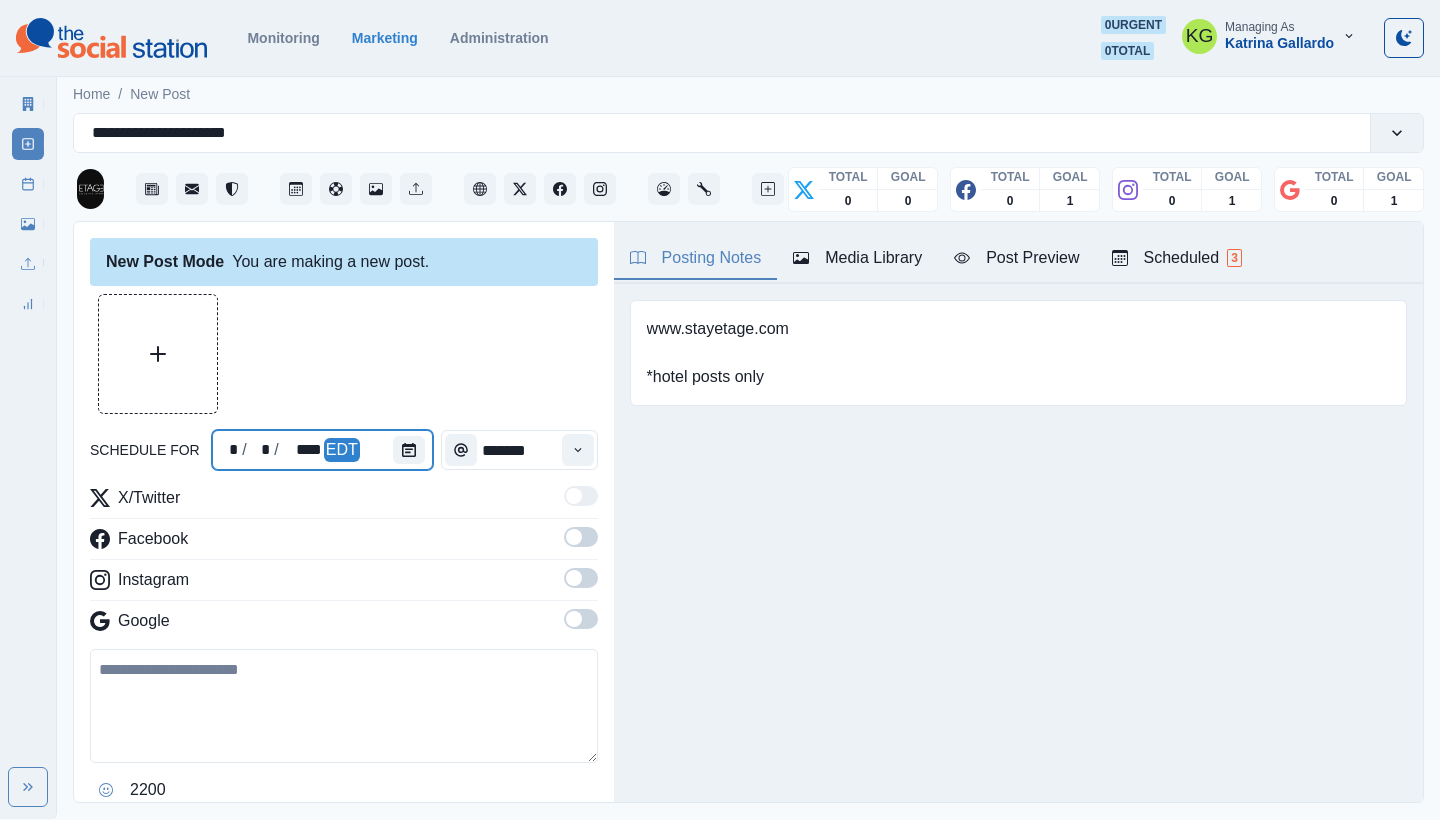 click at bounding box center (413, 450) 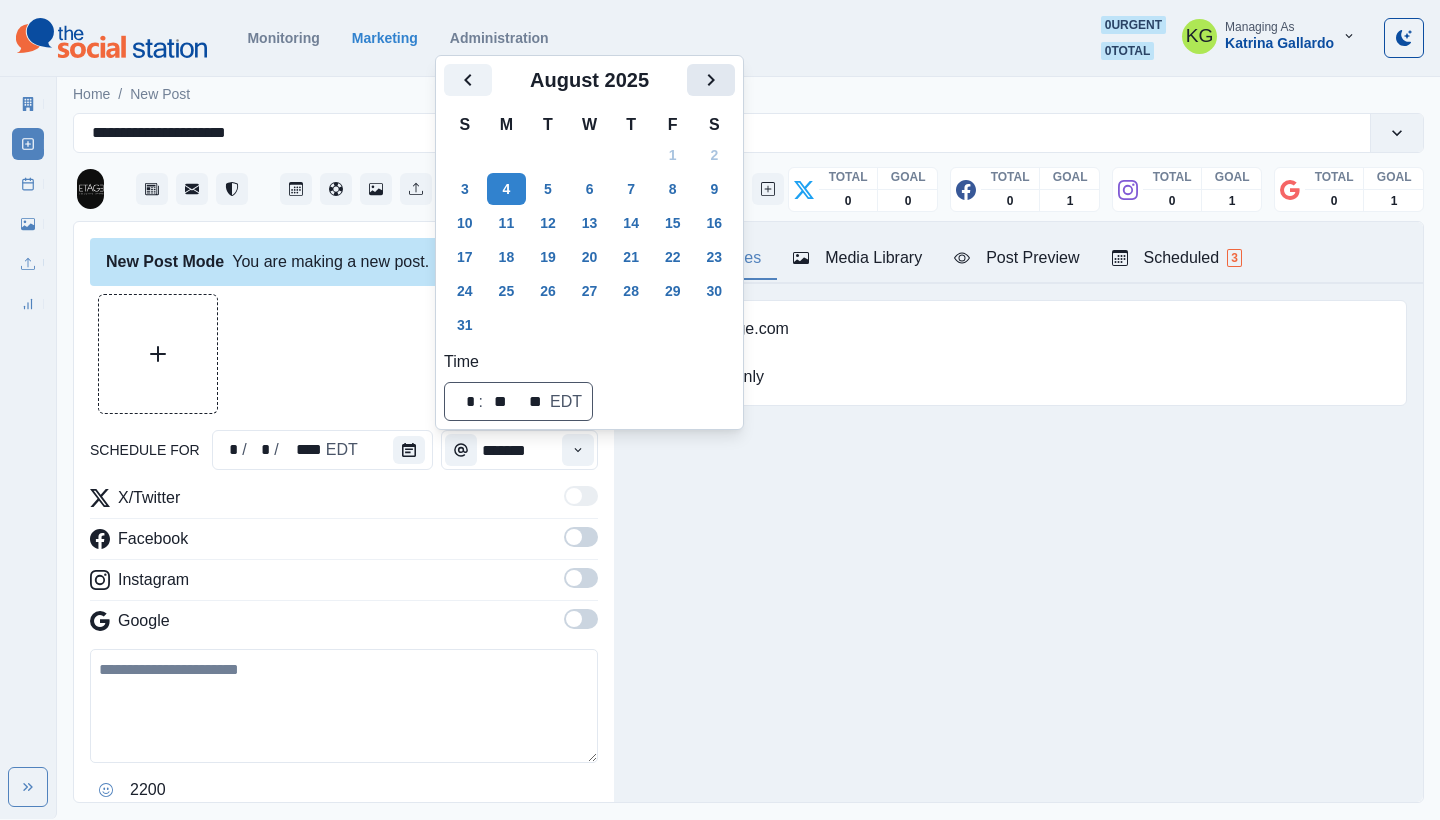 click 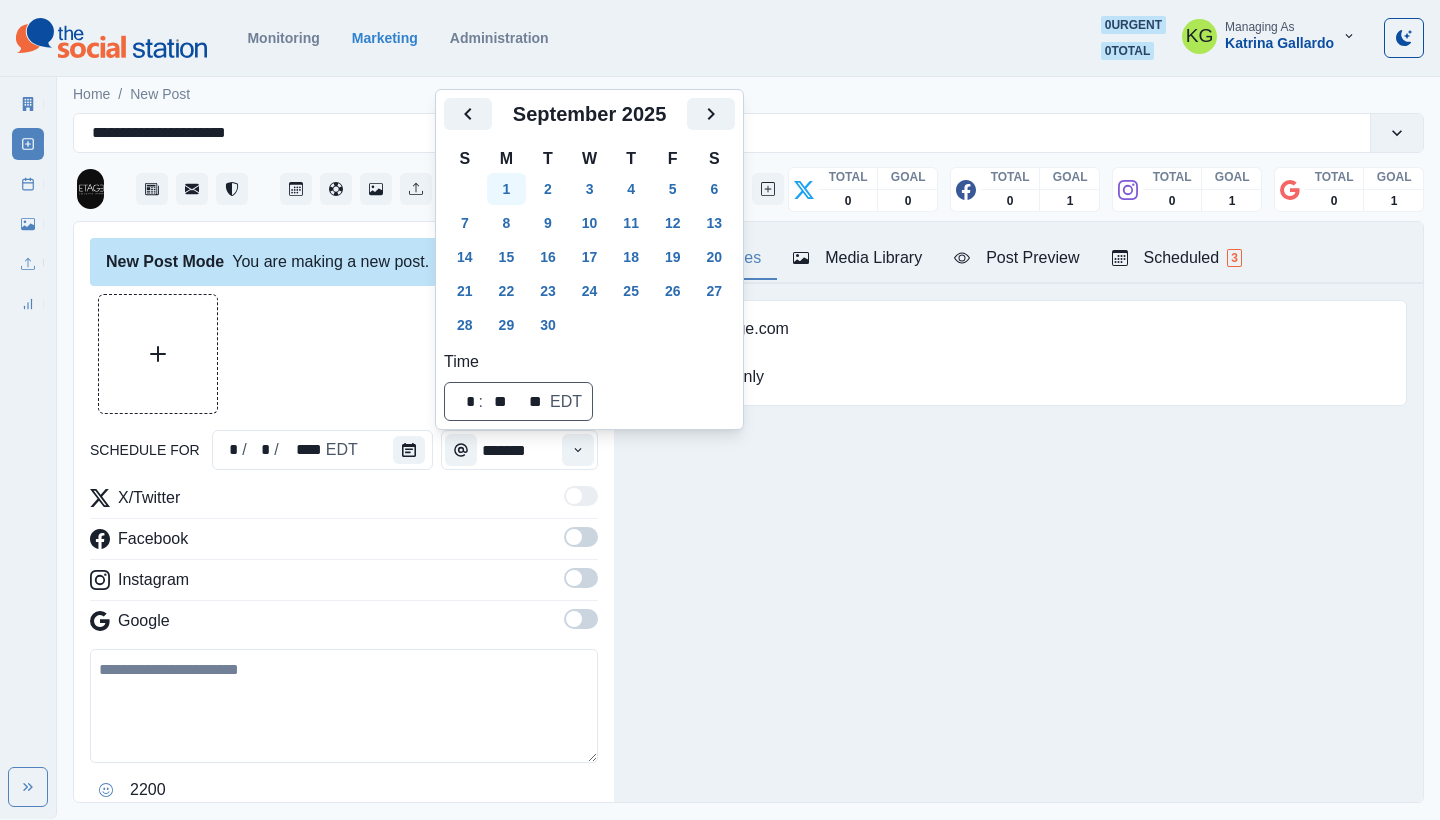 click on "1" at bounding box center [507, 189] 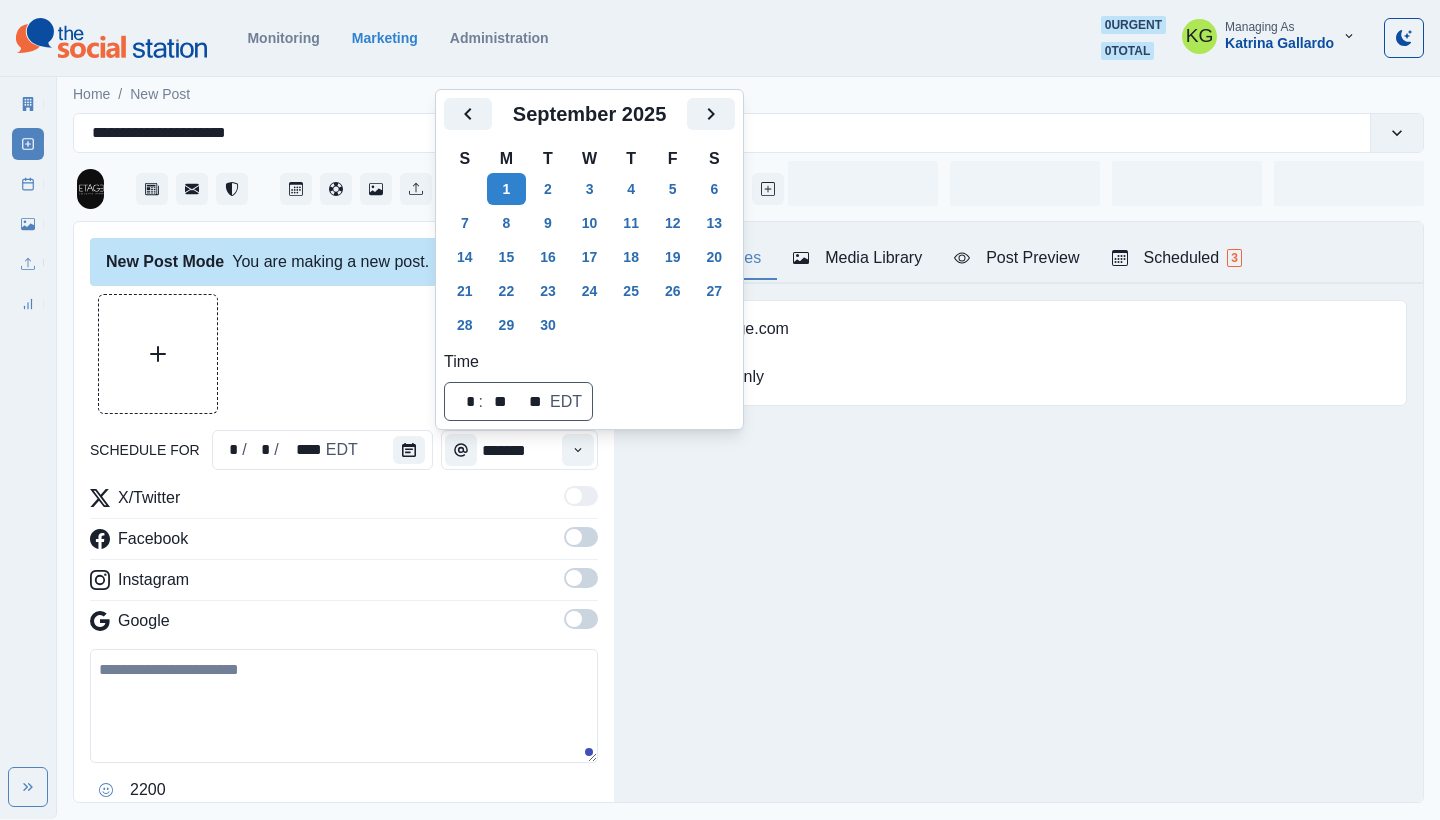 click on "New Post Mode You are making a new post. schedule for  * / * / **** EDT ******* X/Twitter Facebook Instagram Google
2200 Clear Schedule Post" at bounding box center (344, 513) 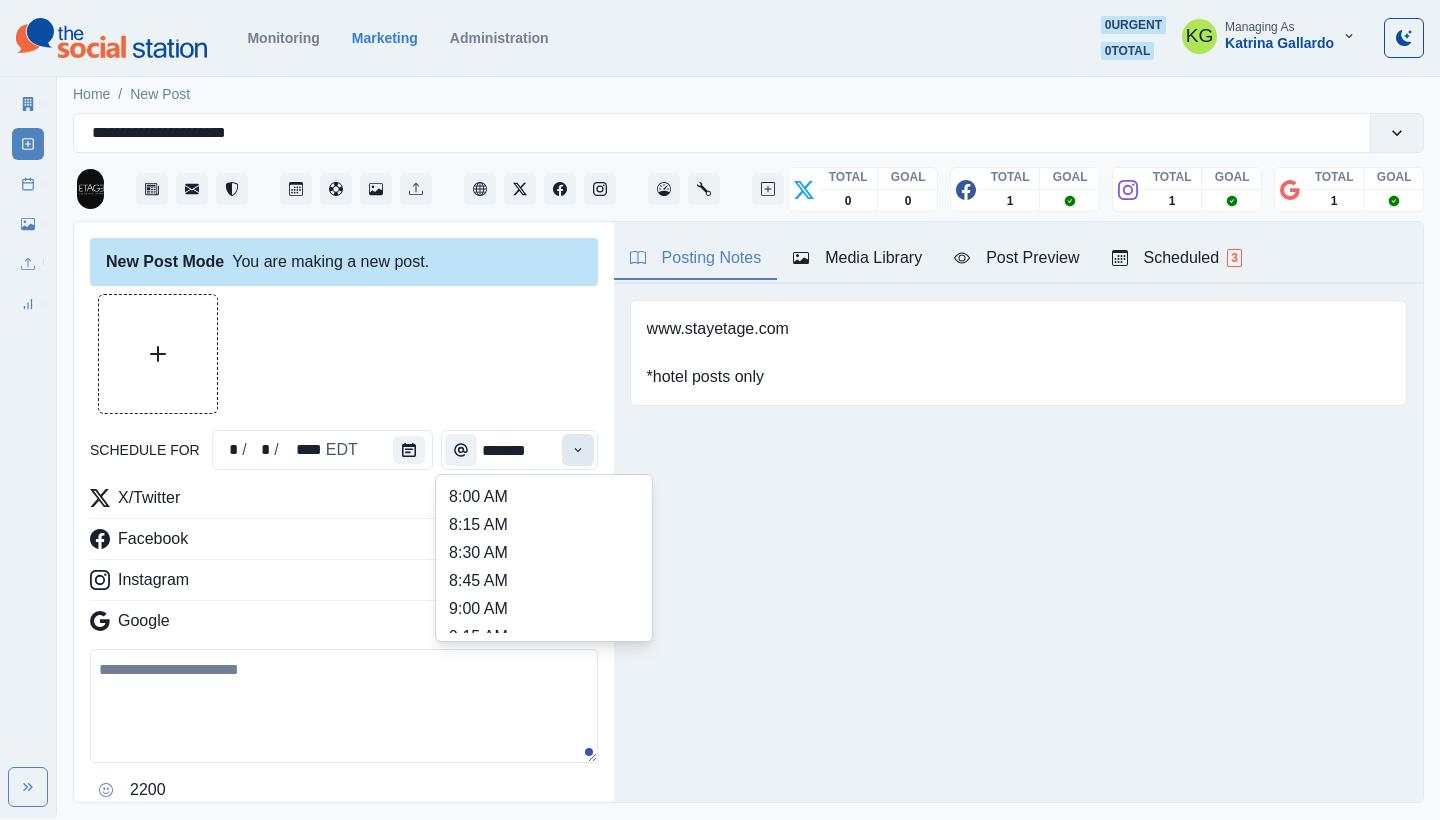 click at bounding box center (578, 450) 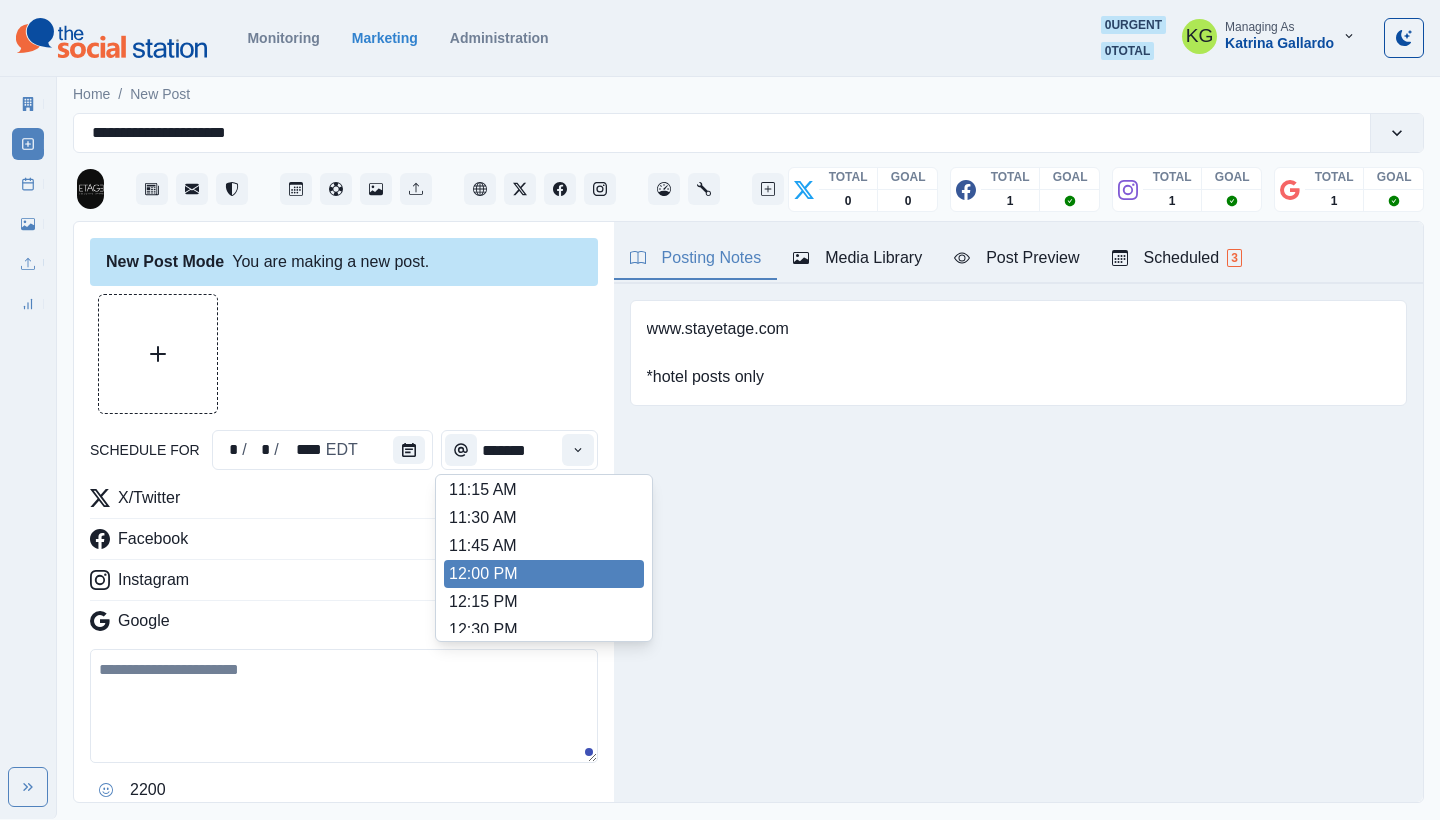 scroll, scrollTop: 382, scrollLeft: 0, axis: vertical 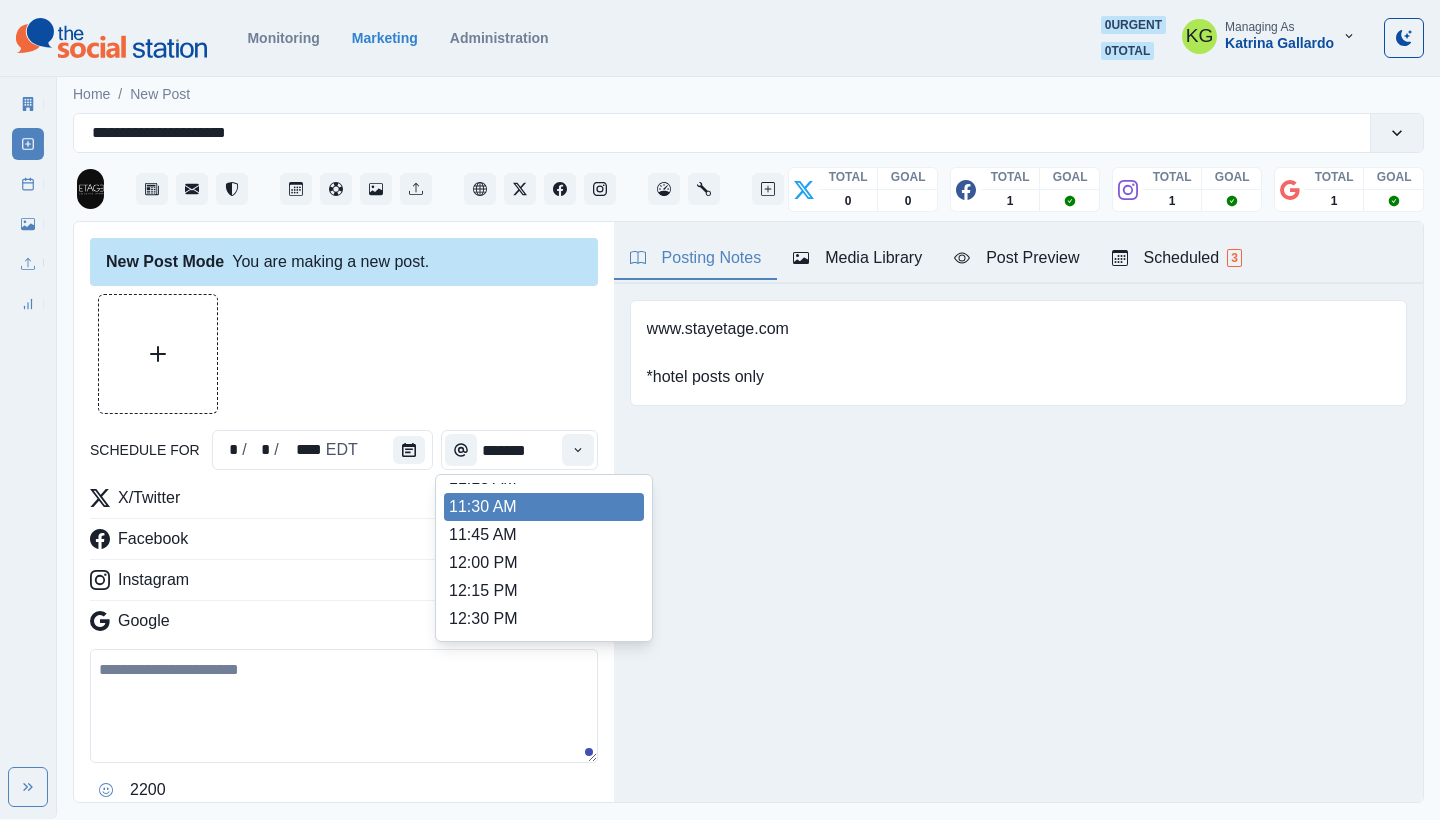 click on "11:30 AM" at bounding box center (544, 507) 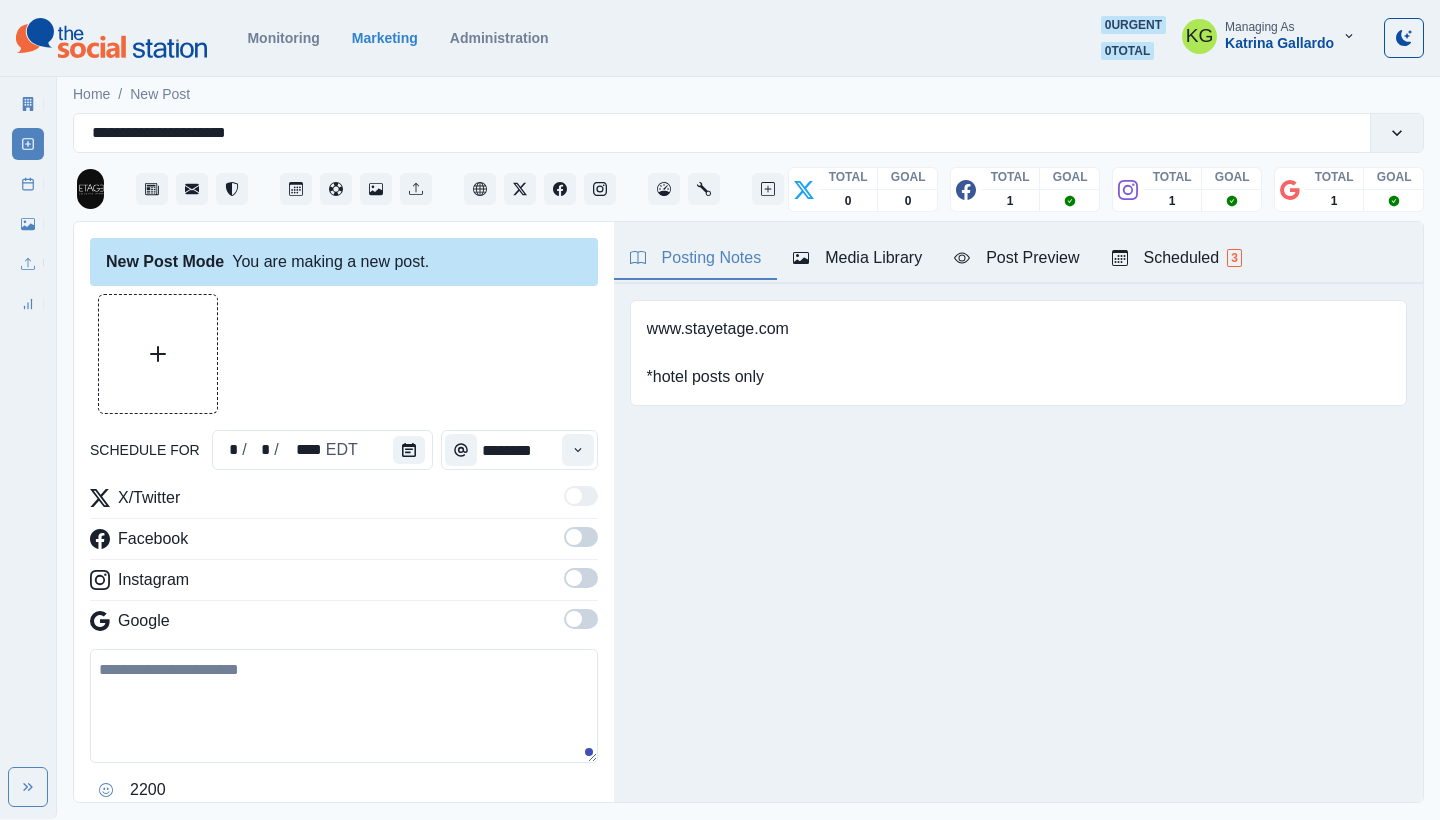 type on "********" 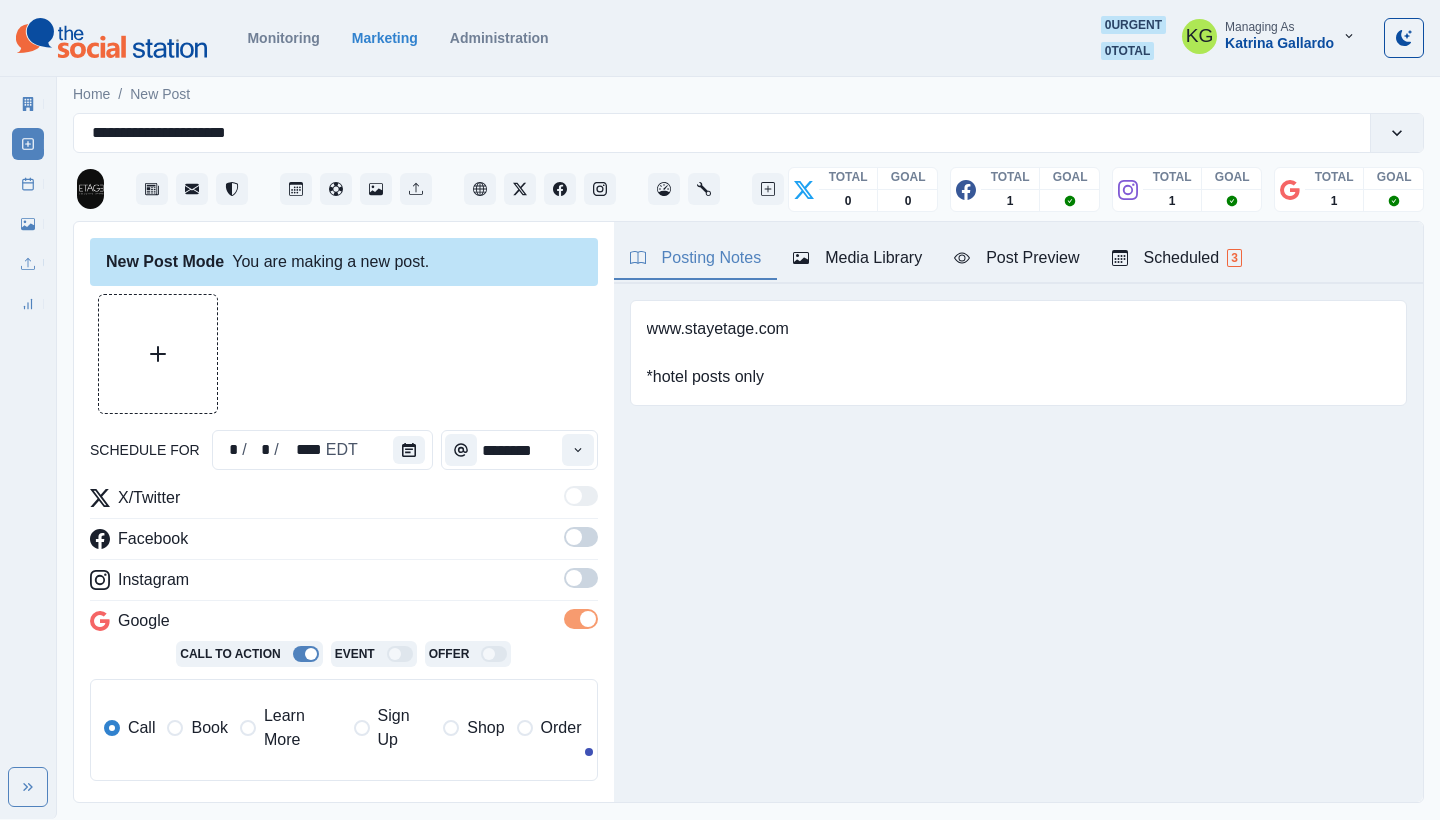click at bounding box center [581, 578] 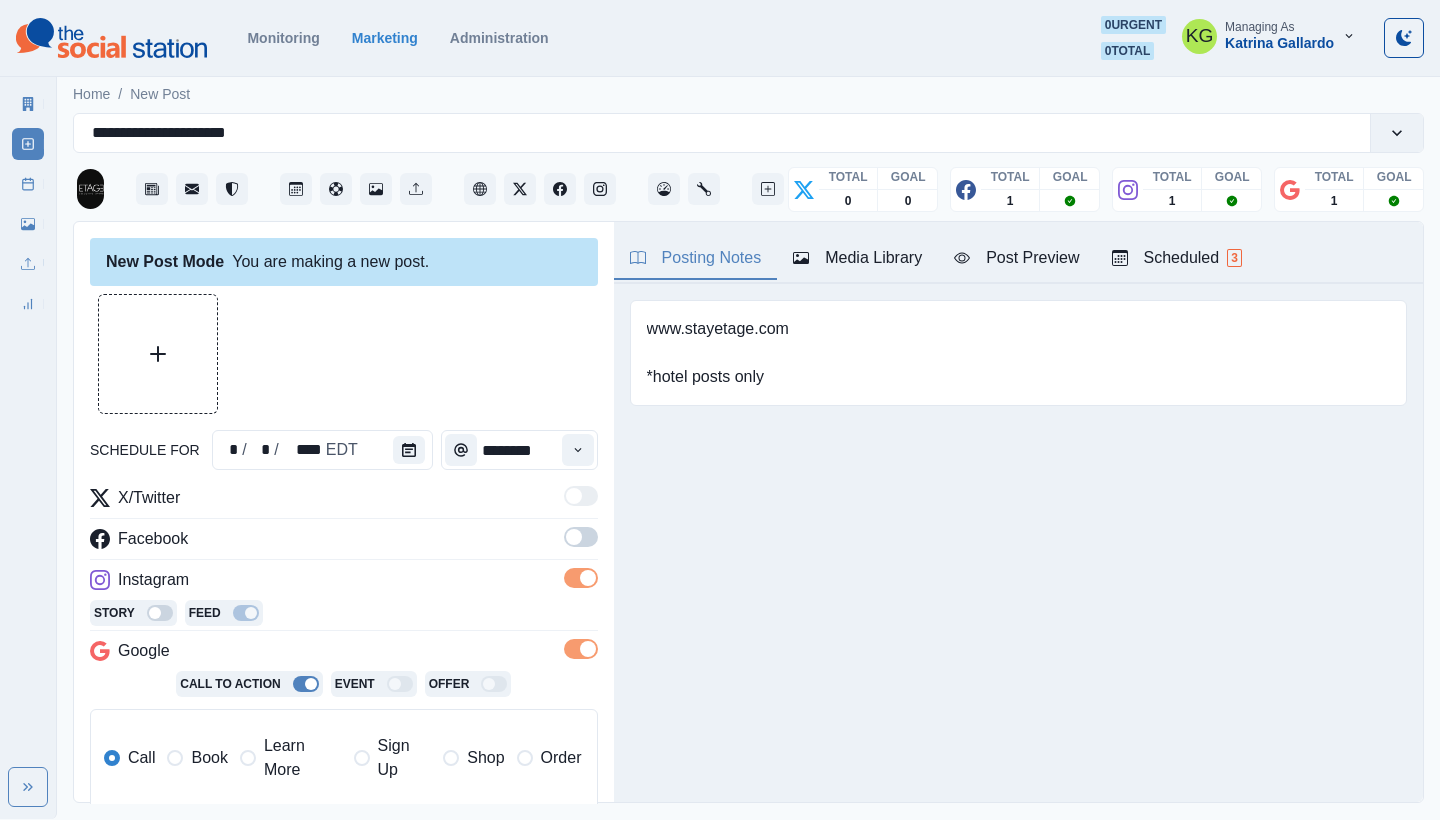 click at bounding box center (574, 537) 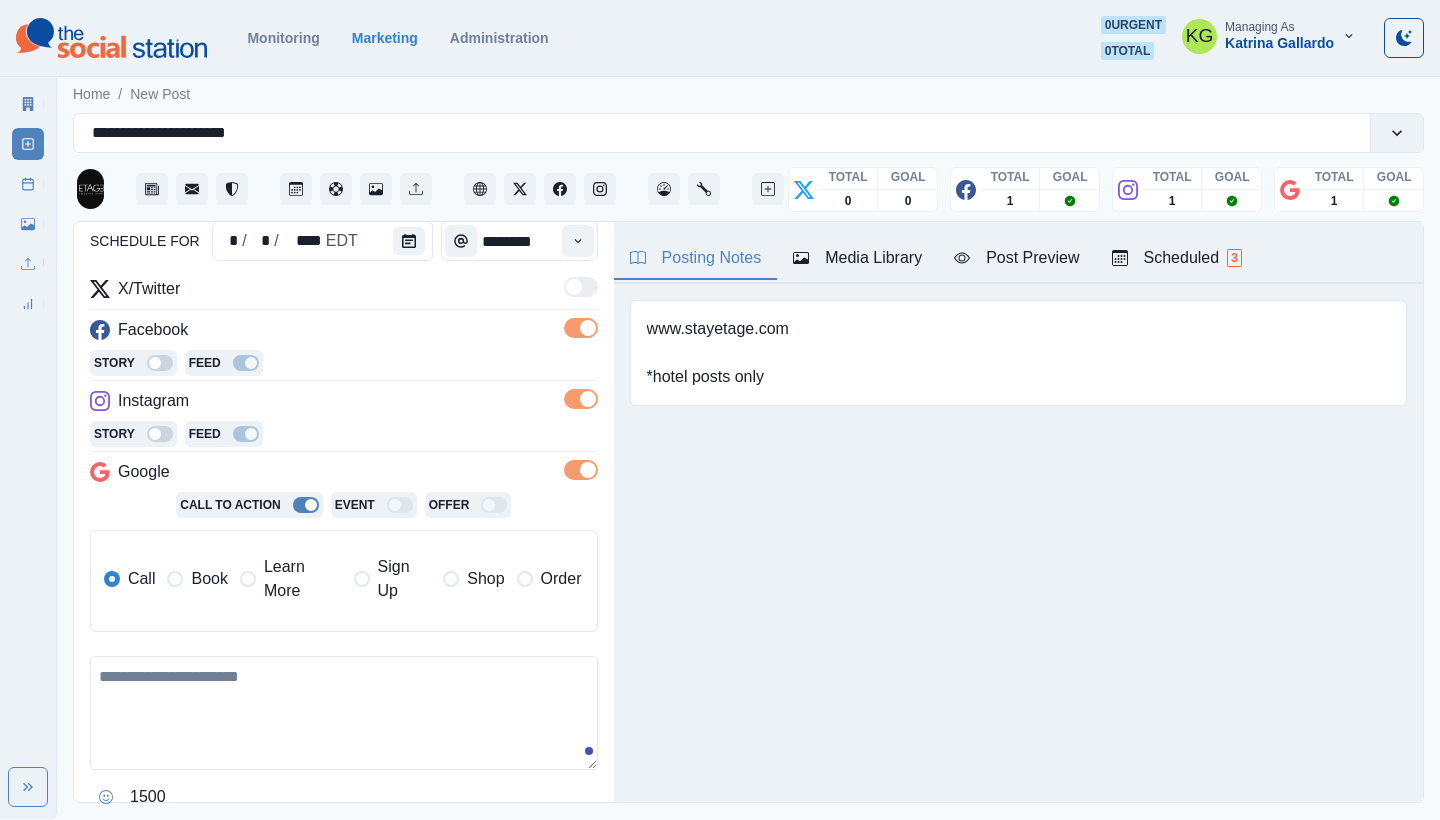 scroll, scrollTop: 382, scrollLeft: 0, axis: vertical 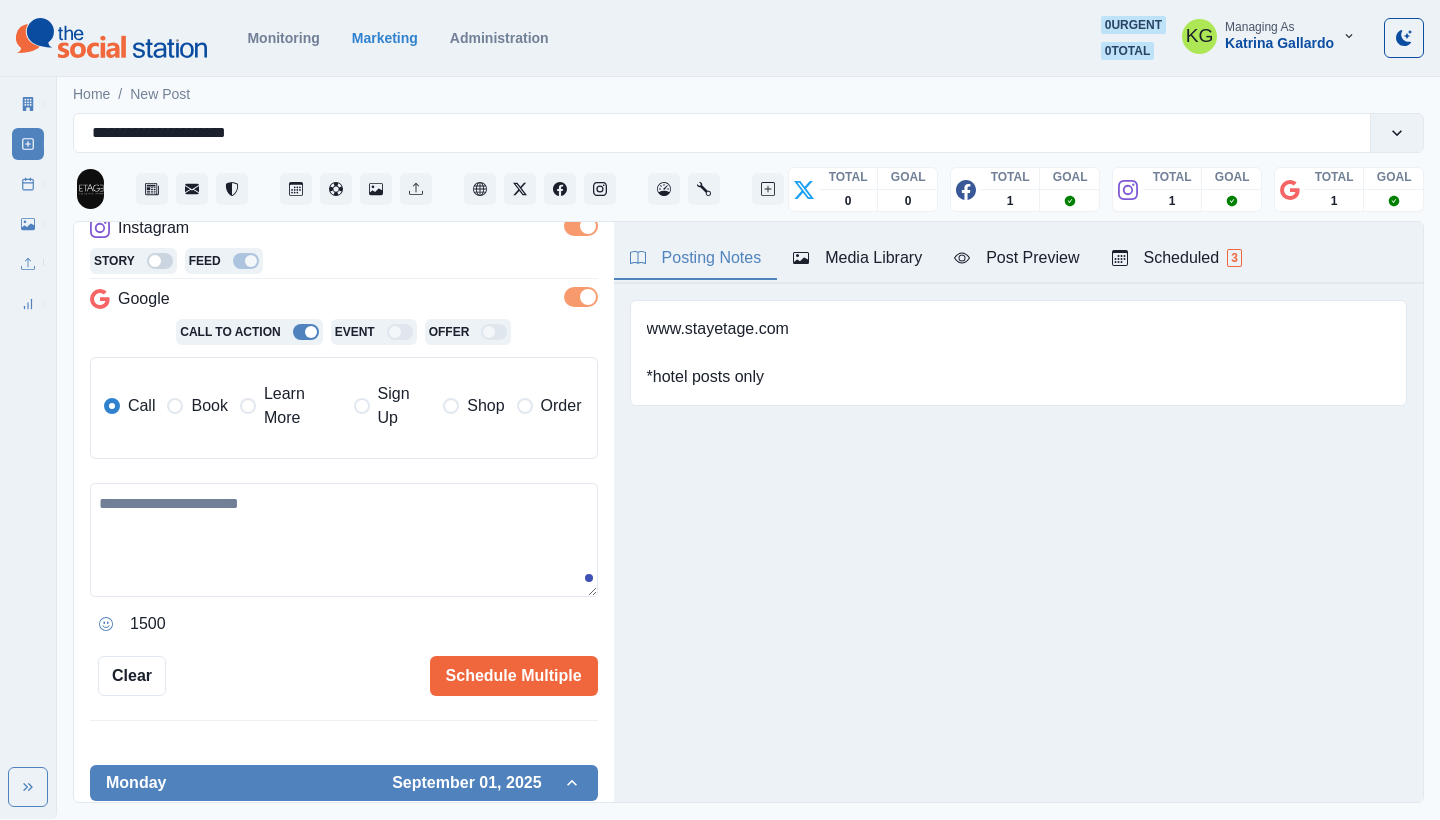 click at bounding box center (344, 540) 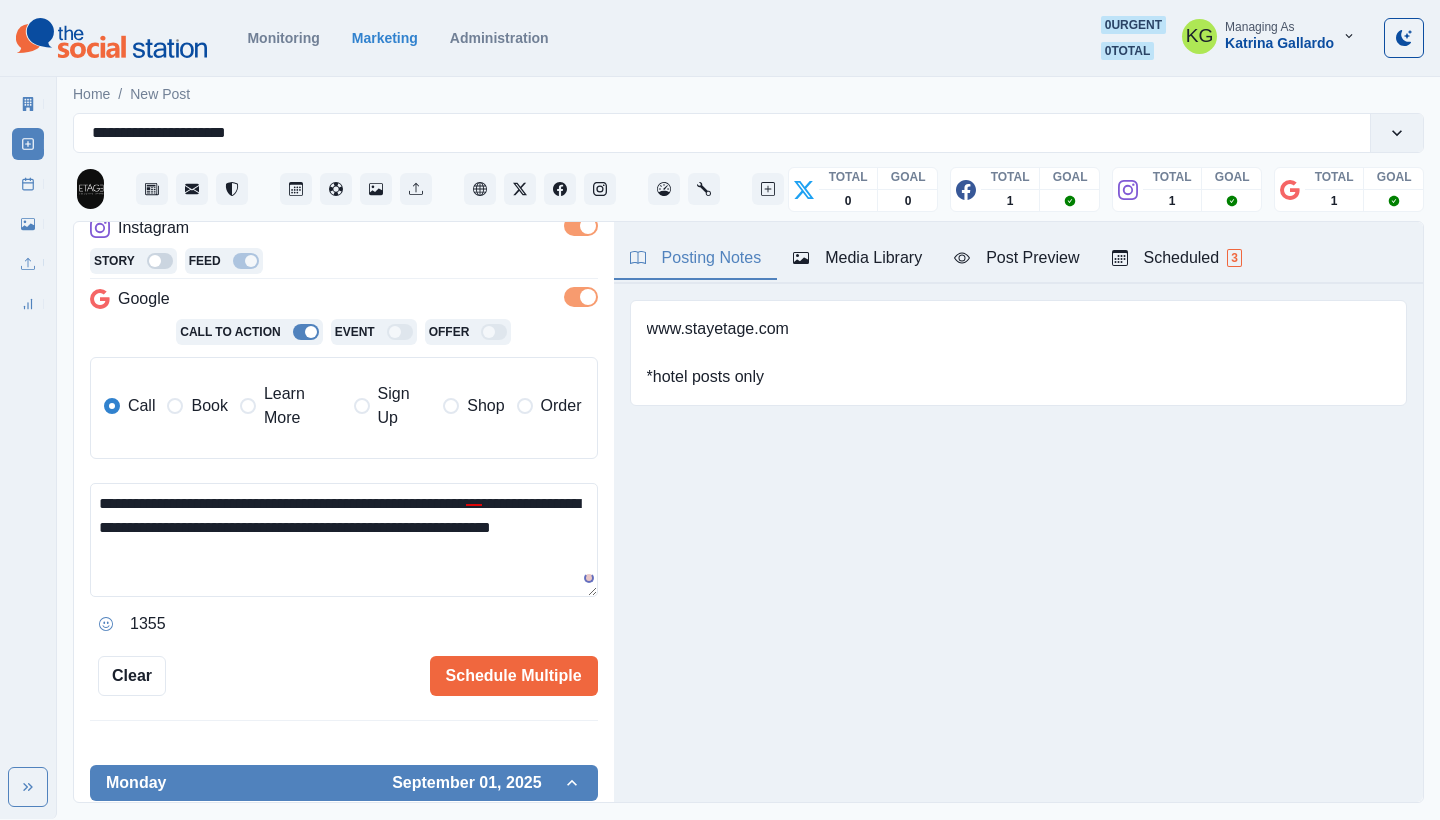 click on "Book" at bounding box center (209, 406) 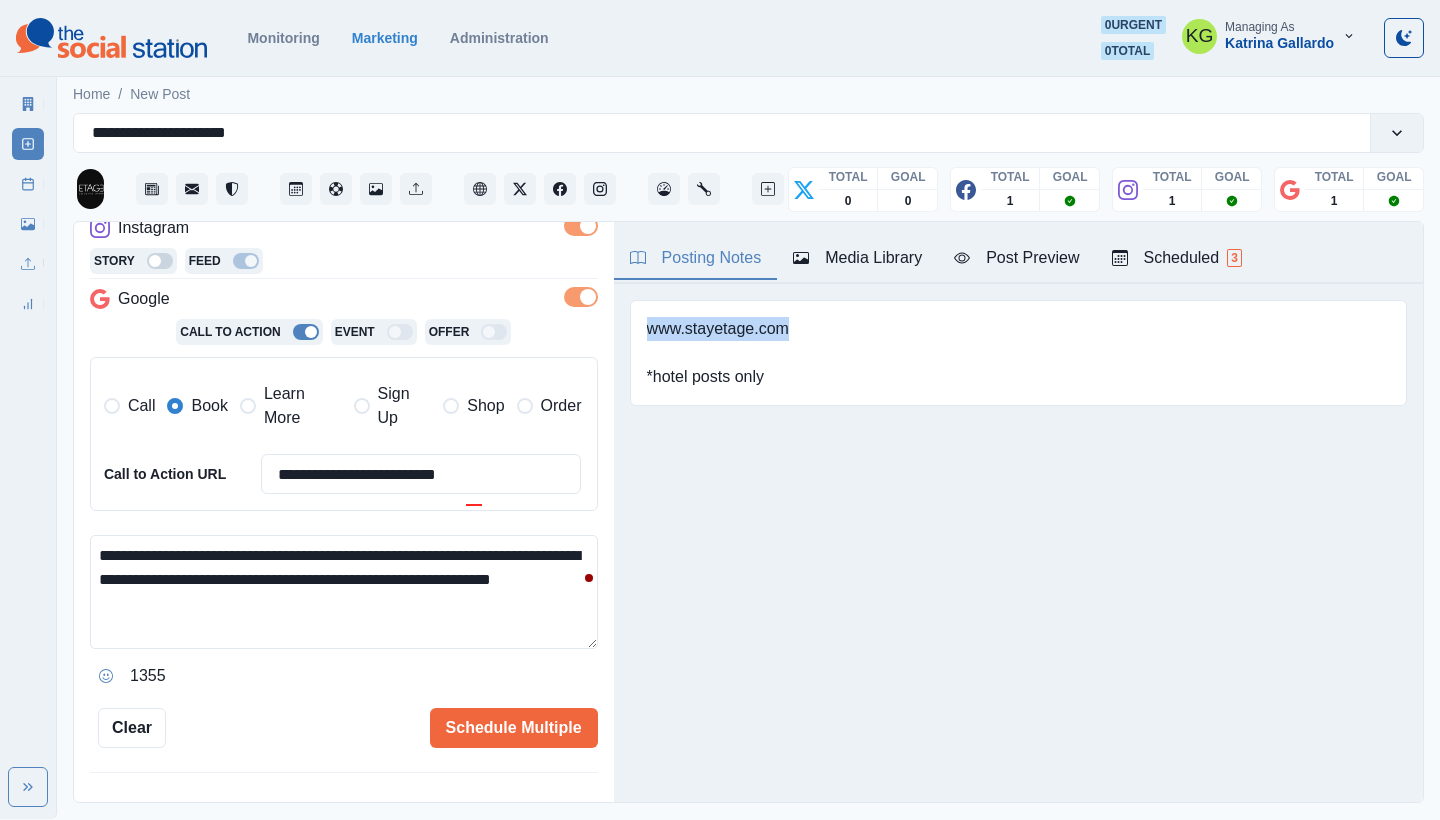 drag, startPoint x: 791, startPoint y: 323, endPoint x: 633, endPoint y: 317, distance: 158.11388 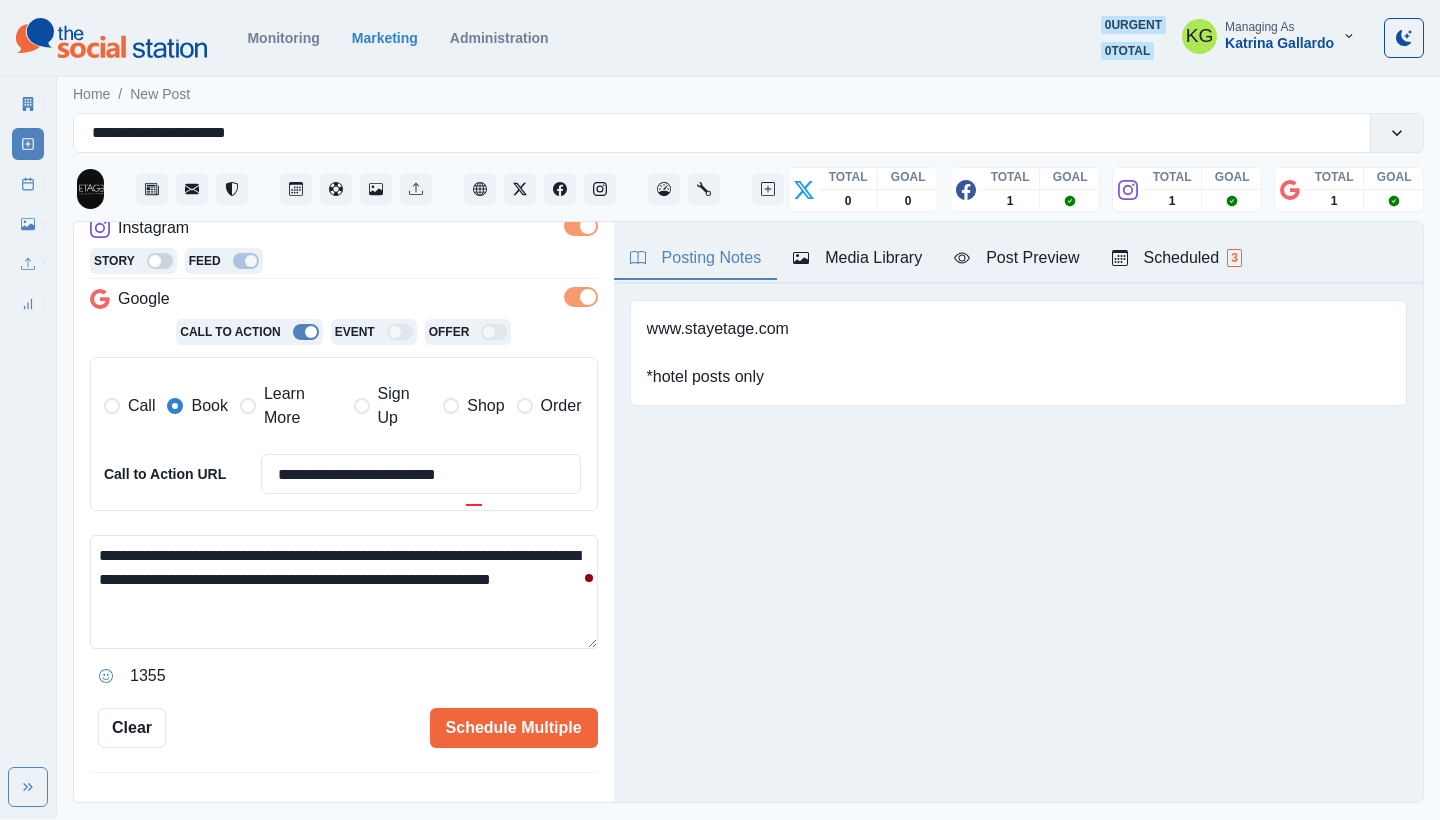 click on "**********" at bounding box center (344, 592) 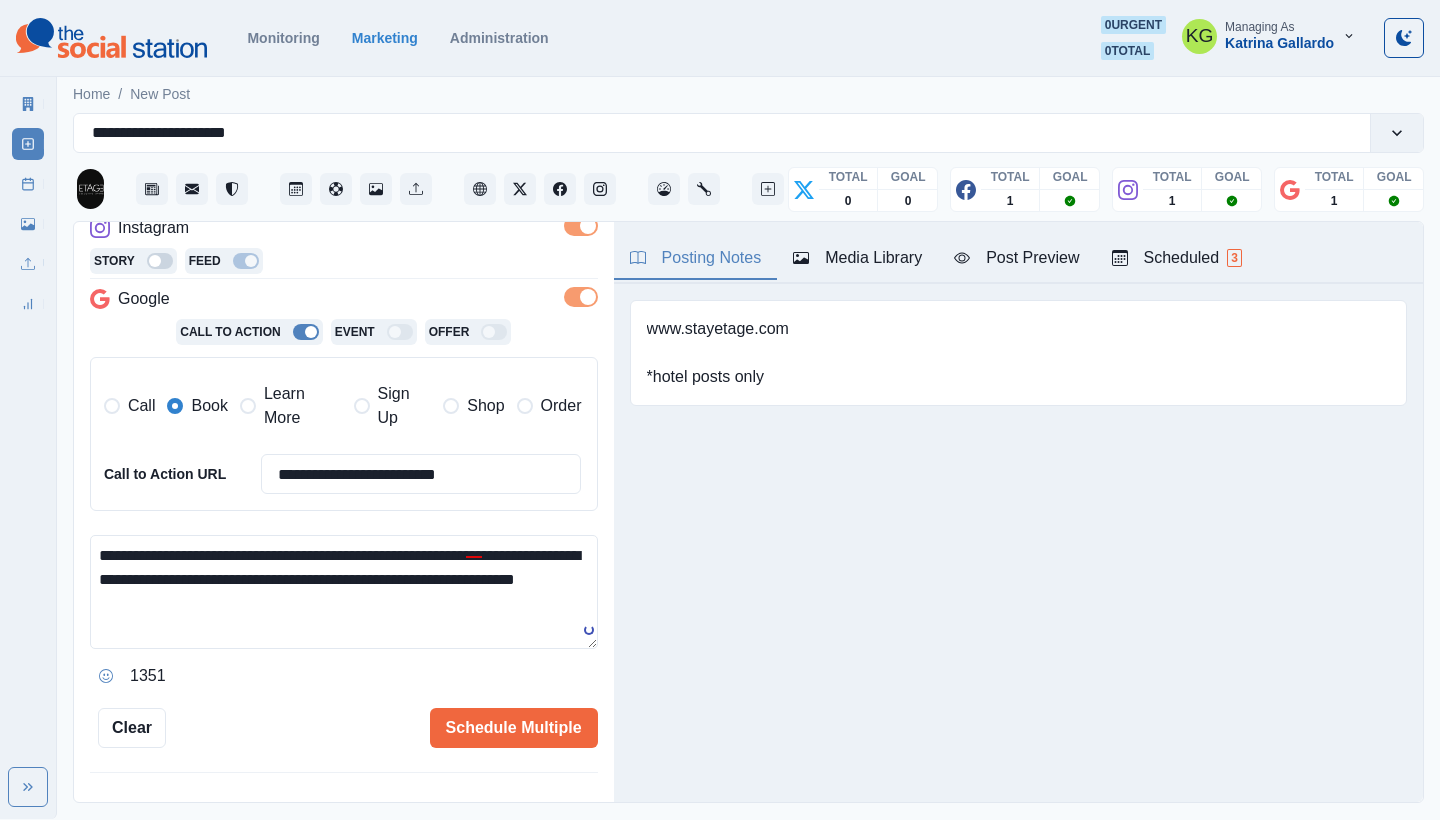 paste on "**********" 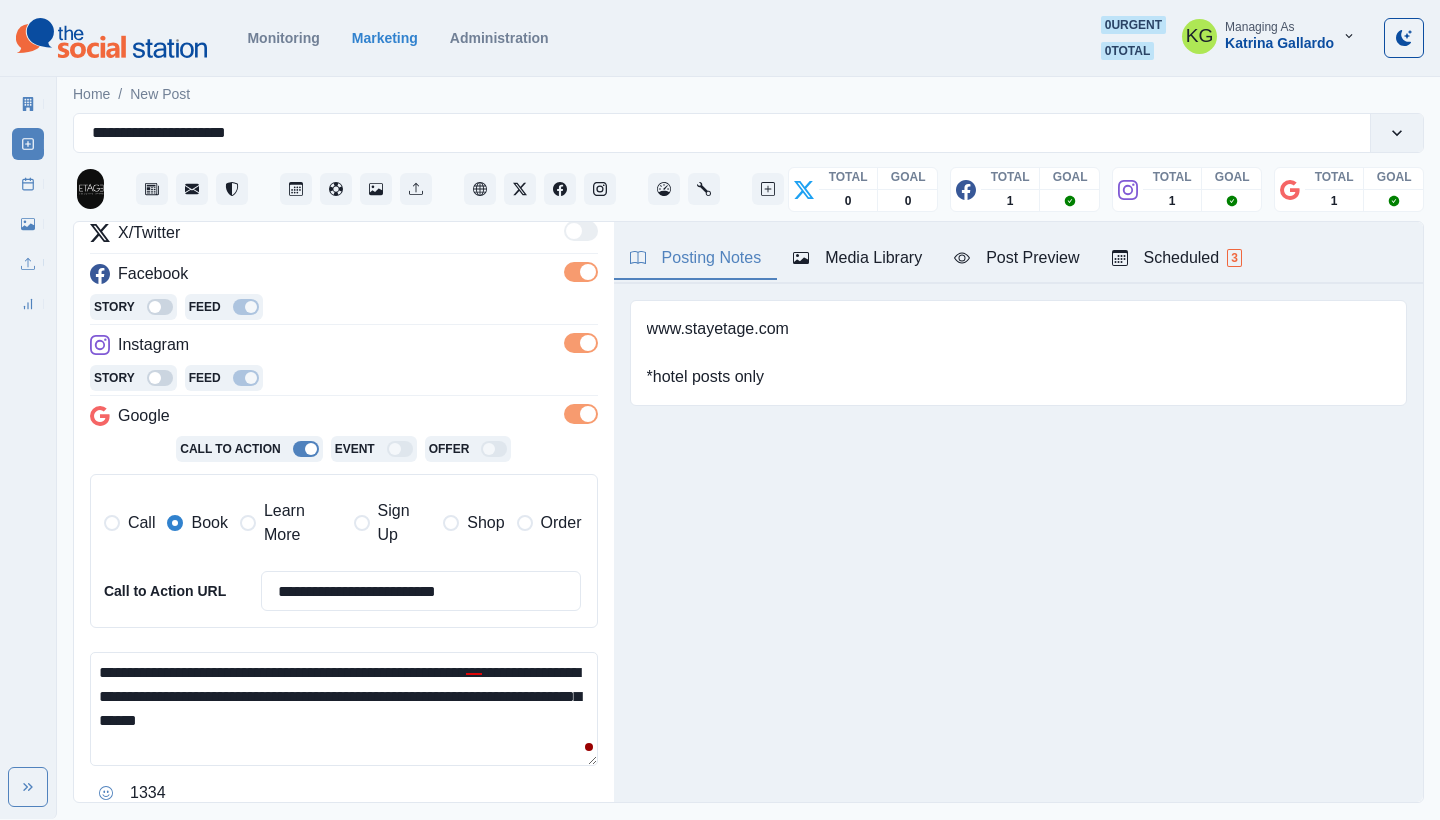 scroll, scrollTop: 265, scrollLeft: 0, axis: vertical 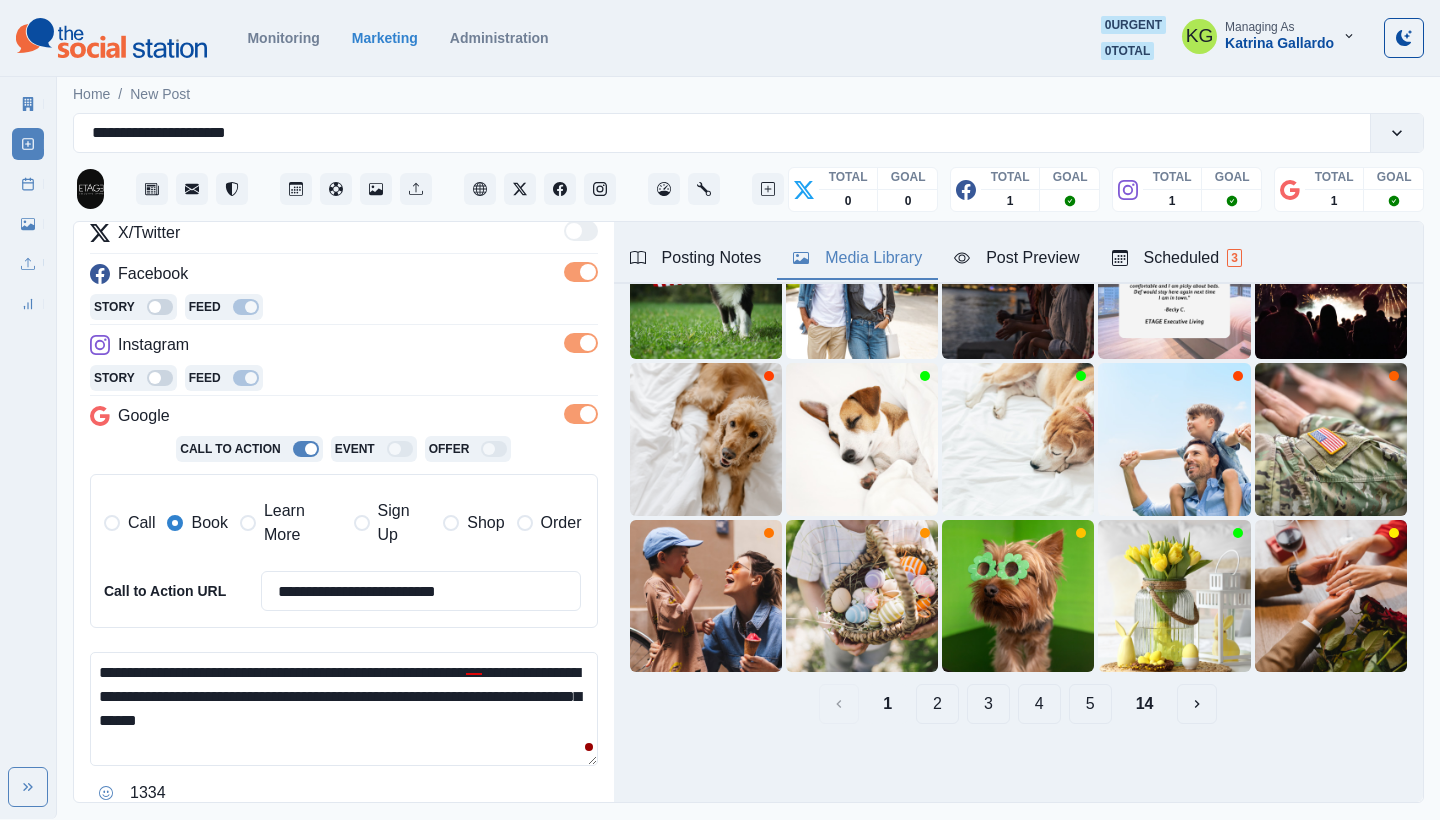 click on "5" at bounding box center [1090, 704] 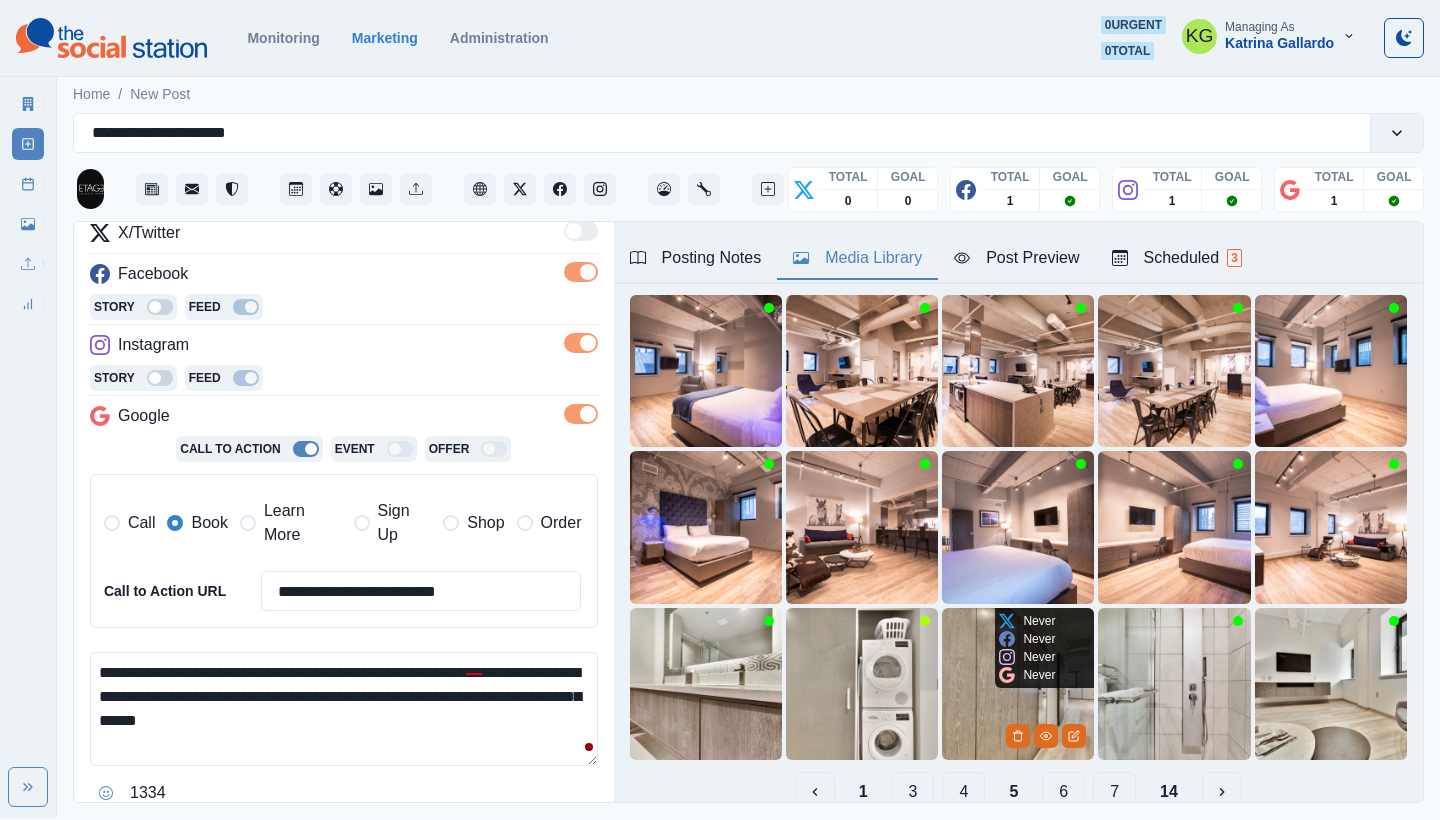 scroll, scrollTop: 106, scrollLeft: 0, axis: vertical 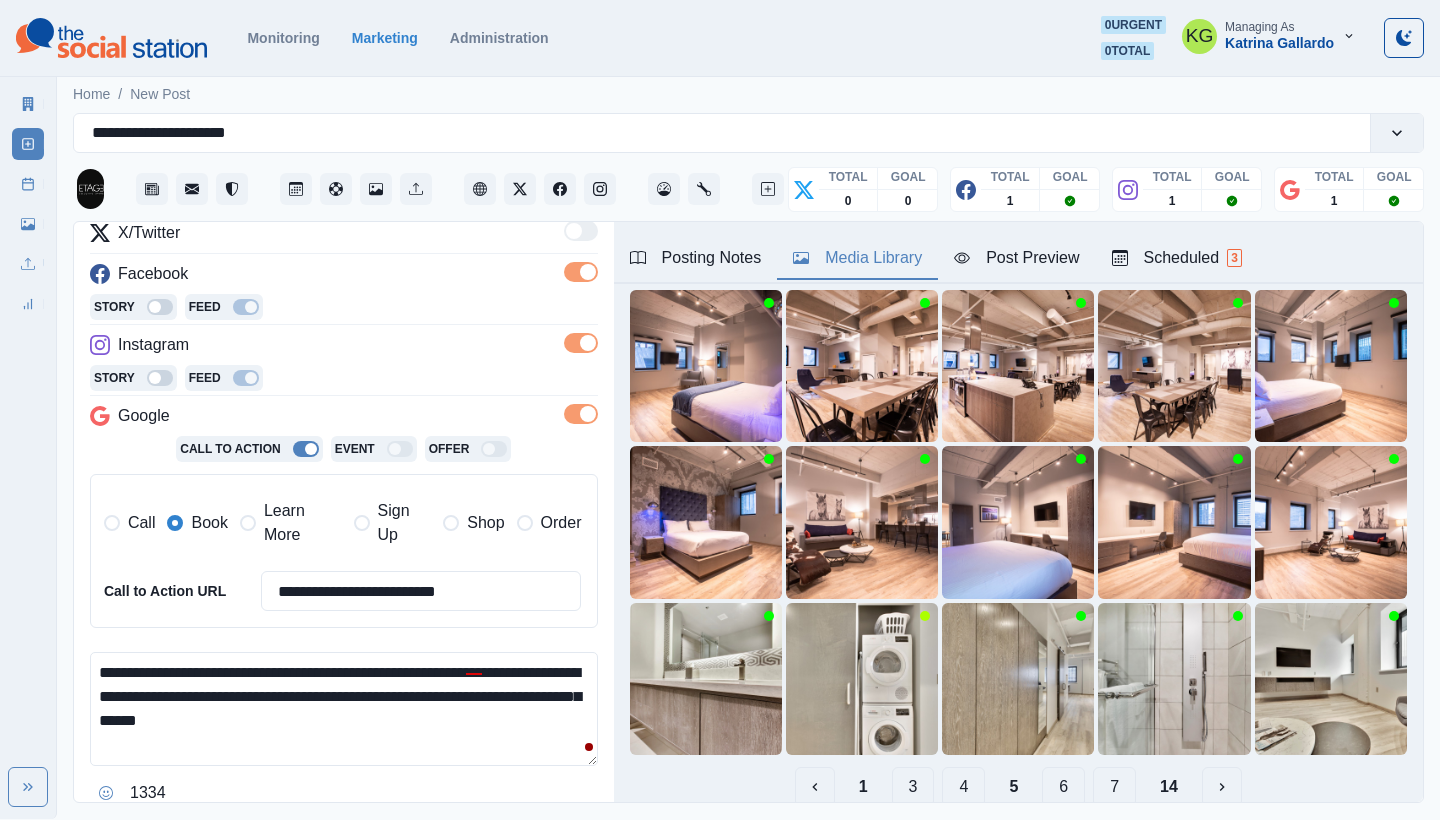 click on "6" at bounding box center [1063, 787] 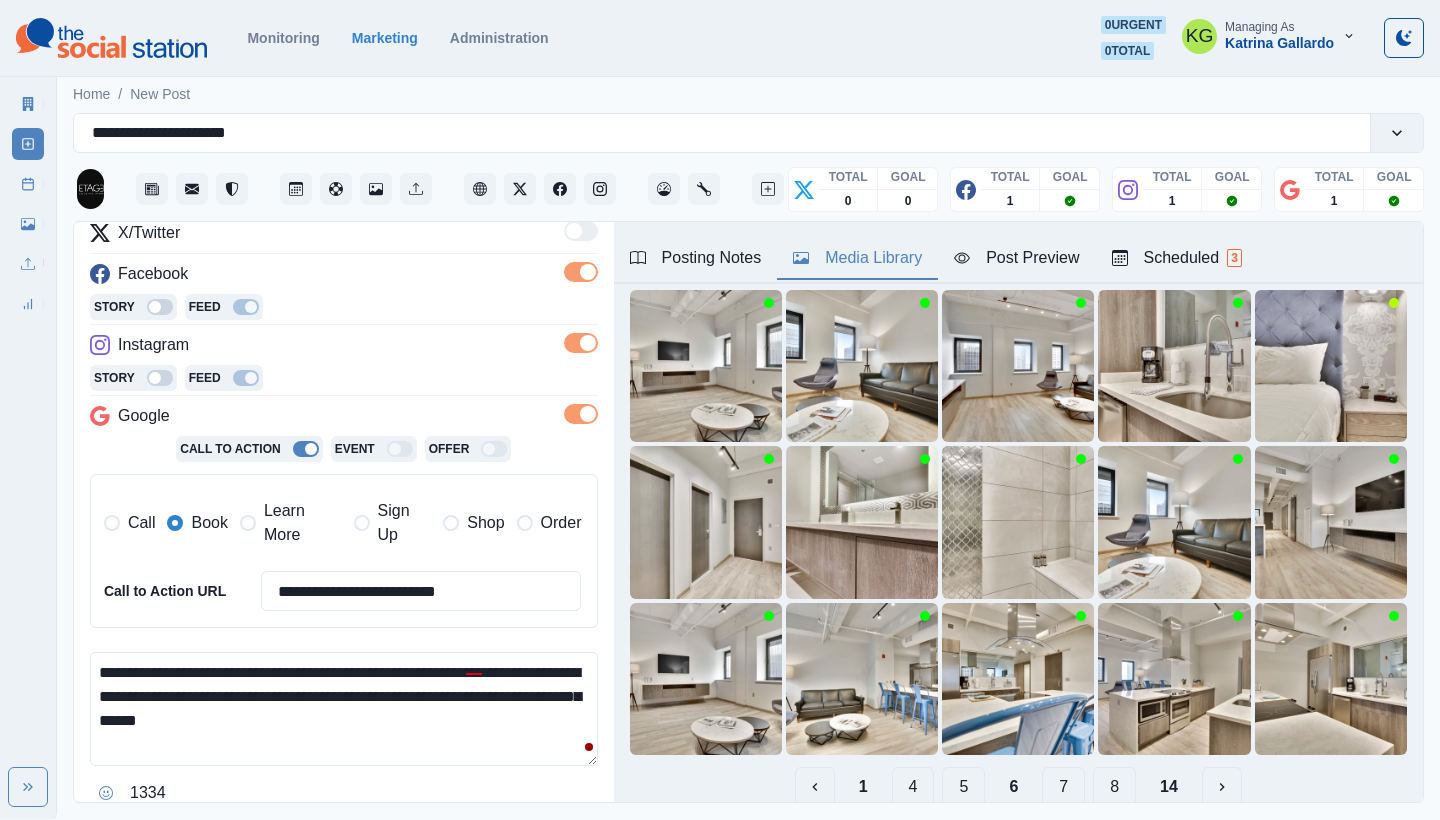 click on "7" at bounding box center (1063, 787) 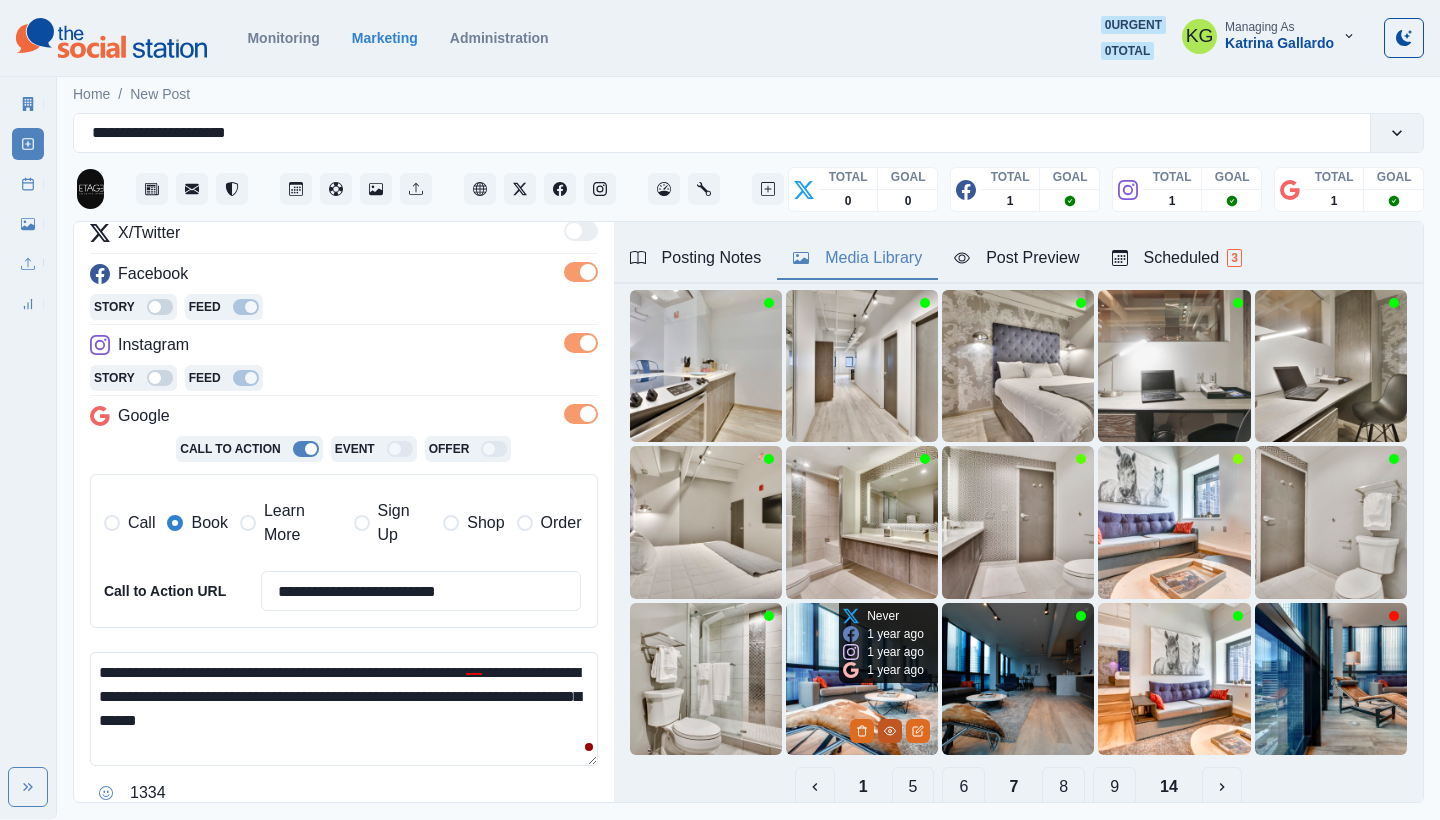 click 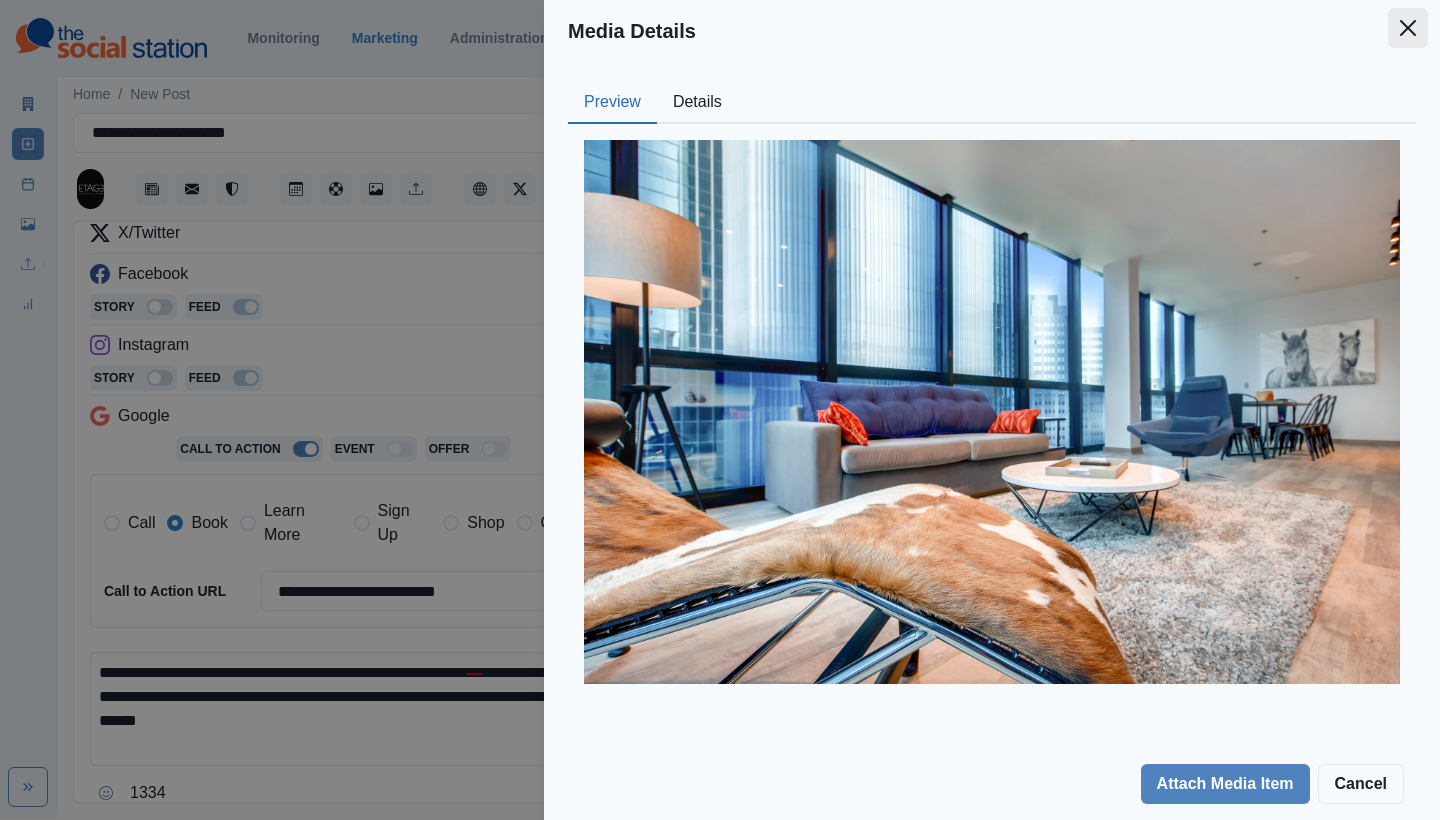 click at bounding box center [1408, 28] 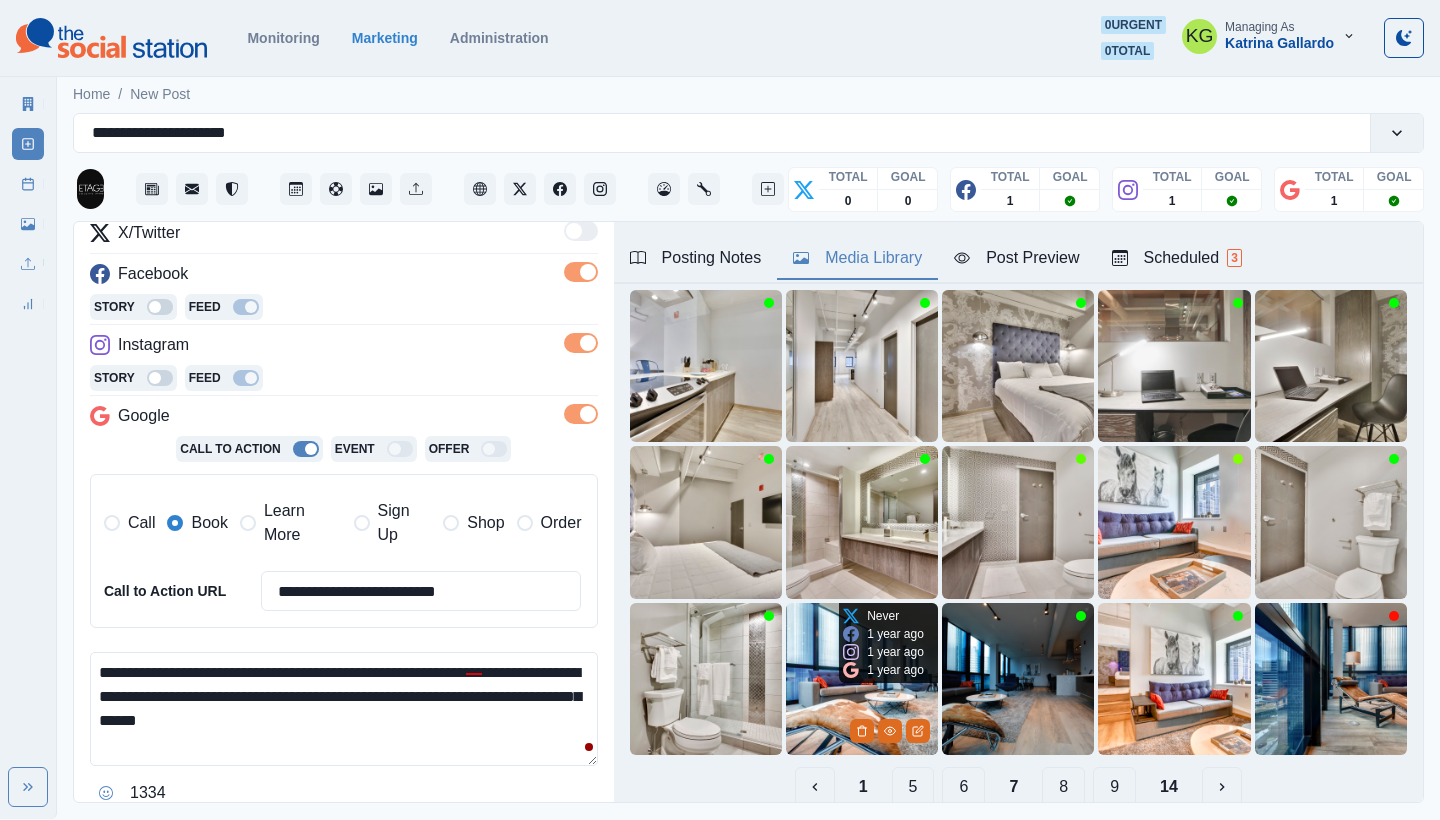 click at bounding box center [862, 679] 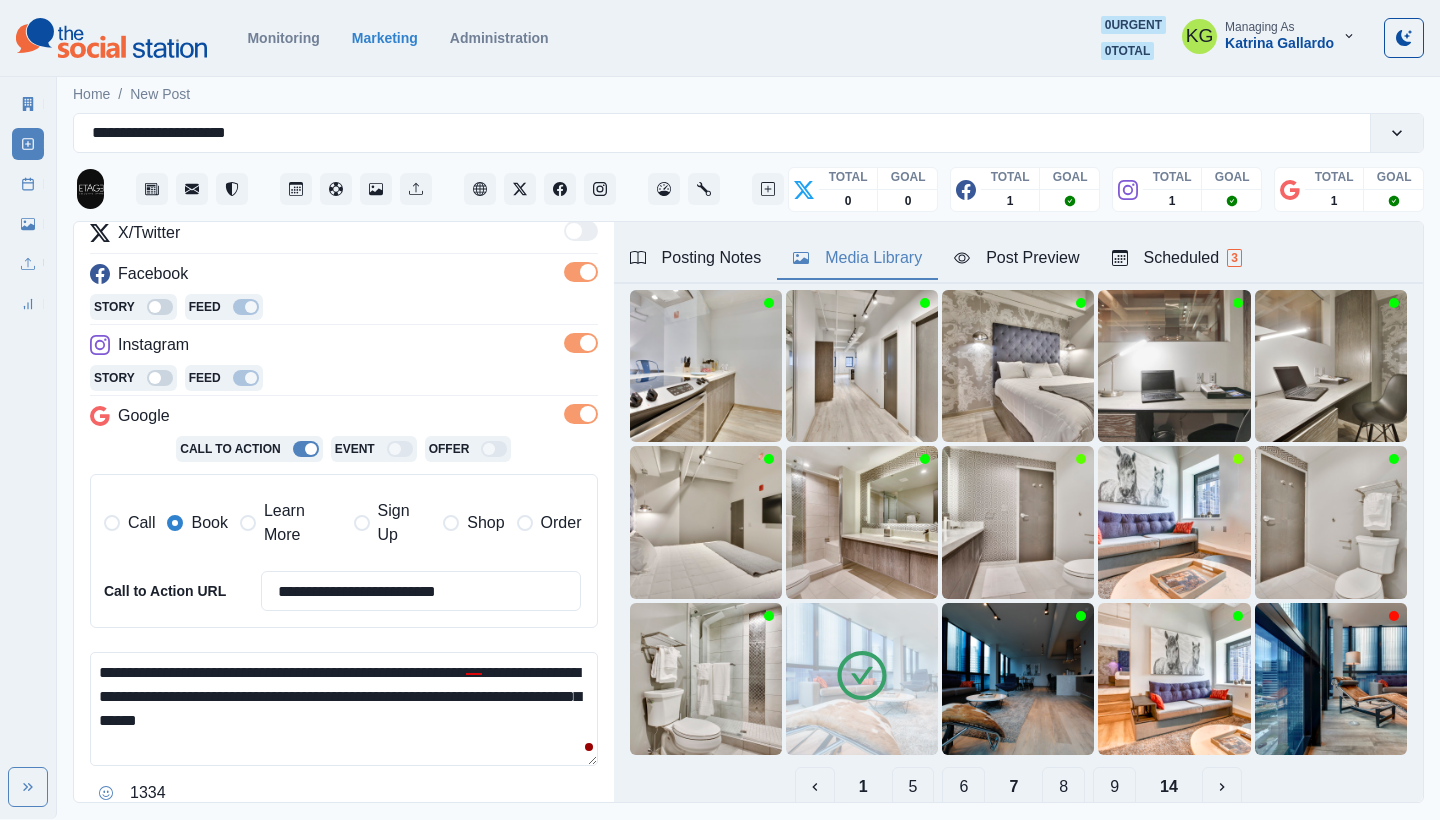 scroll, scrollTop: 177, scrollLeft: 0, axis: vertical 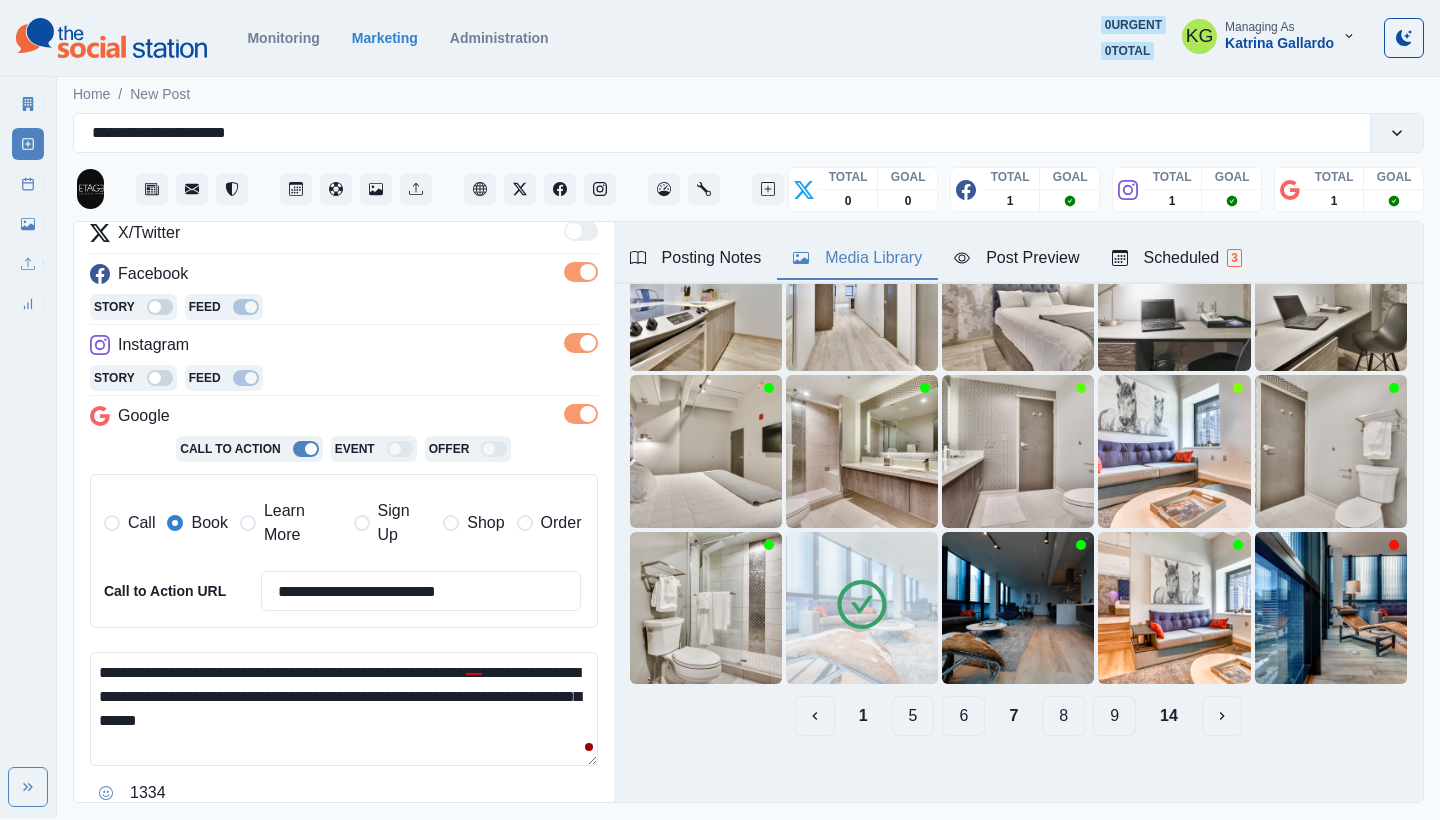 click on "8" at bounding box center [1063, 716] 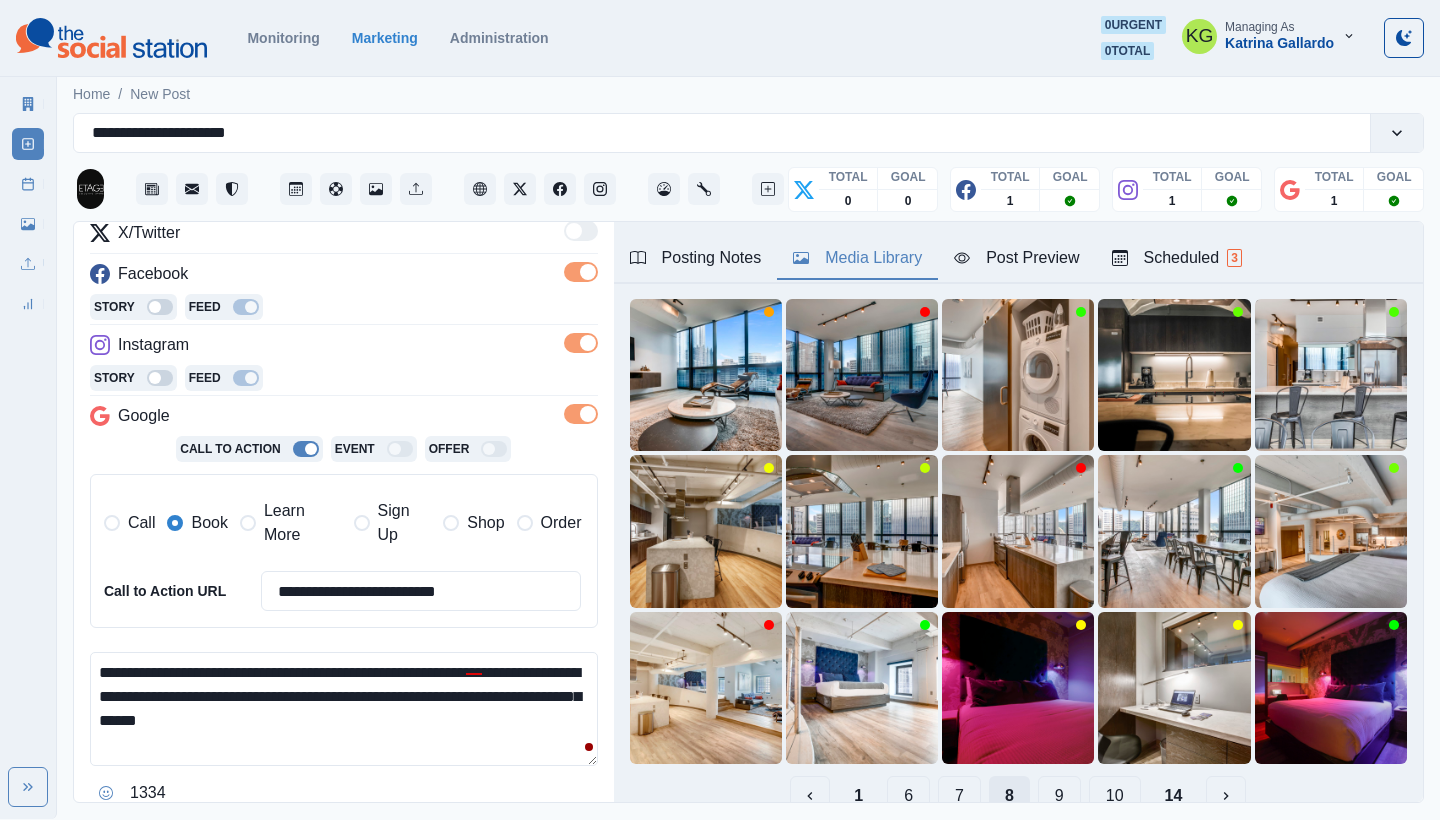 scroll, scrollTop: 95, scrollLeft: 0, axis: vertical 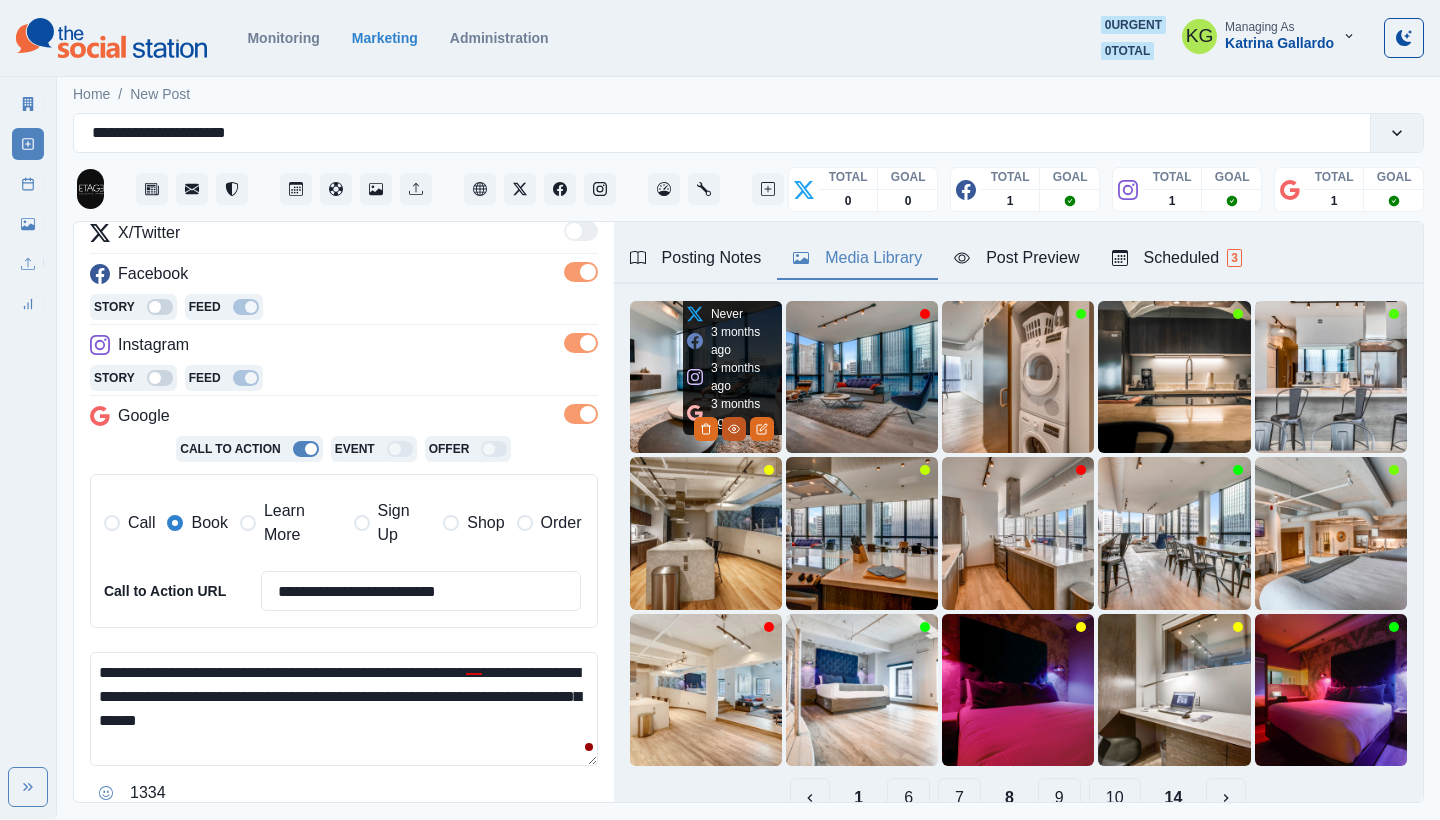 click 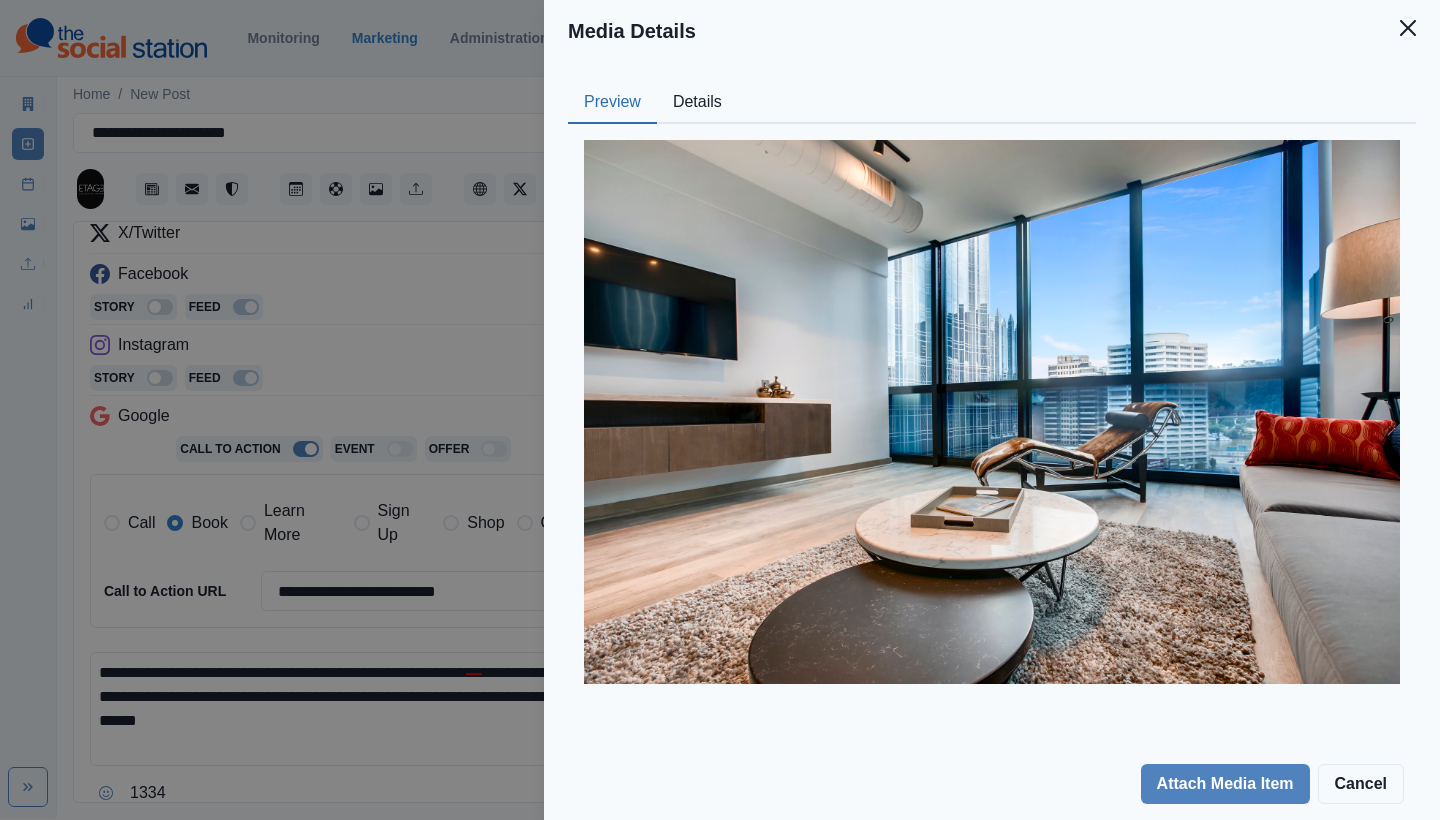 click on "Details" at bounding box center (697, 103) 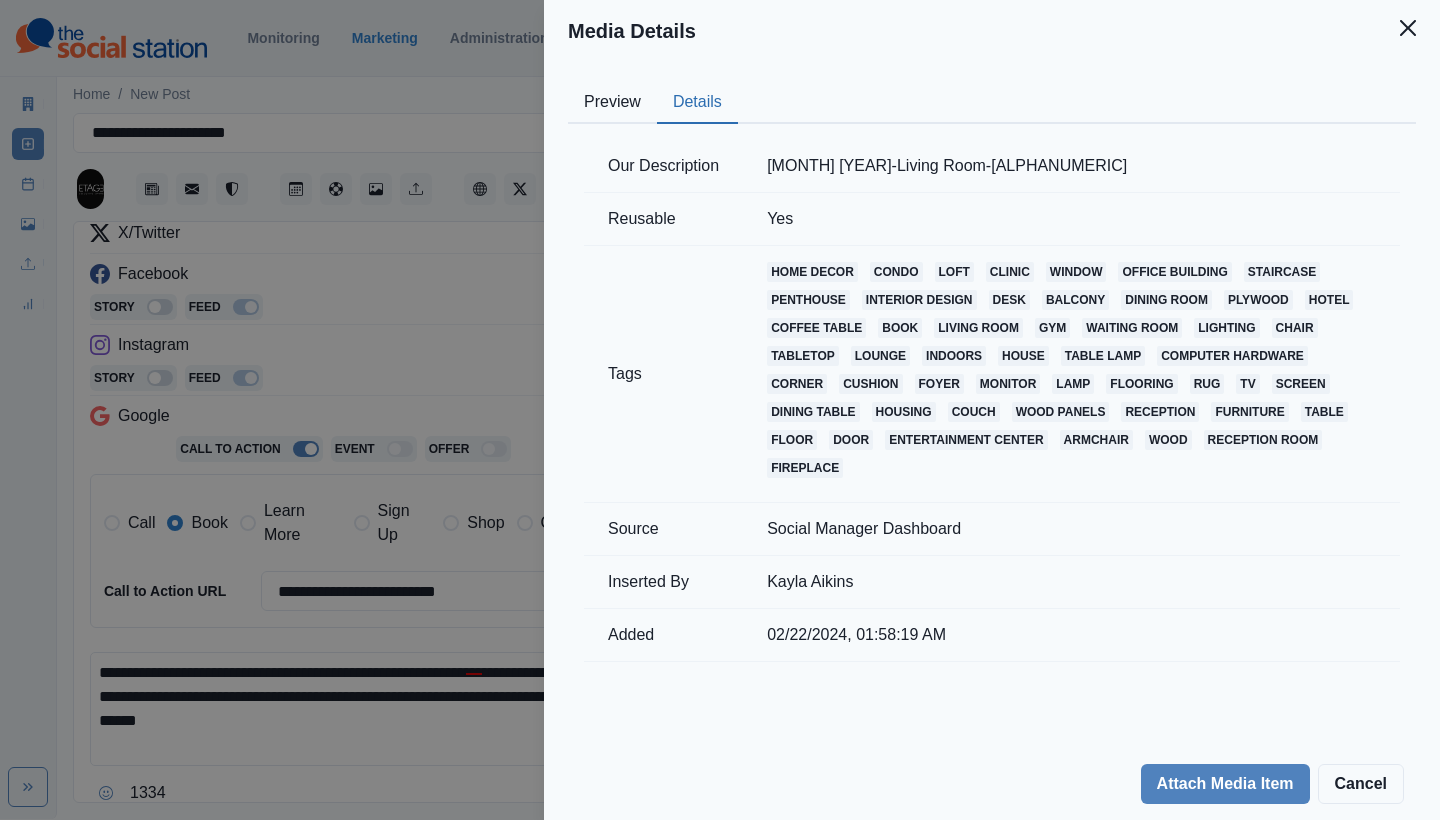 click on "Preview" at bounding box center [612, 103] 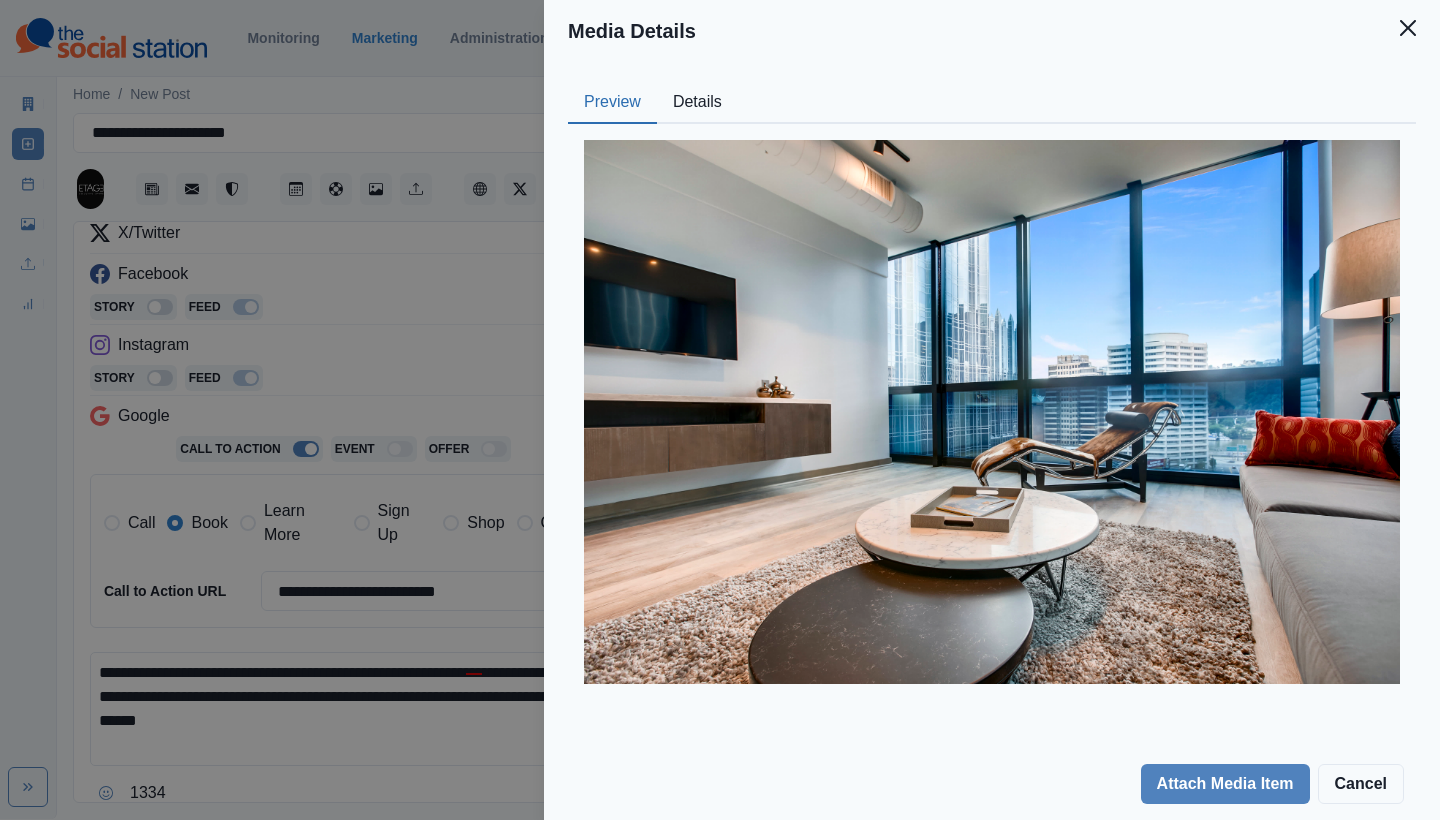 click on "Media Details Preview Details Our Description July 2018-Living Room-11186A2850 Reusable Yes Tags home decor condo loft clinic window office building staircase penthouse interior design desk balcony dining room plywood hotel coffee table book living room gym waiting room lighting chair tabletop lounge indoors house table lamp computer hardware corner cushion foyer monitor lamp flooring rug tv screen dining table housing couch wood panels reception furniture table floor door entertainment center armchair wood reception room fireplace Source Social Manager Dashboard Inserted By Kayla Aikins Added 02/22/2024, 01:58:19 AM Attach Media Item Cancel" at bounding box center [720, 410] 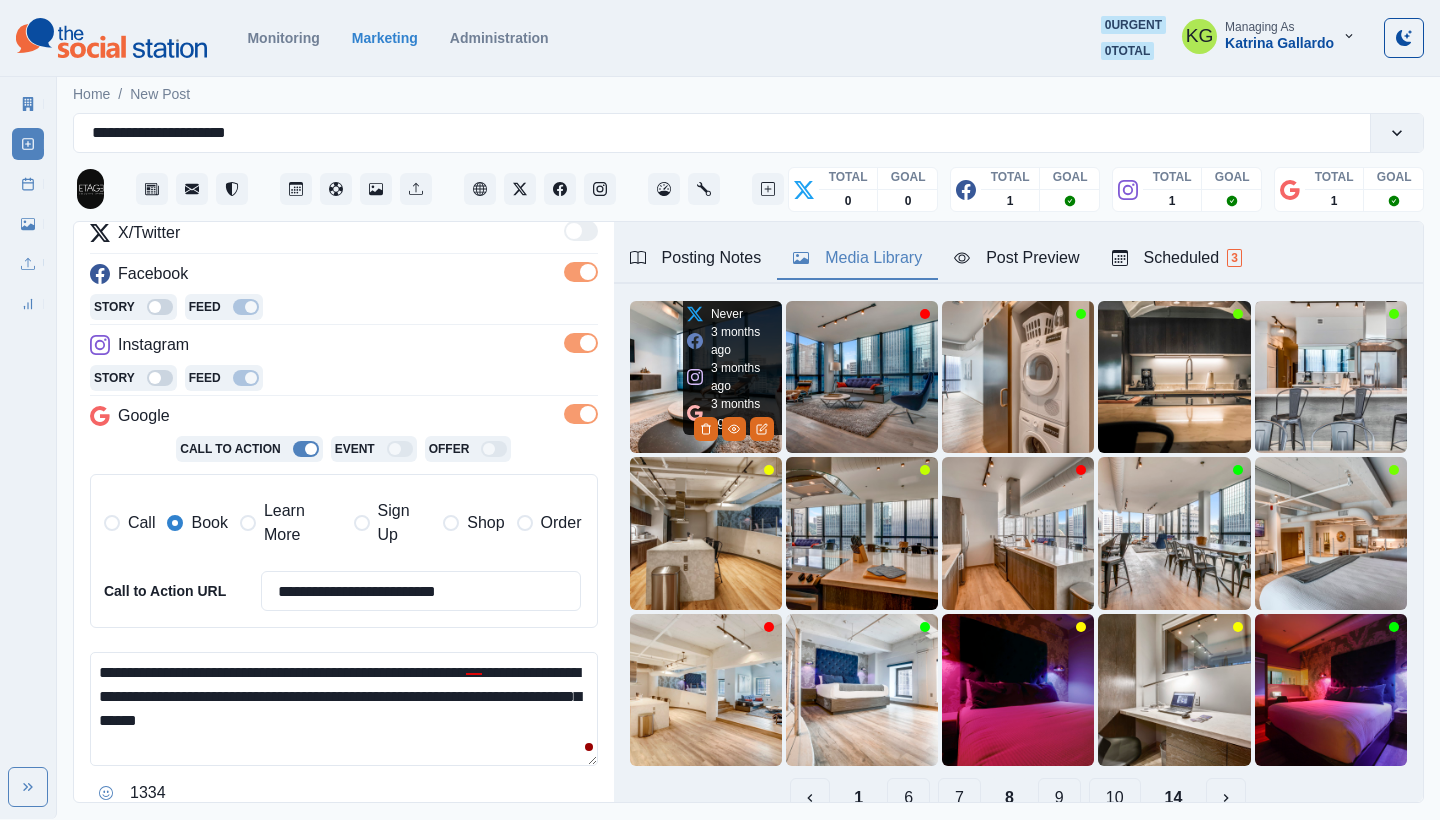 click 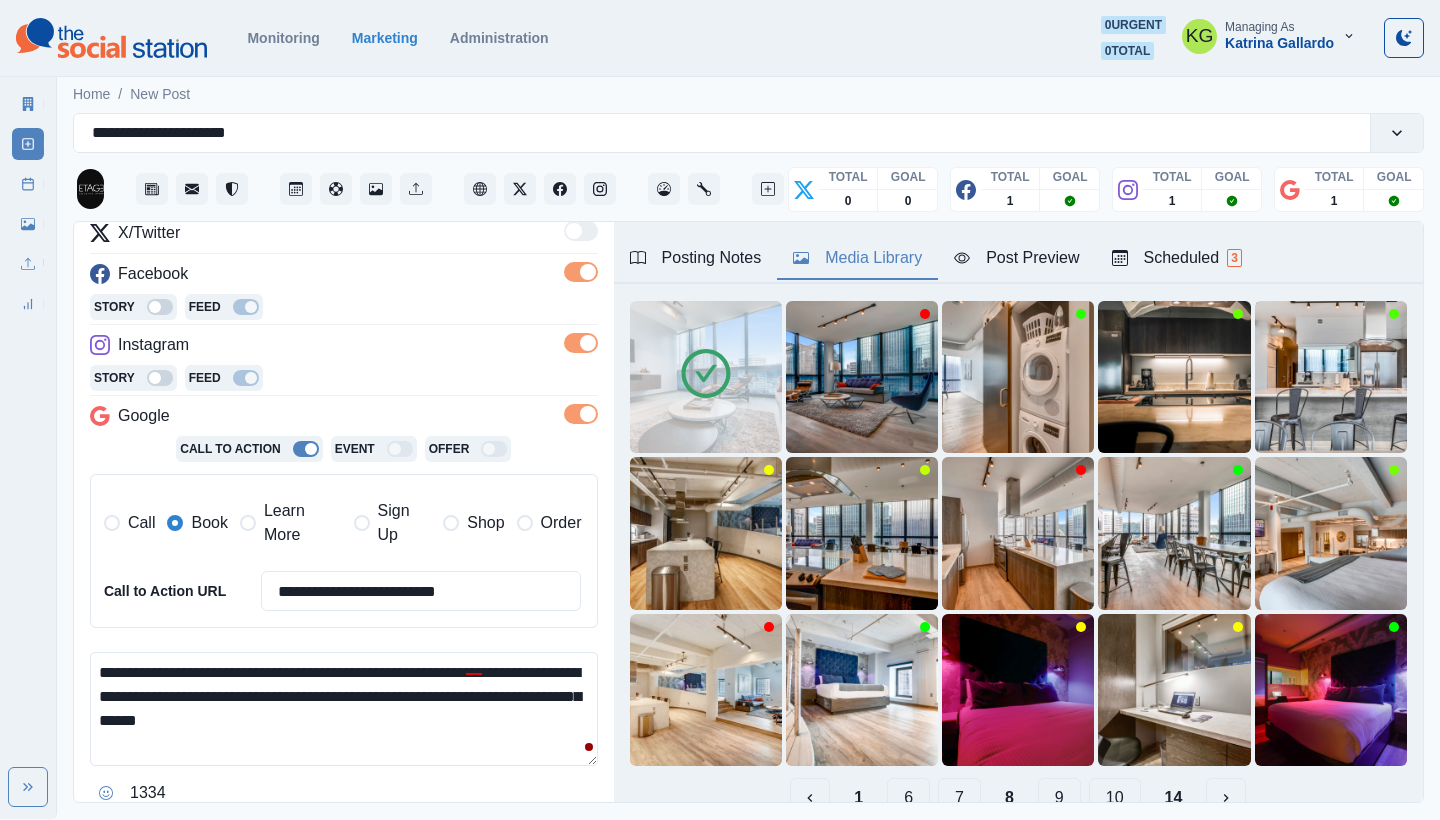 scroll, scrollTop: 0, scrollLeft: 0, axis: both 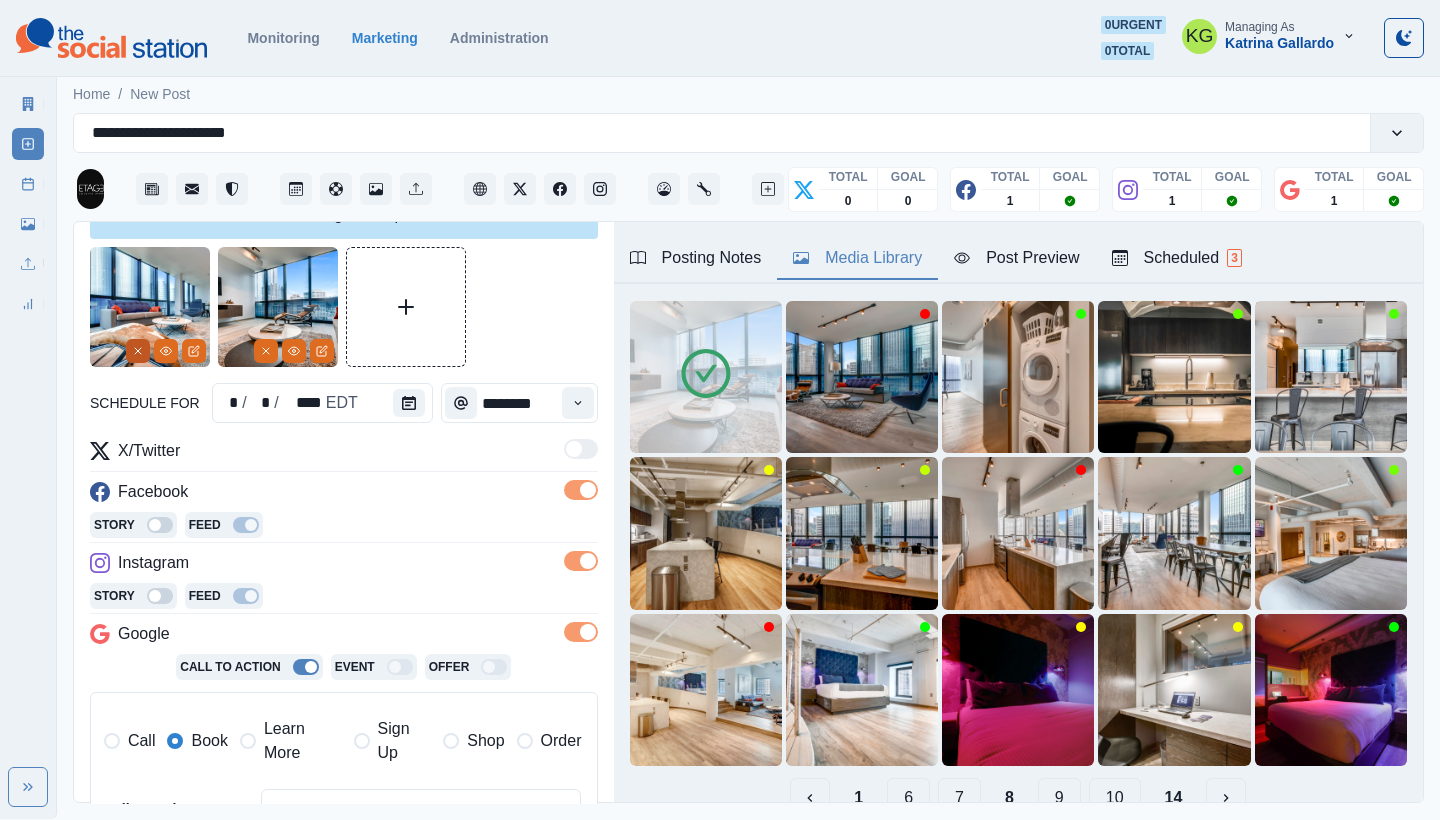 click at bounding box center (138, 351) 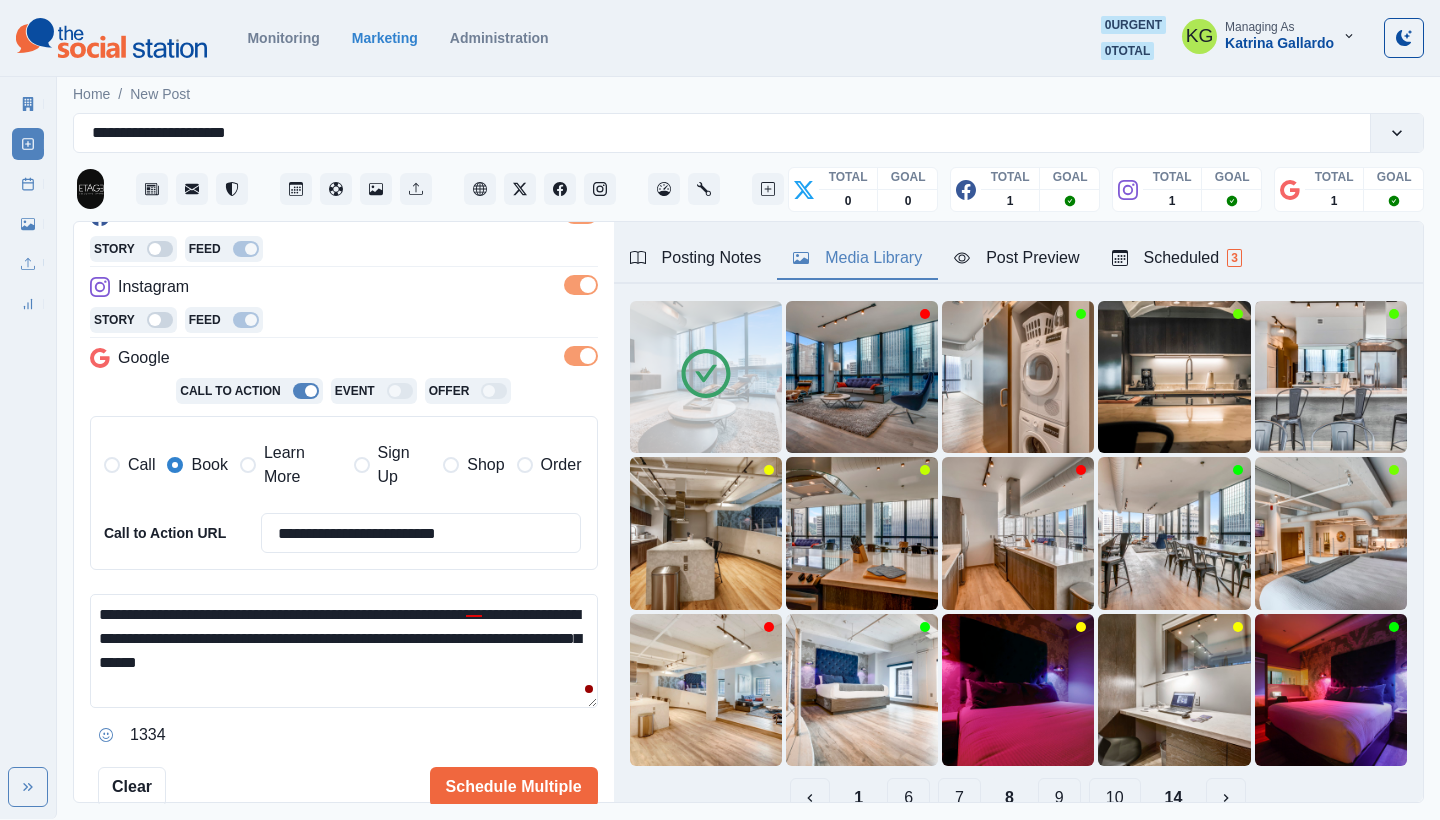 scroll, scrollTop: 506, scrollLeft: 0, axis: vertical 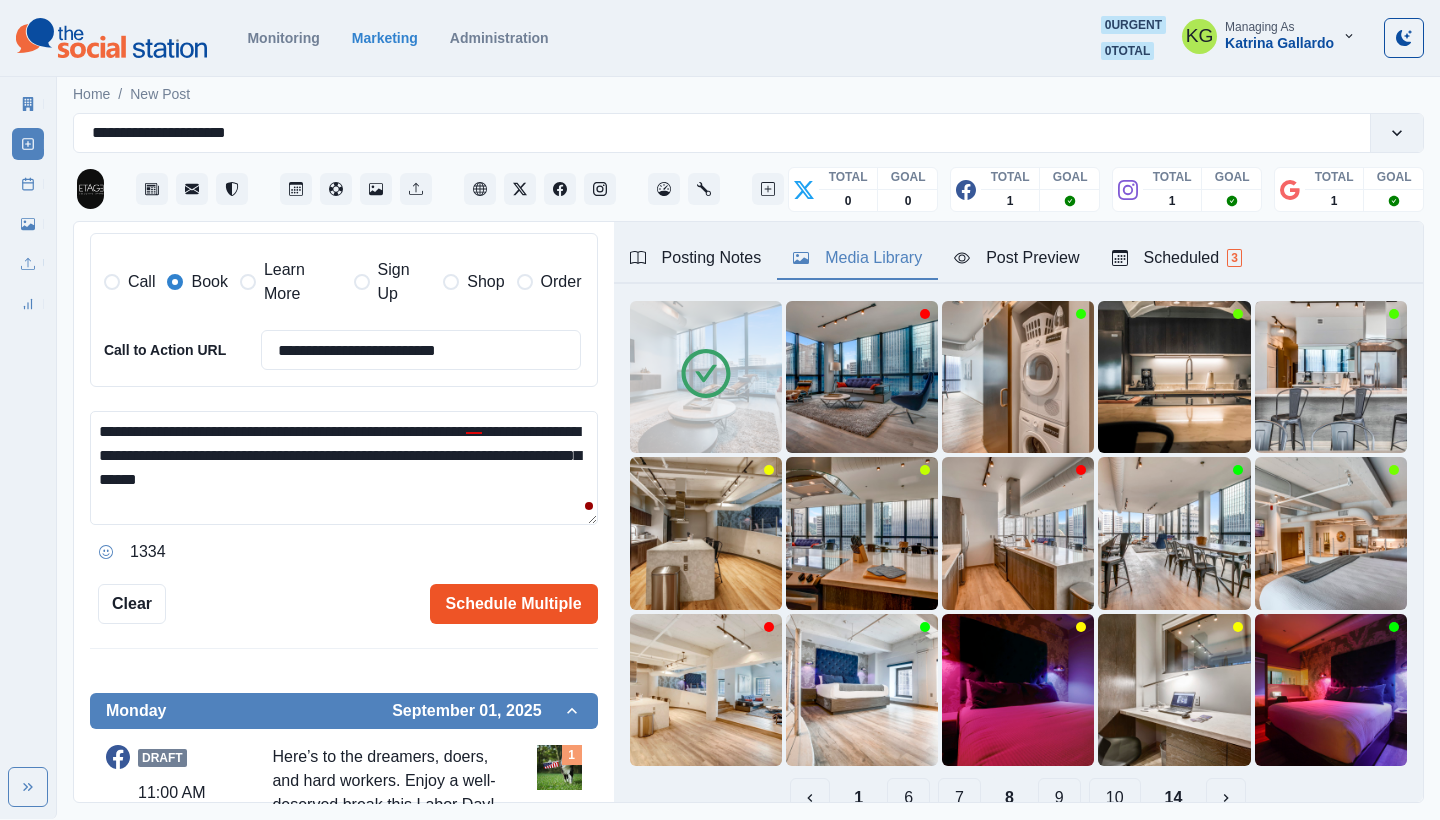 click on "Schedule Multiple" at bounding box center [514, 604] 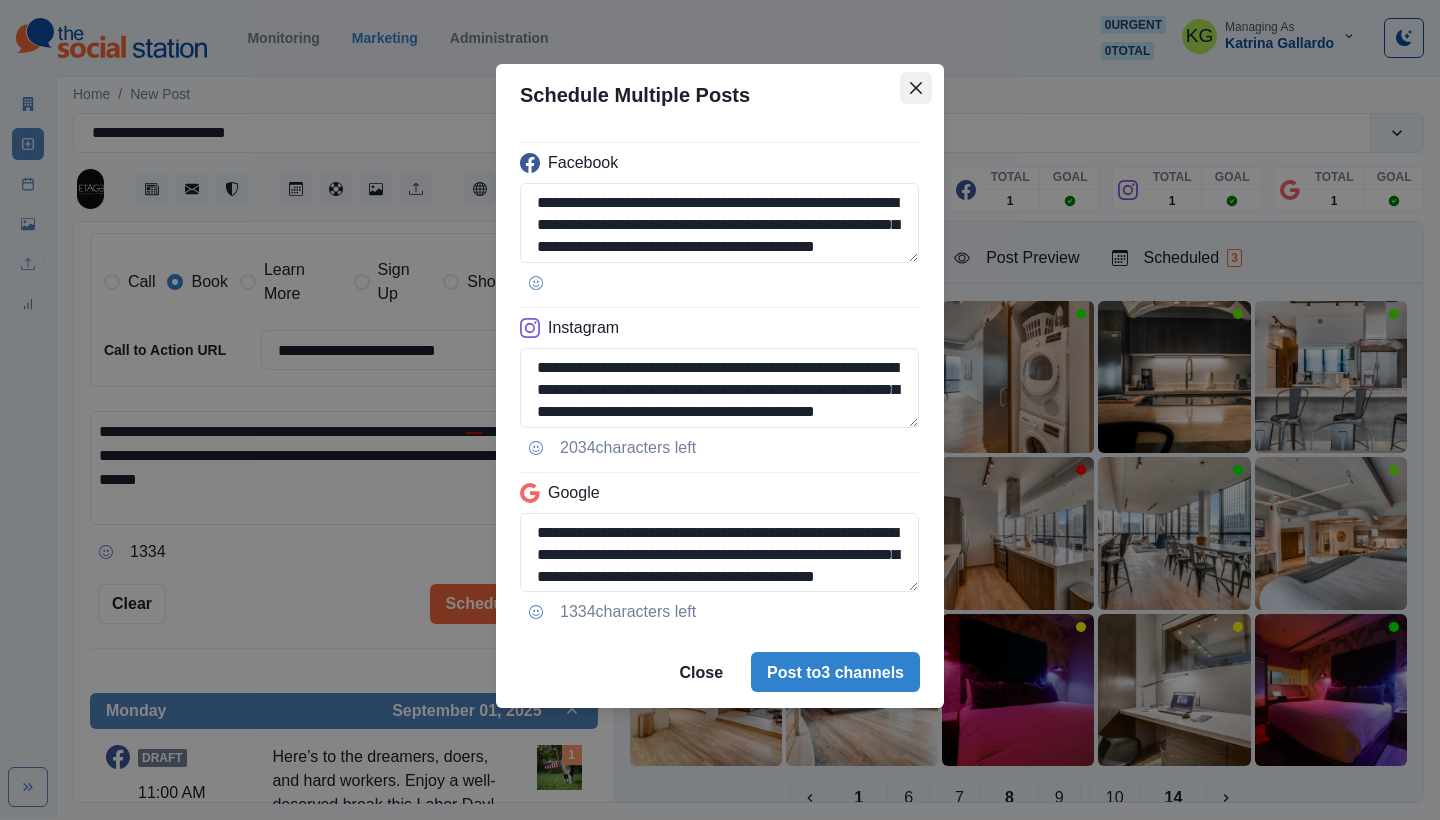 click at bounding box center (916, 88) 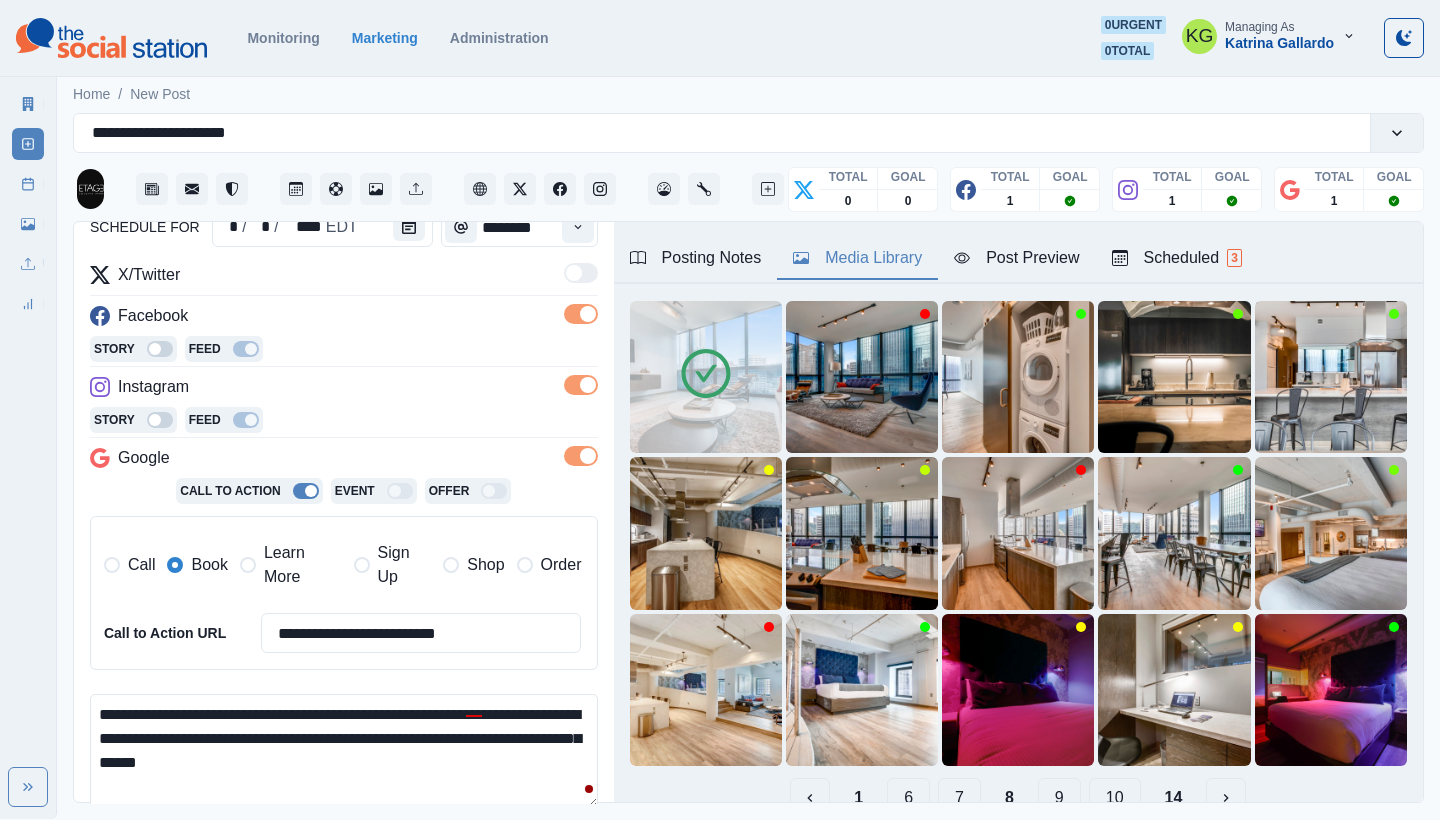 scroll, scrollTop: 31, scrollLeft: 0, axis: vertical 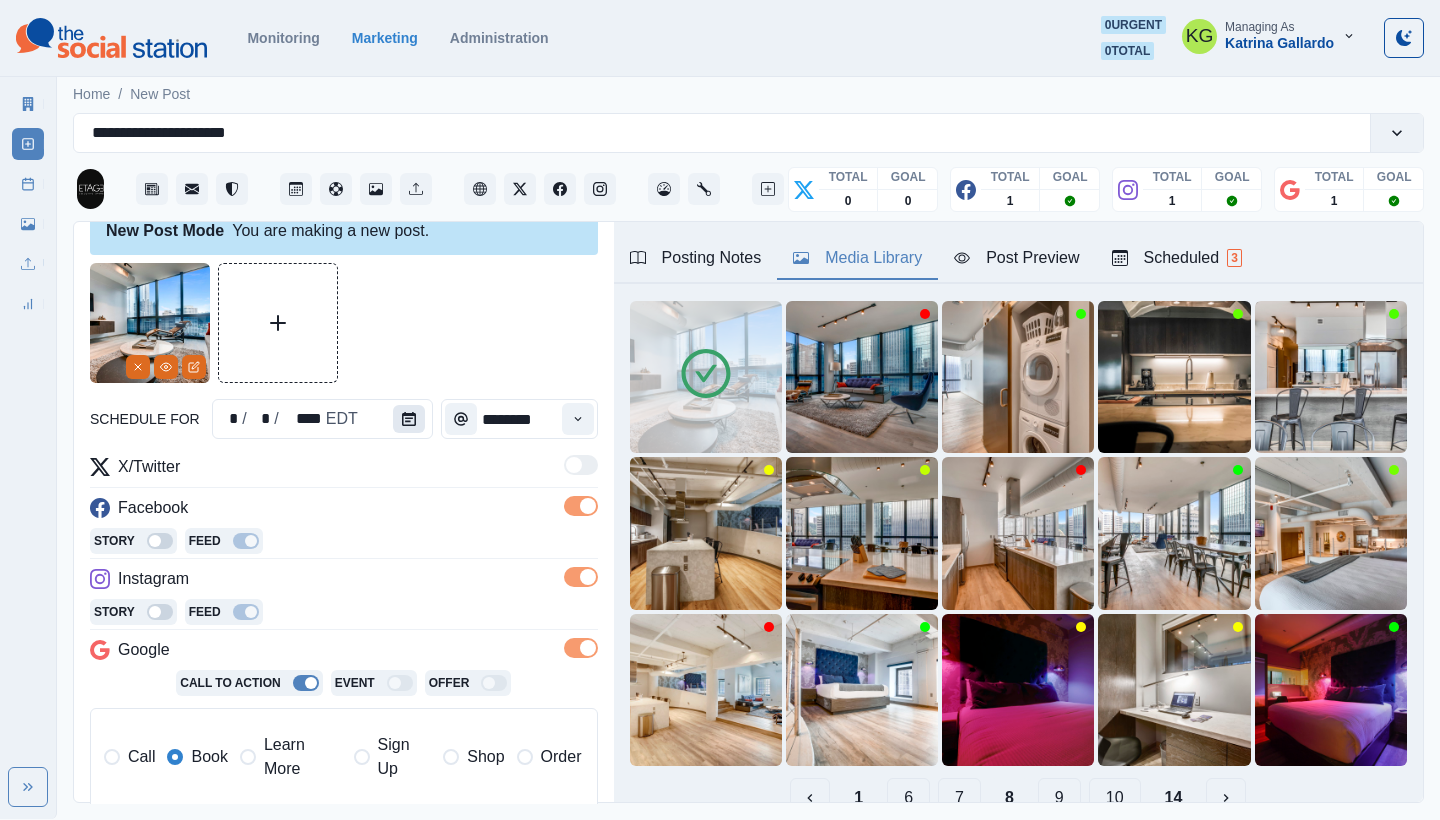 click at bounding box center [409, 419] 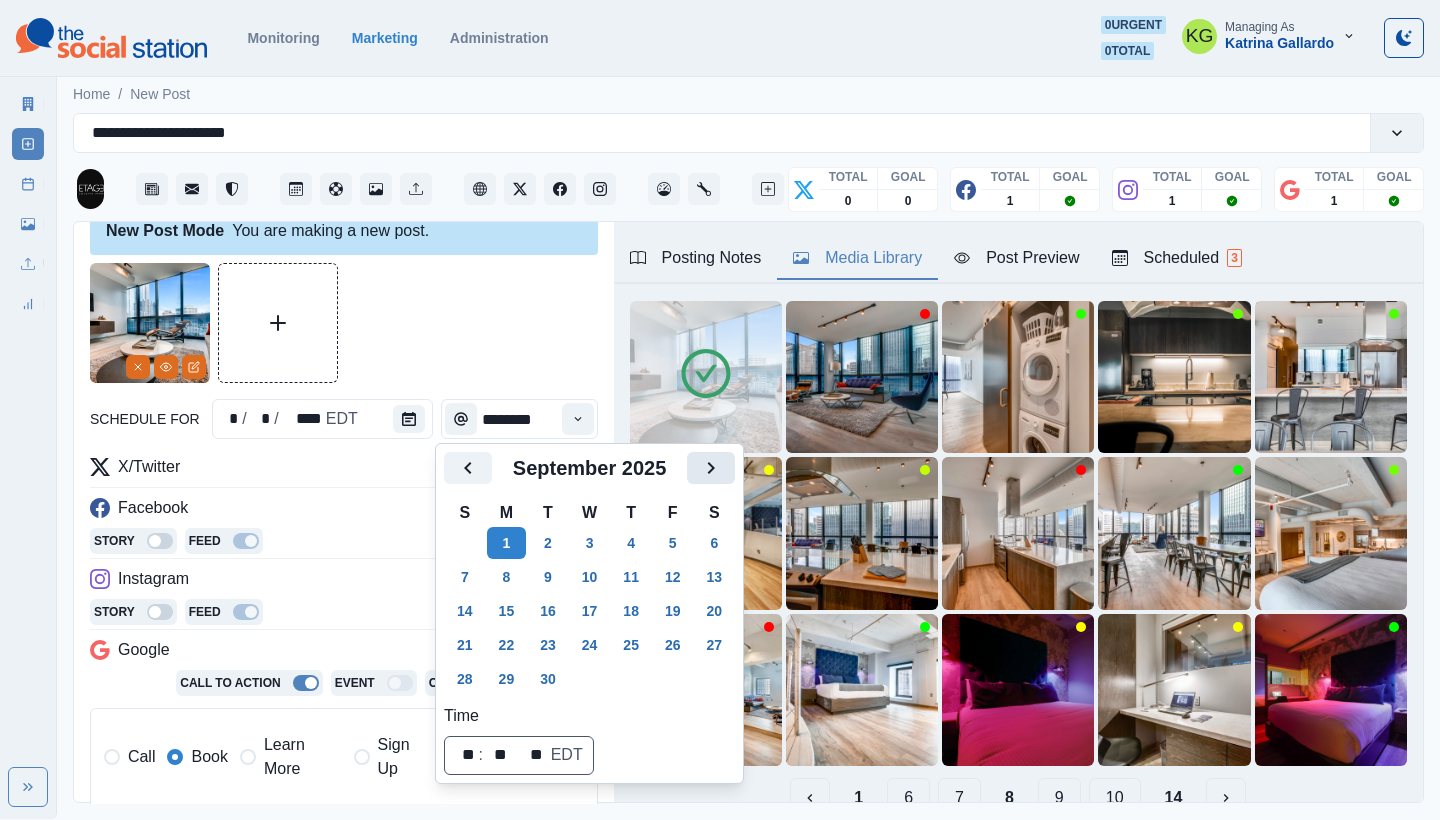 click 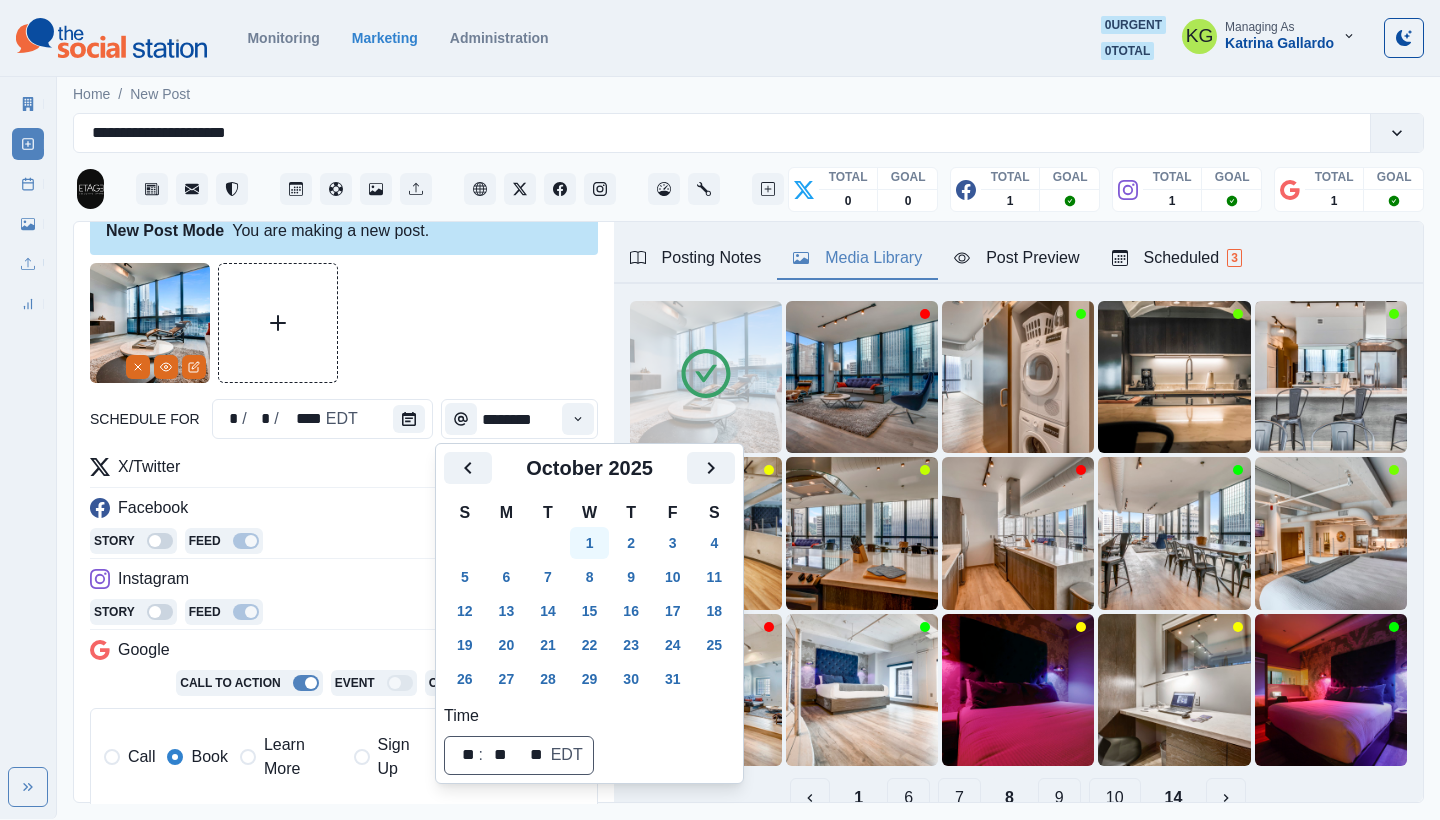 click on "1" at bounding box center (590, 543) 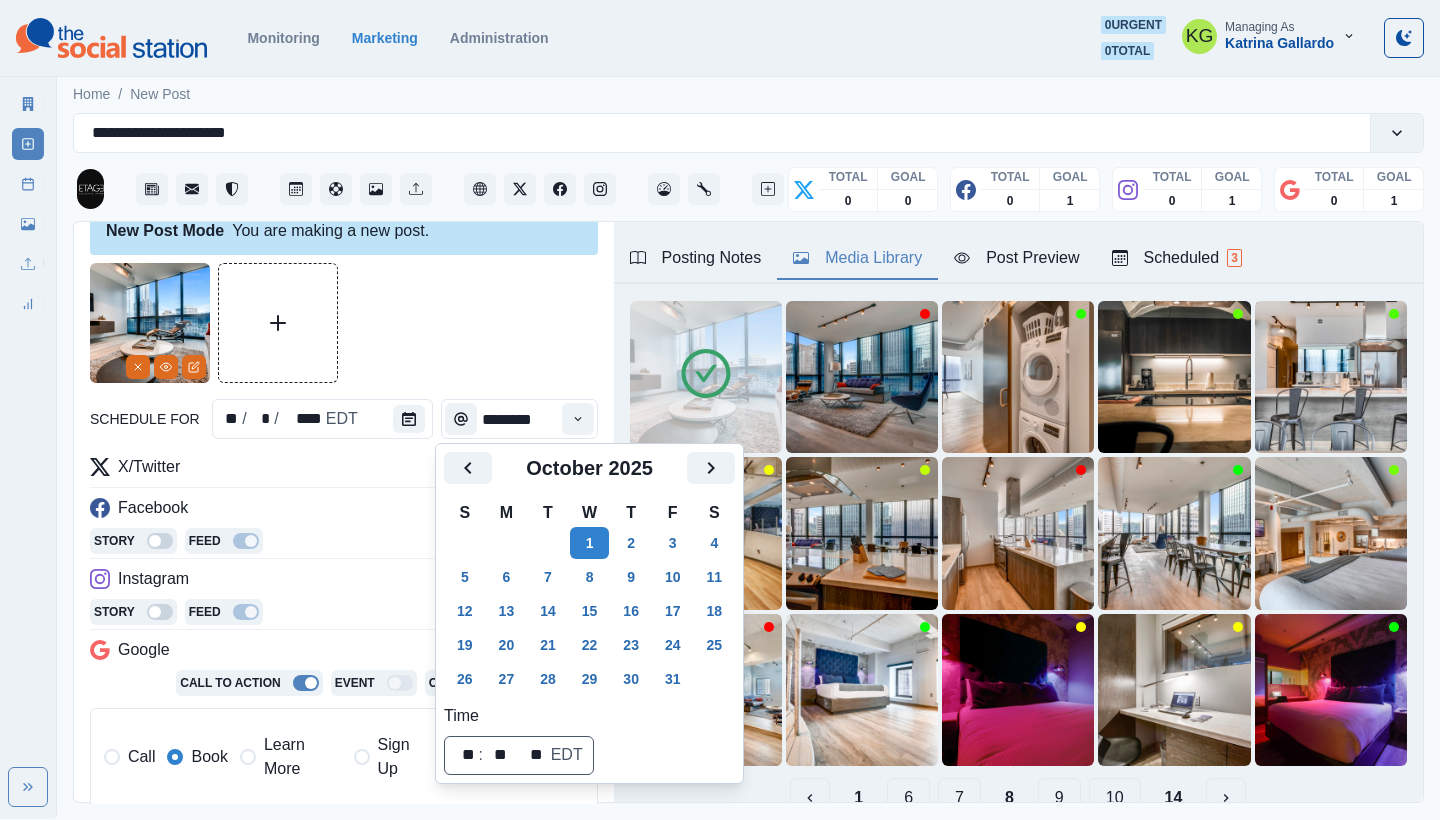 click at bounding box center (344, 323) 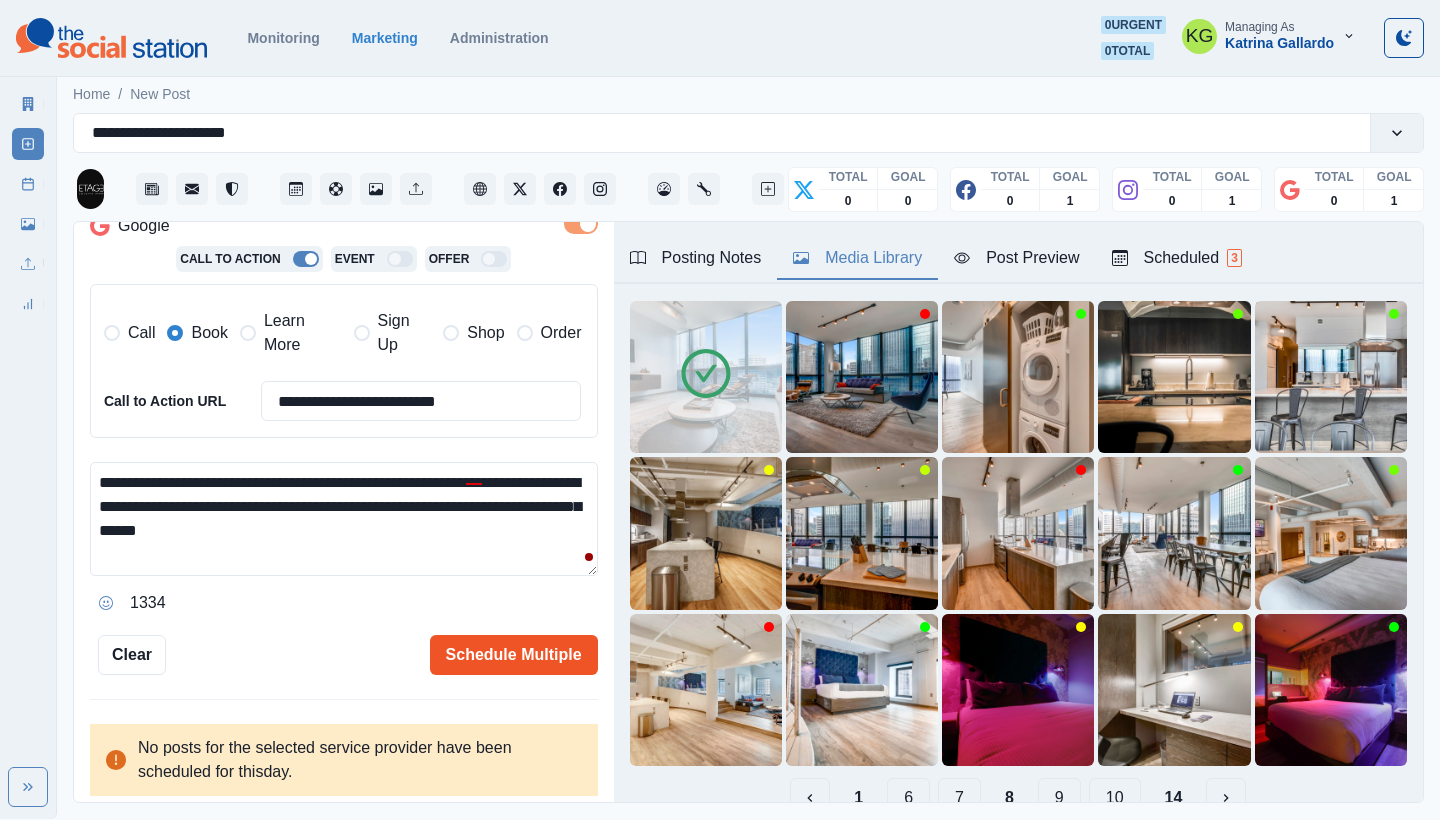 scroll, scrollTop: 454, scrollLeft: 0, axis: vertical 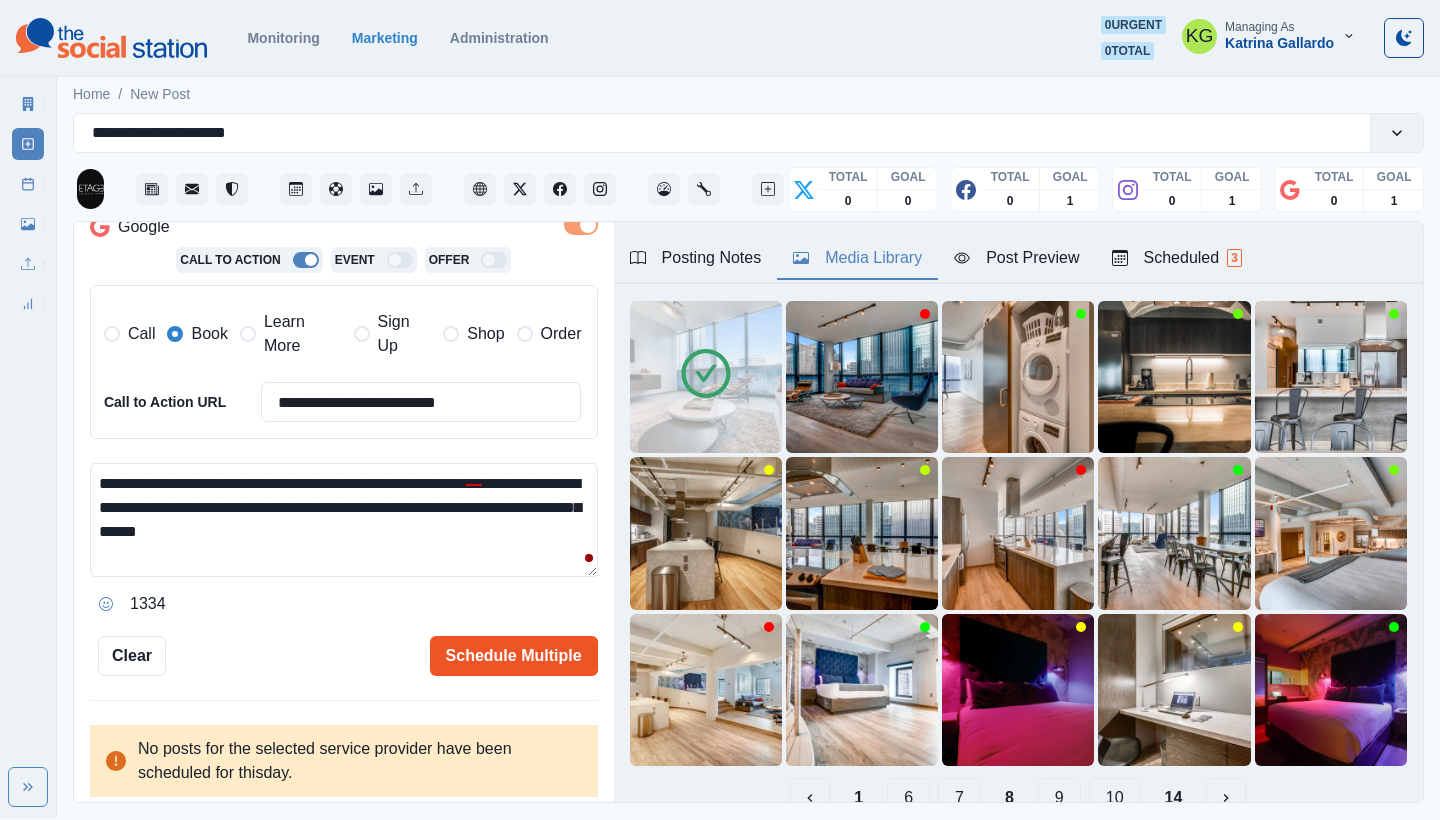 click on "Schedule Multiple" at bounding box center (514, 656) 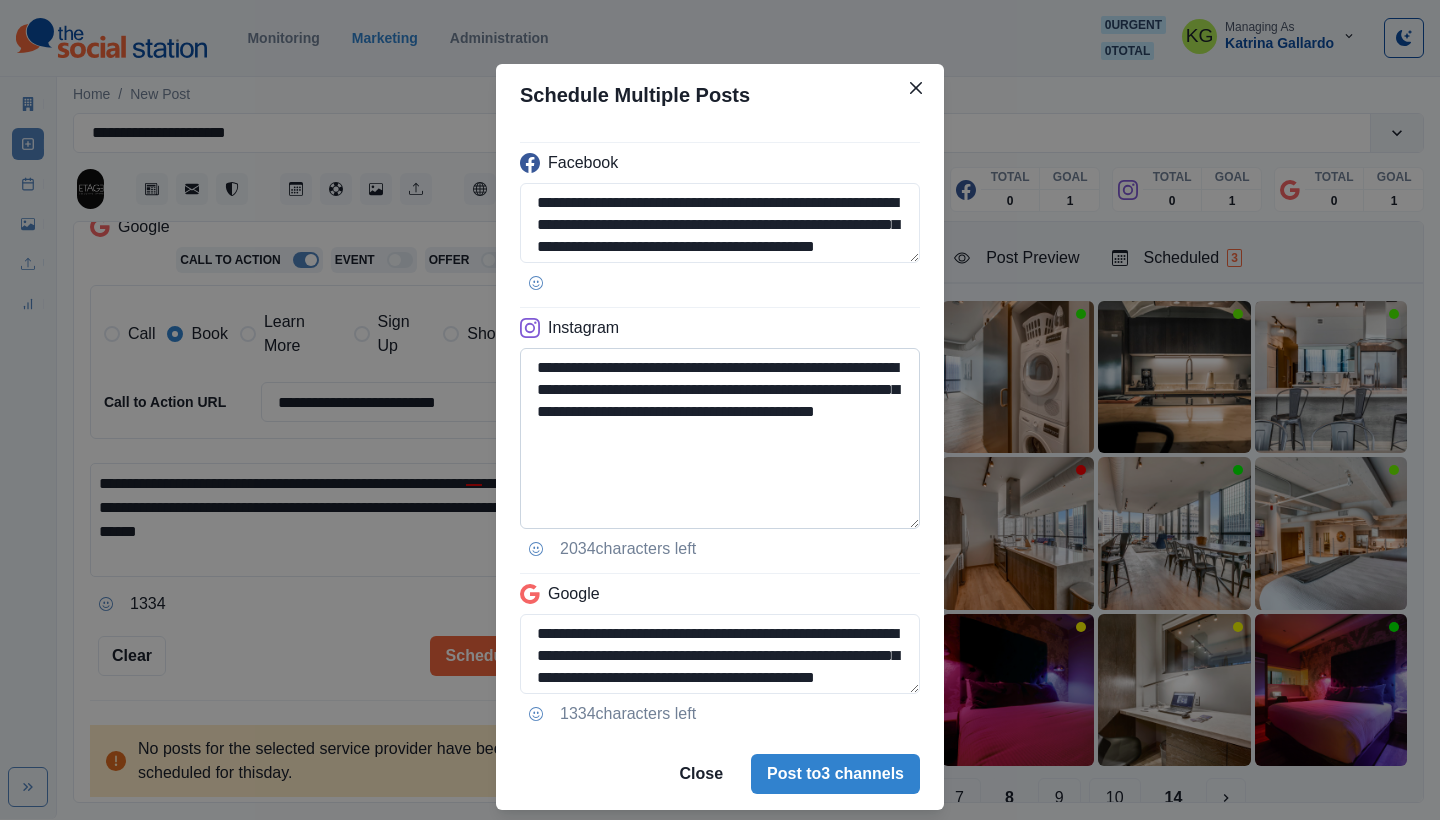 click on "**********" at bounding box center (720, 438) 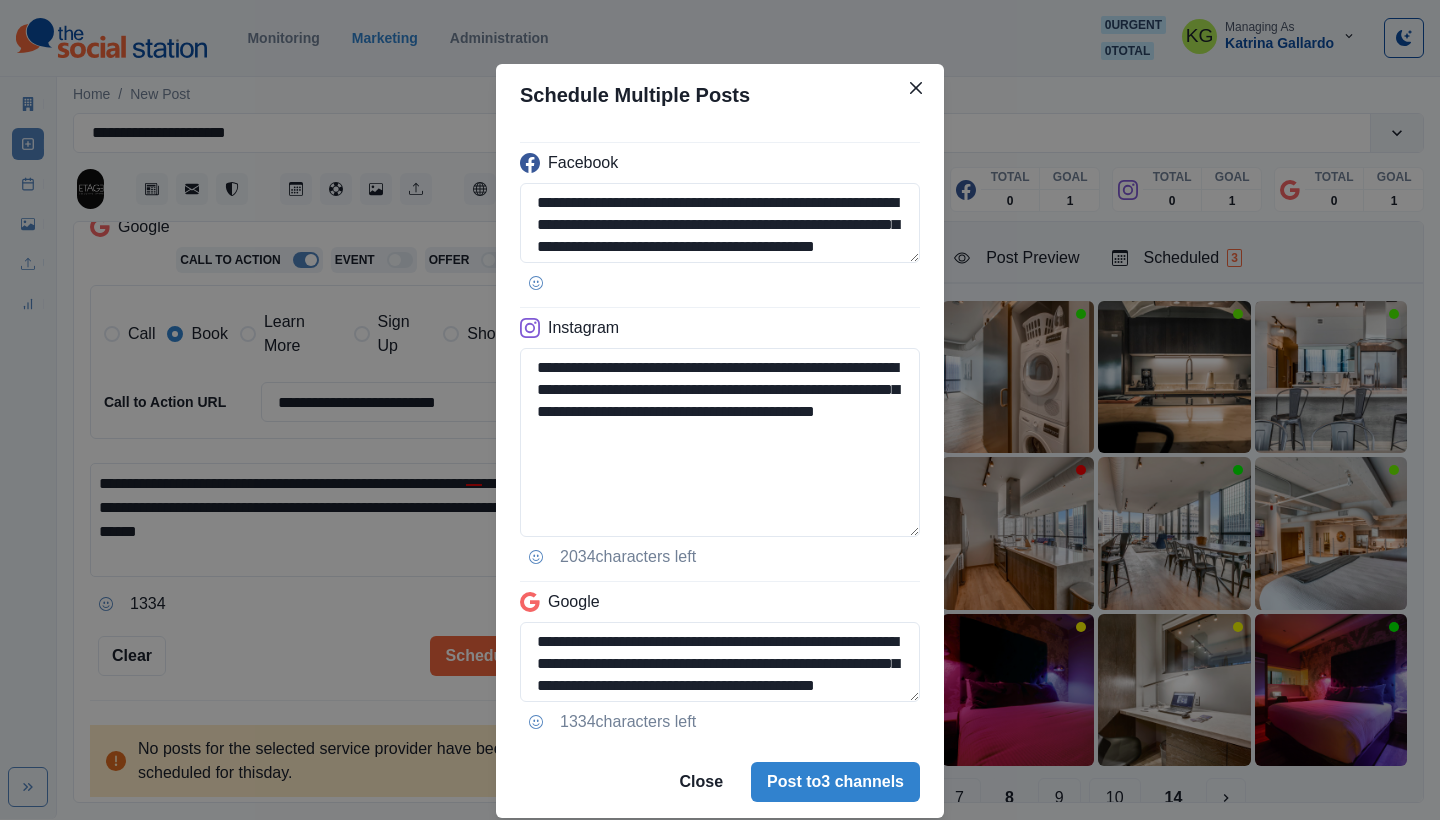drag, startPoint x: 682, startPoint y: 431, endPoint x: 513, endPoint y: 431, distance: 169 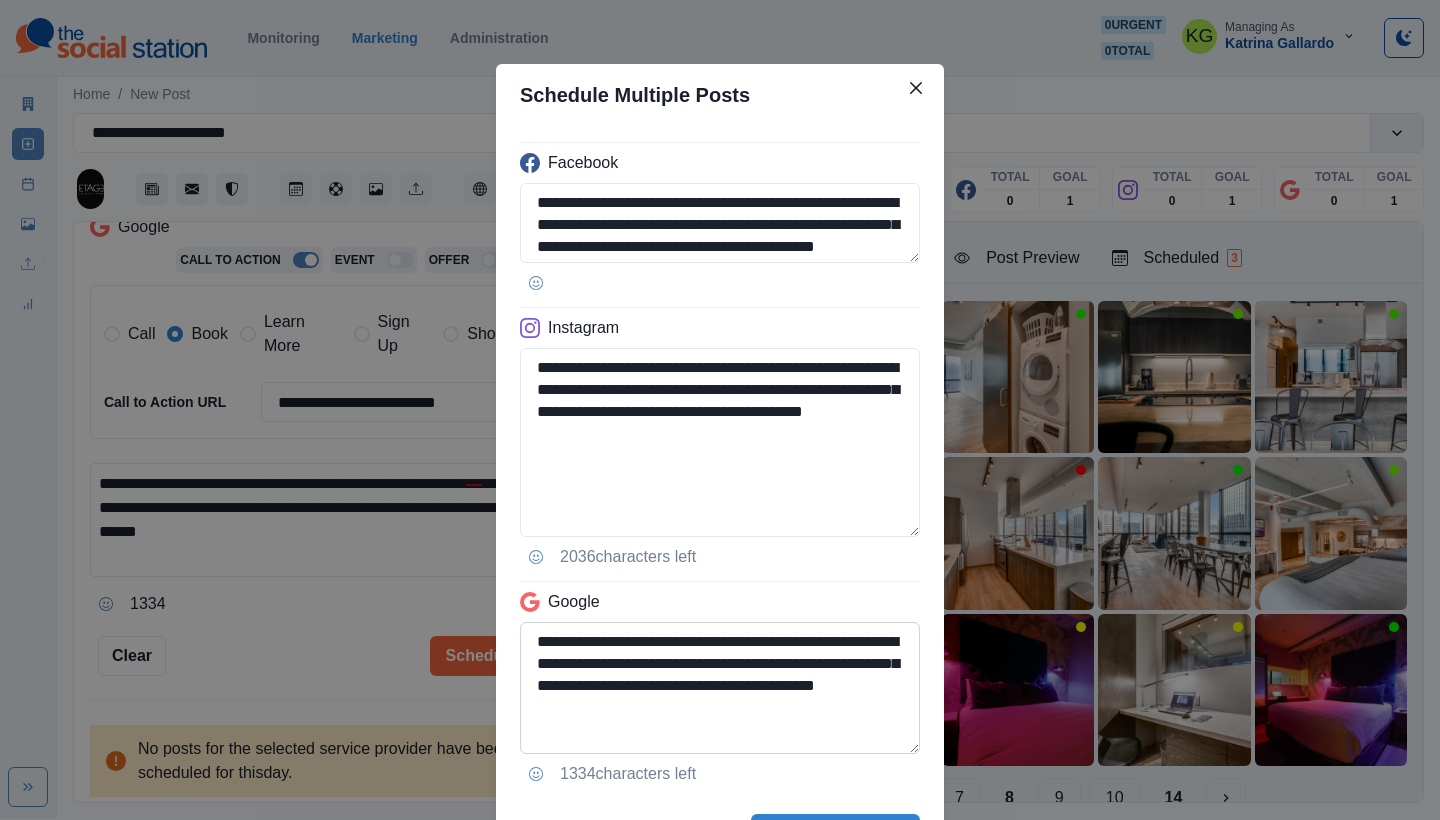 click on "**********" at bounding box center [720, 688] 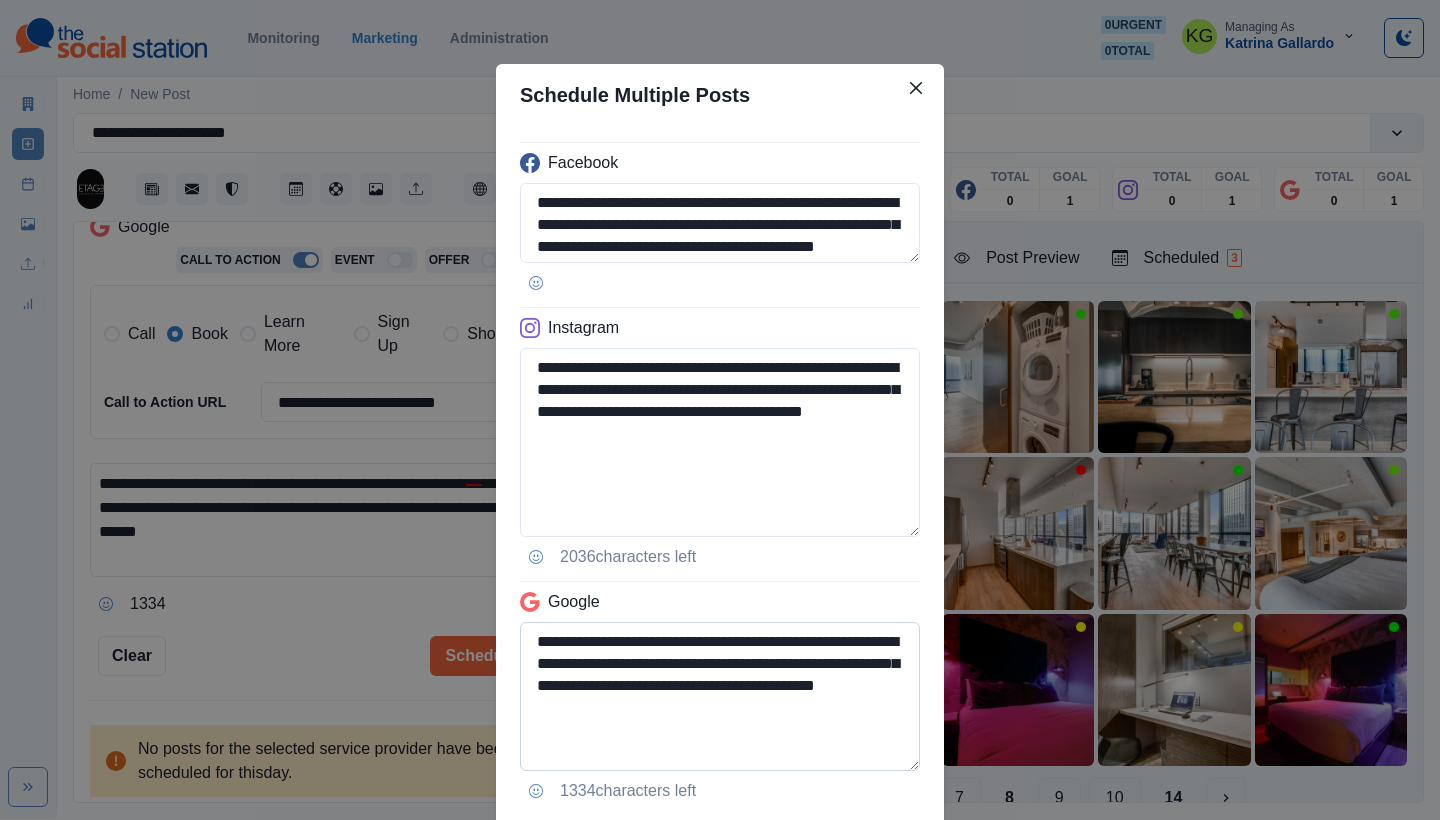 type on "**********" 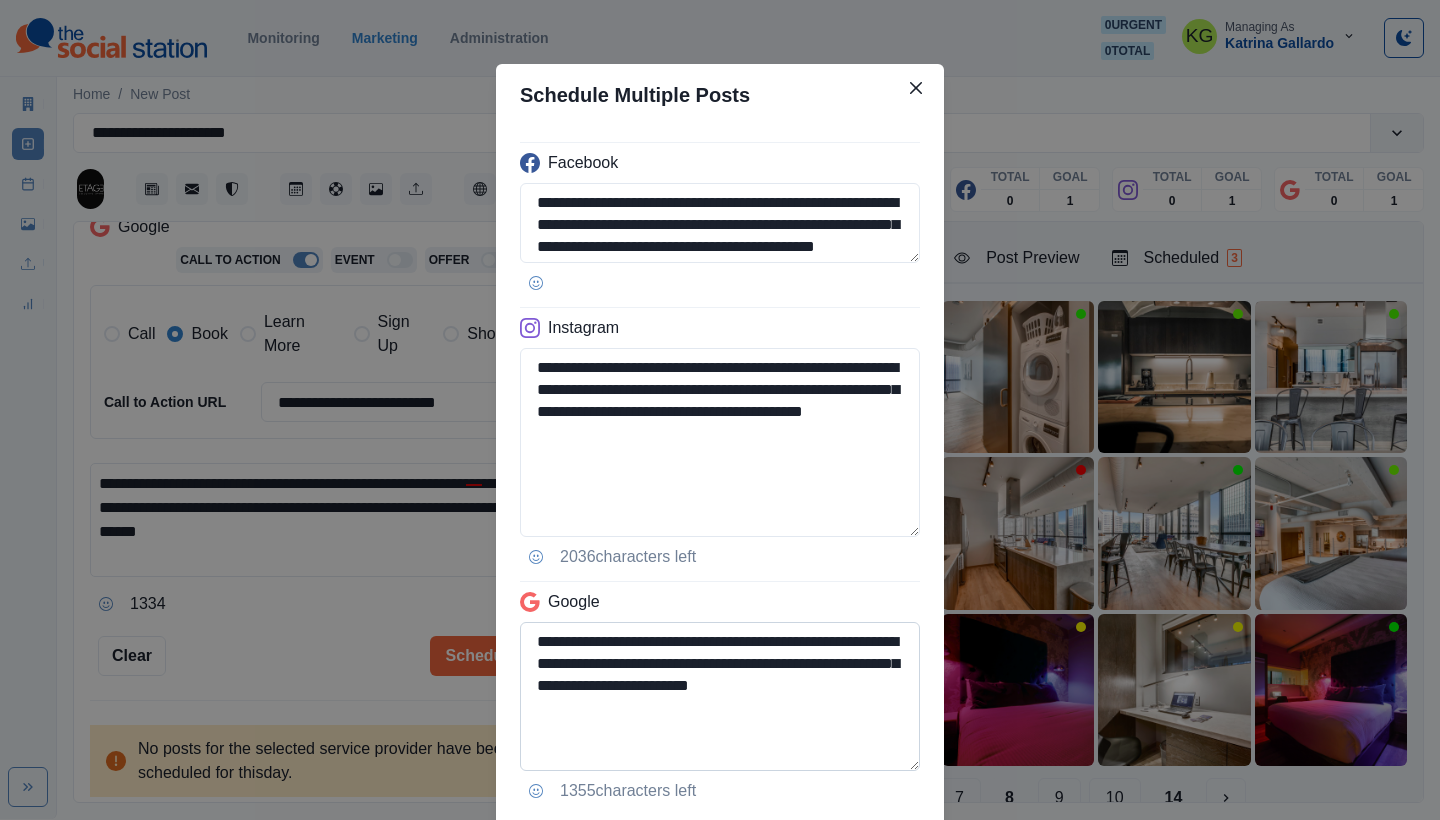 scroll, scrollTop: 131, scrollLeft: 0, axis: vertical 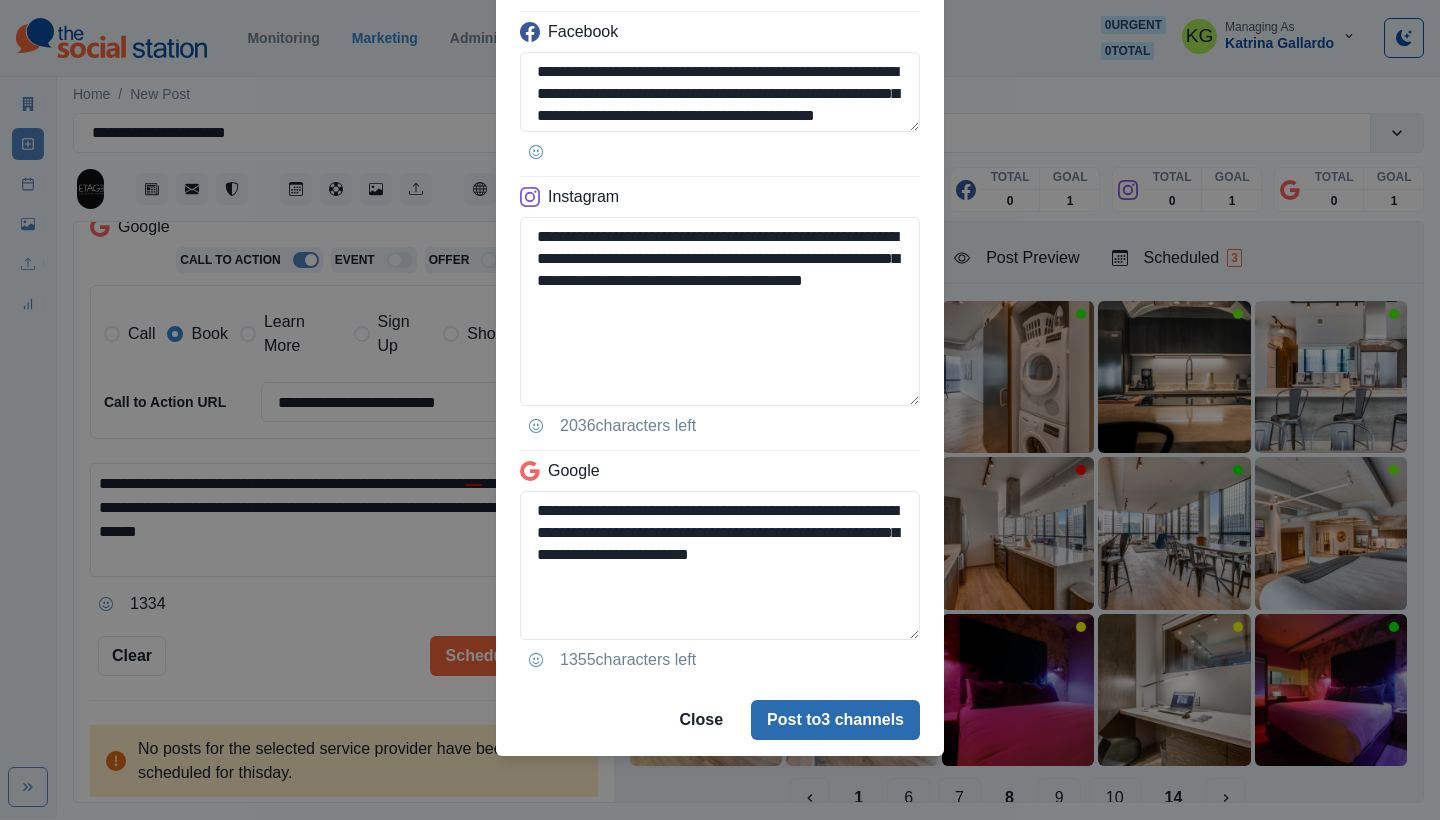 type on "**********" 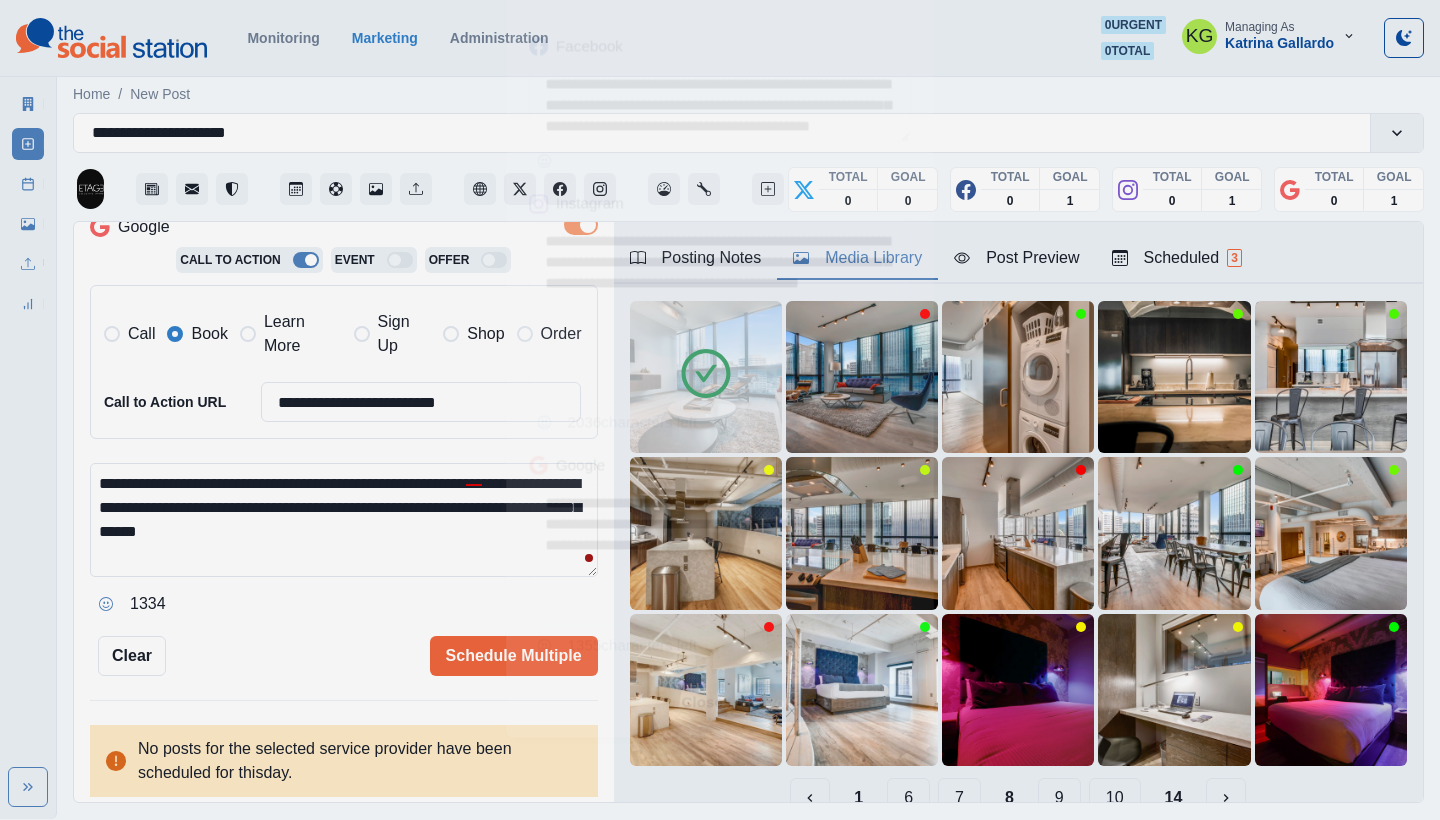 type 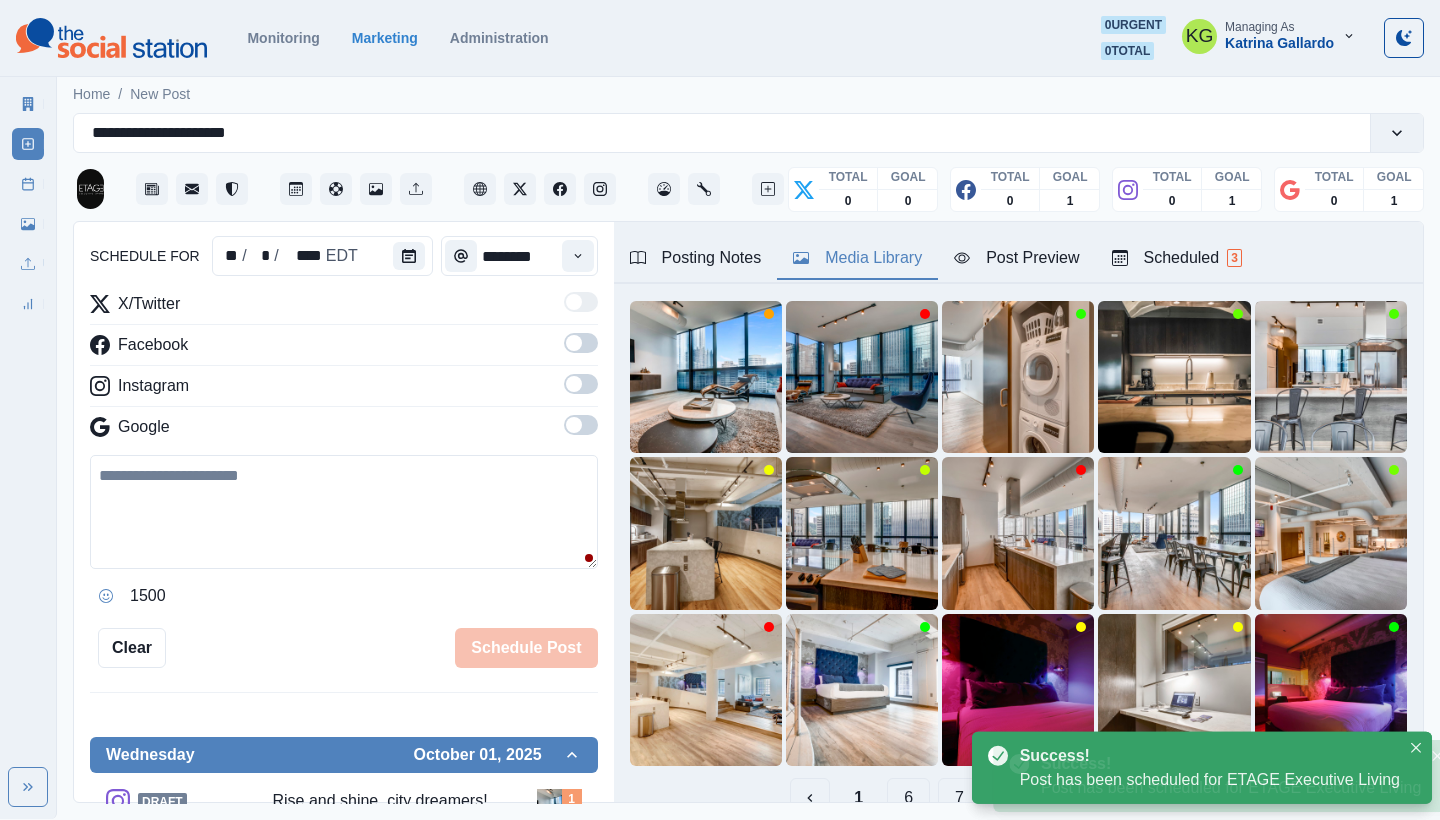 scroll, scrollTop: 122, scrollLeft: 0, axis: vertical 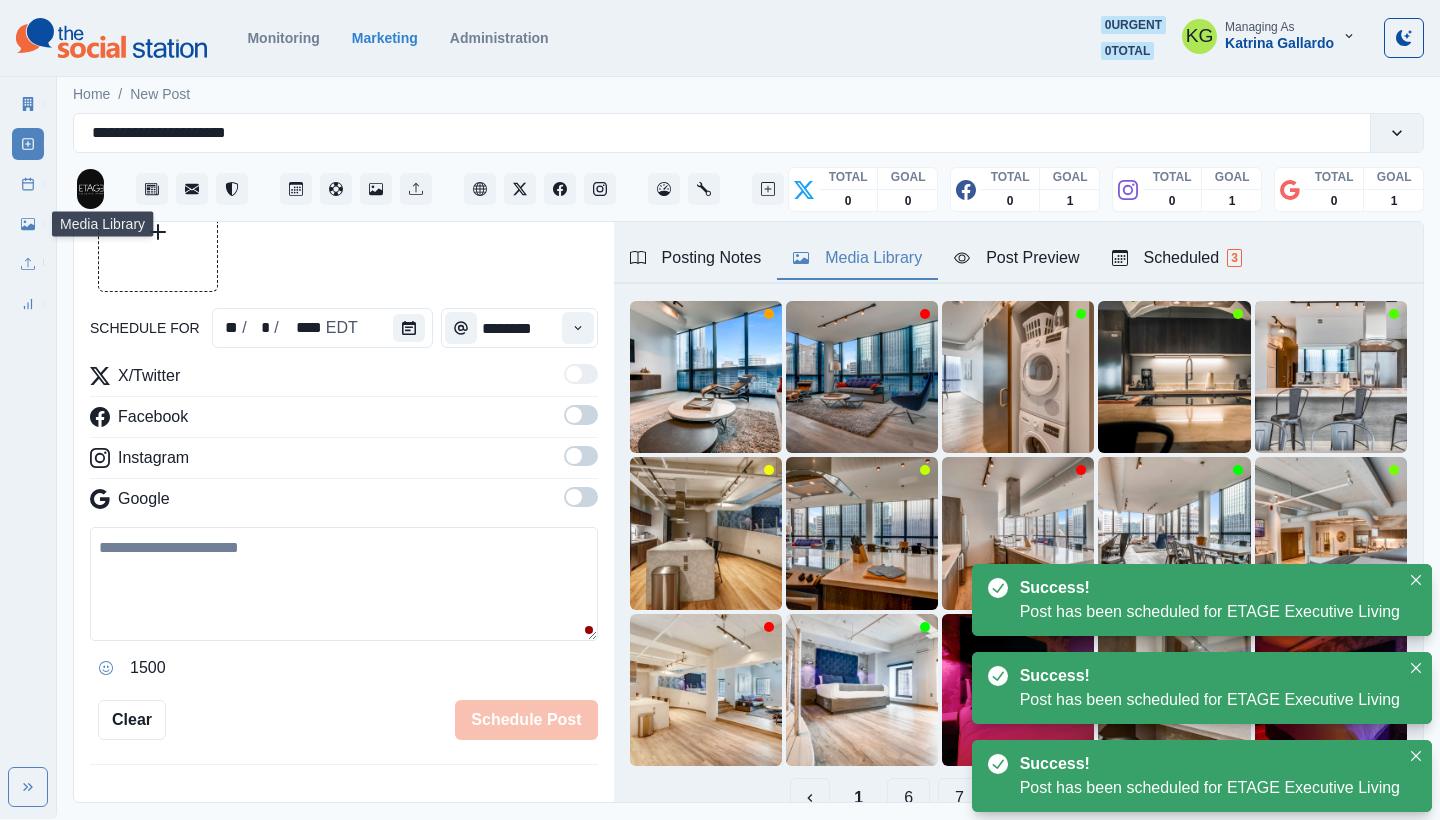 click 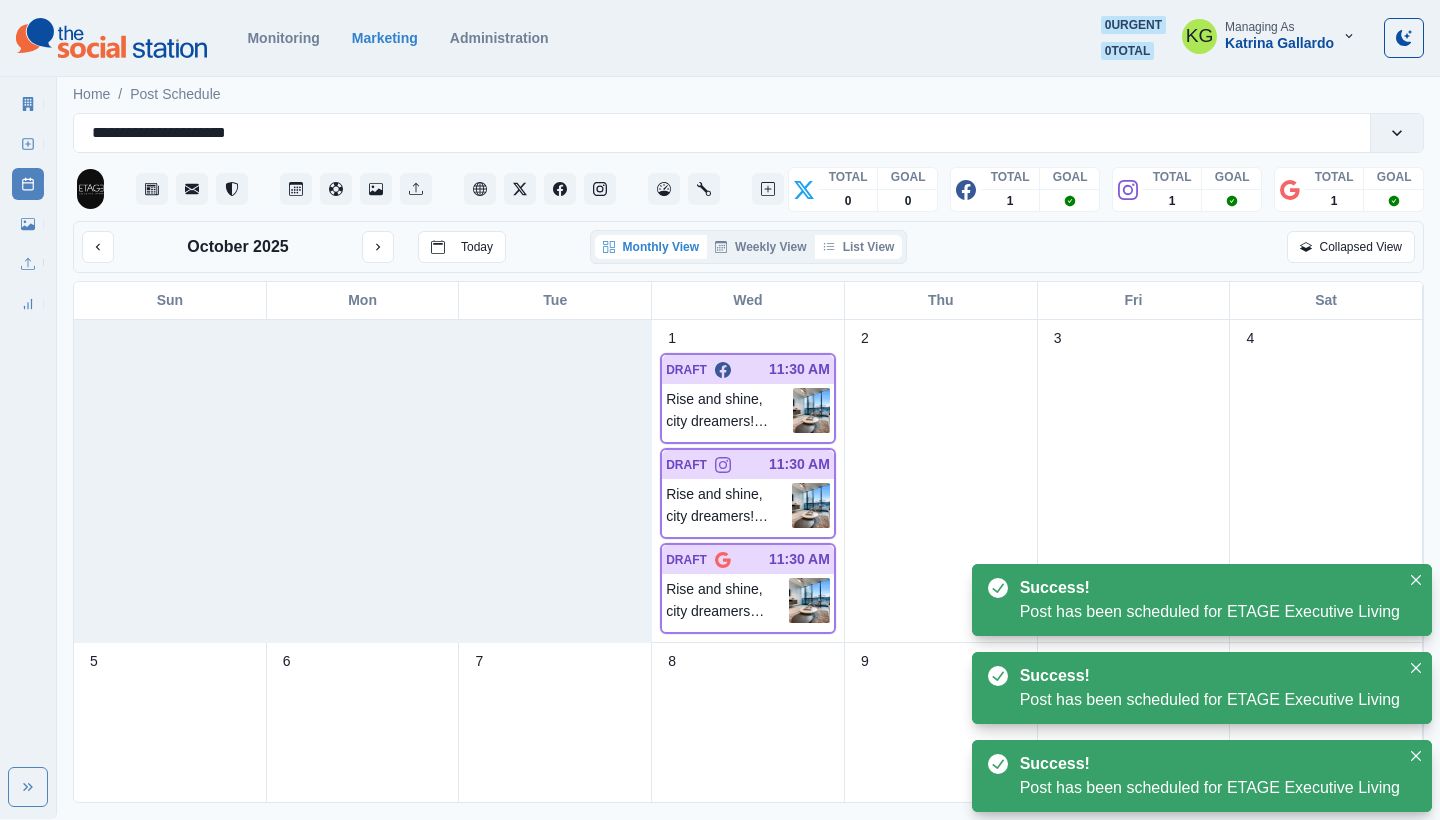 click on "List View" at bounding box center [859, 247] 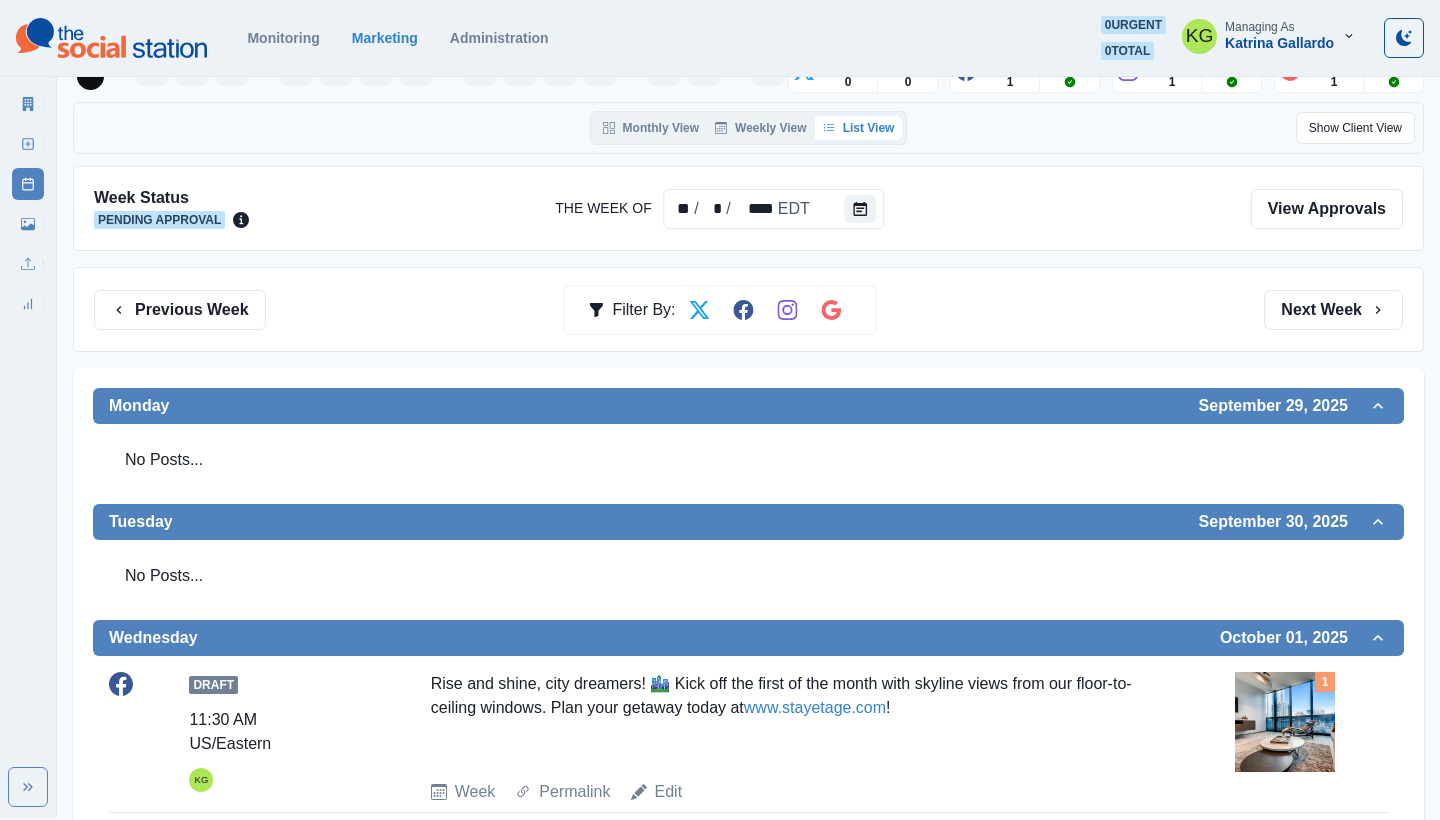 scroll, scrollTop: 78, scrollLeft: 0, axis: vertical 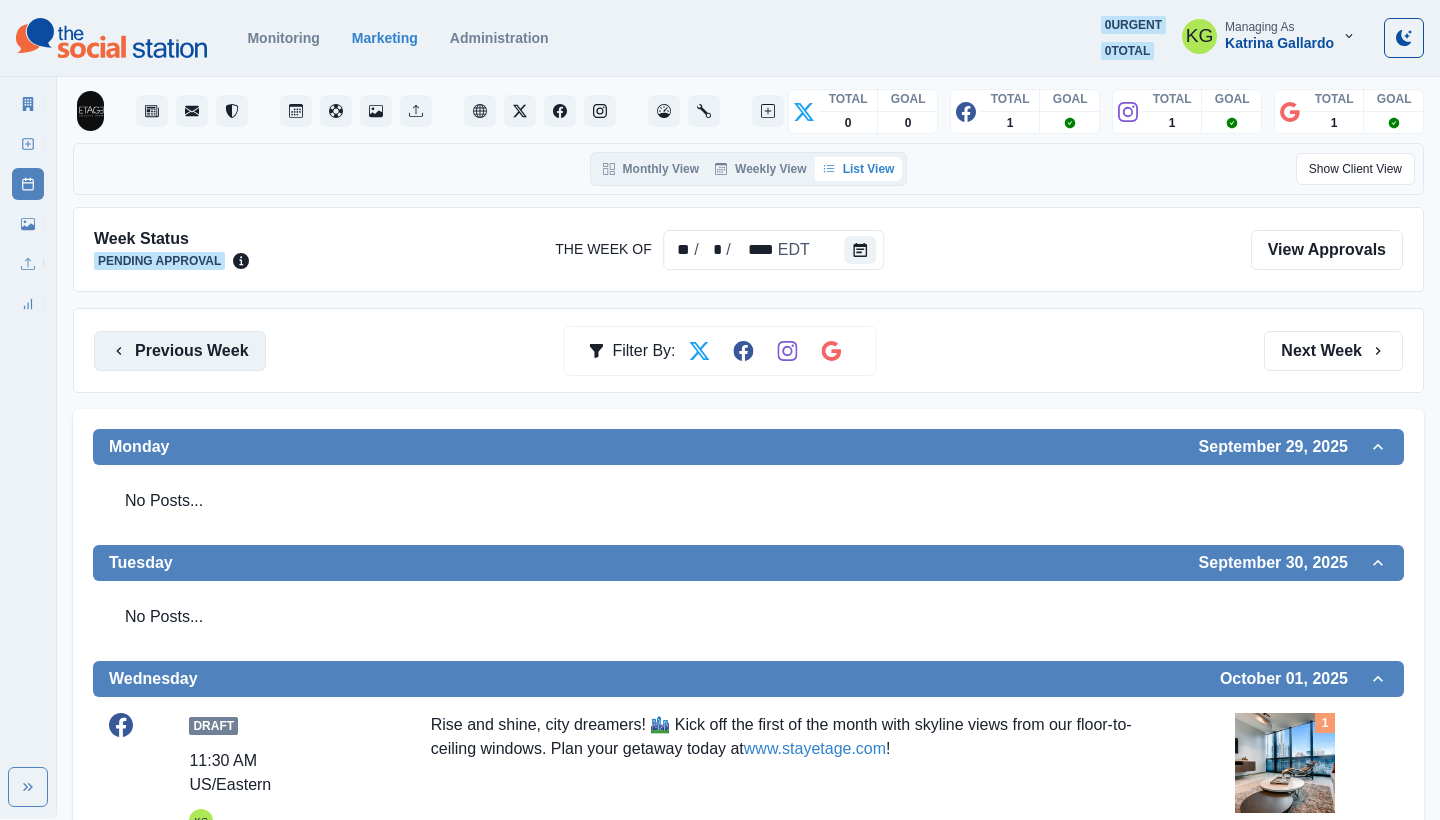click on "Previous Week" at bounding box center [180, 351] 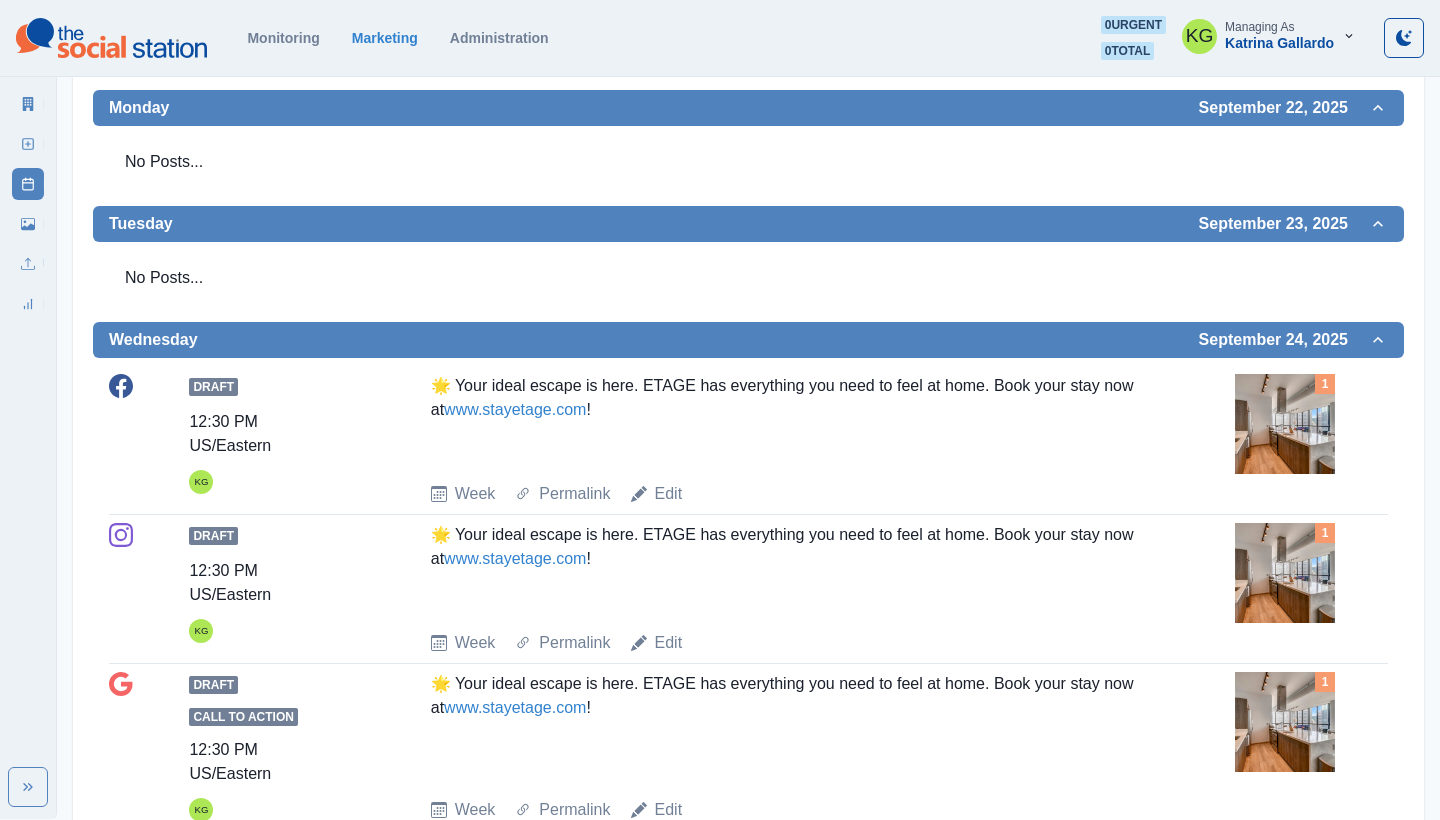scroll, scrollTop: 467, scrollLeft: 0, axis: vertical 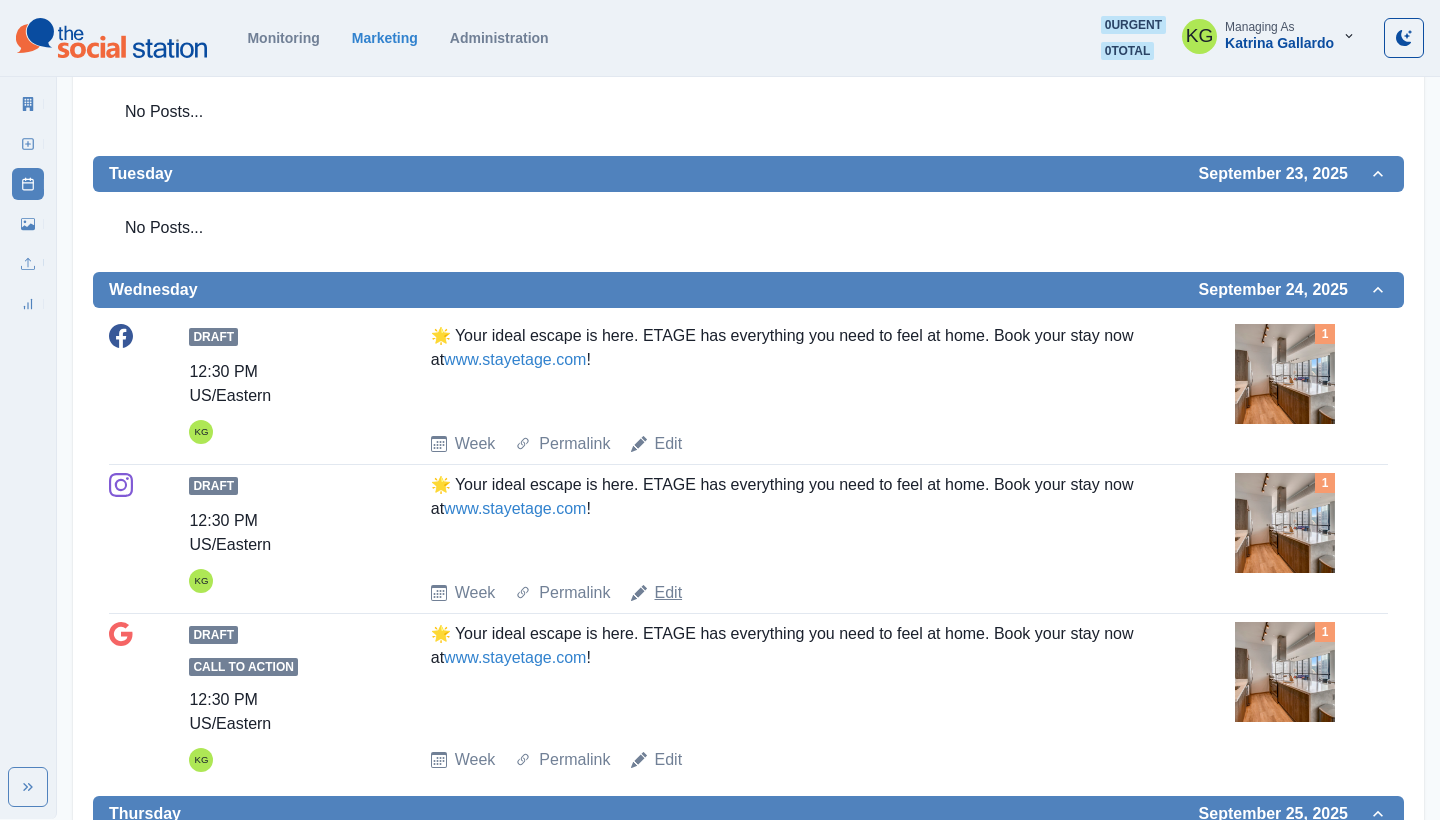 click on "Edit" at bounding box center (669, 593) 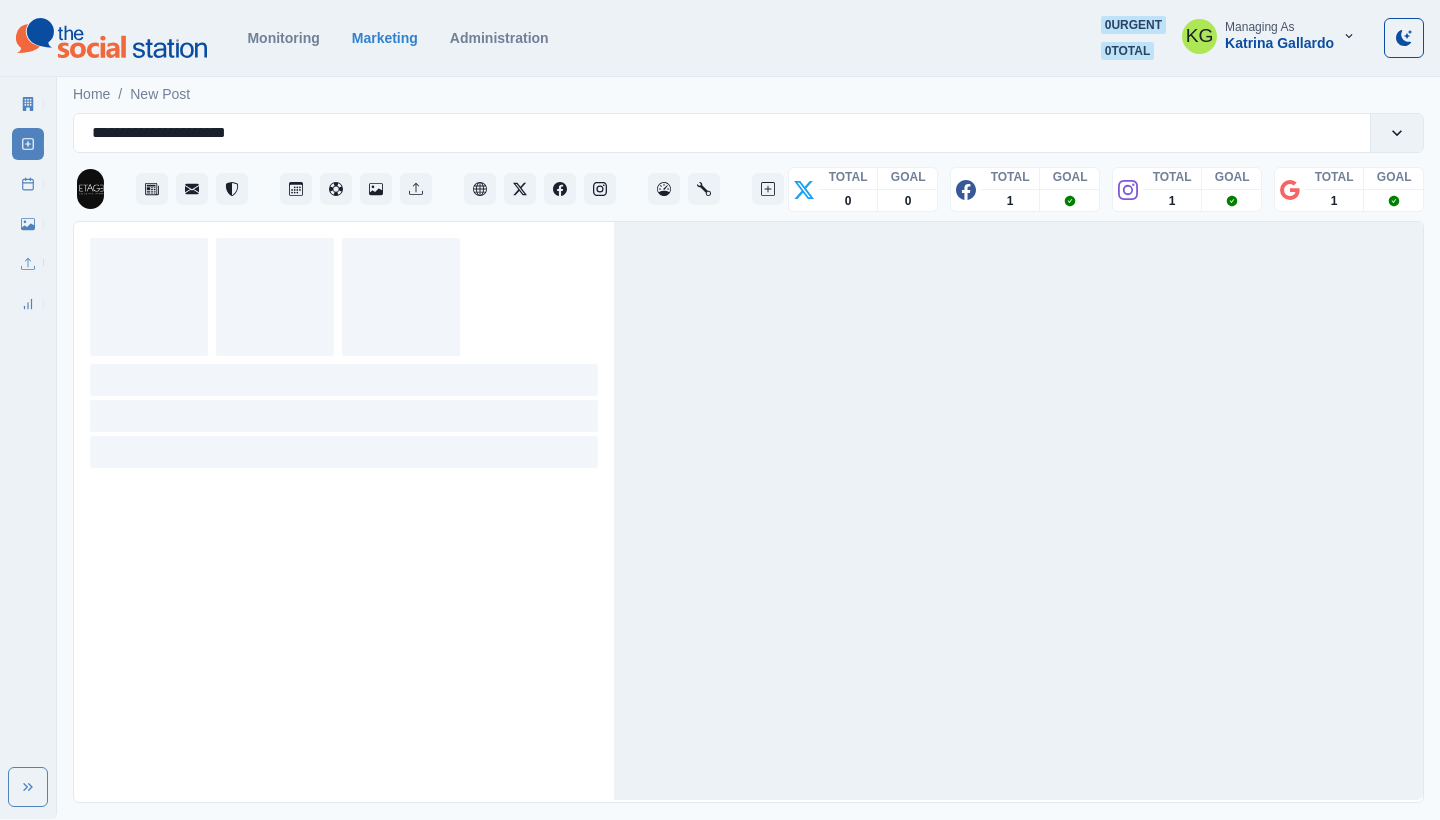 scroll, scrollTop: 0, scrollLeft: 0, axis: both 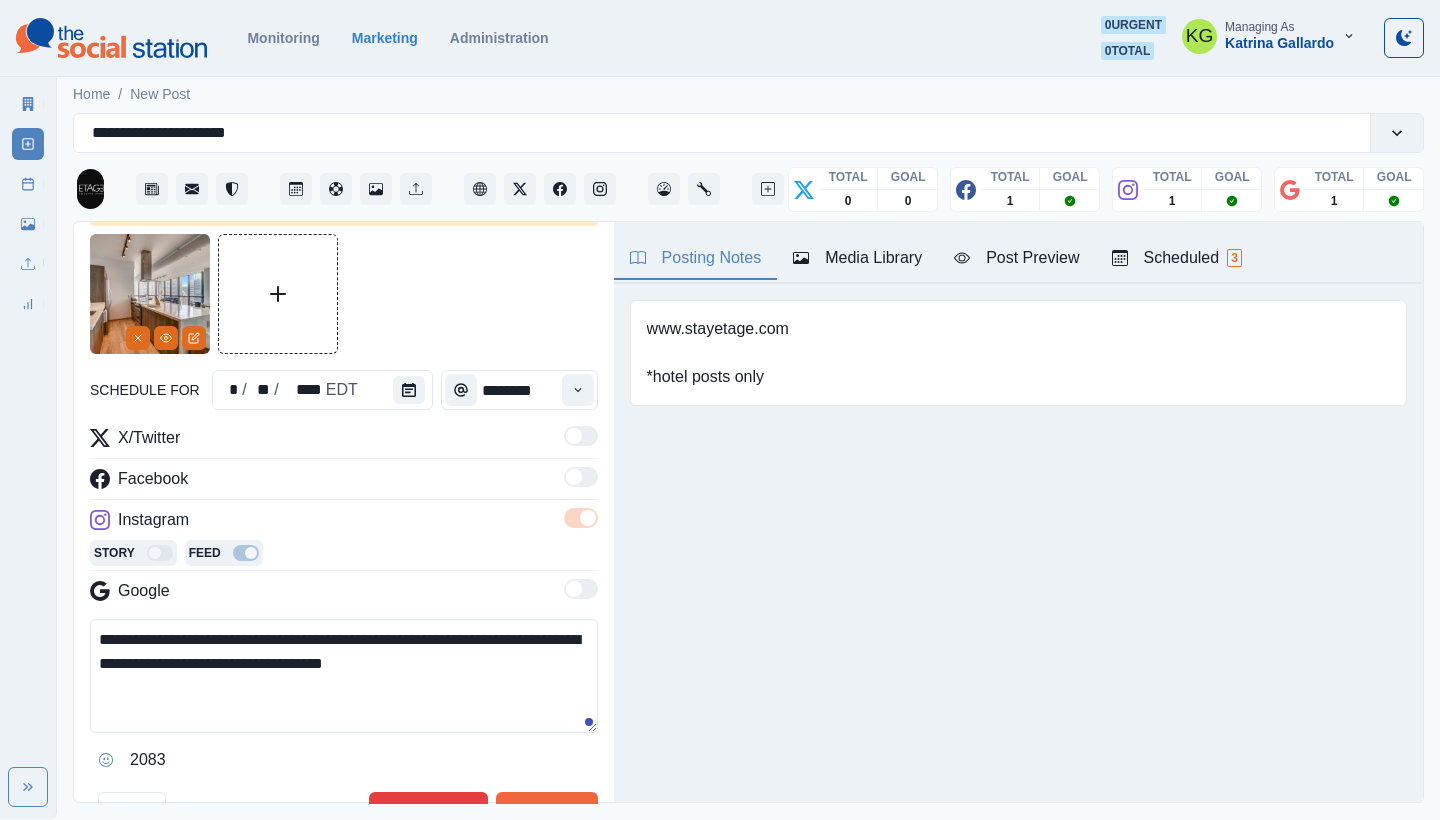 drag, startPoint x: 509, startPoint y: 663, endPoint x: 364, endPoint y: 664, distance: 145.00345 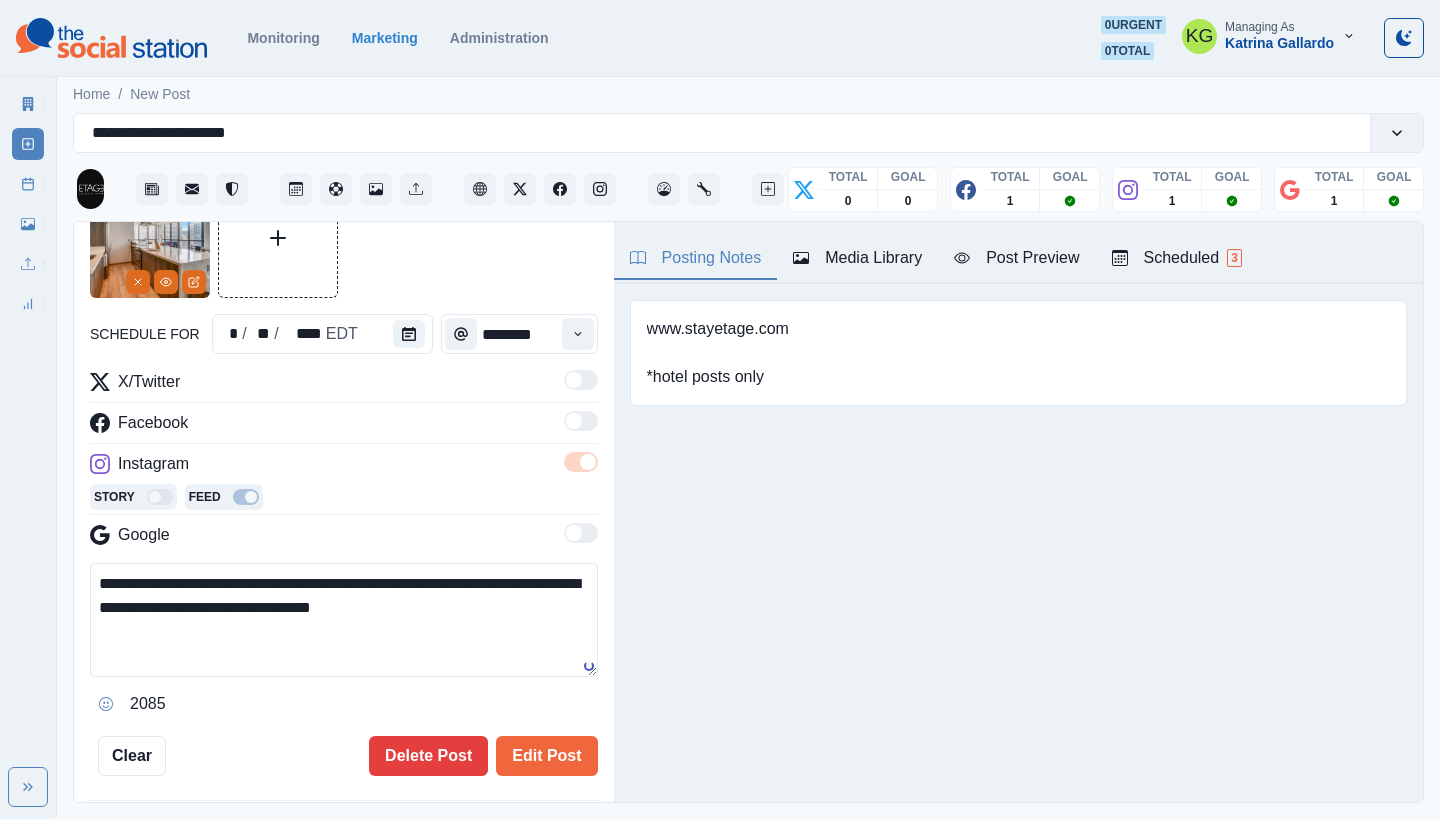 scroll, scrollTop: 132, scrollLeft: 0, axis: vertical 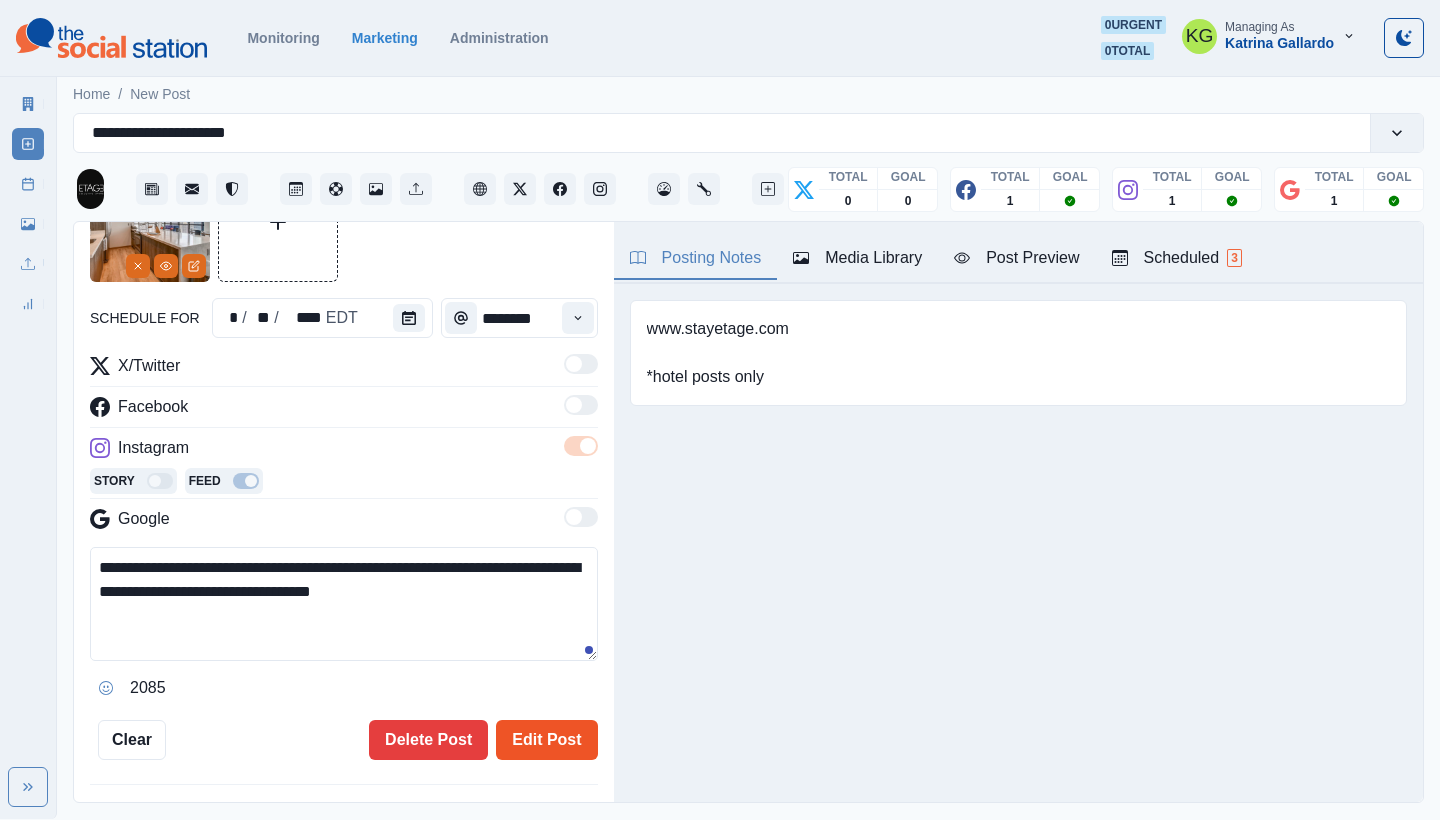 type on "**********" 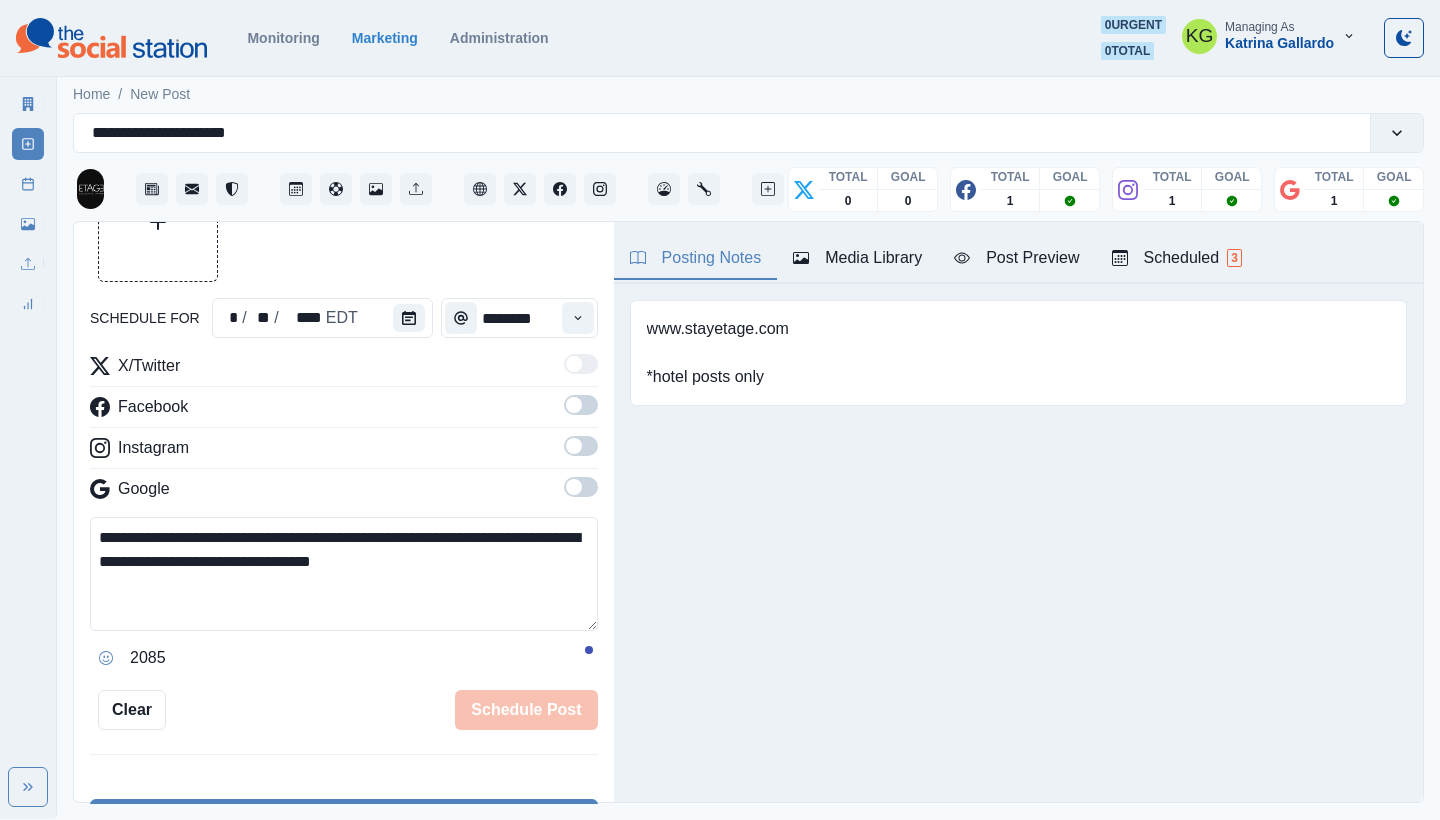 type 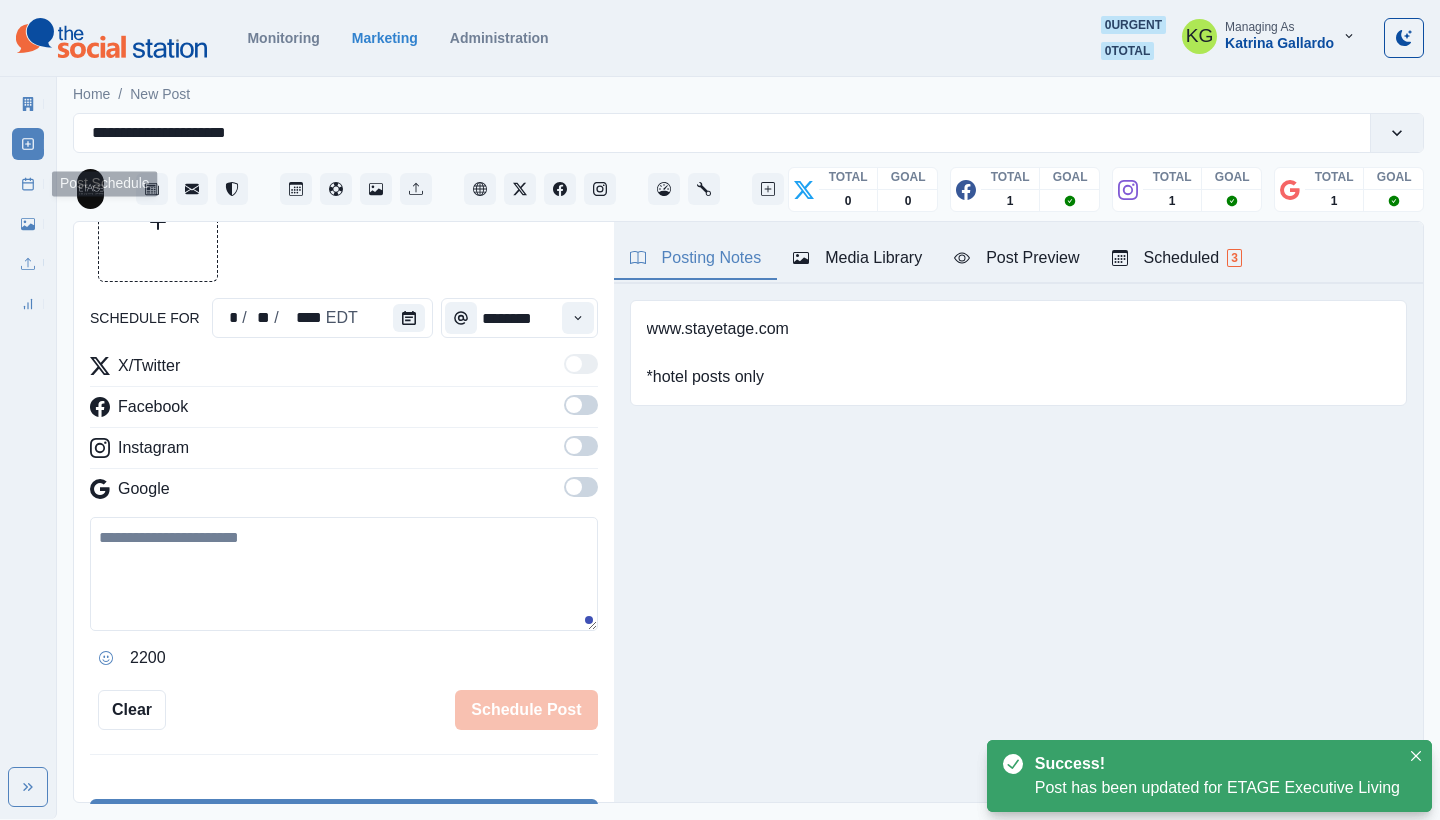 click on "Post Schedule" at bounding box center [28, 184] 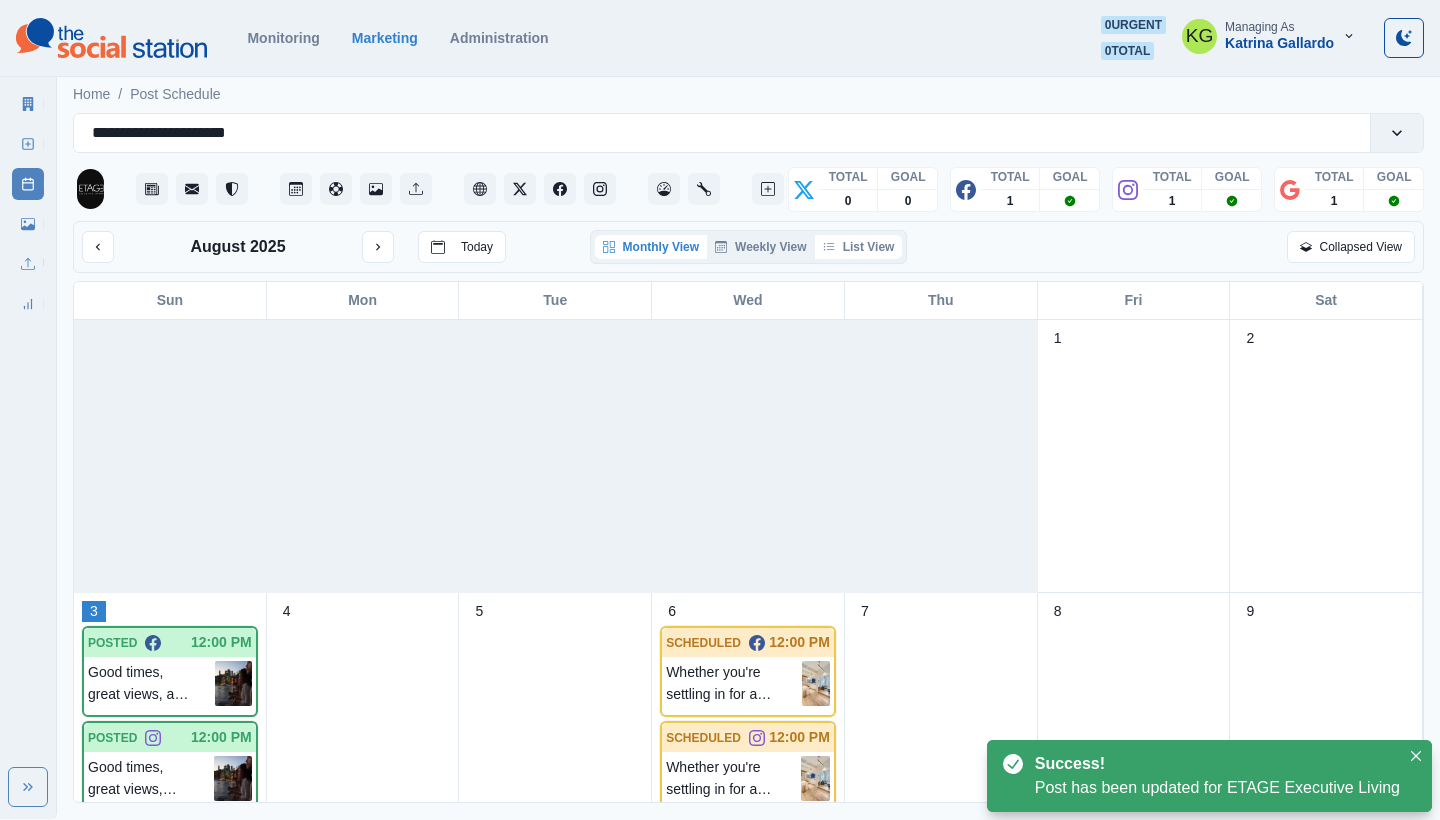 click on "List View" at bounding box center [859, 247] 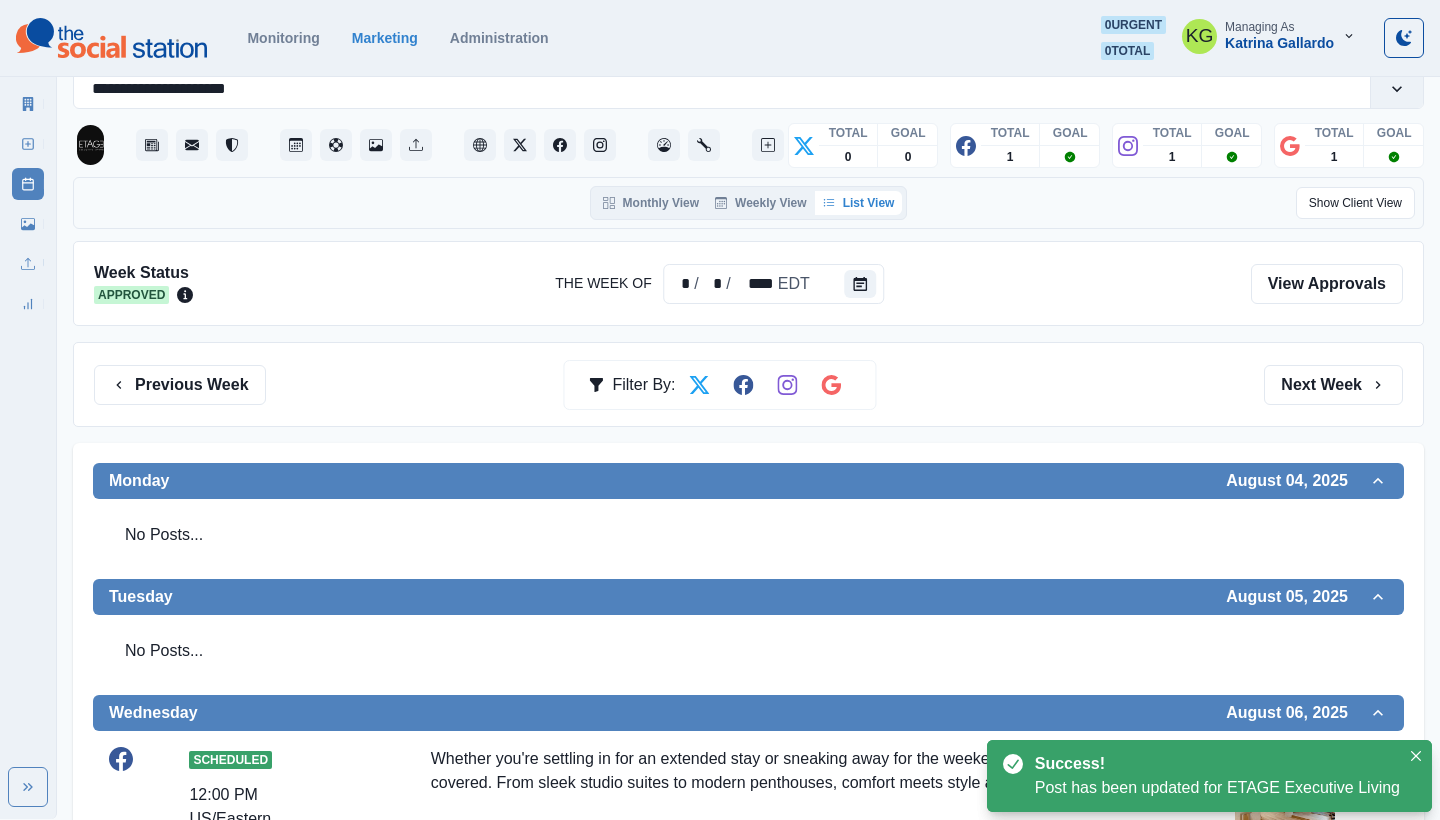 scroll, scrollTop: 6, scrollLeft: 0, axis: vertical 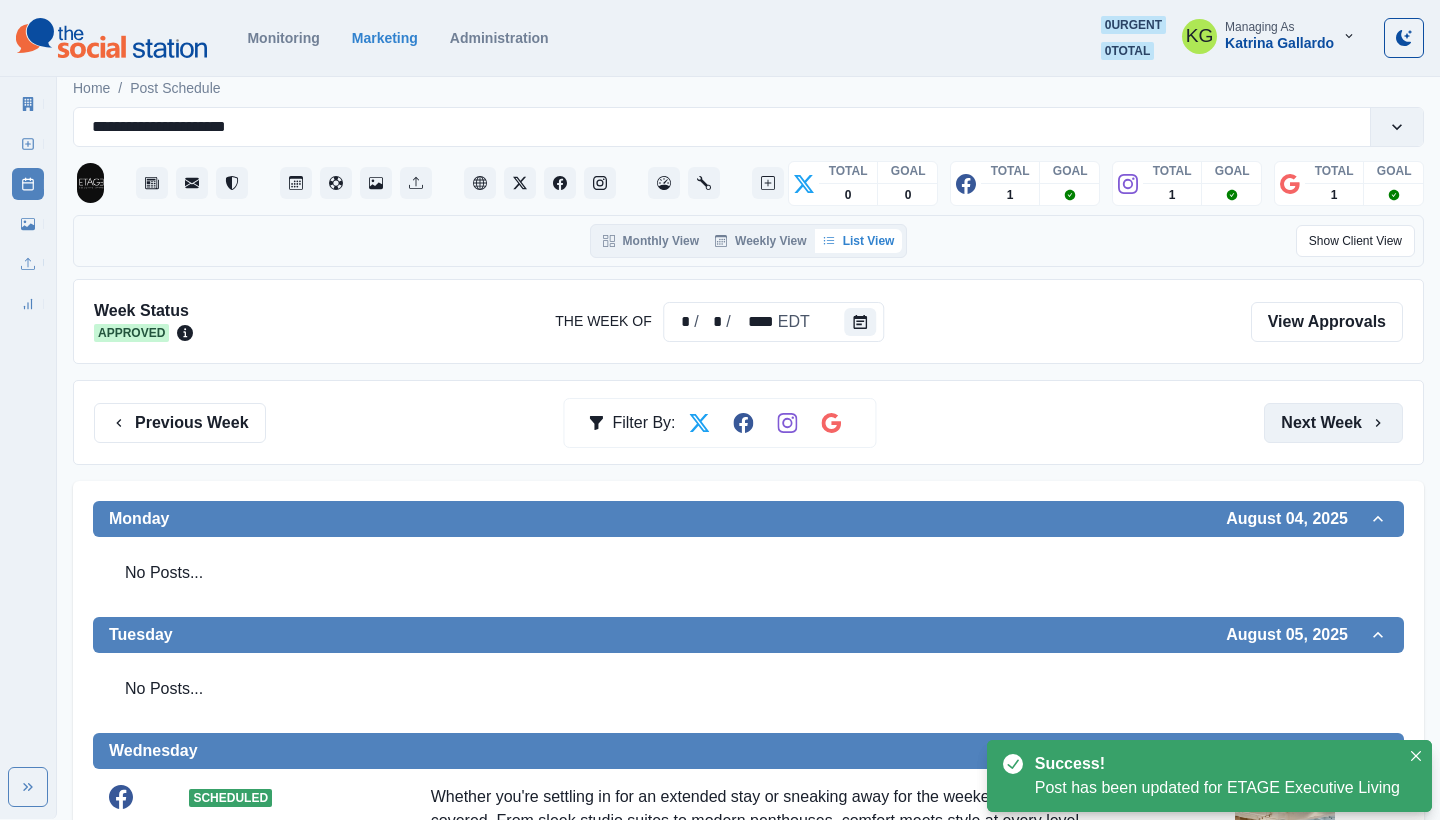 click on "Next Week" at bounding box center [1333, 423] 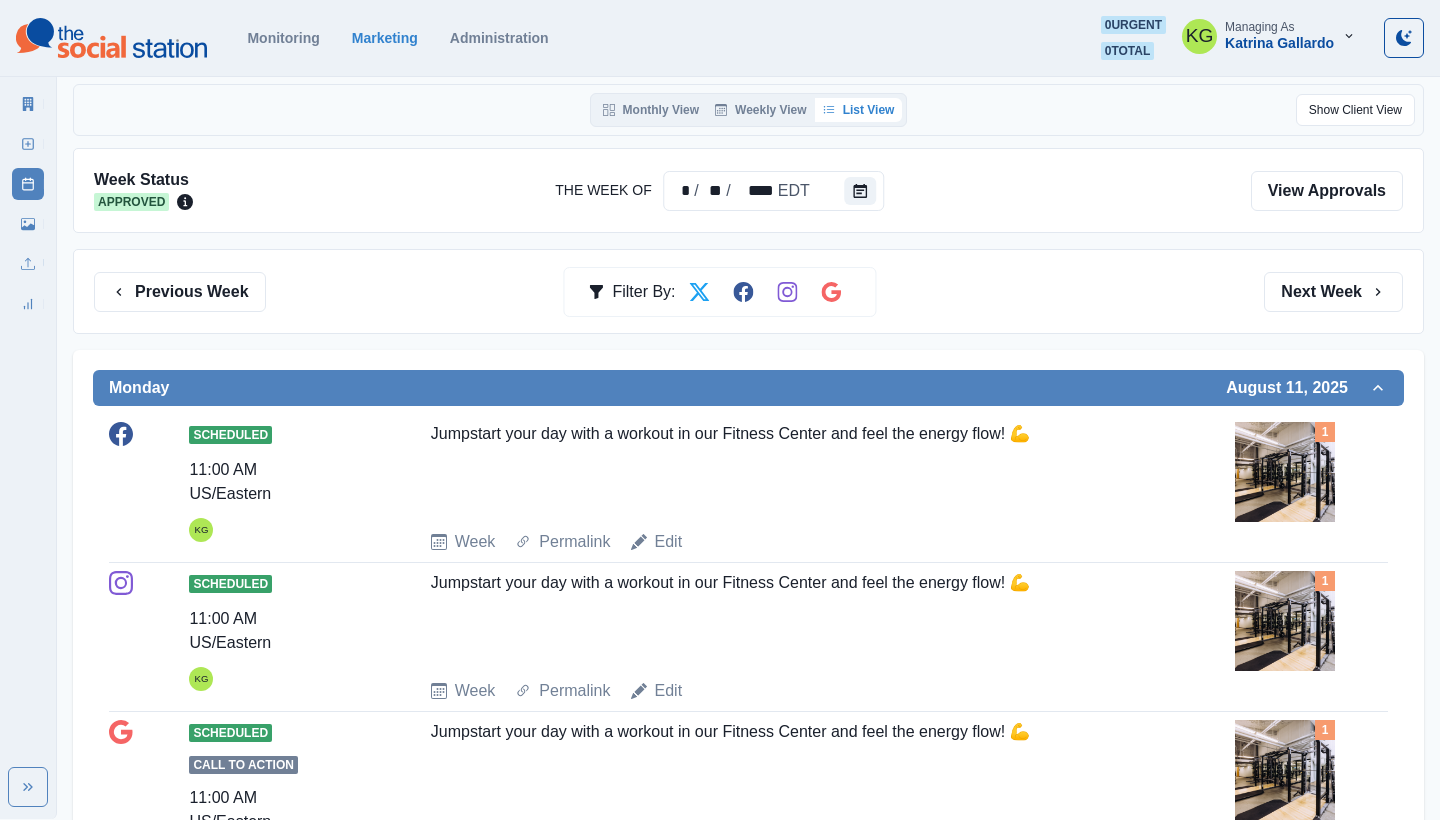 scroll, scrollTop: 0, scrollLeft: 0, axis: both 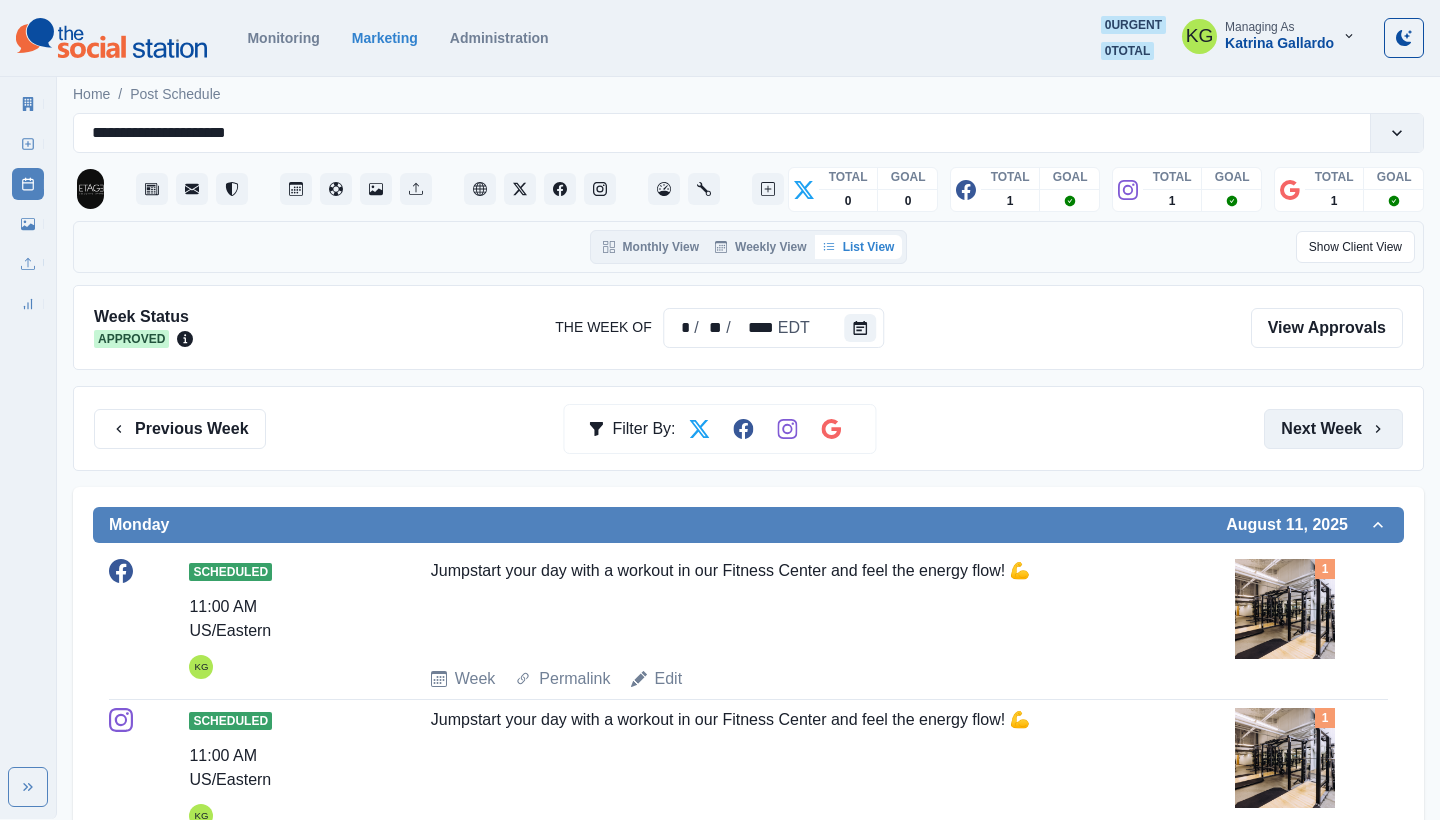 click on "Next Week" at bounding box center [1333, 429] 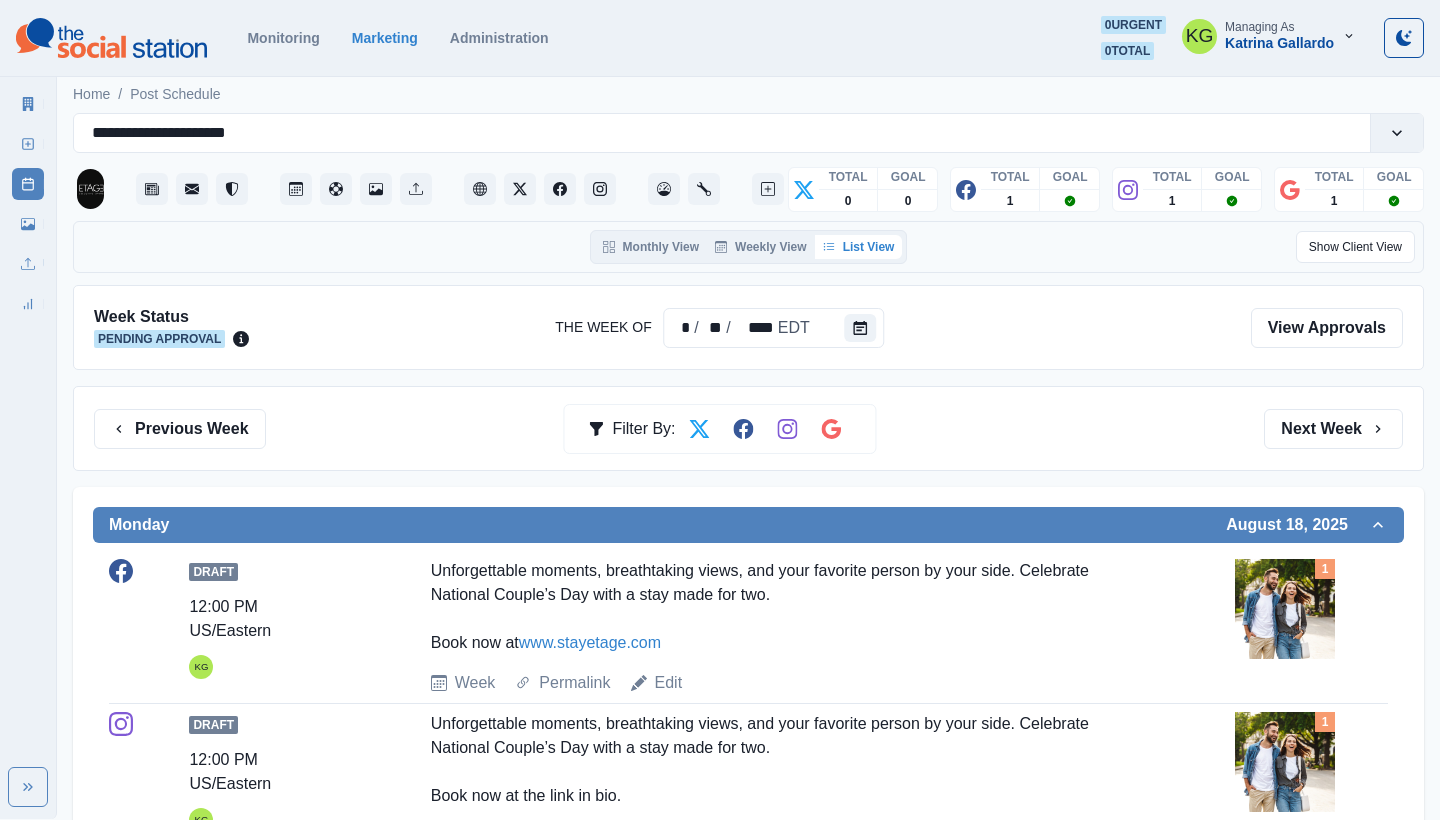 scroll, scrollTop: -1, scrollLeft: 0, axis: vertical 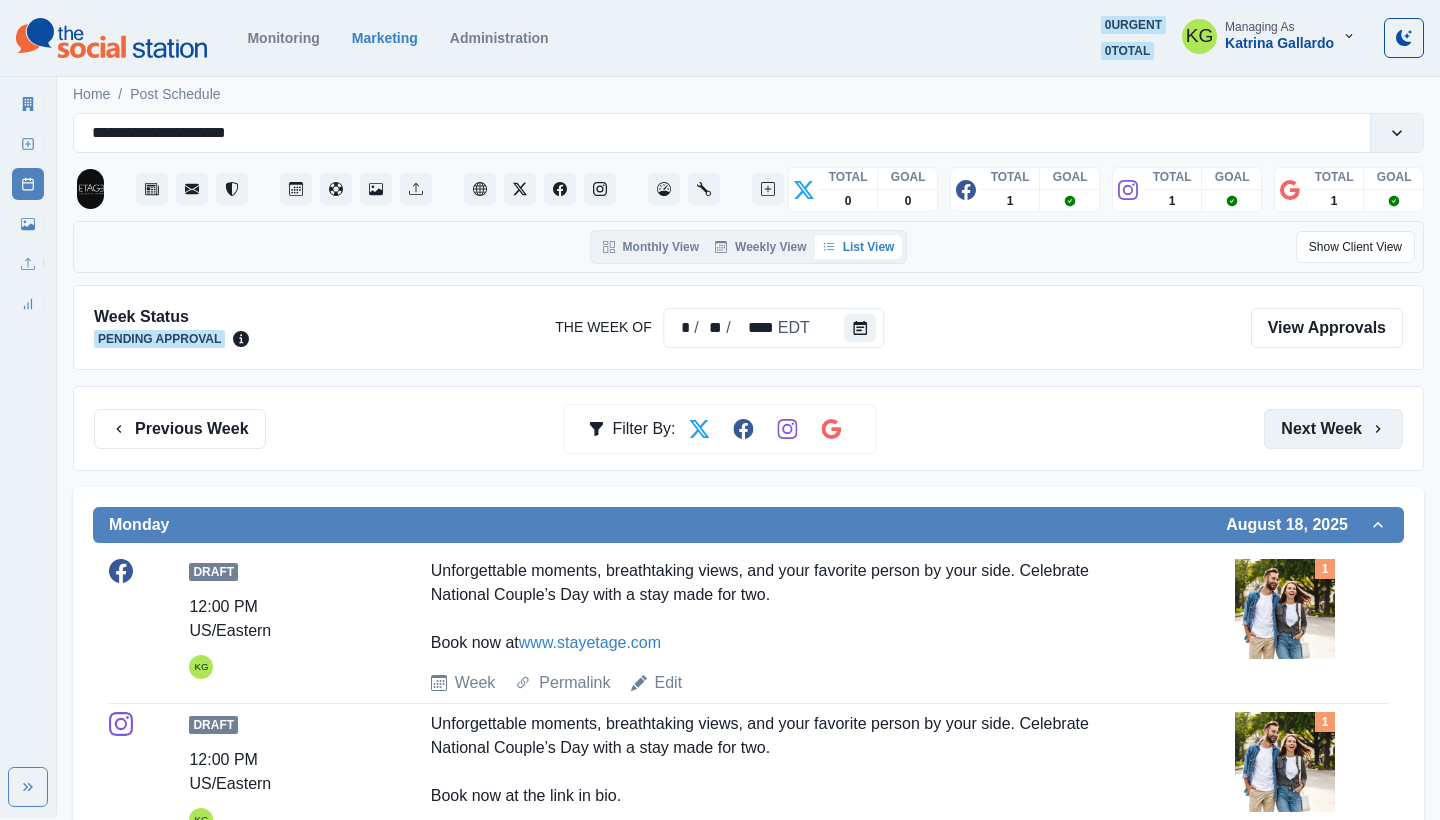 click on "Next Week" at bounding box center [1333, 429] 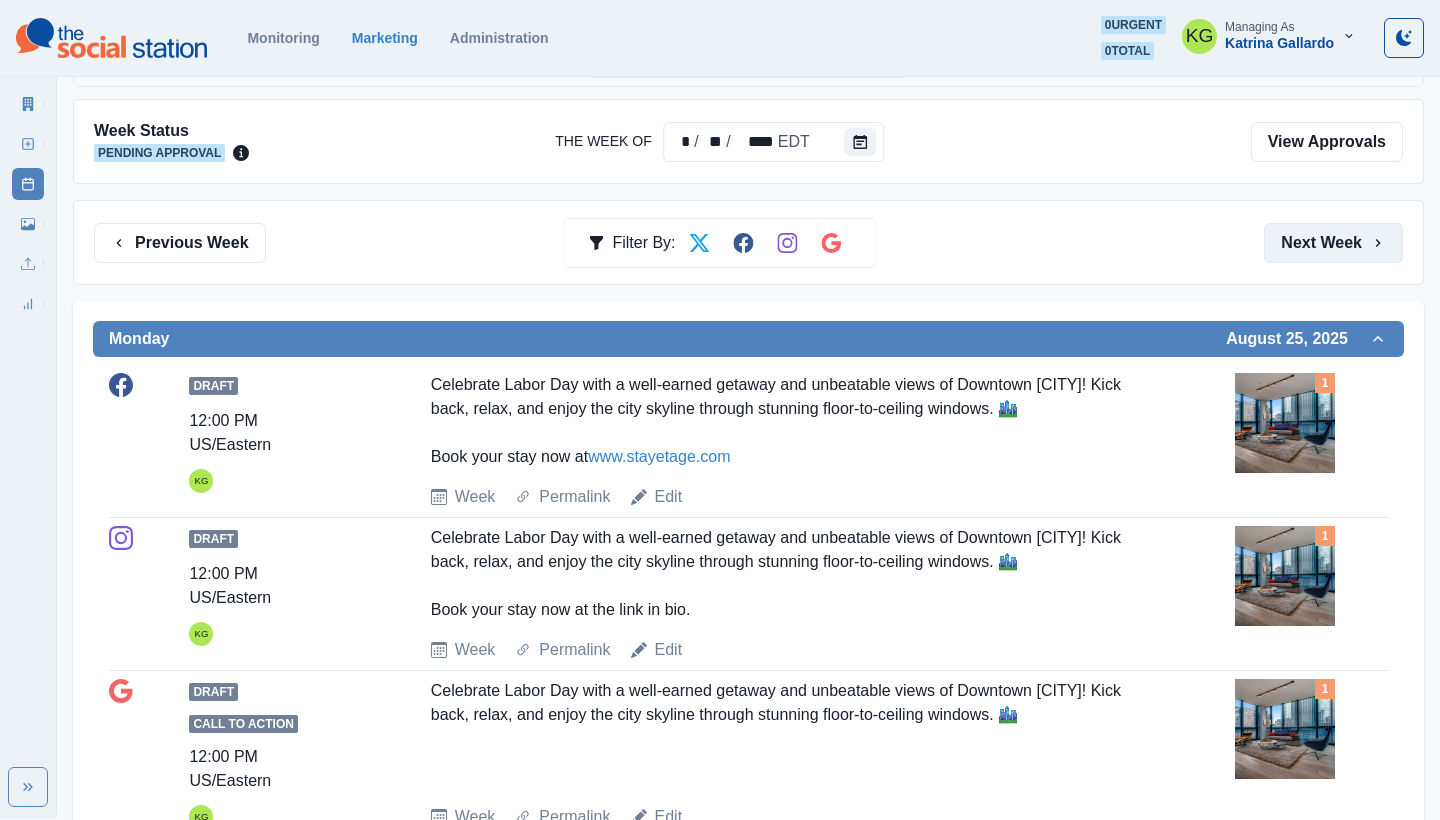click on "Next Week" at bounding box center (1333, 243) 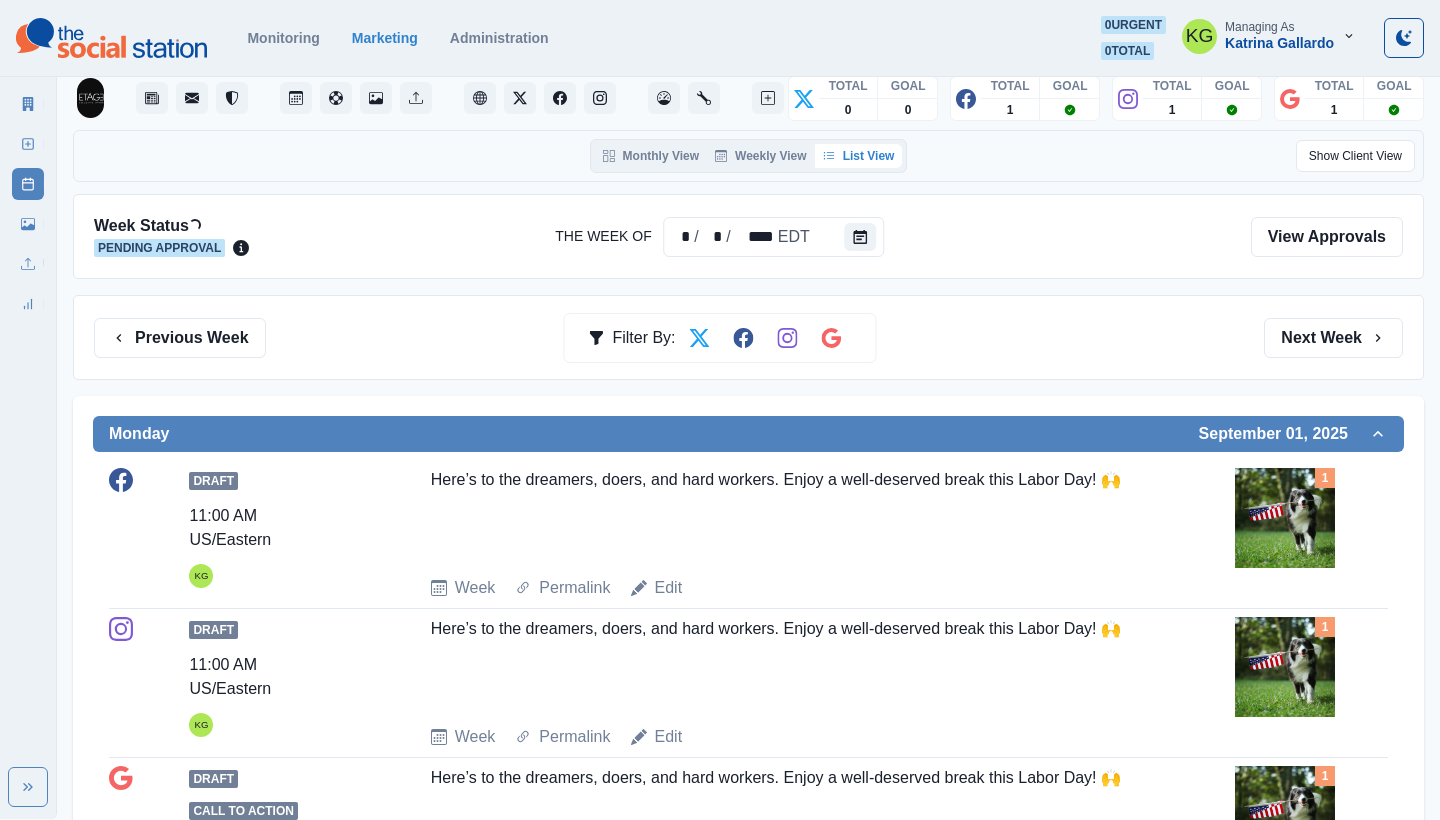 scroll, scrollTop: 0, scrollLeft: 0, axis: both 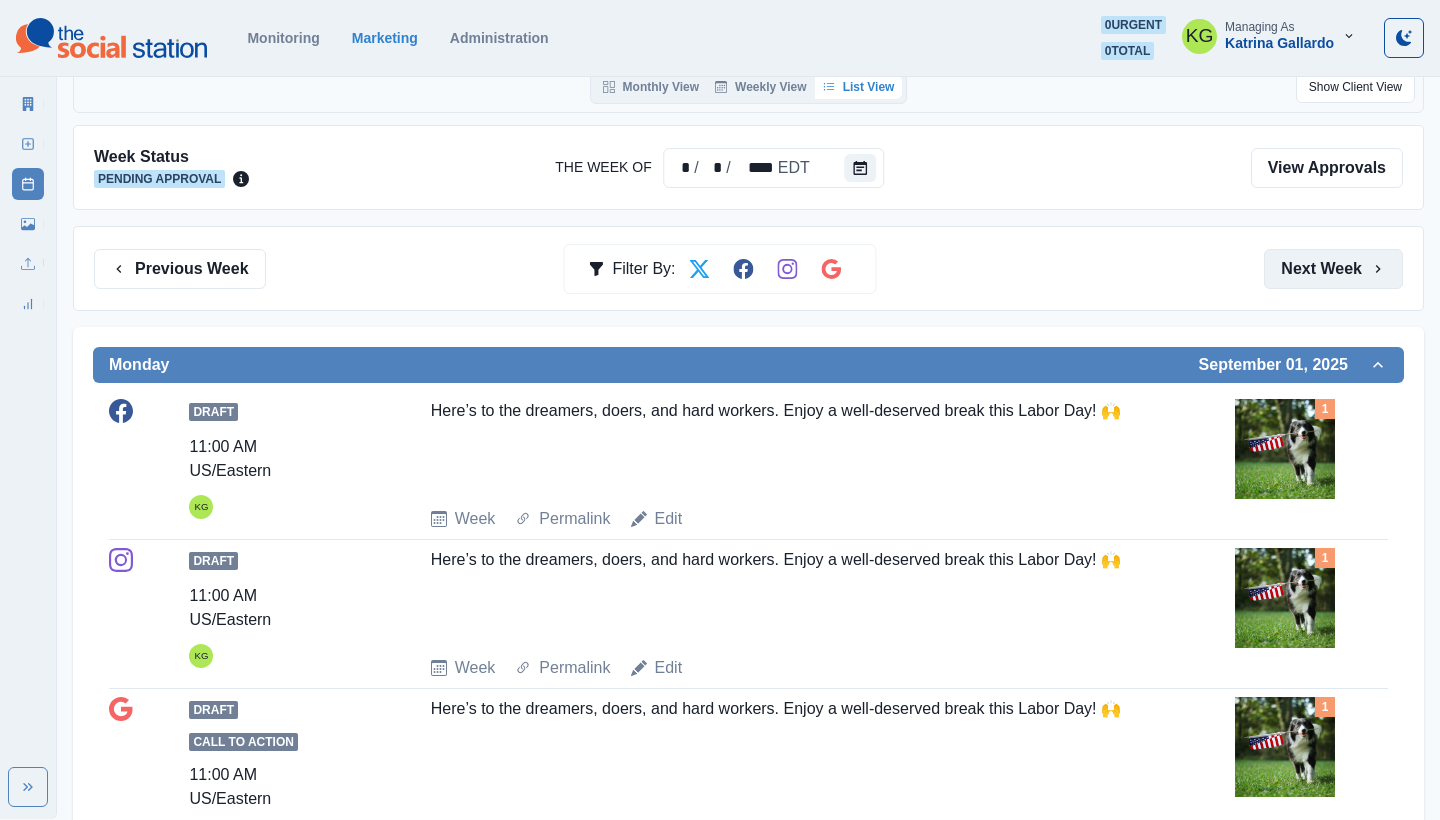 click on "Next Week" at bounding box center [1333, 269] 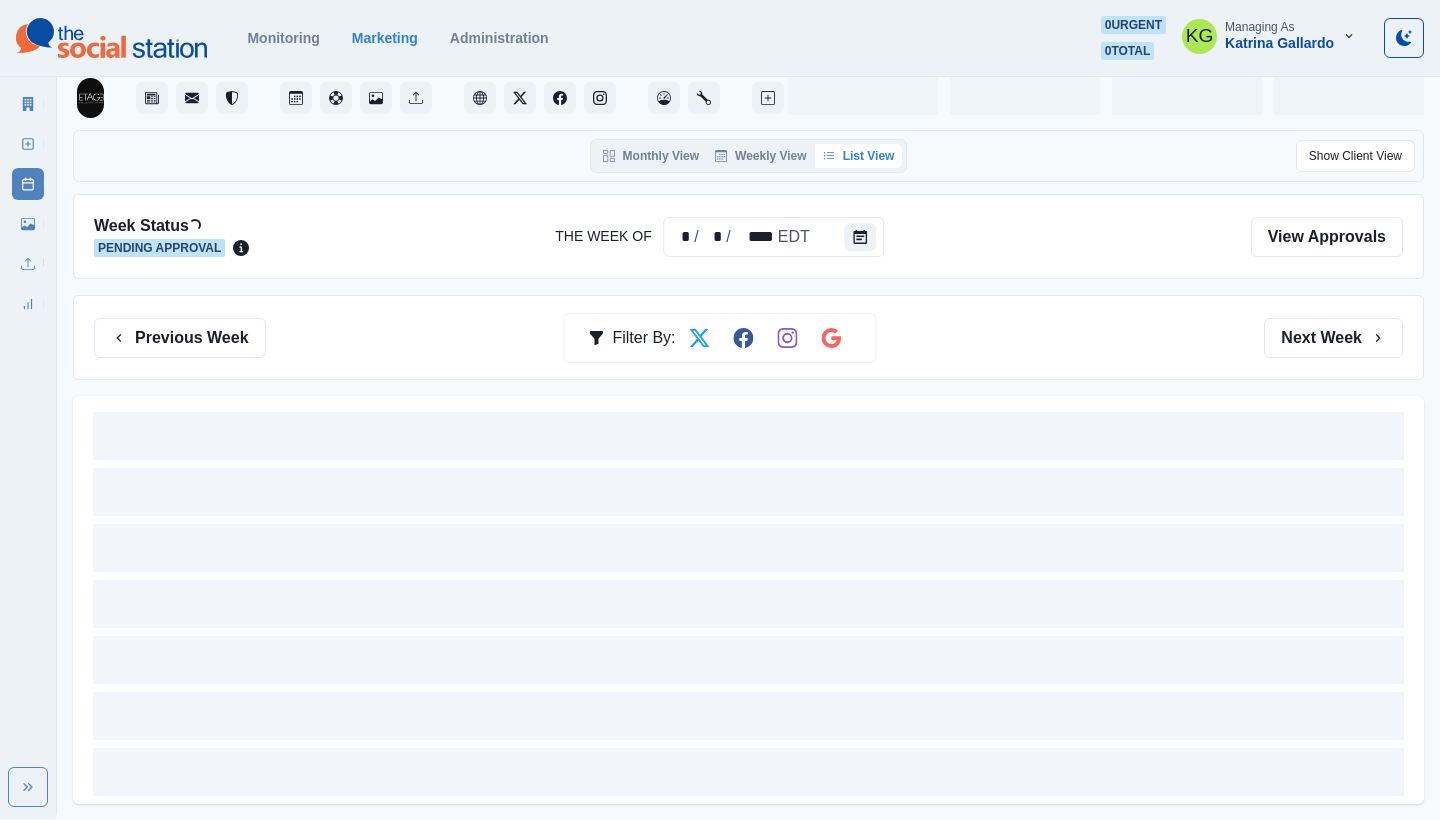 scroll, scrollTop: 0, scrollLeft: 0, axis: both 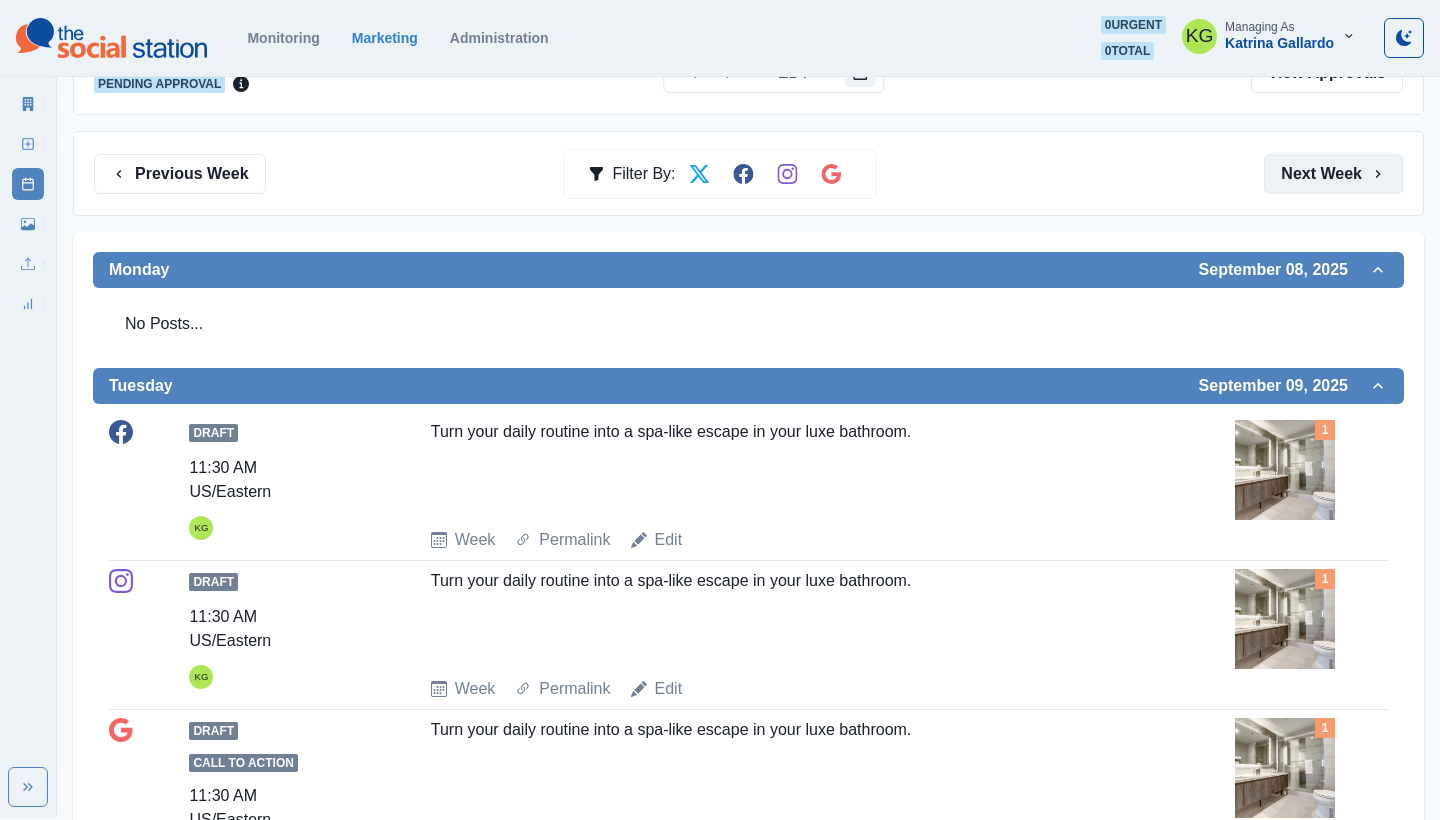 click on "Next Week" at bounding box center [1333, 174] 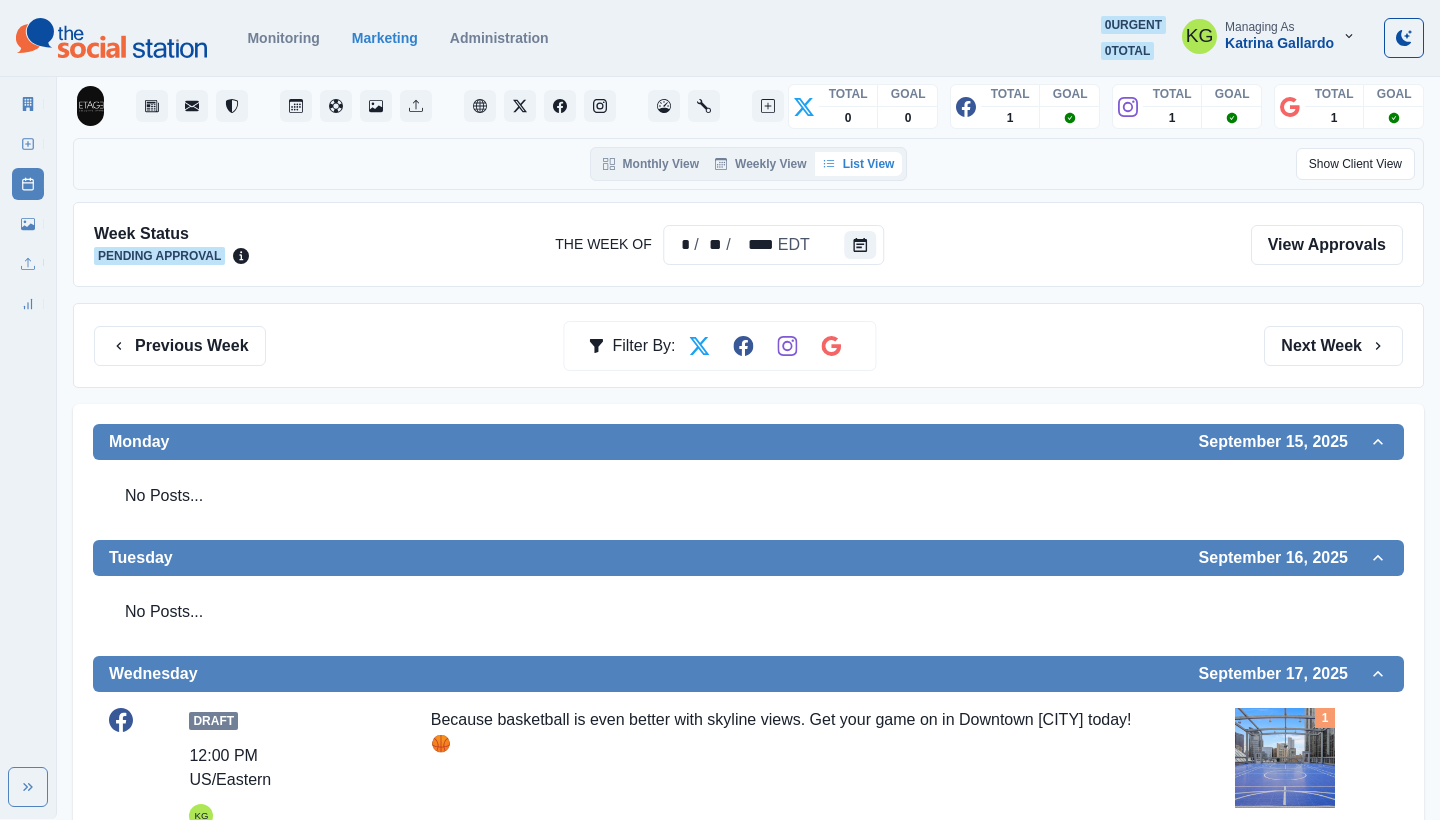 scroll, scrollTop: 32, scrollLeft: 0, axis: vertical 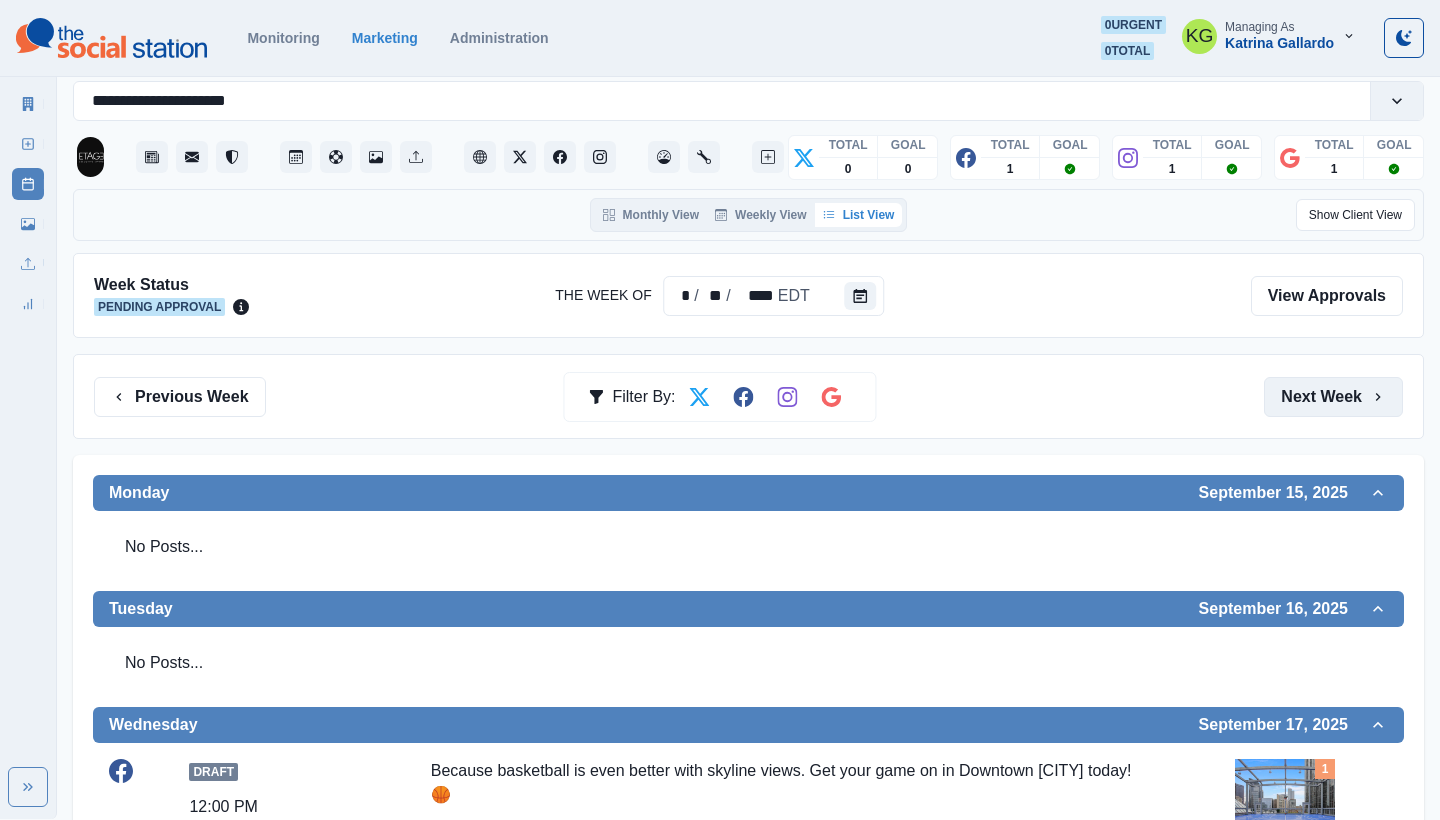 click on "Next Week" at bounding box center [1333, 397] 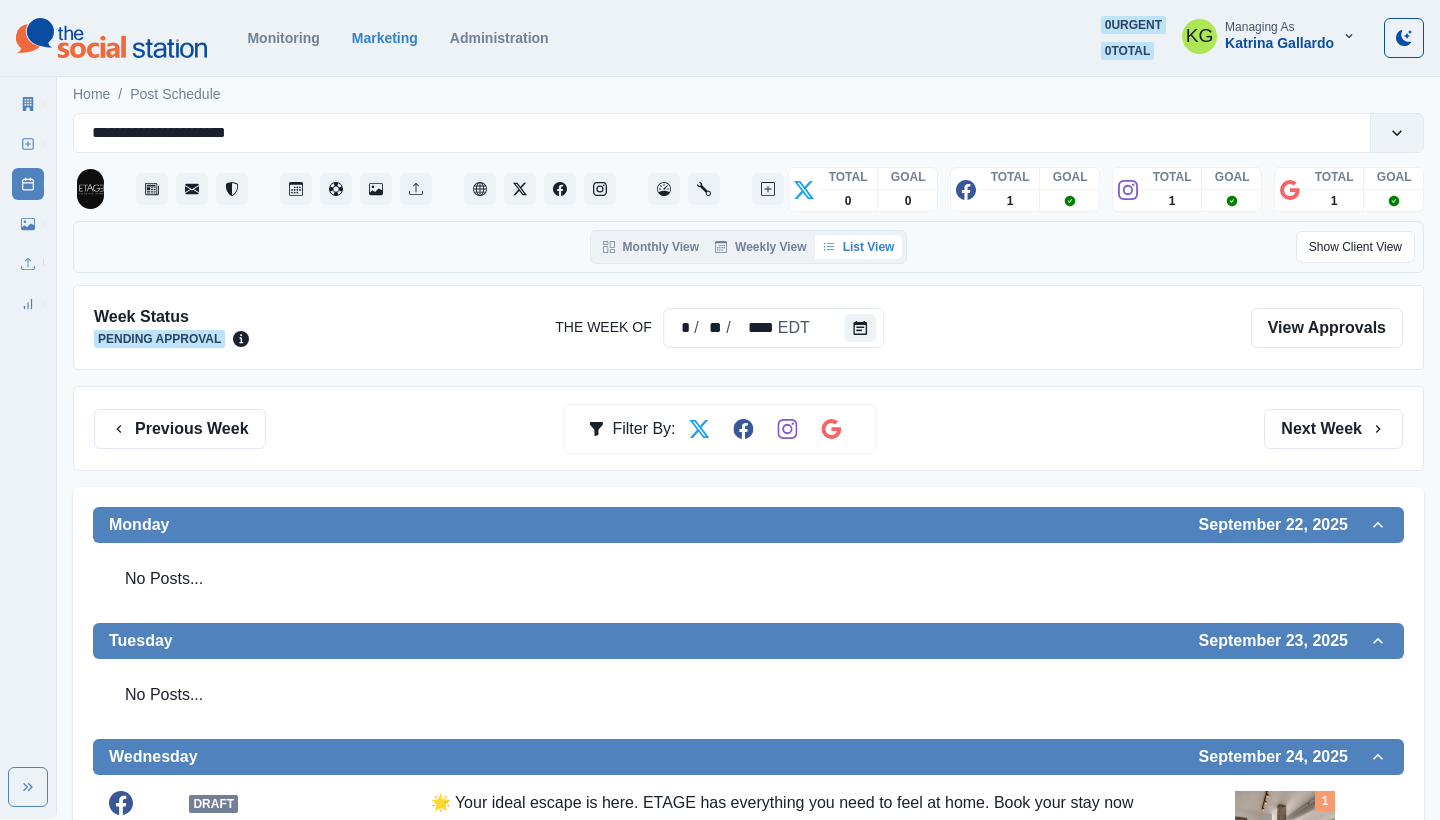 scroll, scrollTop: 0, scrollLeft: 0, axis: both 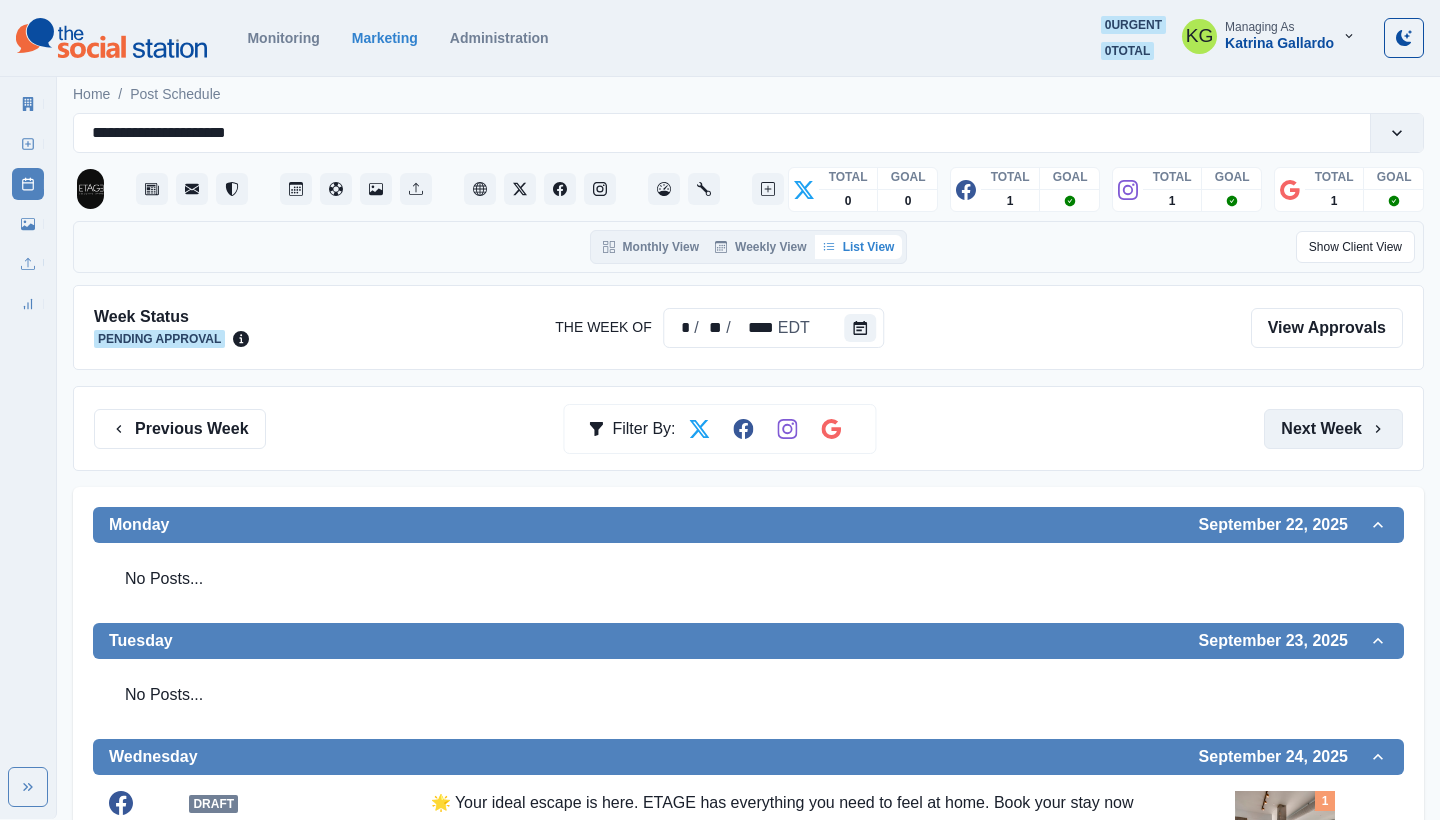 click on "Next Week" at bounding box center [1333, 429] 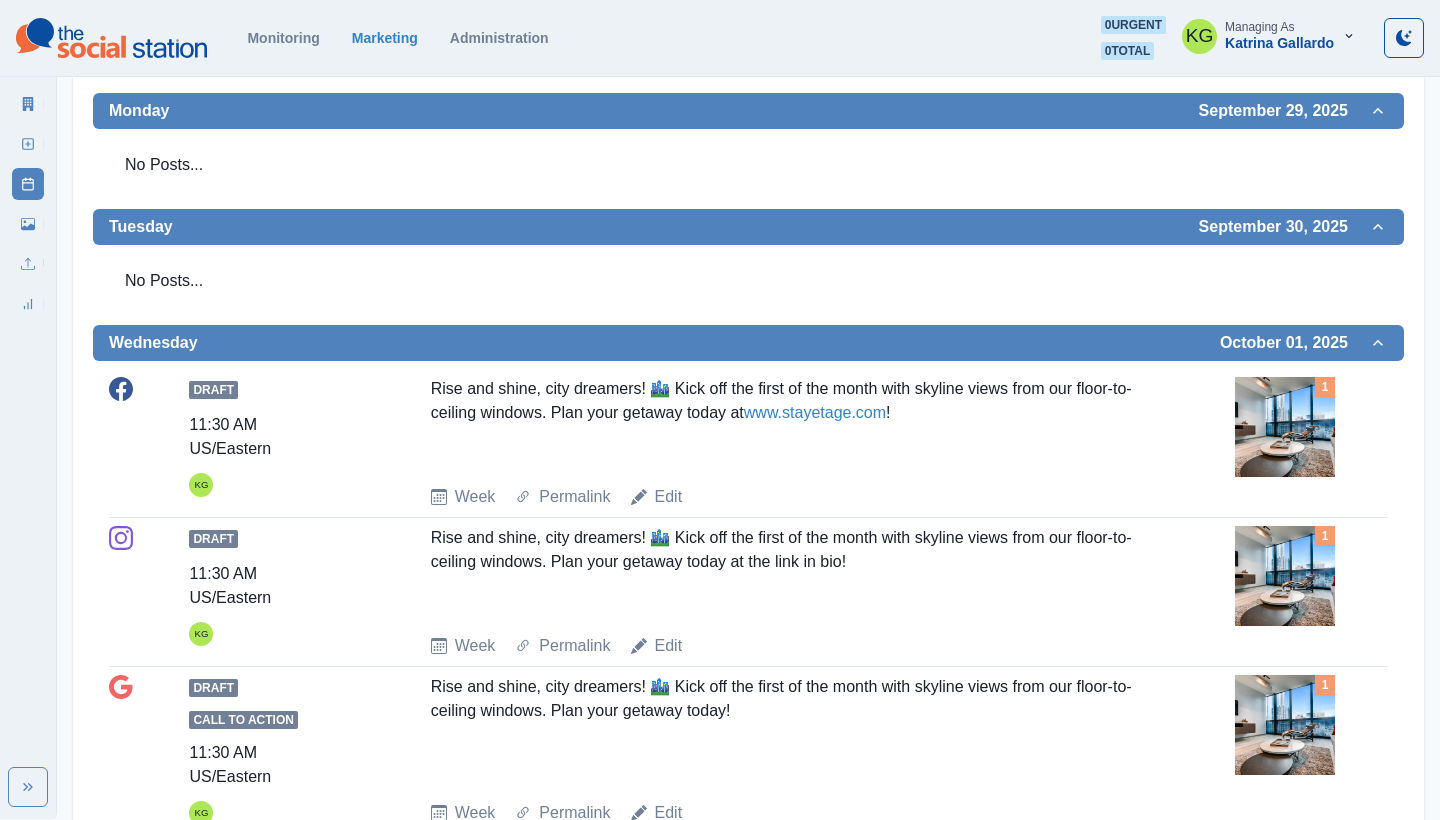 scroll, scrollTop: 431, scrollLeft: 0, axis: vertical 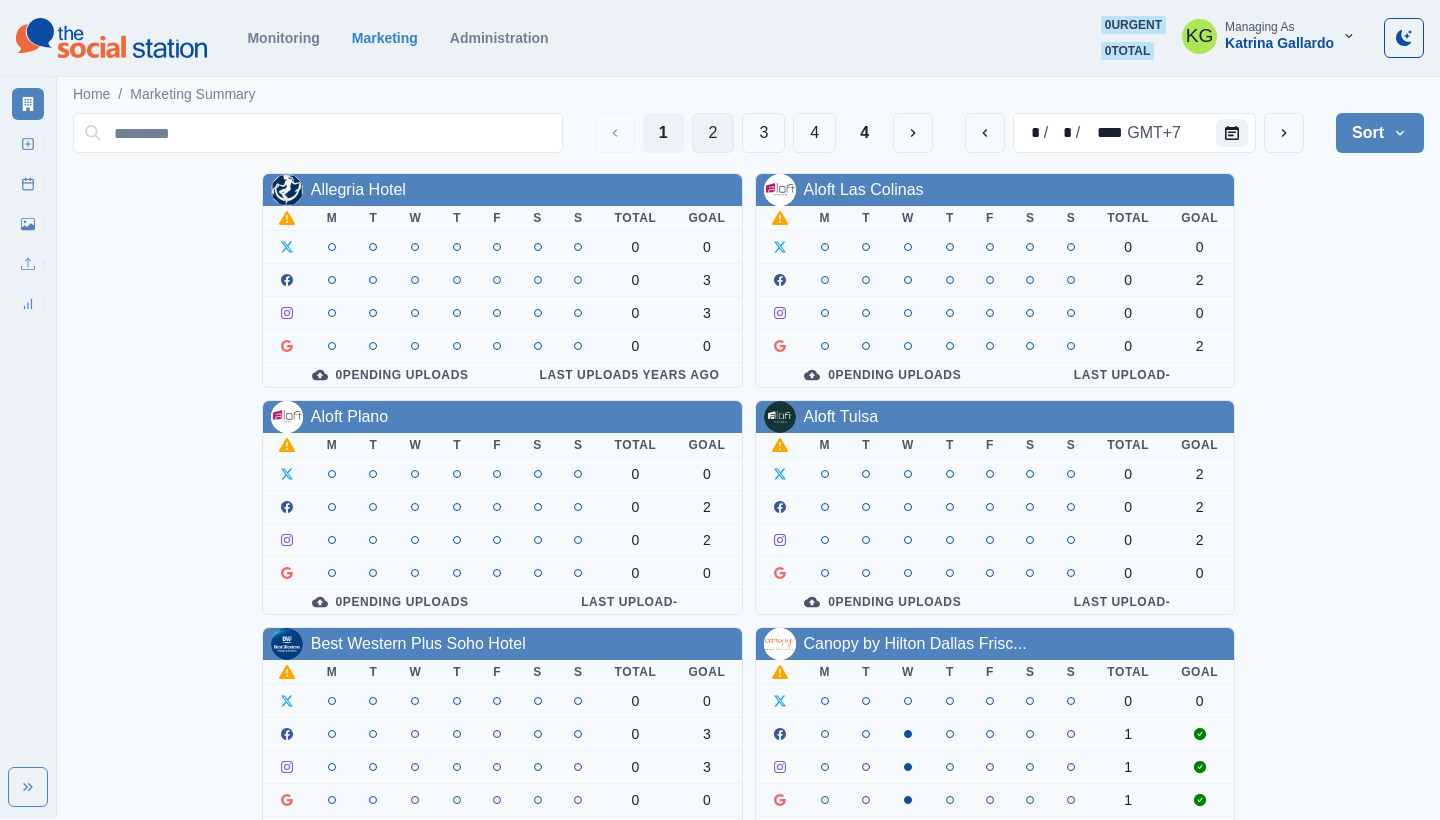 click on "2" at bounding box center [713, 133] 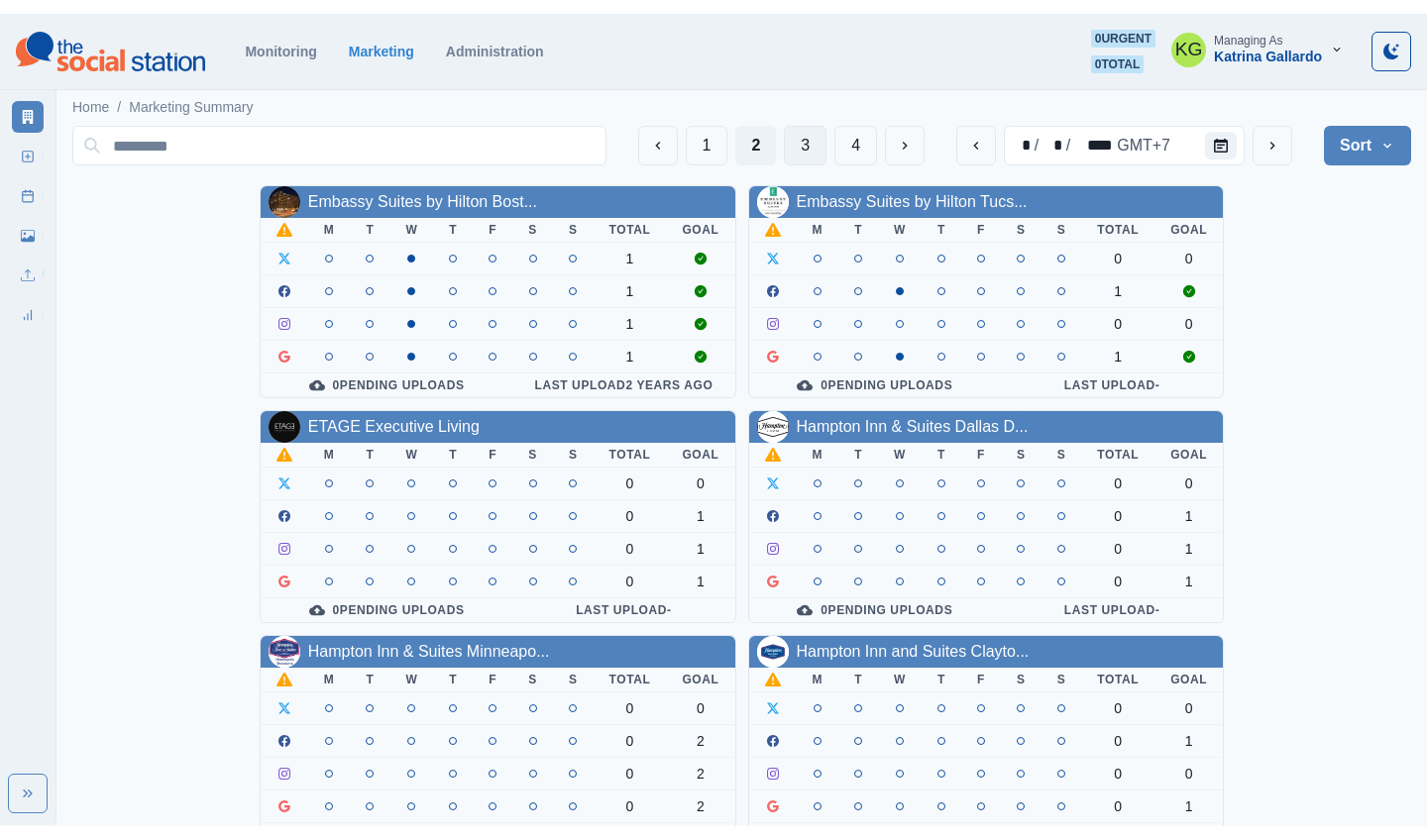 scroll, scrollTop: 0, scrollLeft: 0, axis: both 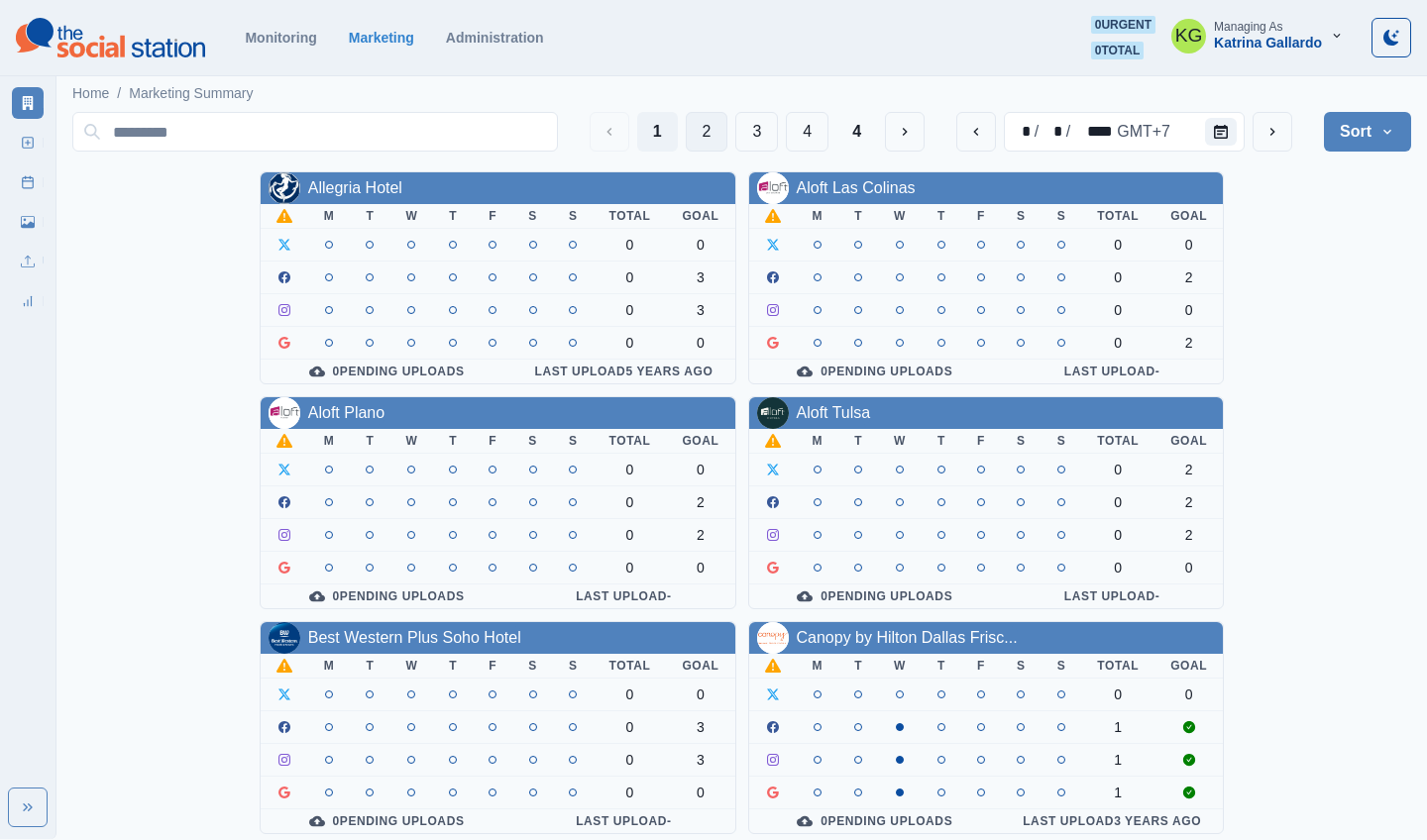 click on "2" at bounding box center [707, 132] 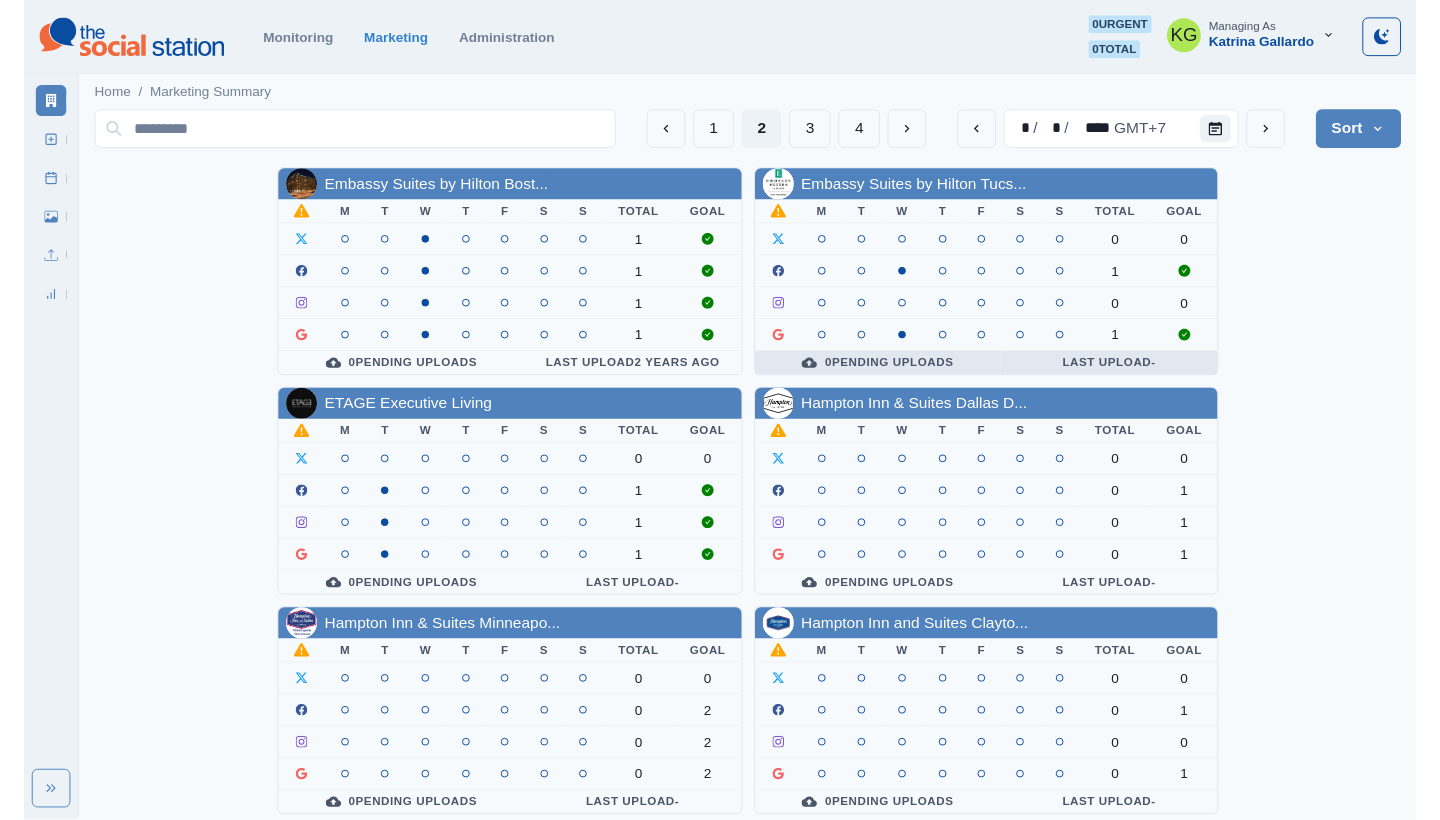 scroll, scrollTop: 0, scrollLeft: 0, axis: both 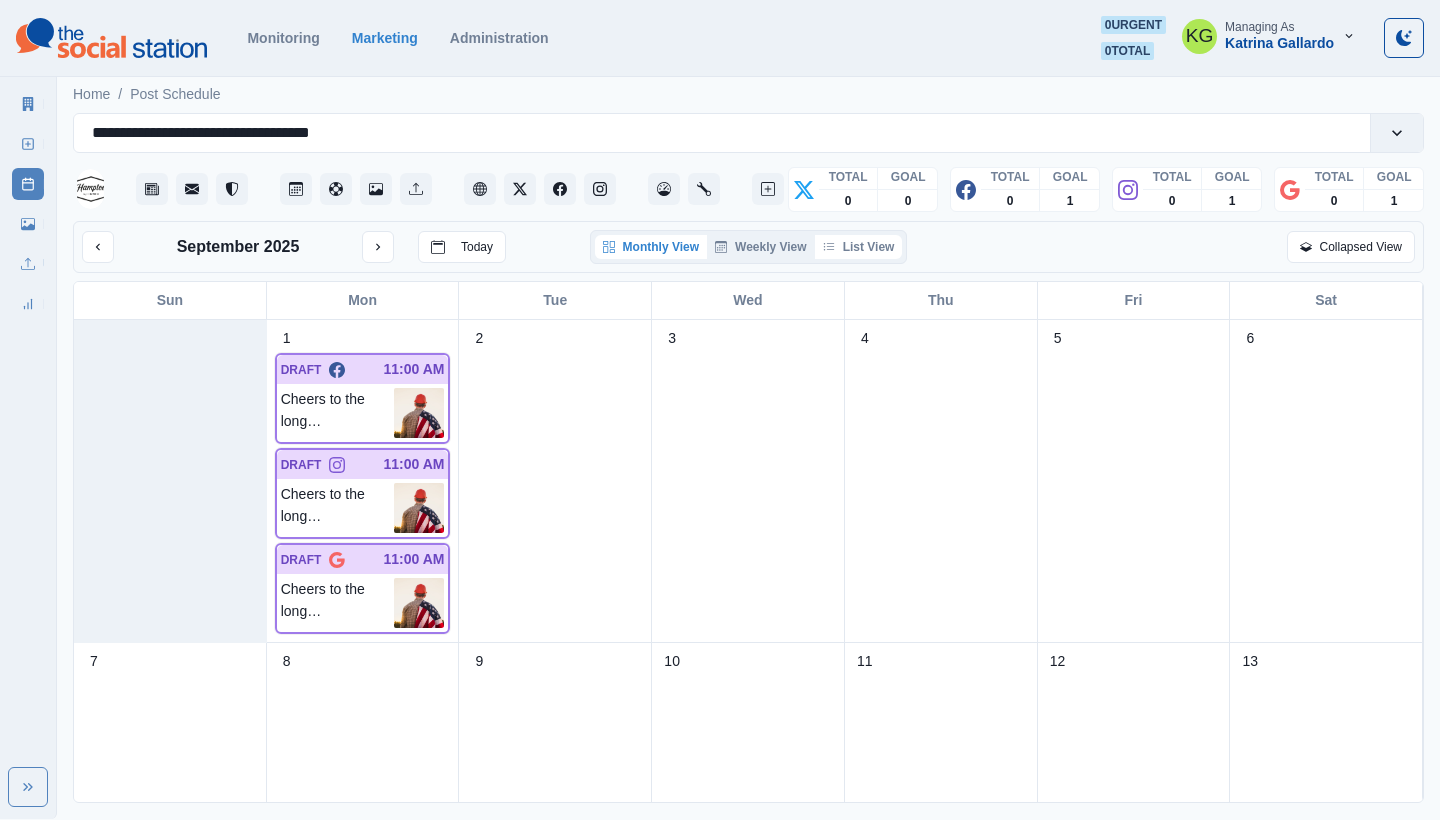 click on "List View" at bounding box center (859, 247) 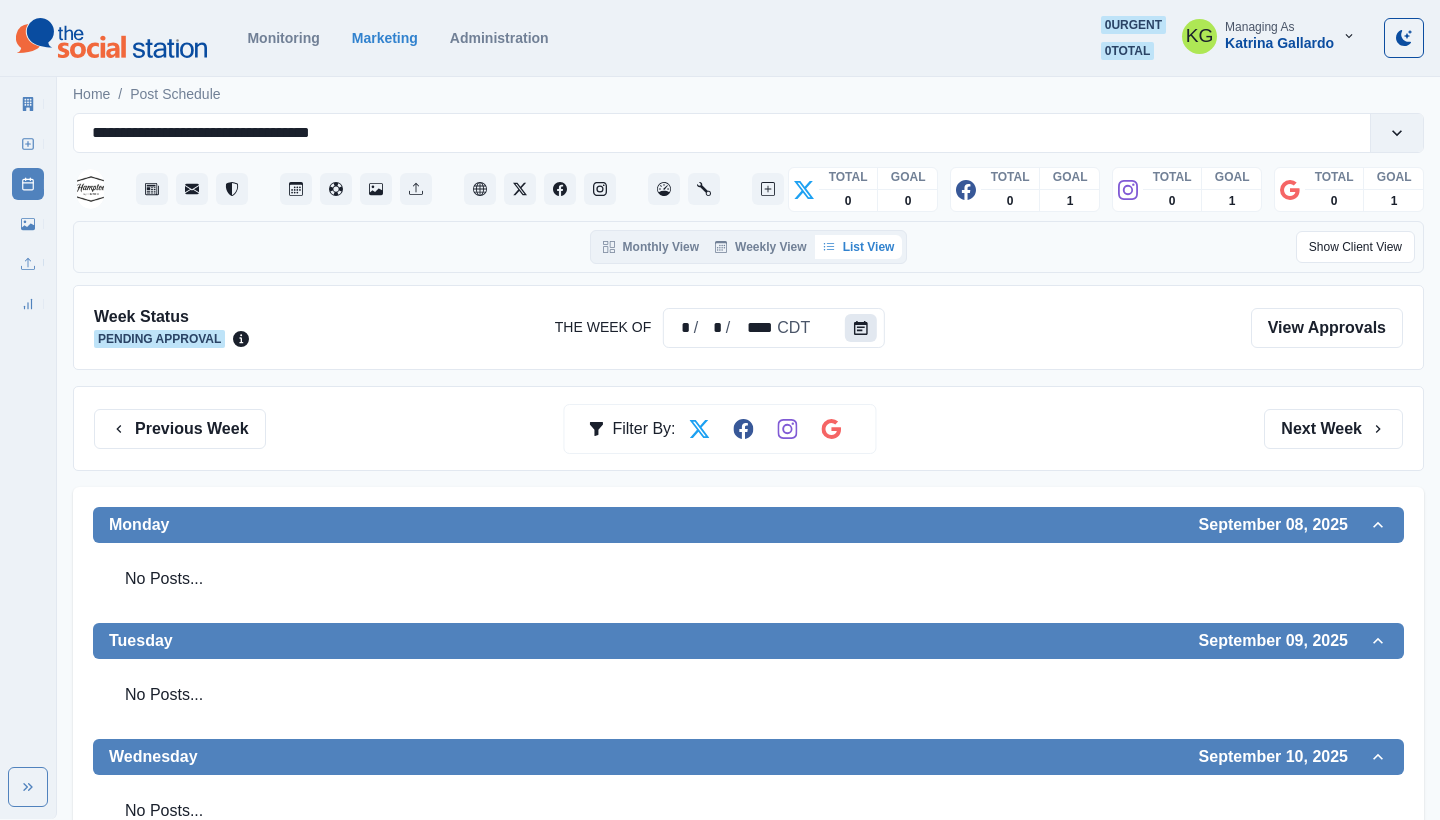 click 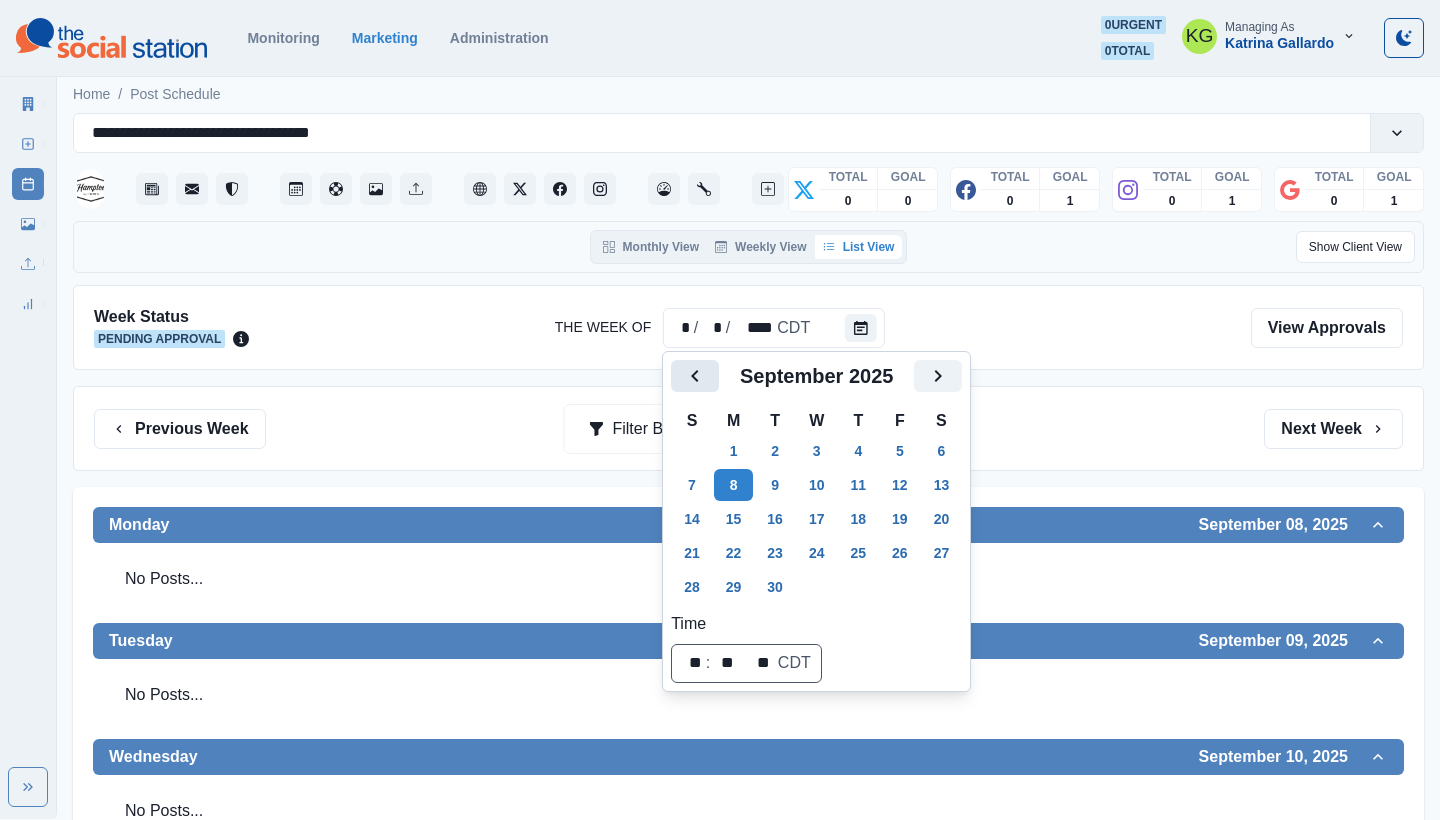 click 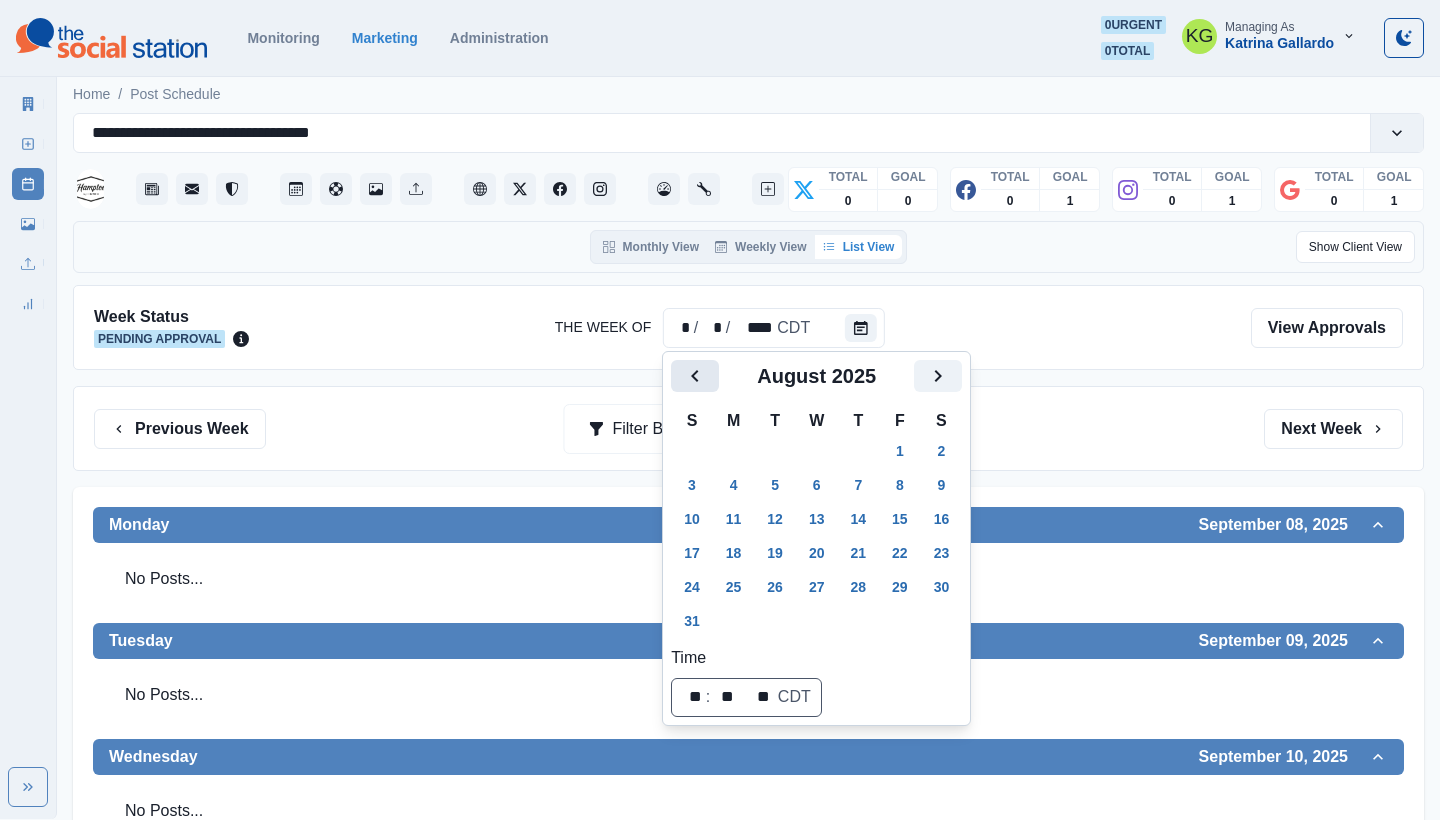 click 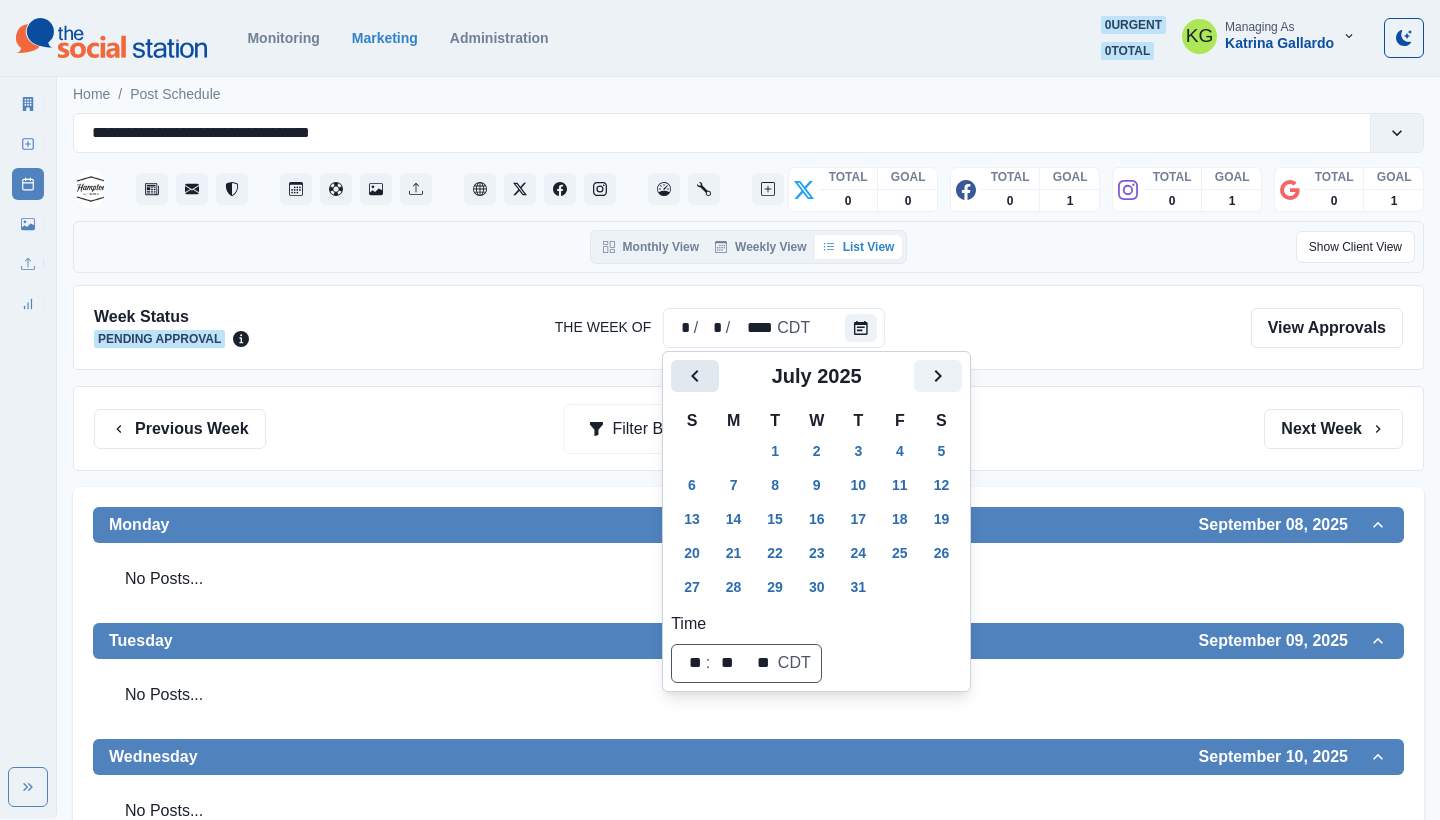 click 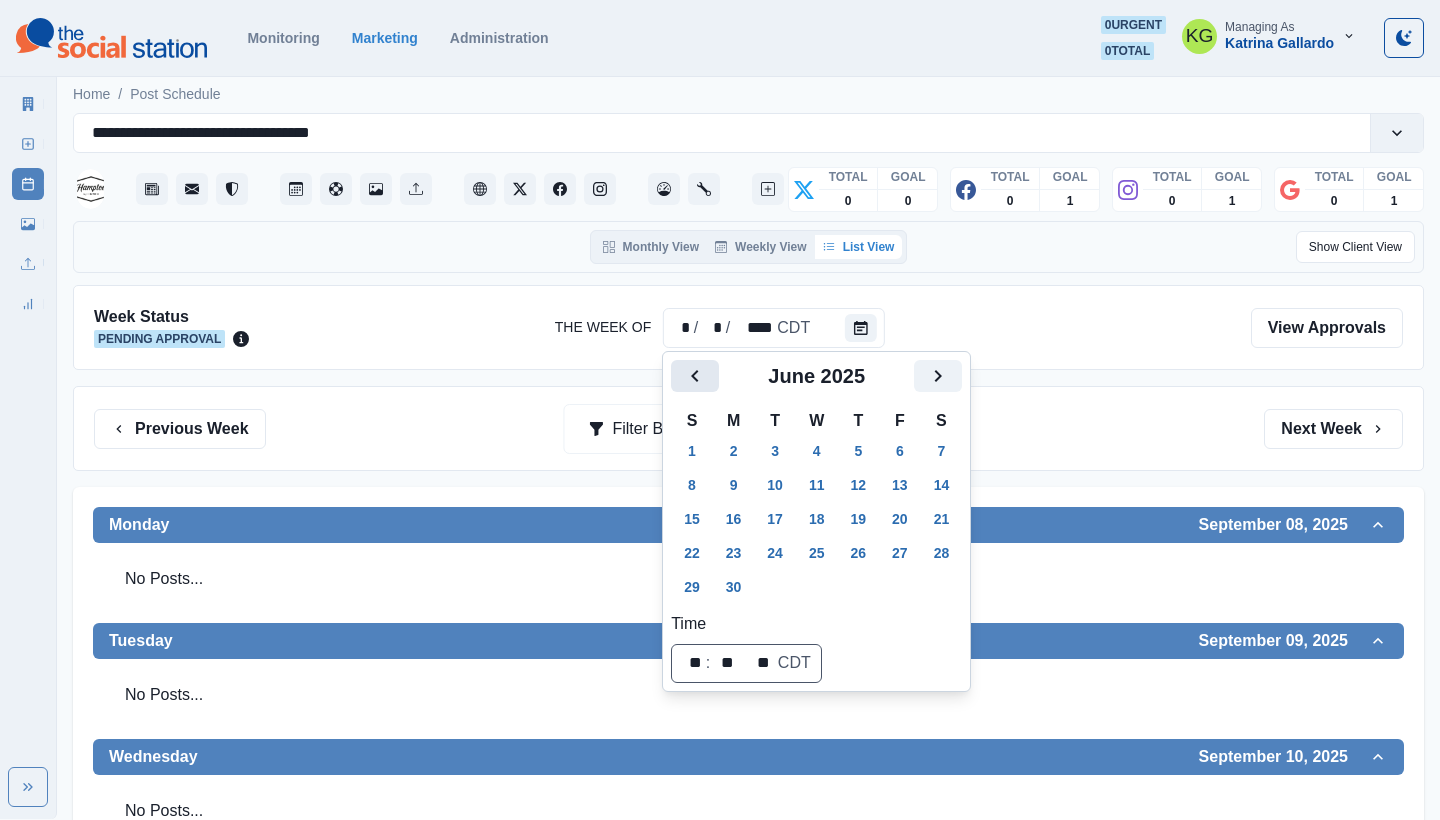 click 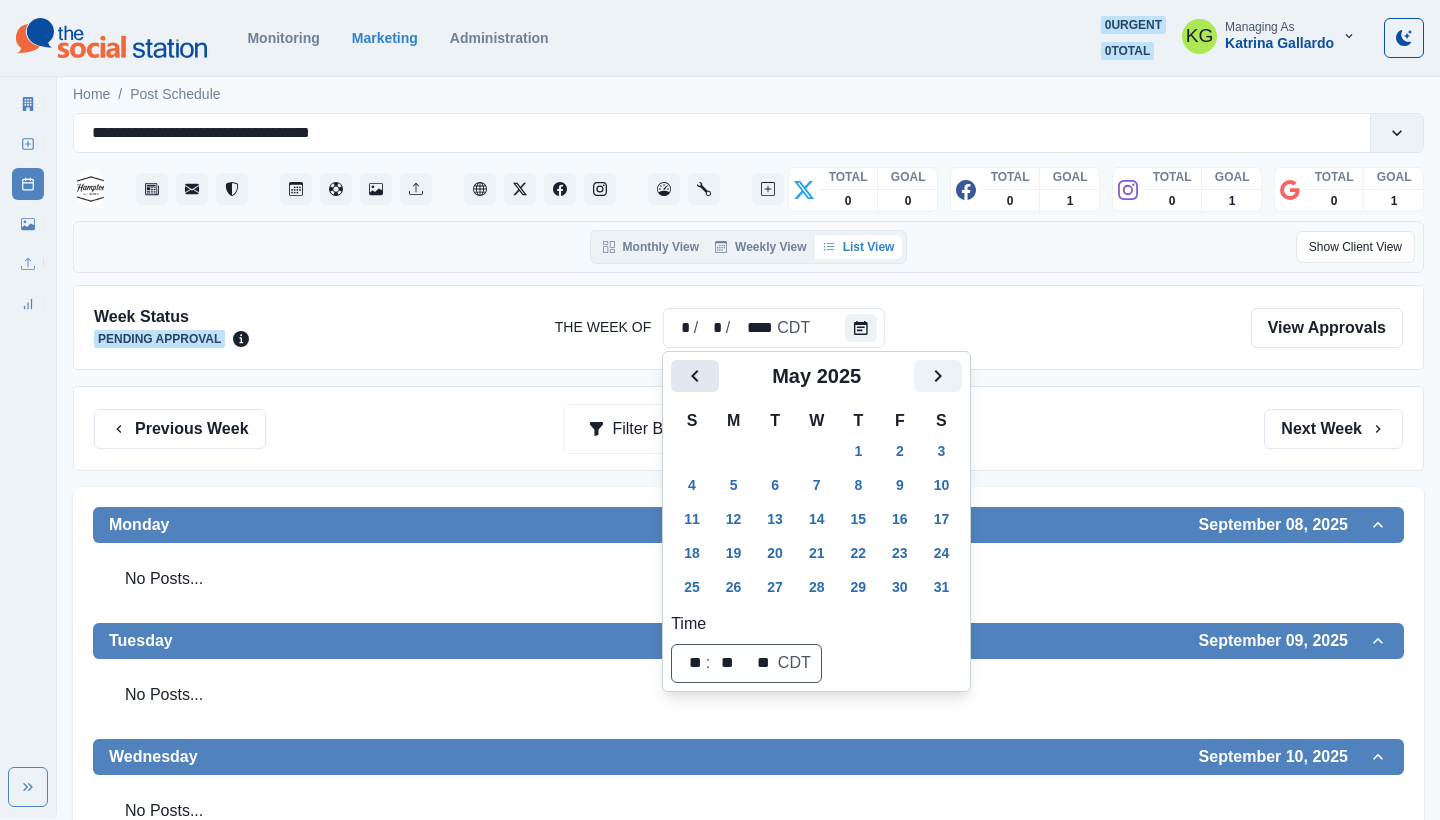 click 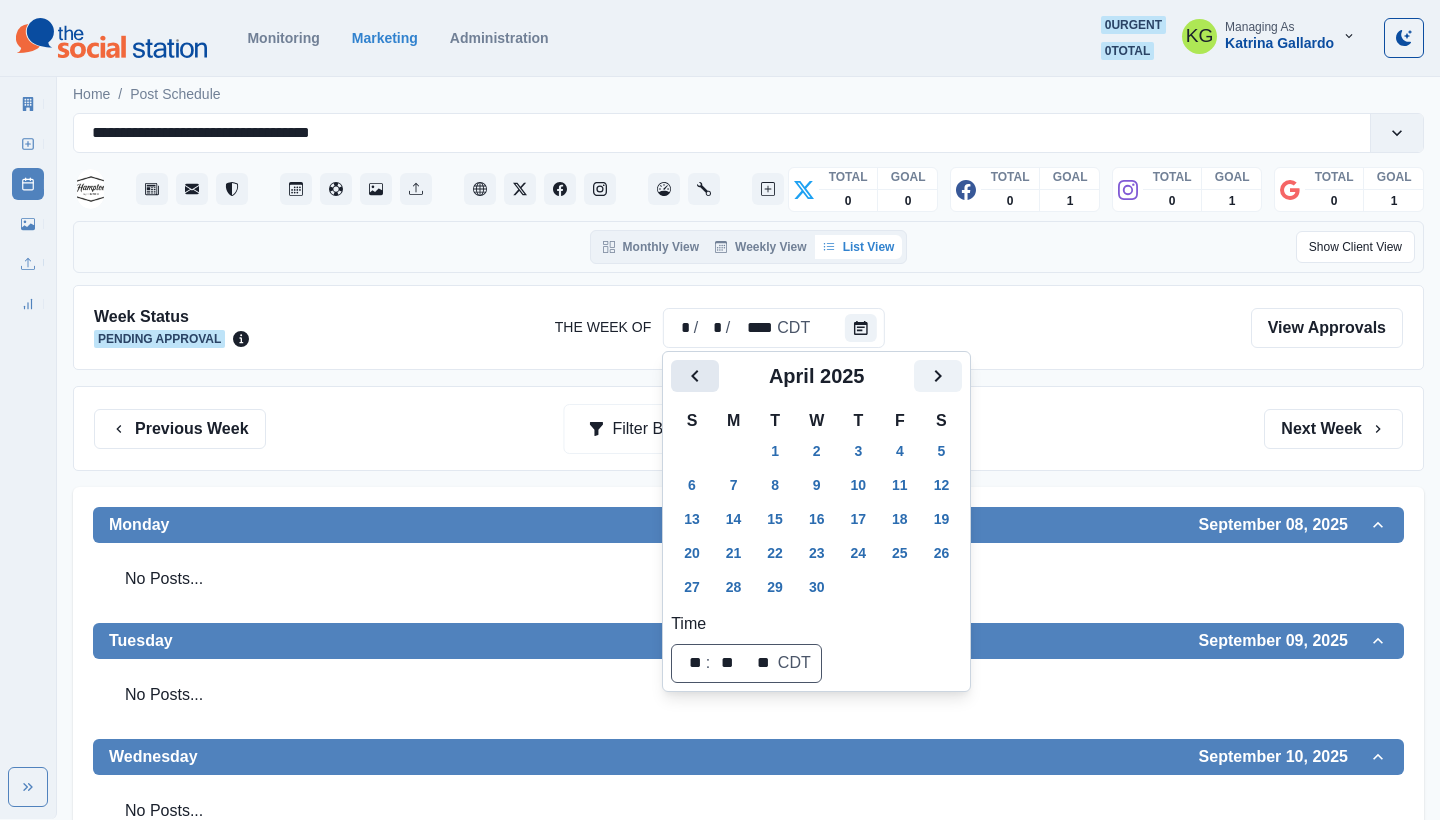 click 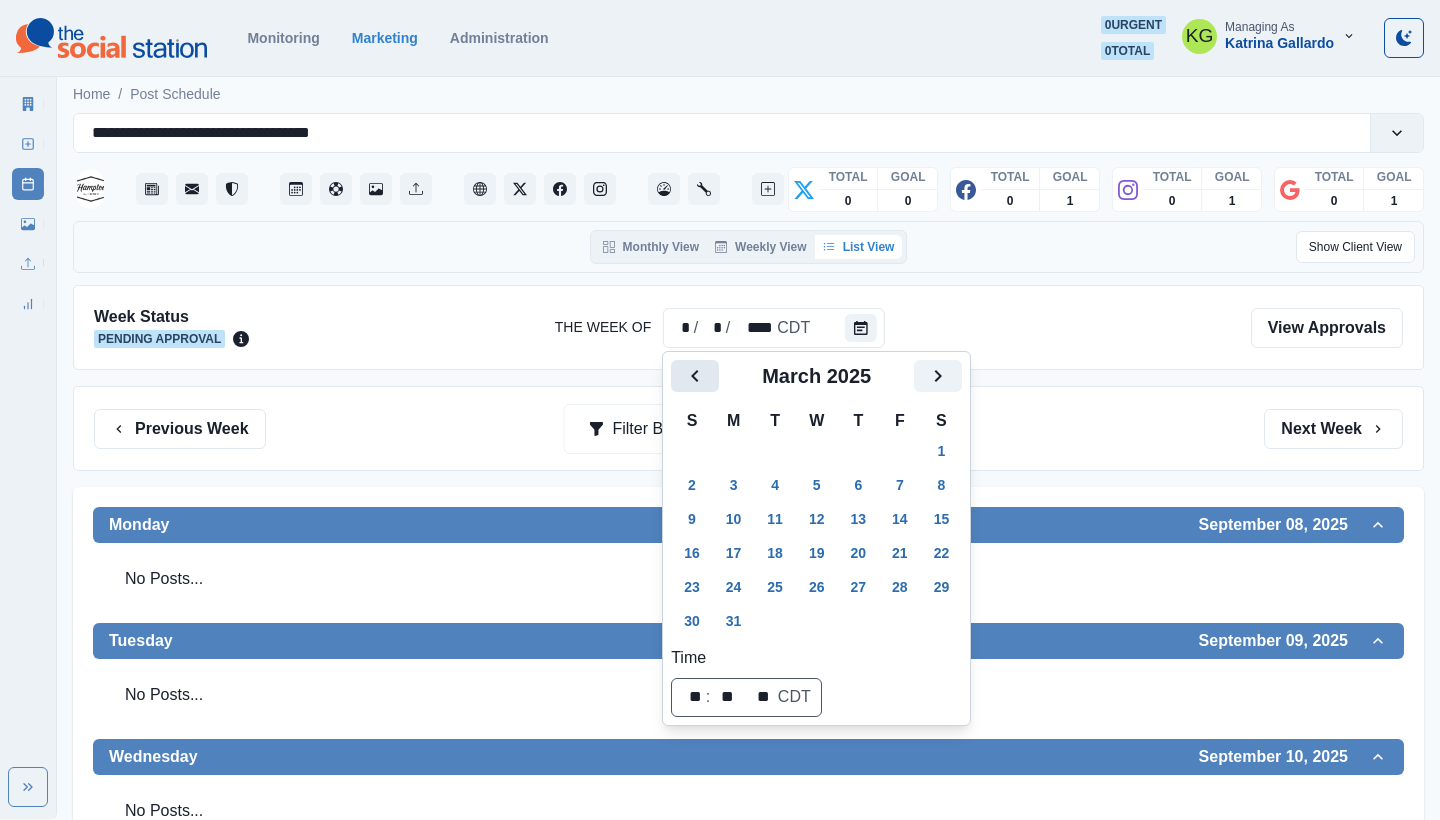 click 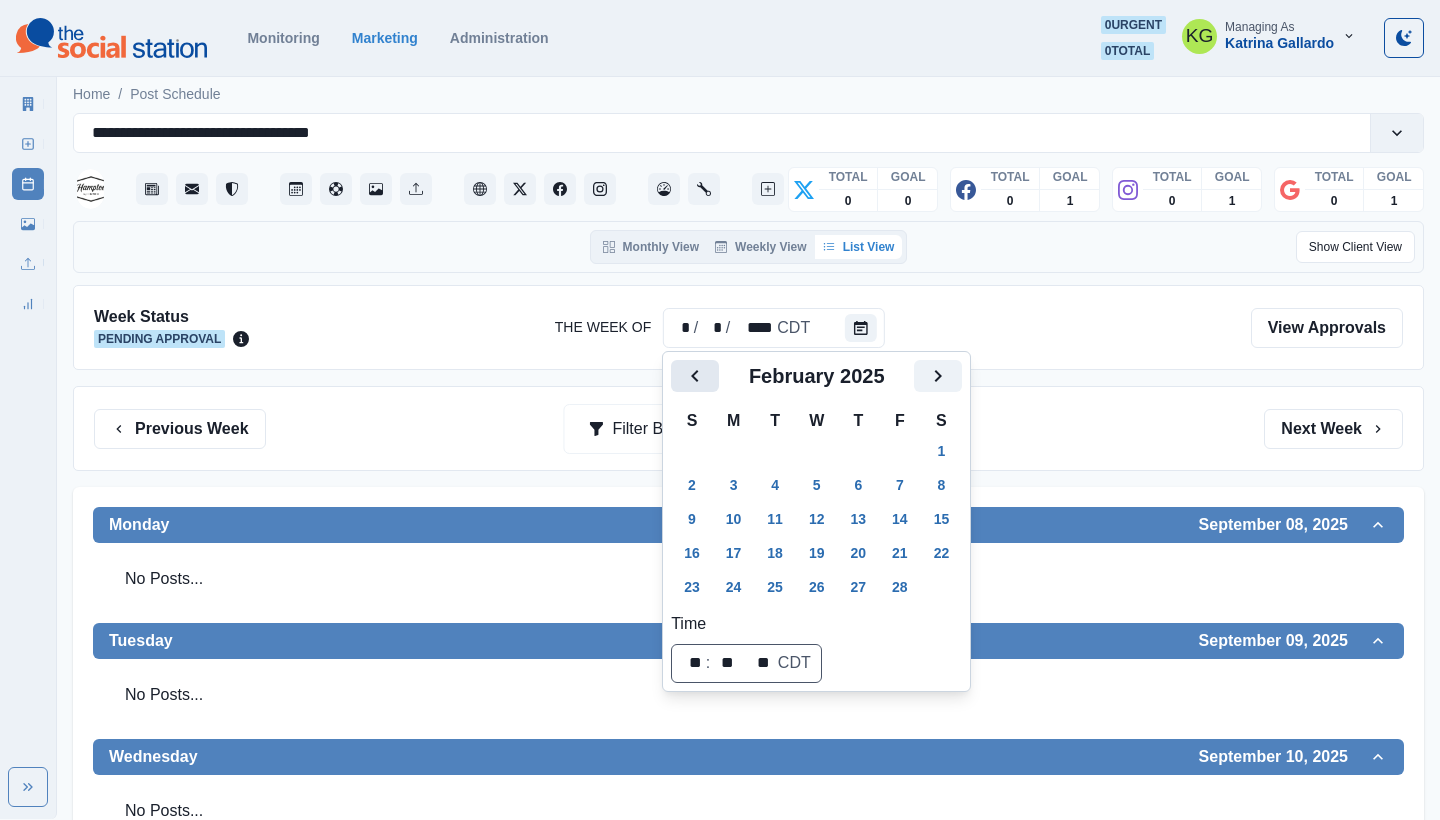 click 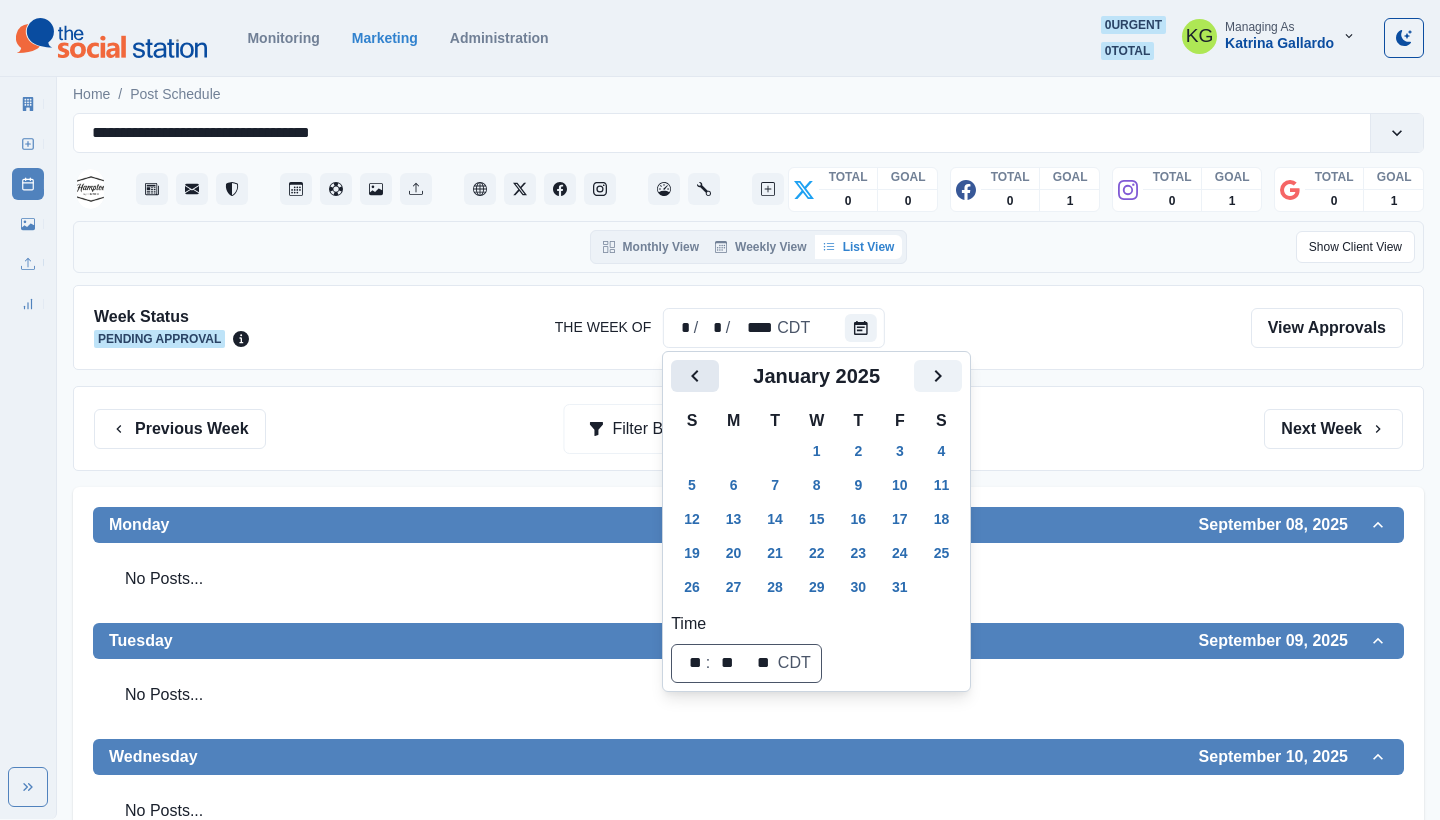 click at bounding box center [695, 376] 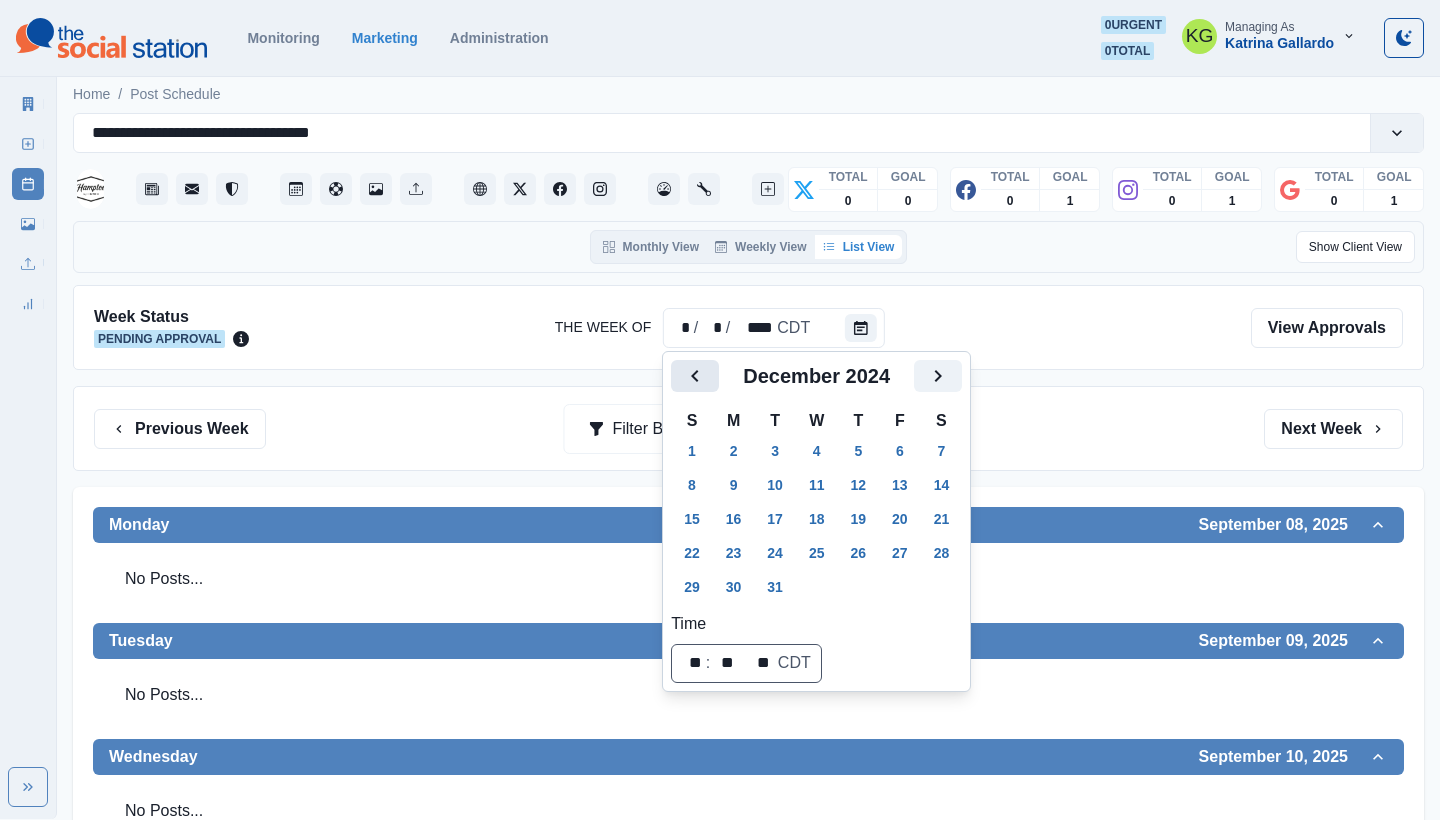 click at bounding box center (695, 376) 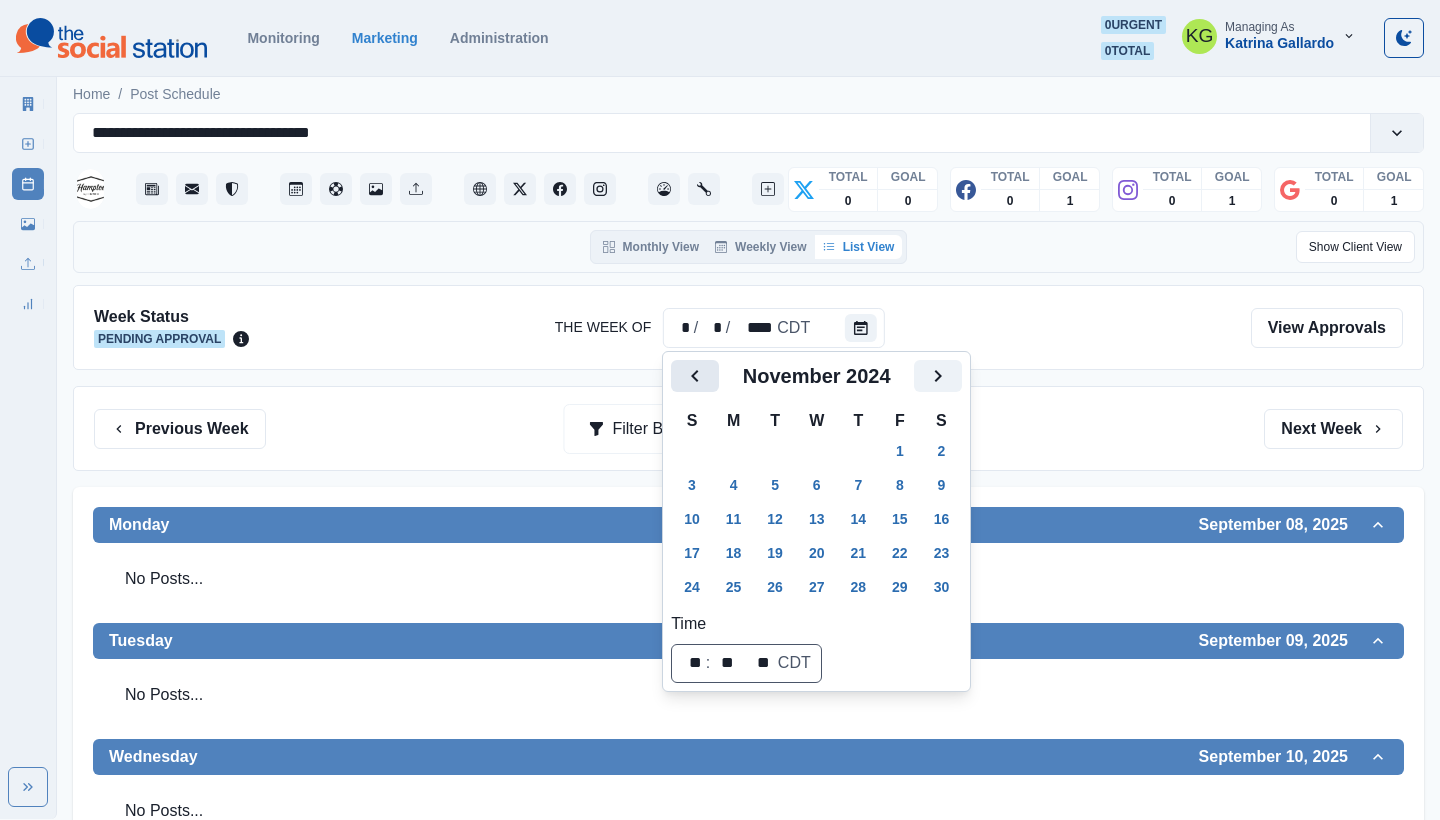 click at bounding box center (695, 376) 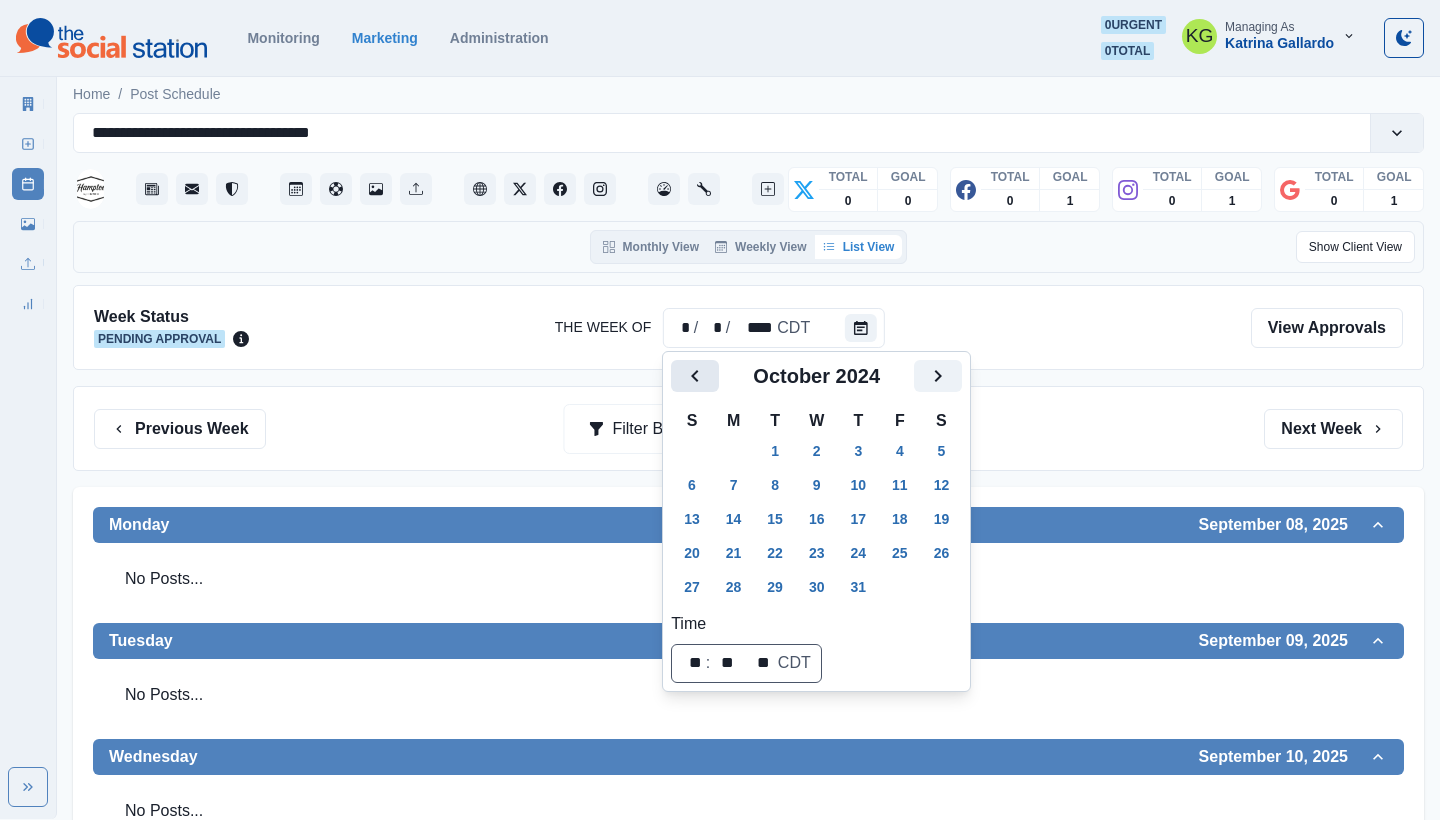 click at bounding box center [695, 376] 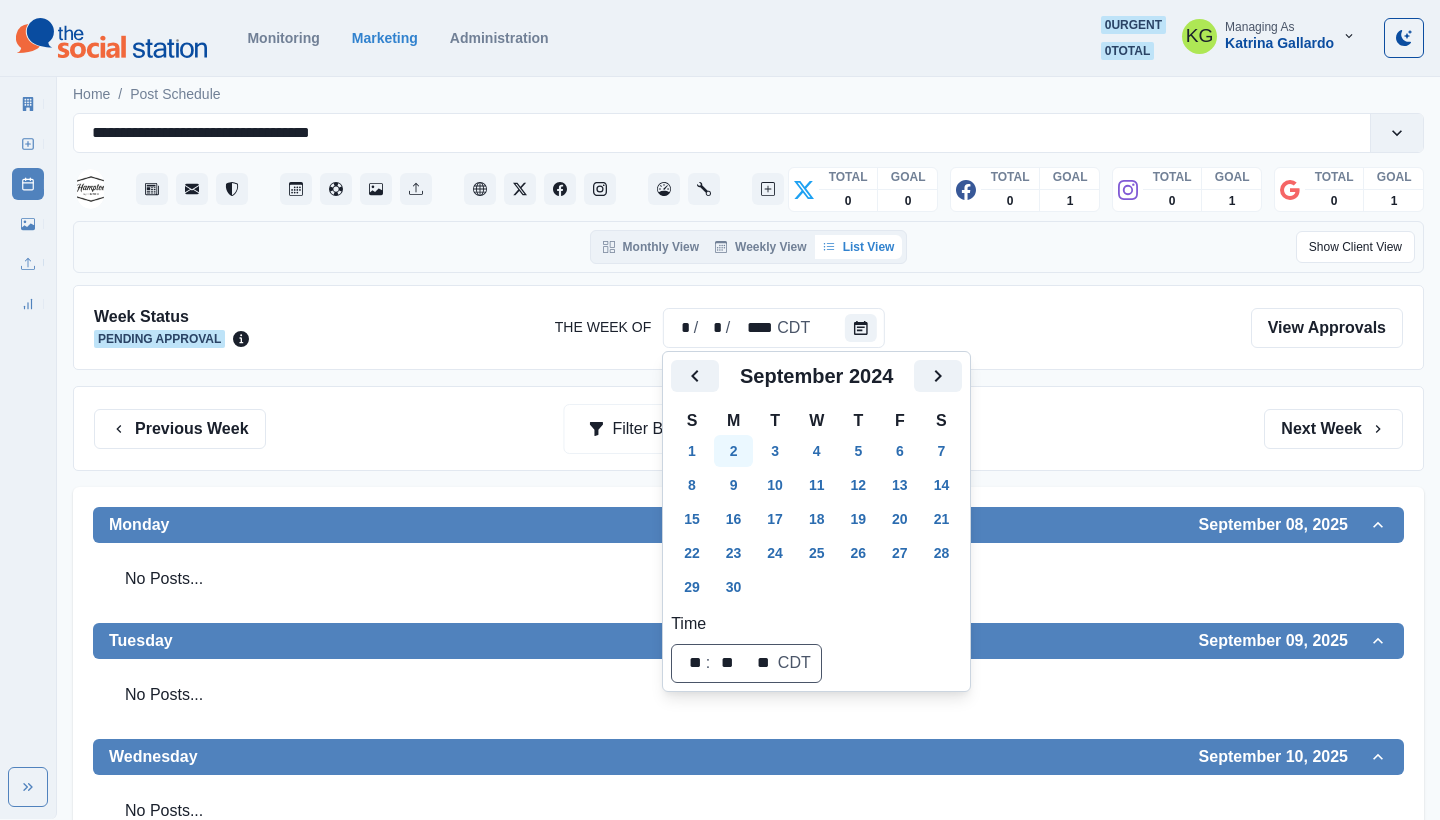 click on "2" at bounding box center (734, 451) 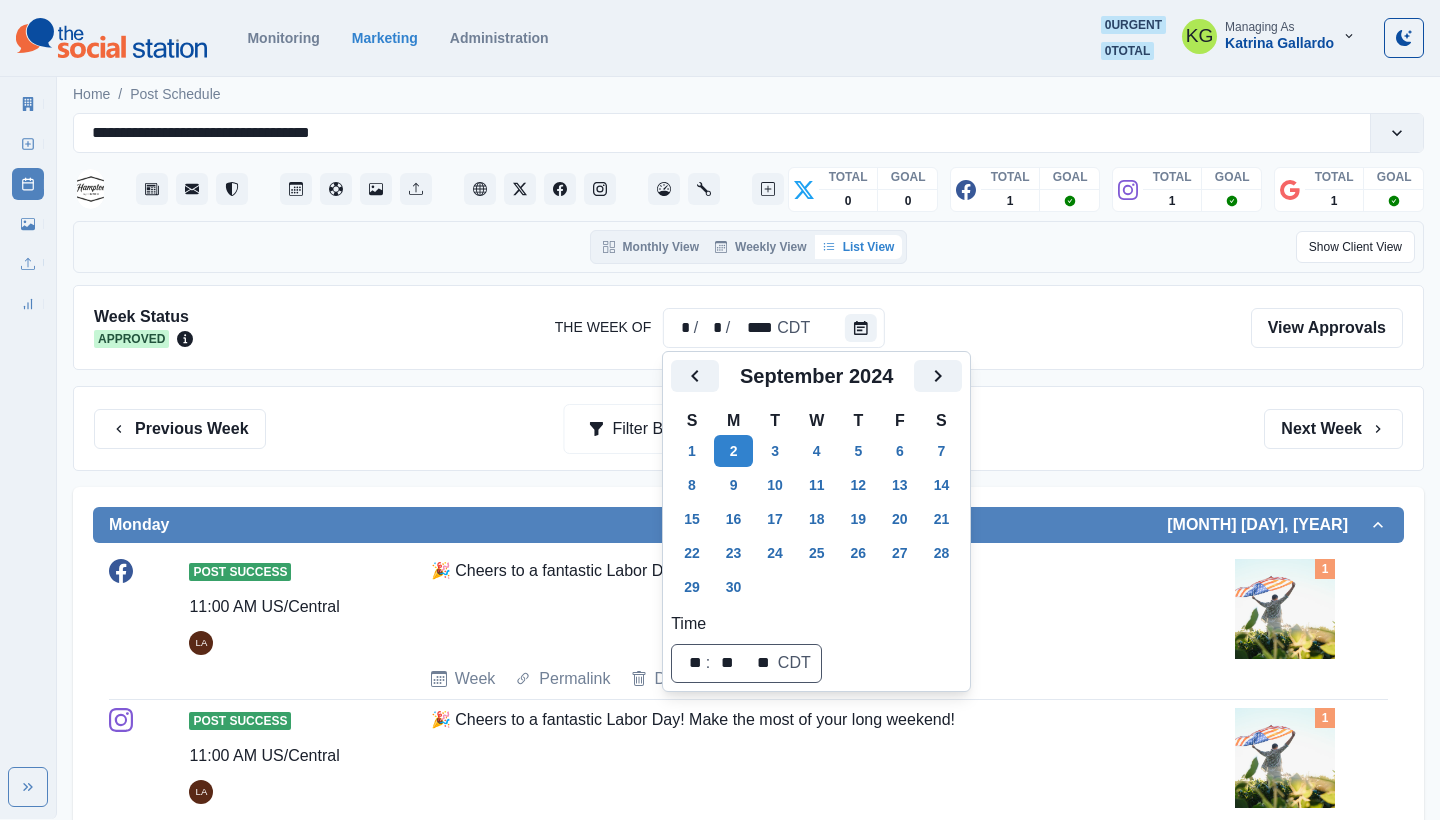 click on "[DAY] [MONTH] [DAY], [YEAR]" at bounding box center [748, 525] 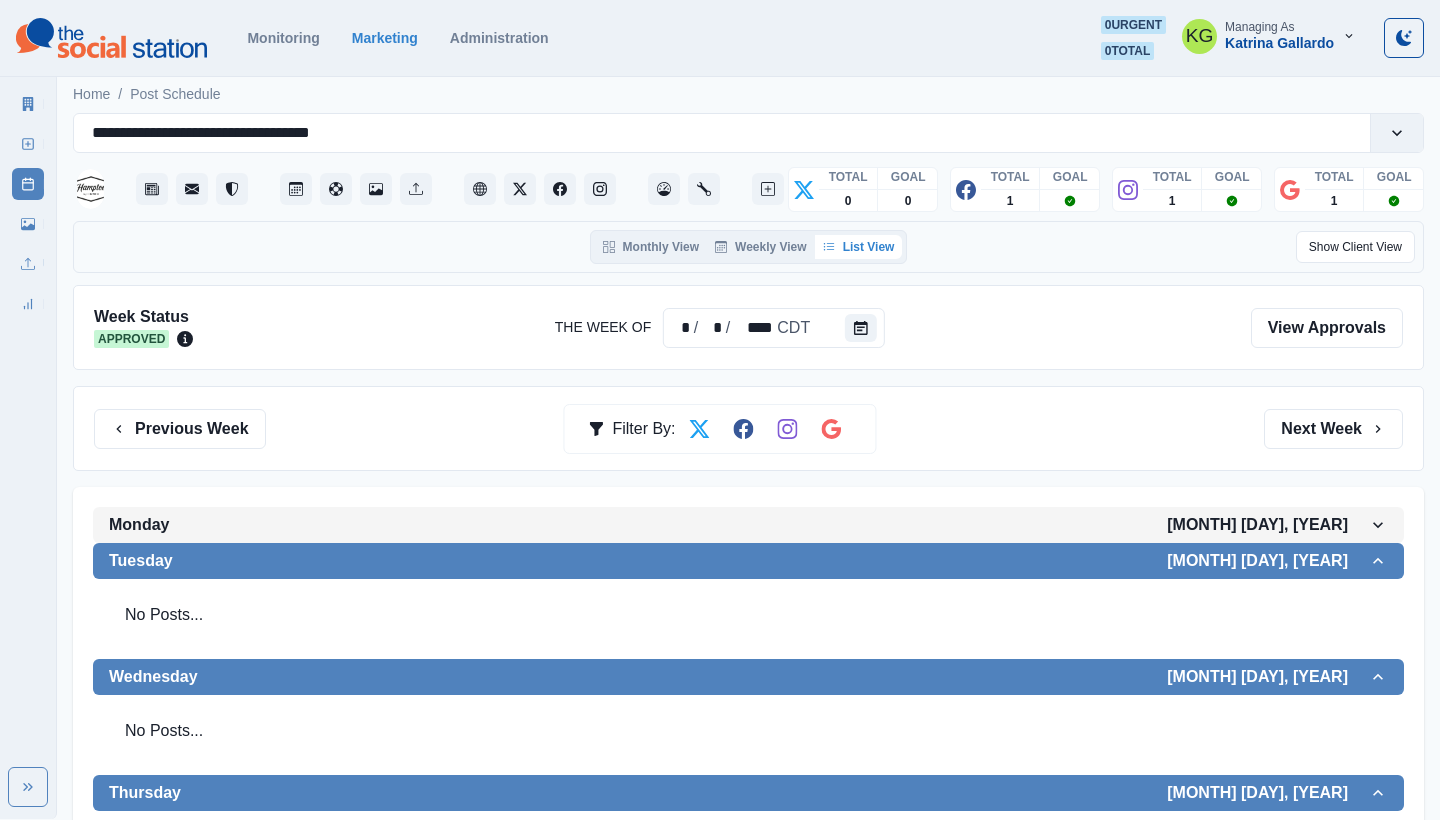 click on "[DAY] [MONTH] [DAY], [YEAR]" at bounding box center [748, 525] 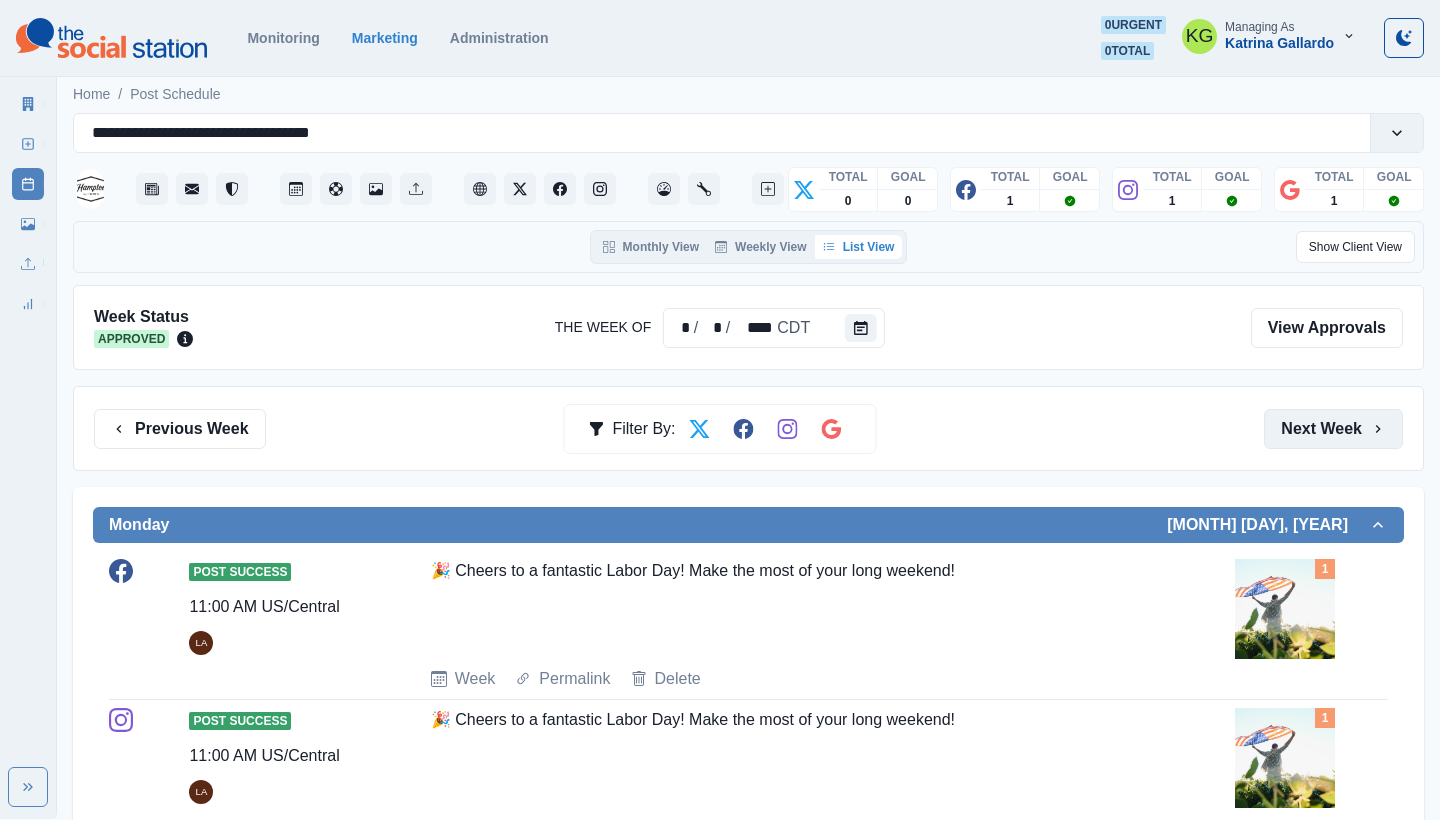 click on "Next Week" at bounding box center (1333, 429) 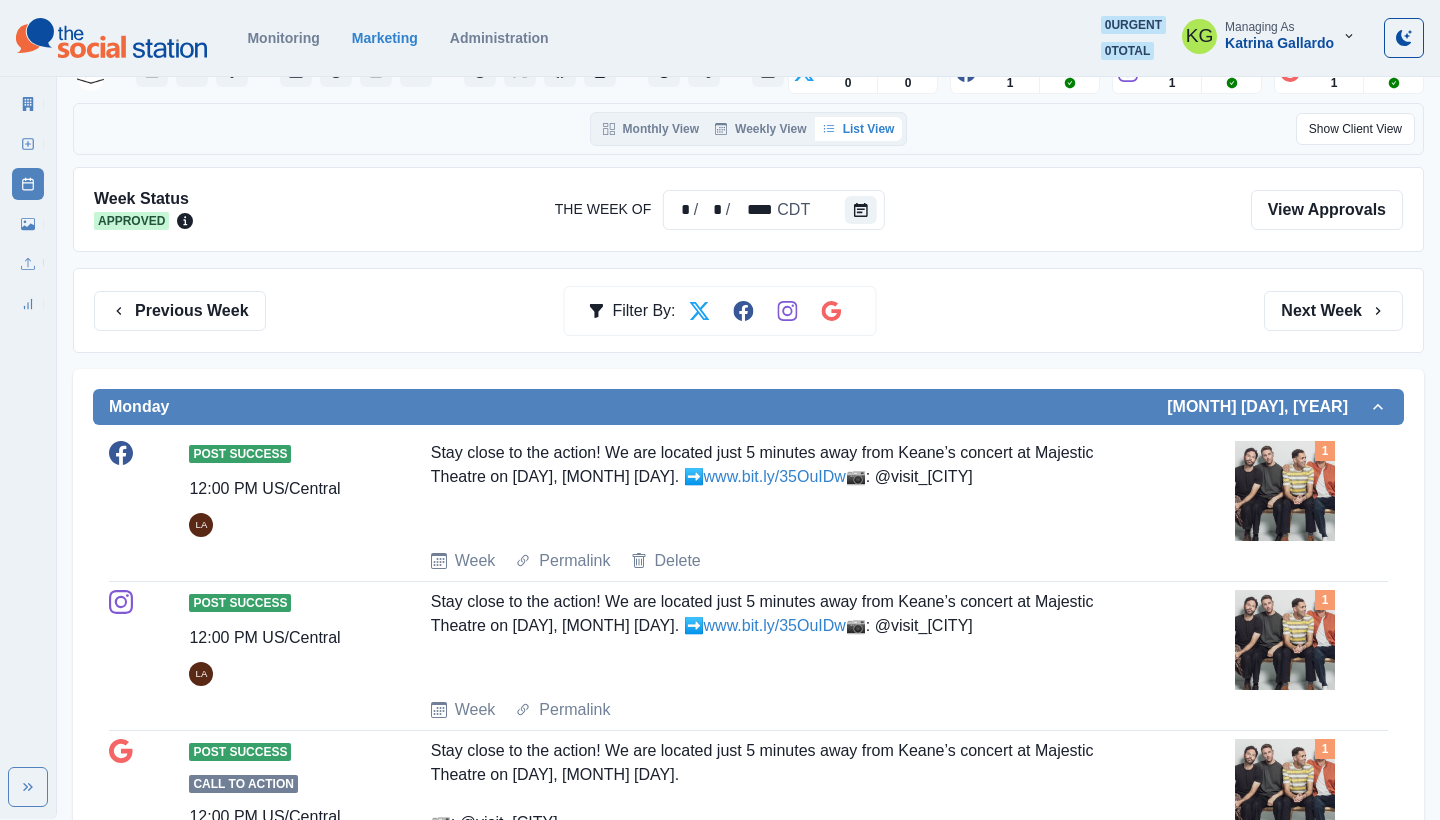 scroll, scrollTop: 101, scrollLeft: 0, axis: vertical 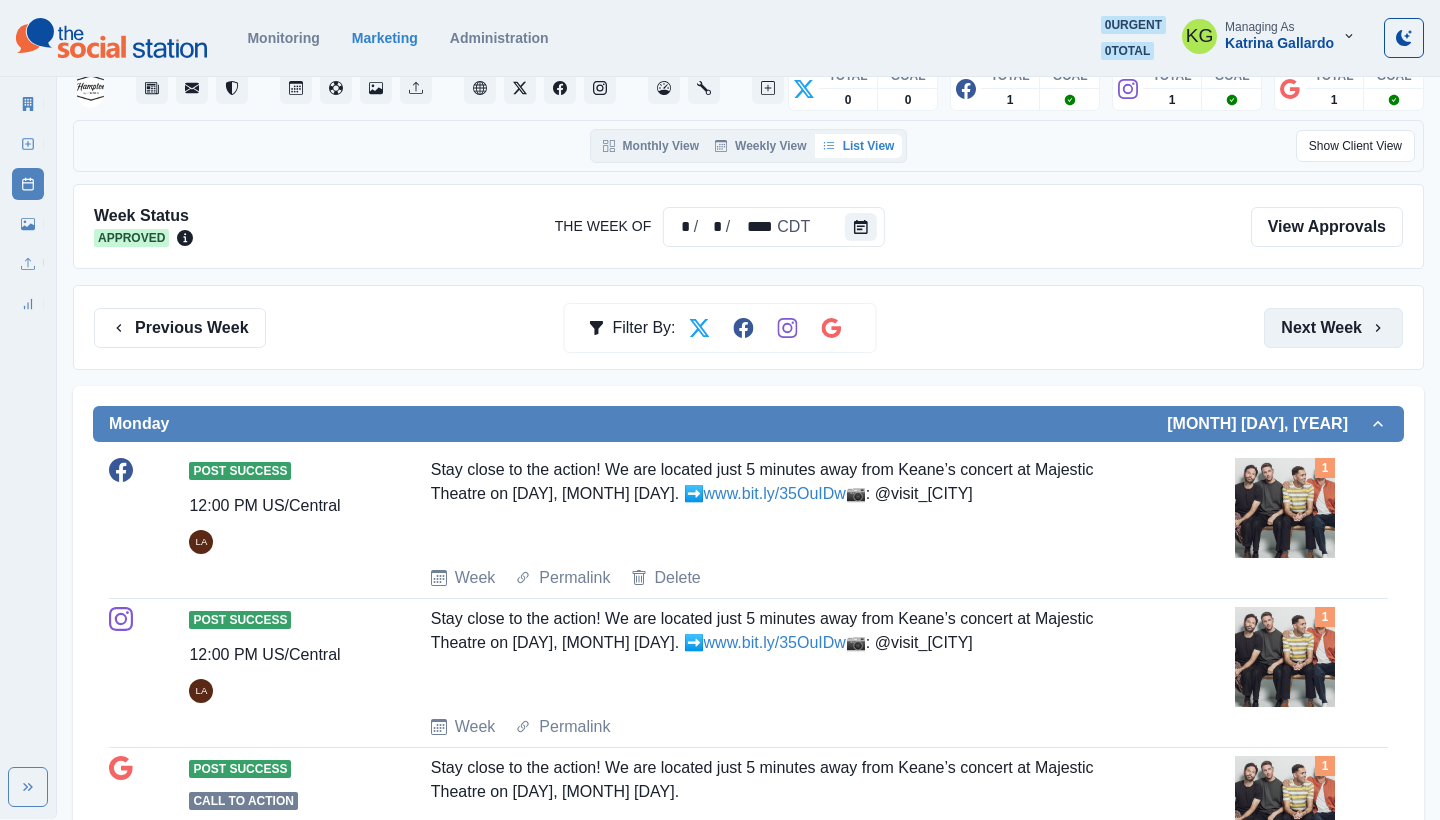 click on "Next Week" at bounding box center [1333, 328] 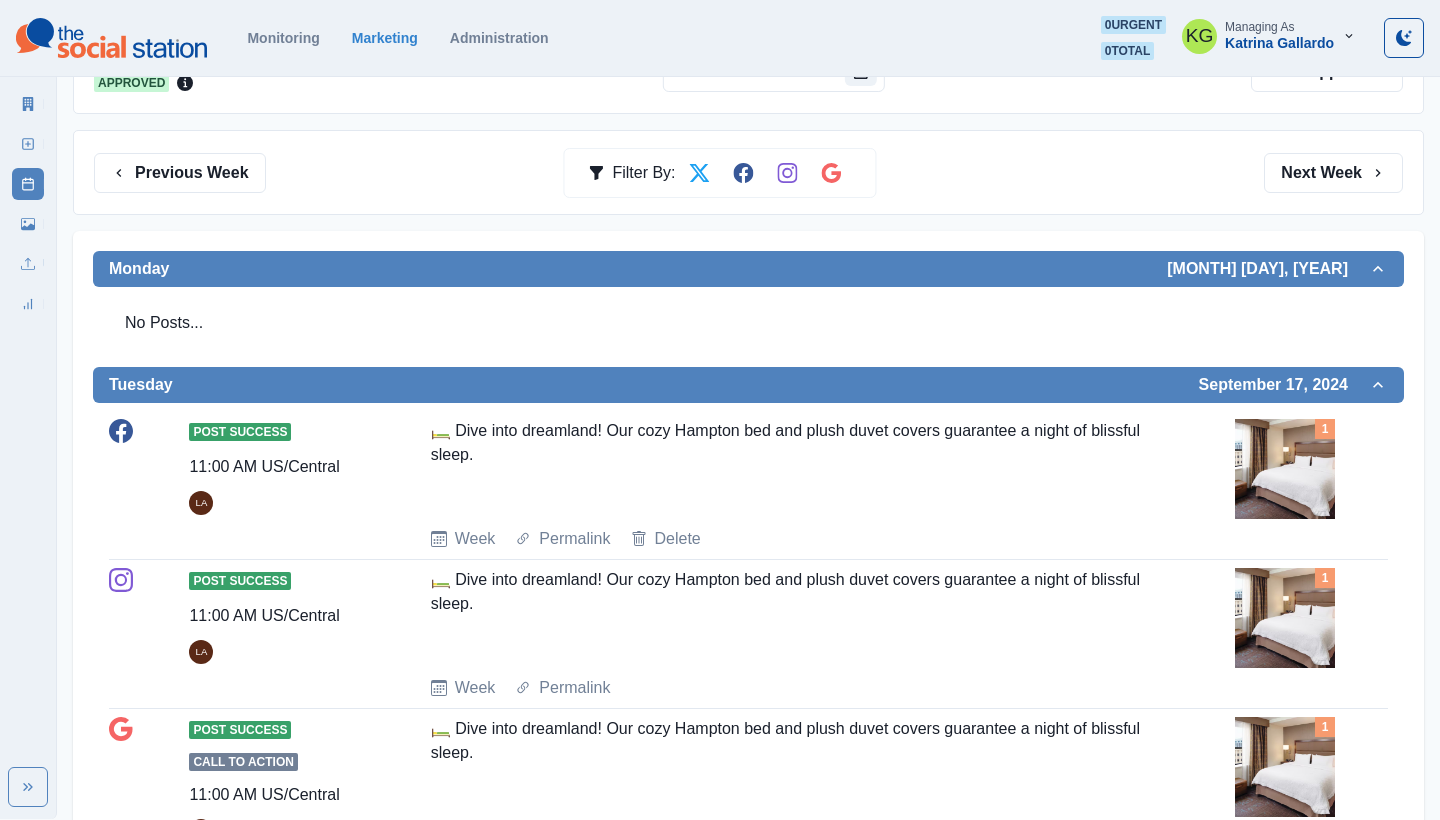 scroll, scrollTop: 352, scrollLeft: 0, axis: vertical 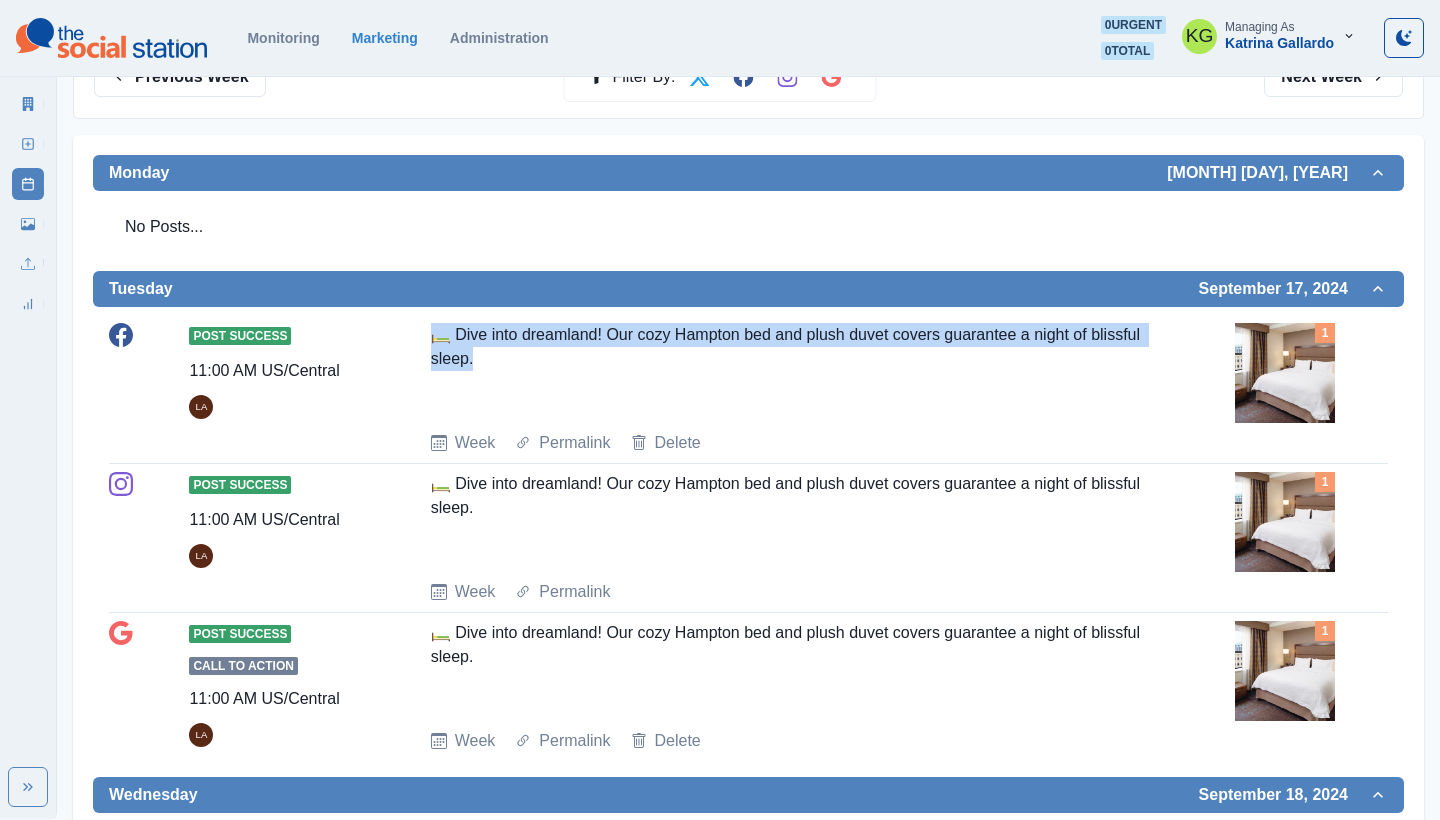 drag, startPoint x: 535, startPoint y: 362, endPoint x: 410, endPoint y: 338, distance: 127.28315 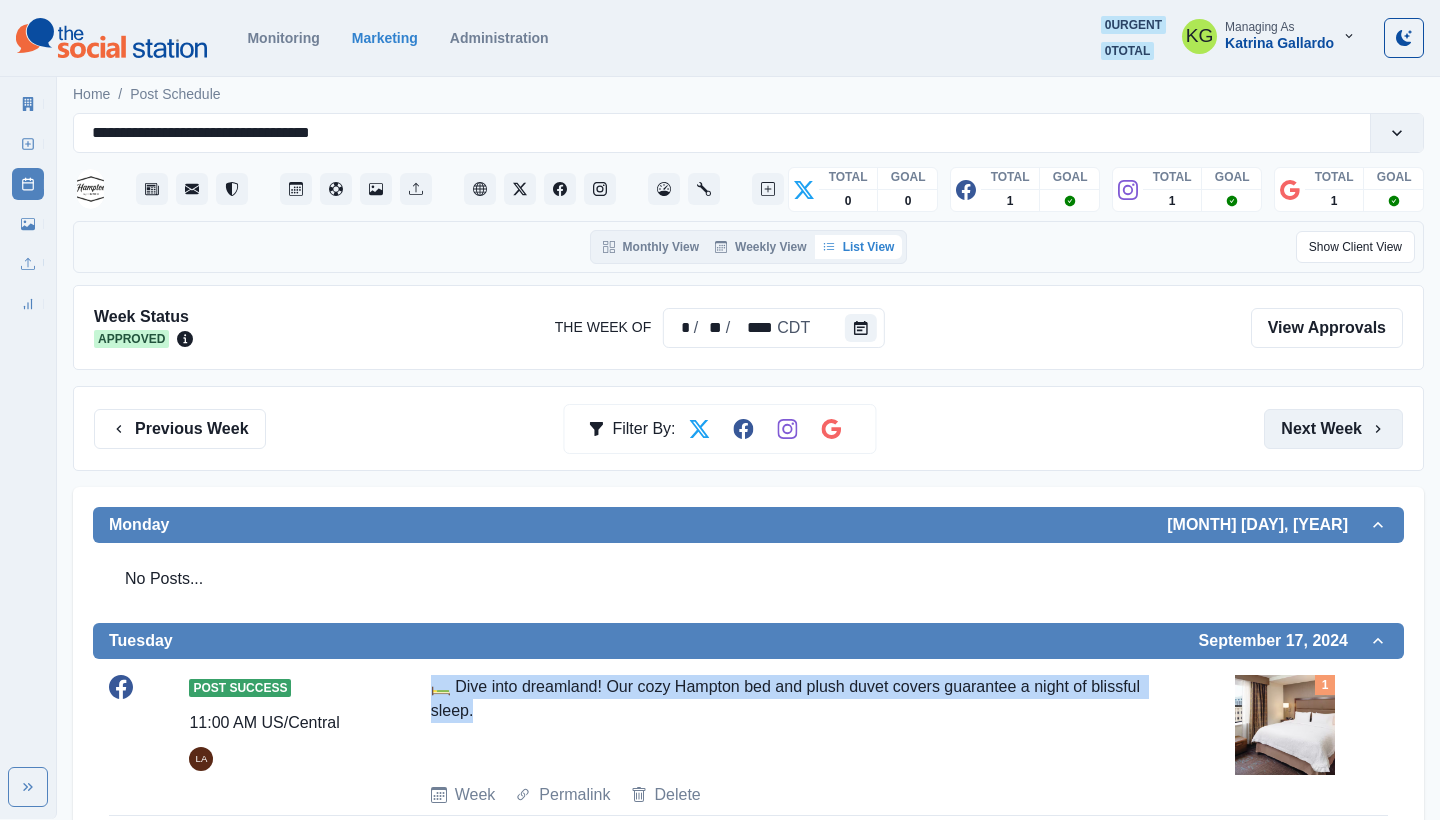 scroll, scrollTop: 0, scrollLeft: 0, axis: both 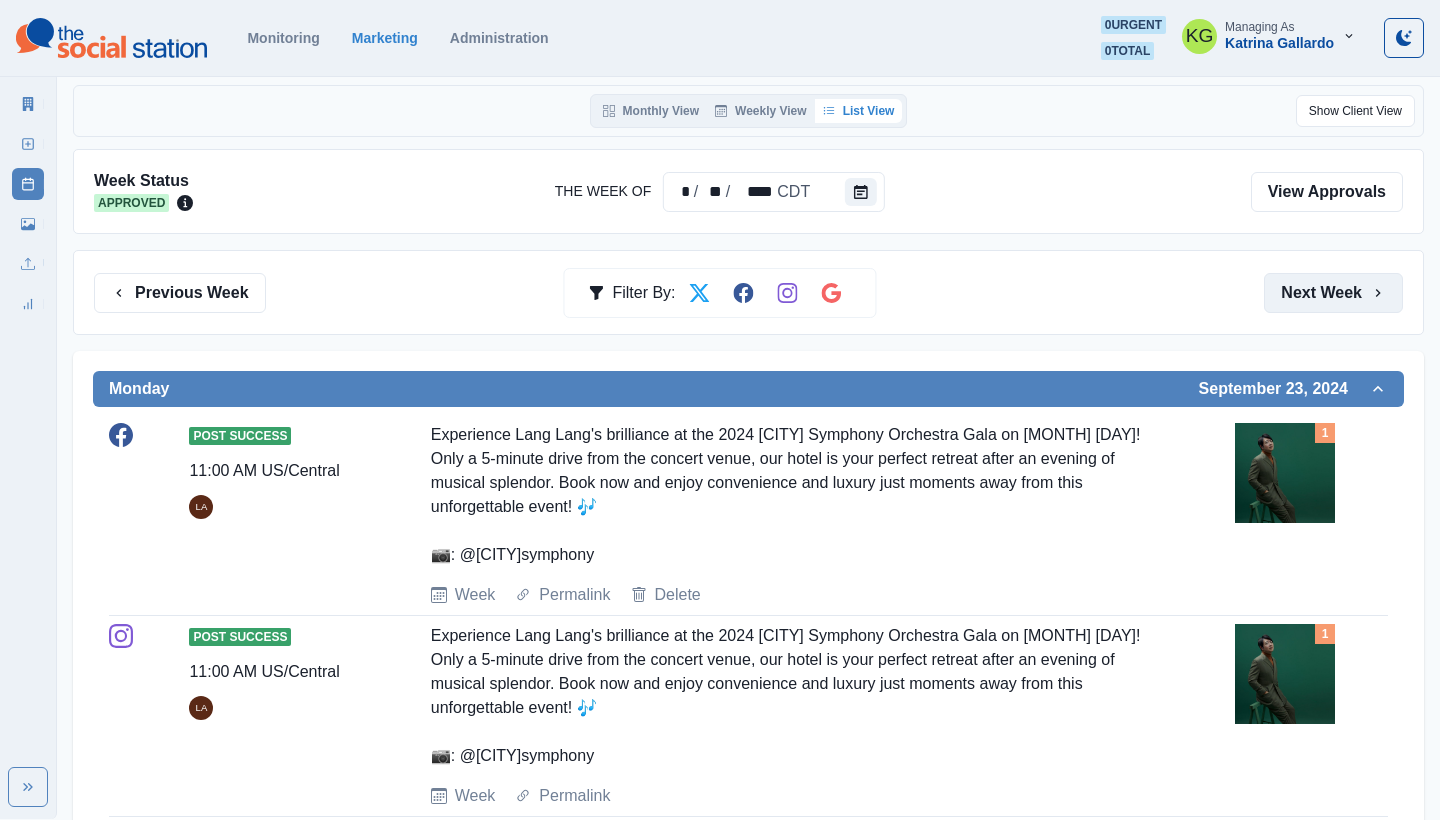 click on "Next Week" at bounding box center (1333, 293) 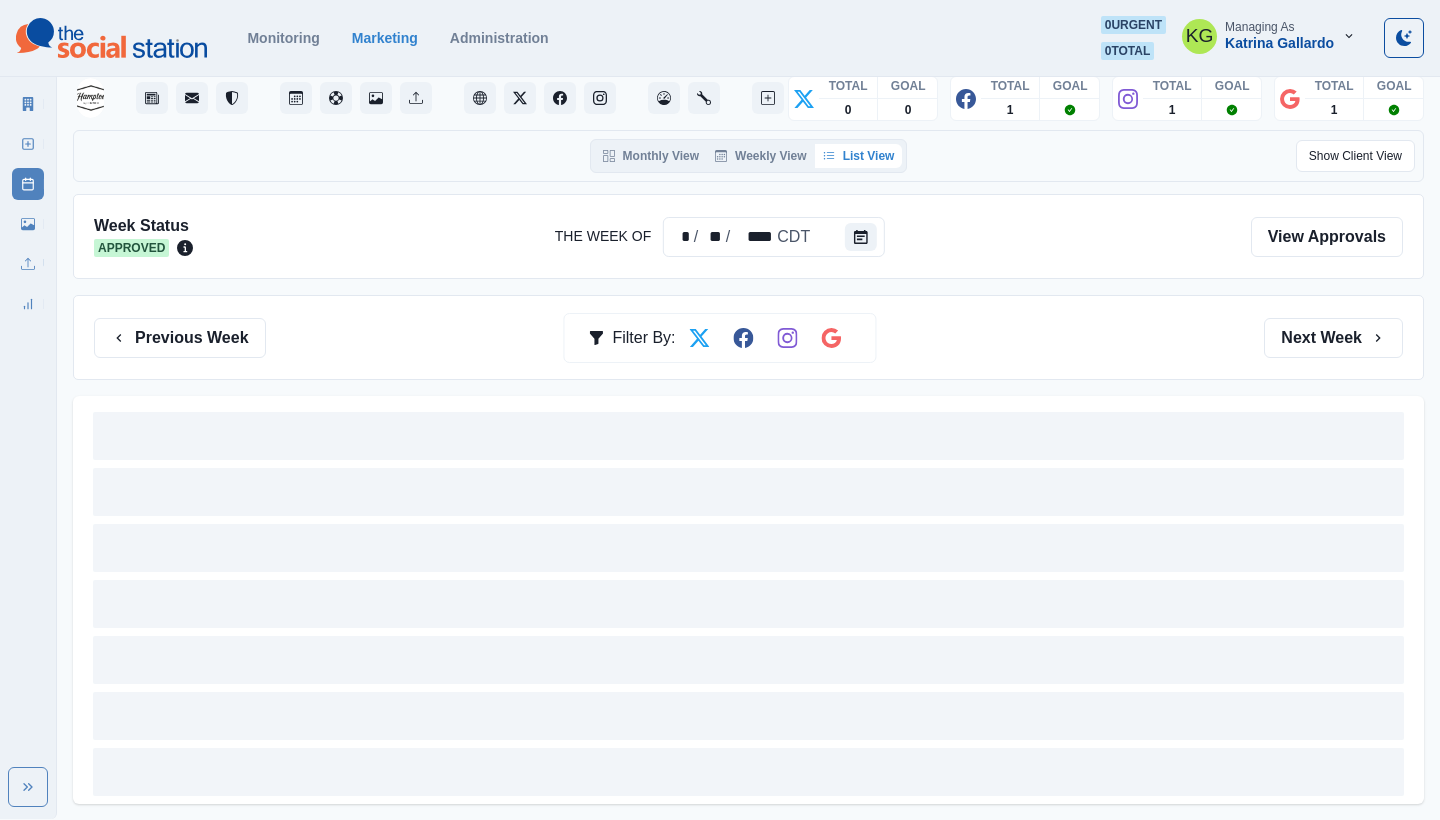scroll, scrollTop: 0, scrollLeft: 0, axis: both 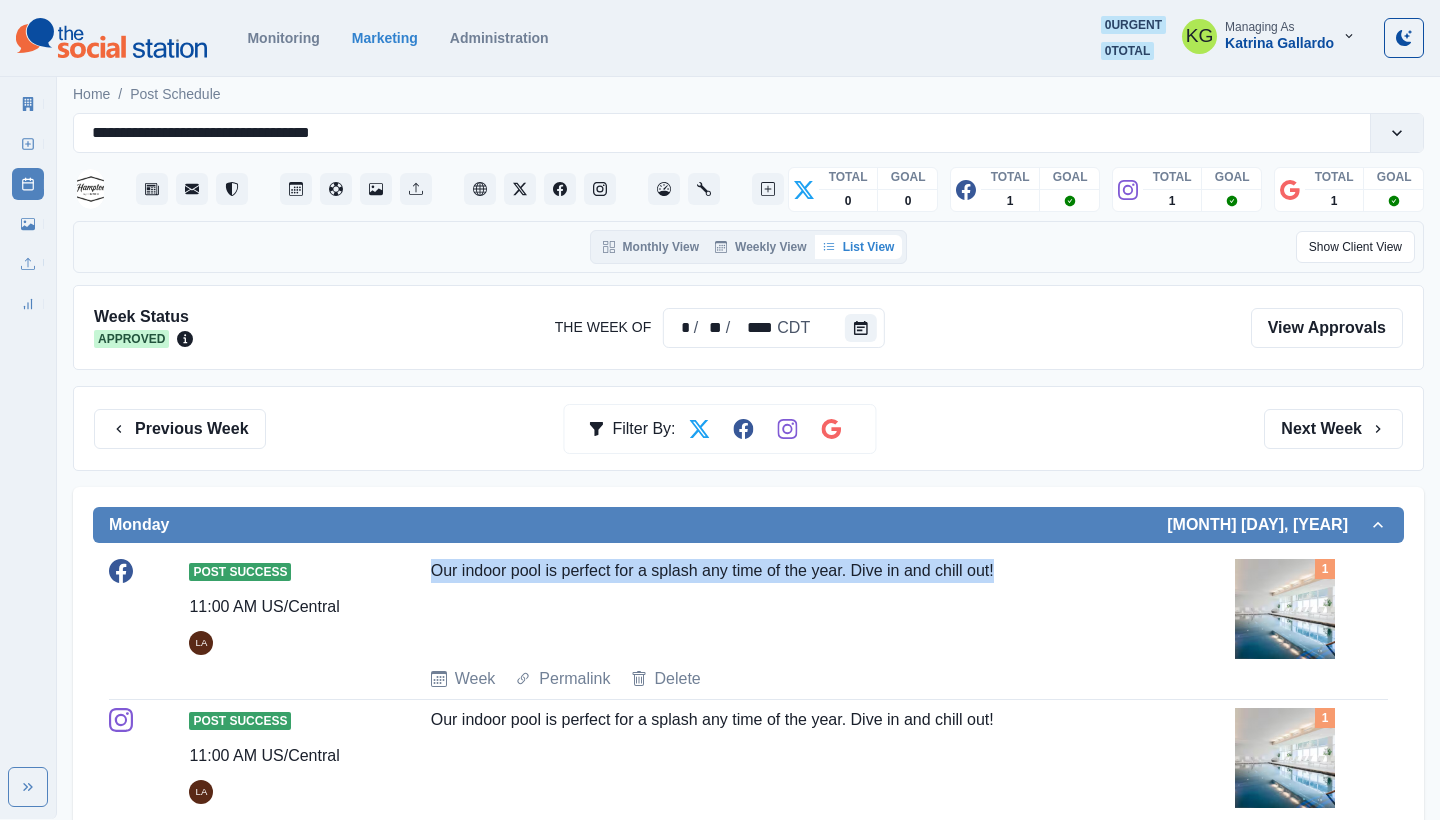 drag, startPoint x: 1030, startPoint y: 563, endPoint x: 430, endPoint y: 557, distance: 600.03 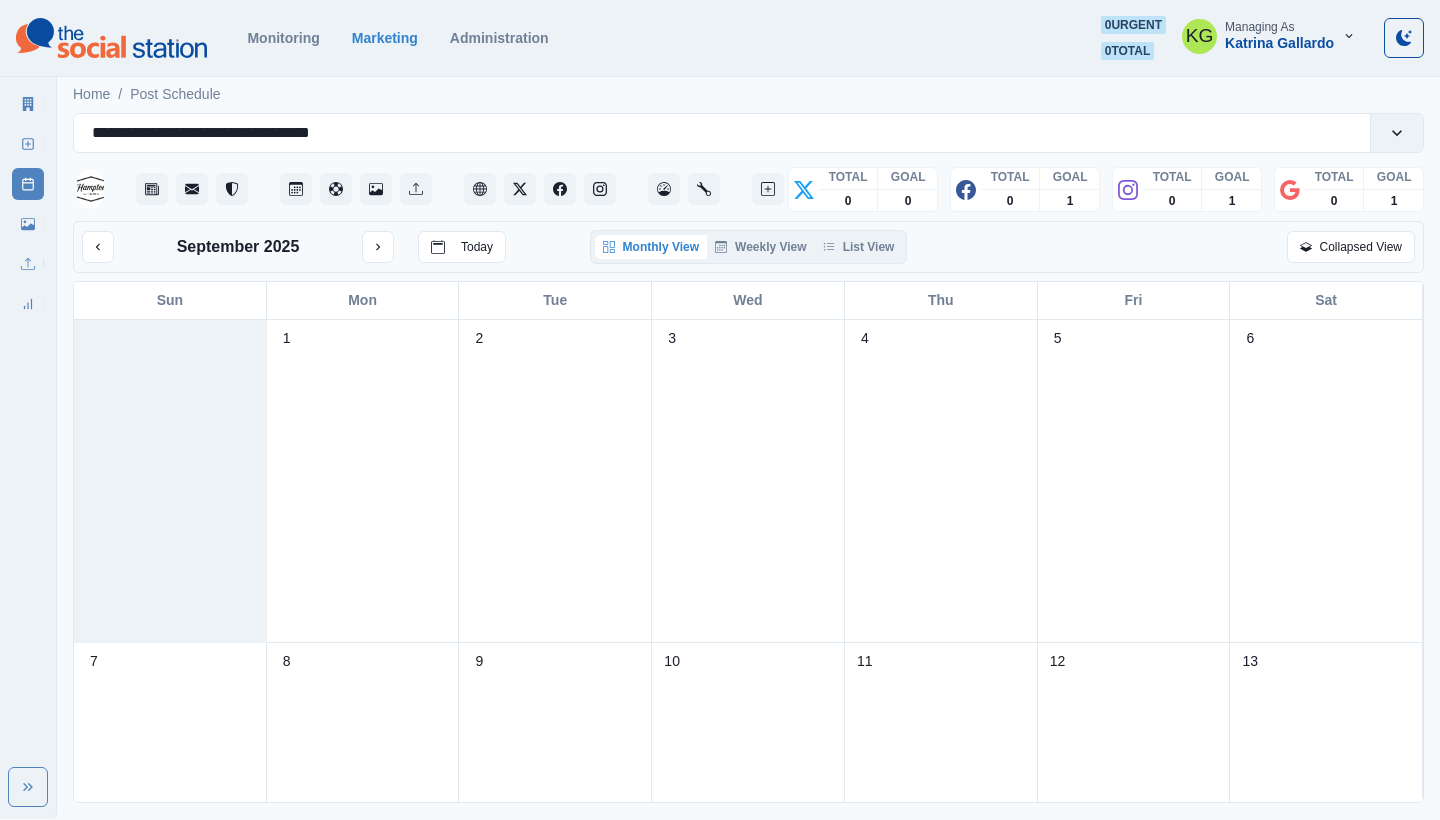 scroll, scrollTop: 0, scrollLeft: 0, axis: both 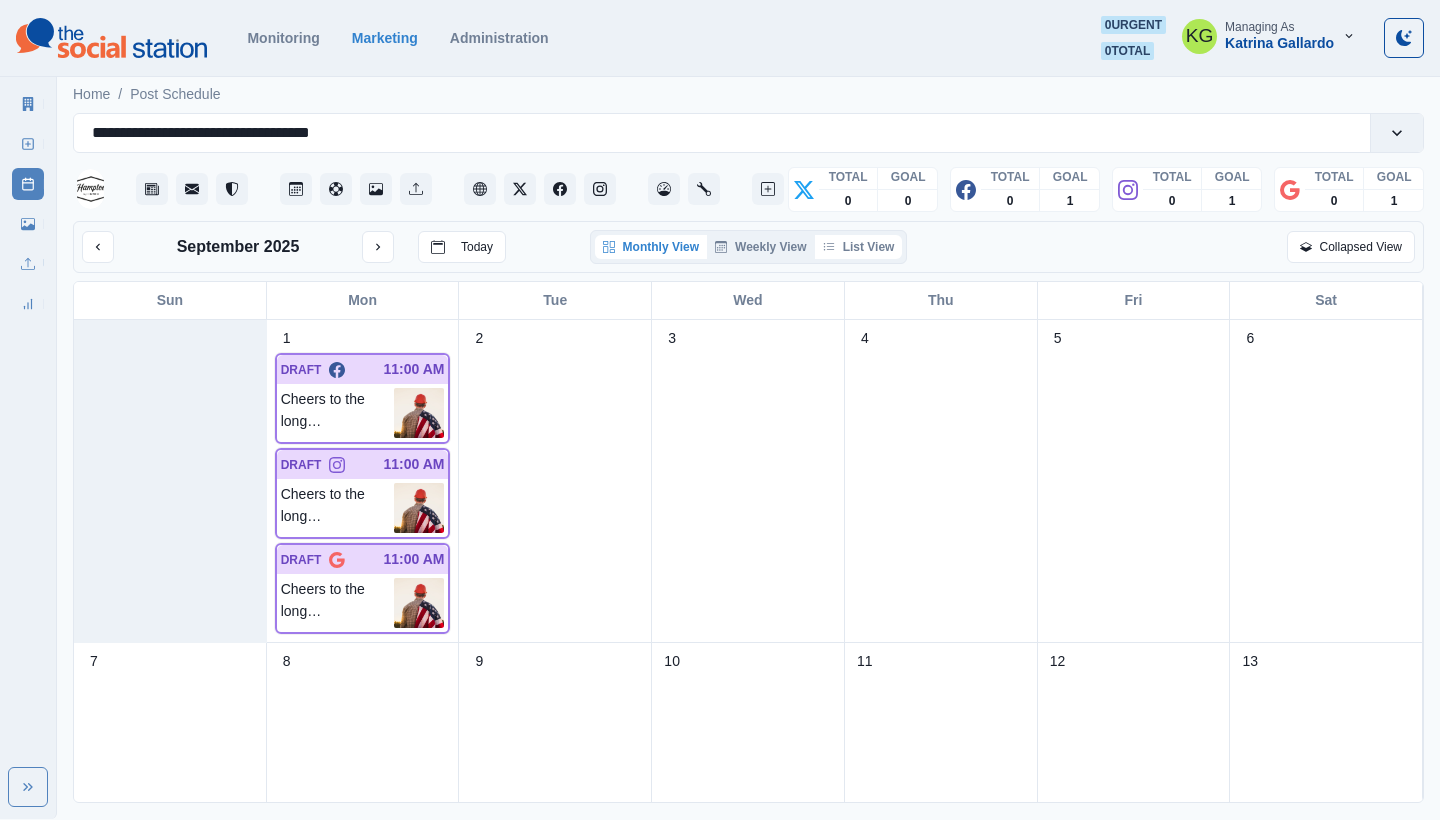 click on "List View" at bounding box center (859, 247) 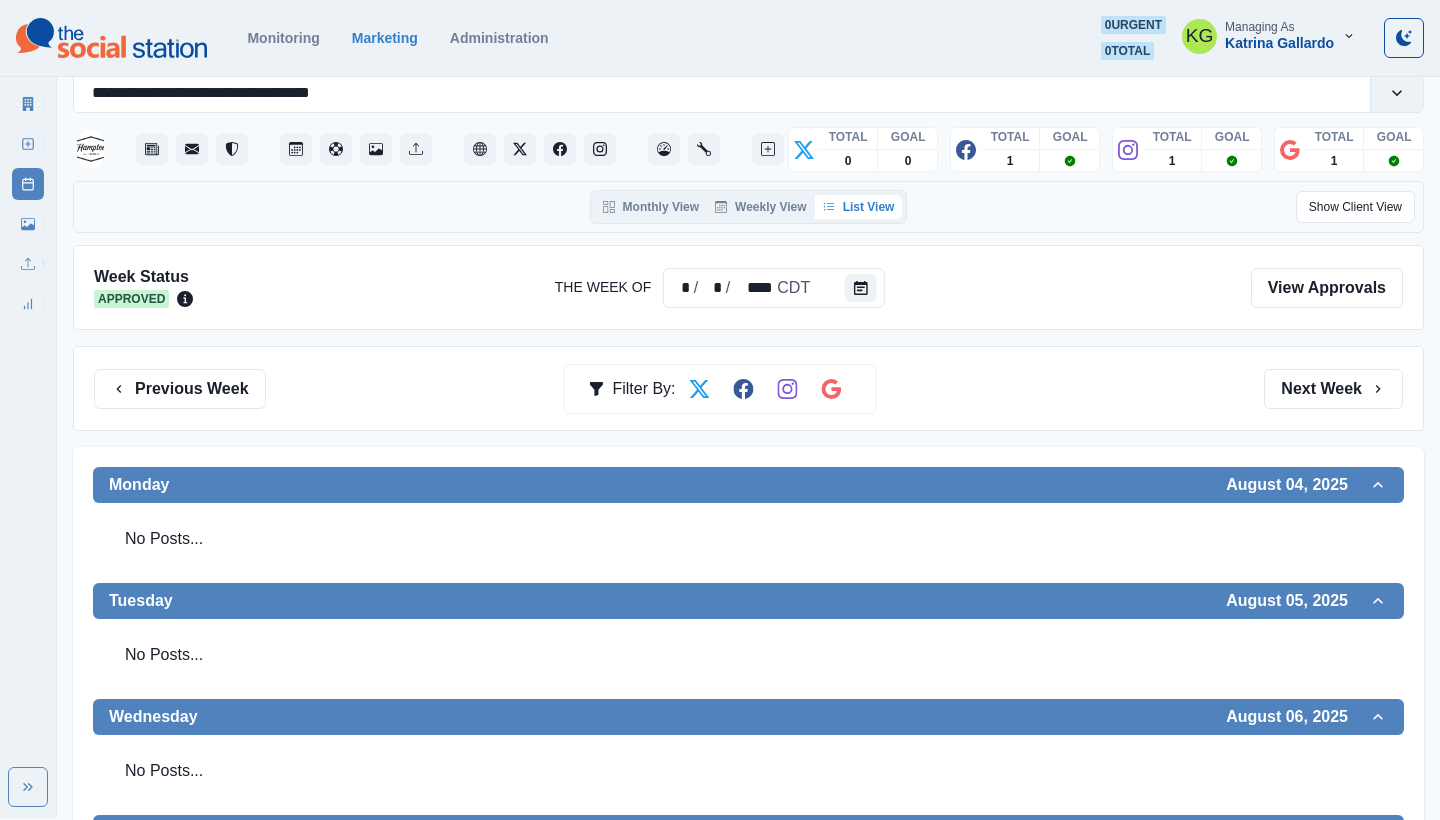 scroll, scrollTop: 23, scrollLeft: 0, axis: vertical 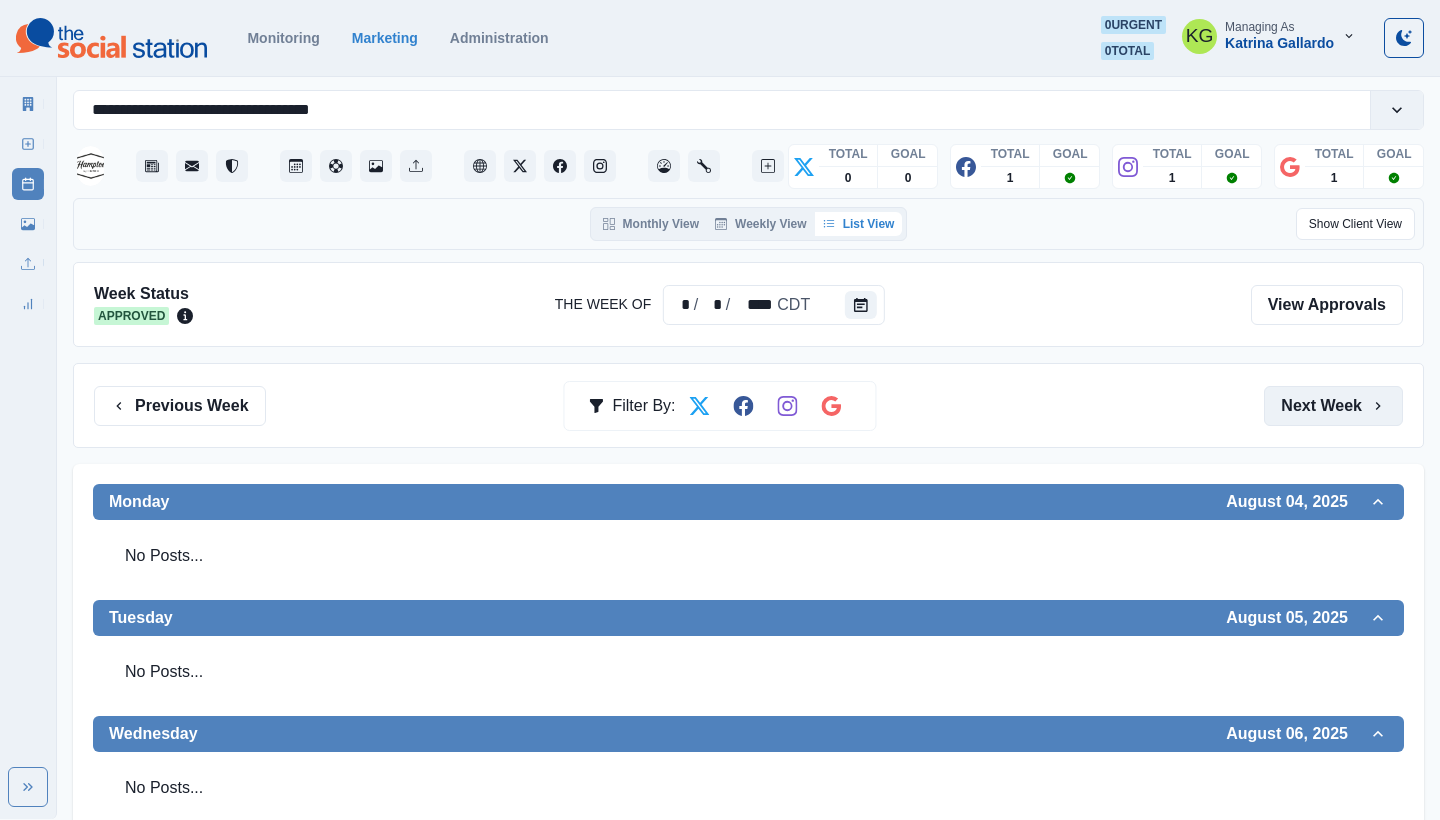 click on "Next Week" at bounding box center [1333, 406] 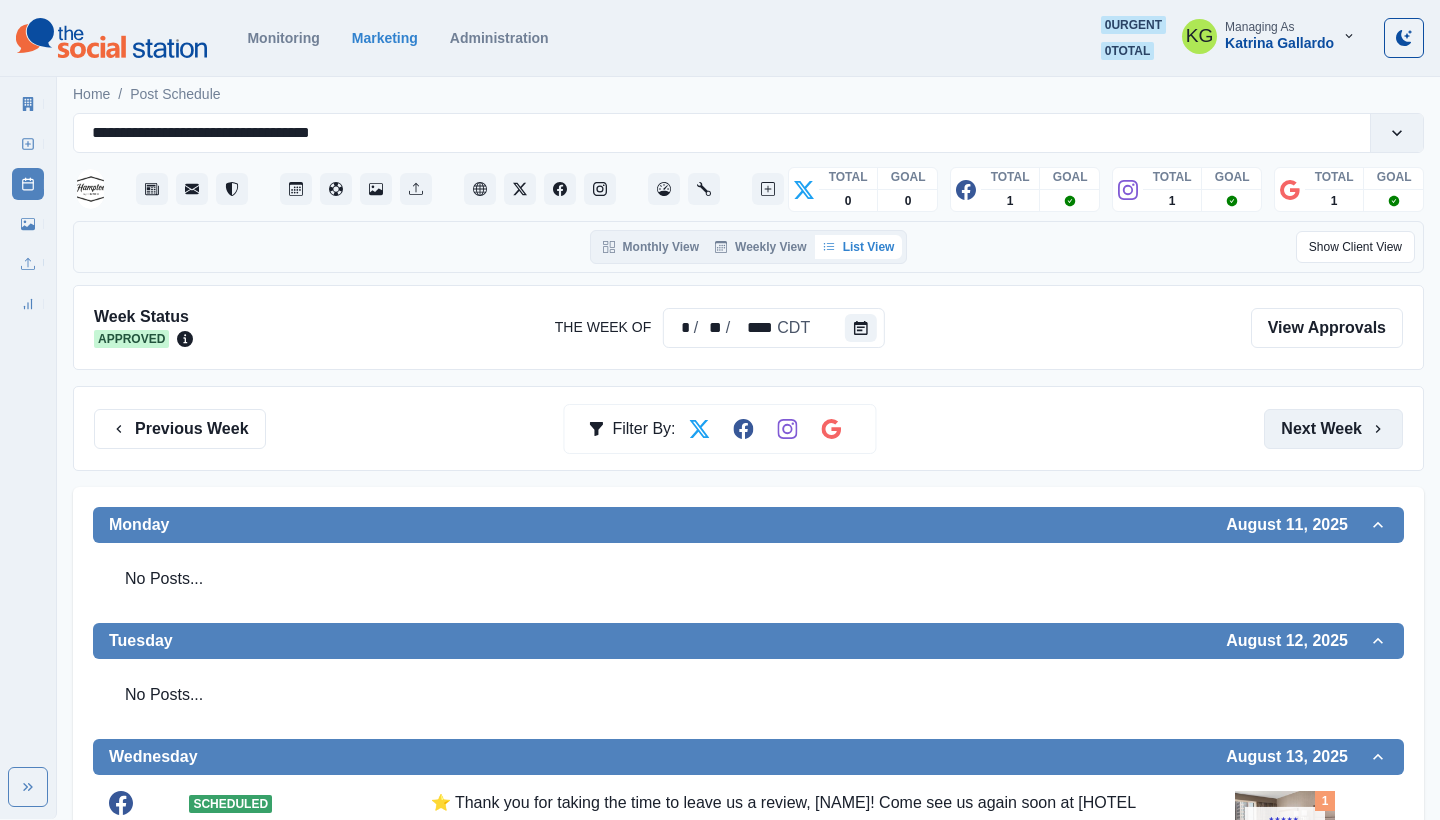 scroll, scrollTop: -2, scrollLeft: 0, axis: vertical 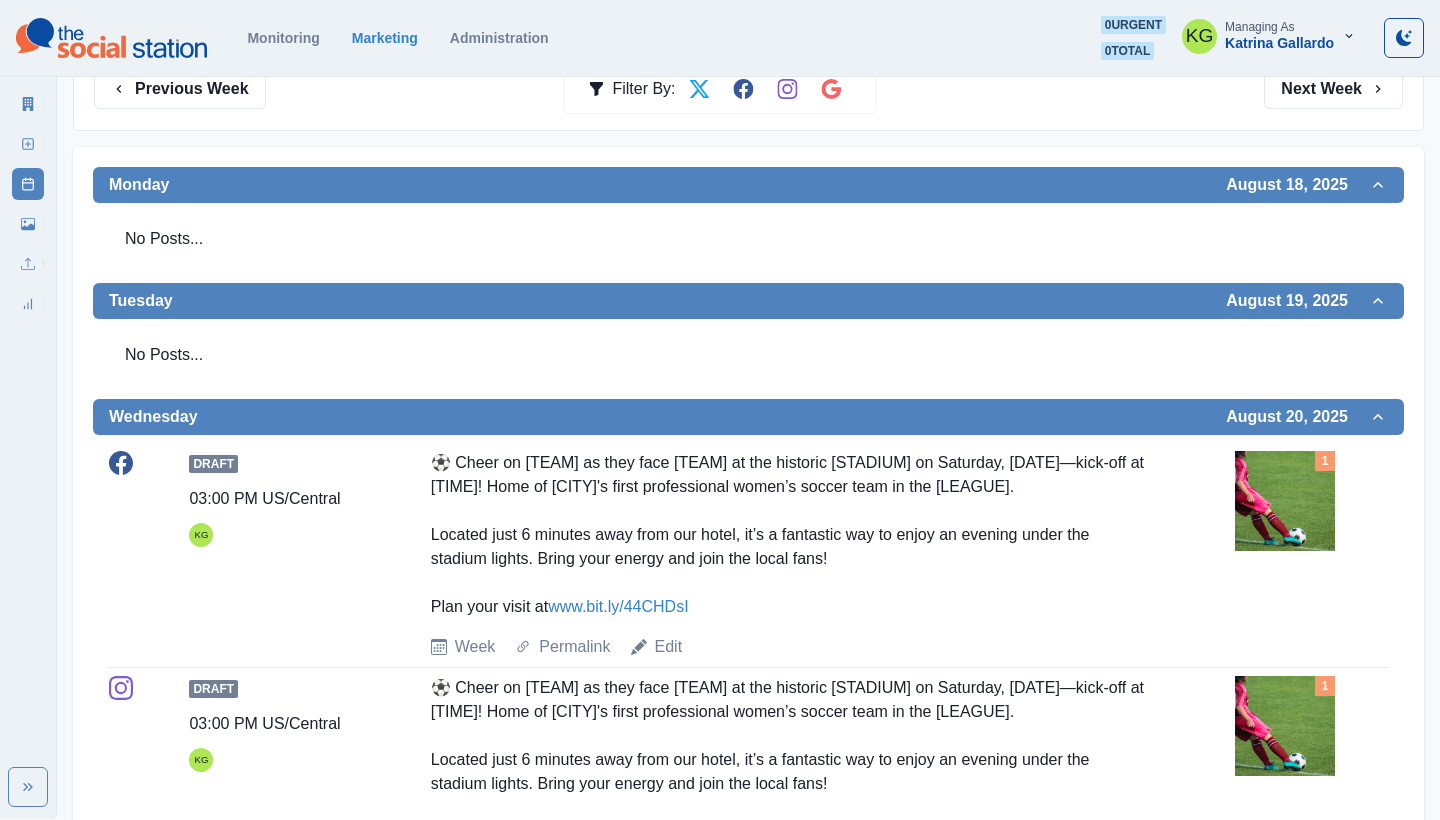 click at bounding box center [1285, 501] 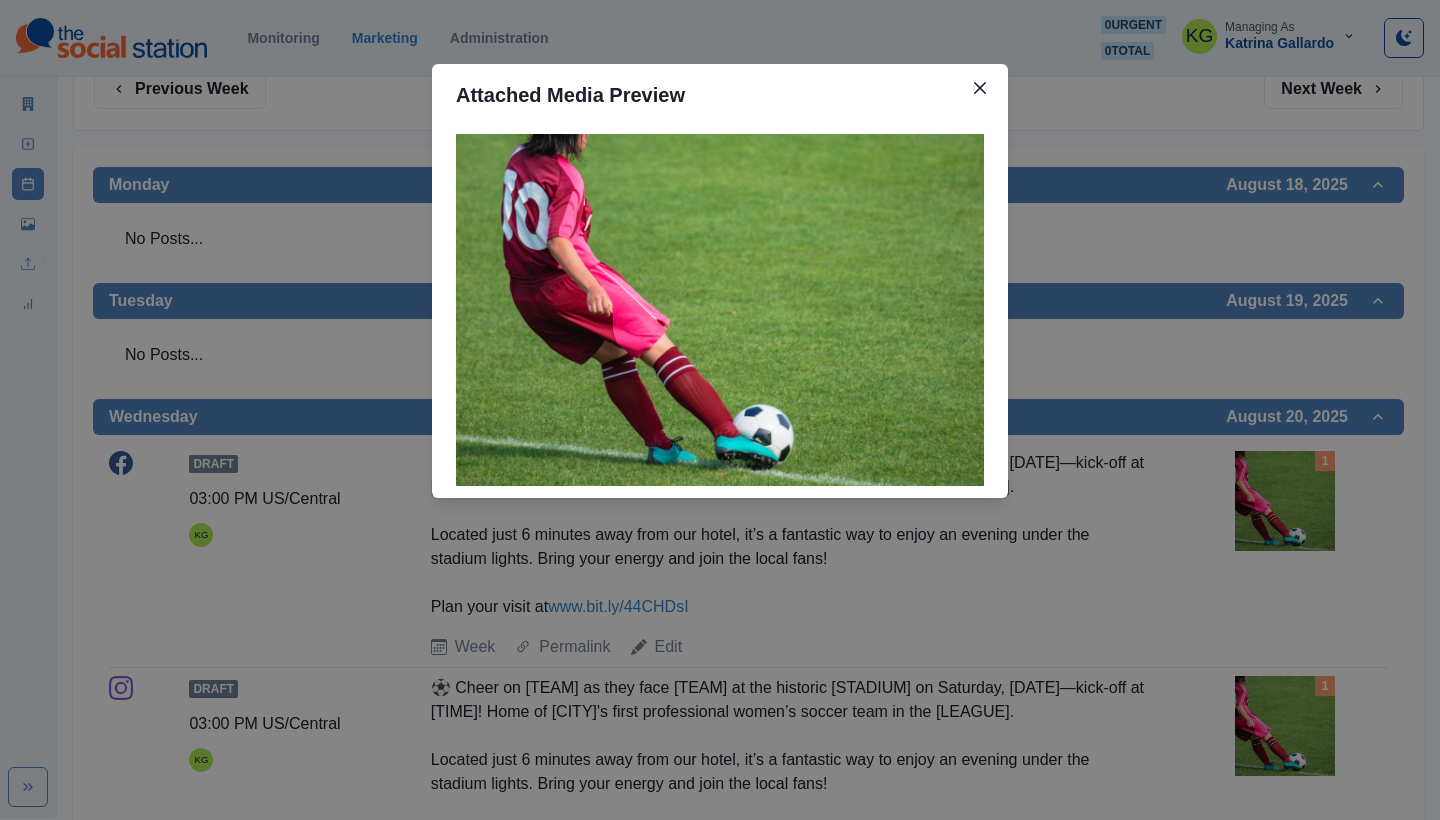 click on "Attached Media Preview" at bounding box center [720, 410] 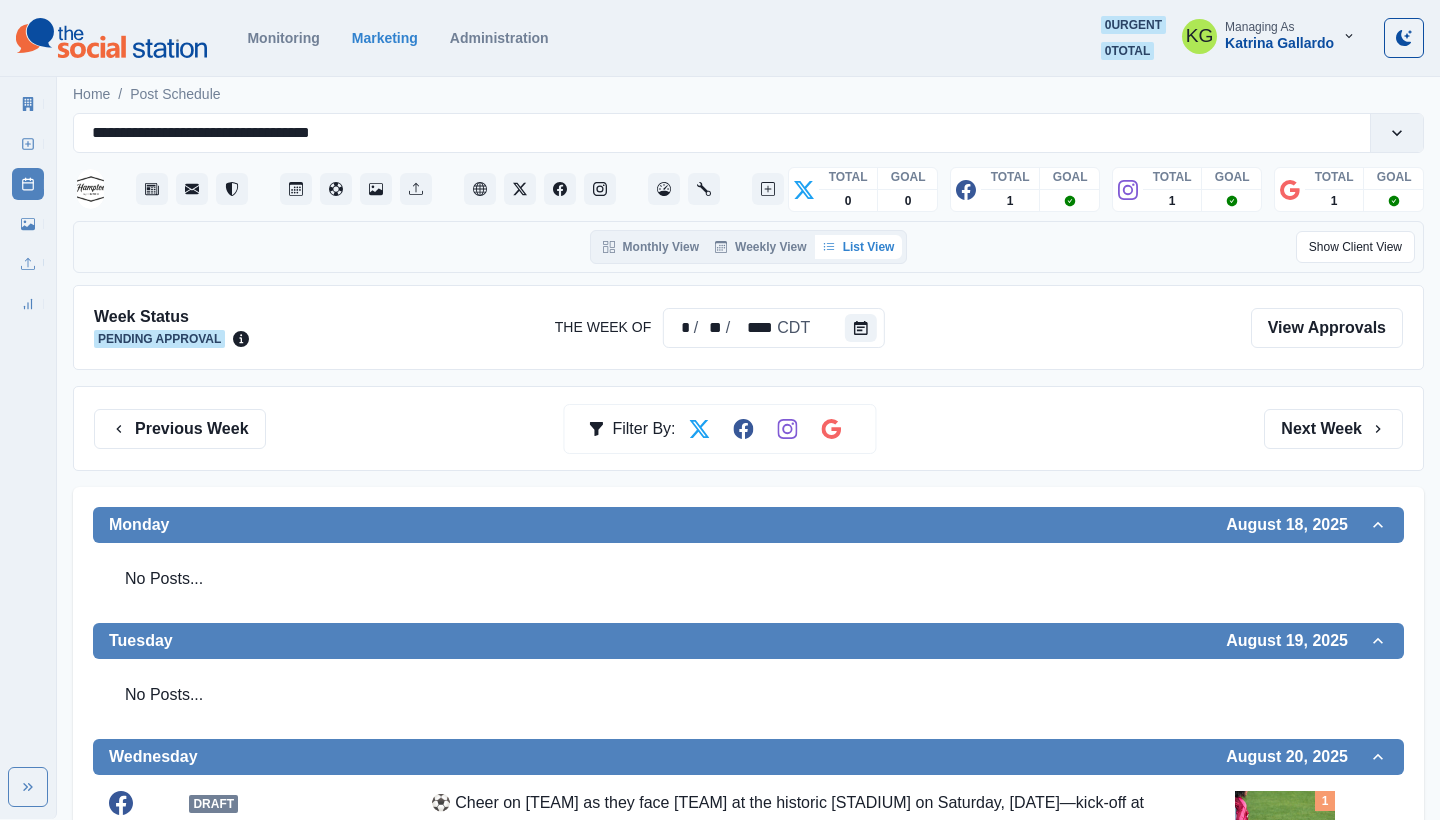scroll, scrollTop: 0, scrollLeft: 0, axis: both 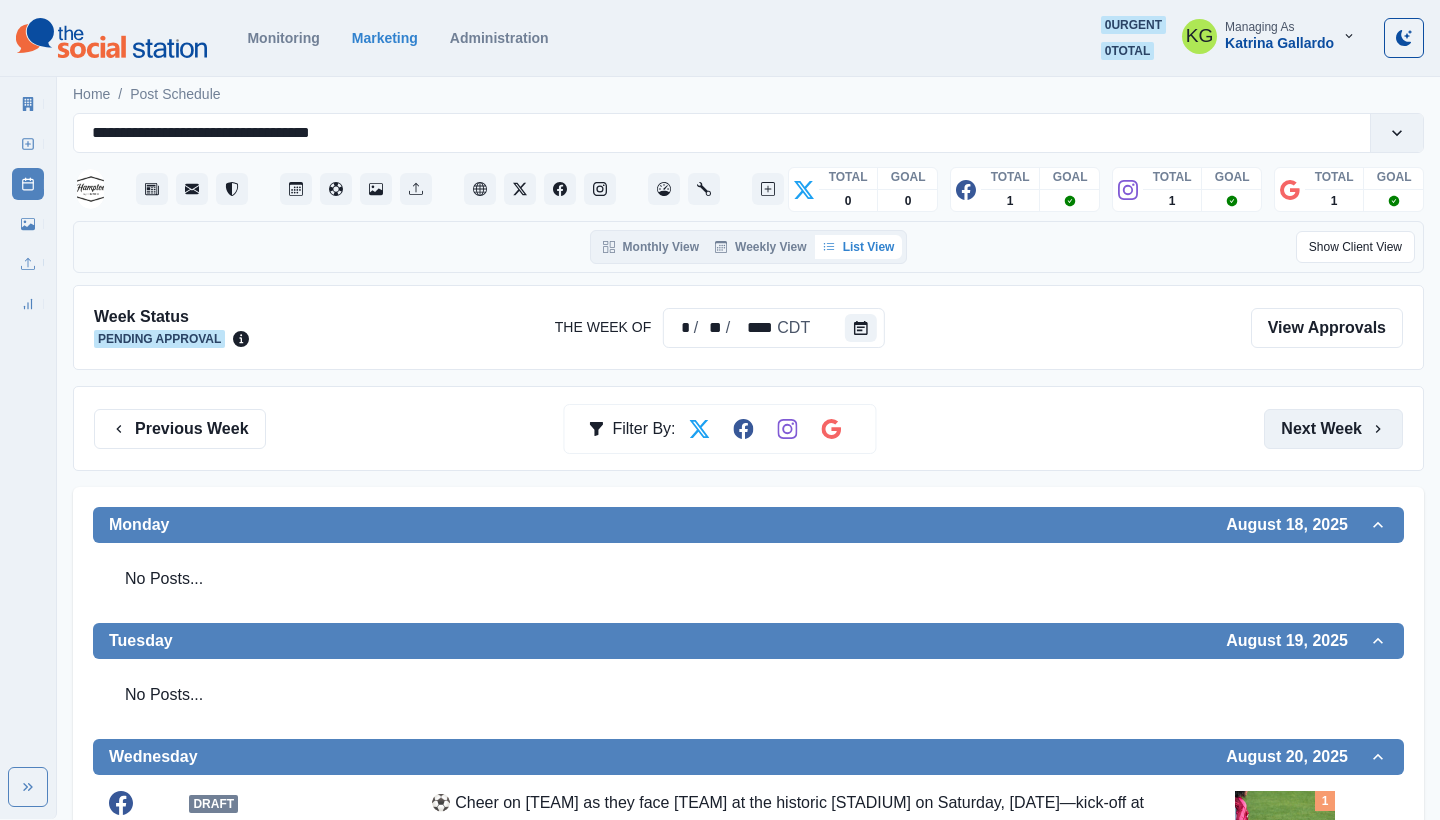 click on "Next Week" at bounding box center (1333, 429) 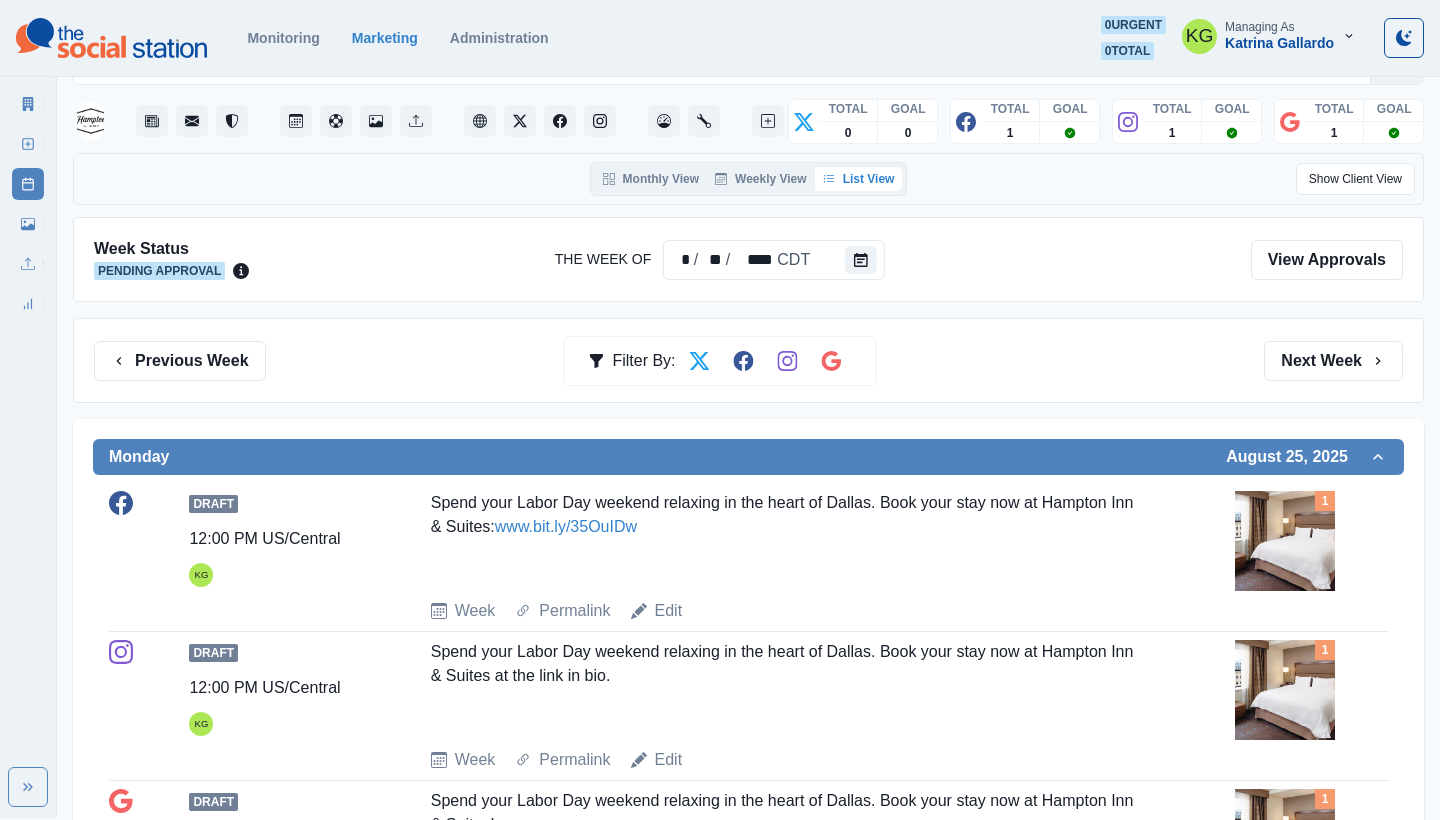 scroll, scrollTop: 21, scrollLeft: 0, axis: vertical 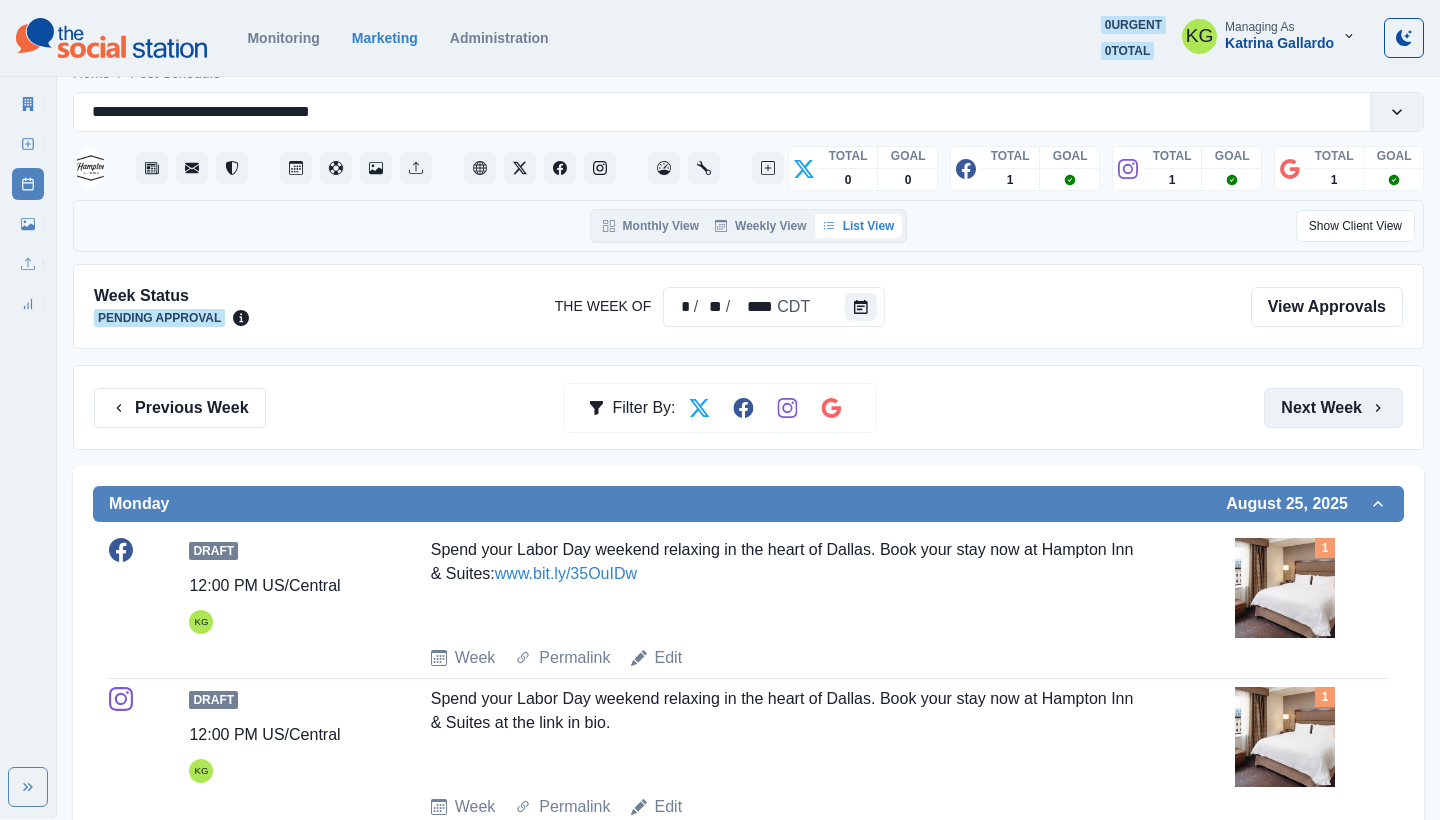 click on "Next Week" at bounding box center [1333, 408] 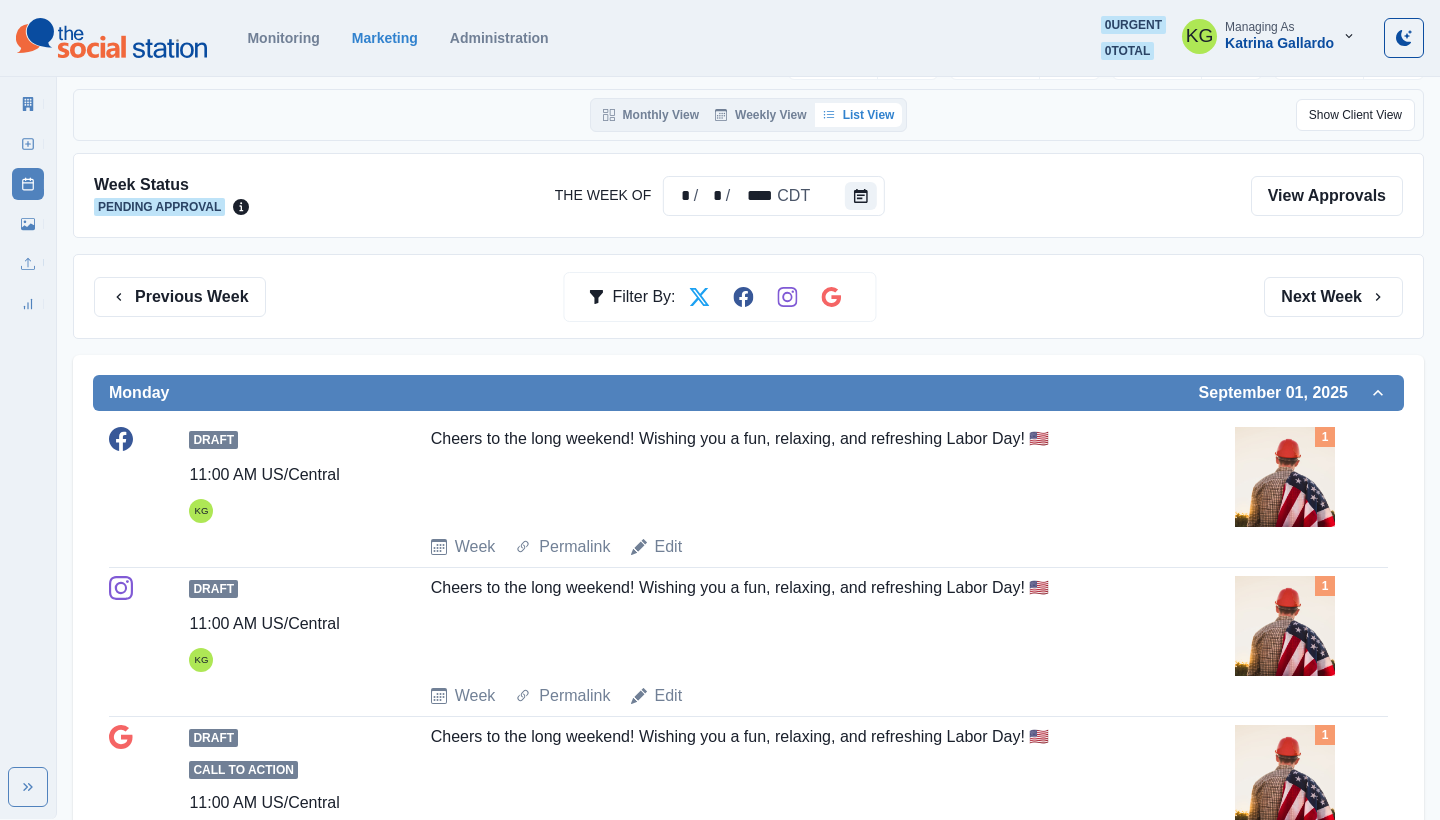 scroll, scrollTop: 145, scrollLeft: 0, axis: vertical 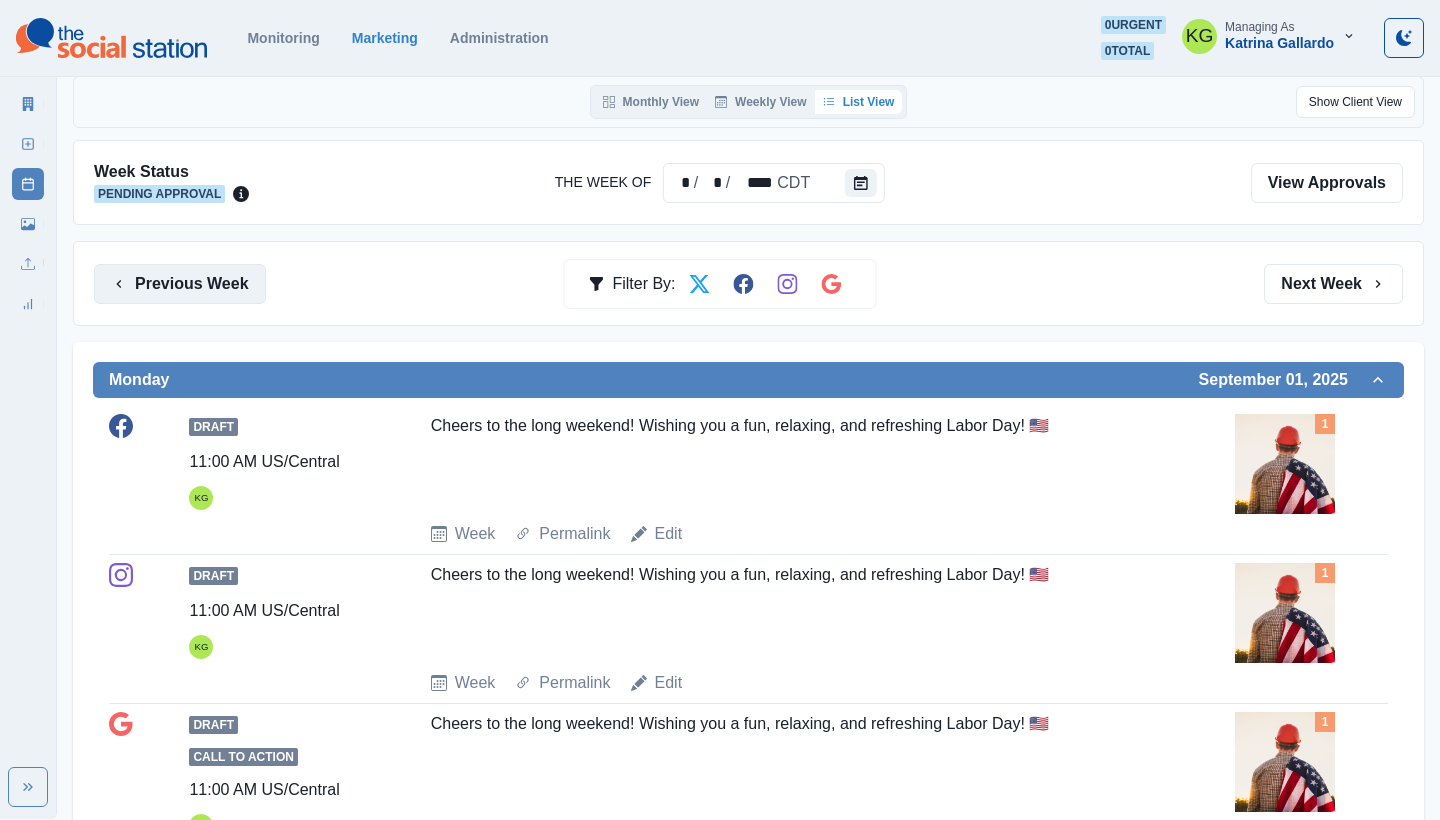 click on "Previous Week" at bounding box center (180, 284) 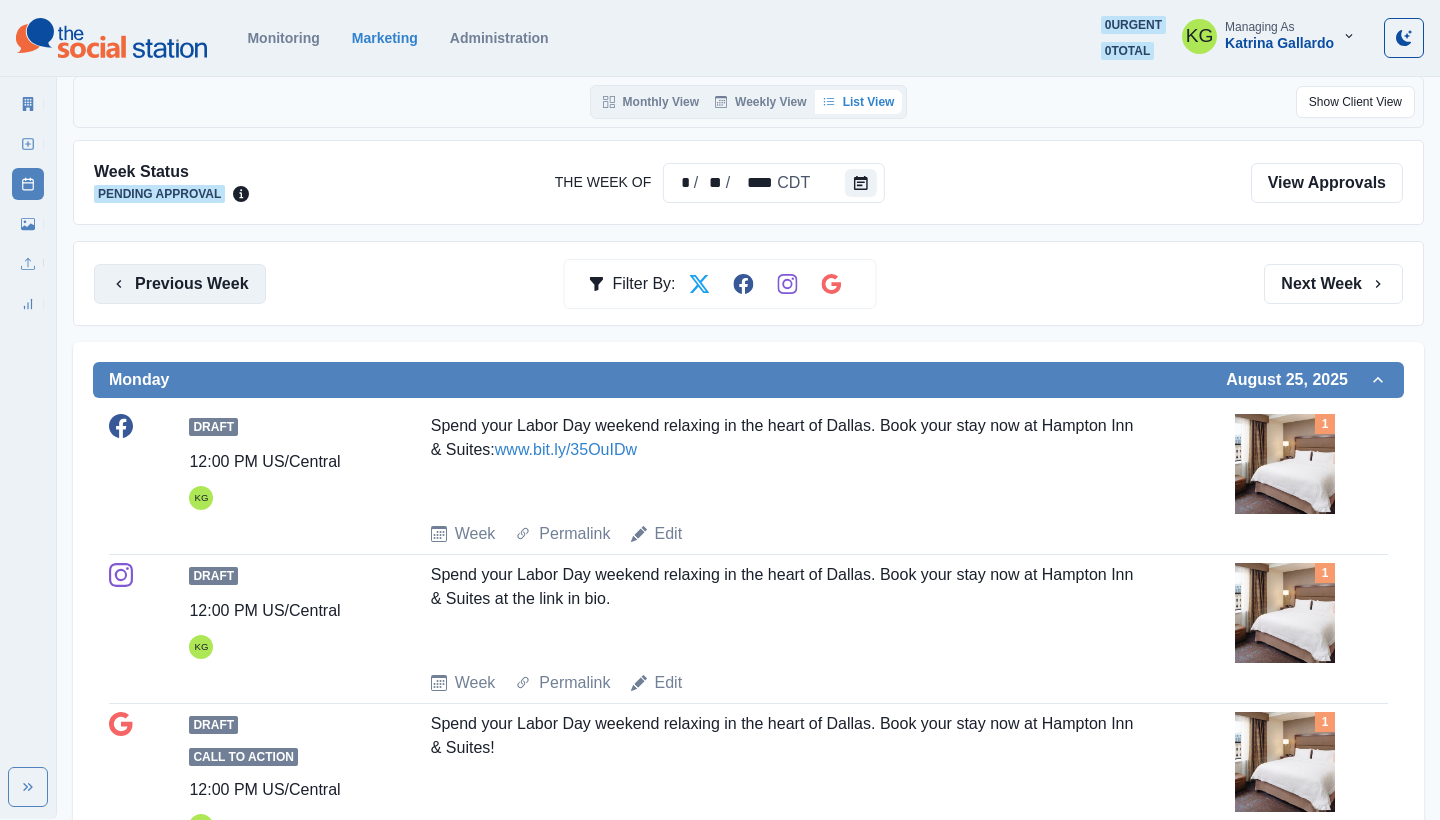 click on "Previous Week" at bounding box center [180, 284] 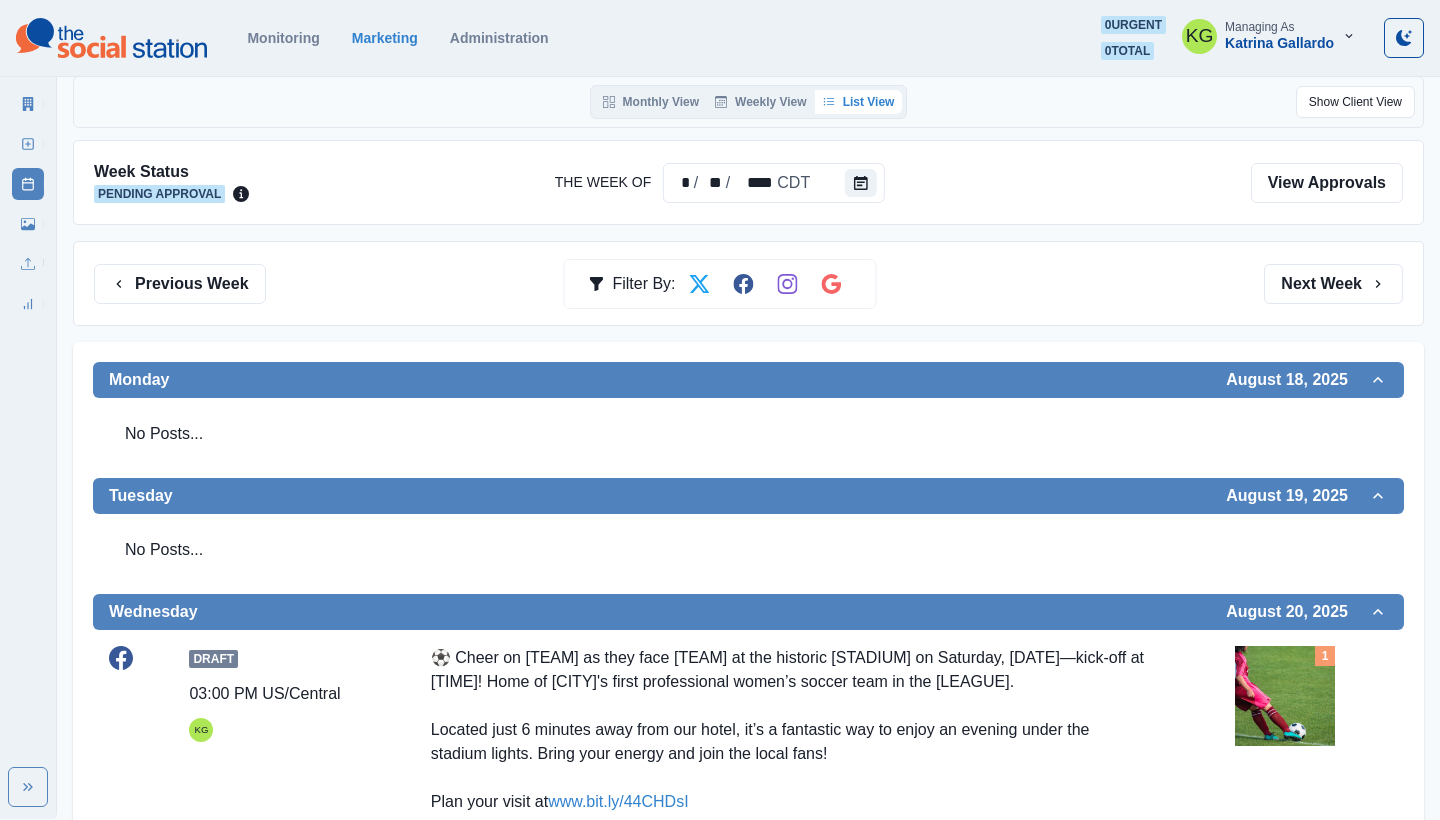 scroll, scrollTop: 509, scrollLeft: 0, axis: vertical 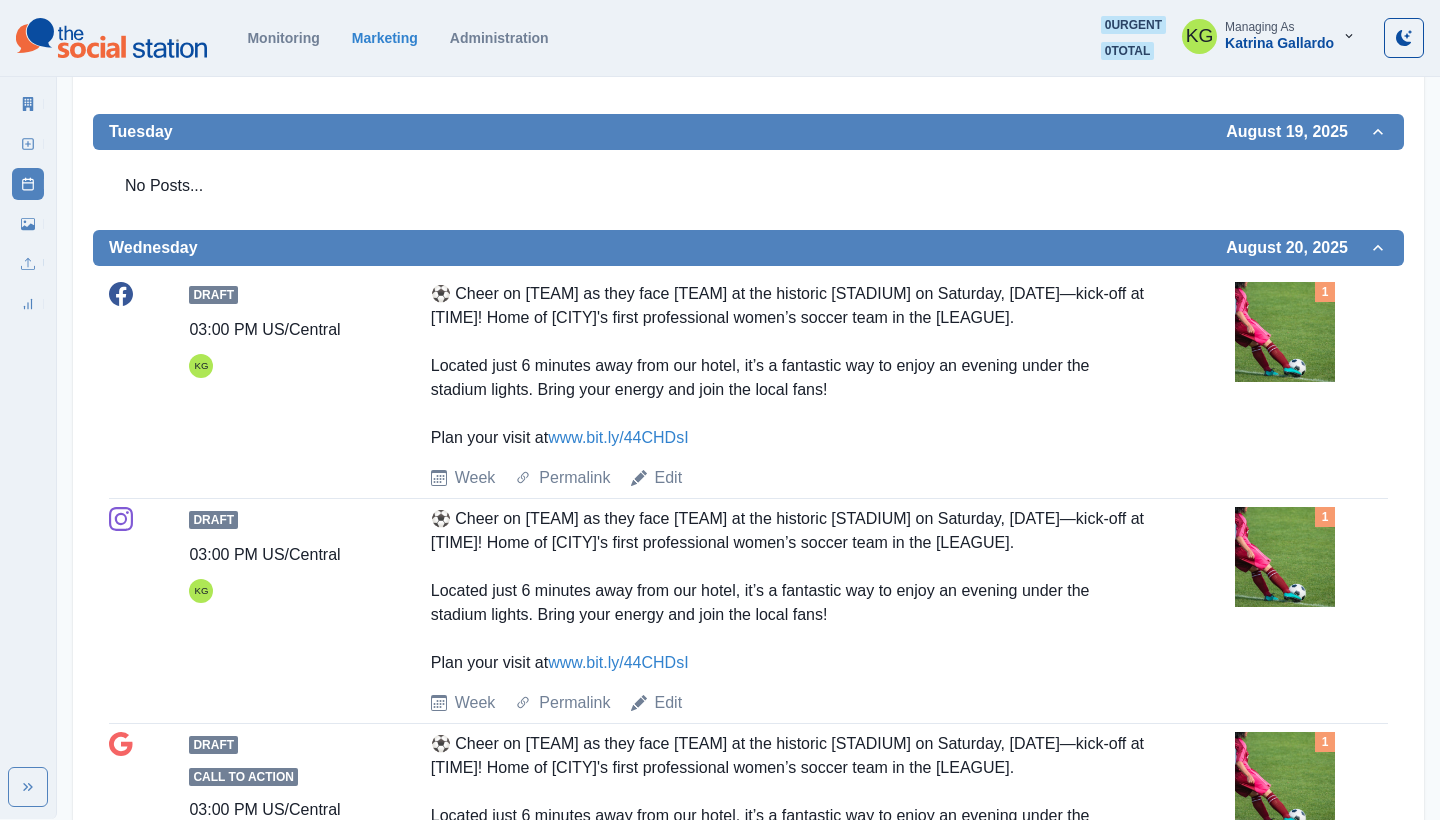 click at bounding box center [1285, 332] 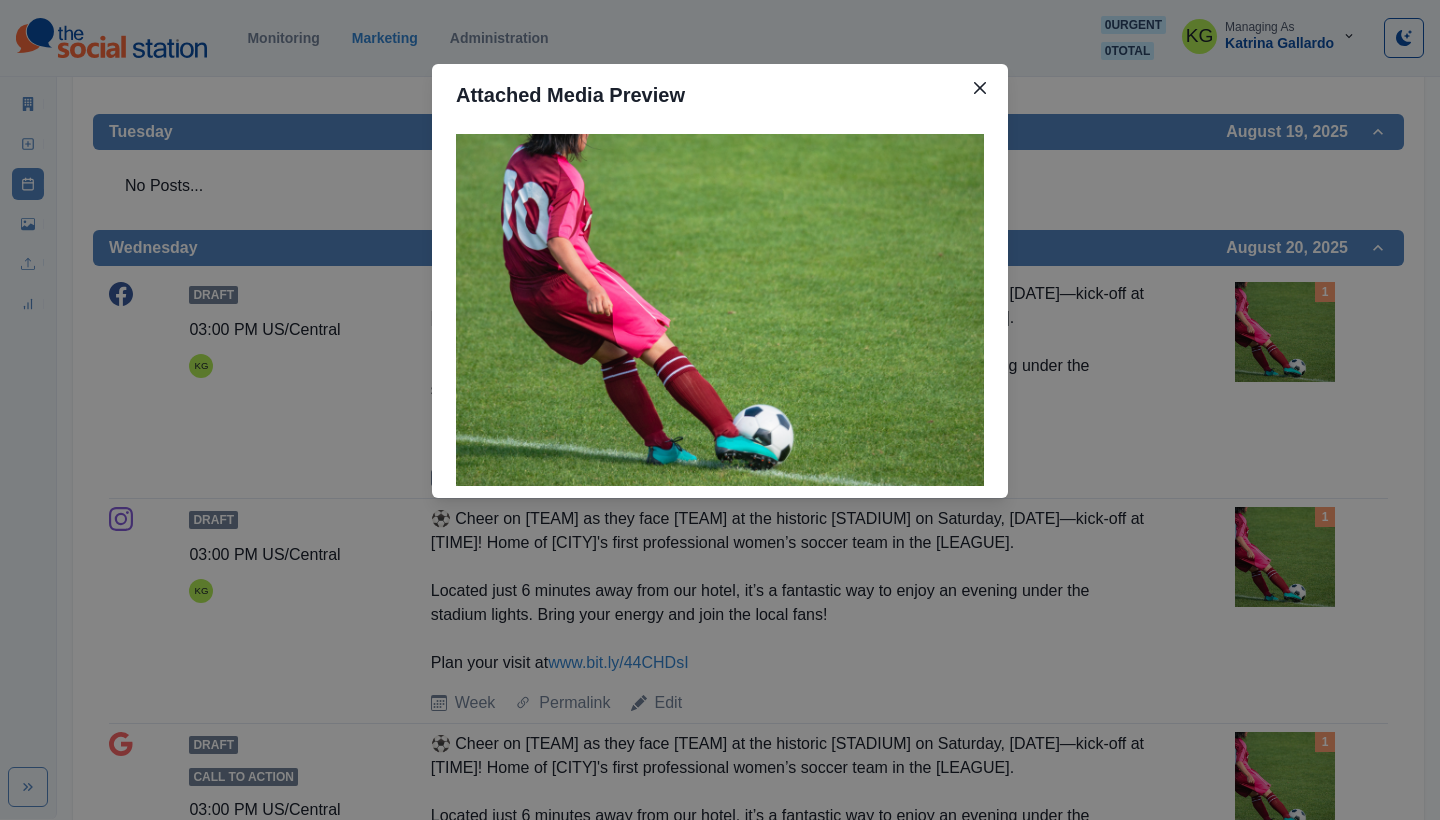 click on "Attached Media Preview" at bounding box center [720, 410] 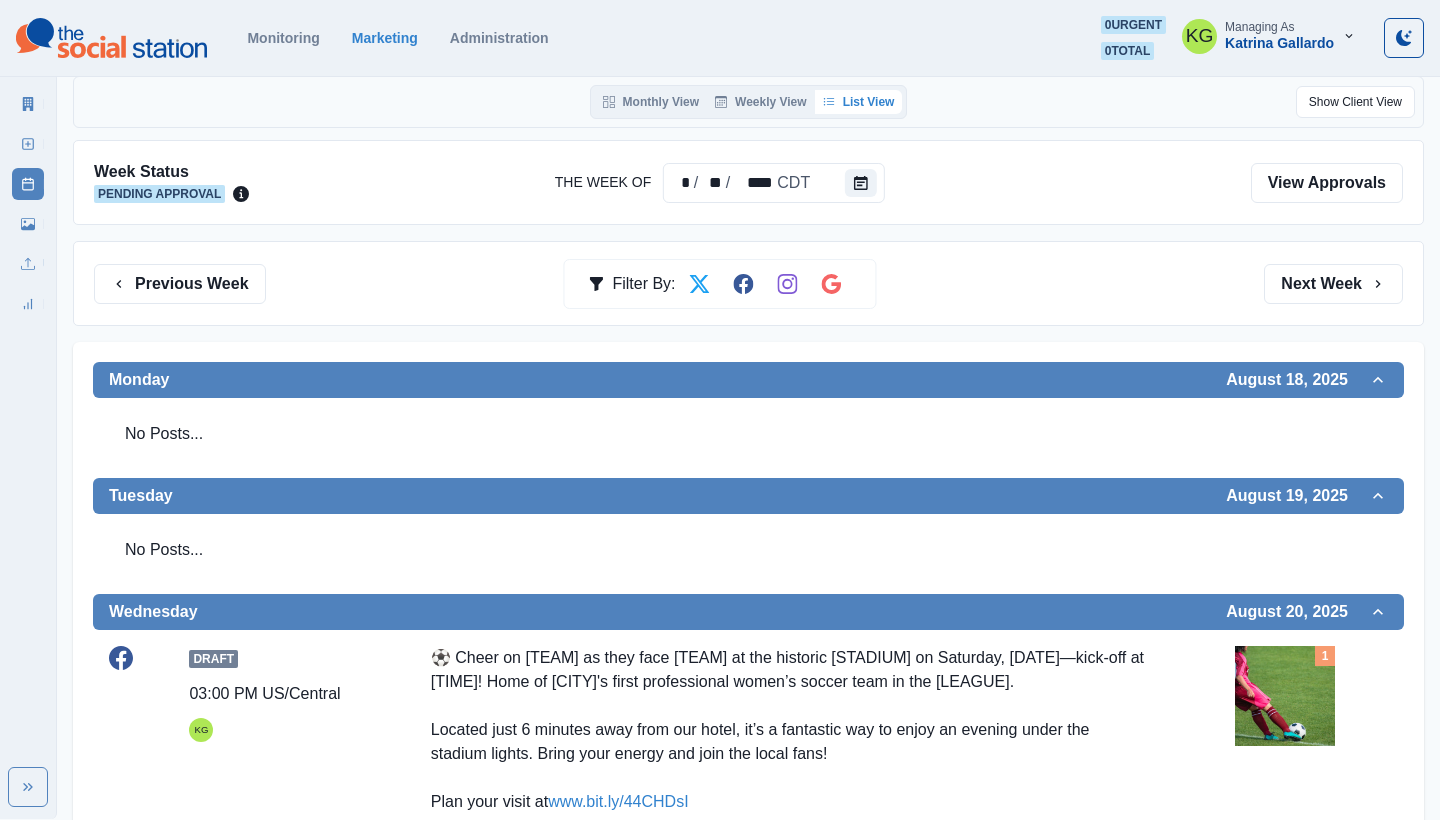 scroll, scrollTop: 96, scrollLeft: 0, axis: vertical 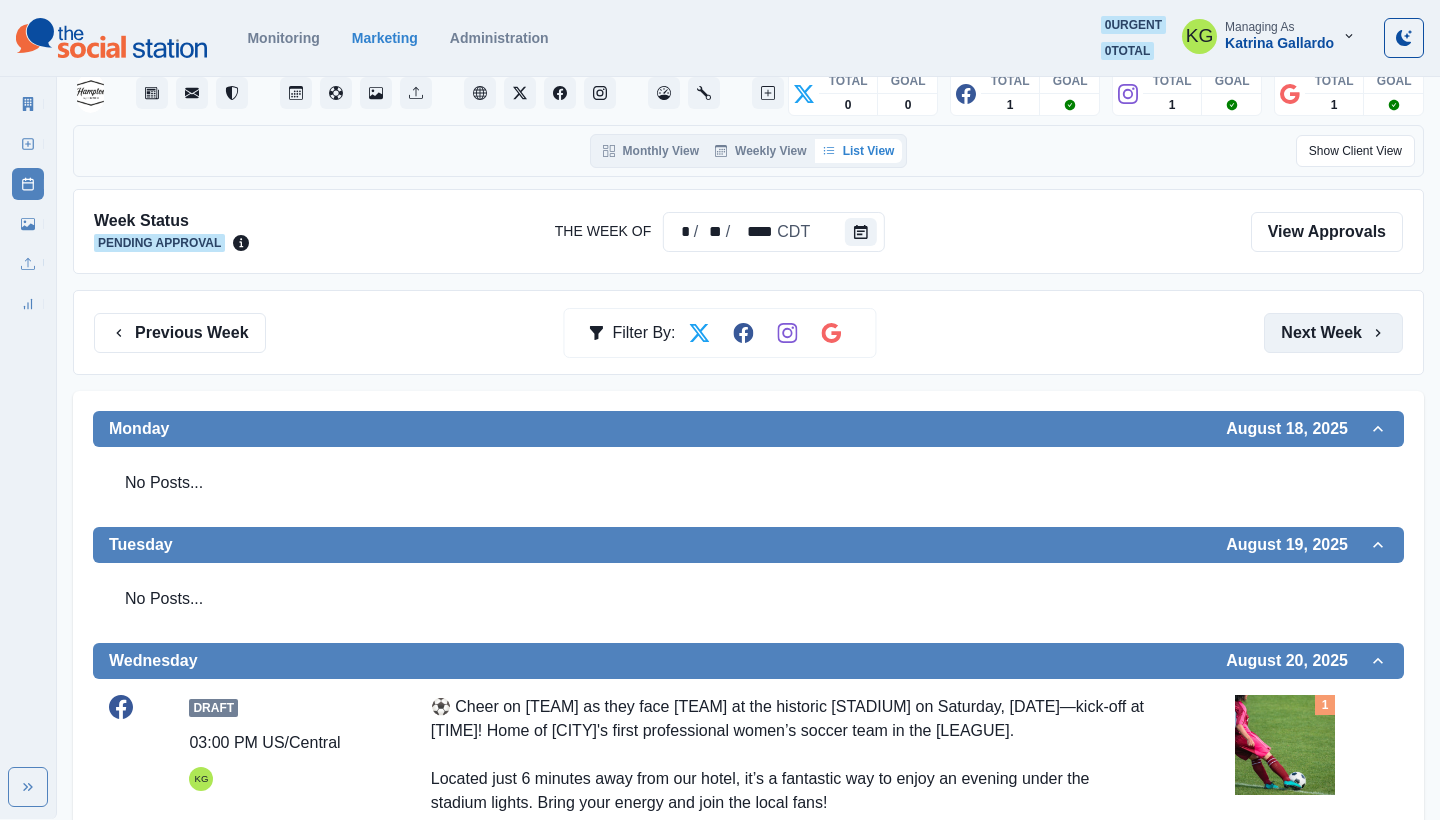 click on "Next Week" at bounding box center [1333, 333] 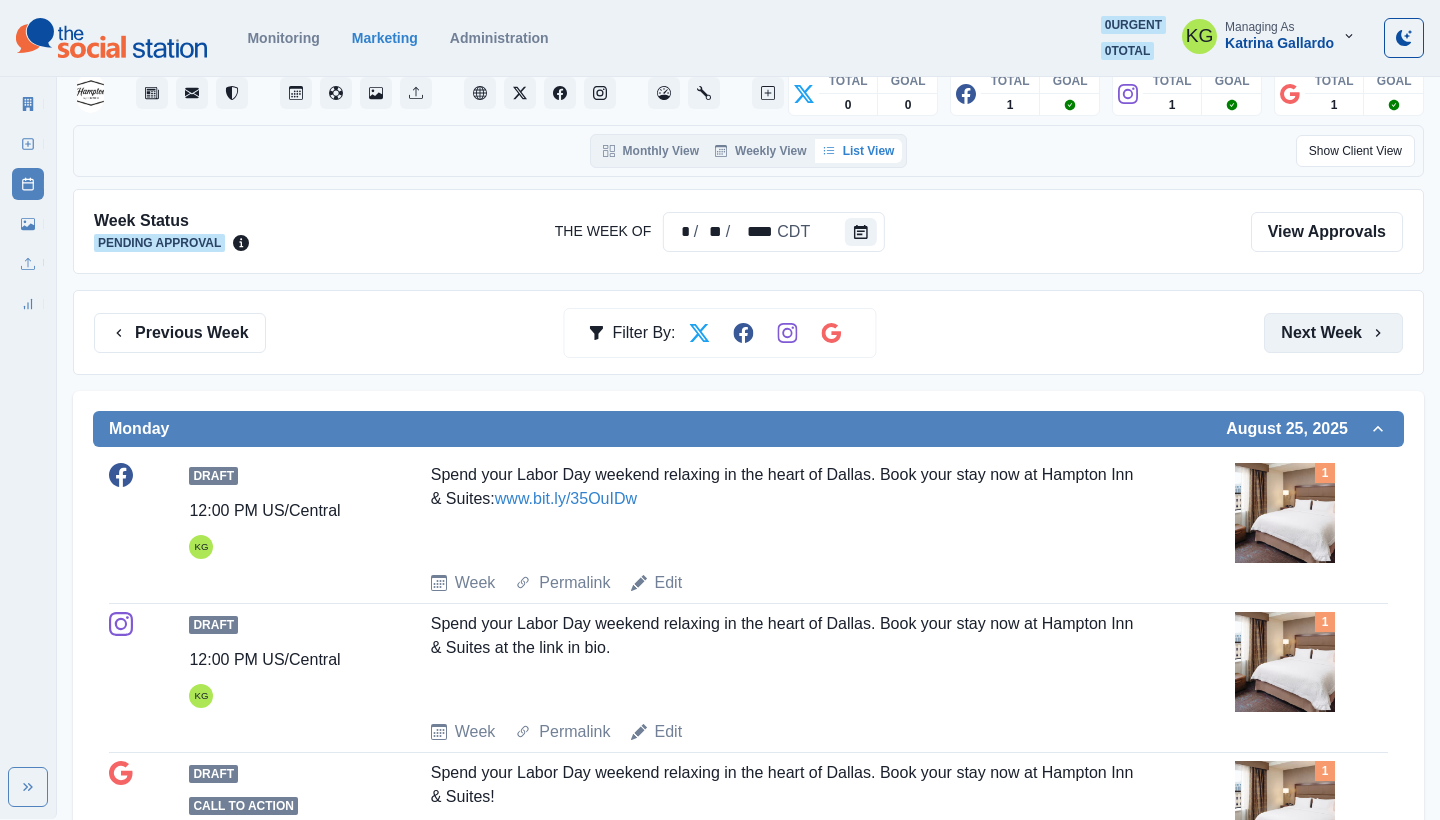 click on "Next Week" at bounding box center [1333, 333] 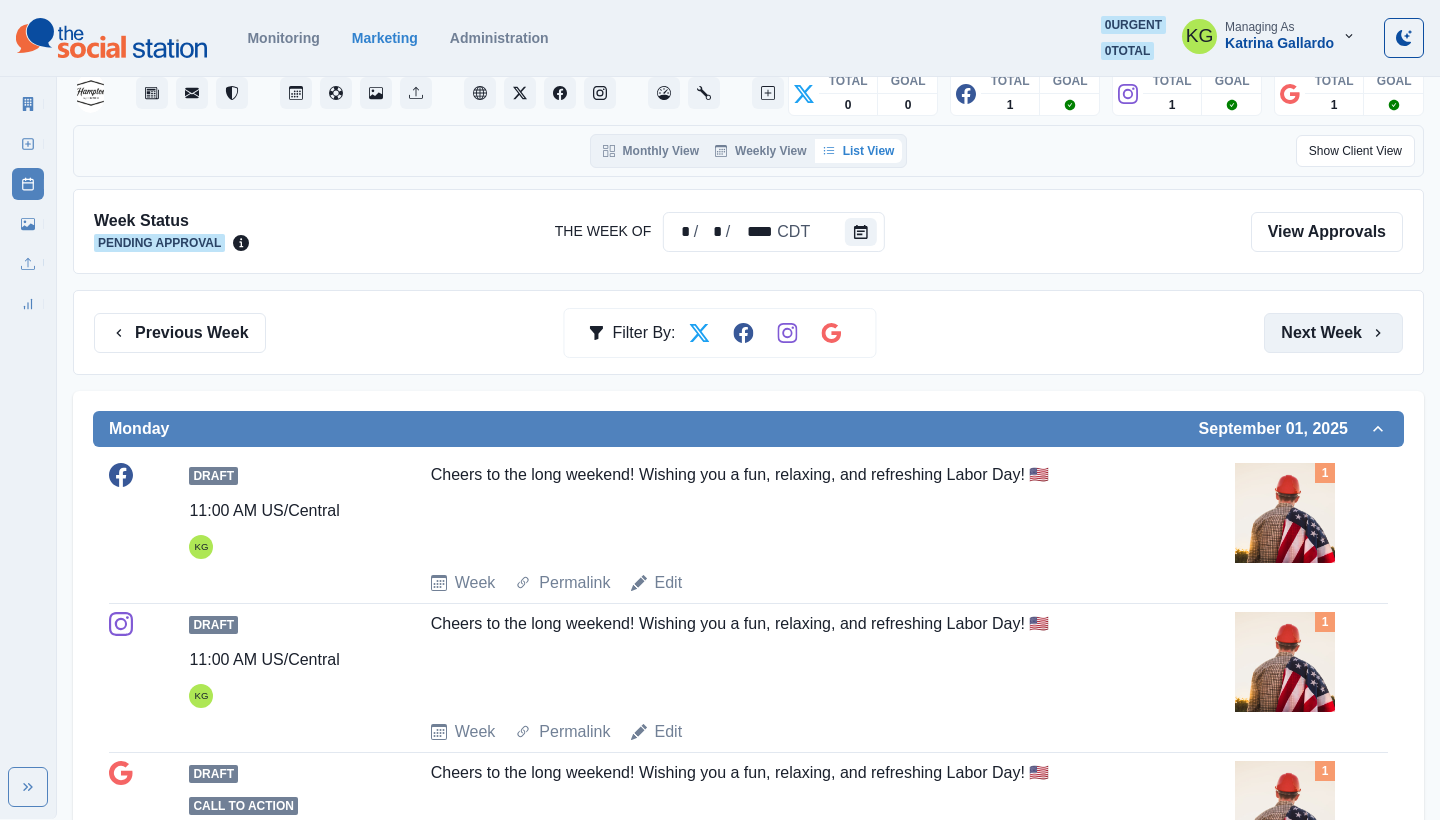 click on "Next Week" at bounding box center (1333, 333) 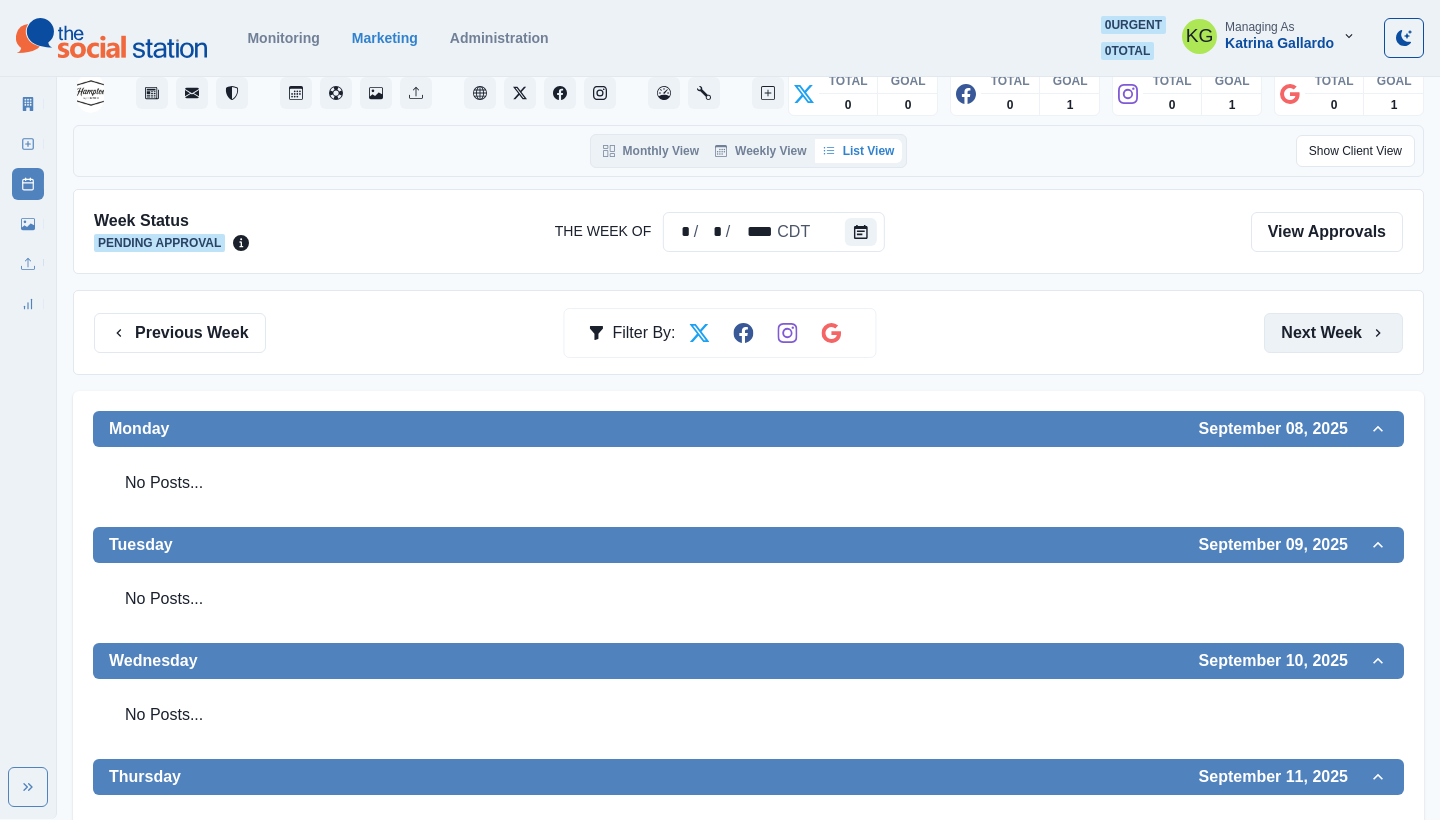 click on "Next Week" at bounding box center [1333, 333] 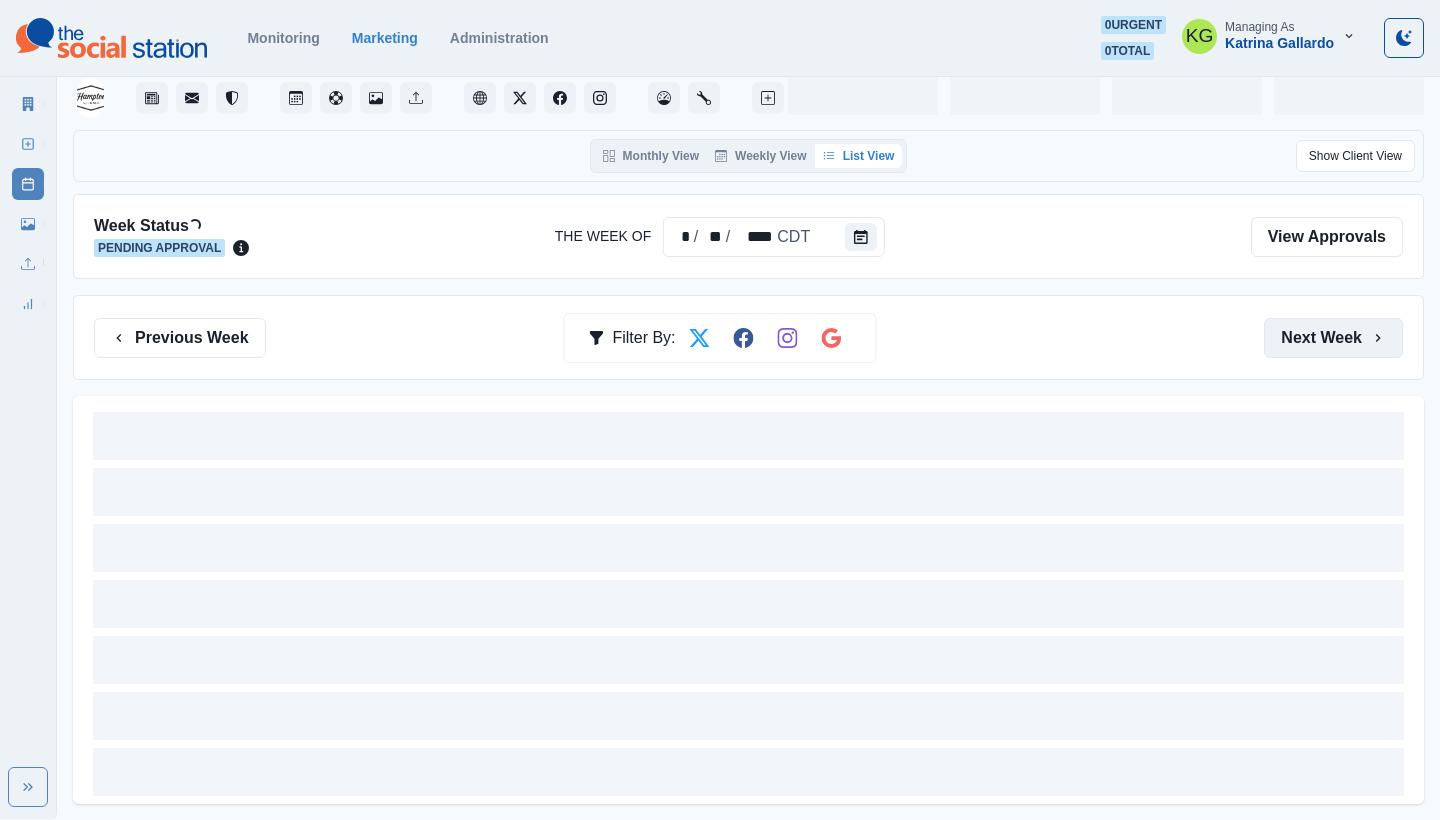scroll, scrollTop: 0, scrollLeft: 0, axis: both 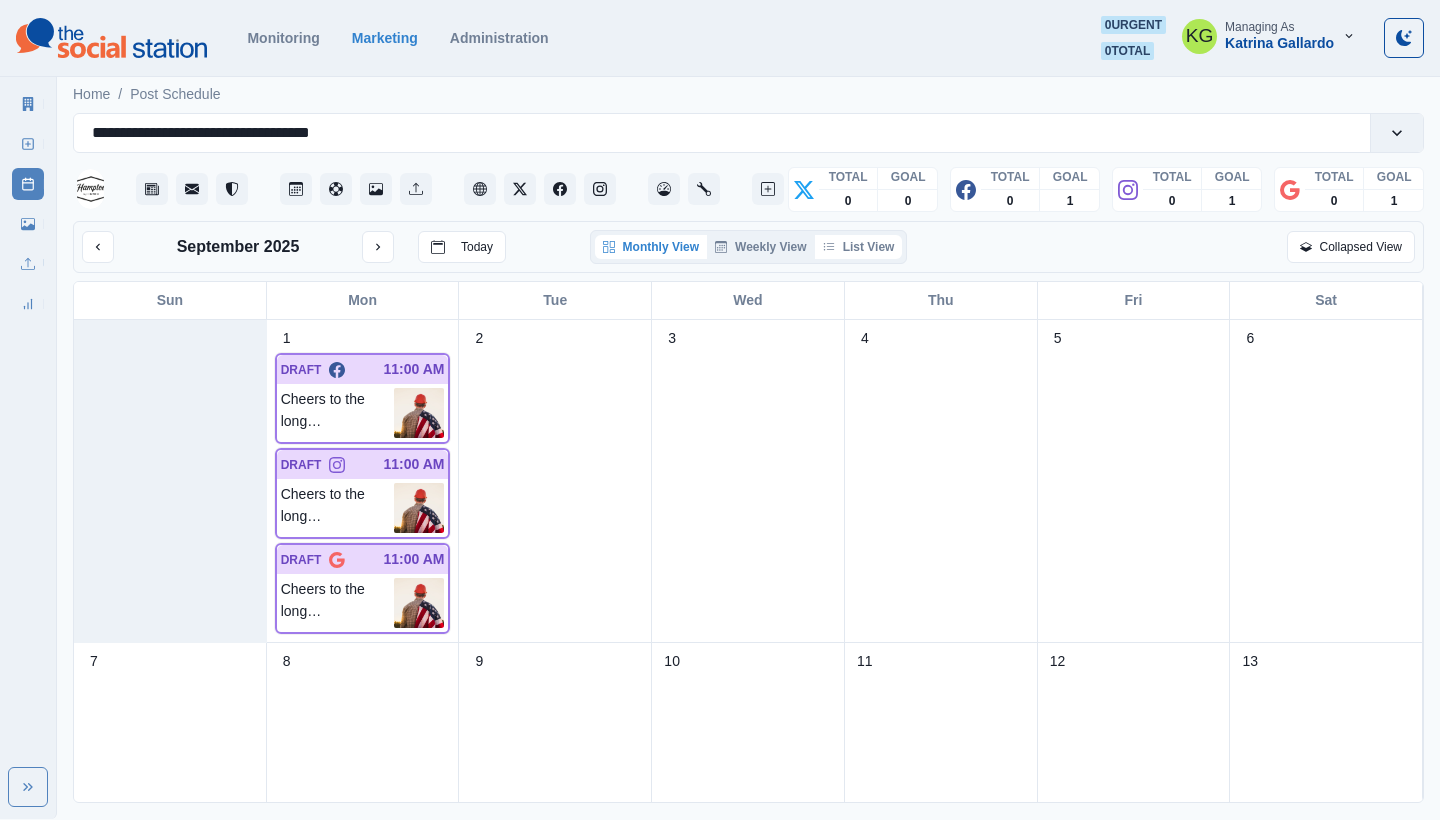 click on "List View" at bounding box center [859, 247] 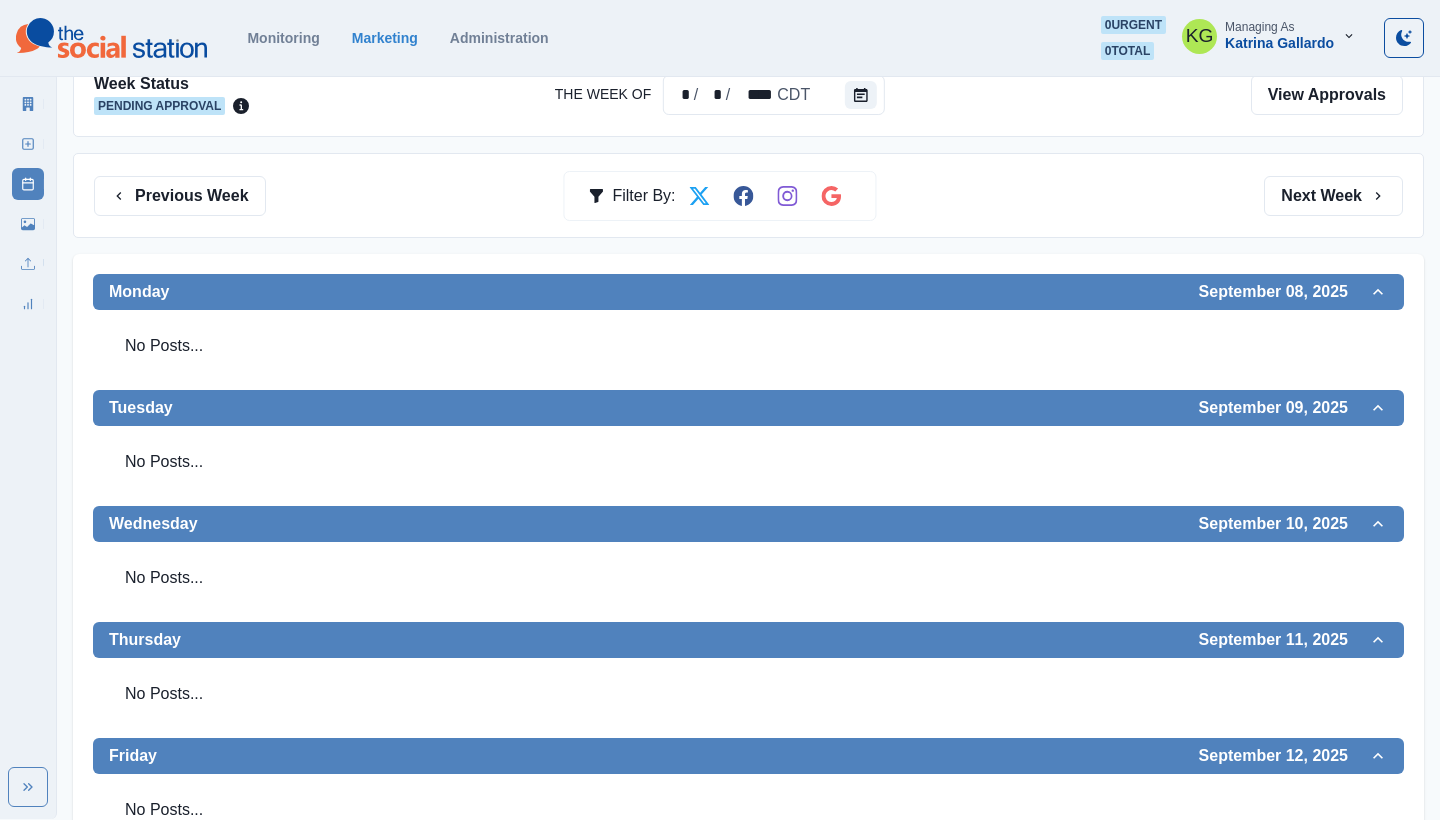 scroll, scrollTop: 36, scrollLeft: 0, axis: vertical 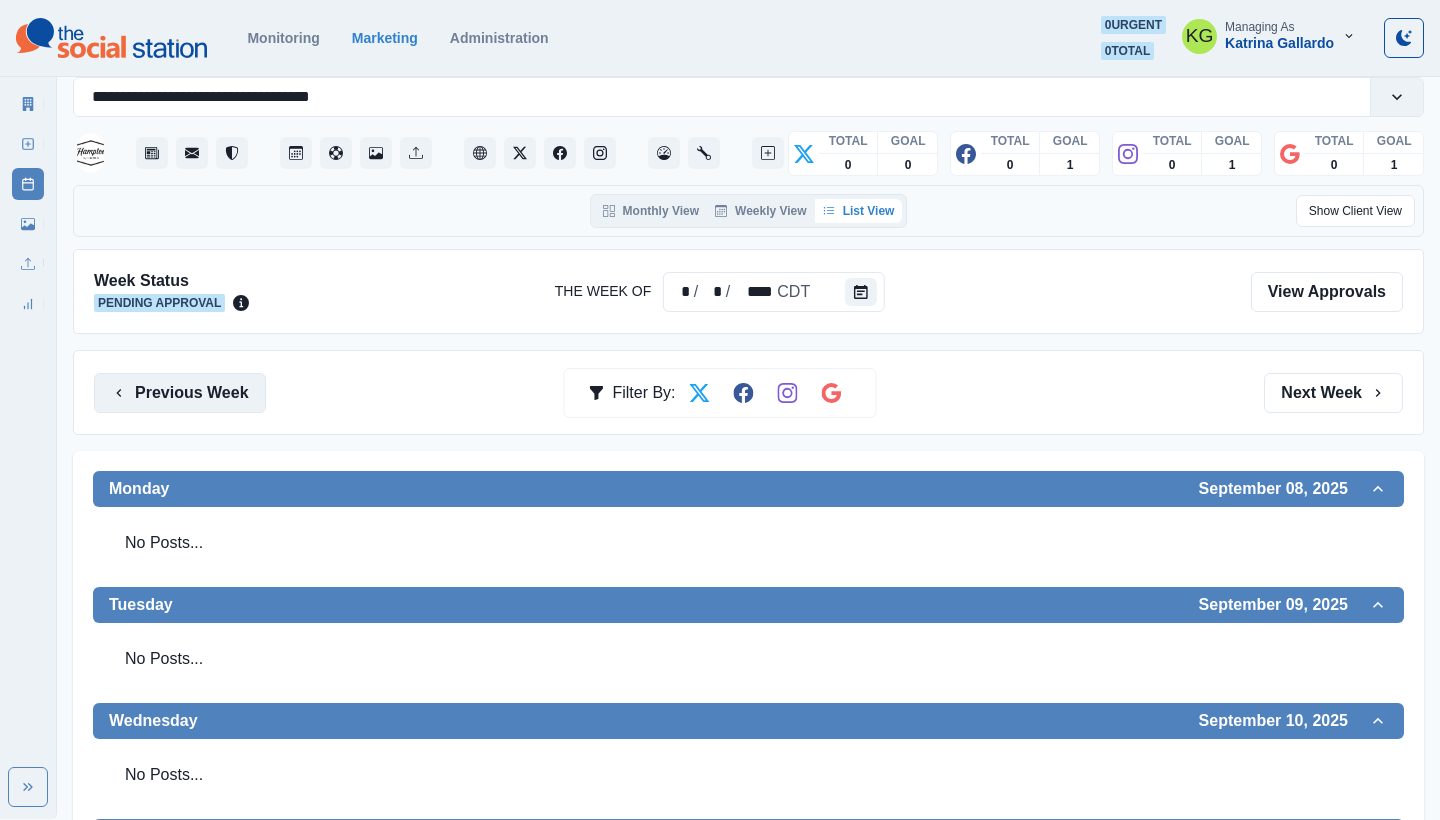 click on "Previous Week" at bounding box center [180, 393] 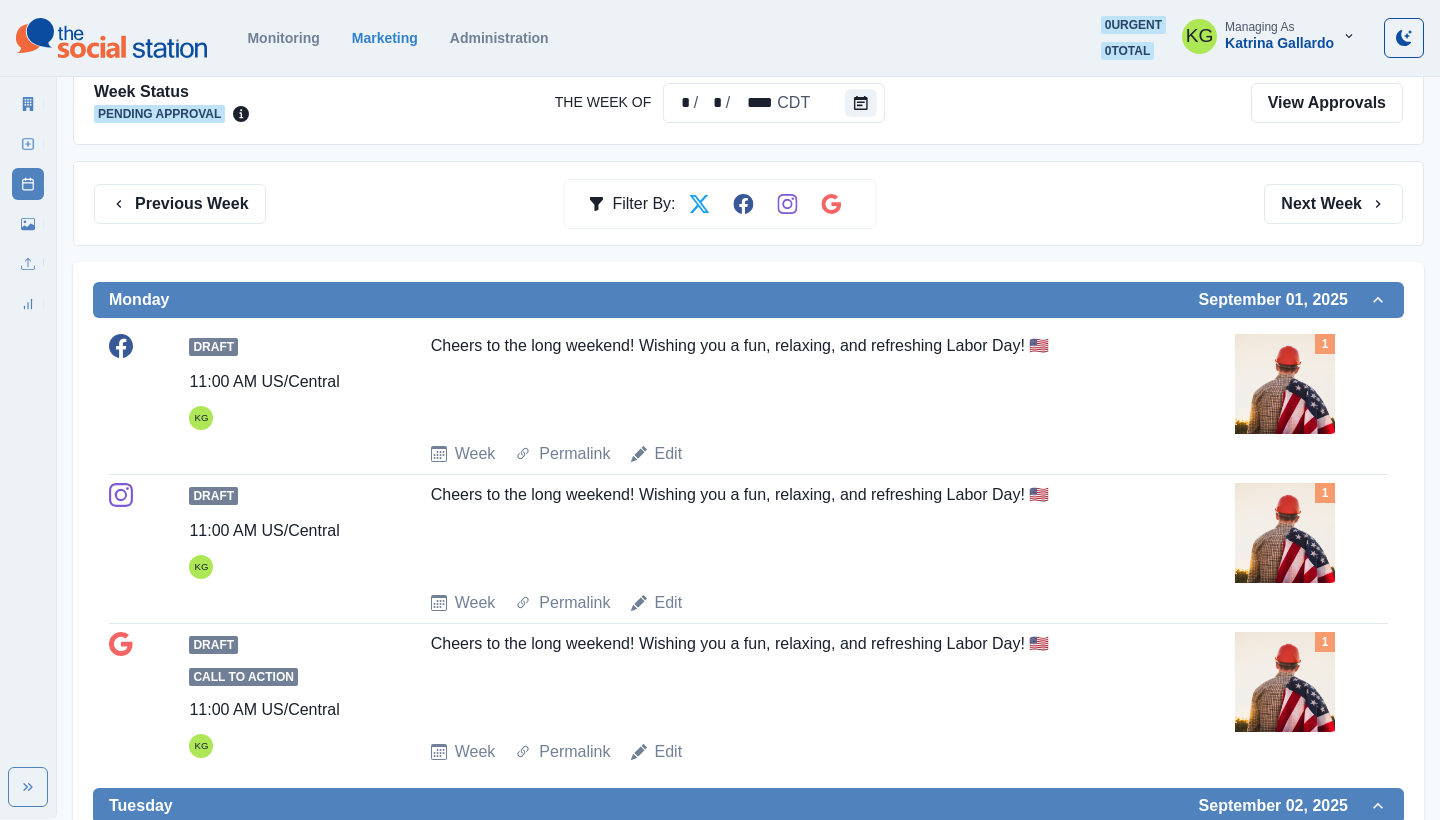scroll, scrollTop: 269, scrollLeft: 0, axis: vertical 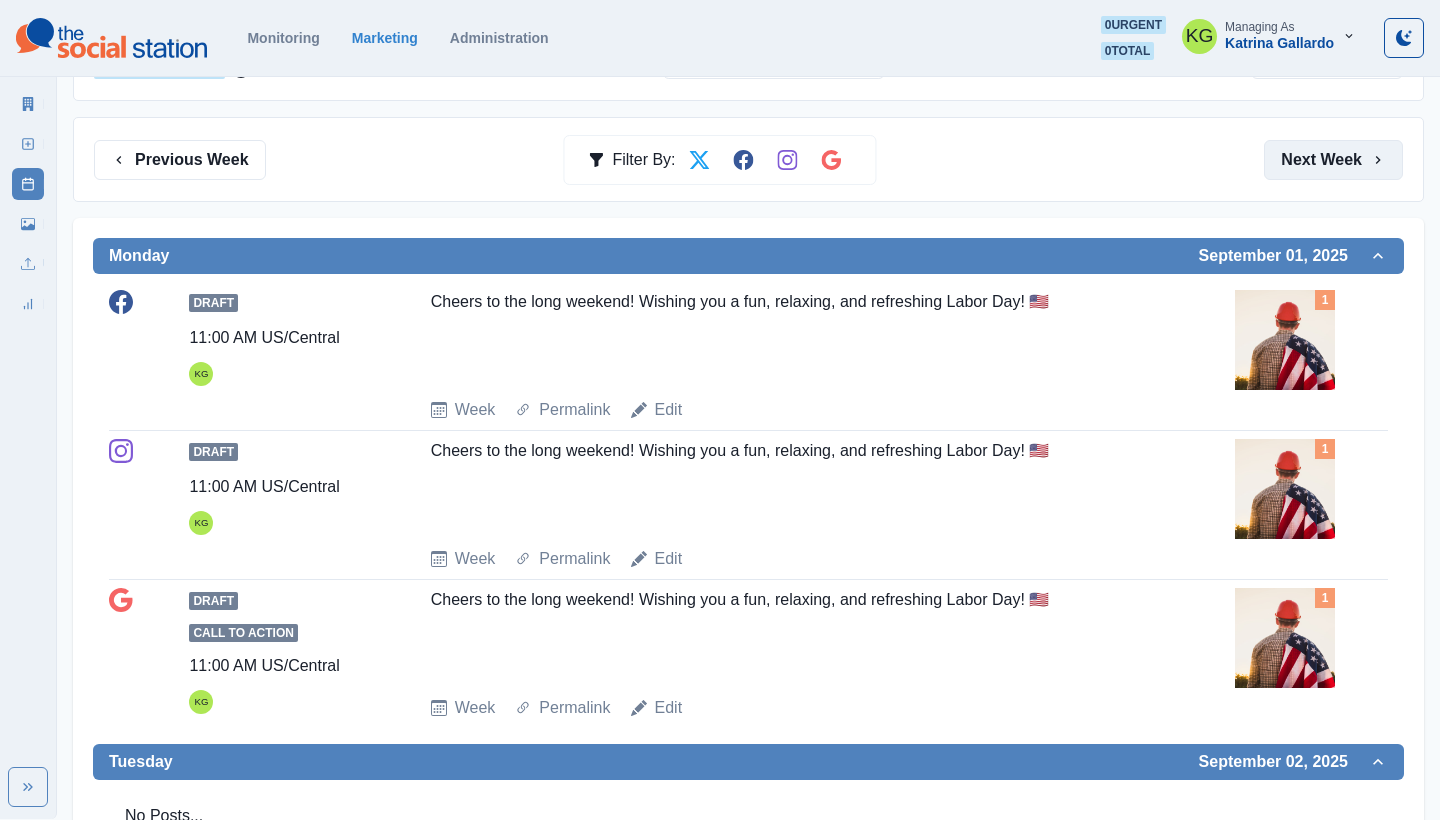 click on "Next Week" at bounding box center (1333, 160) 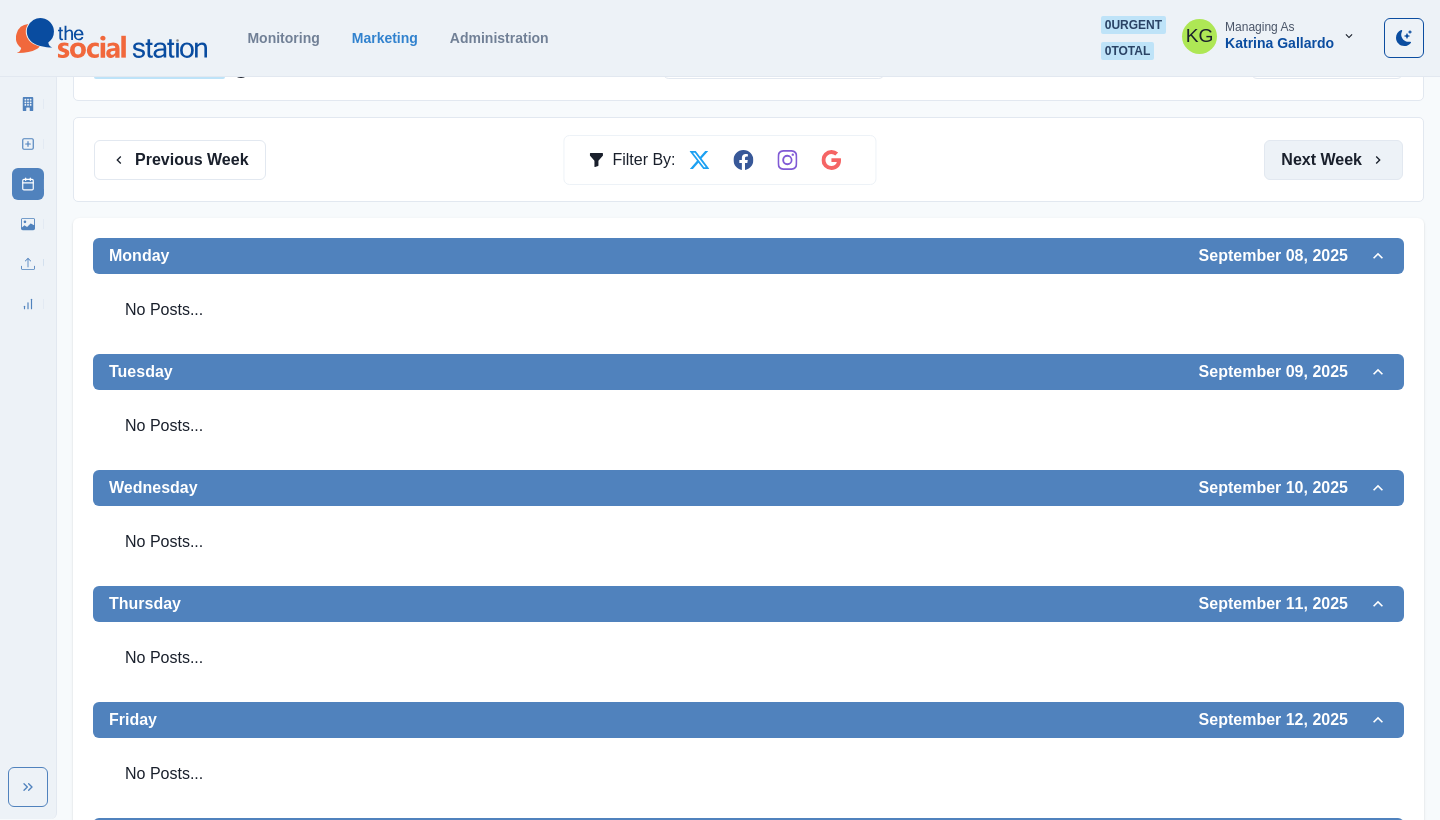 click on "Next Week" at bounding box center [1333, 160] 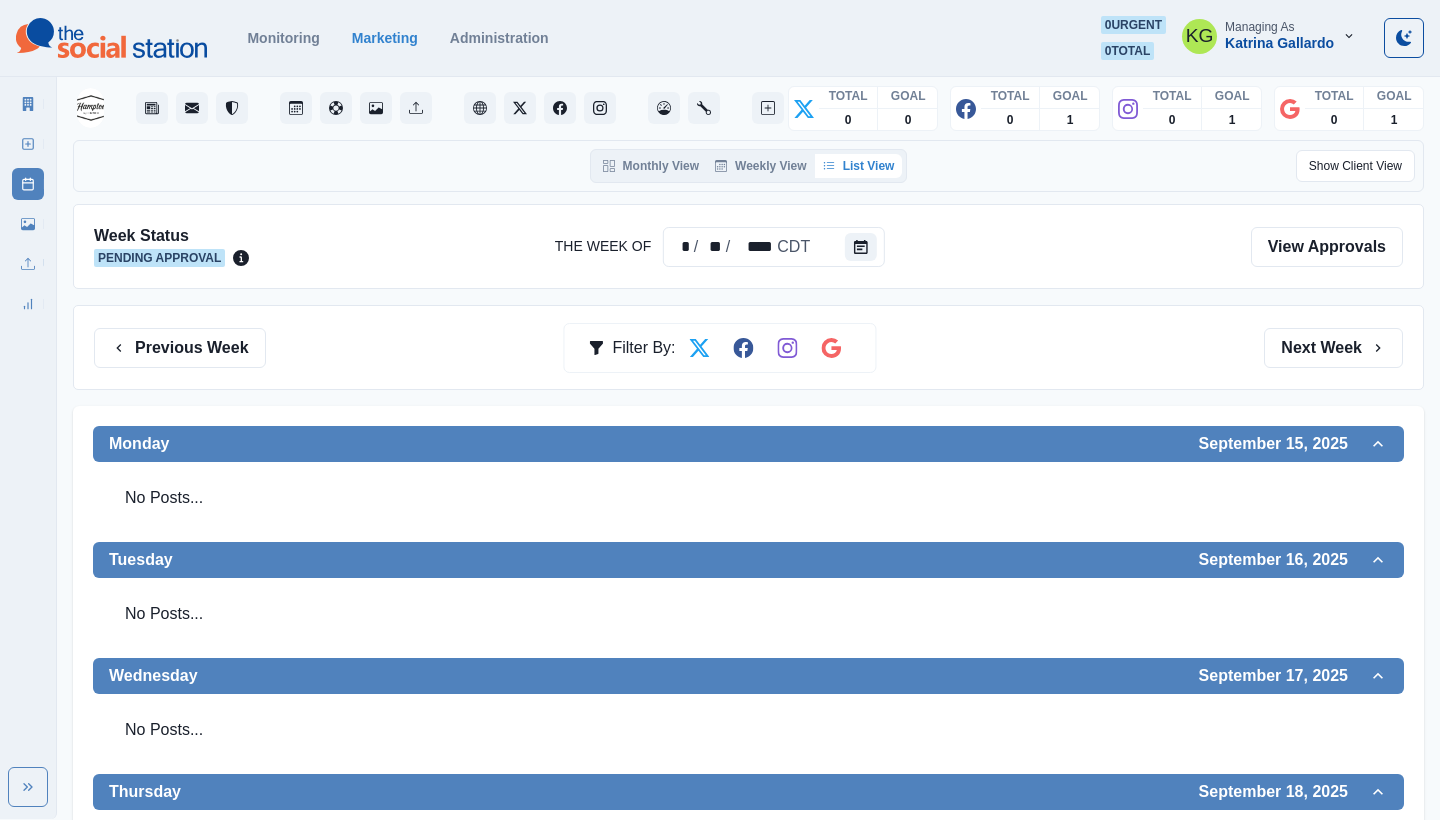 scroll, scrollTop: 82, scrollLeft: 0, axis: vertical 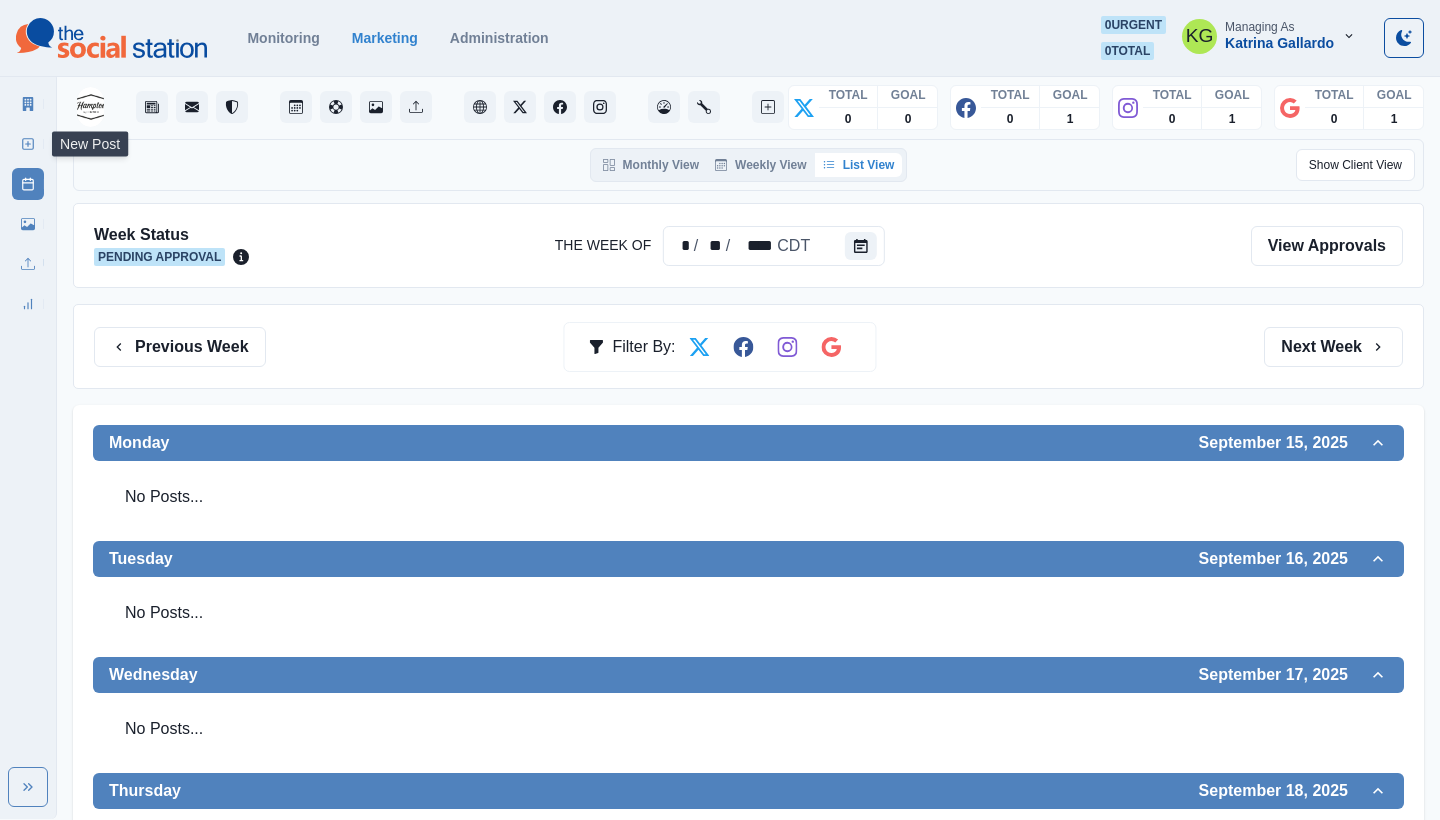 click 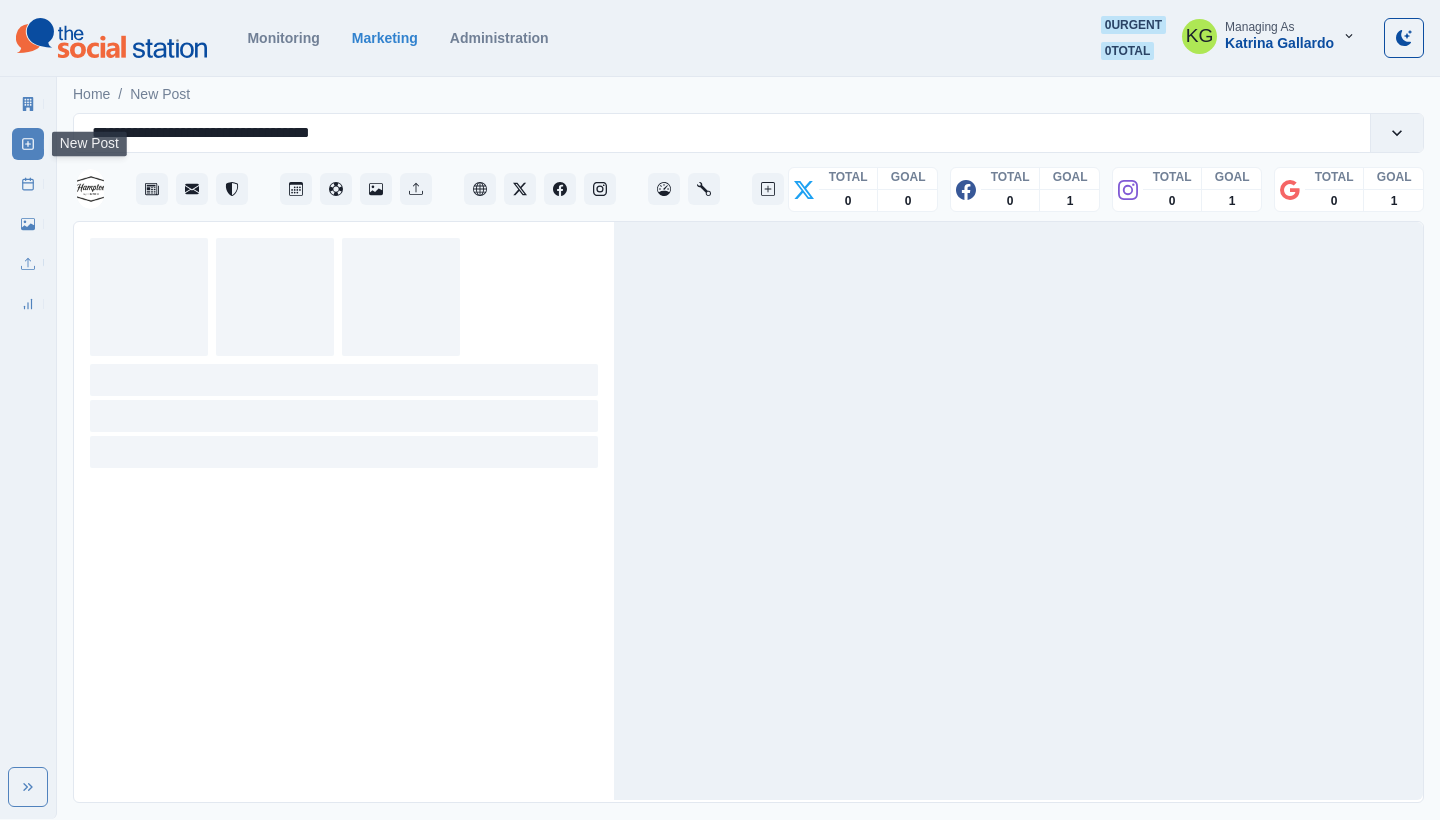 scroll, scrollTop: 0, scrollLeft: 0, axis: both 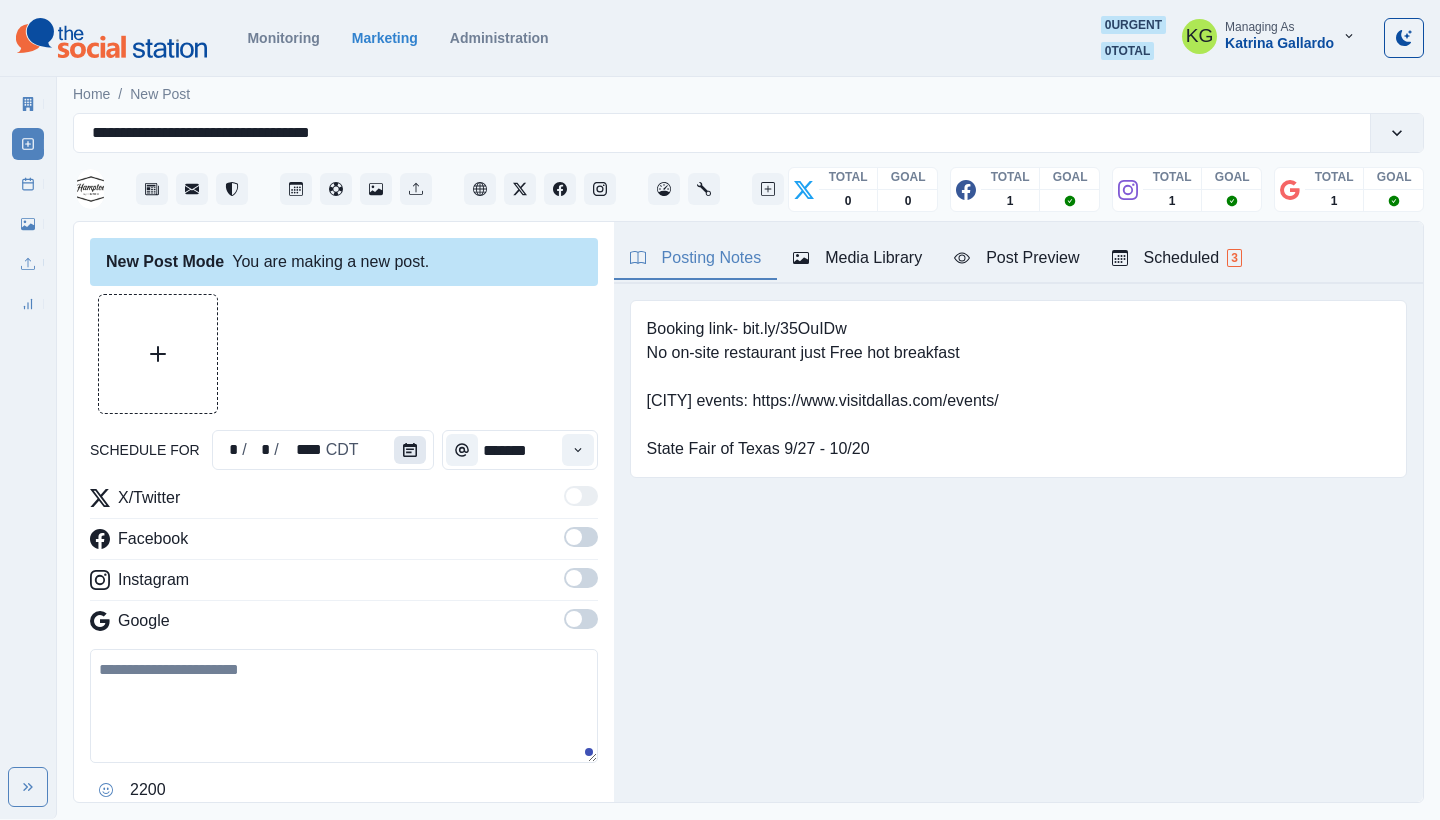 click at bounding box center [410, 450] 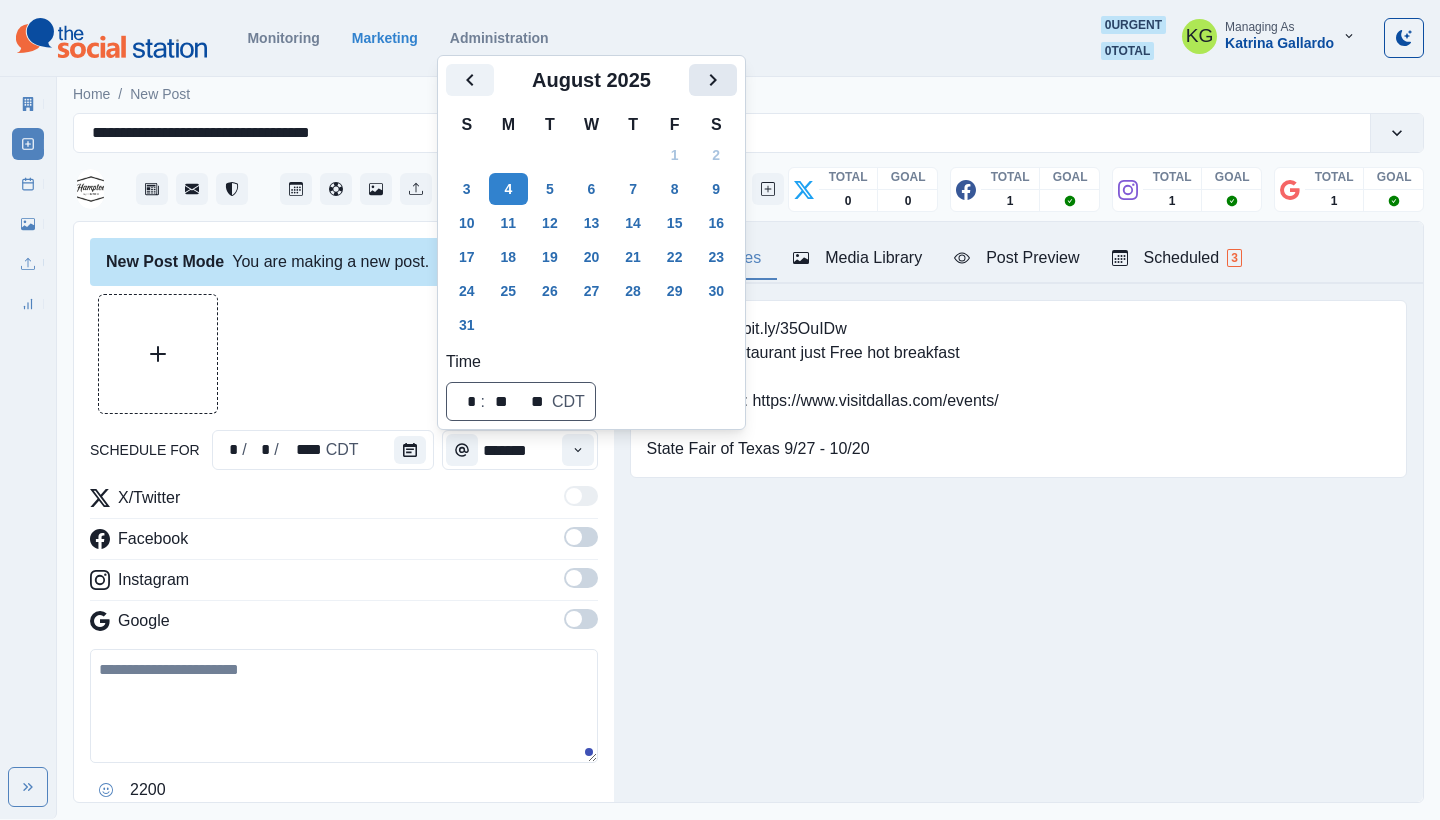 click 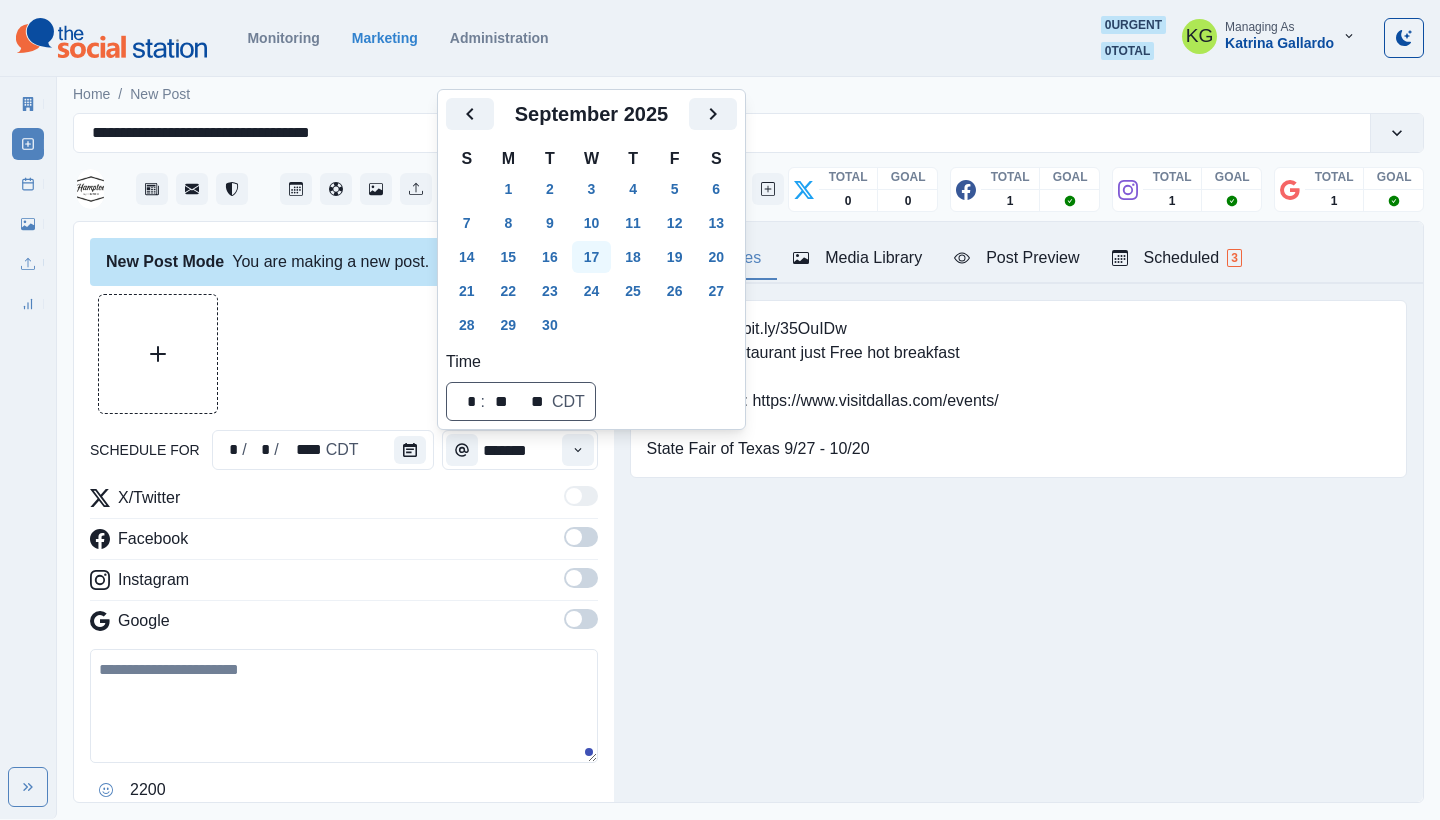 click on "17" at bounding box center (592, 257) 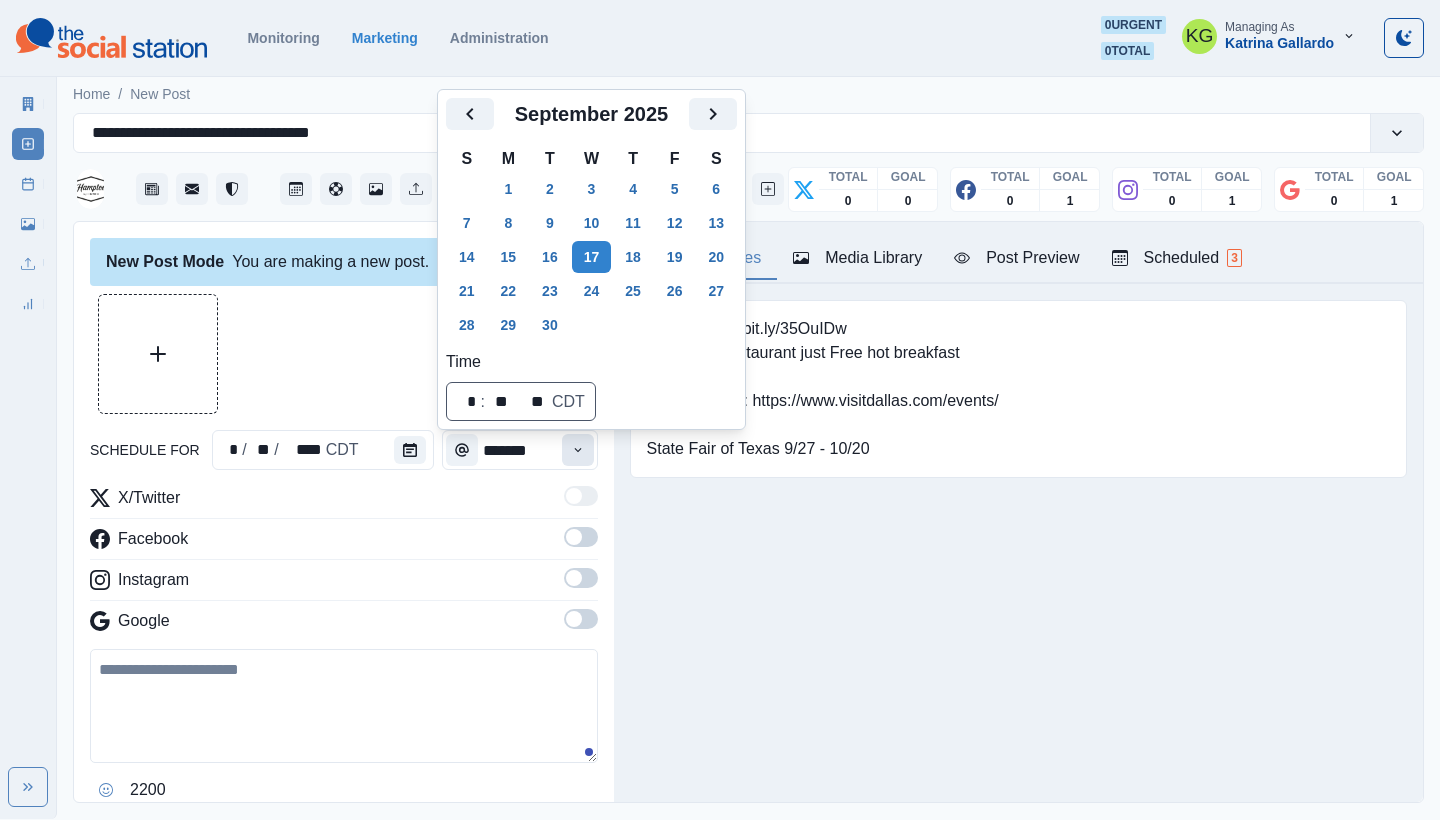 click 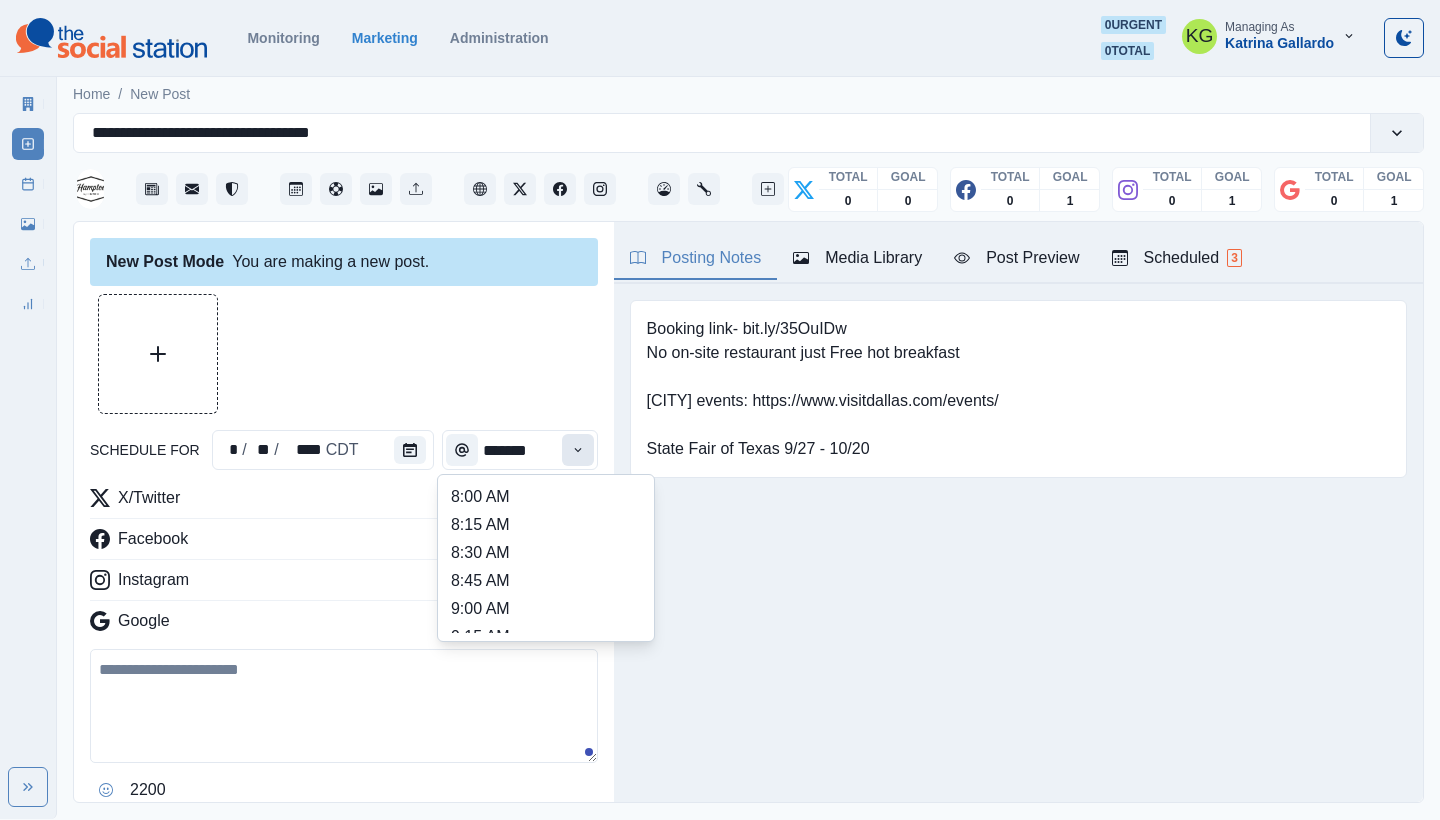 click 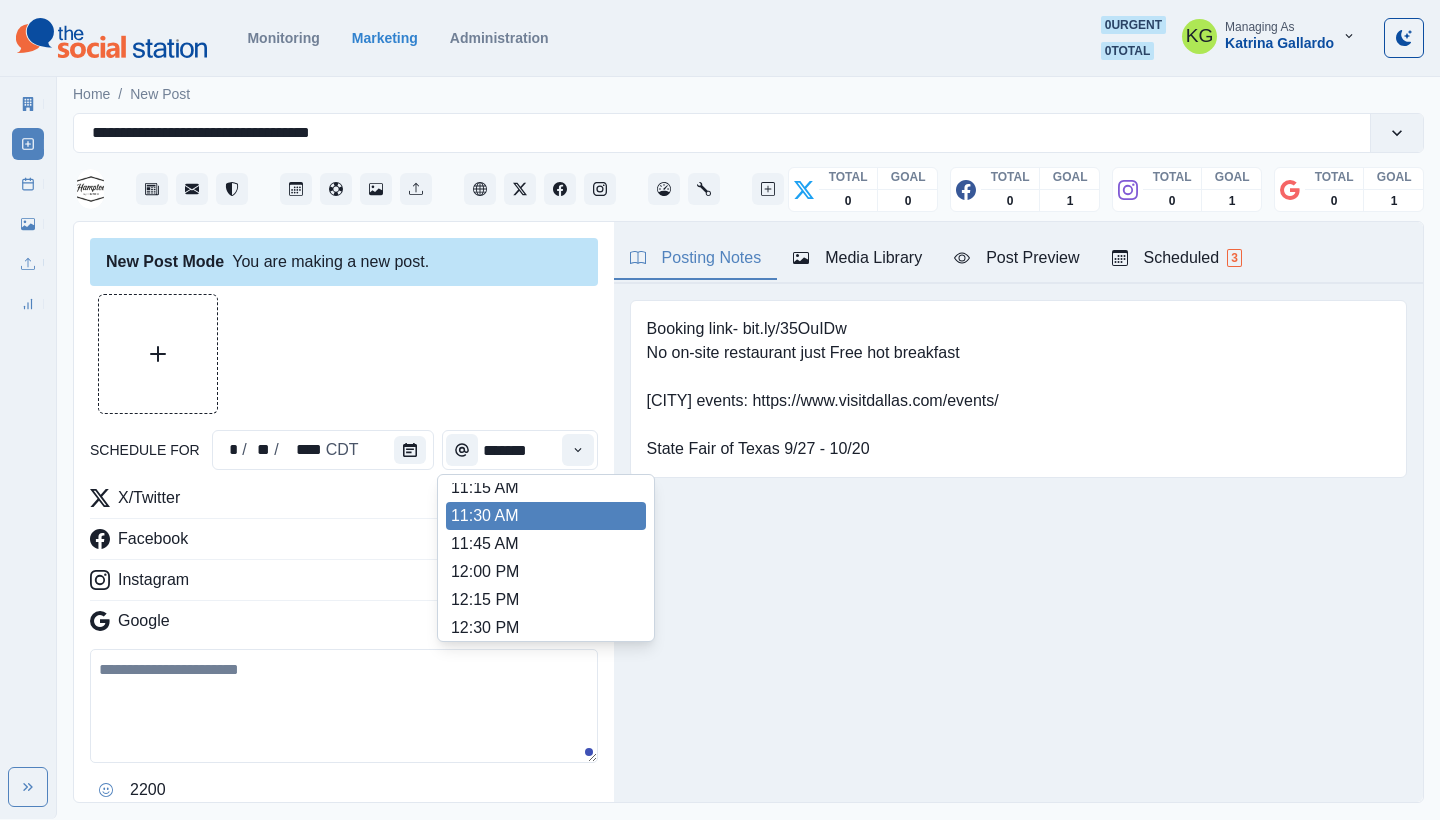 scroll, scrollTop: 374, scrollLeft: 0, axis: vertical 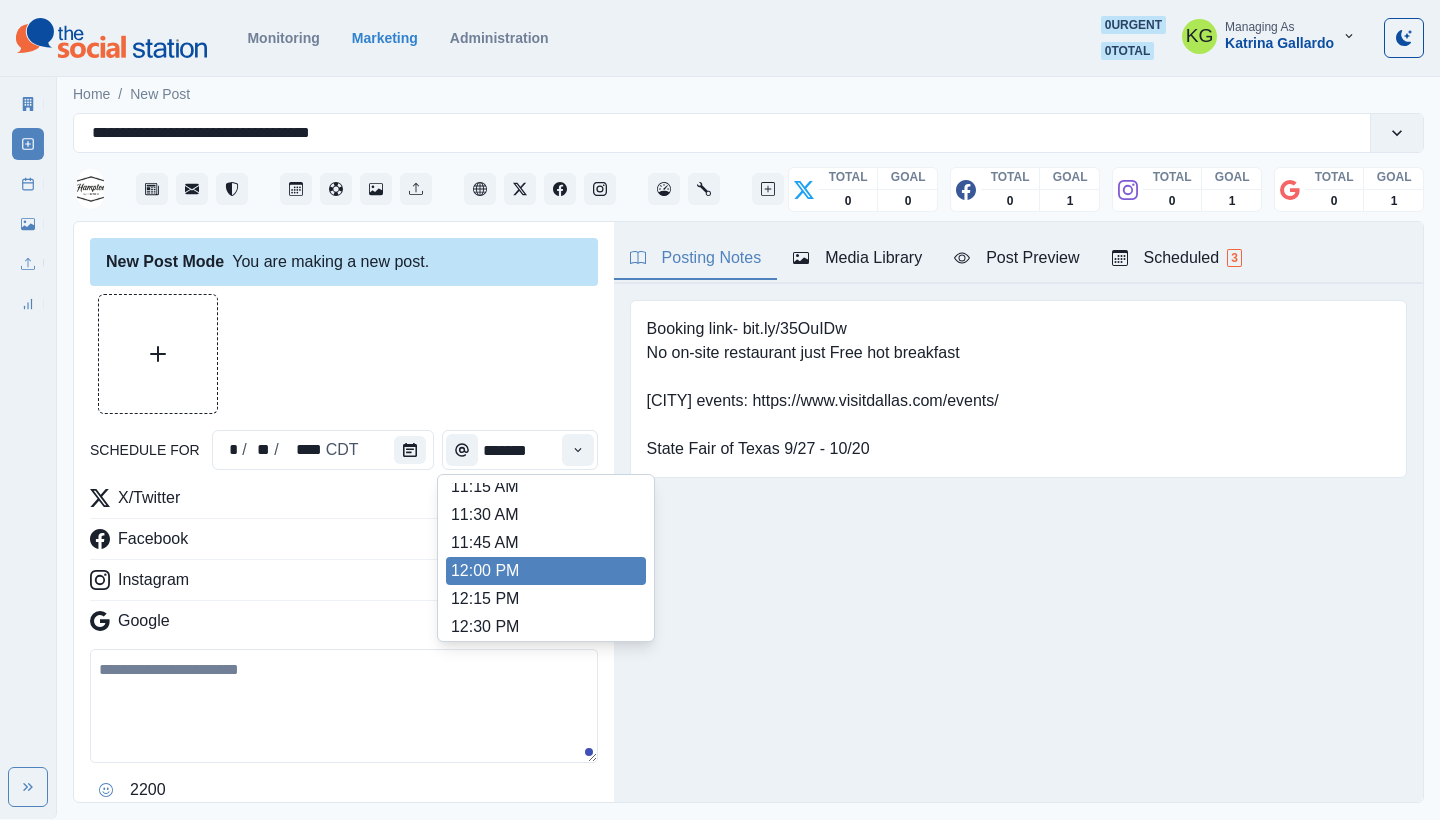 click on "12:00 PM" at bounding box center [546, 571] 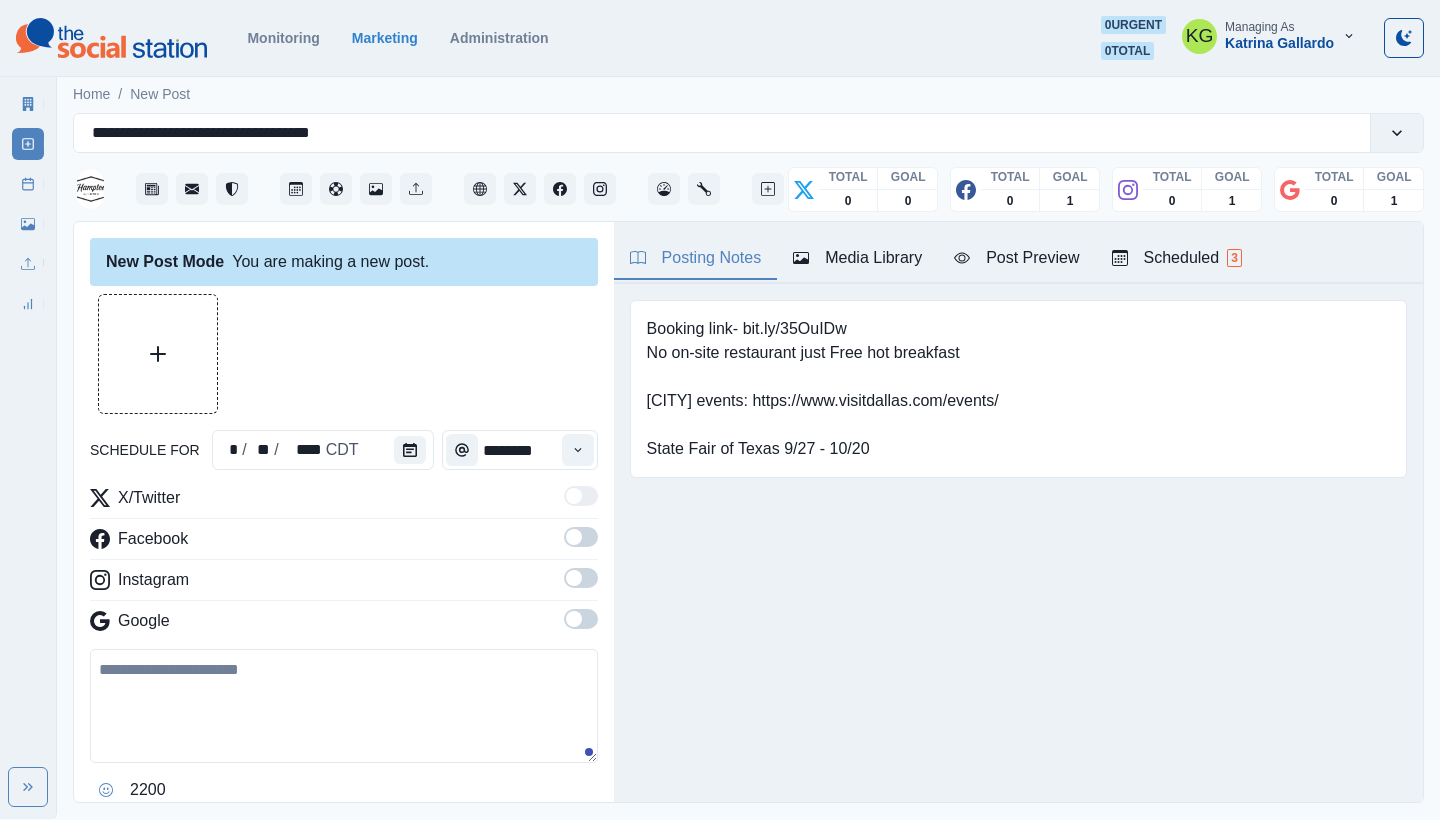 type on "********" 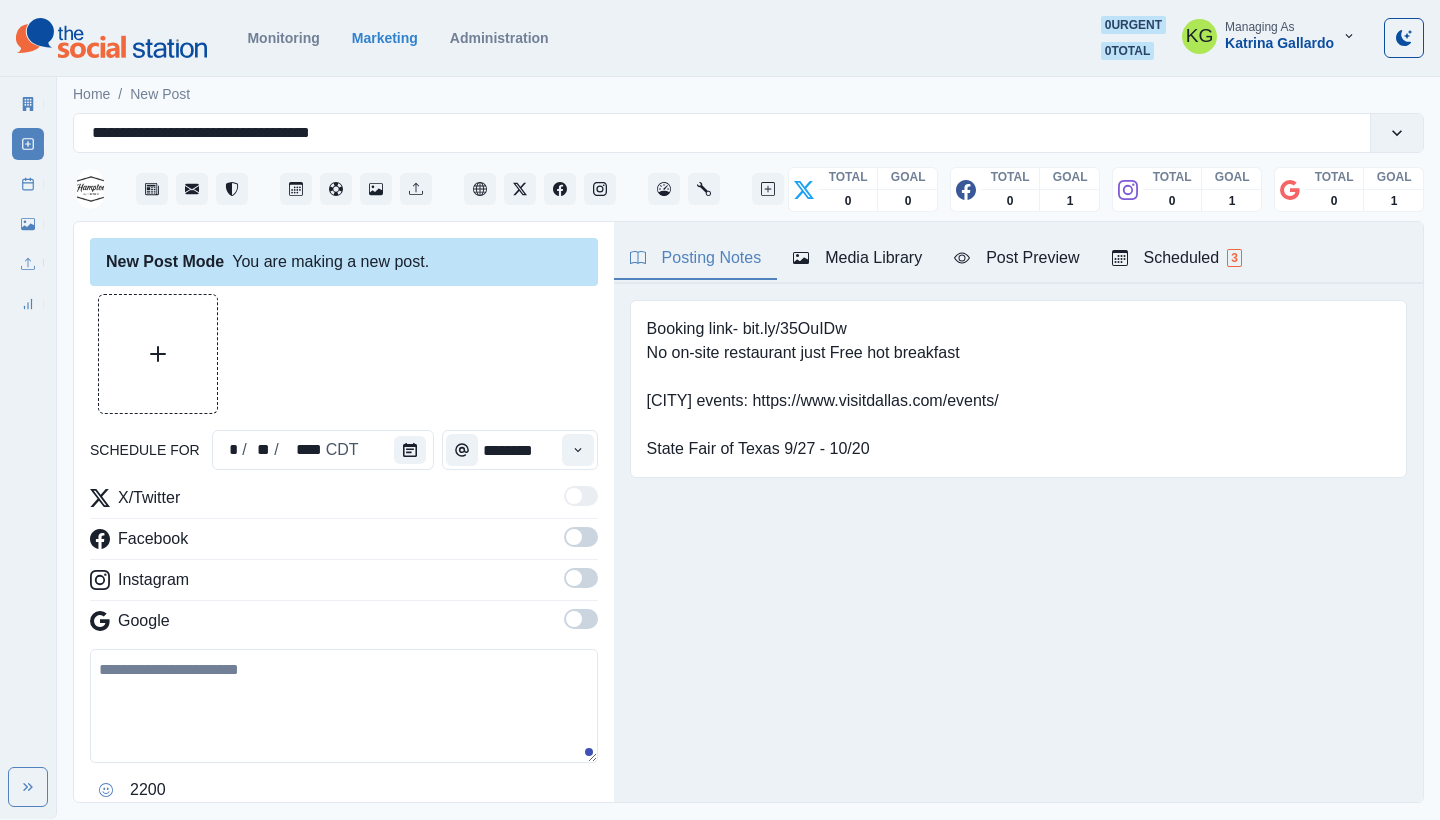 click at bounding box center [574, 619] 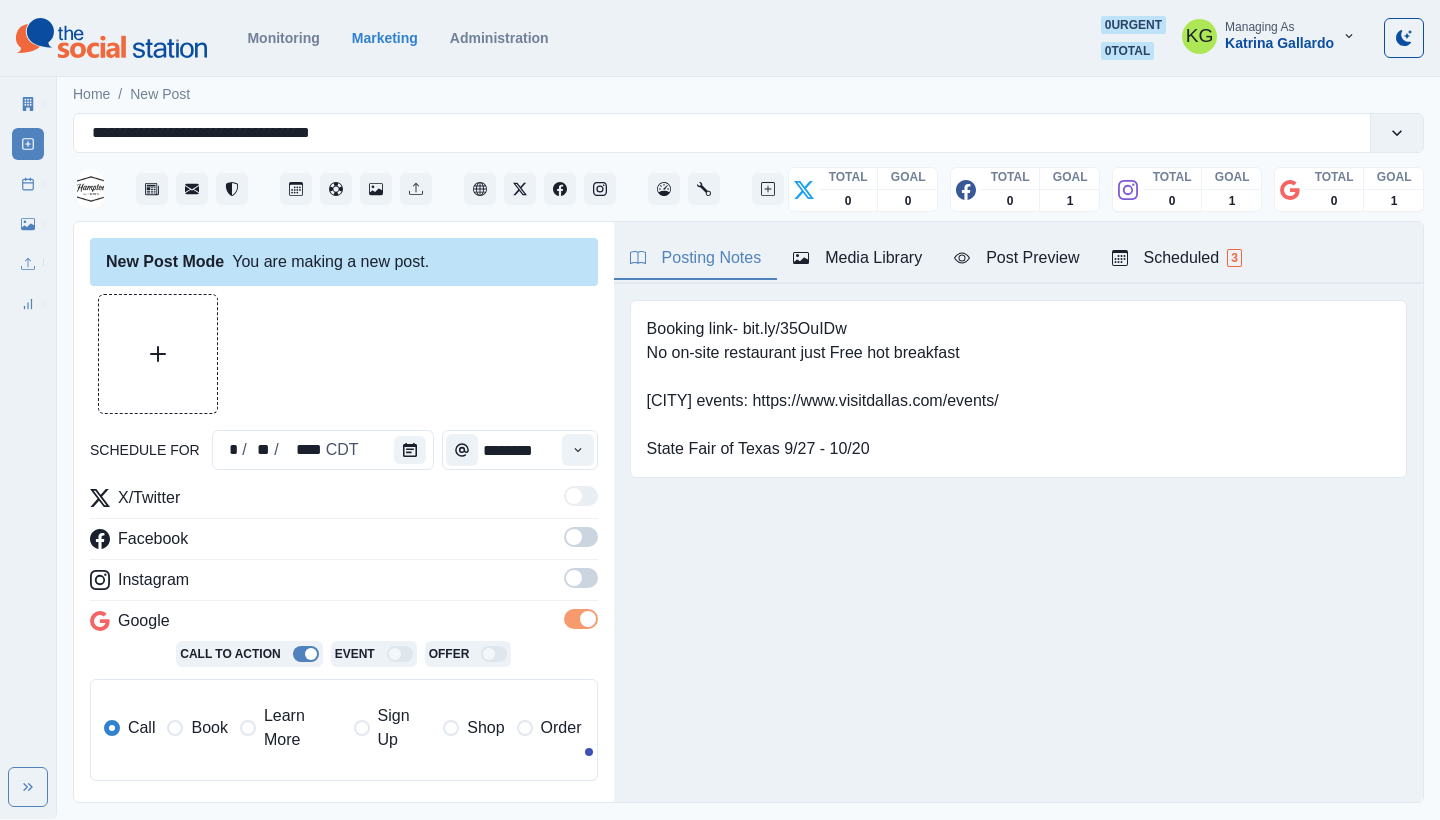 click at bounding box center (574, 578) 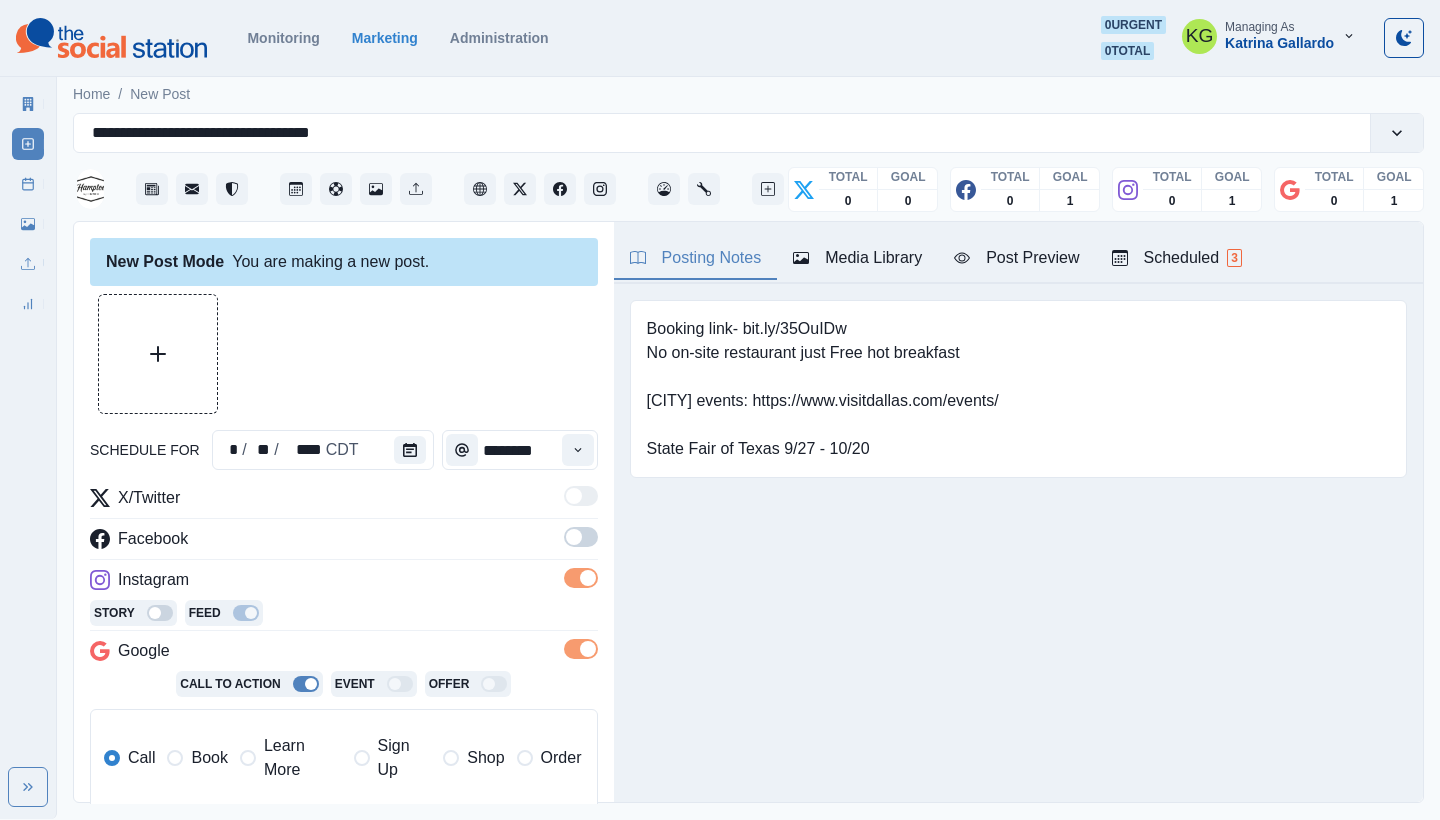 click at bounding box center [581, 537] 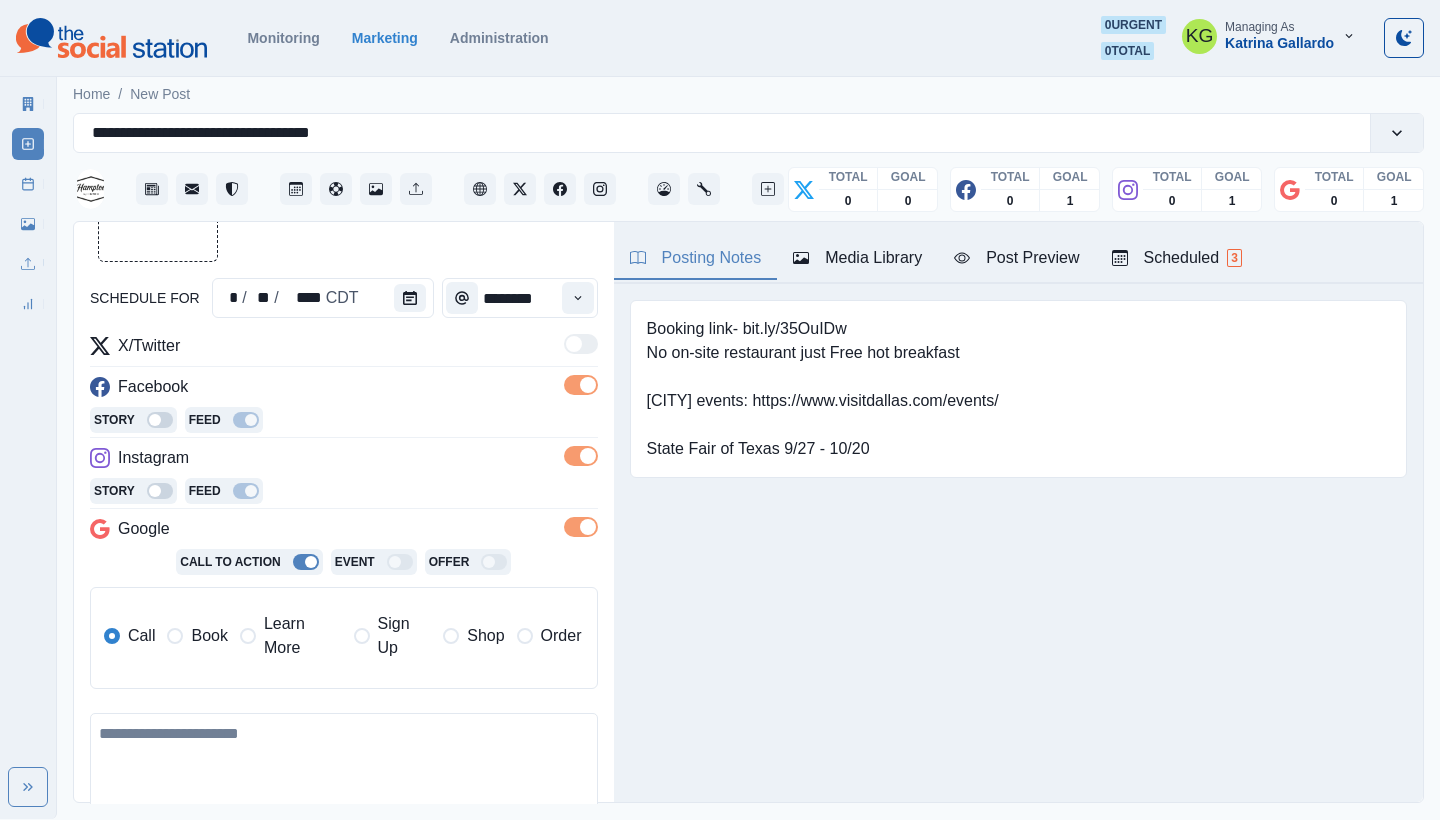 scroll, scrollTop: 235, scrollLeft: 0, axis: vertical 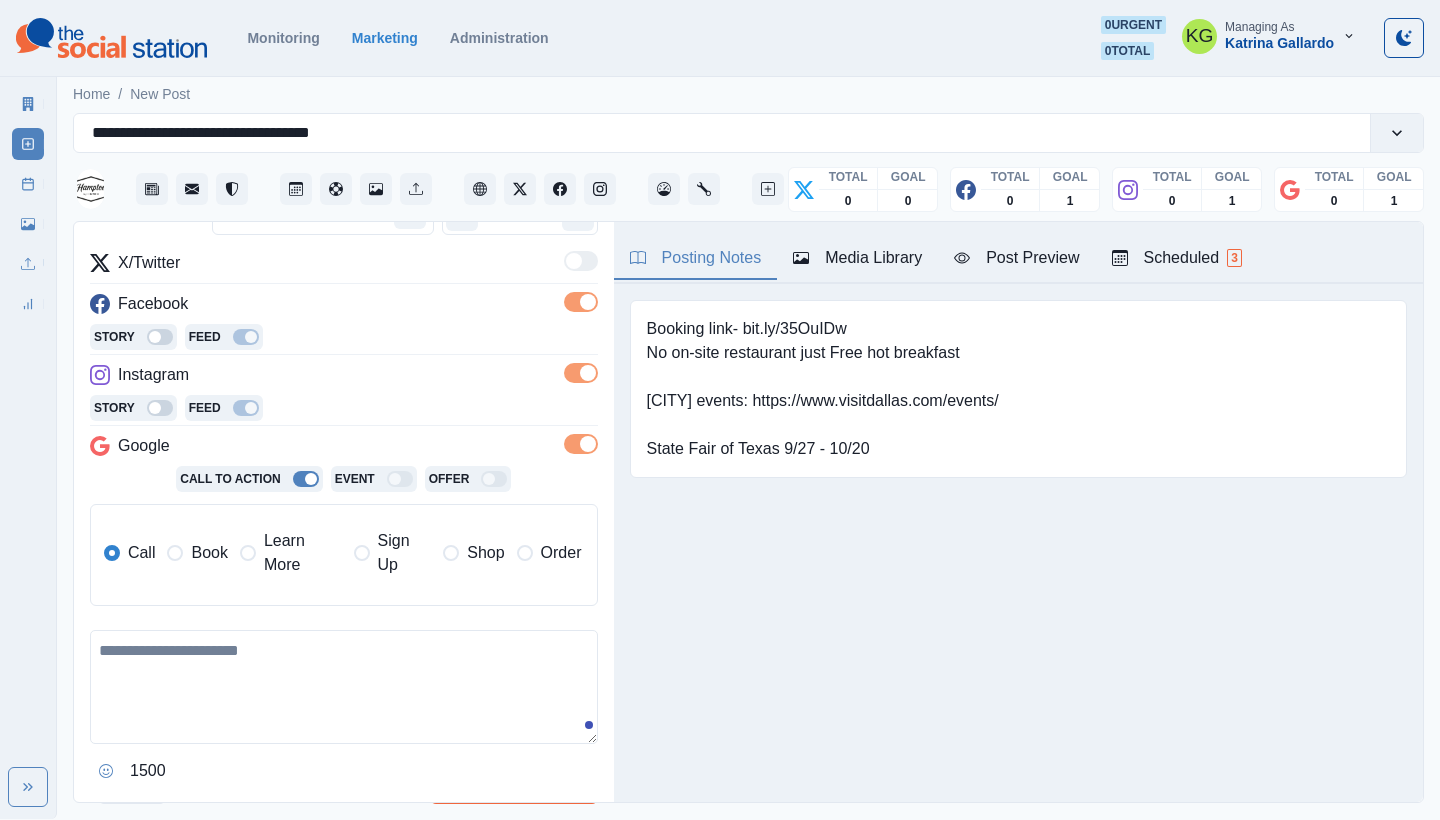 click on "Book" at bounding box center (209, 553) 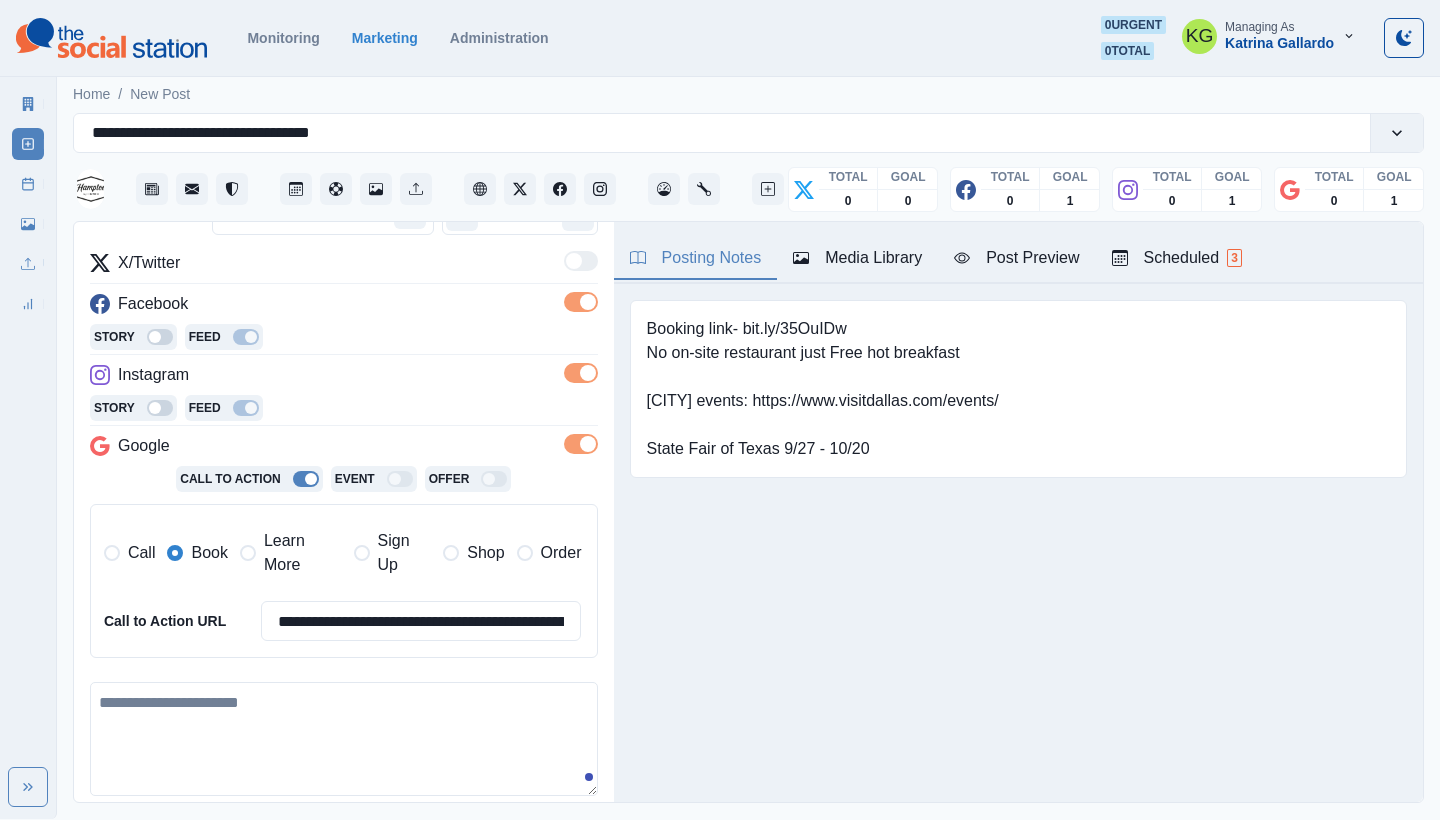 click at bounding box center [344, 739] 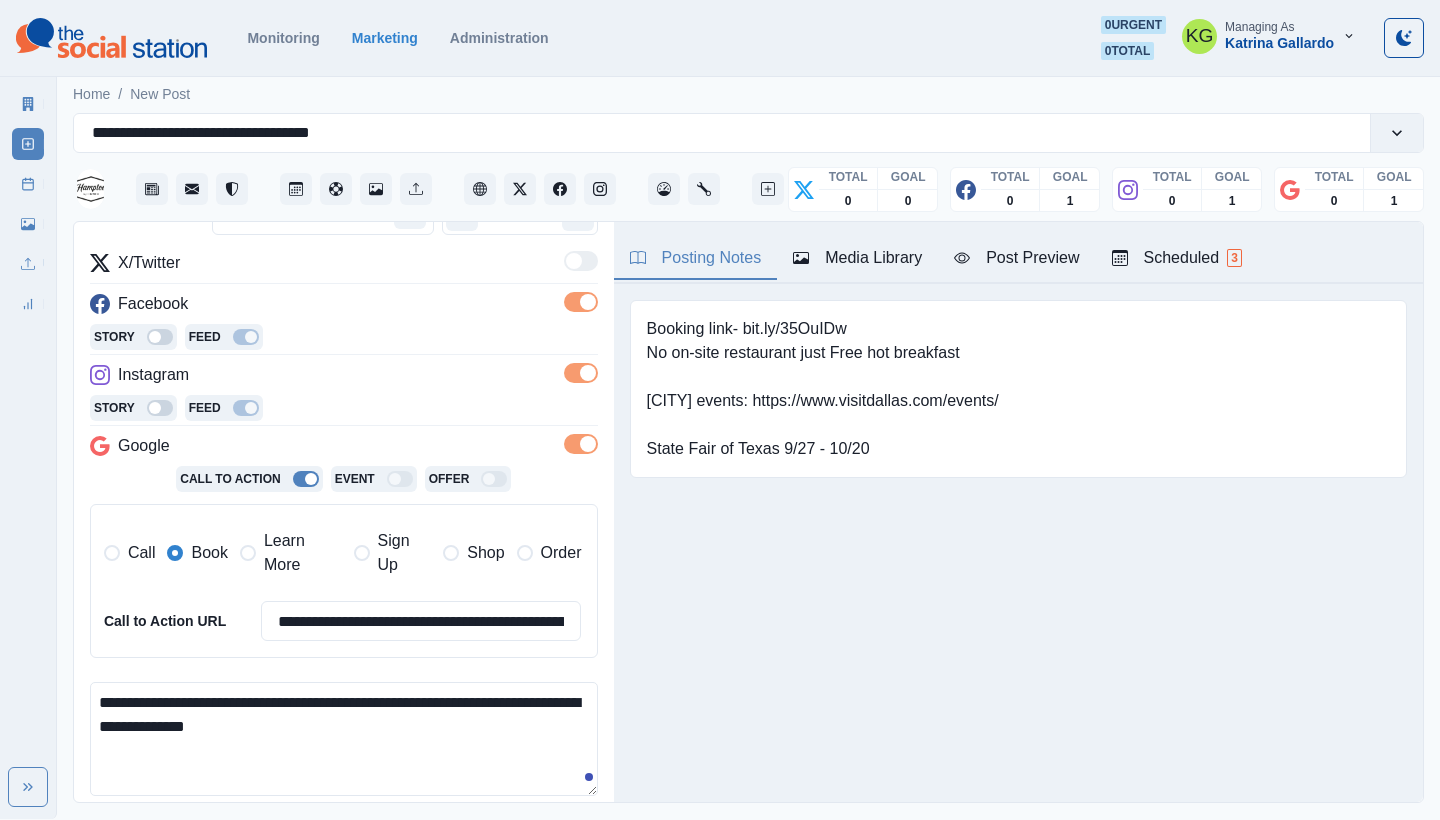type on "**********" 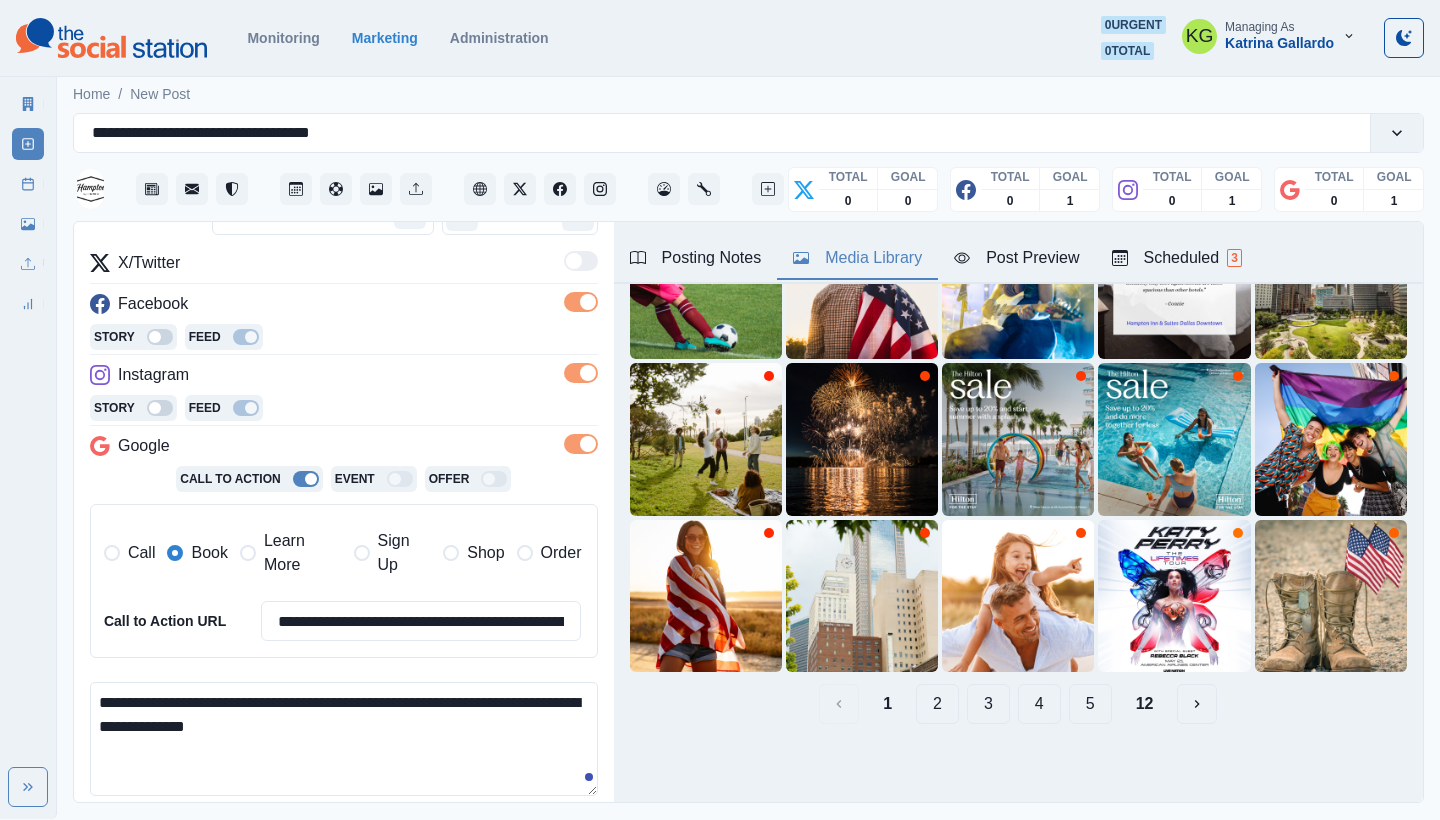 scroll, scrollTop: 189, scrollLeft: 0, axis: vertical 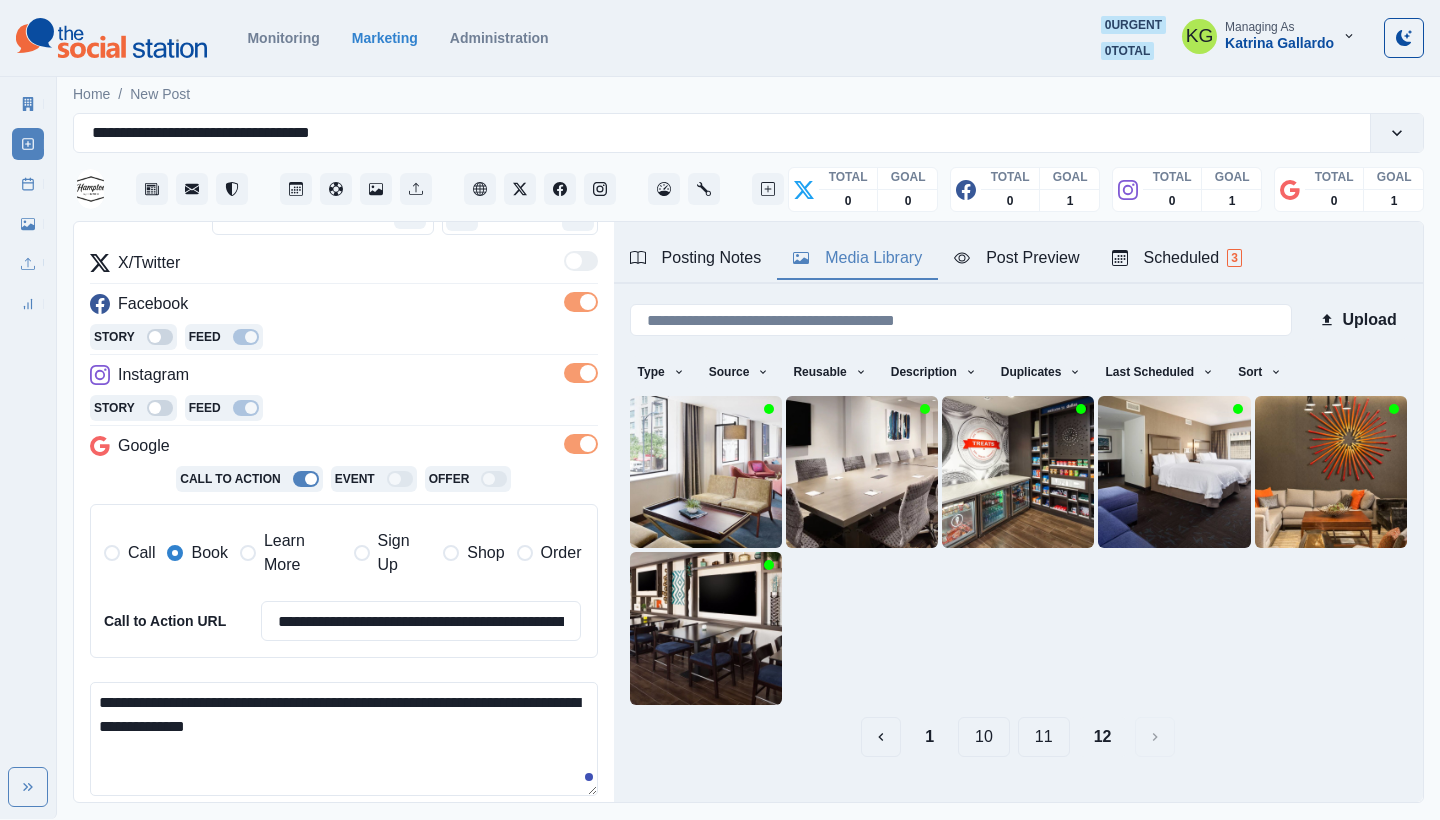 click on "11" at bounding box center [1044, 737] 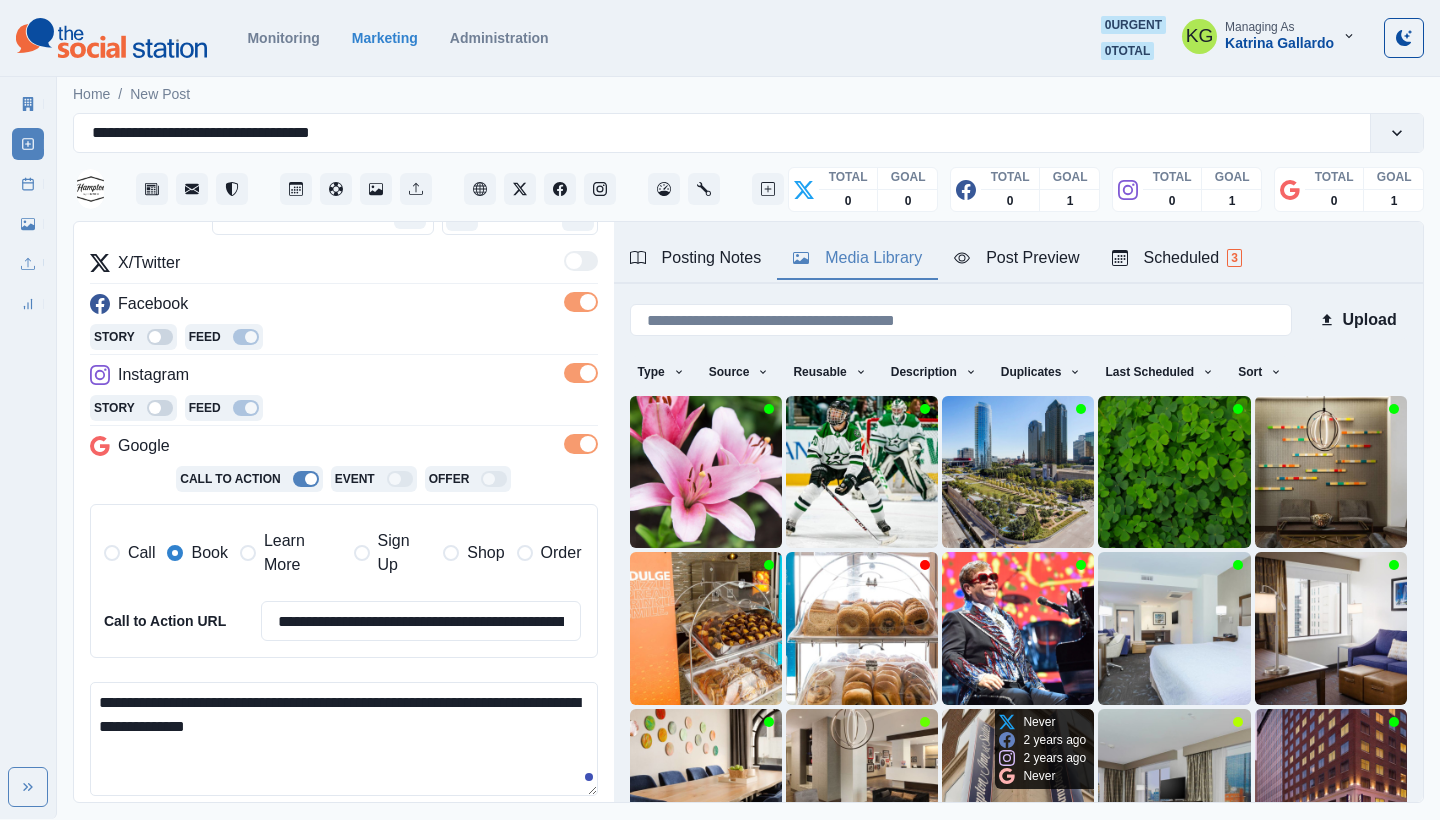 scroll, scrollTop: 0, scrollLeft: 0, axis: both 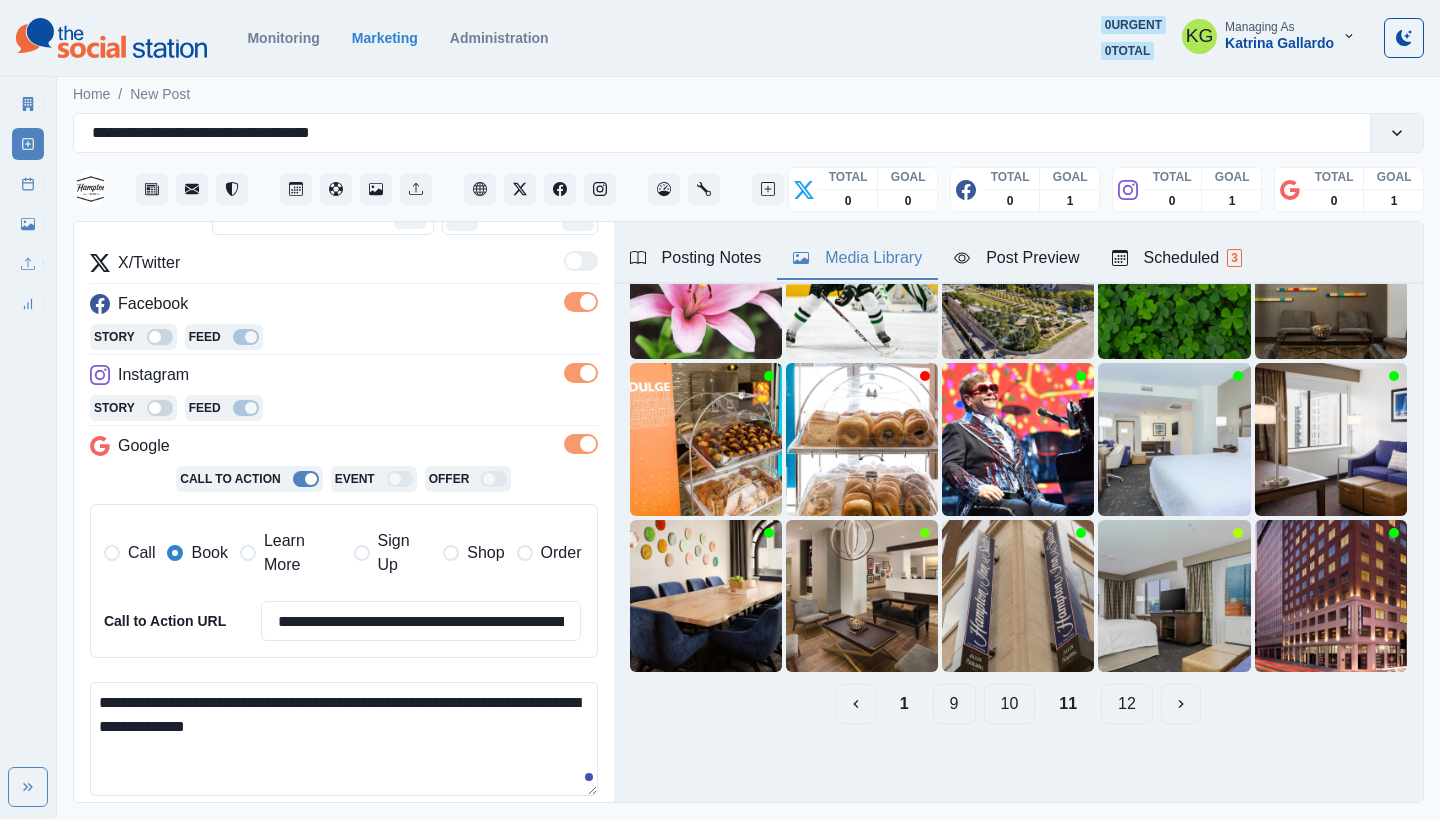 click on "10" at bounding box center [1010, 704] 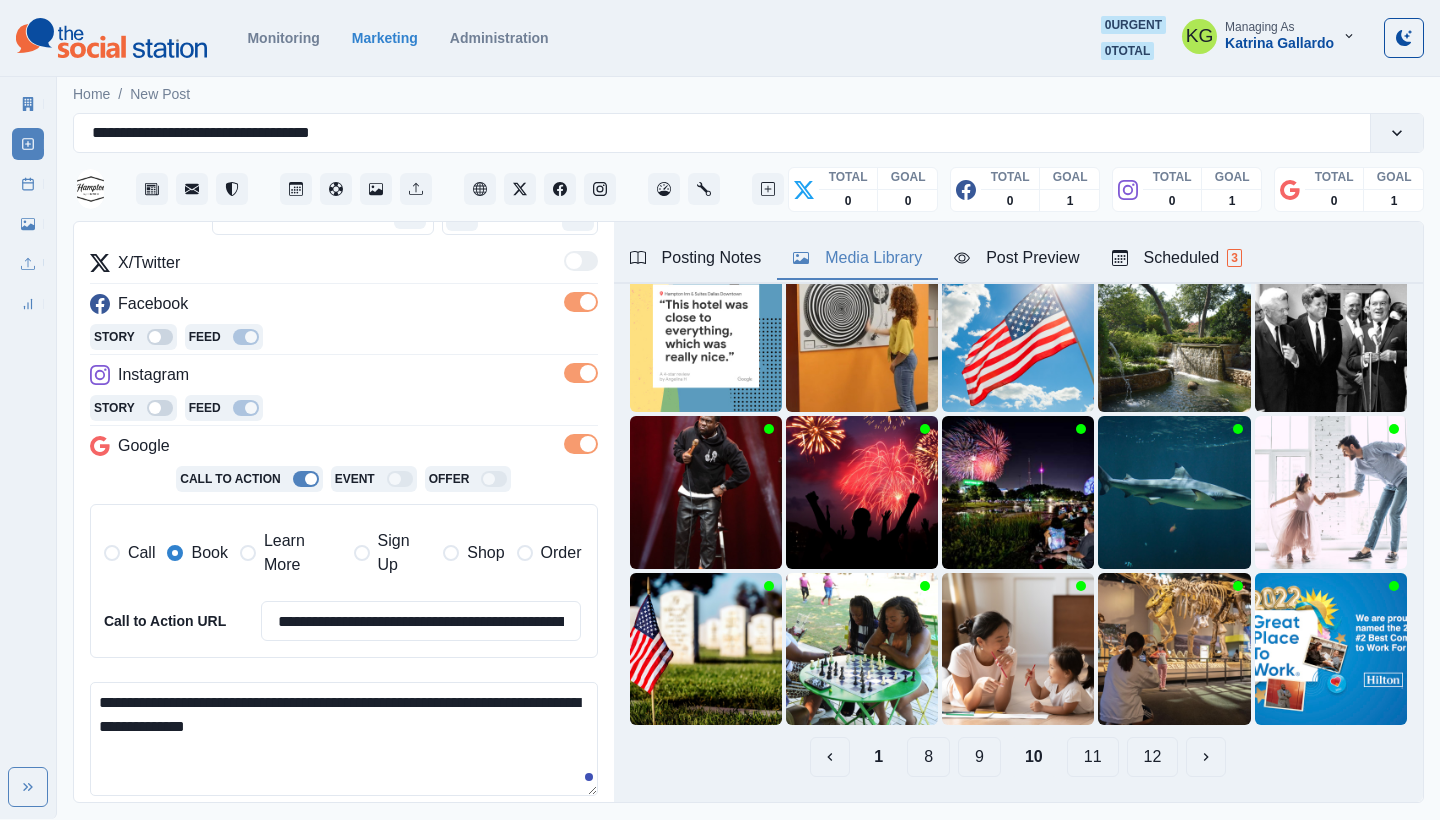 scroll, scrollTop: 137, scrollLeft: 0, axis: vertical 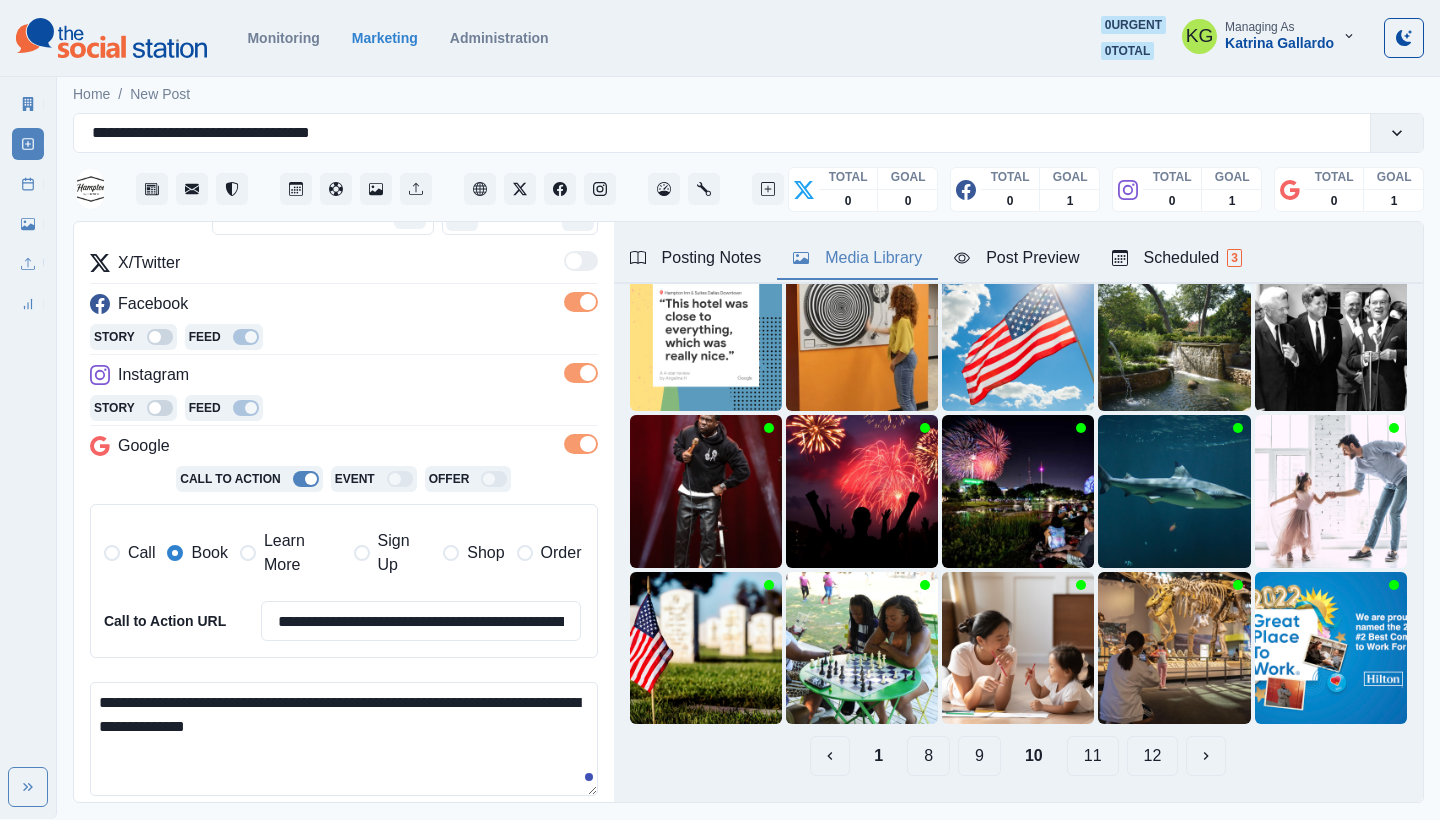 click on "9" at bounding box center (979, 756) 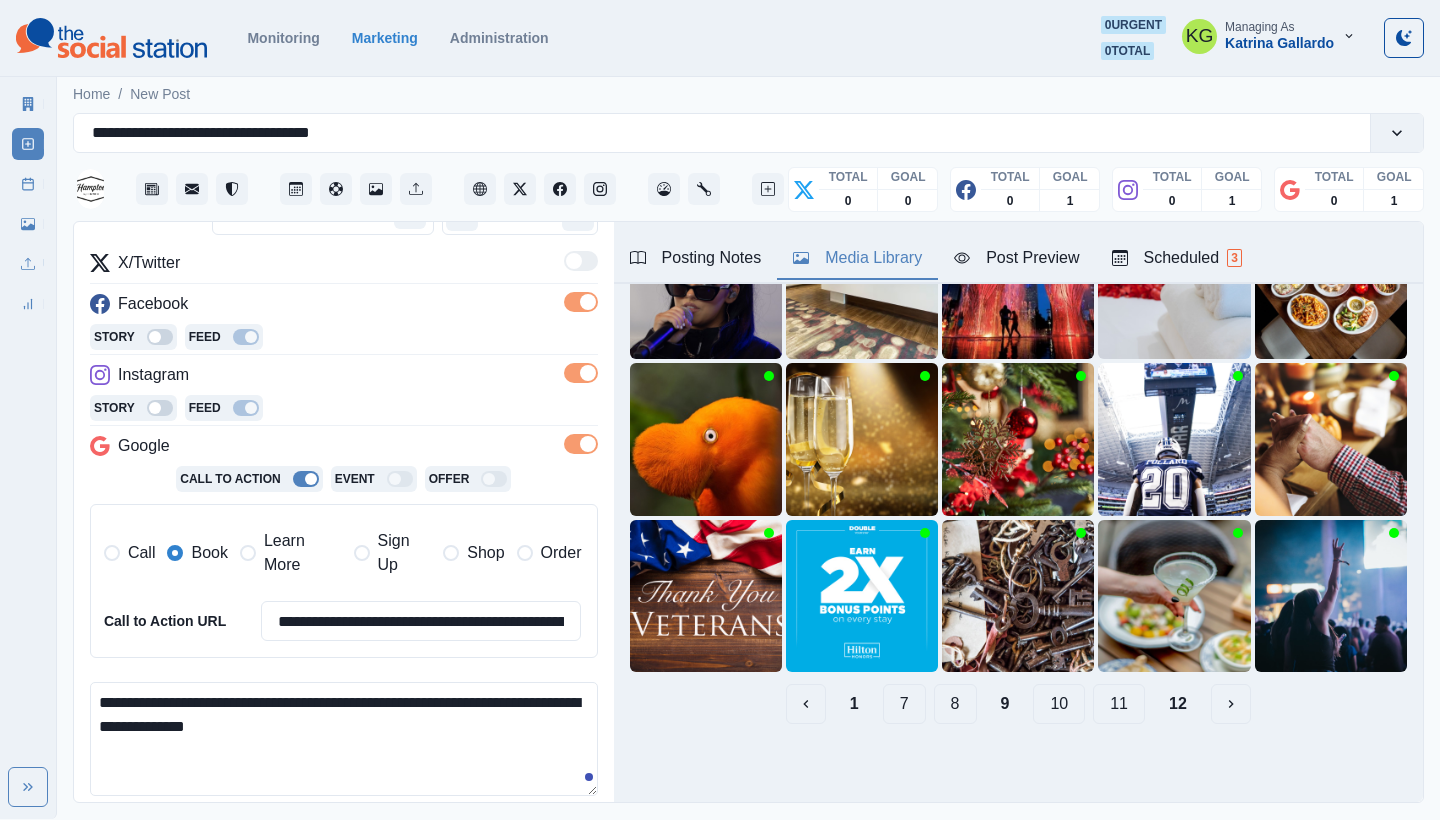 scroll, scrollTop: 189, scrollLeft: 0, axis: vertical 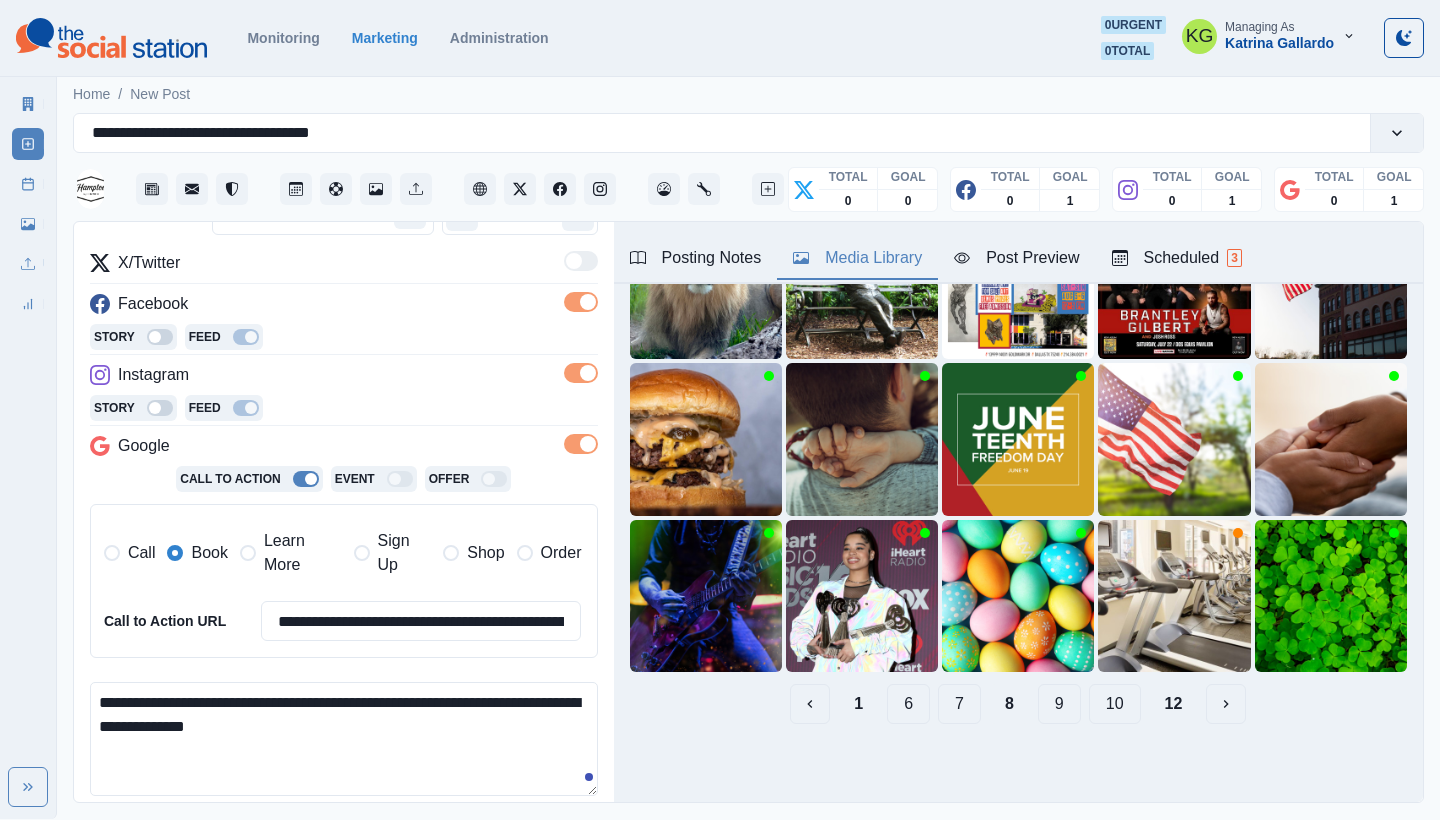 click on "7" at bounding box center (959, 704) 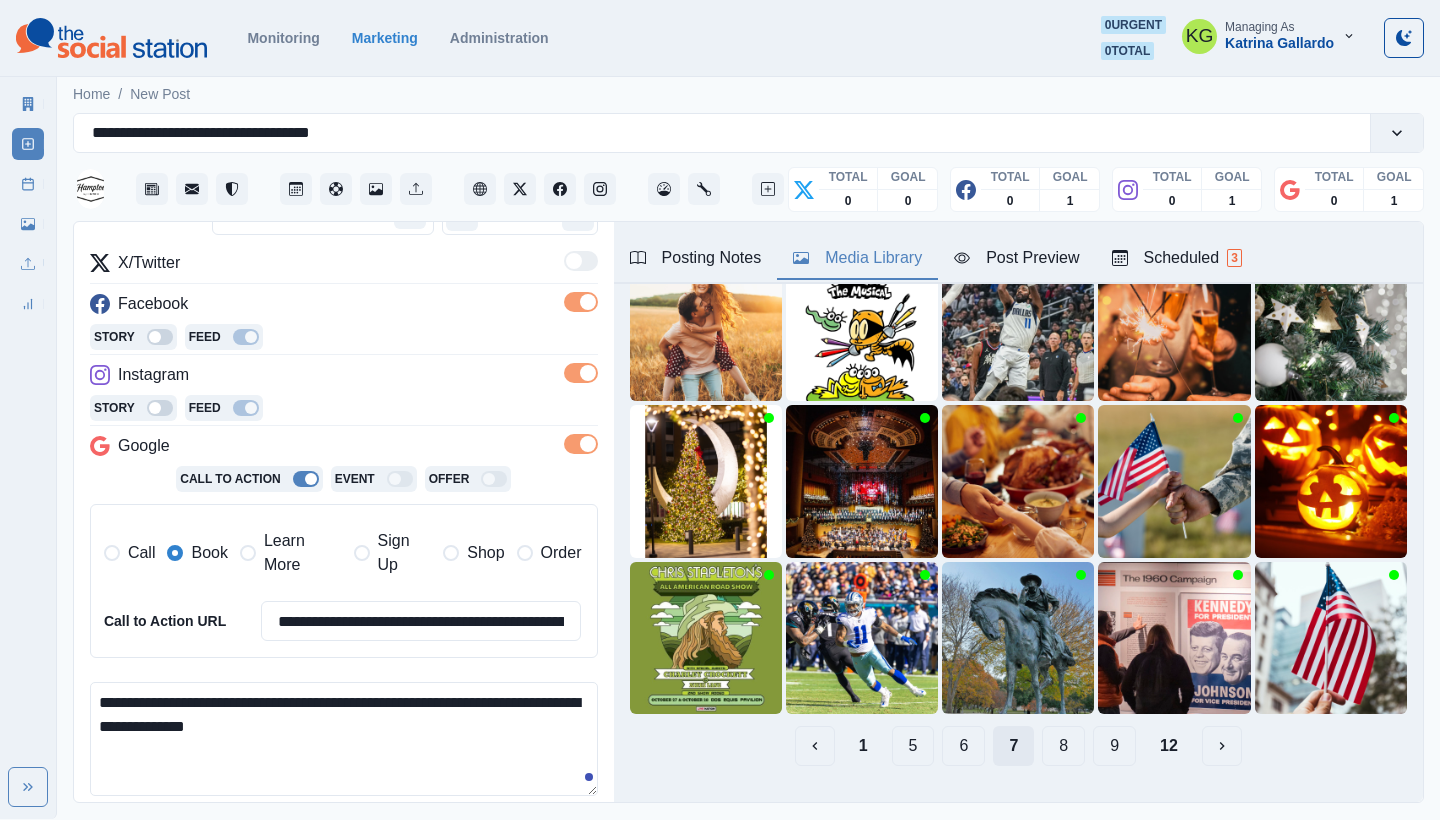 scroll, scrollTop: 149, scrollLeft: 0, axis: vertical 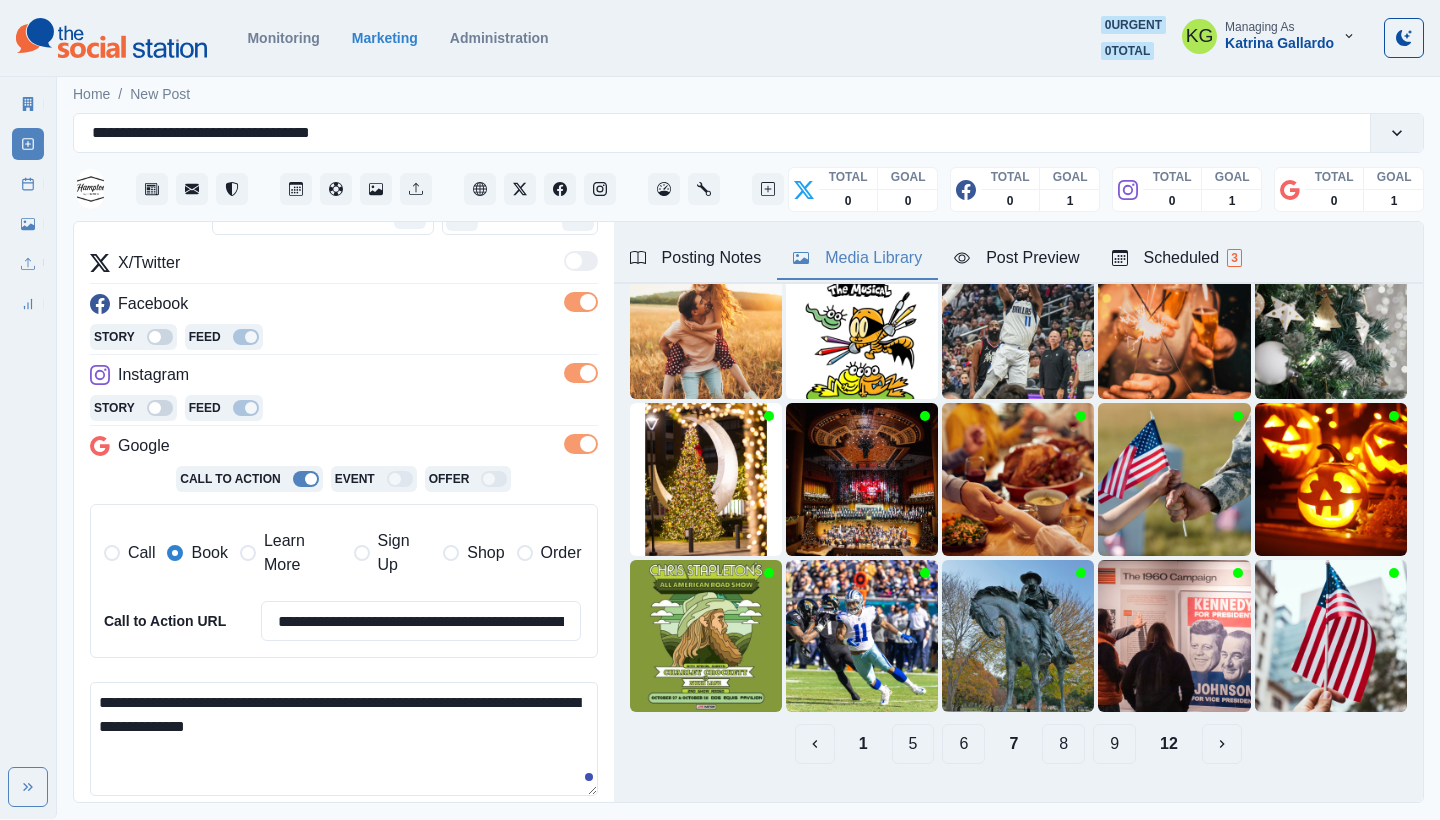 click on "6" at bounding box center (963, 744) 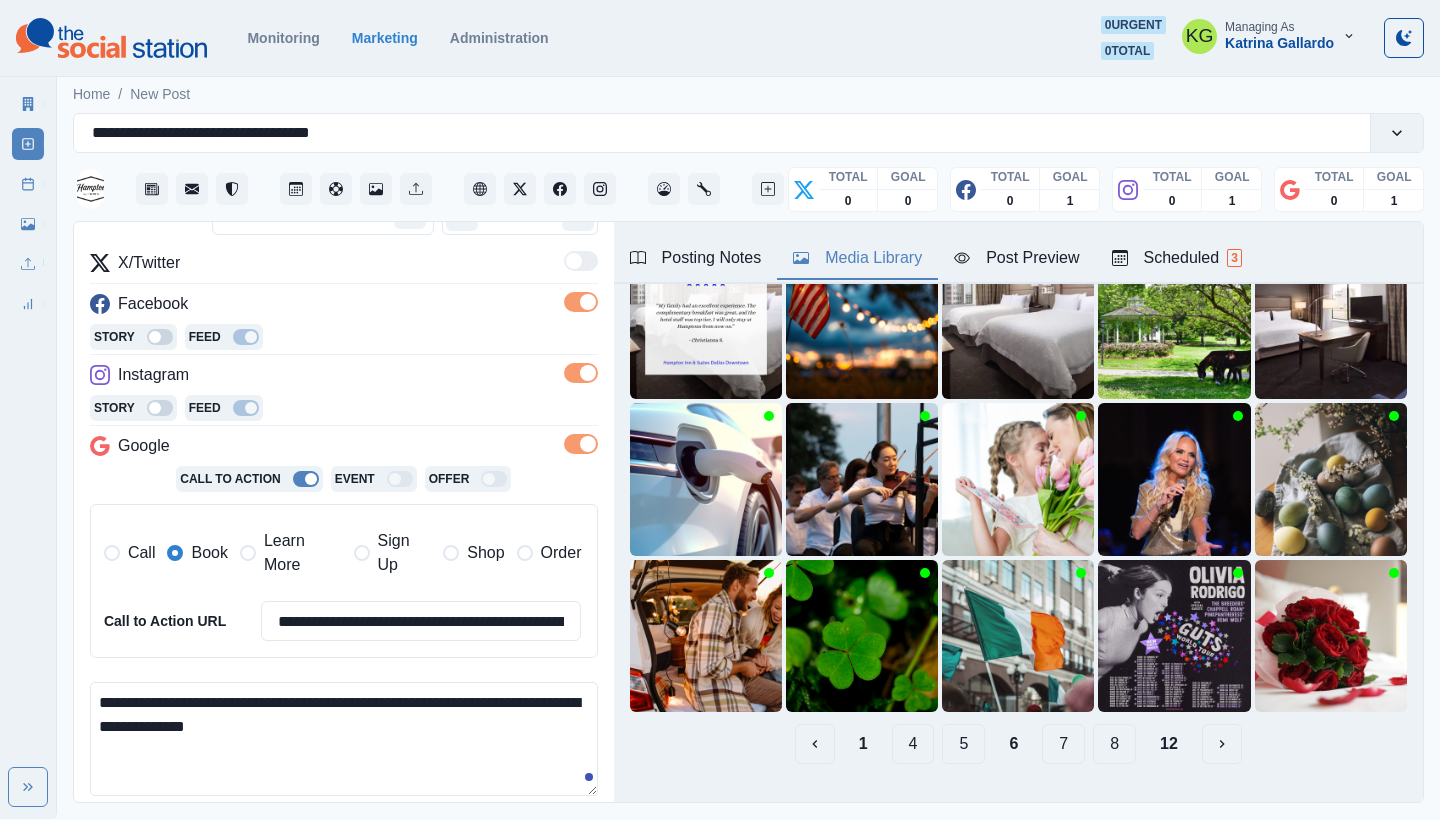 scroll, scrollTop: 0, scrollLeft: 0, axis: both 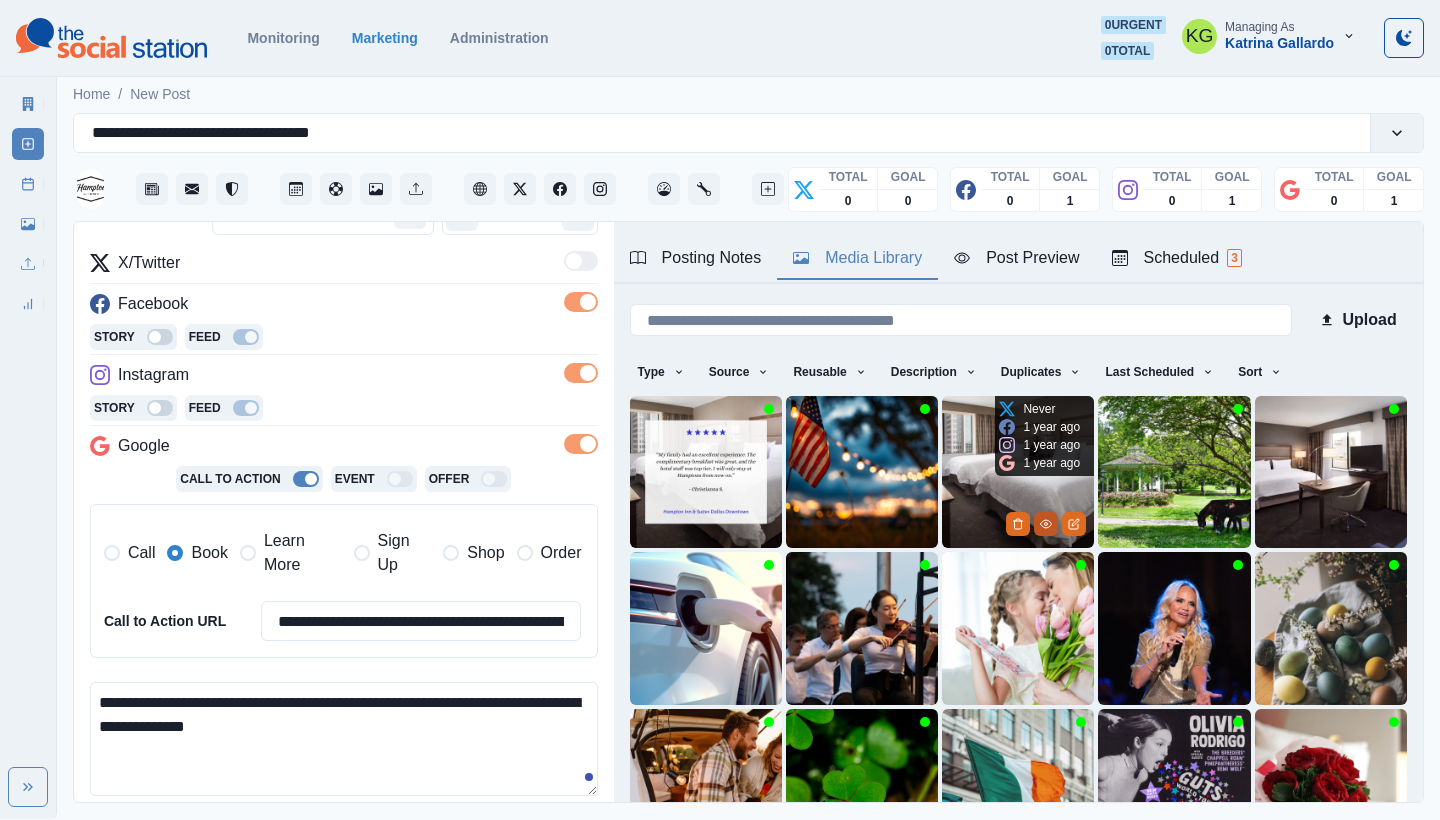 click 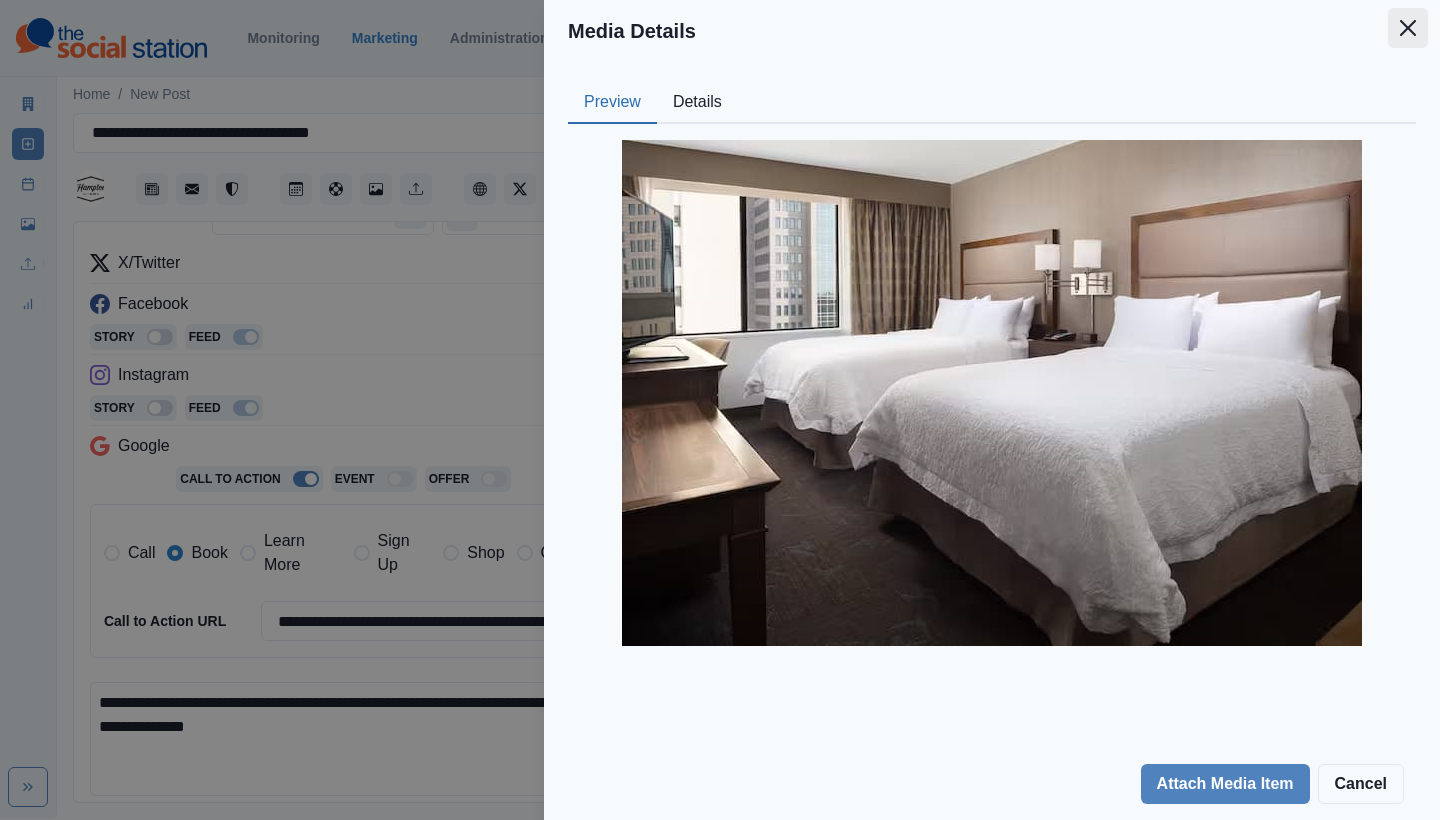 click 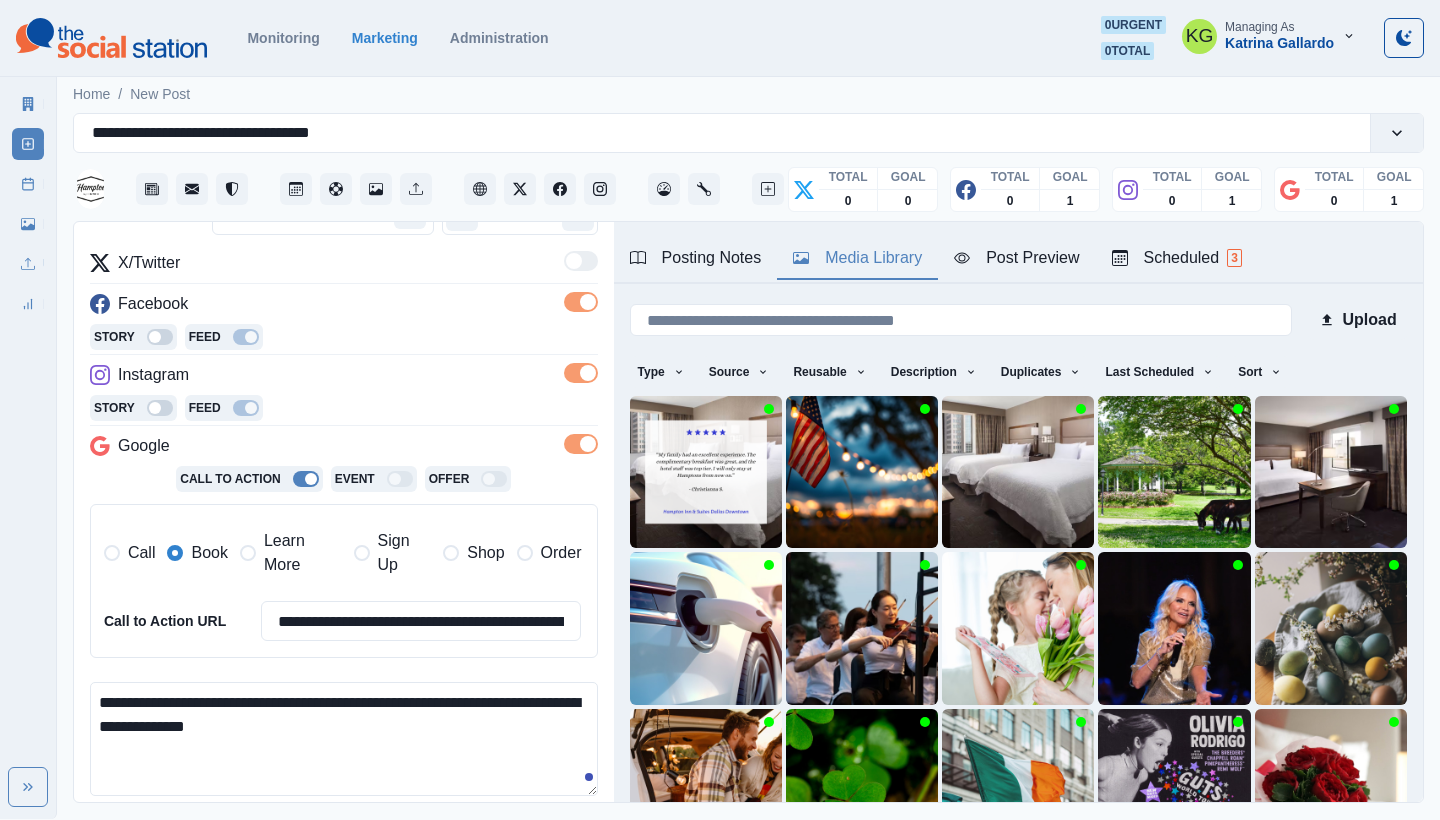 scroll, scrollTop: 62, scrollLeft: 0, axis: vertical 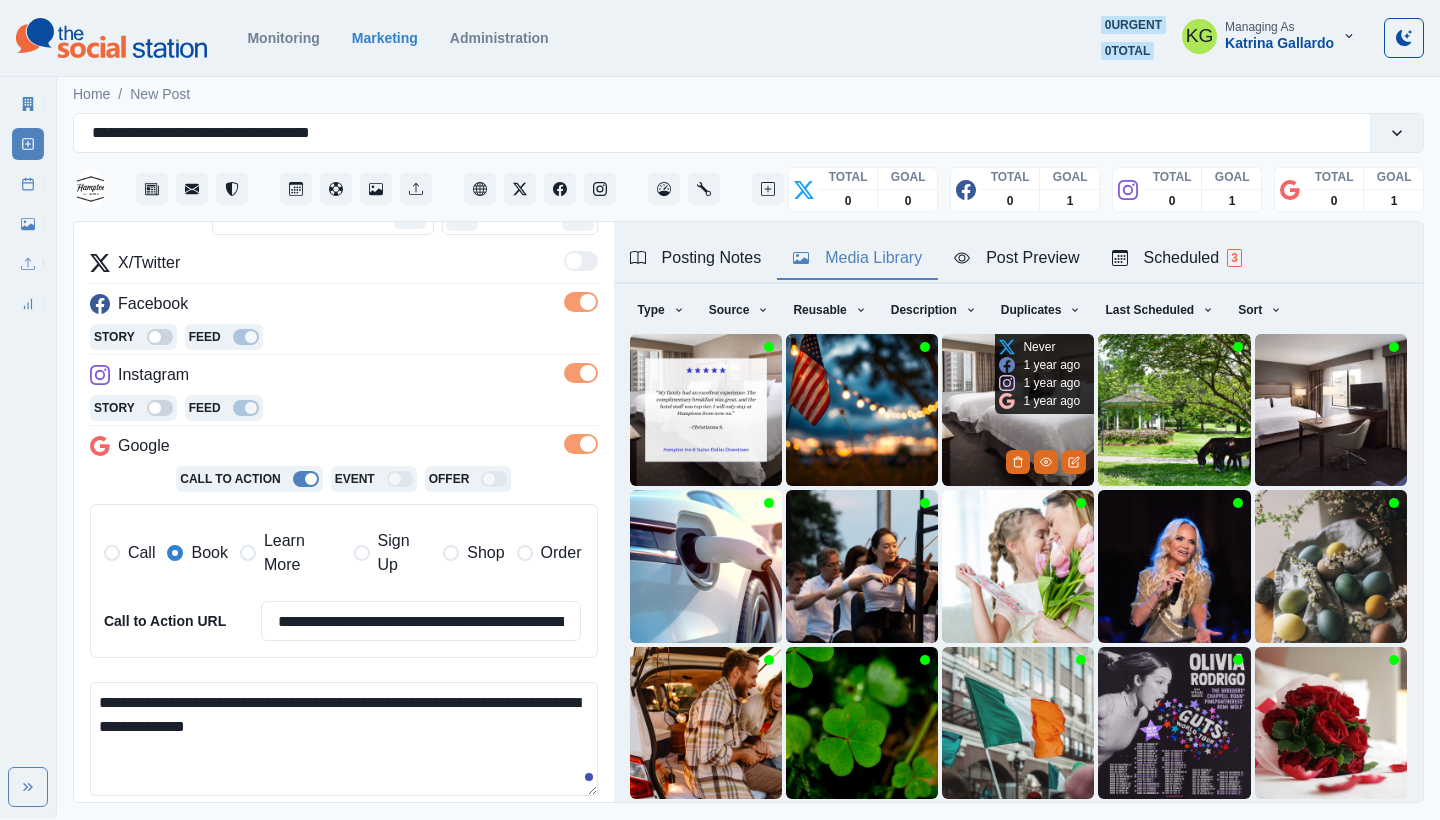 click at bounding box center [1018, 410] 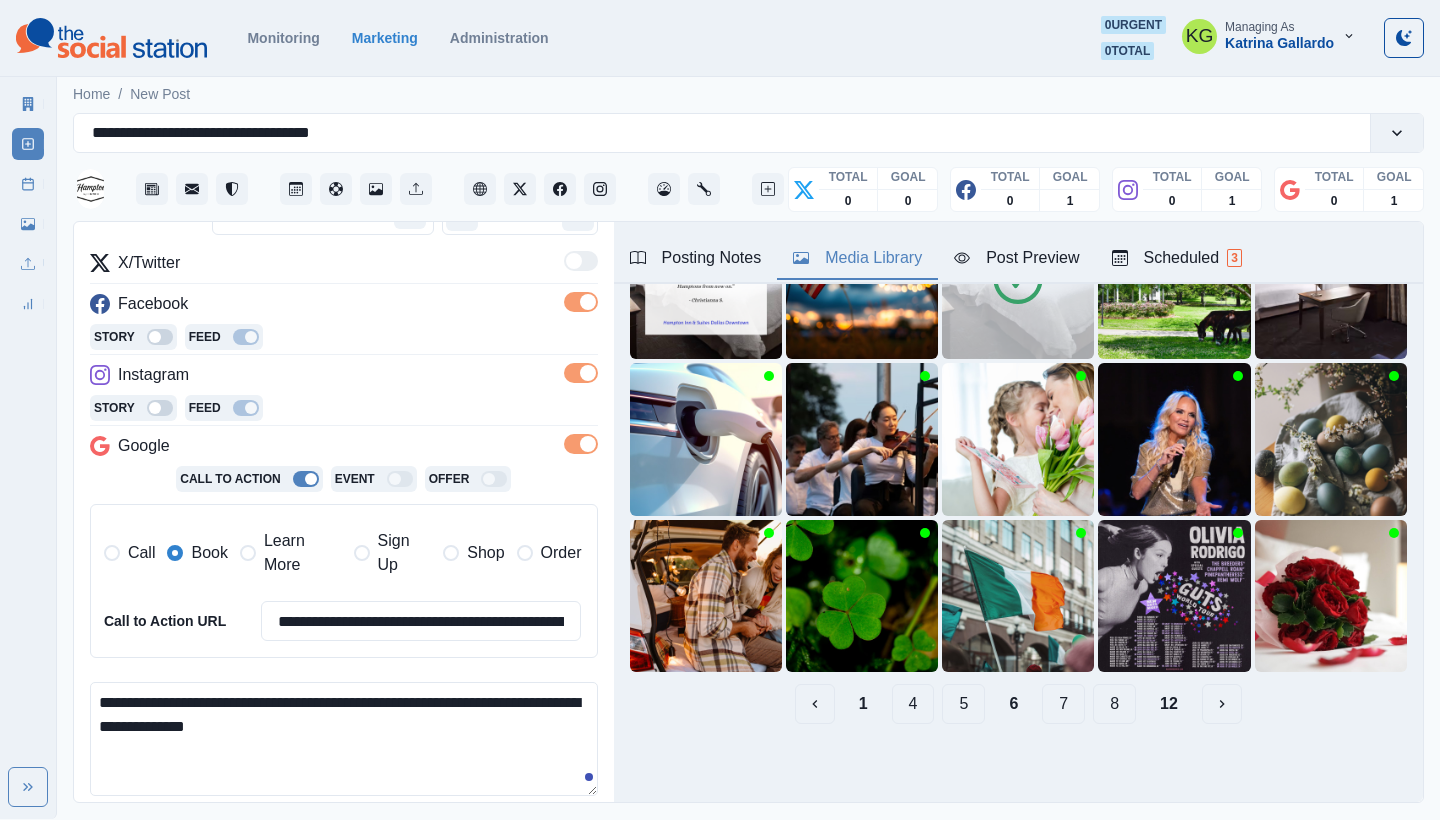 scroll, scrollTop: 189, scrollLeft: 0, axis: vertical 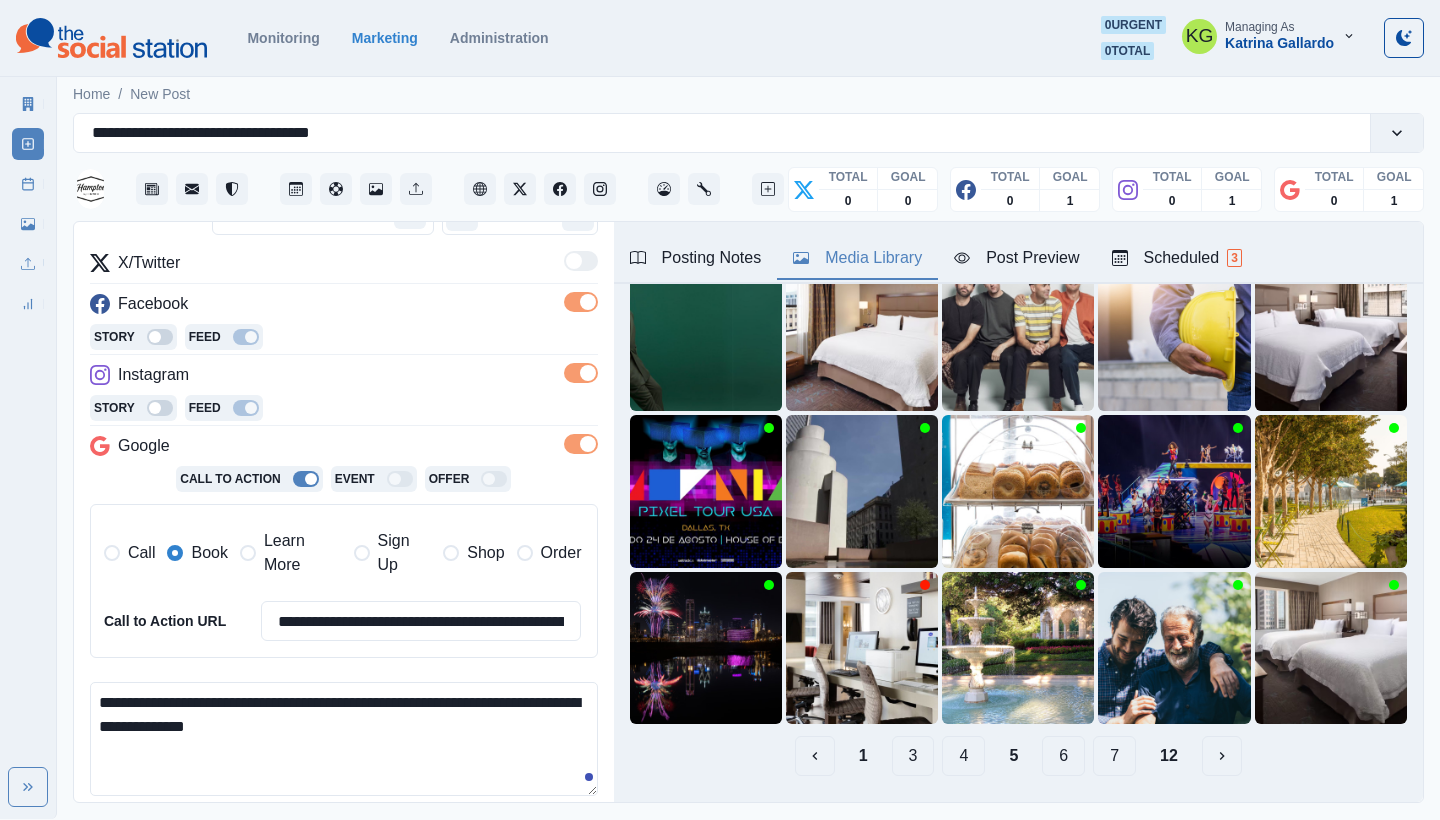 click on "4" at bounding box center [963, 756] 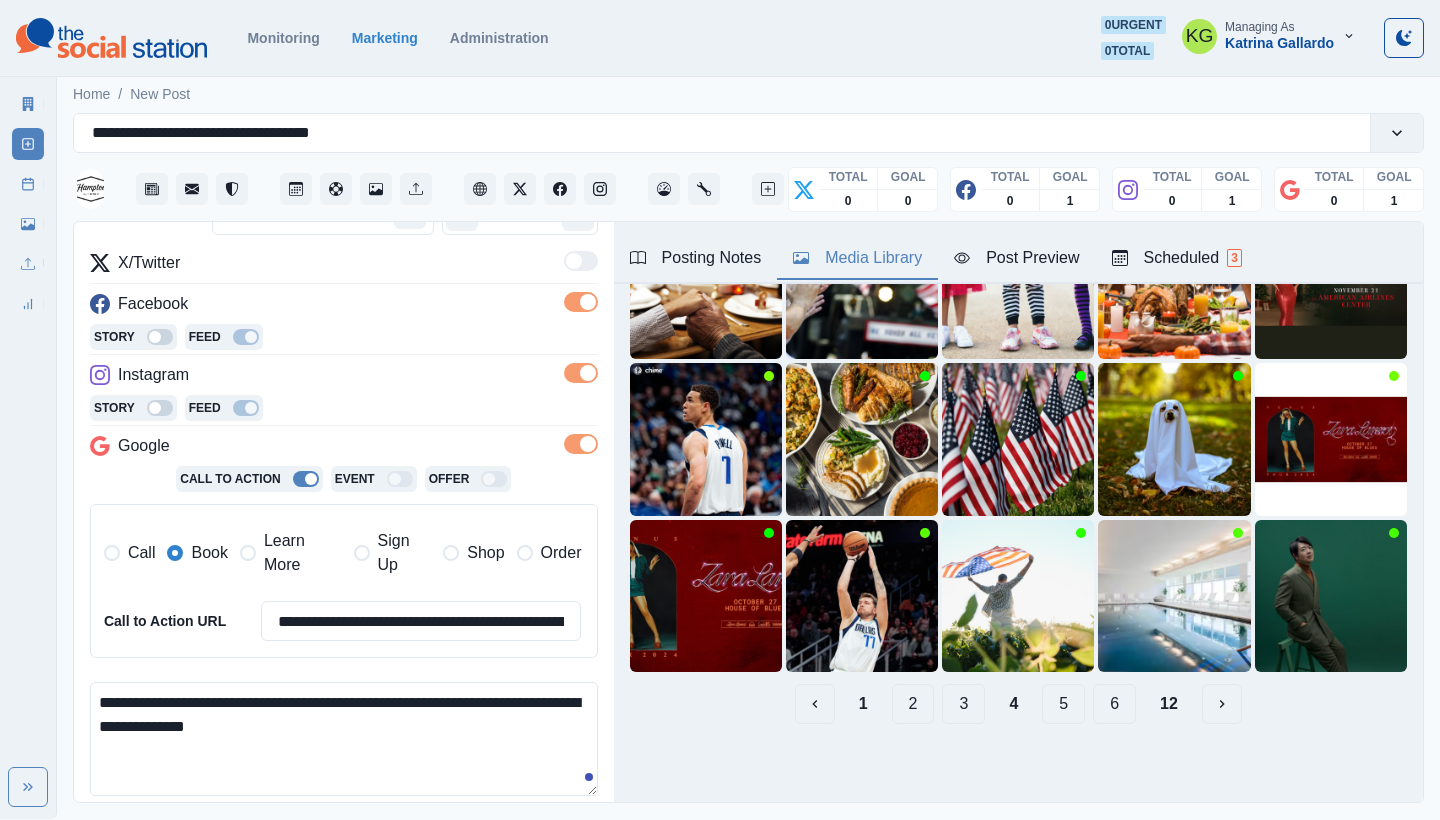 scroll, scrollTop: 189, scrollLeft: 0, axis: vertical 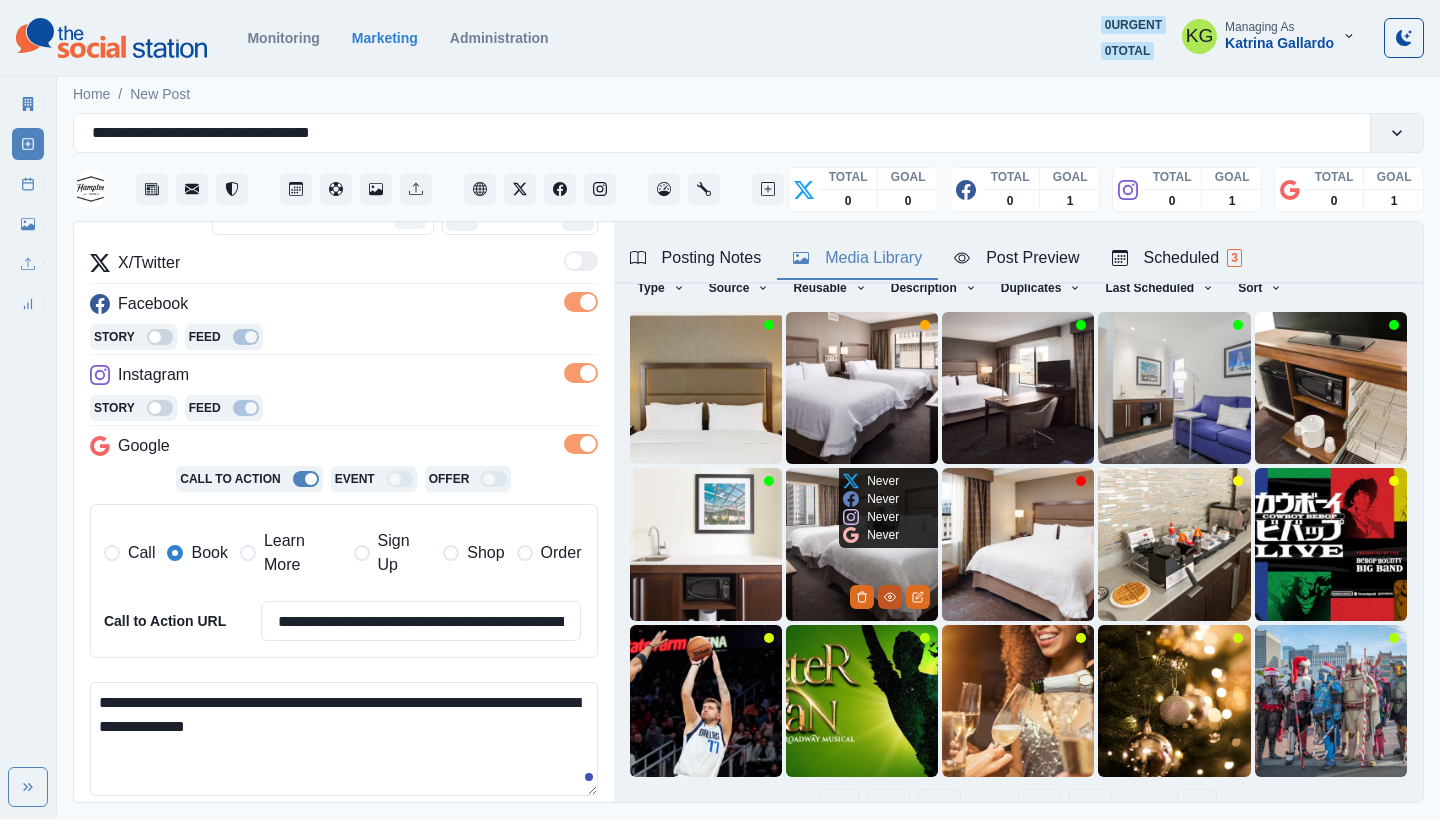 click 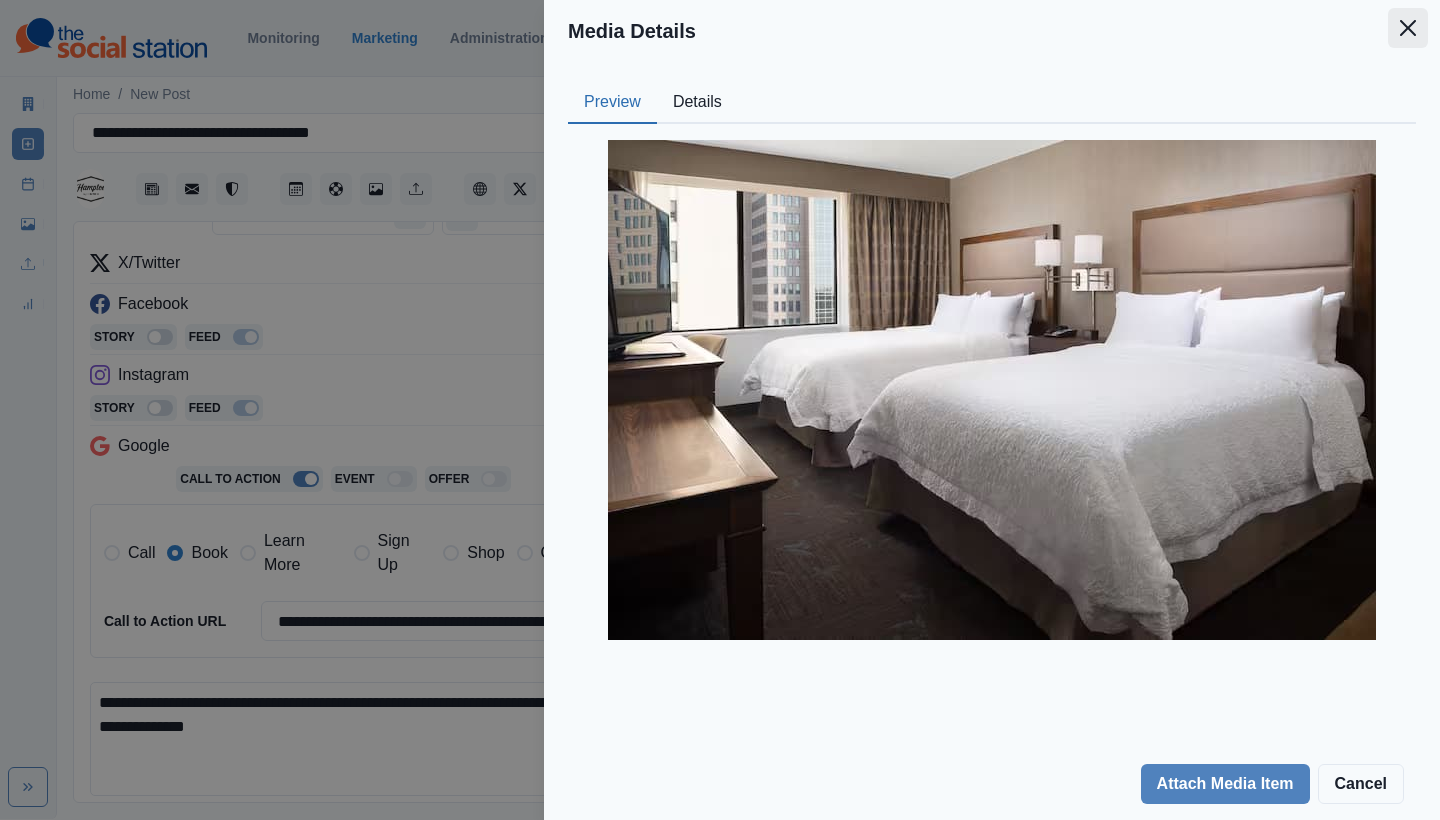 click at bounding box center (1408, 28) 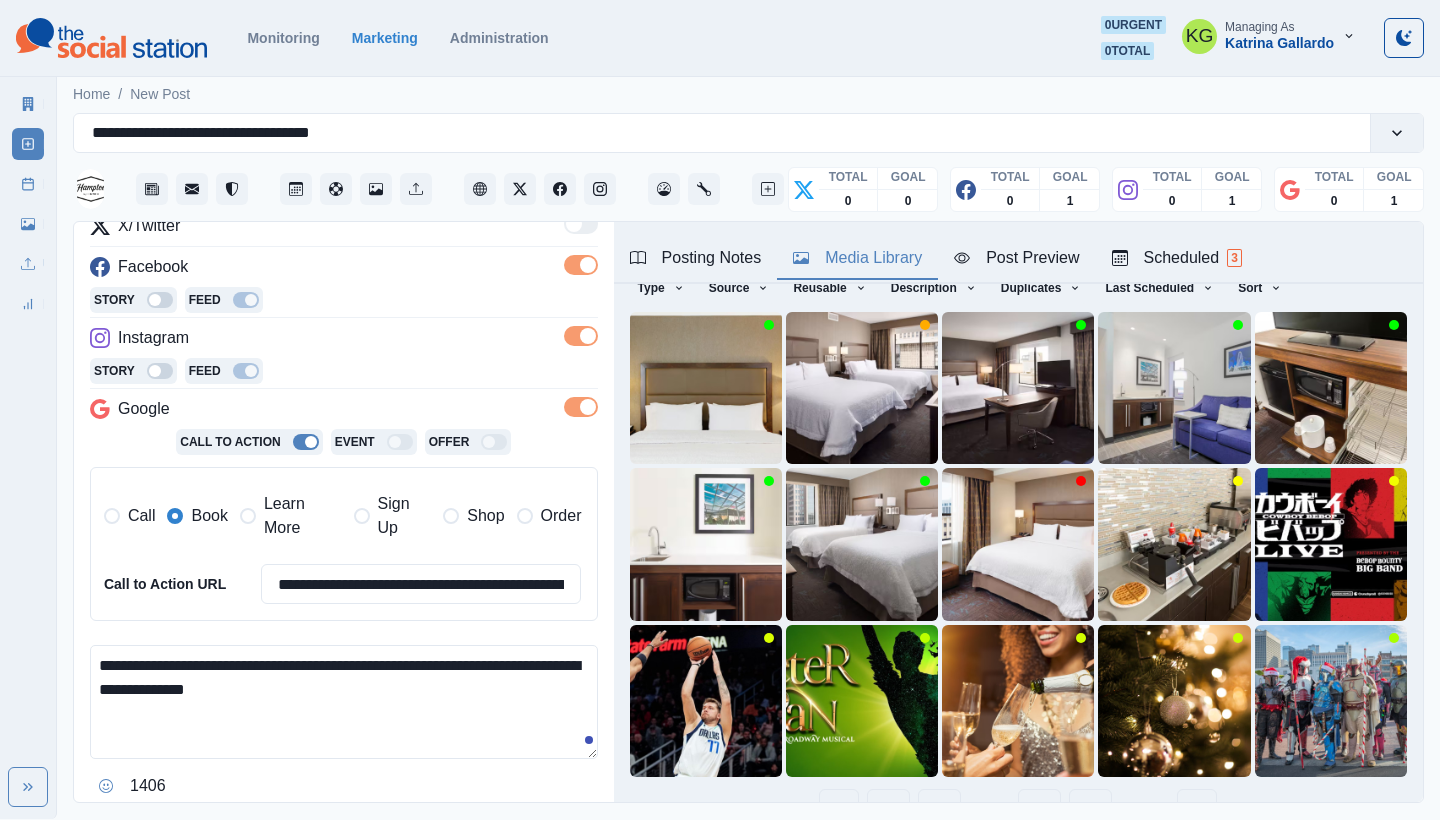 scroll, scrollTop: 371, scrollLeft: 0, axis: vertical 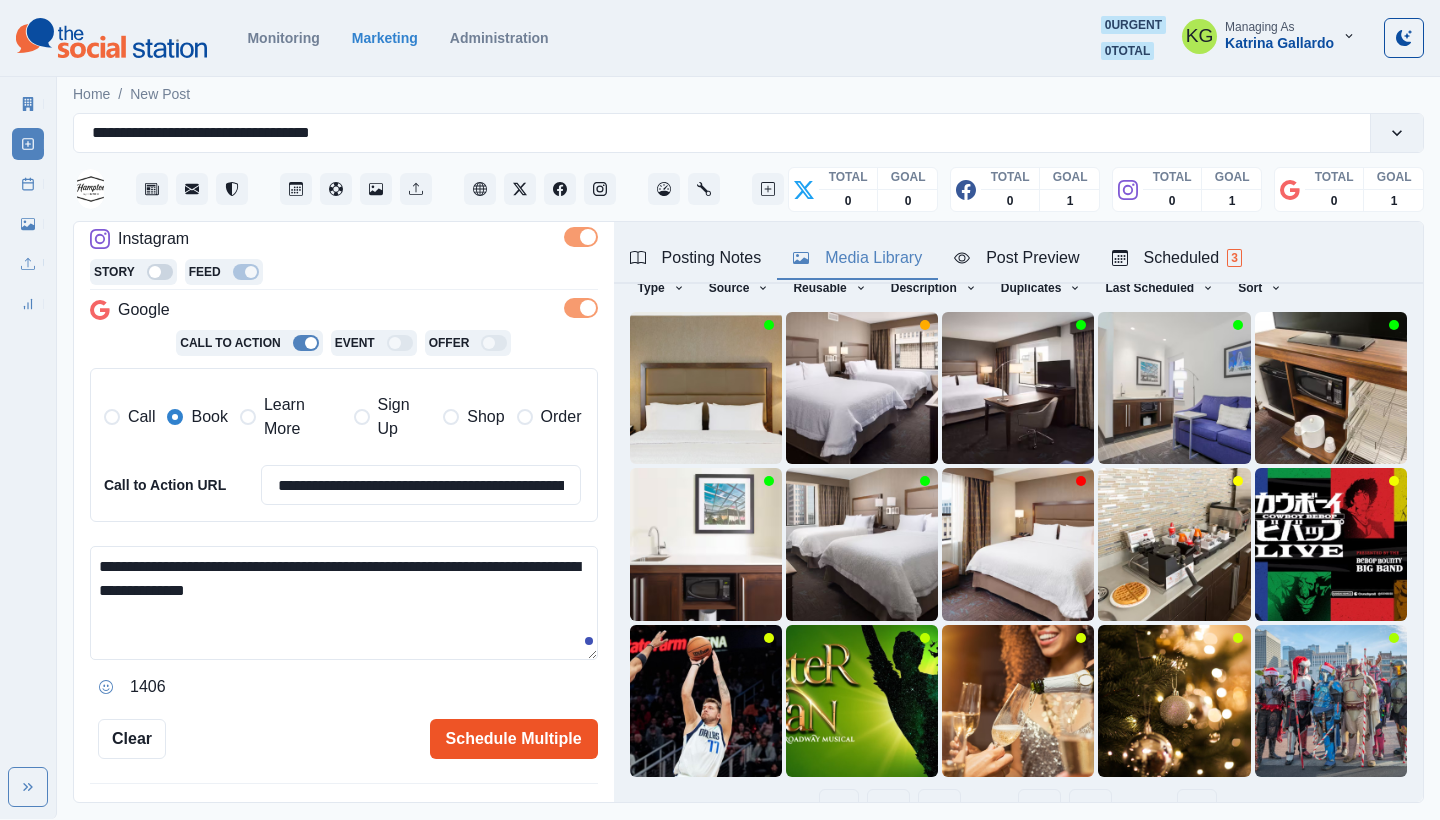 click on "Schedule Multiple" at bounding box center (514, 739) 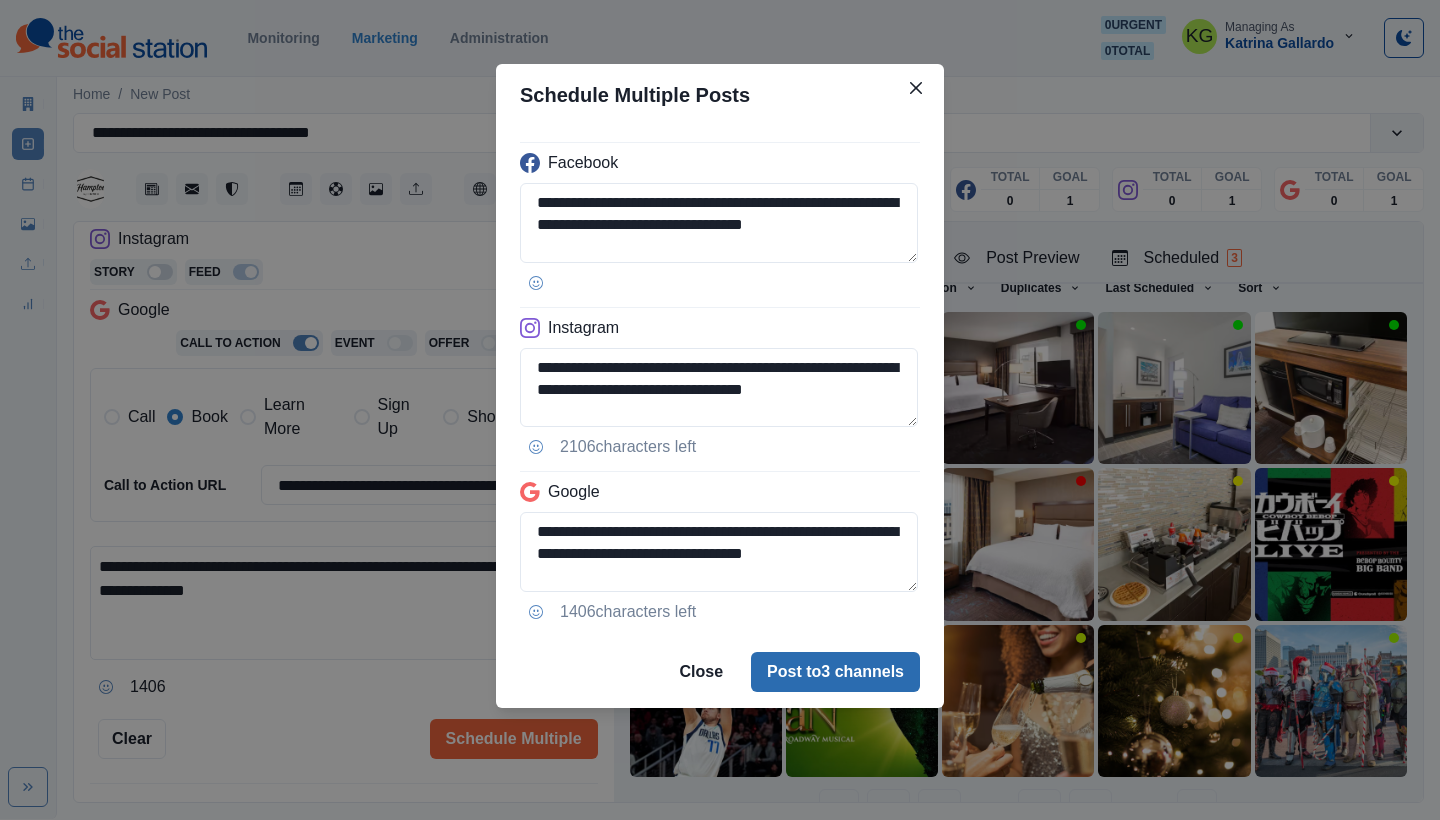 click on "Post to  3   channels" at bounding box center (835, 672) 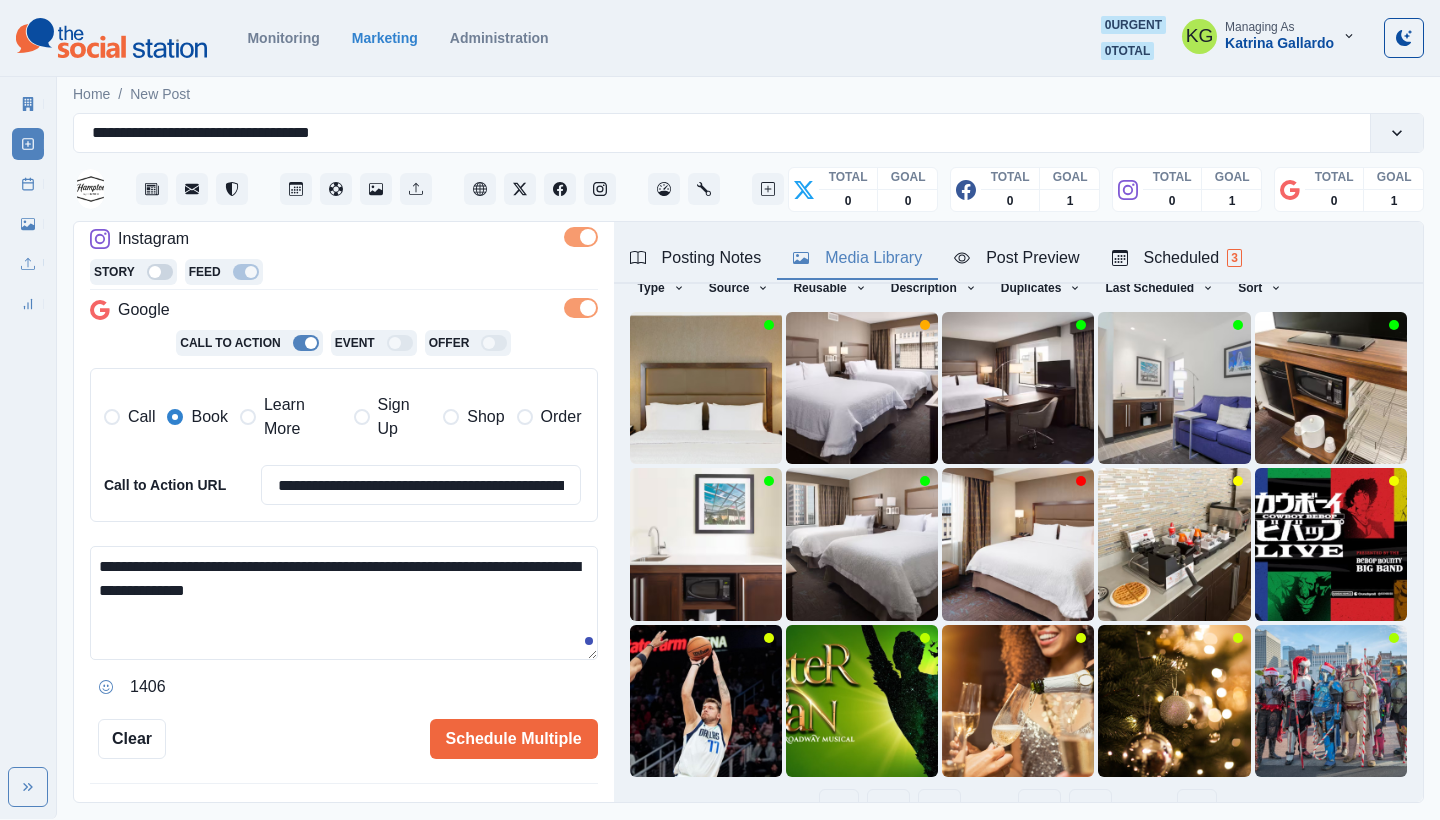 type 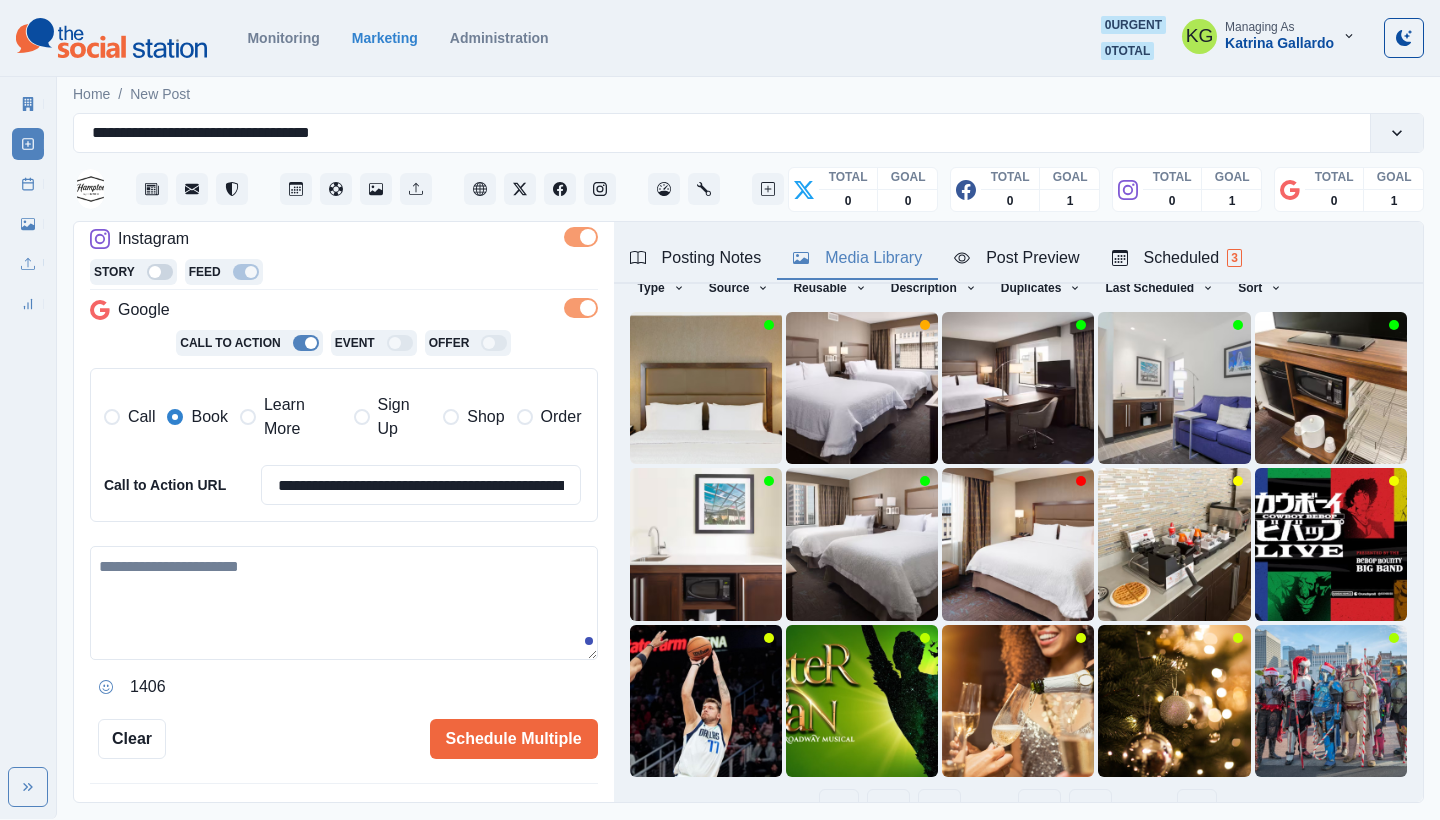 scroll, scrollTop: 194, scrollLeft: 0, axis: vertical 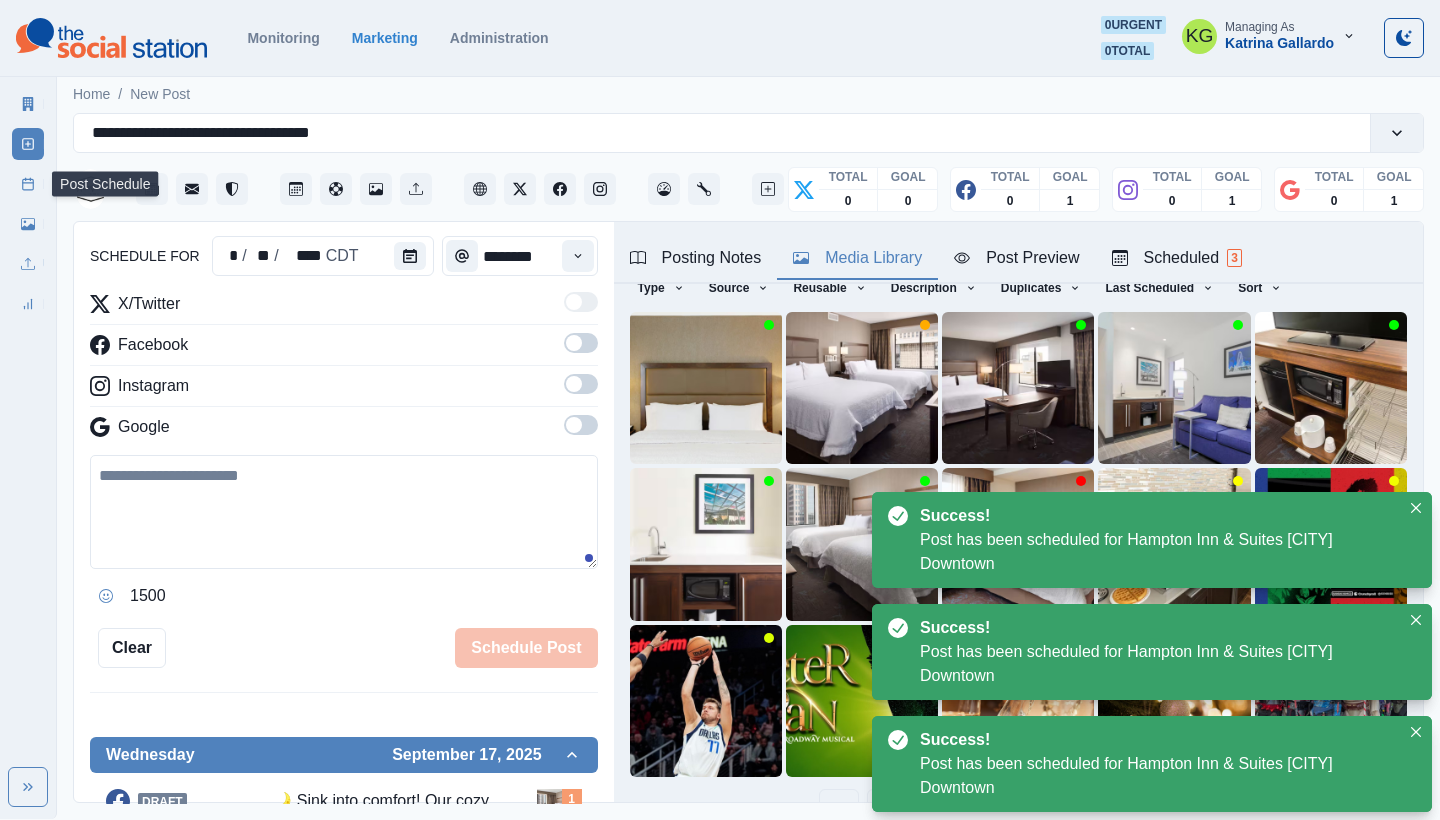 click 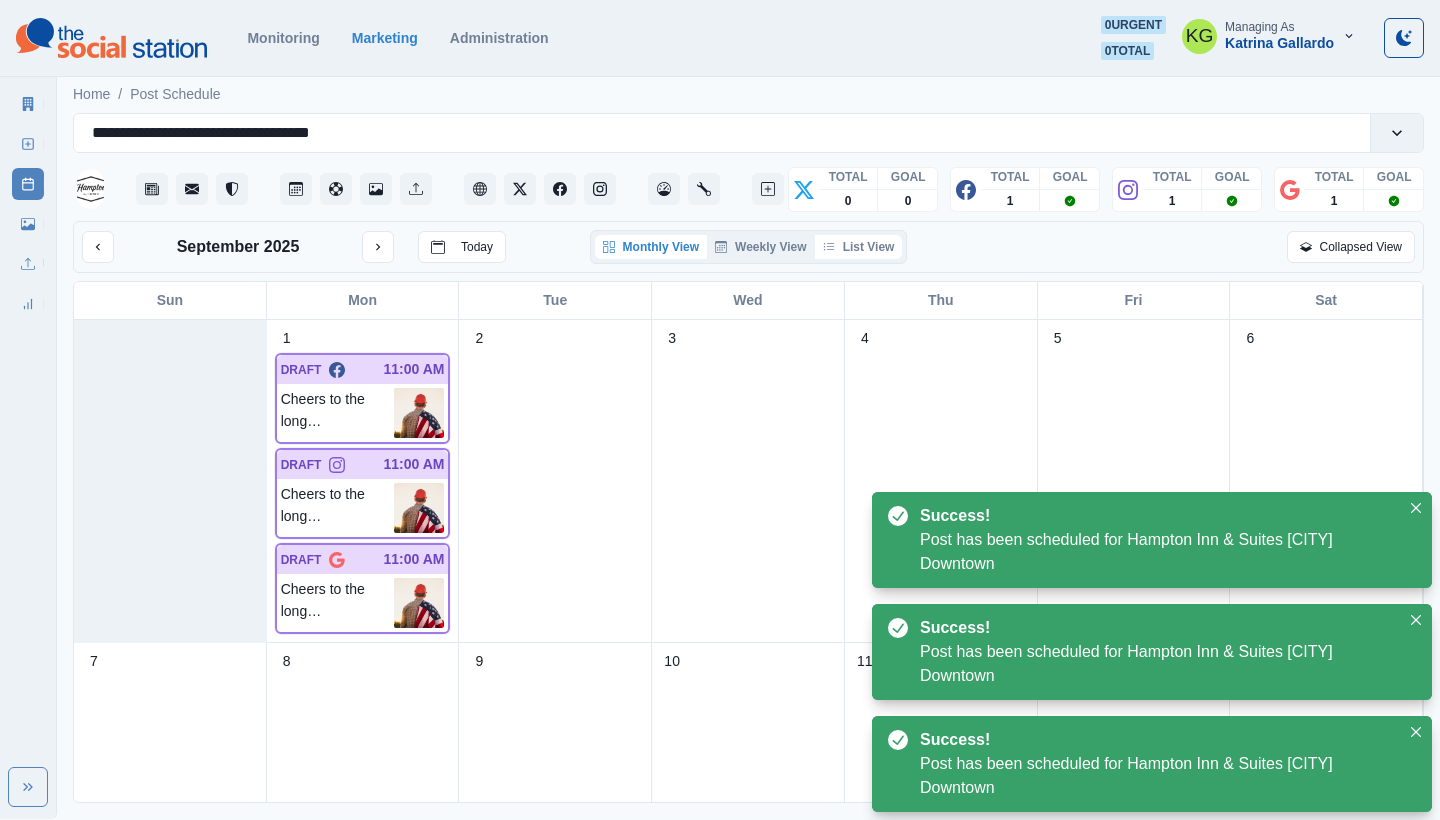 click on "List View" at bounding box center [859, 247] 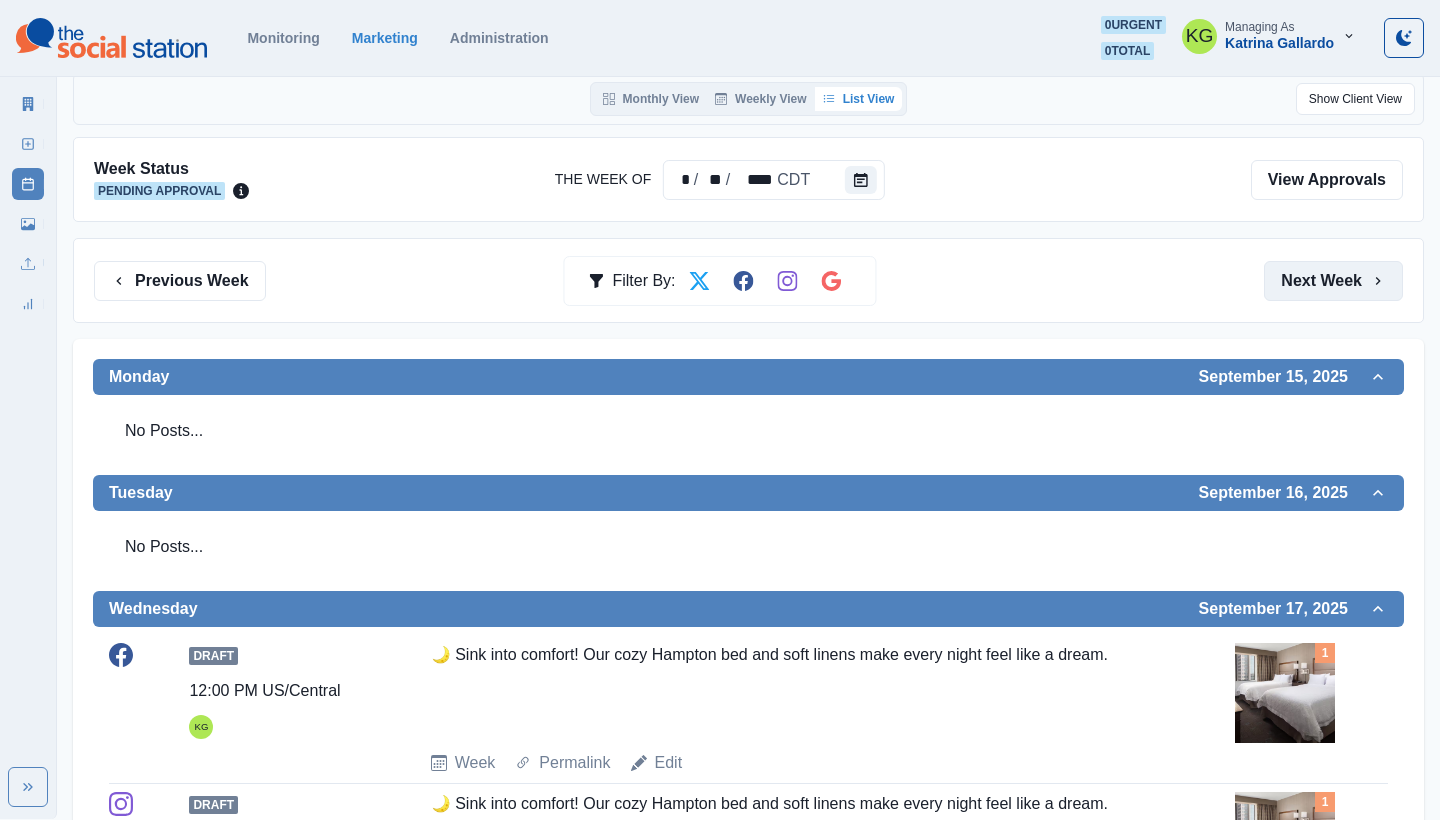 click on "Next Week" at bounding box center [1333, 281] 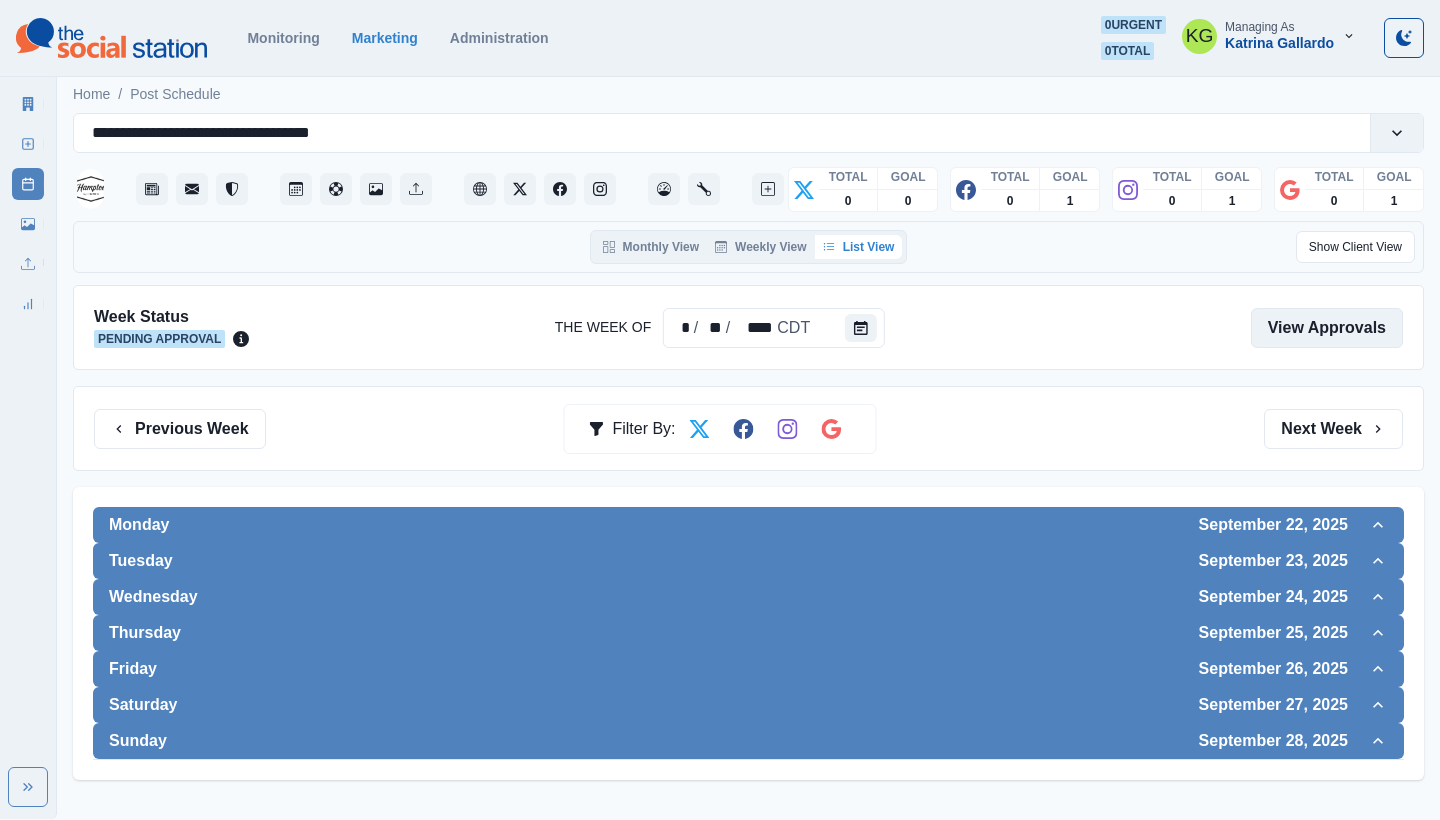 scroll, scrollTop: 0, scrollLeft: 0, axis: both 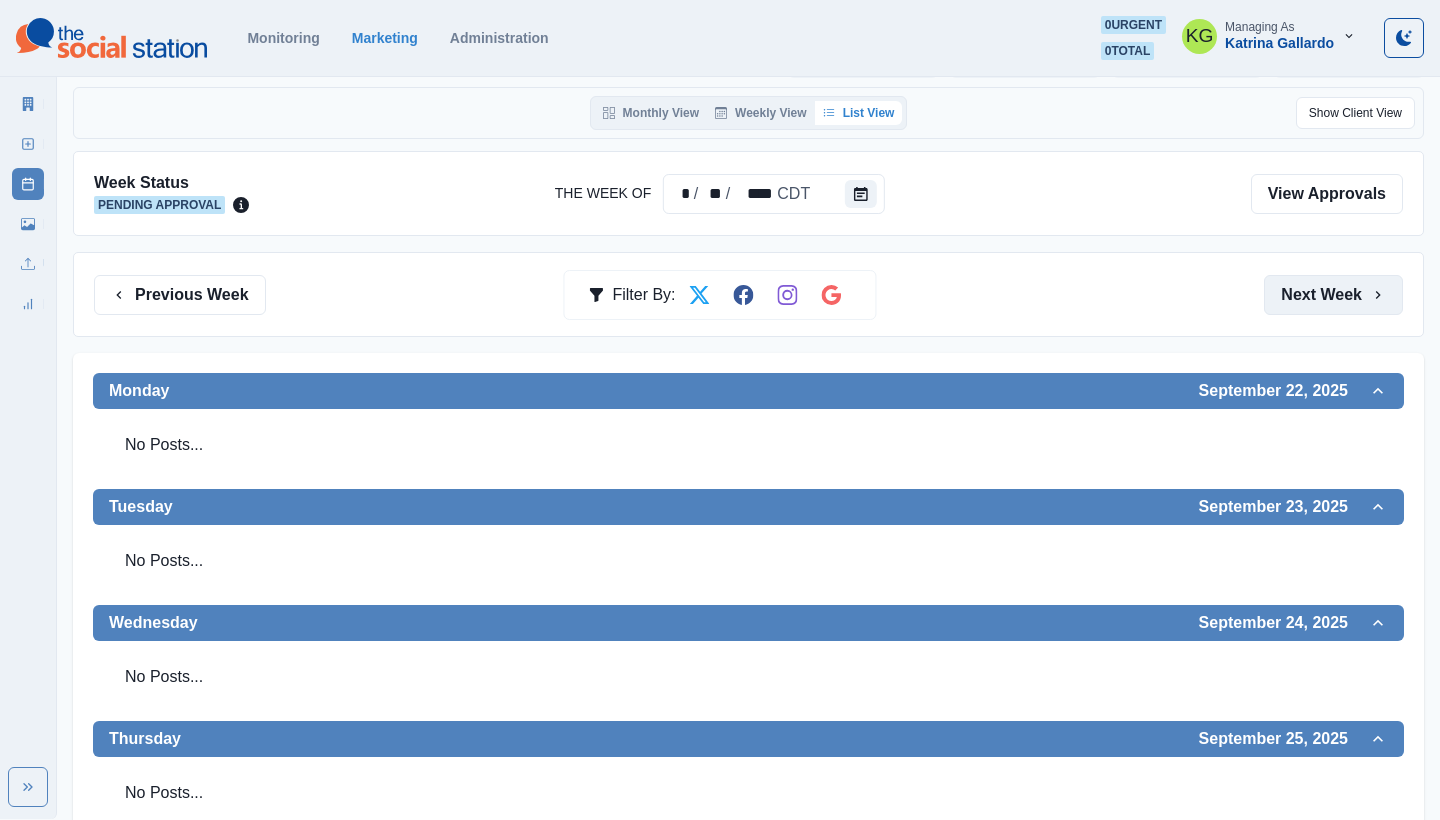 click on "Next Week" at bounding box center (1333, 295) 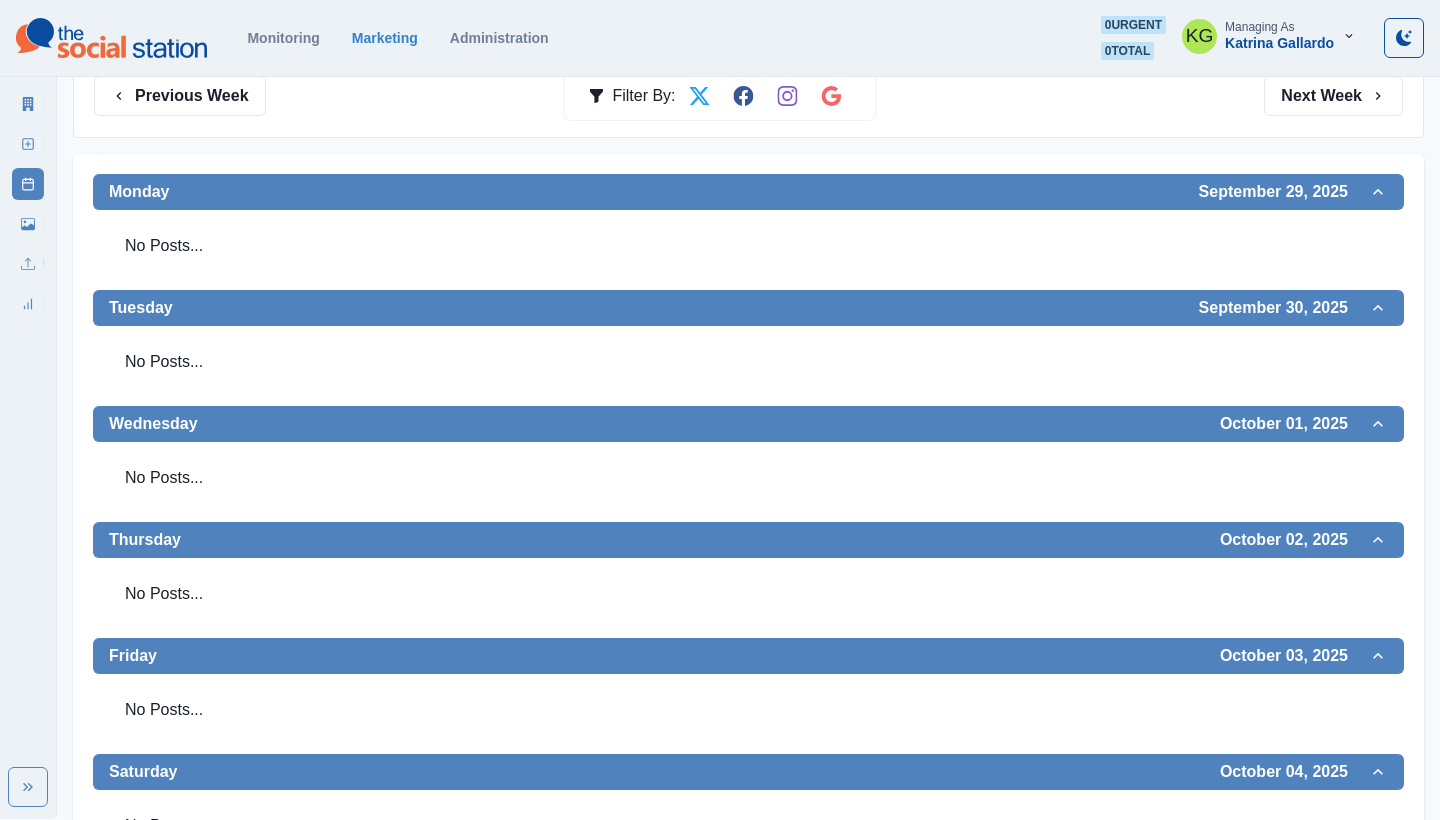 scroll, scrollTop: 144, scrollLeft: 0, axis: vertical 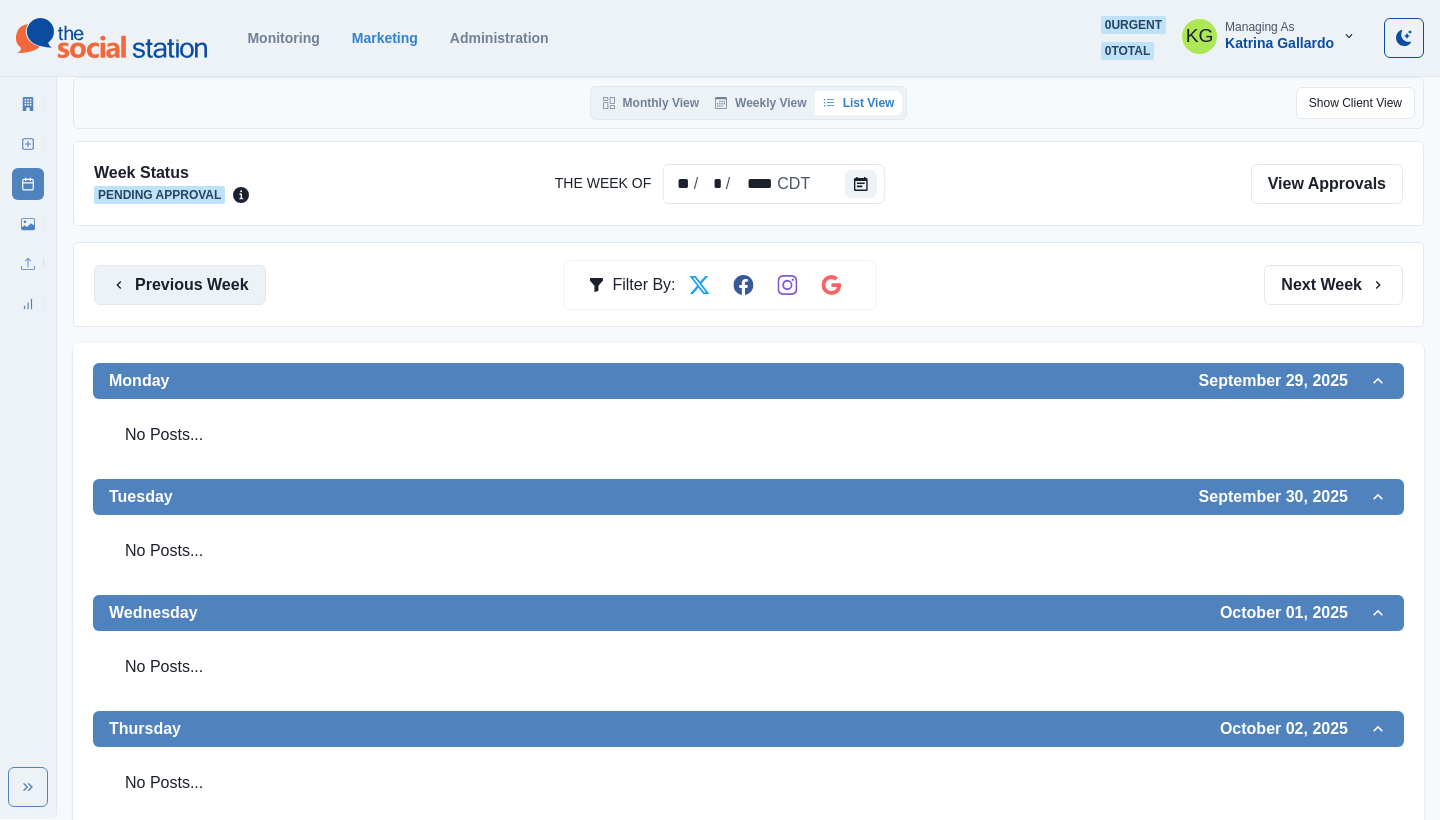 click on "Previous Week" at bounding box center (180, 285) 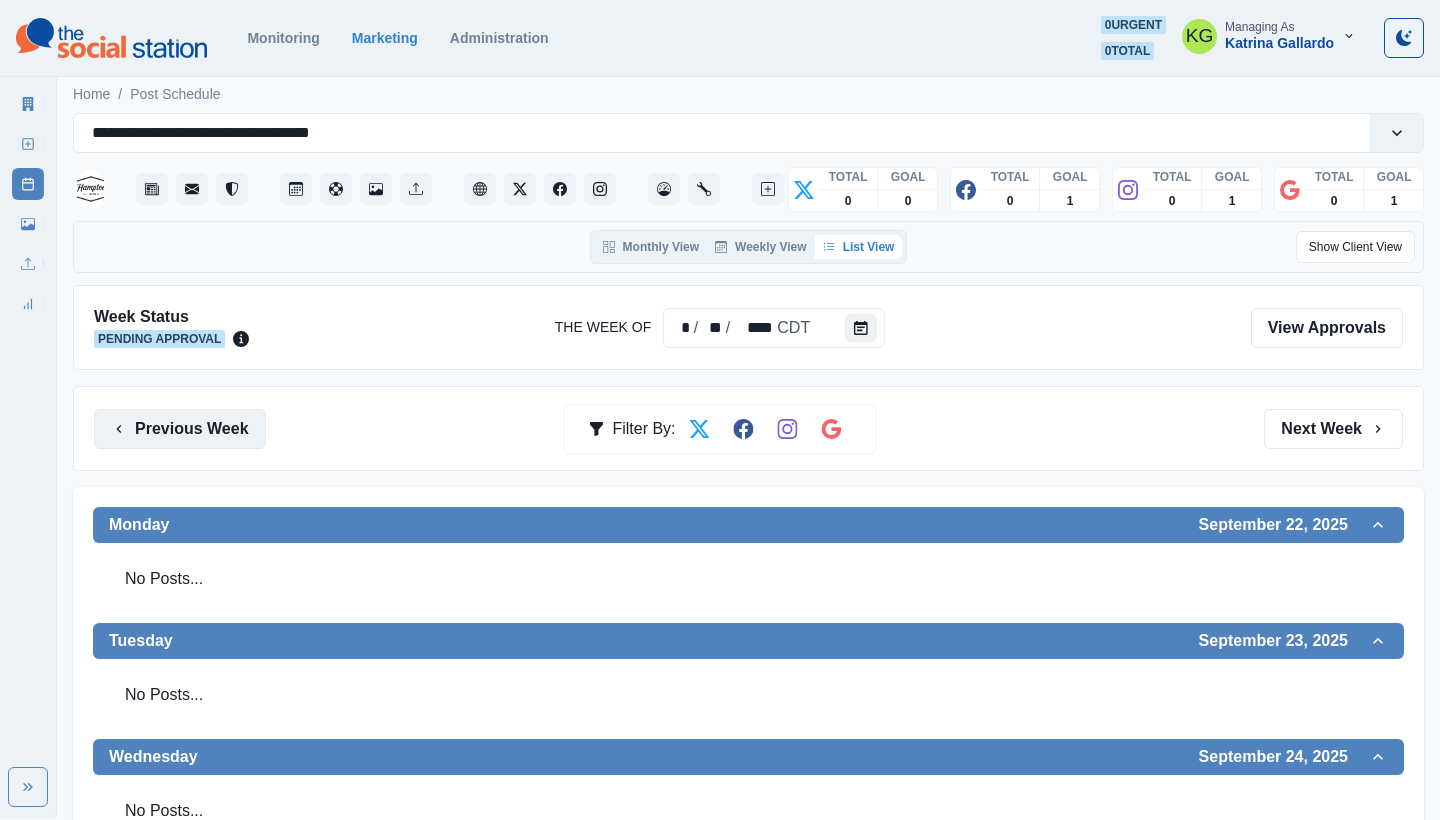 scroll, scrollTop: 0, scrollLeft: 0, axis: both 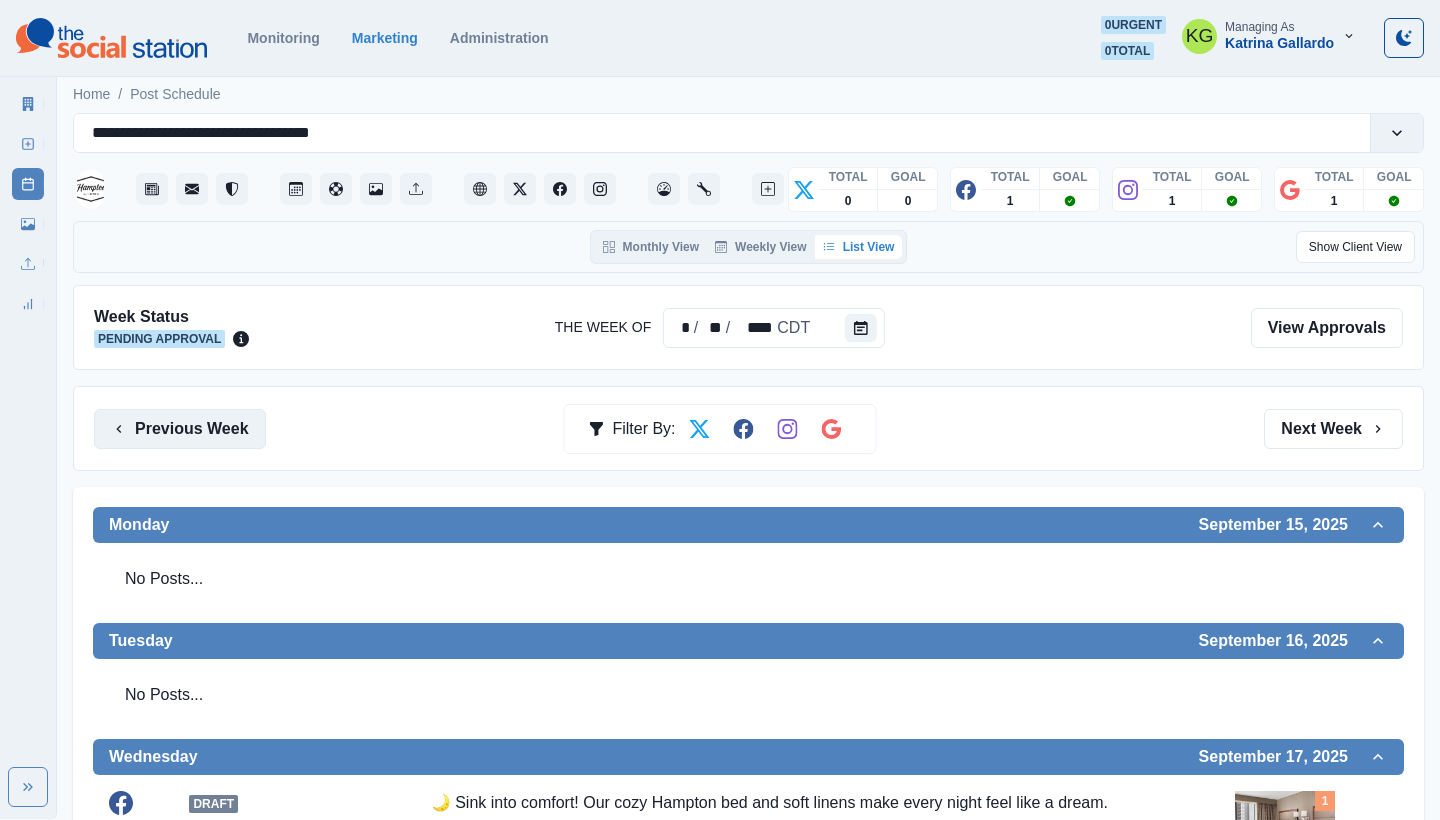 click on "Previous Week" at bounding box center [180, 429] 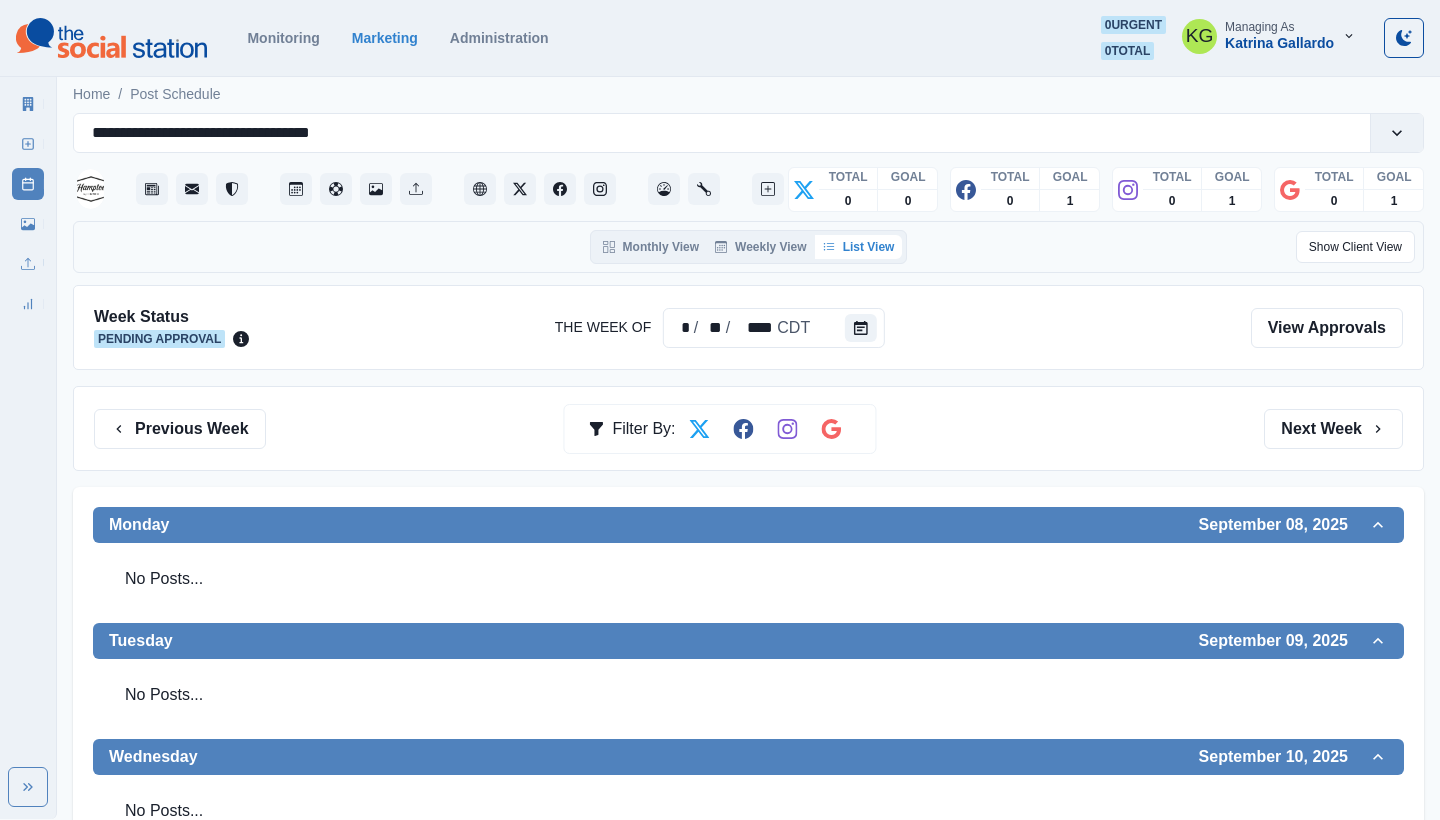 scroll, scrollTop: 0, scrollLeft: 0, axis: both 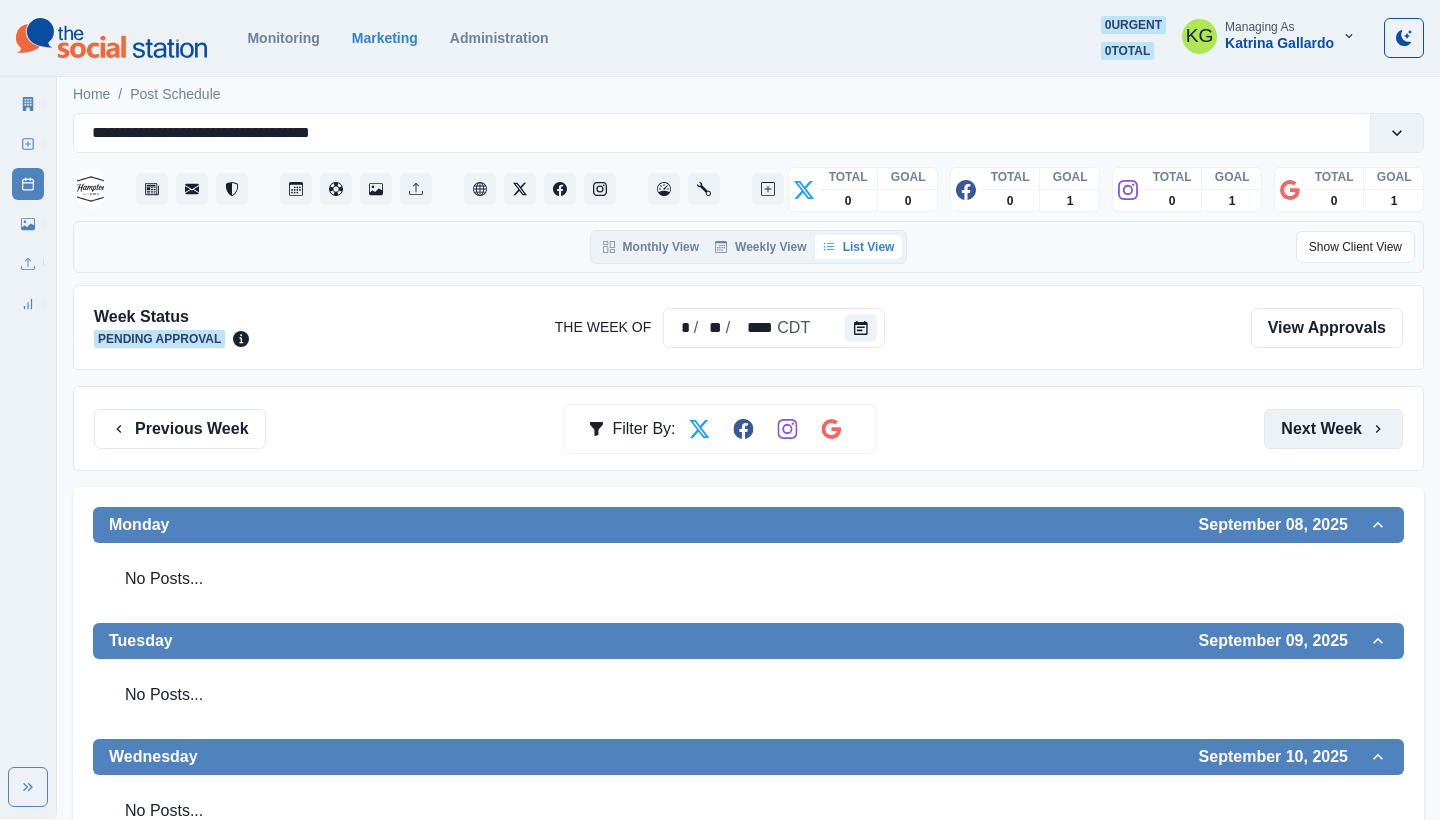 click on "Next Week" at bounding box center (1333, 429) 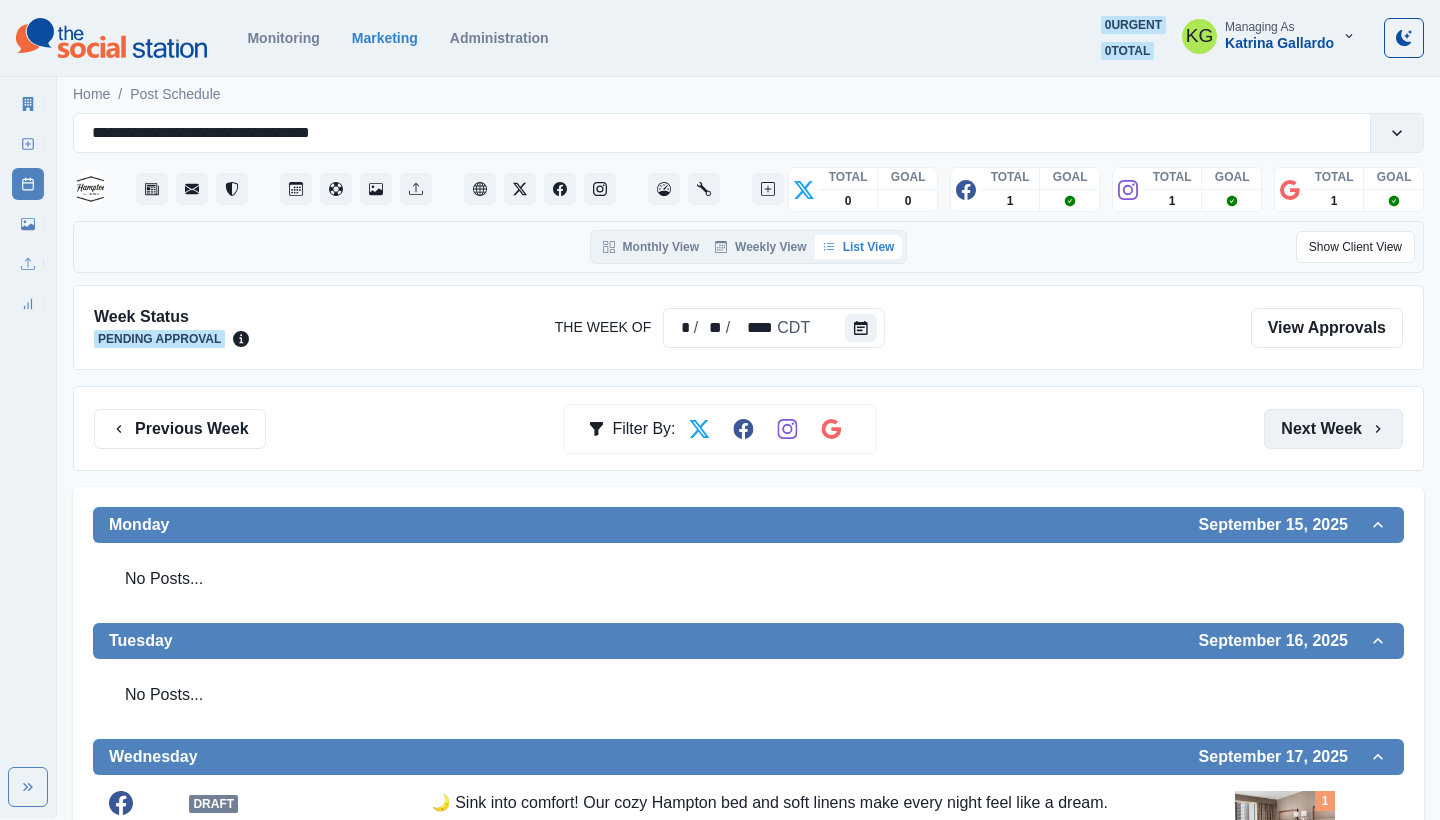 click on "Next Week" at bounding box center (1333, 429) 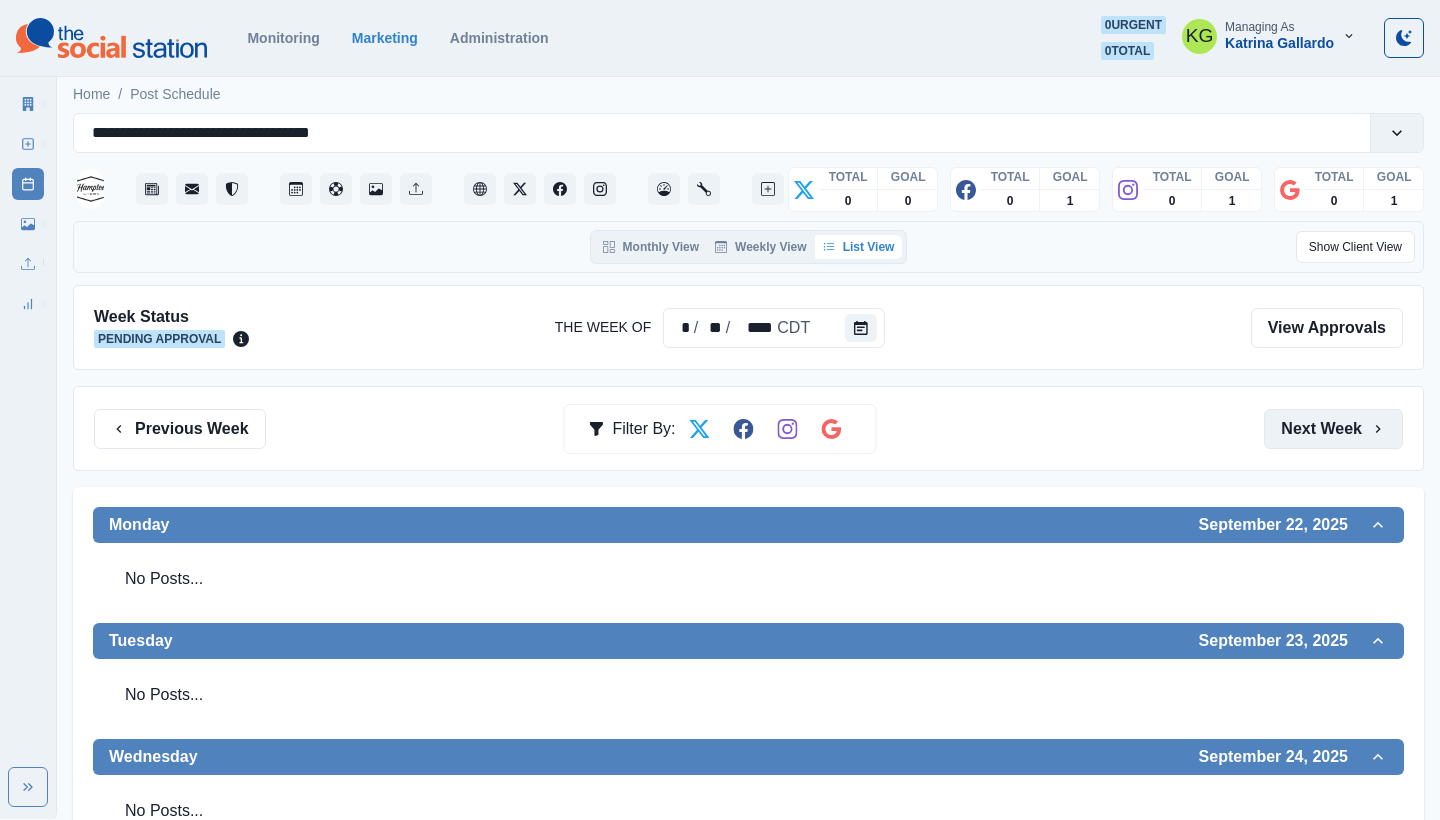 click on "Next Week" at bounding box center (1333, 429) 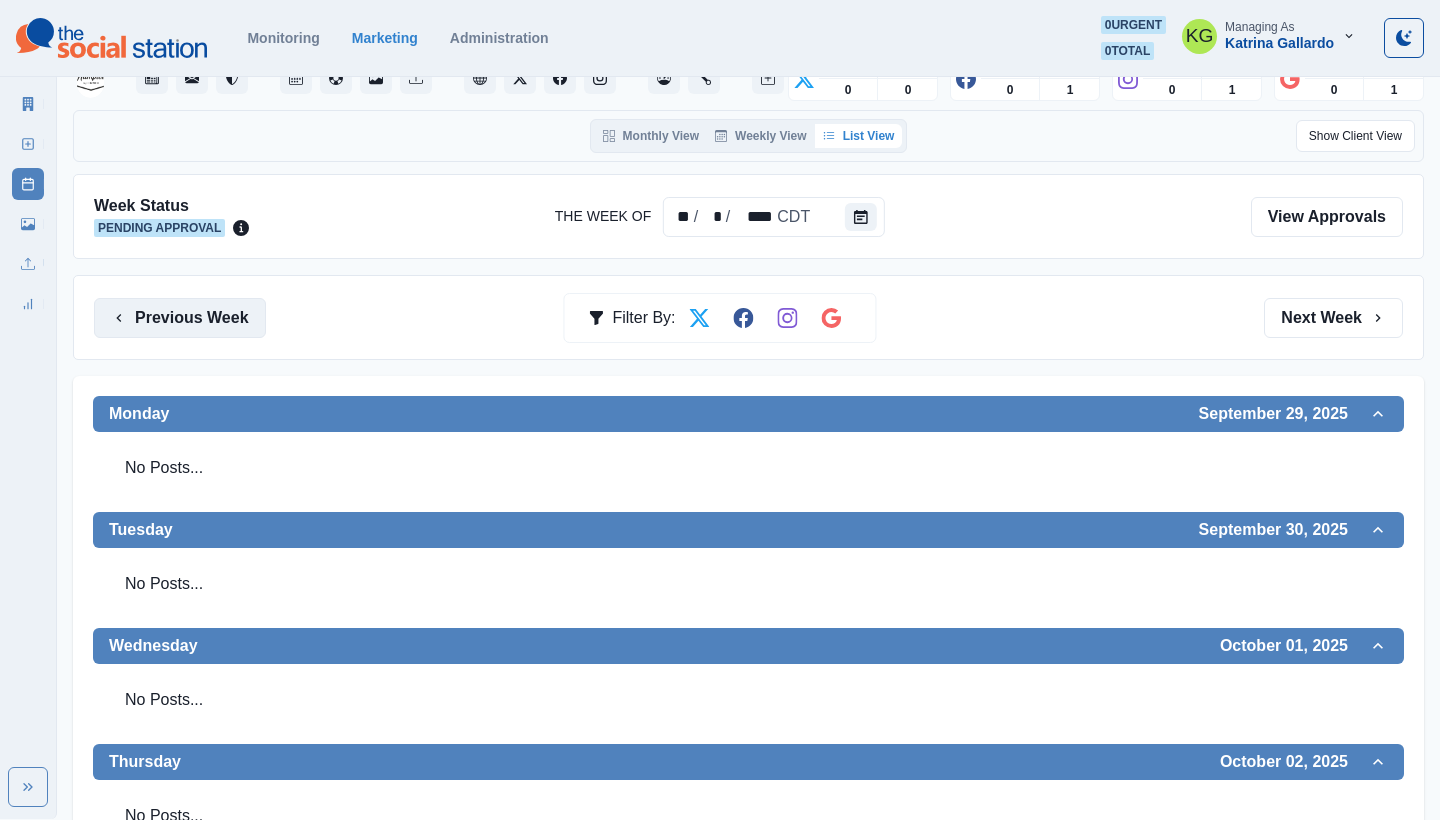 scroll, scrollTop: 115, scrollLeft: 0, axis: vertical 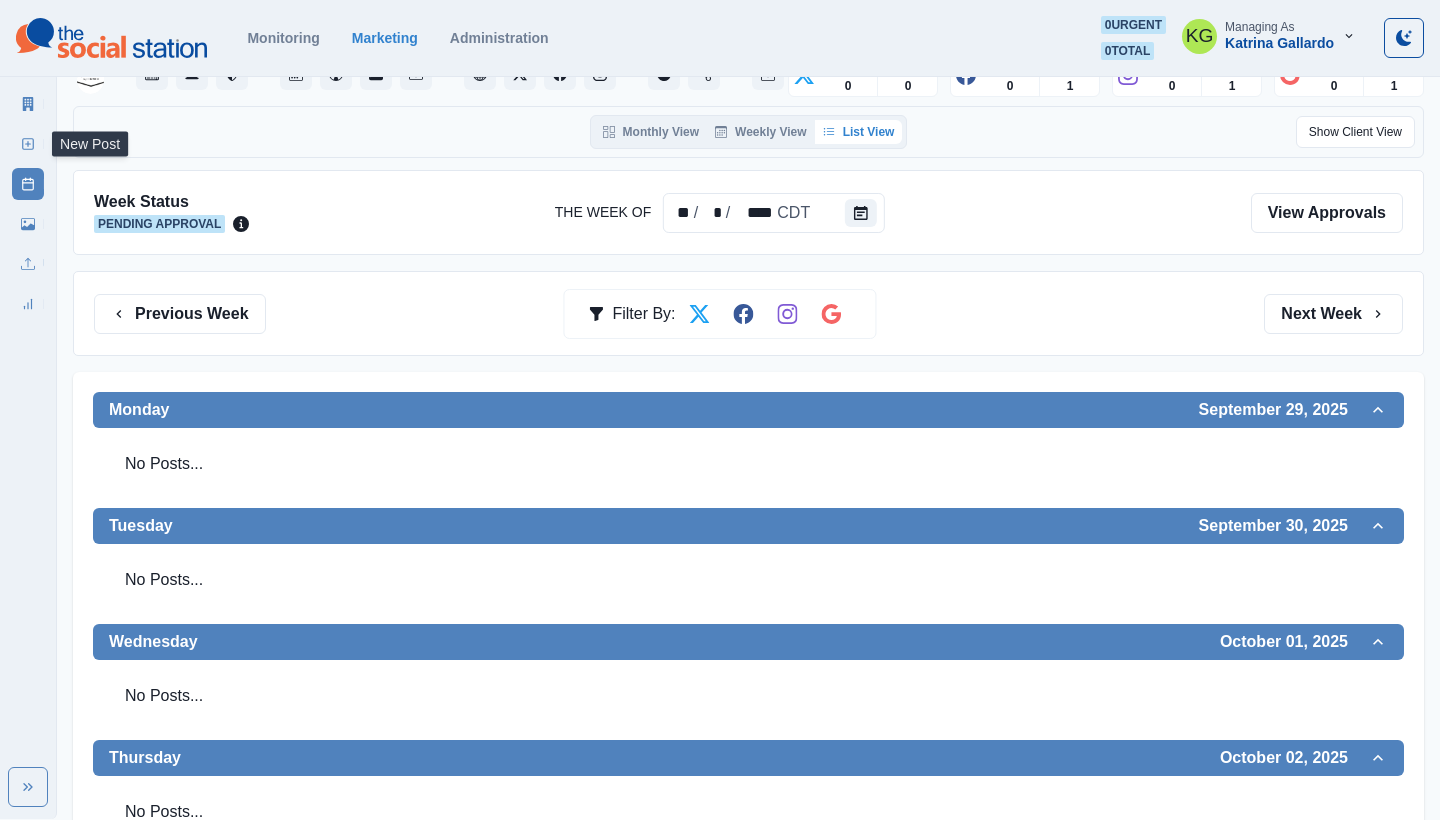 click 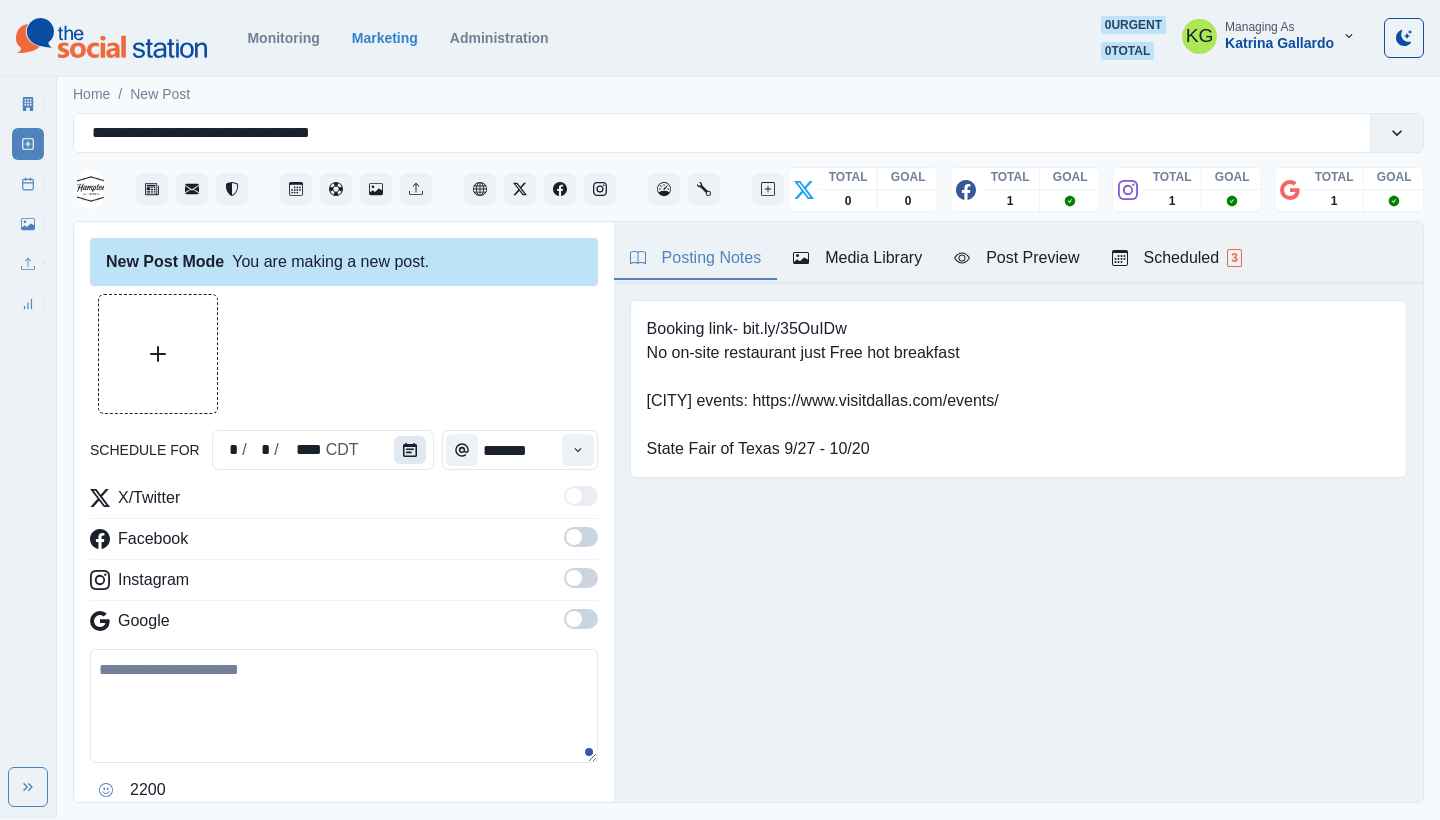 click 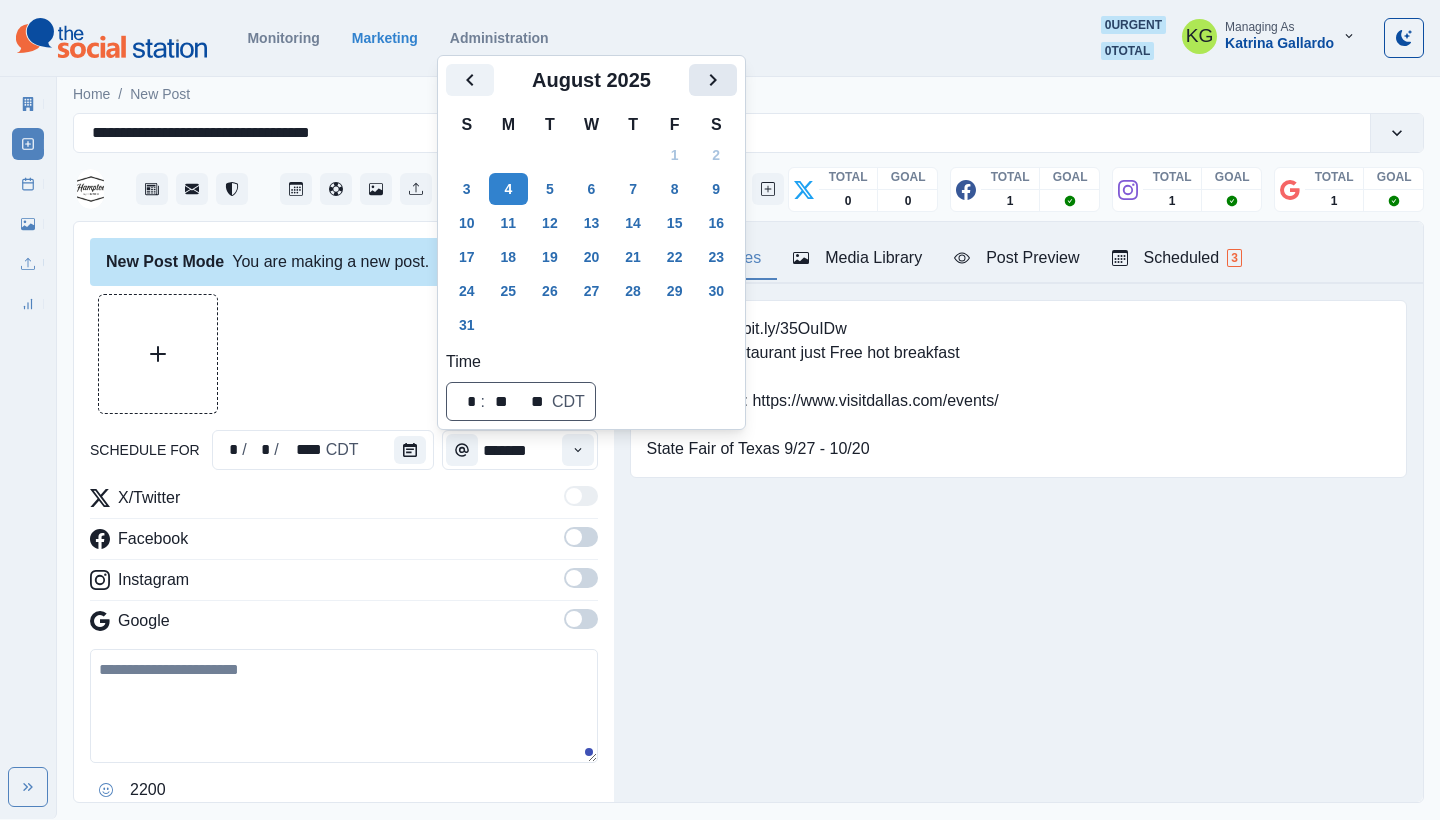 click 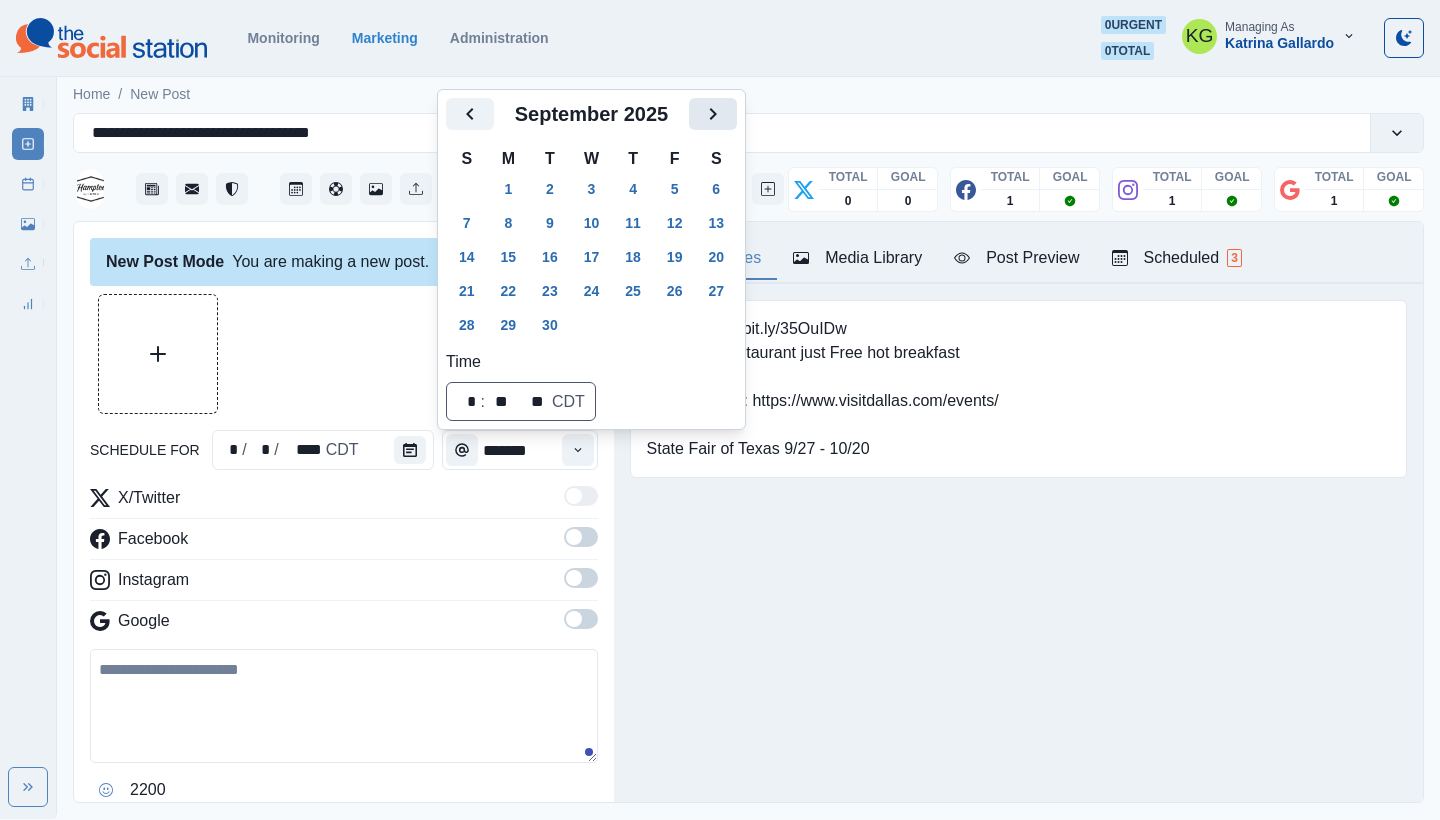 click 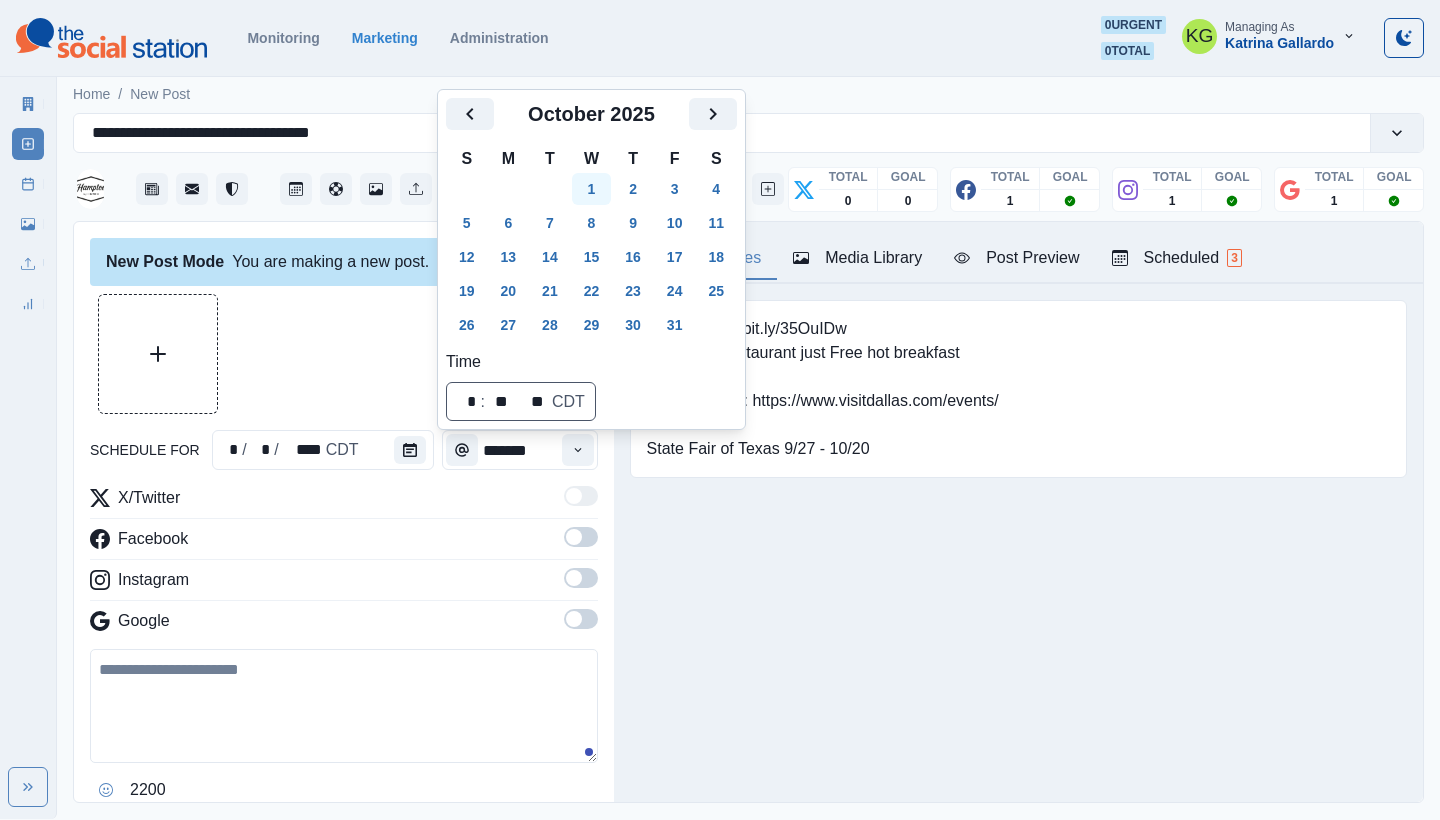 click on "1" at bounding box center [592, 189] 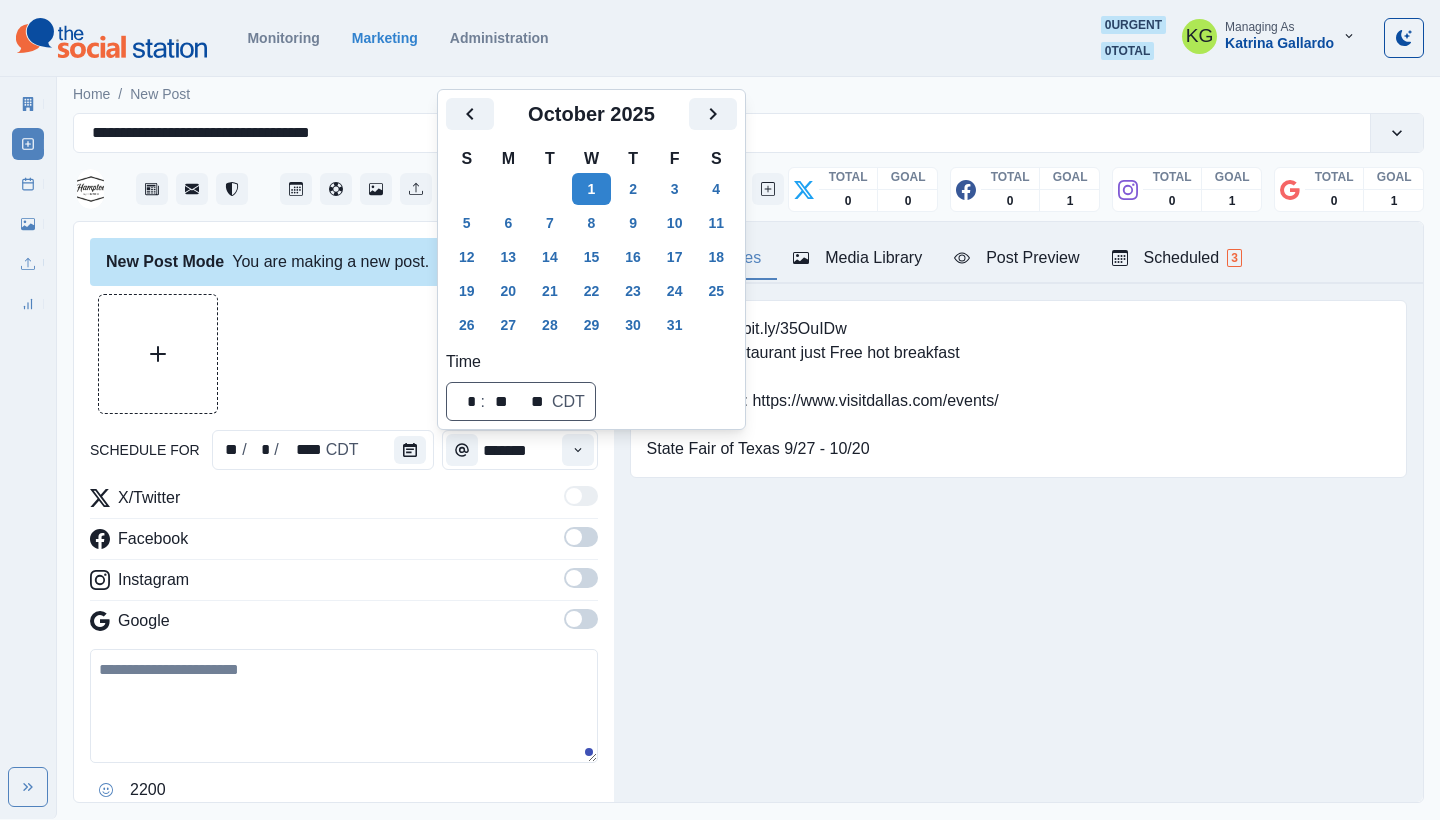 click at bounding box center (344, 354) 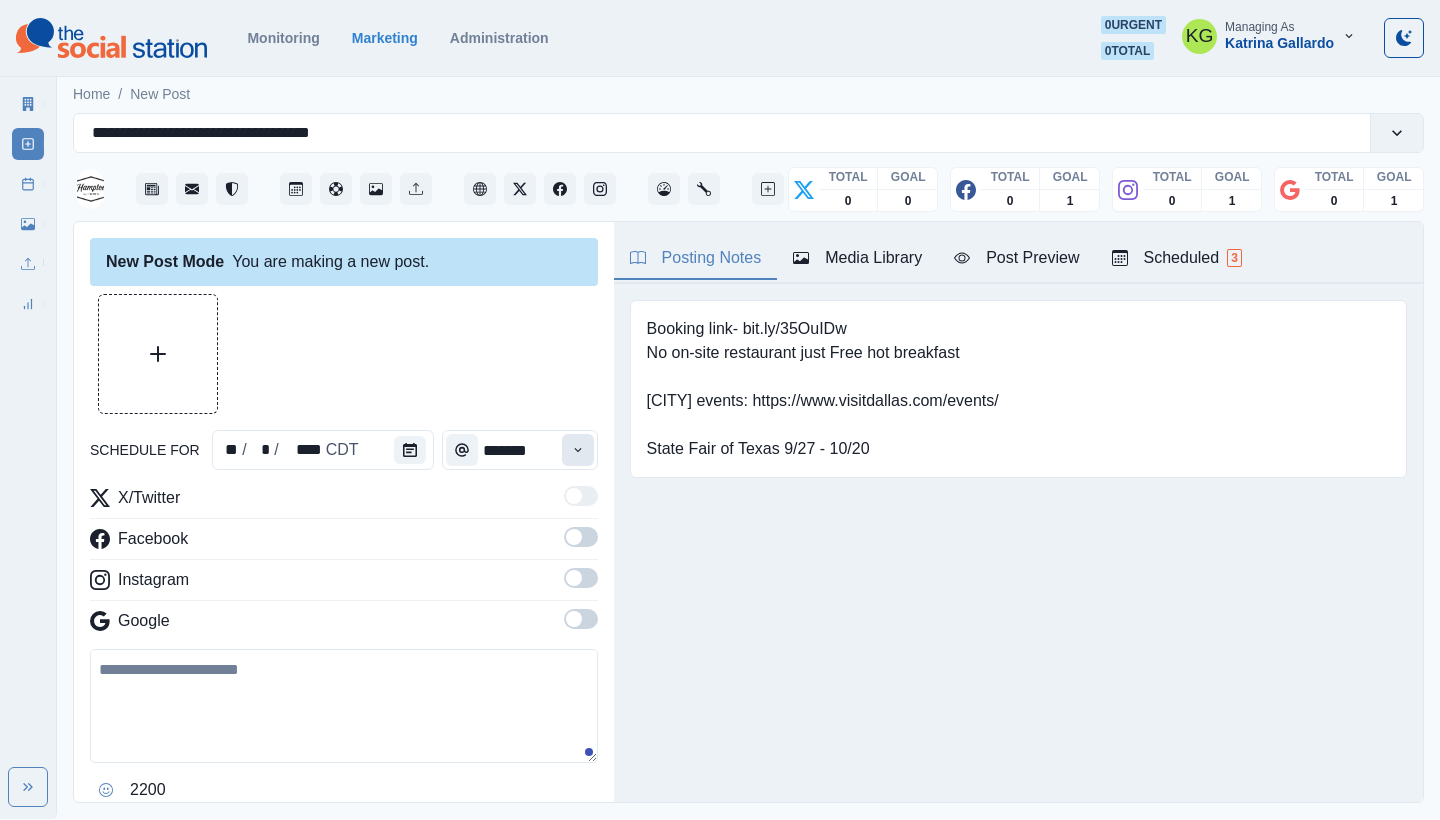 click at bounding box center (578, 450) 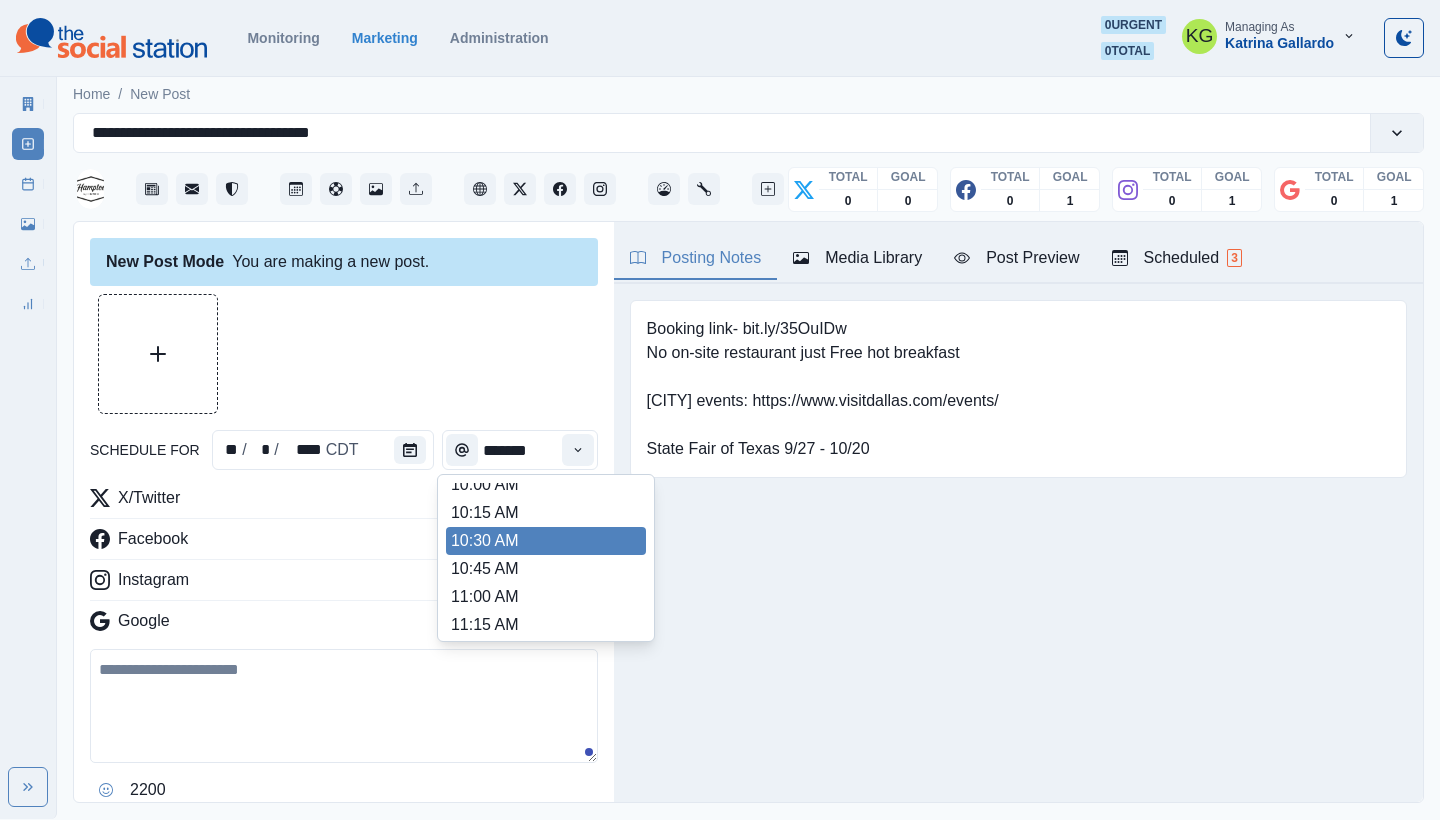 scroll, scrollTop: 400, scrollLeft: 0, axis: vertical 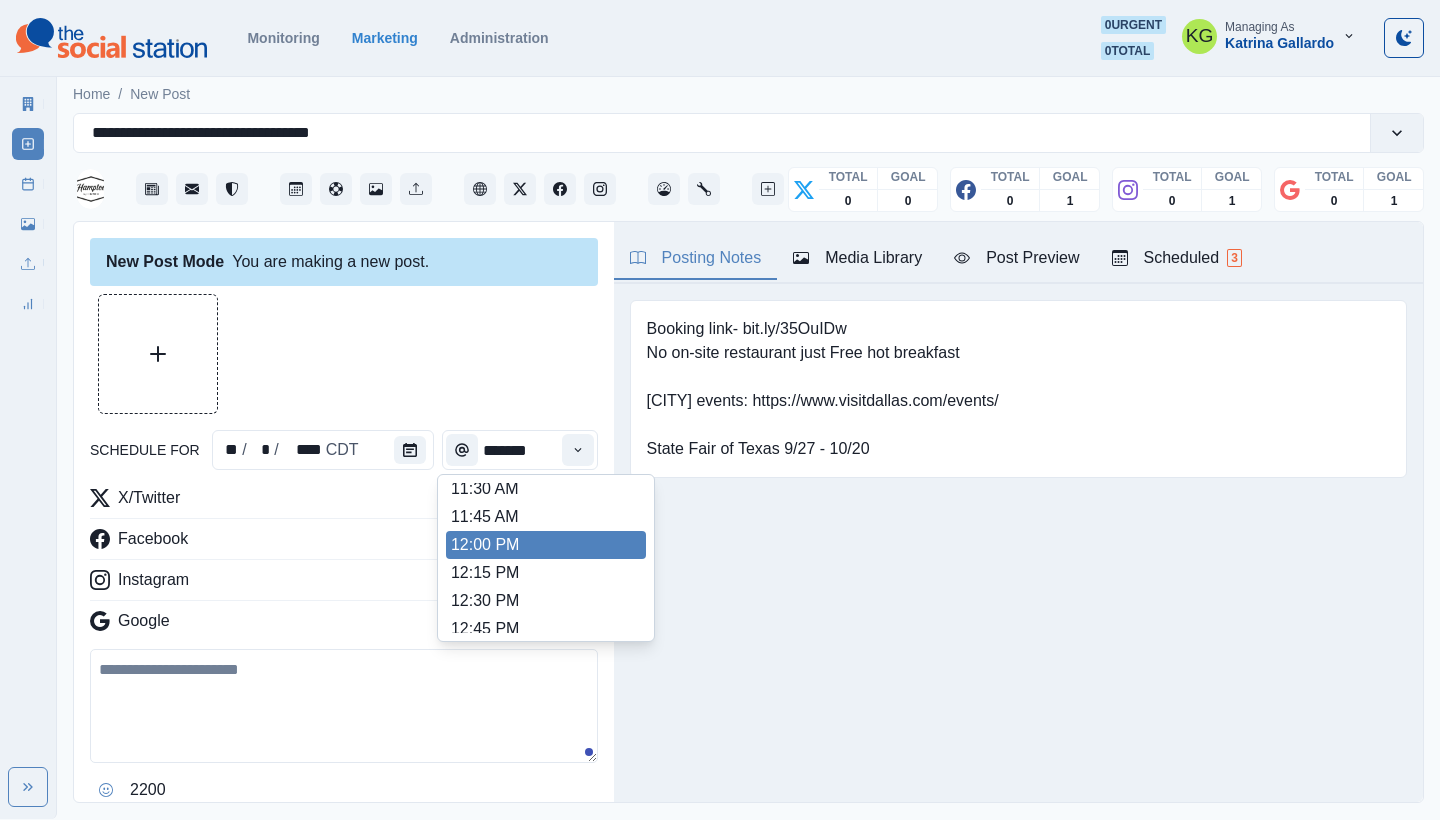 click on "12:00 PM" at bounding box center (546, 545) 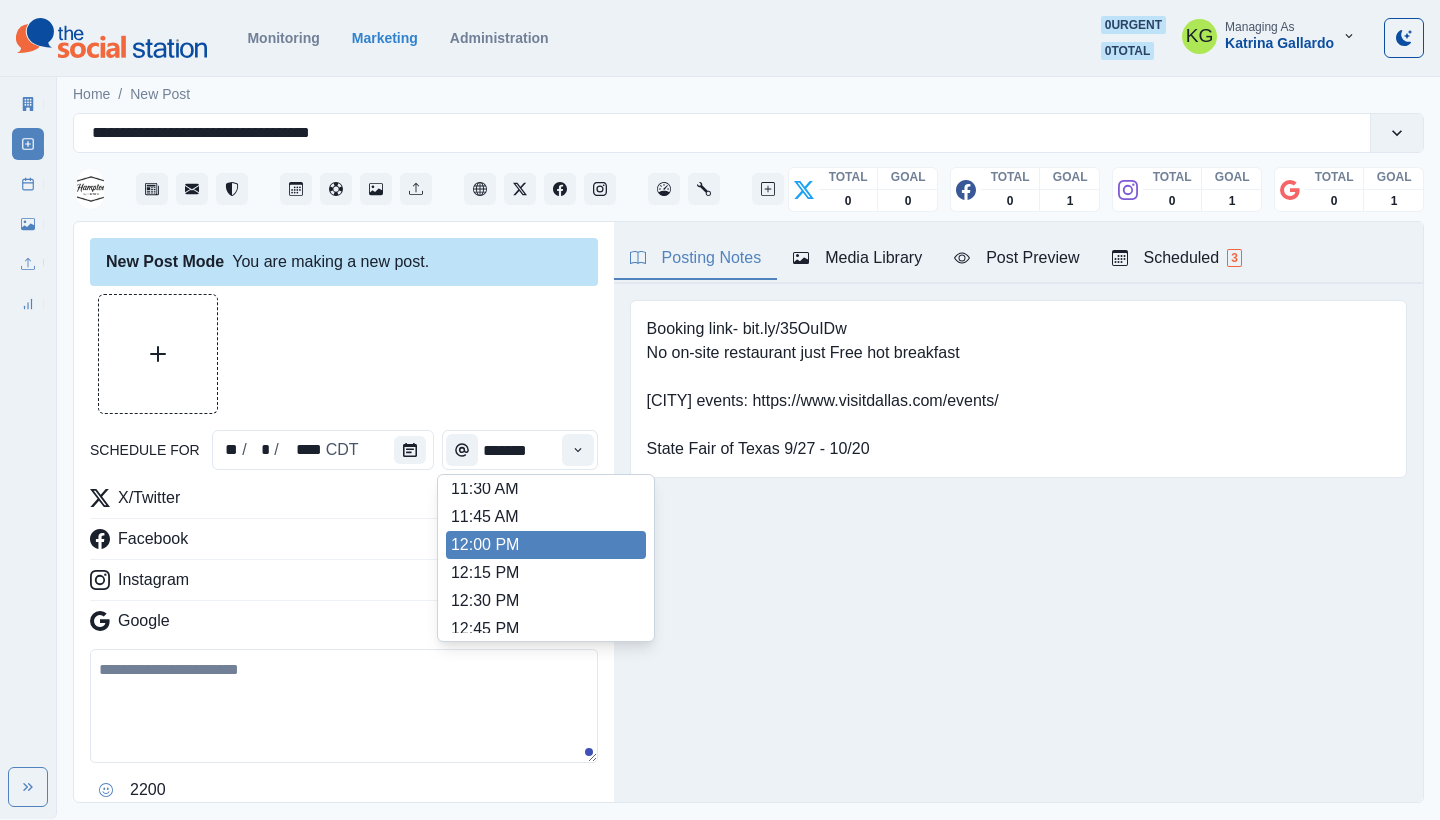 type on "********" 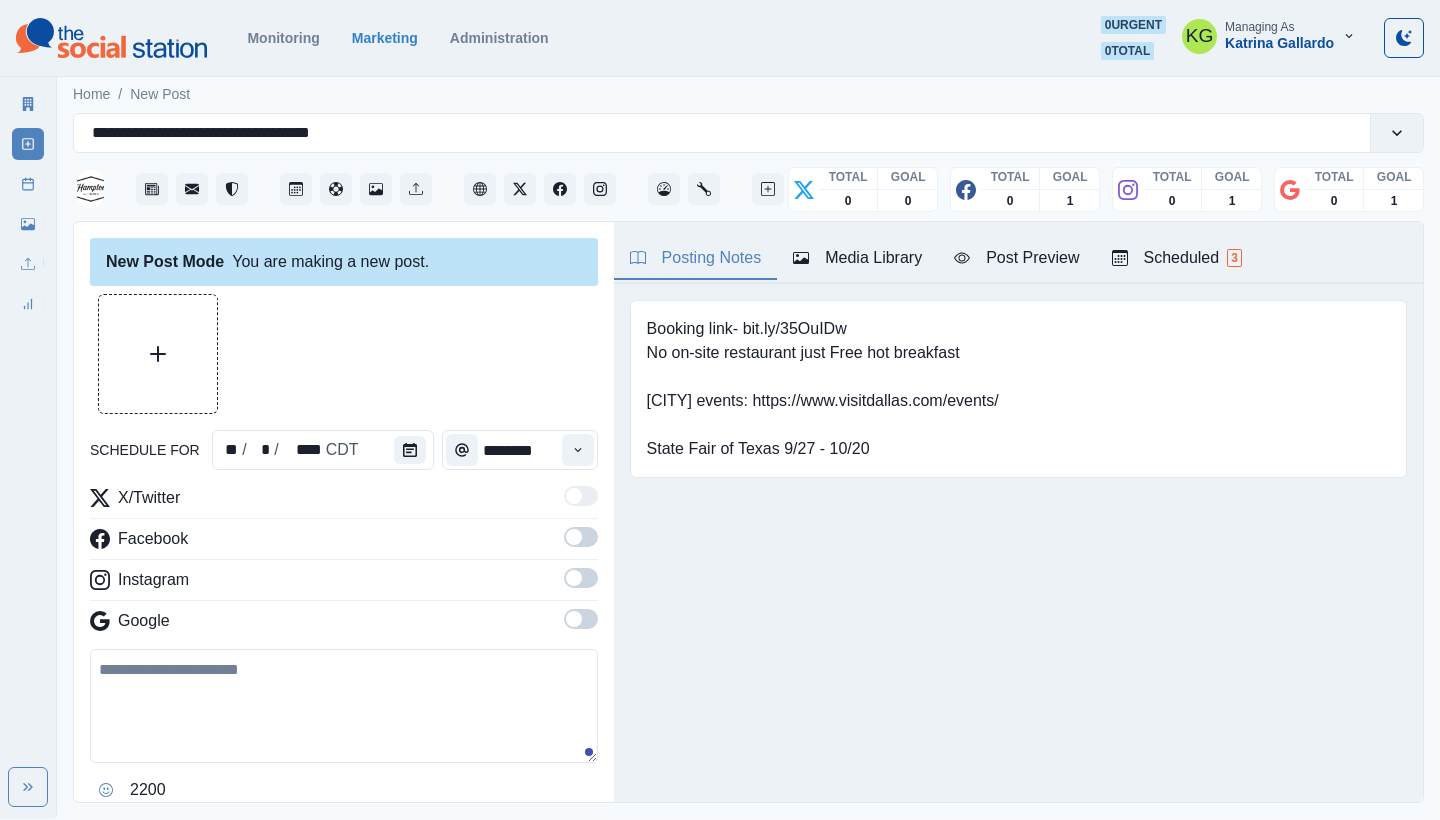click at bounding box center (574, 619) 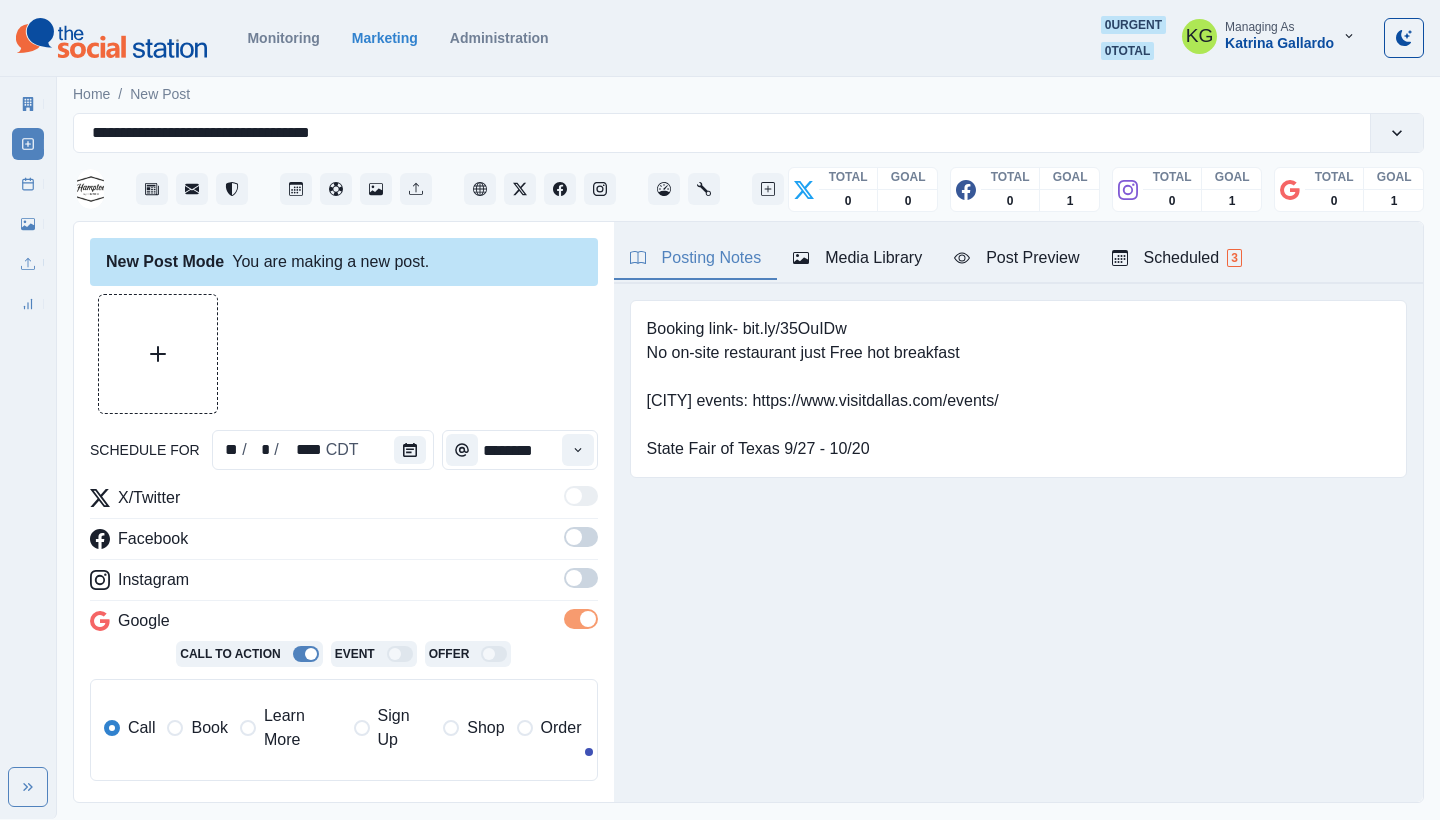 click at bounding box center [574, 578] 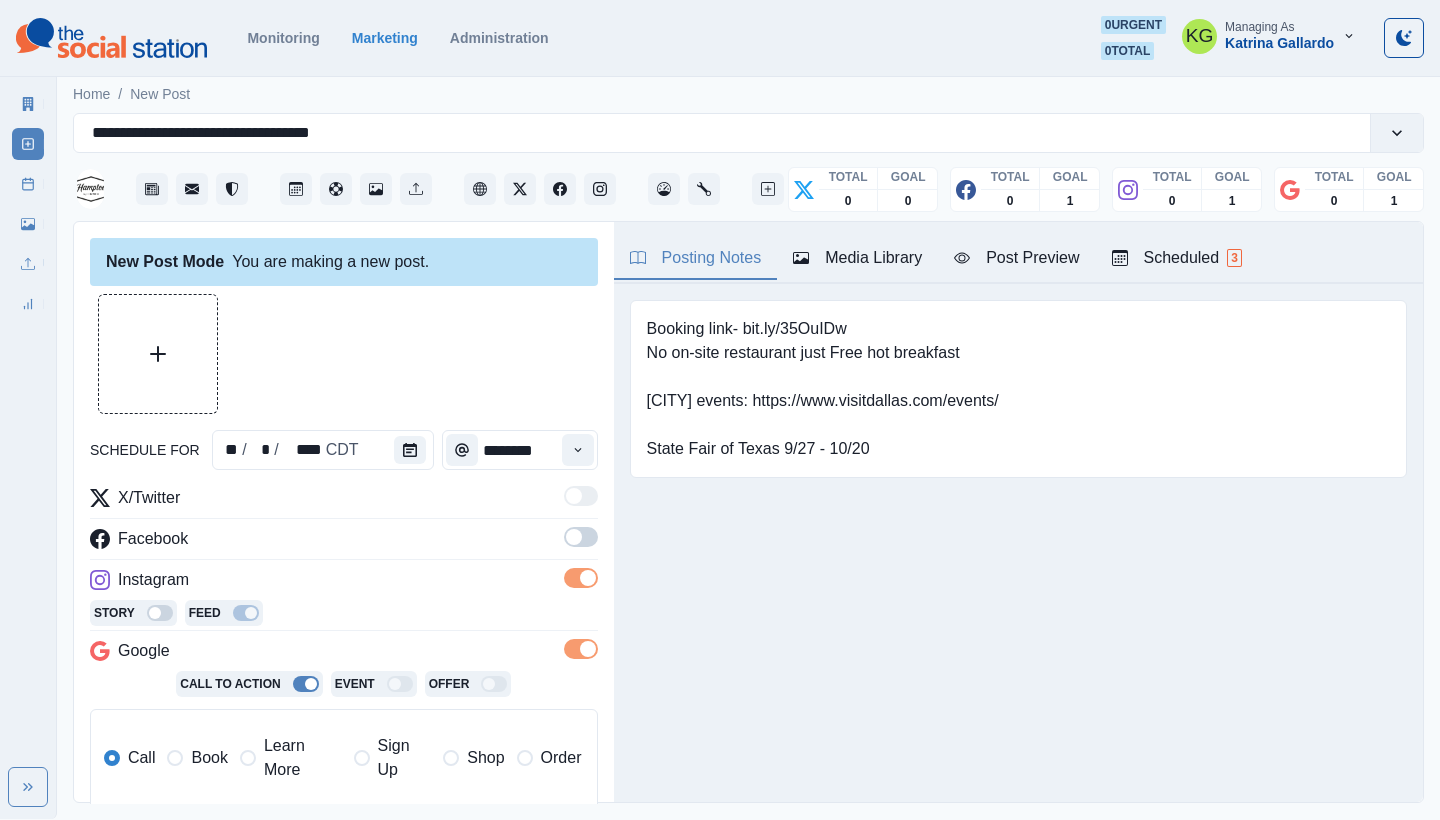 click at bounding box center (574, 537) 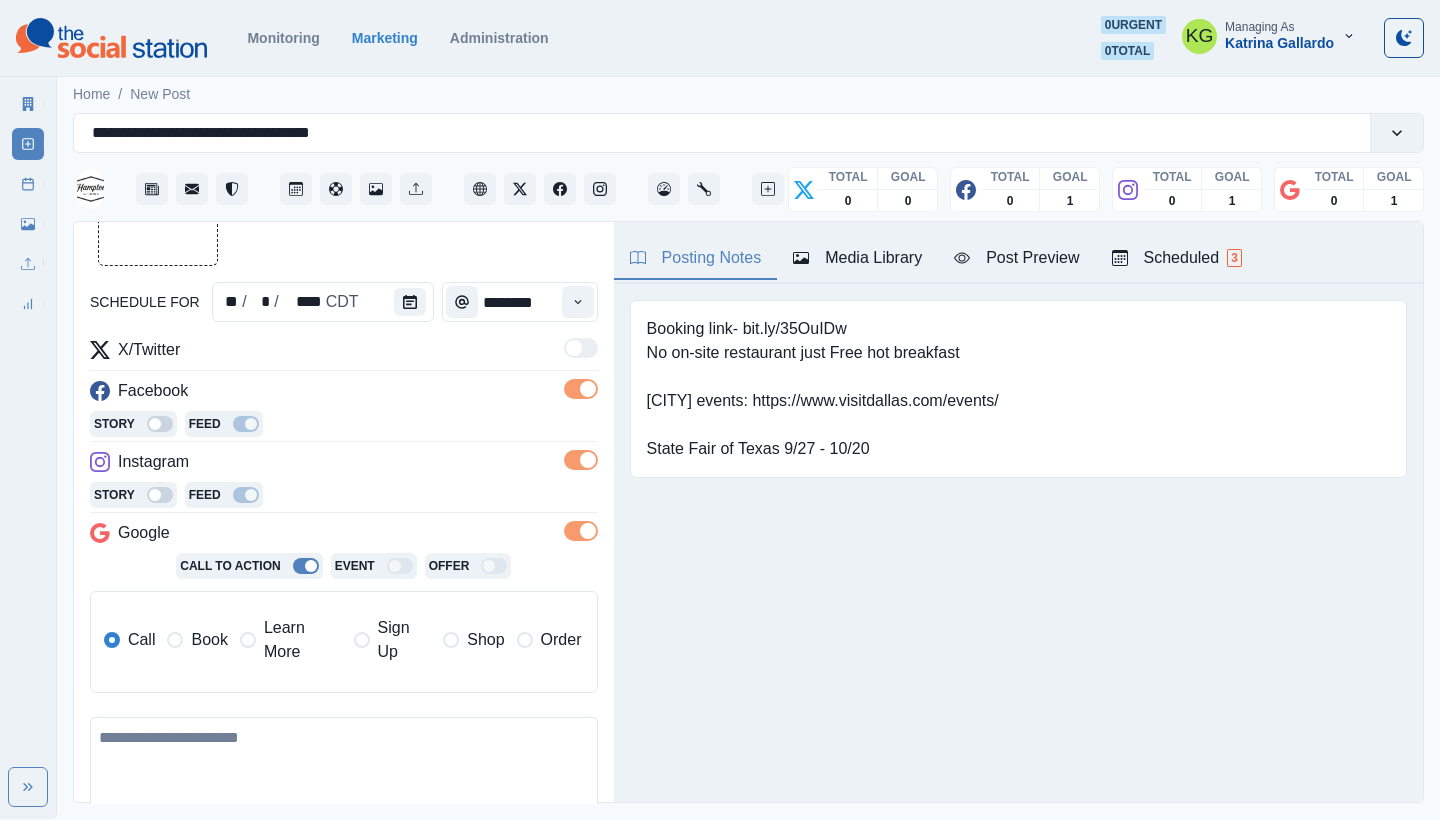 scroll, scrollTop: 324, scrollLeft: 0, axis: vertical 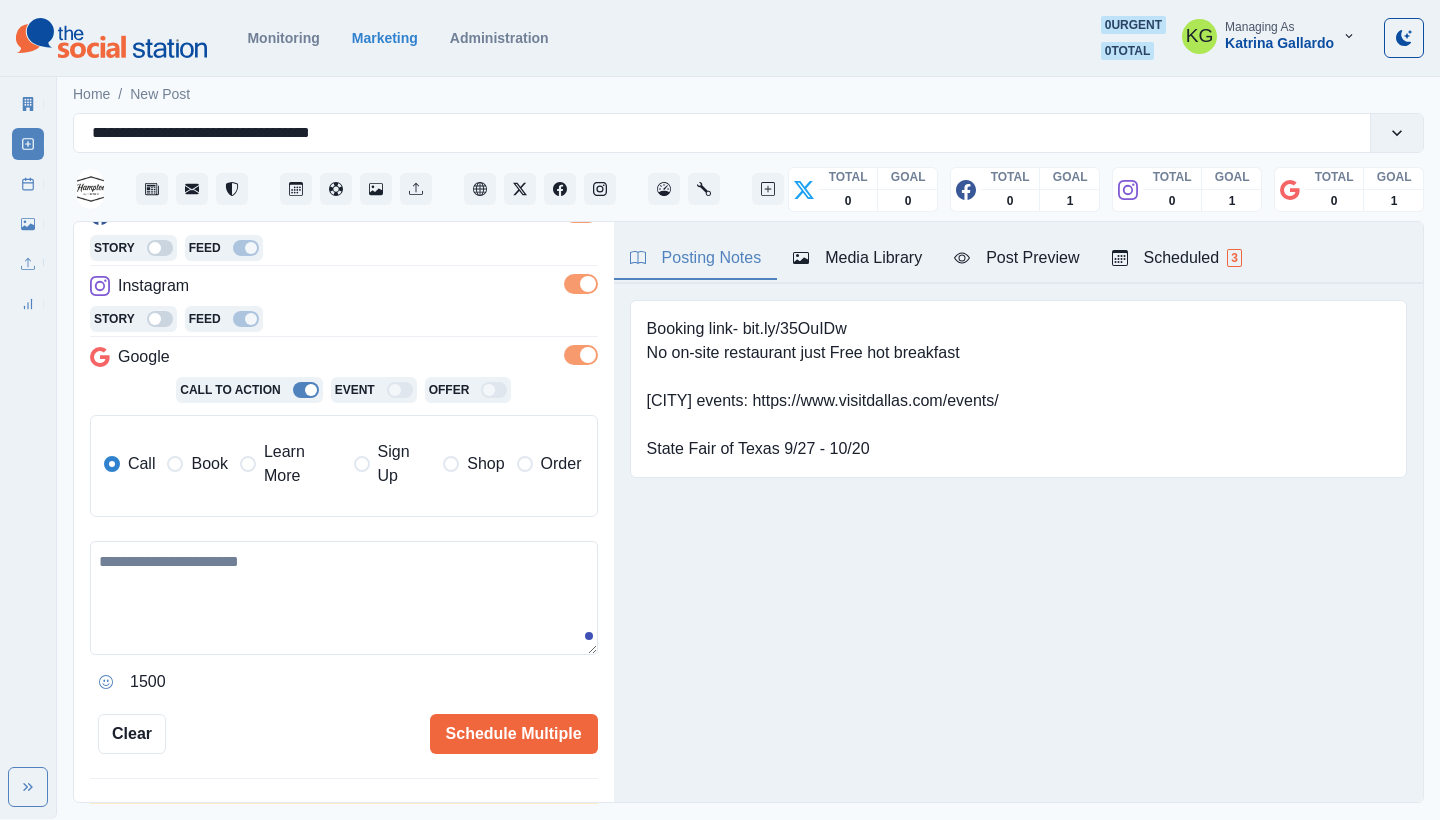 click on "Book" at bounding box center (197, 464) 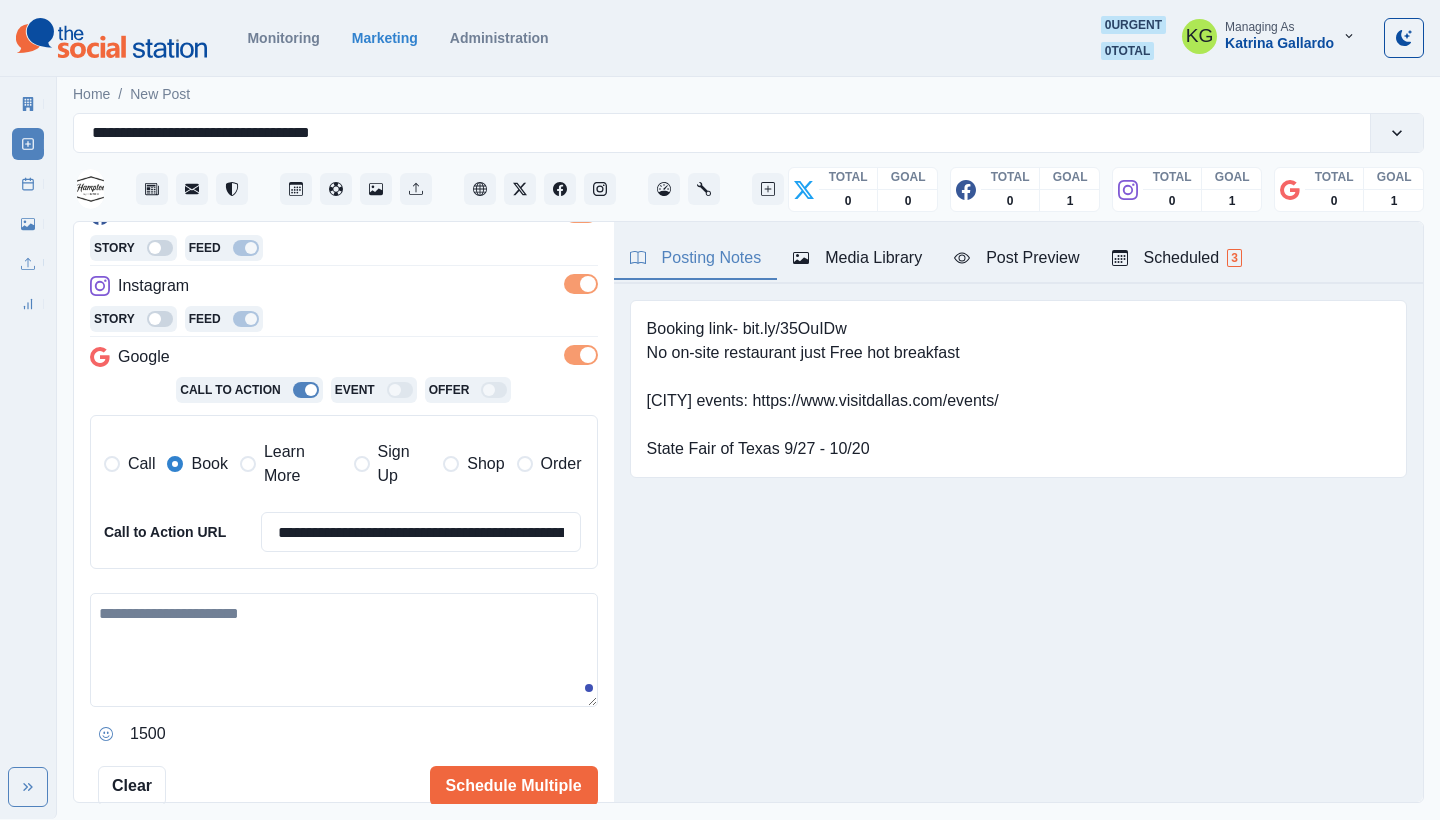 click at bounding box center (344, 650) 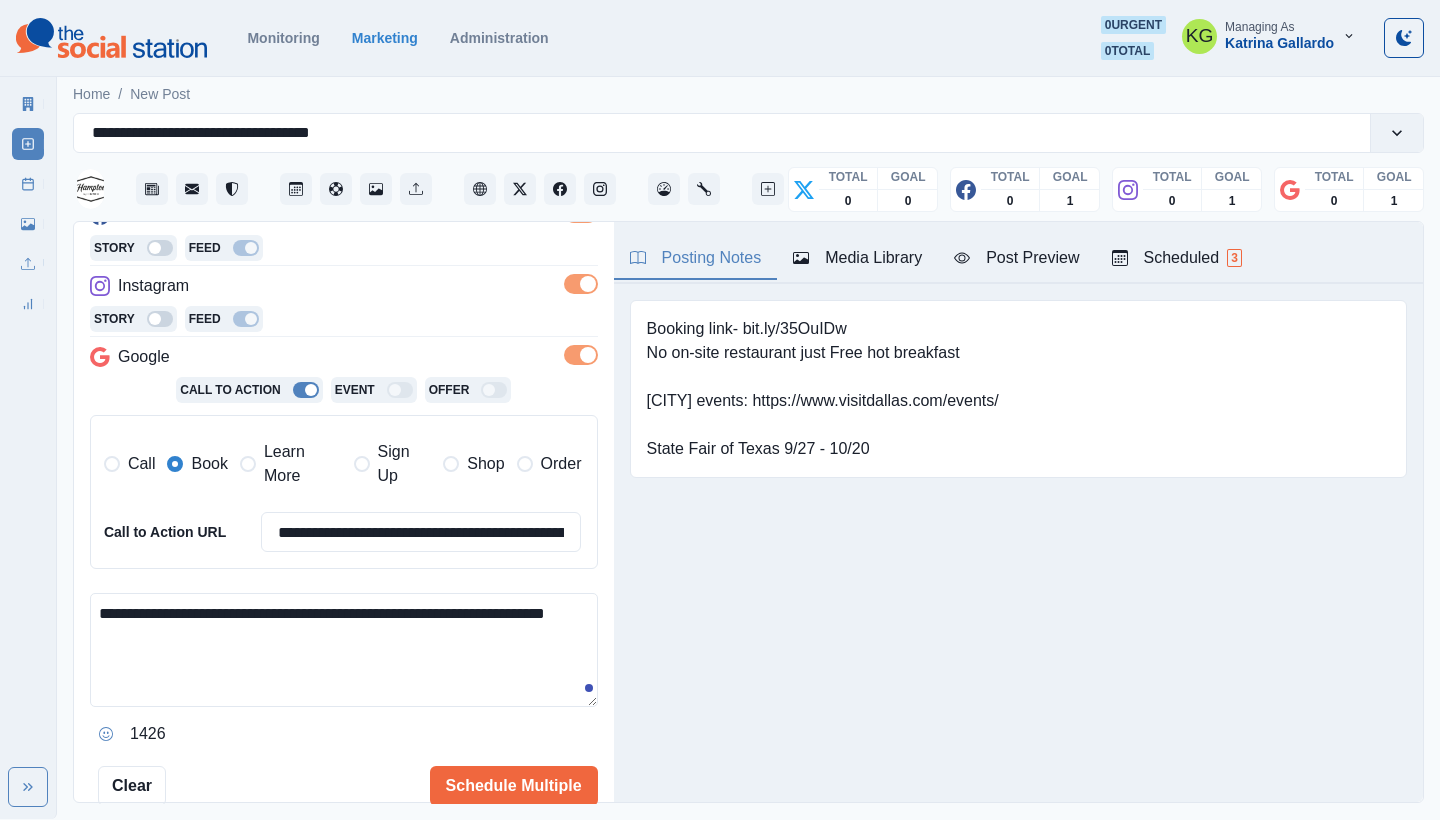 type on "**********" 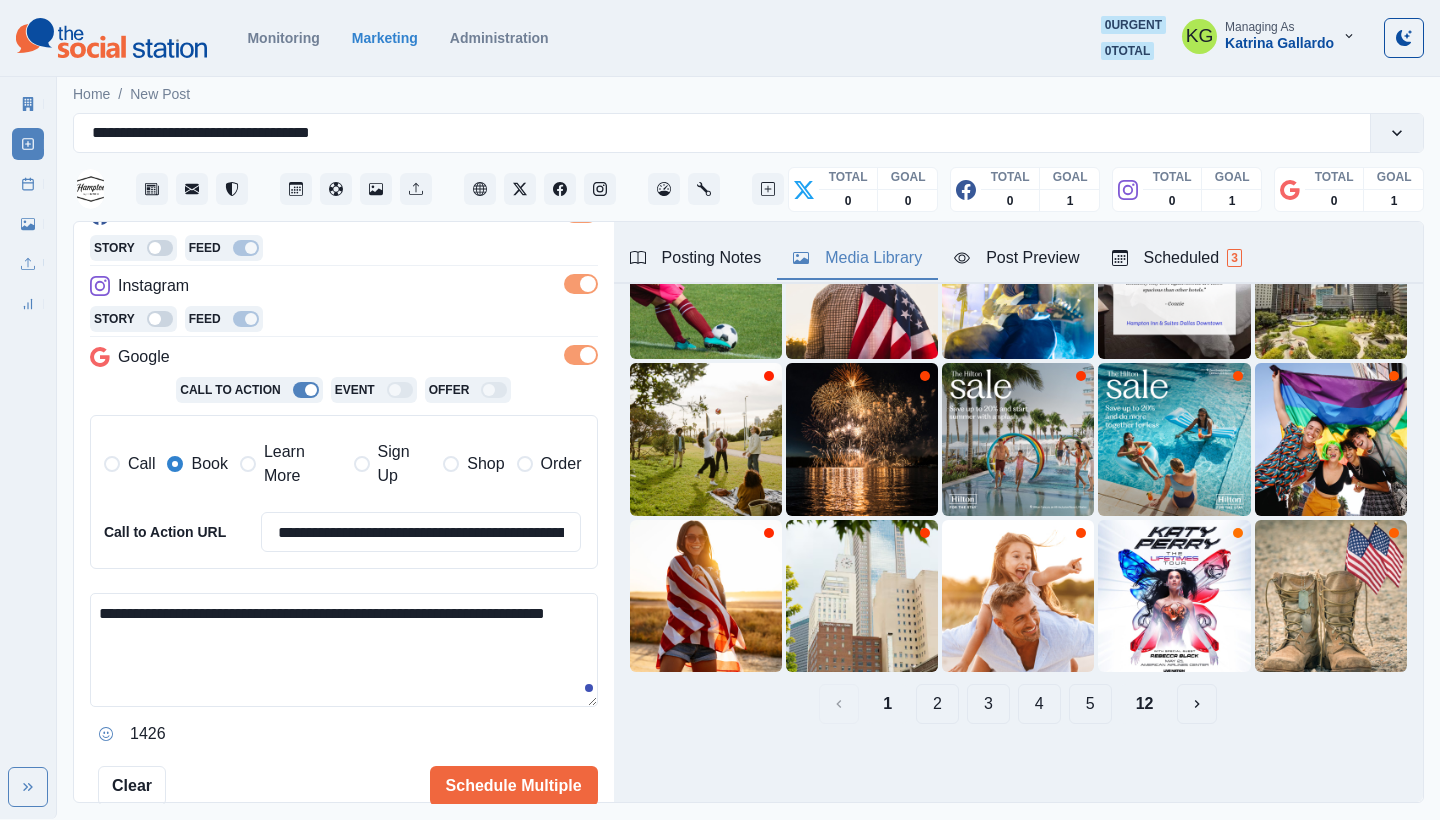 click on "12" at bounding box center (1145, 704) 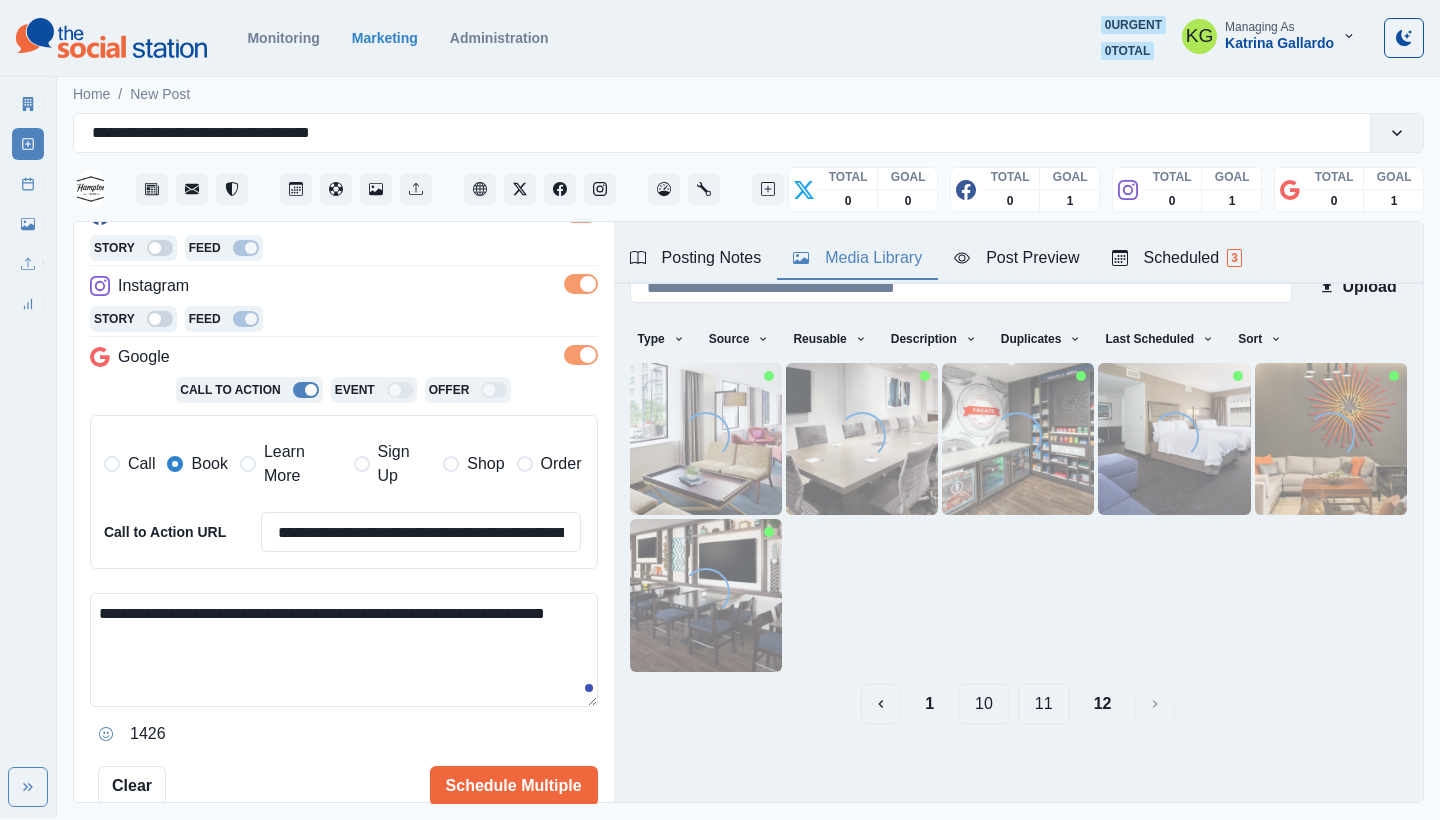 scroll, scrollTop: 33, scrollLeft: 0, axis: vertical 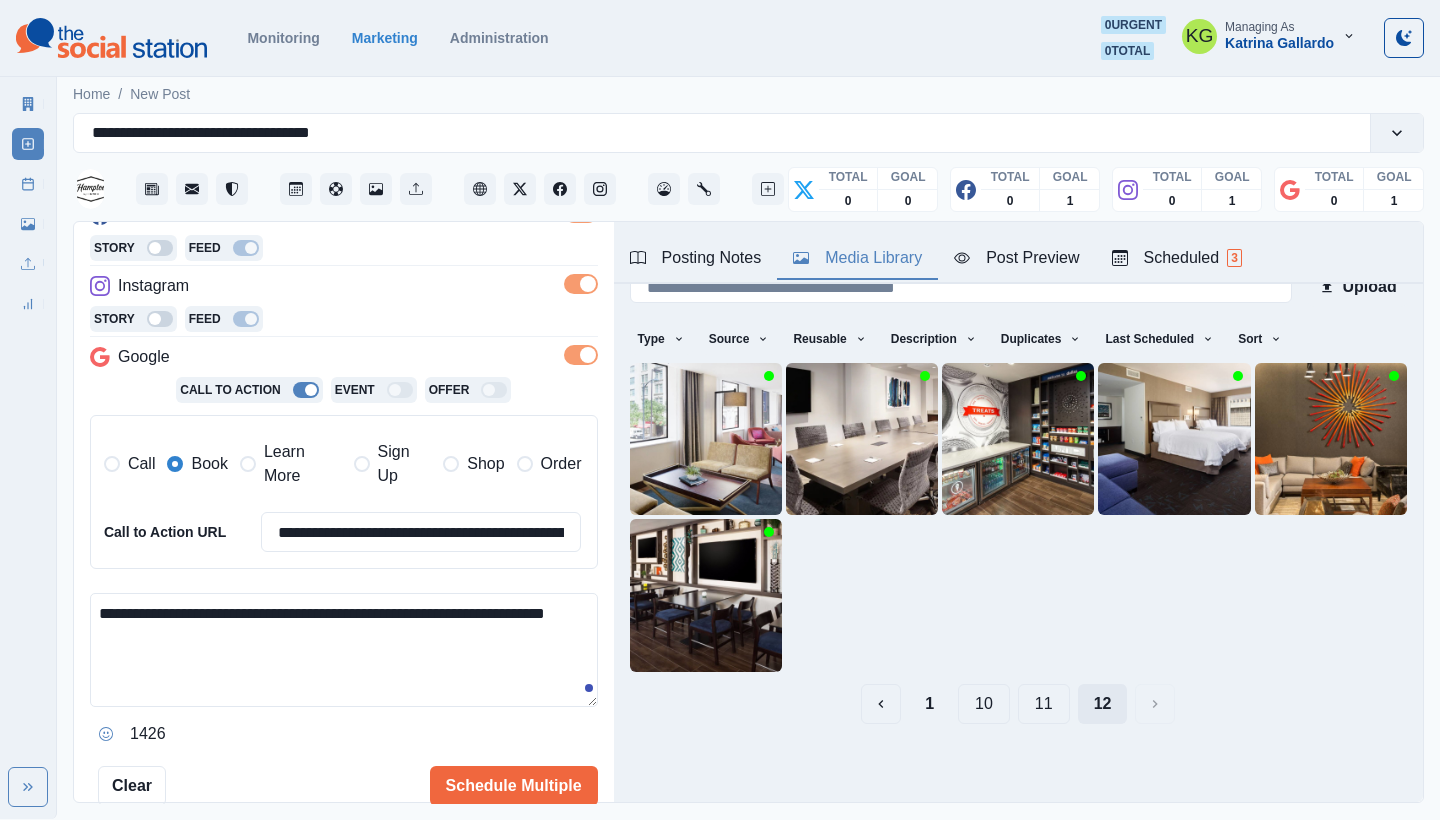 click on "12" at bounding box center (1103, 704) 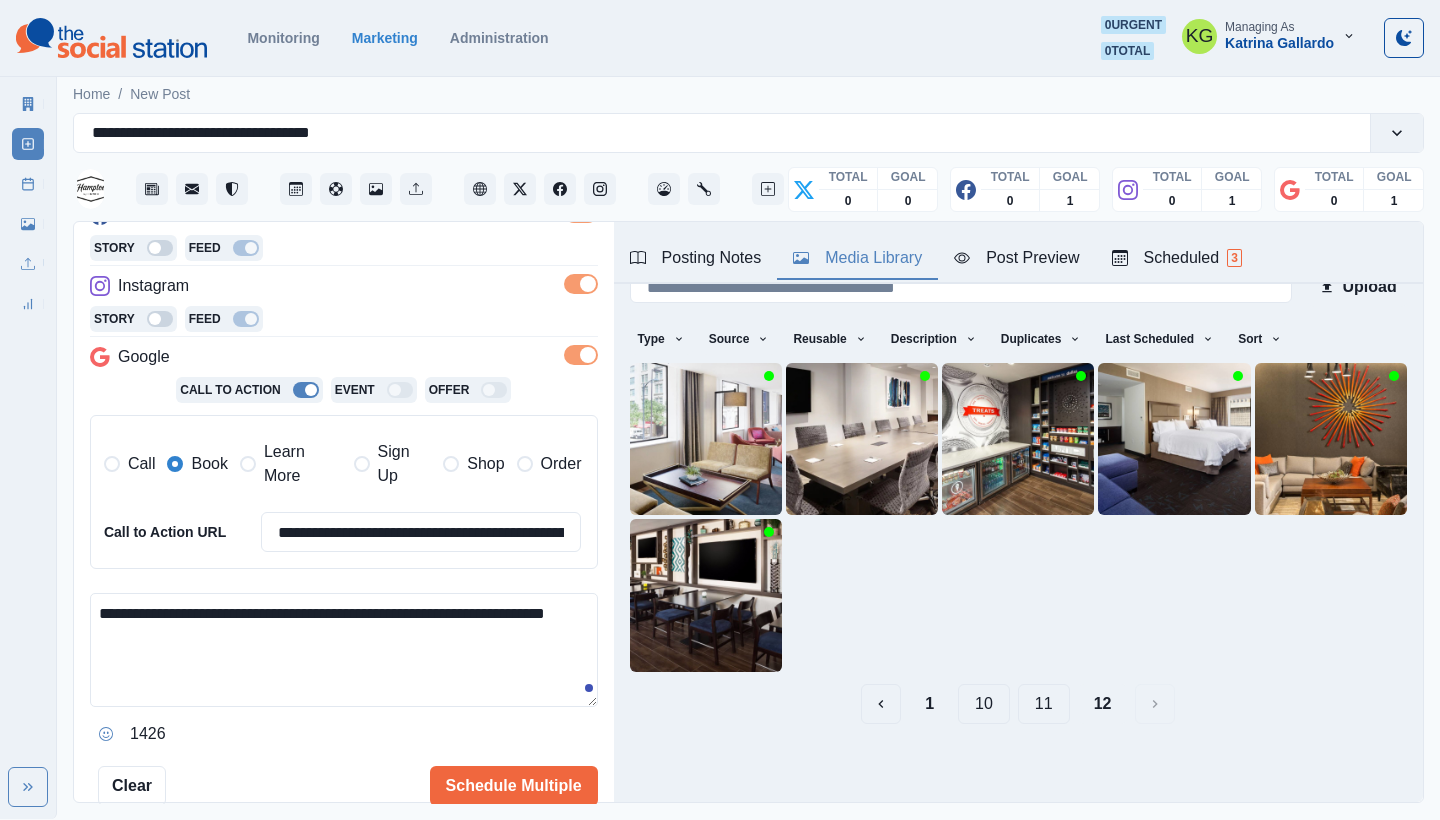 click on "11" at bounding box center (1044, 704) 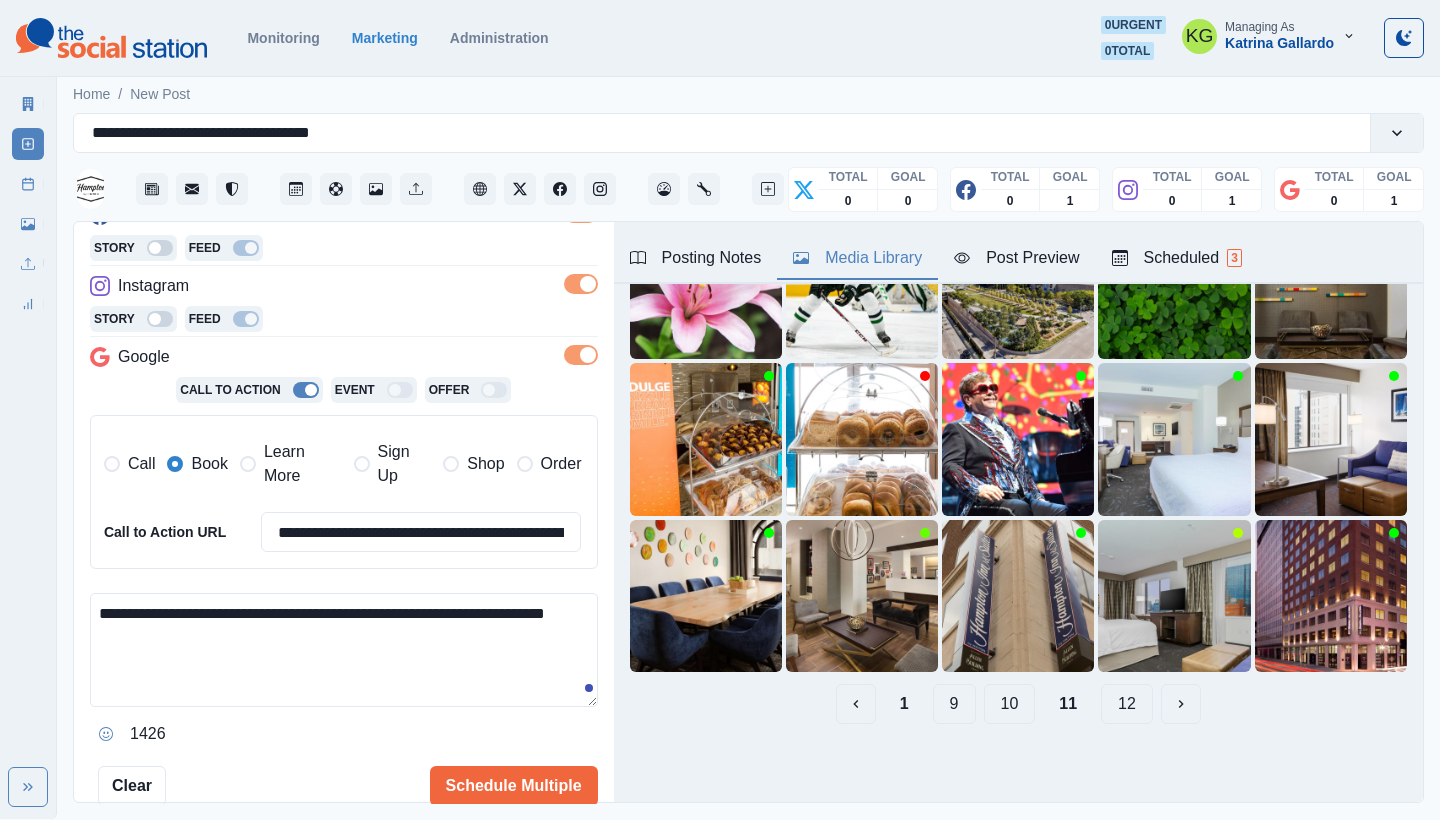 scroll, scrollTop: 189, scrollLeft: 0, axis: vertical 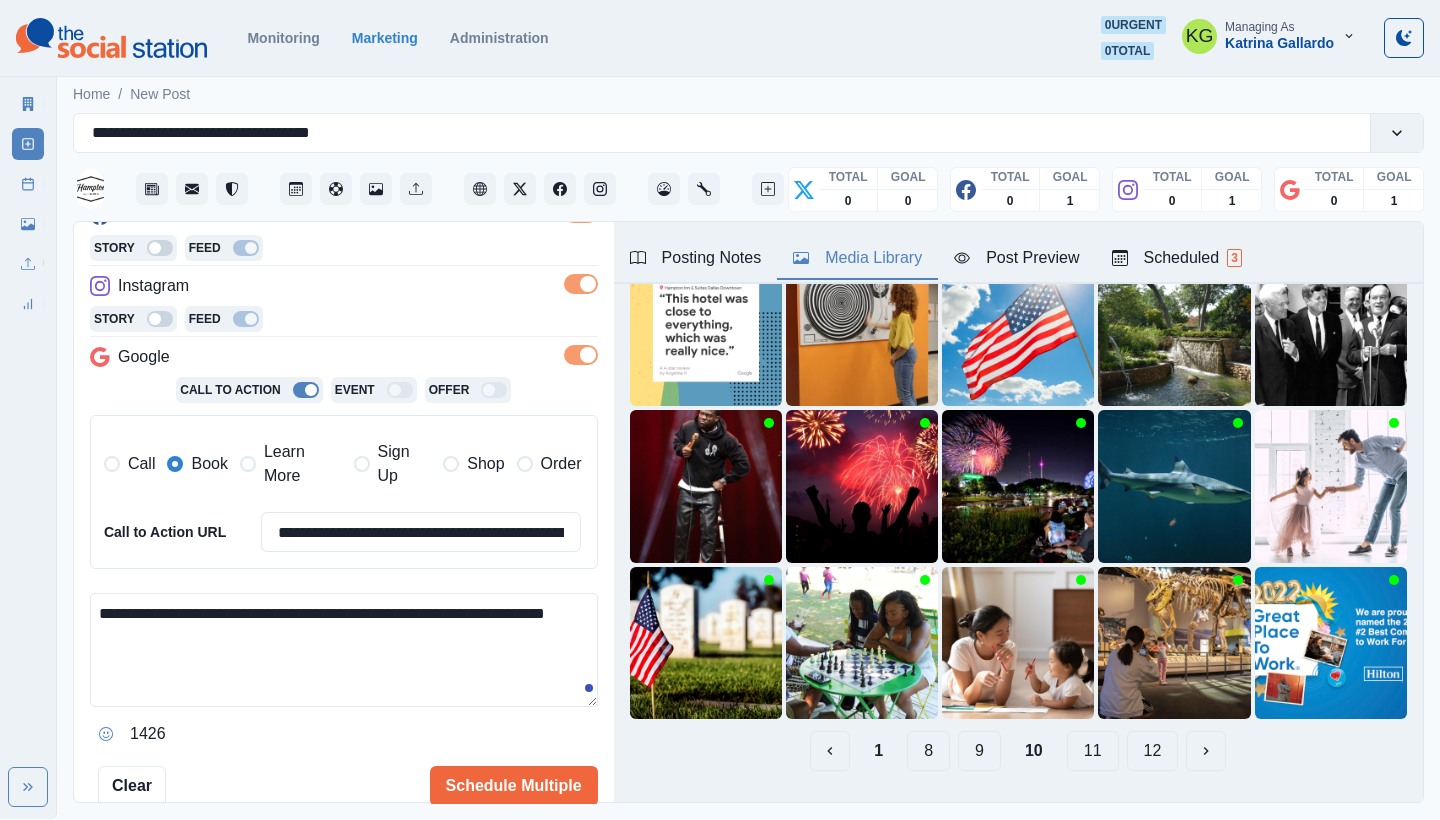 click on "9" at bounding box center (979, 751) 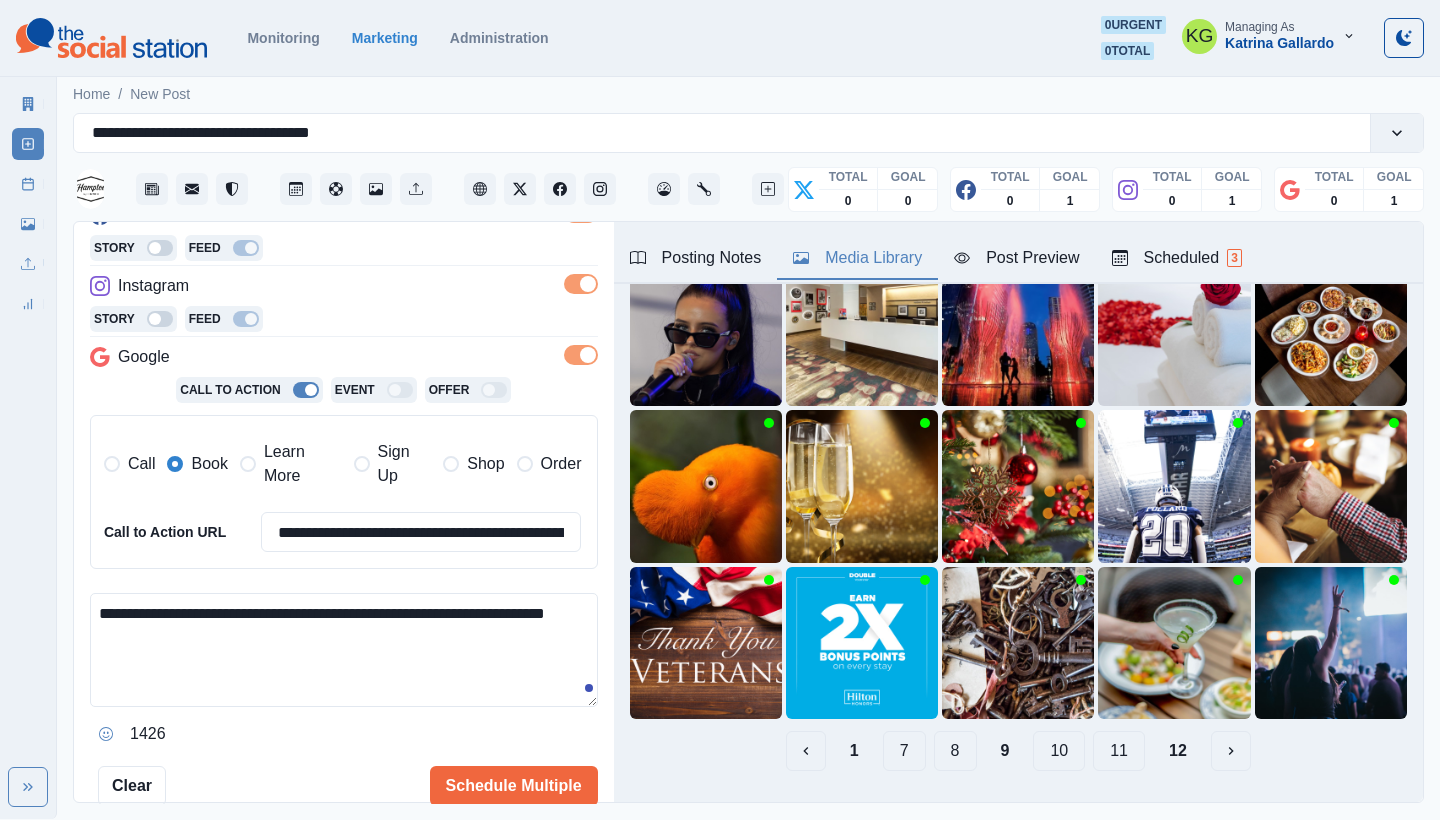 click on "8" at bounding box center [955, 751] 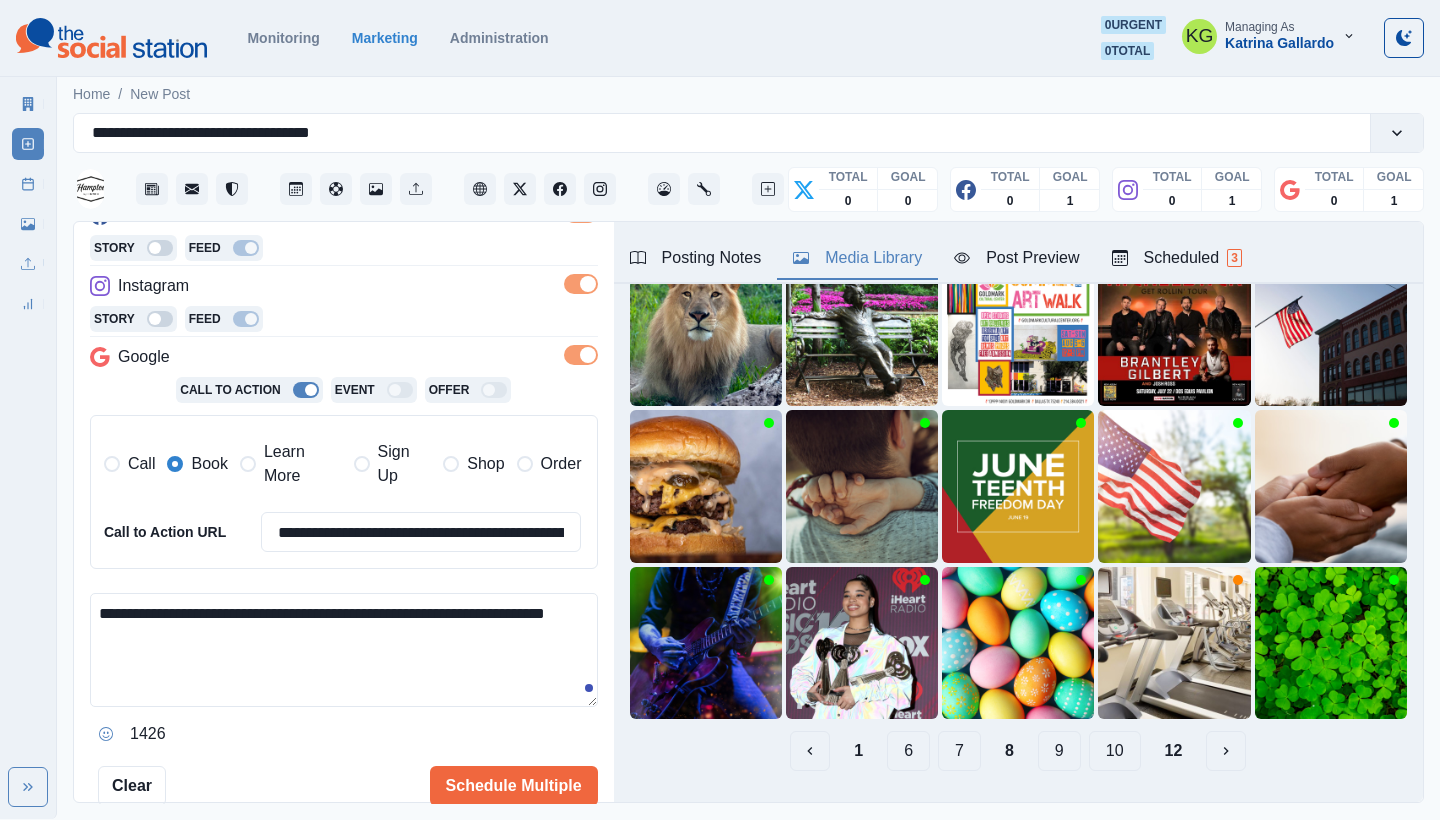 click on "7" at bounding box center (959, 751) 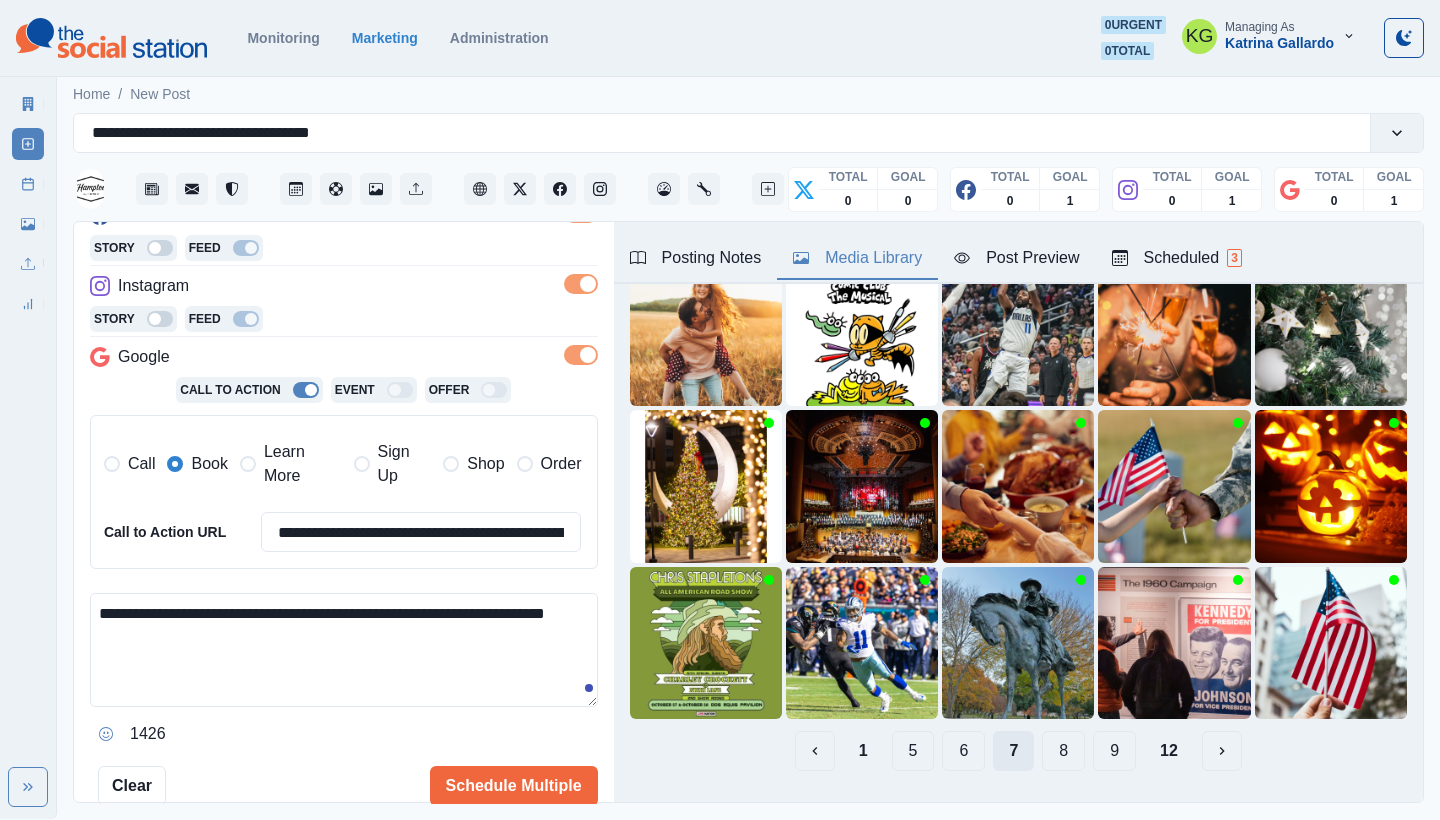 click on "6" at bounding box center [963, 751] 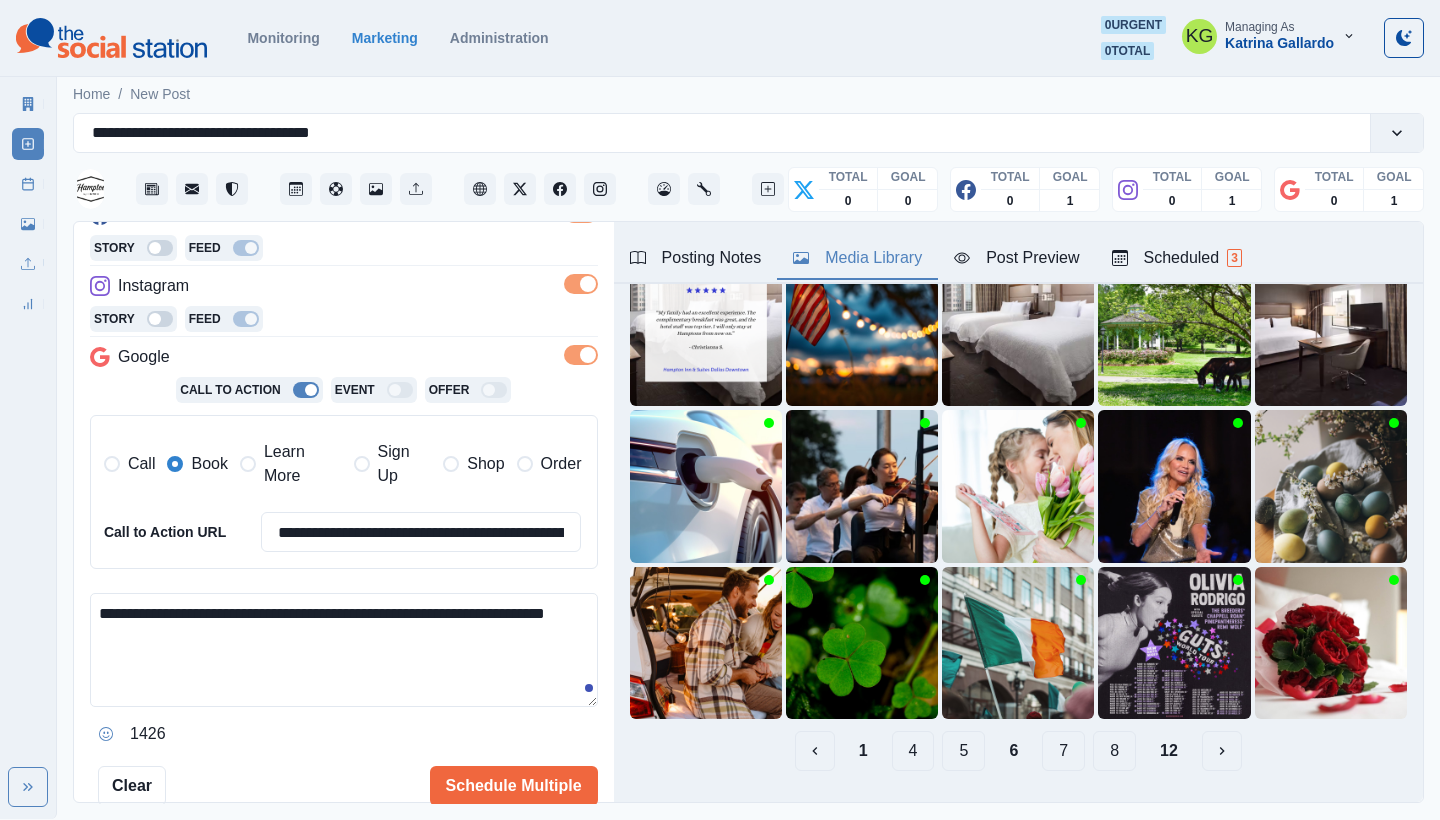 click on "5" at bounding box center (963, 751) 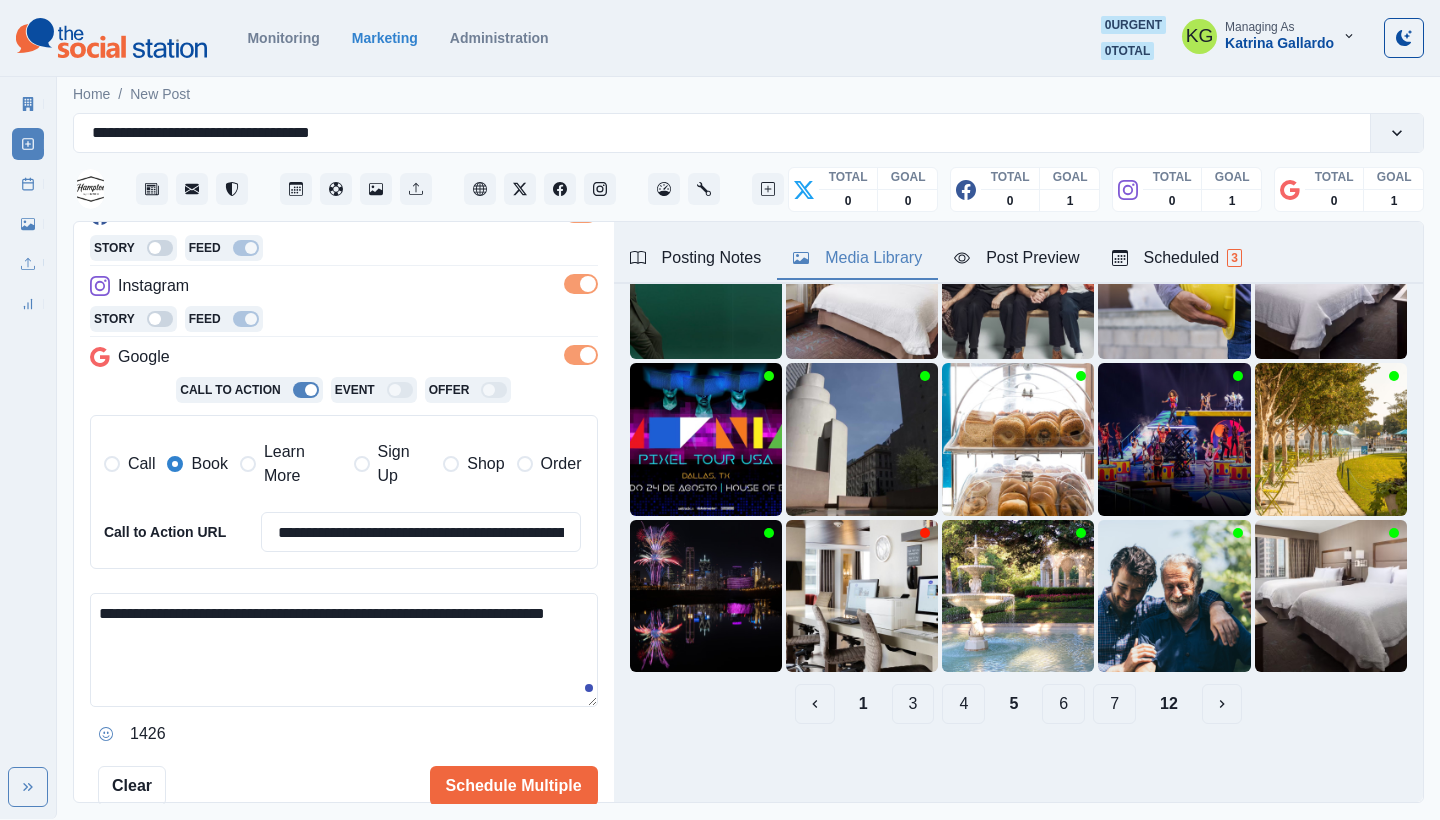scroll, scrollTop: 189, scrollLeft: 0, axis: vertical 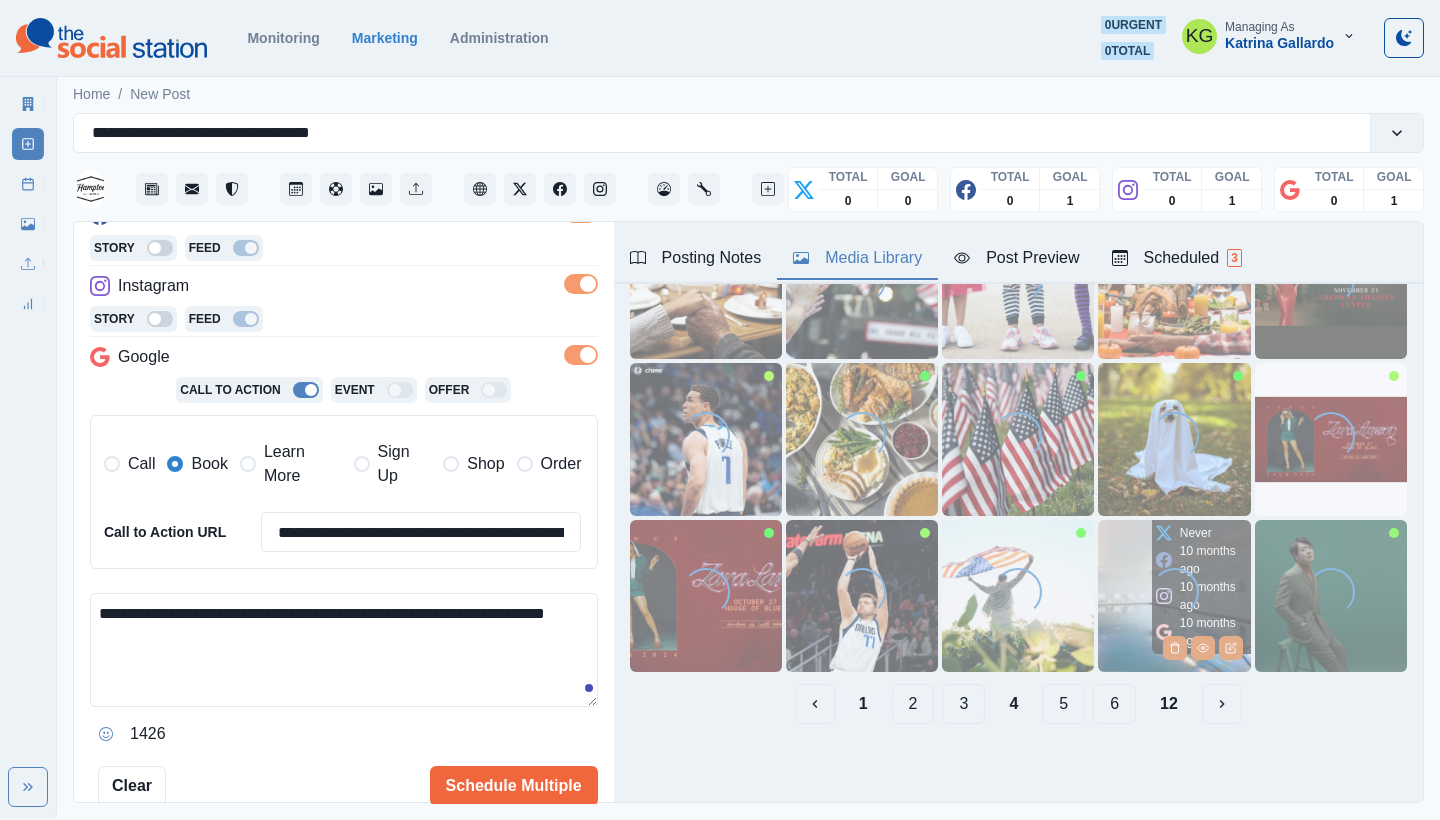 click at bounding box center [1174, 596] 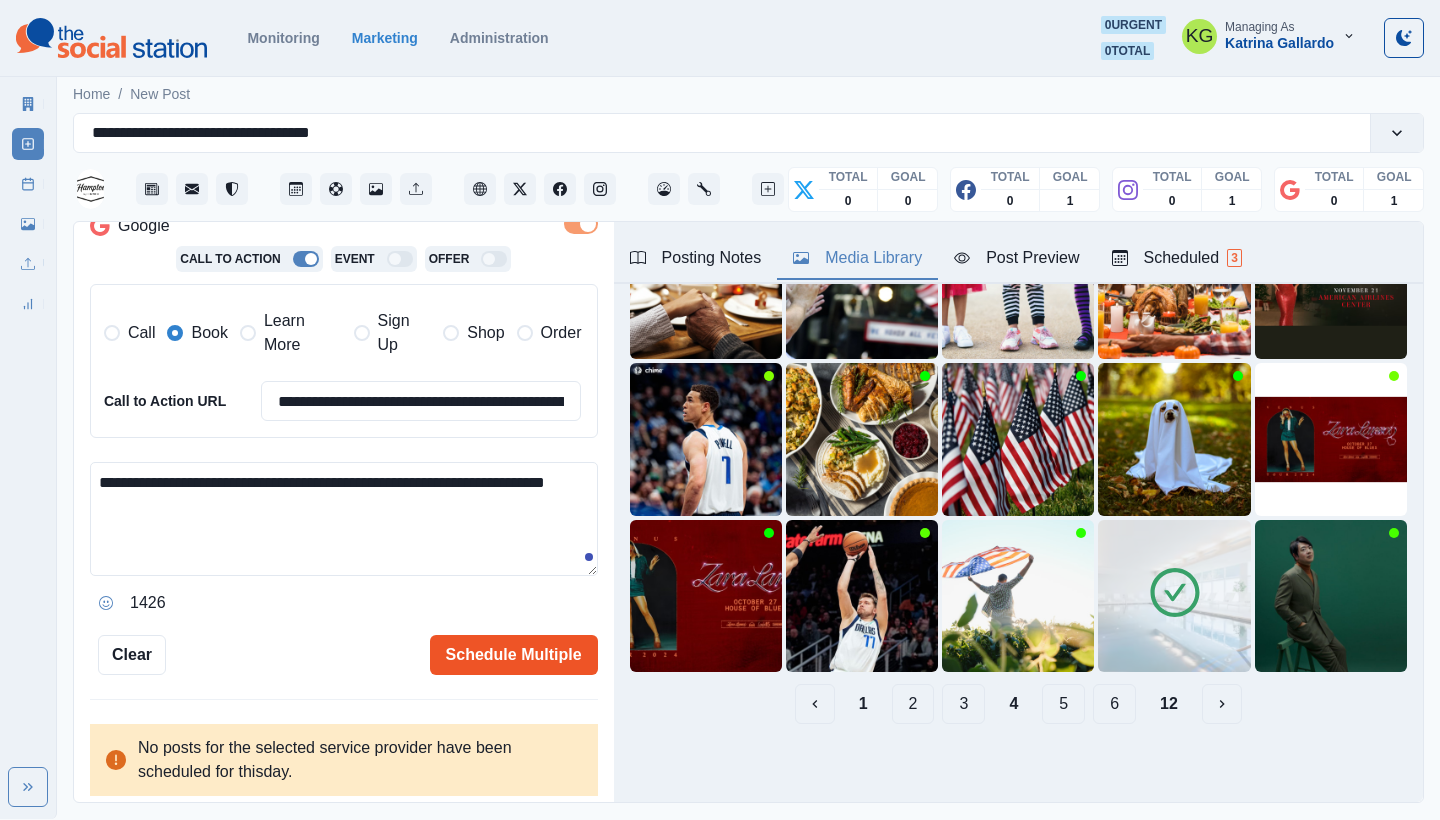 scroll, scrollTop: 454, scrollLeft: 0, axis: vertical 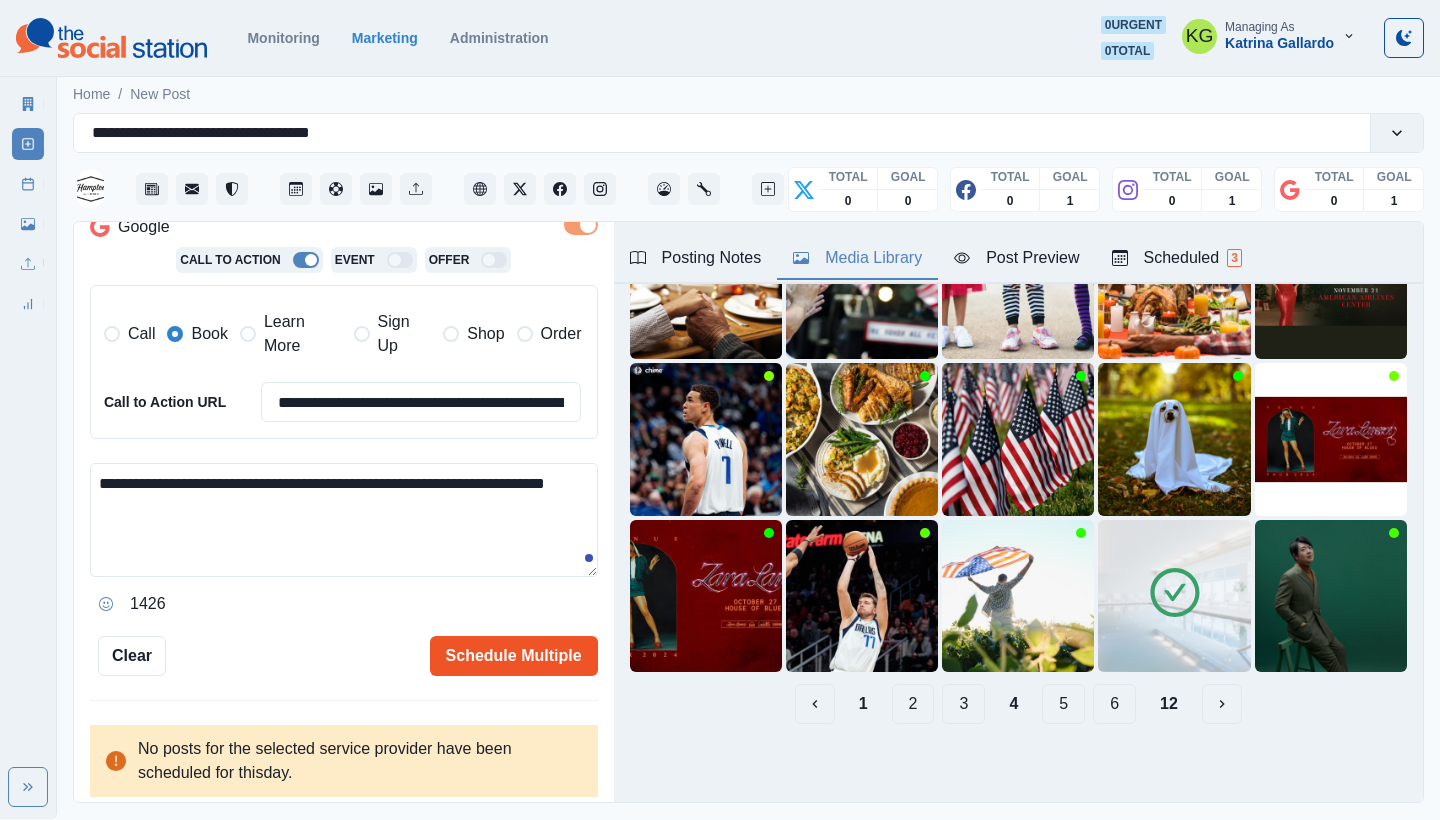 click on "Schedule Multiple" at bounding box center [514, 656] 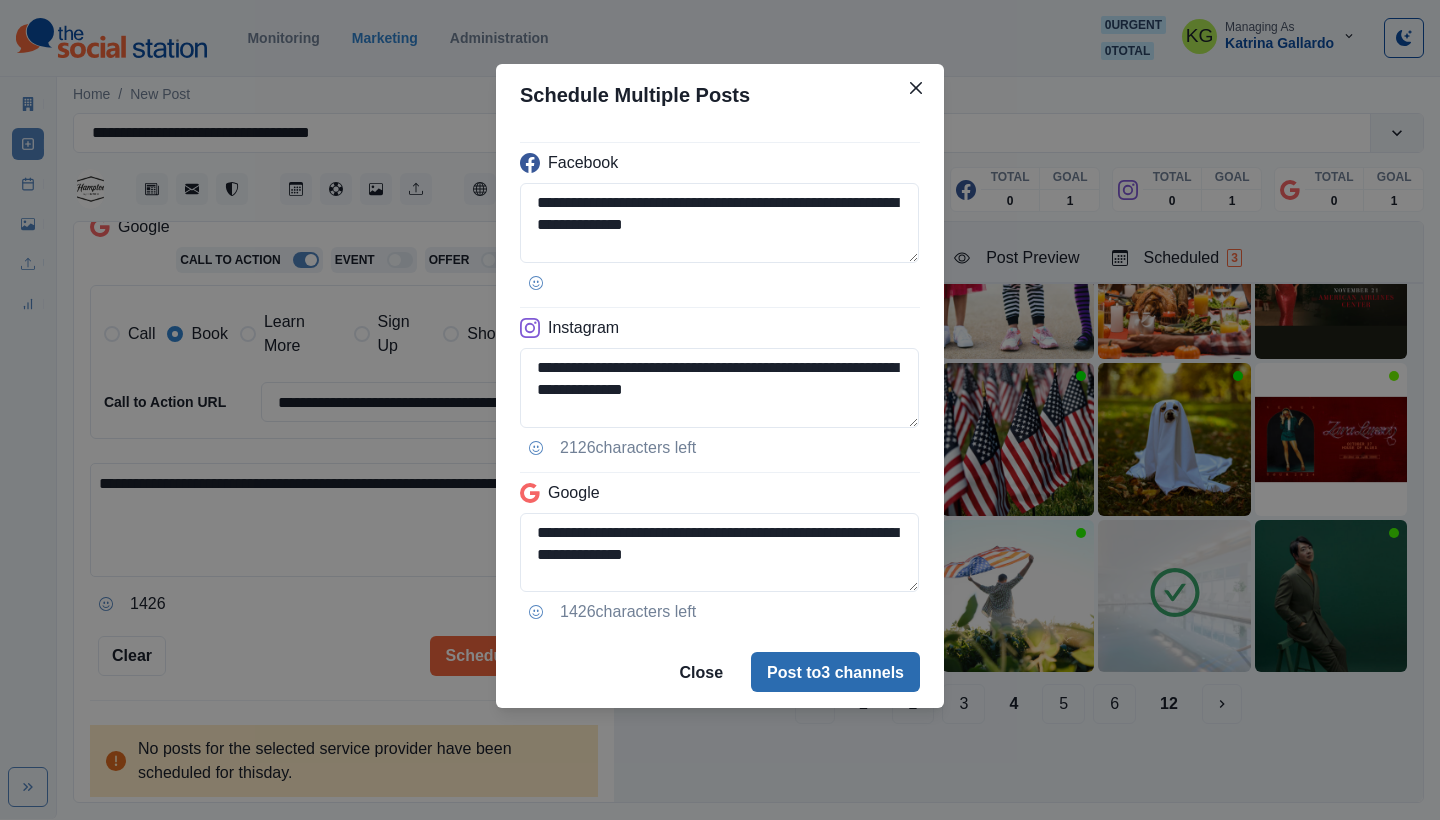 click on "Post to  3   channels" at bounding box center (835, 672) 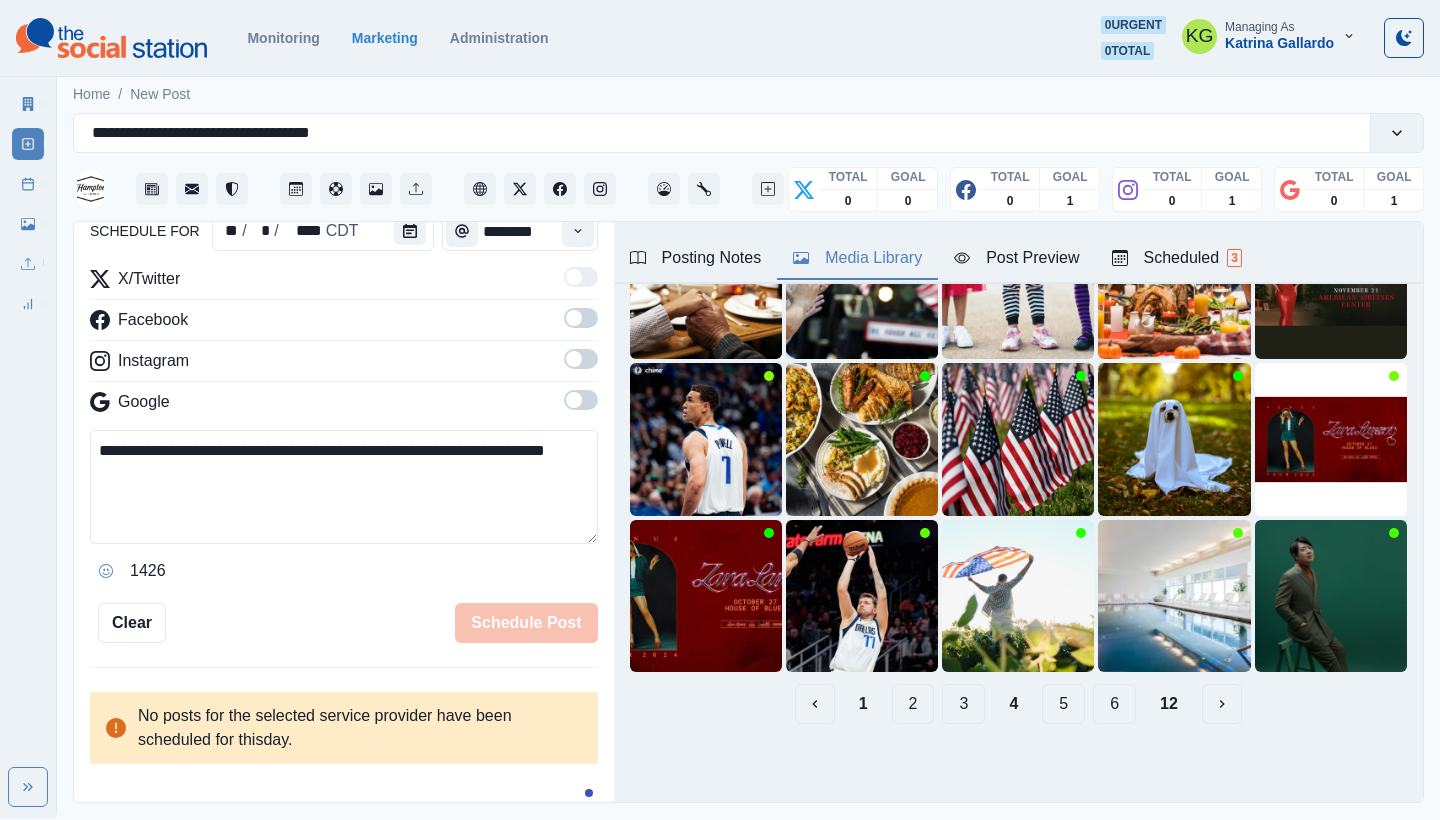 type 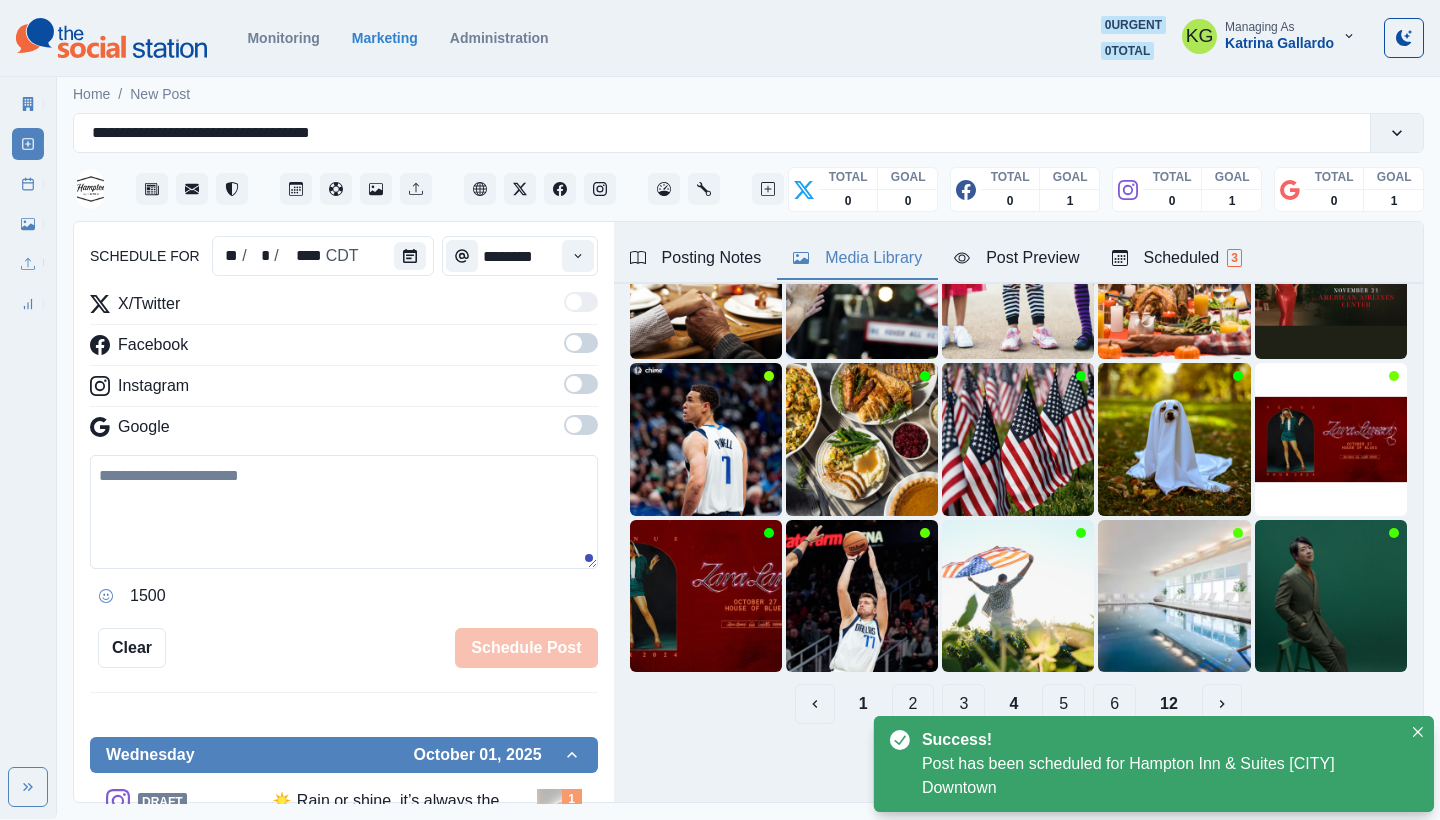 scroll, scrollTop: 122, scrollLeft: 0, axis: vertical 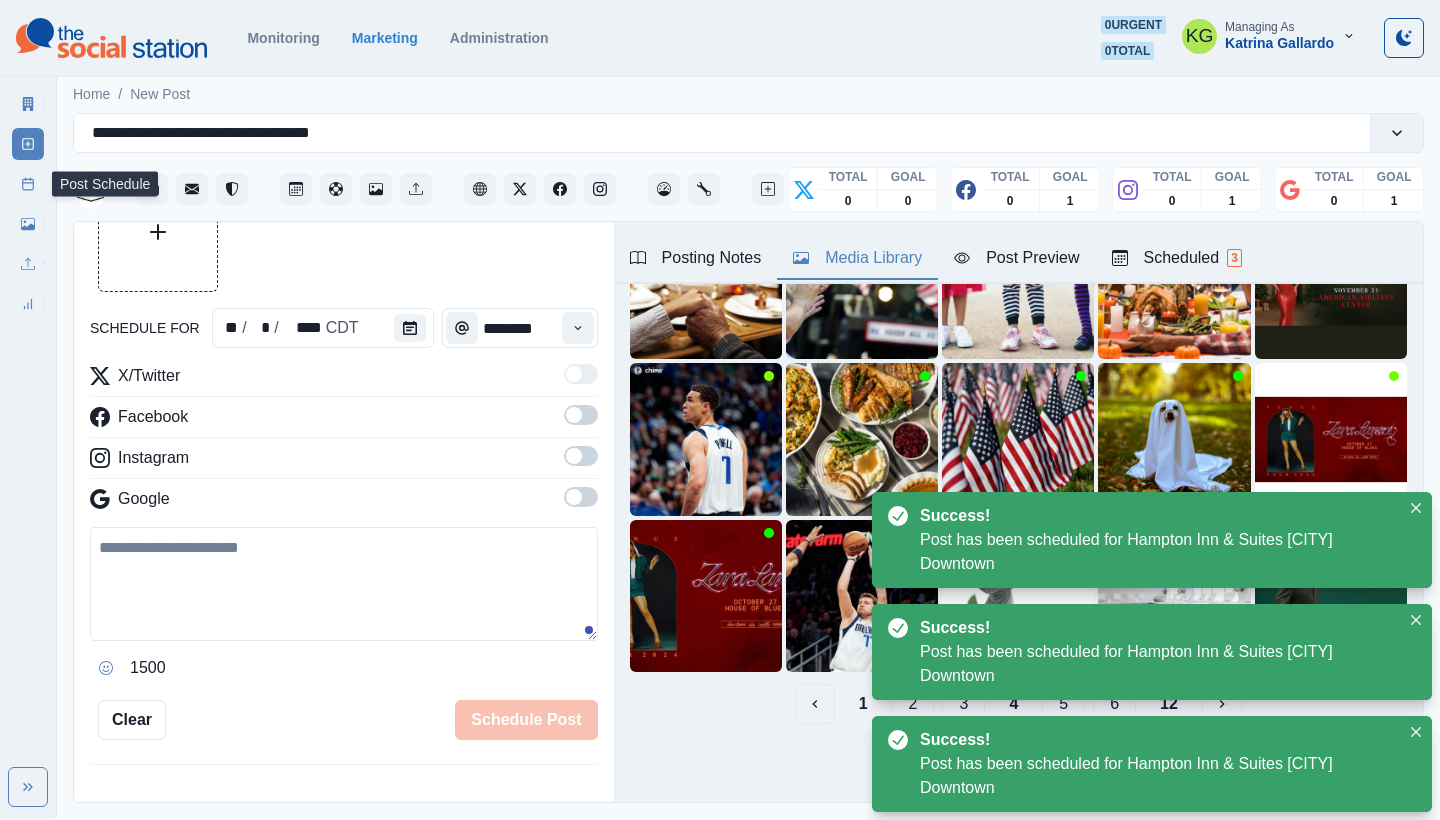 click 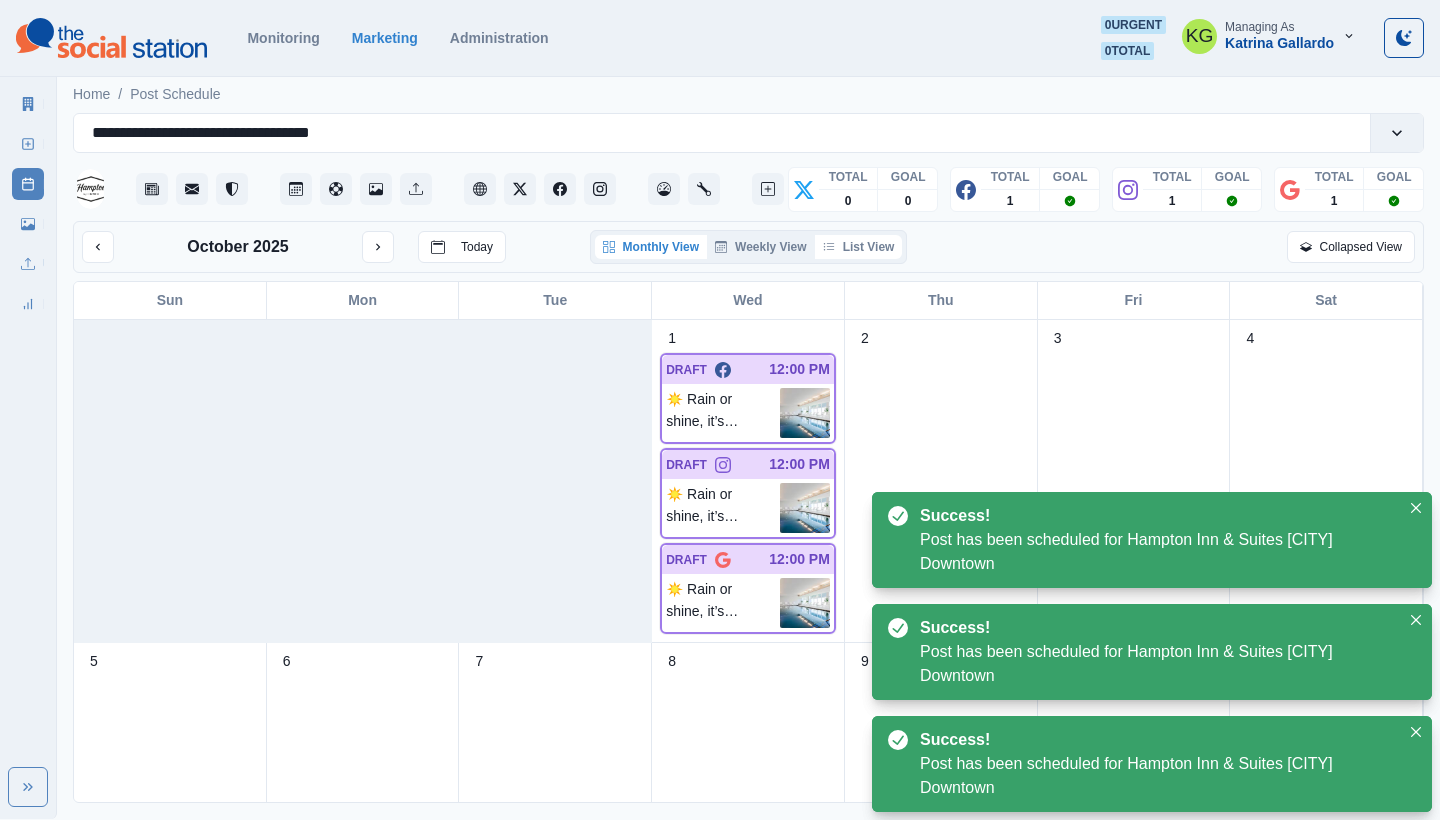 click on "List View" at bounding box center (859, 247) 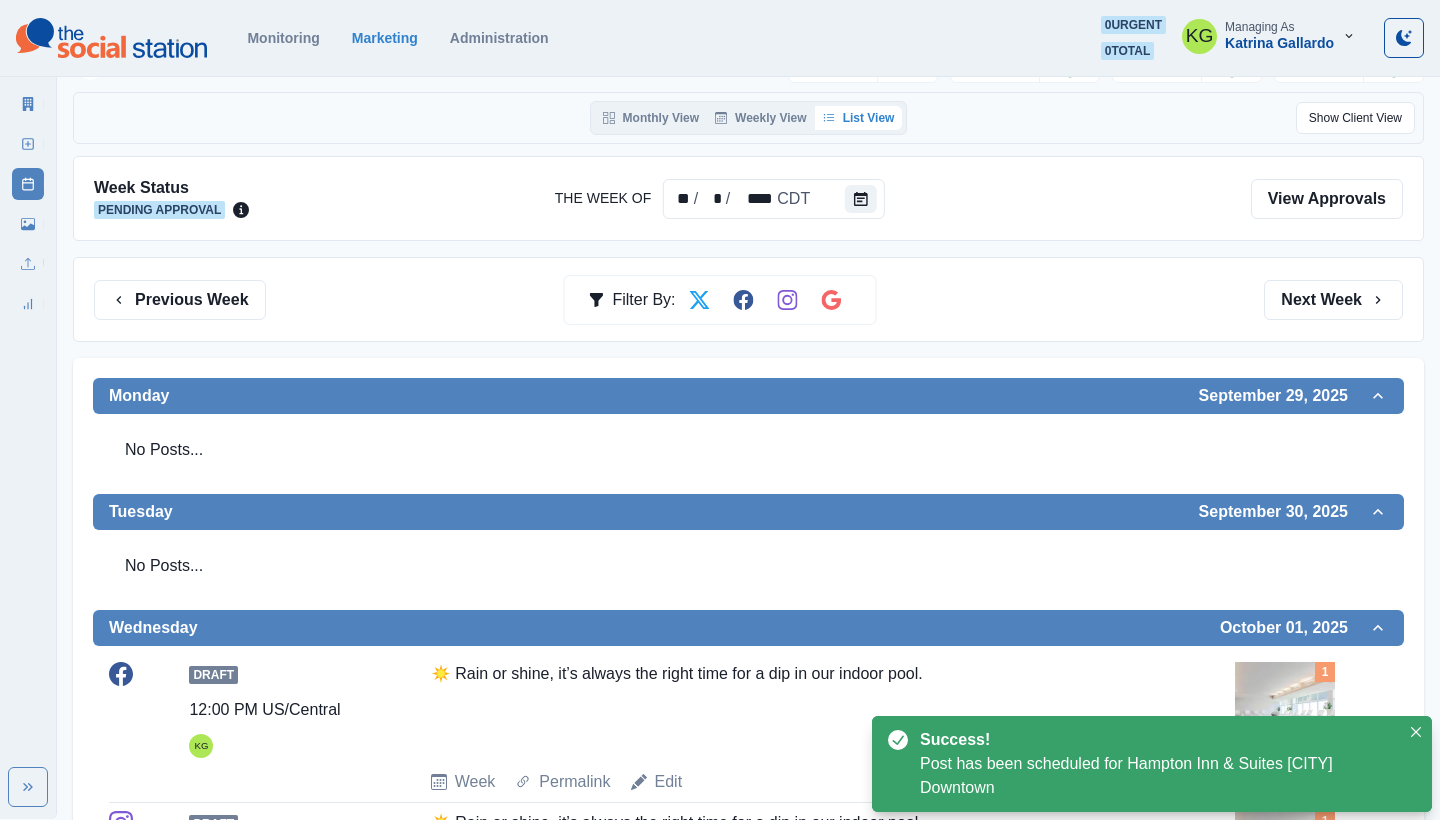 scroll, scrollTop: 82, scrollLeft: 0, axis: vertical 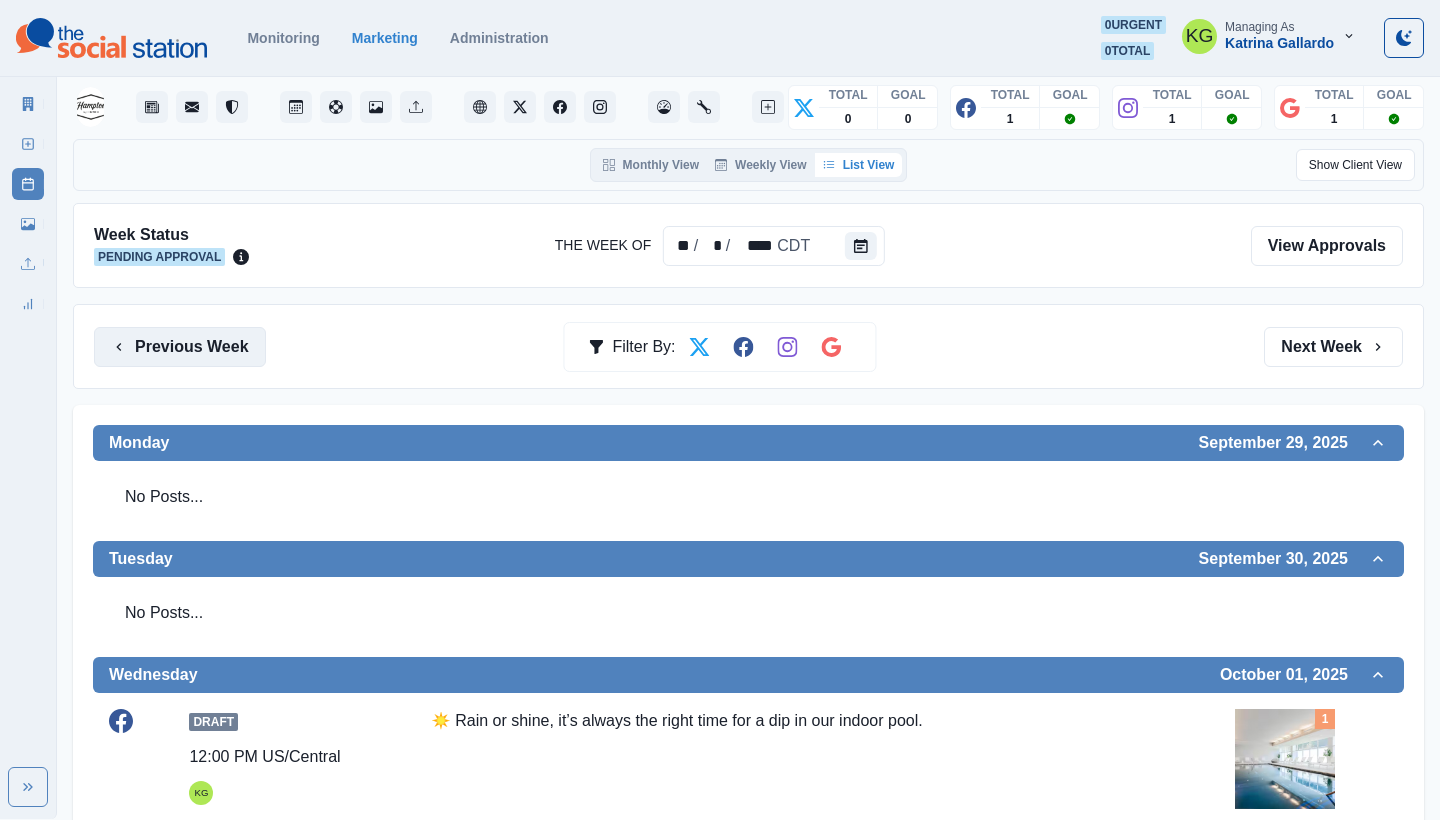 click on "Previous Week" at bounding box center (180, 347) 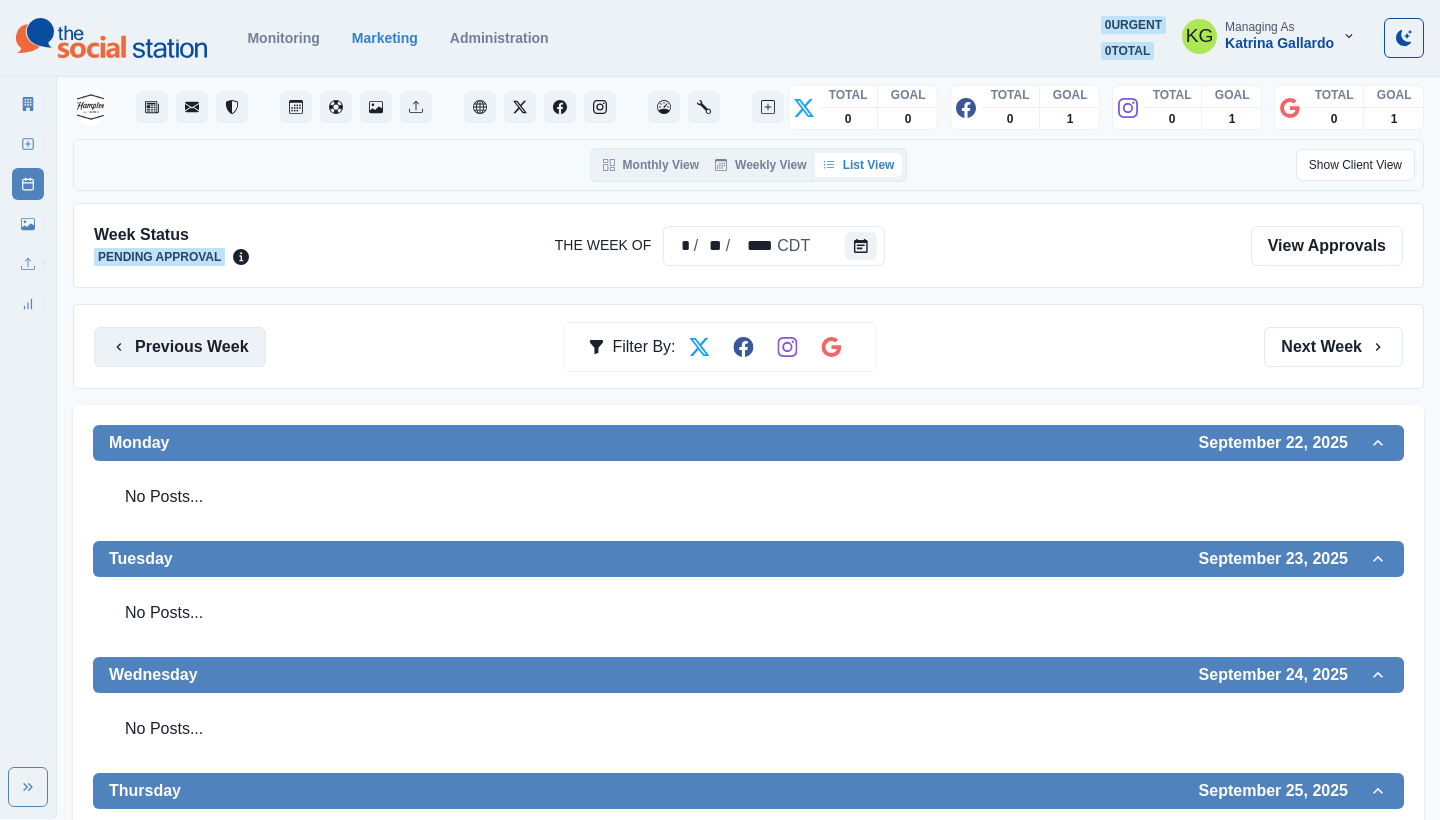 click on "Previous Week" at bounding box center [180, 347] 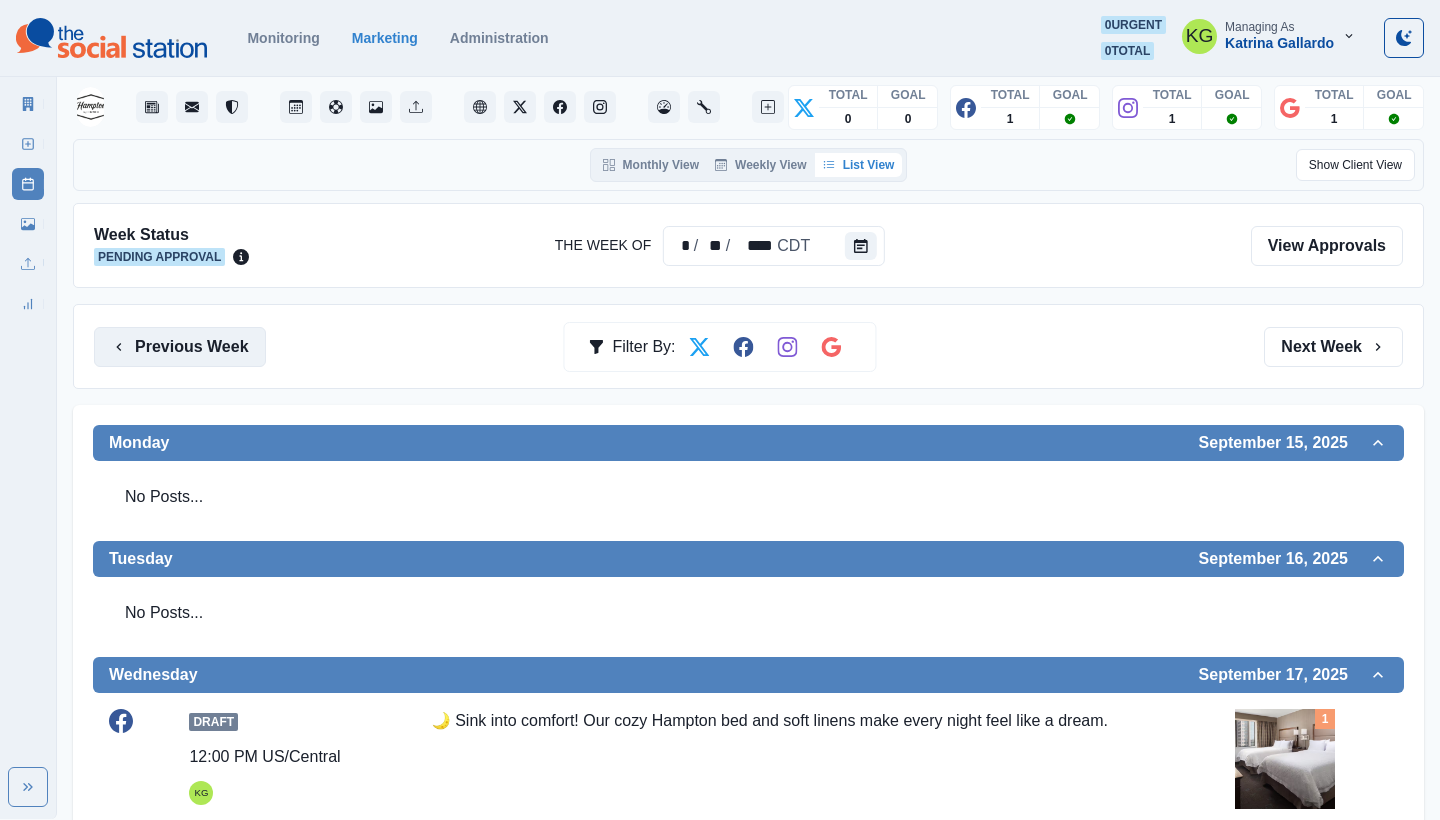 click on "Previous Week" at bounding box center [180, 347] 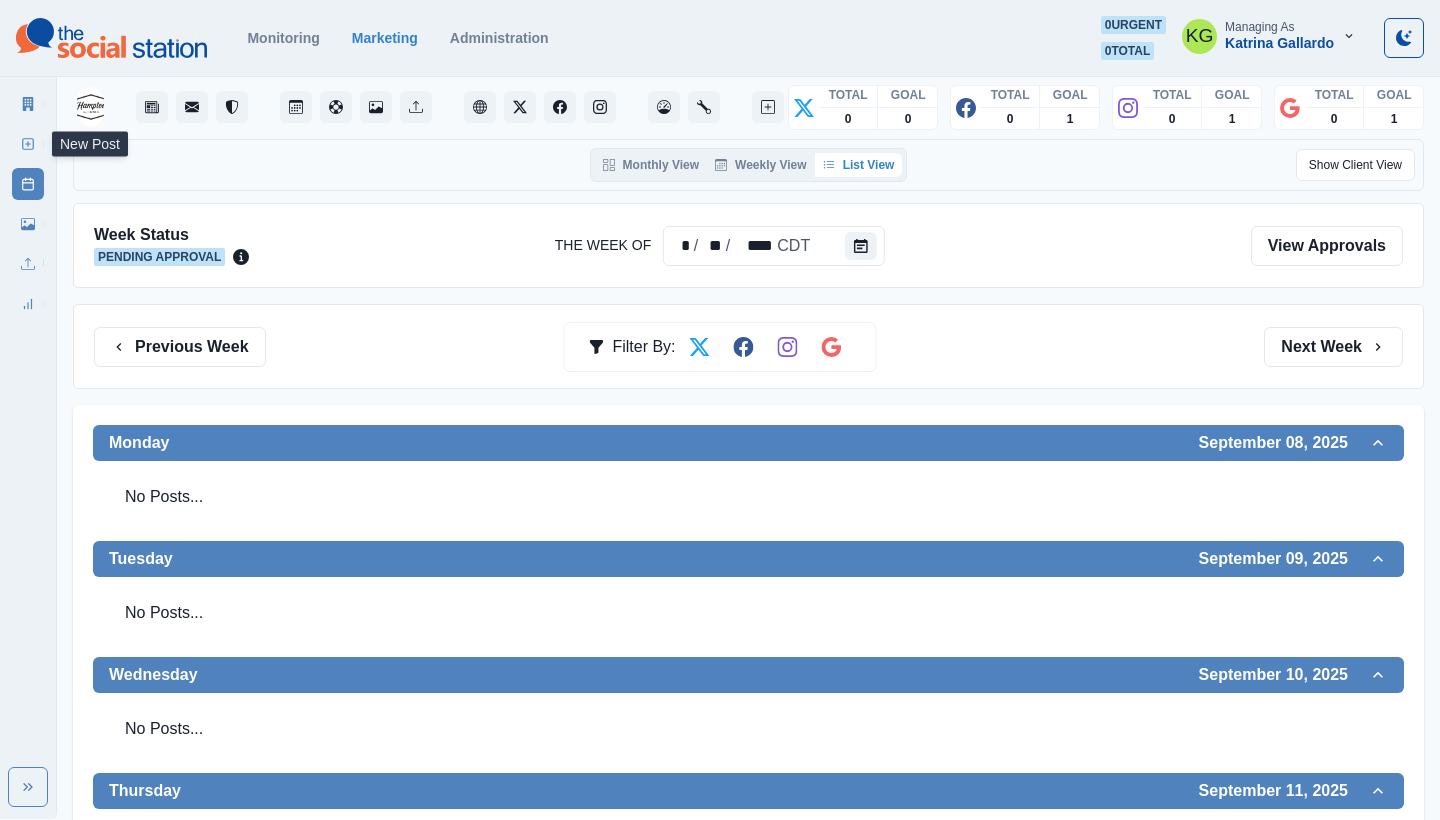 click 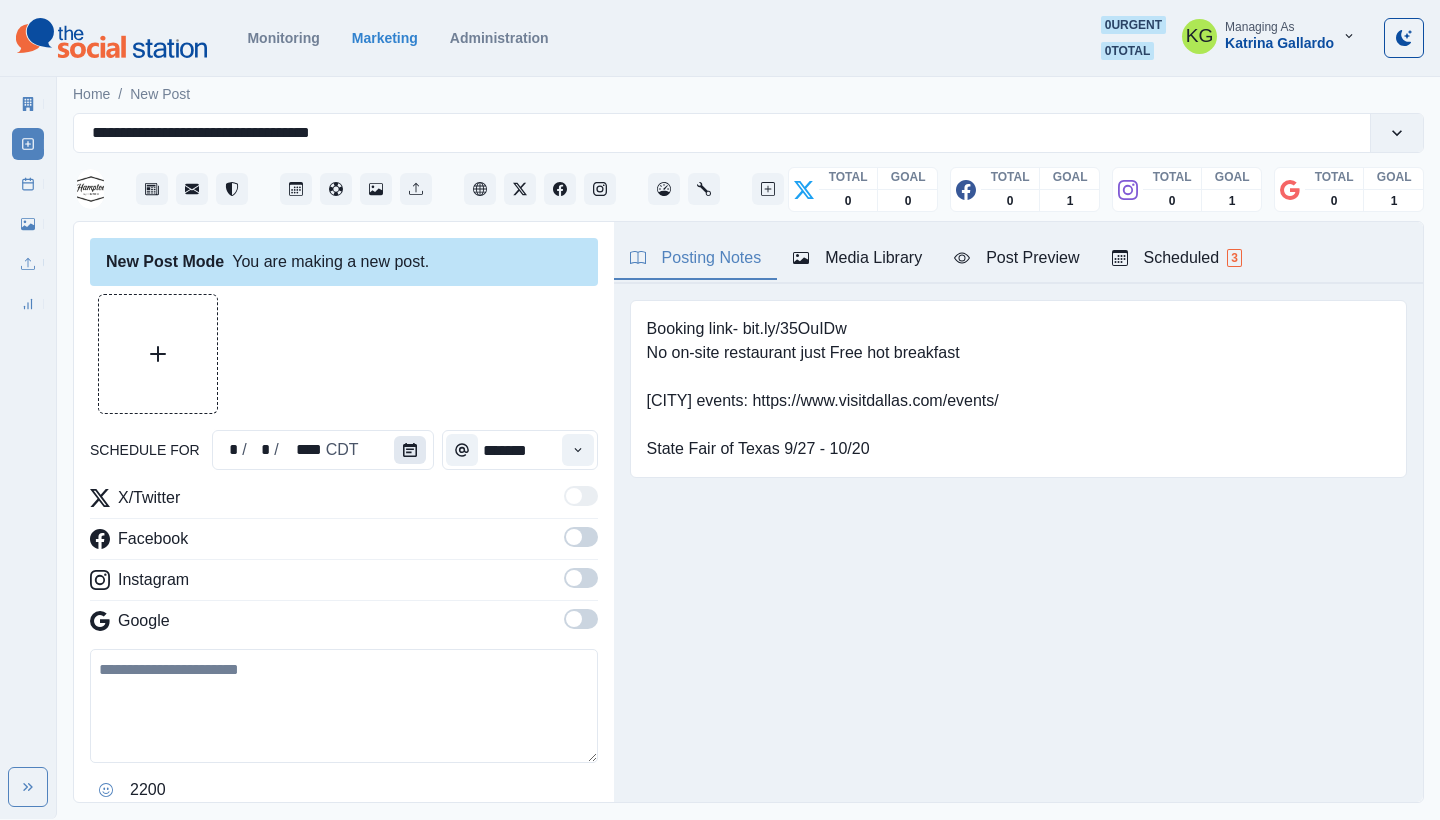 click at bounding box center (410, 450) 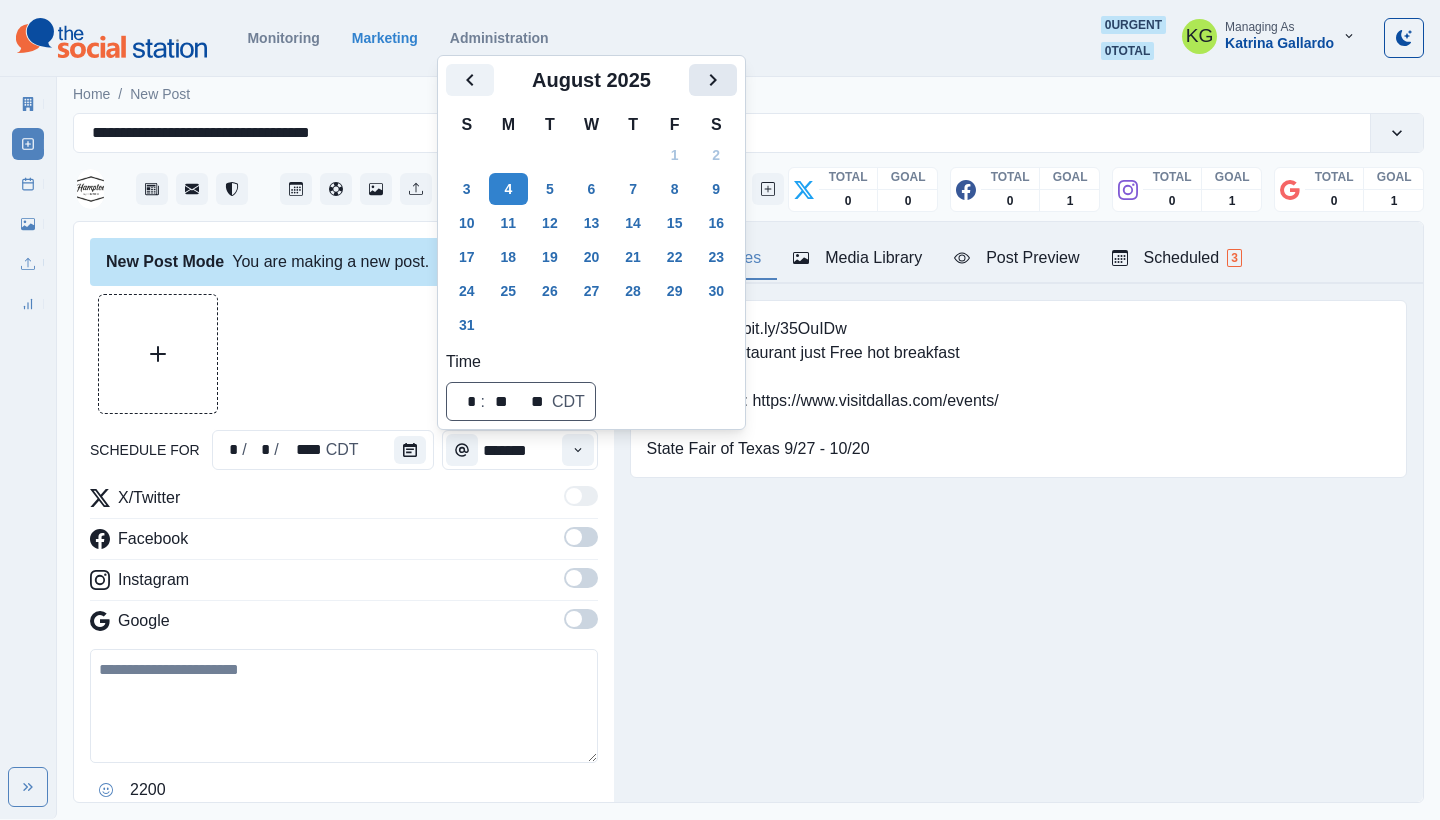 click 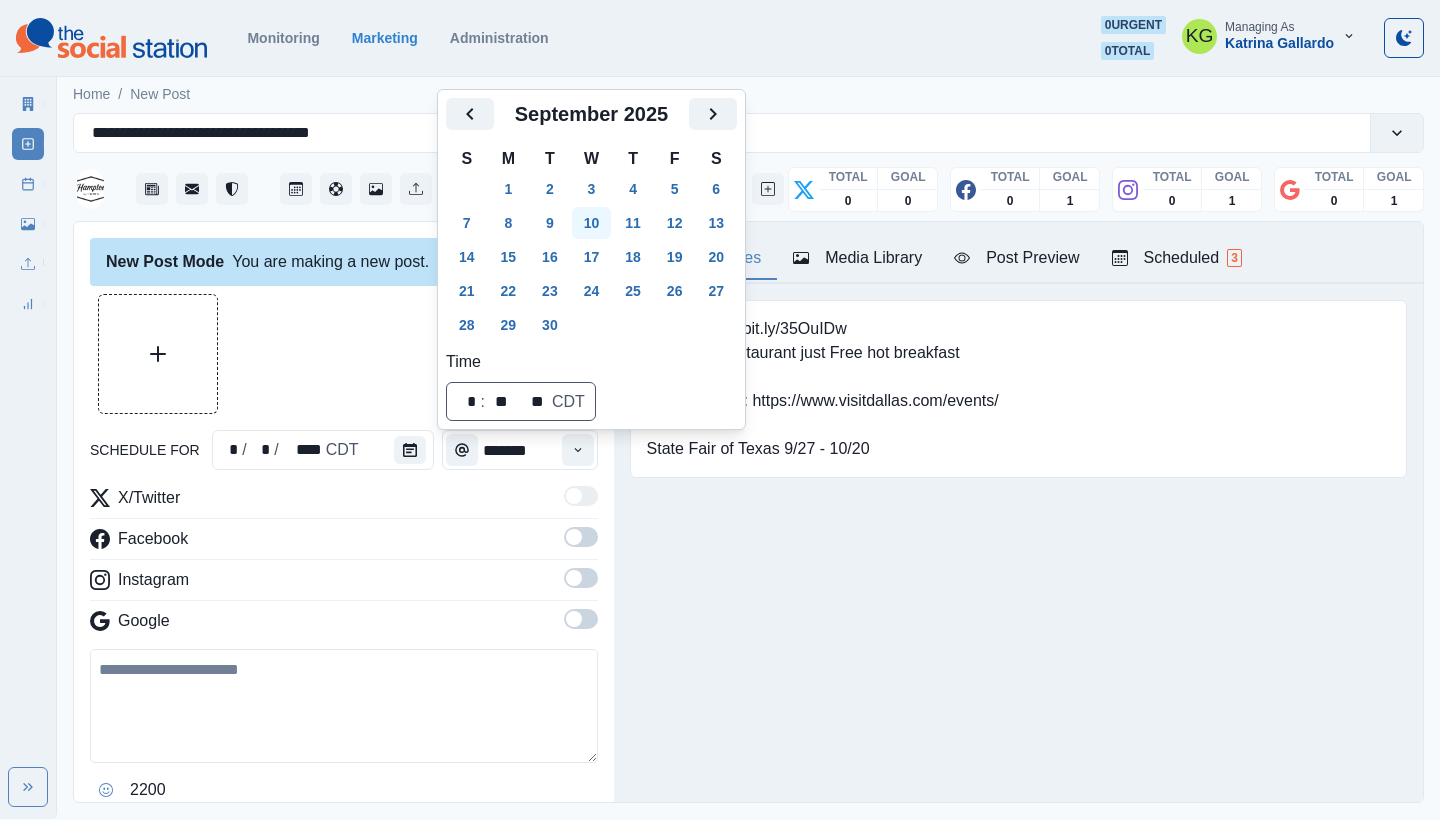 click on "10" at bounding box center (592, 223) 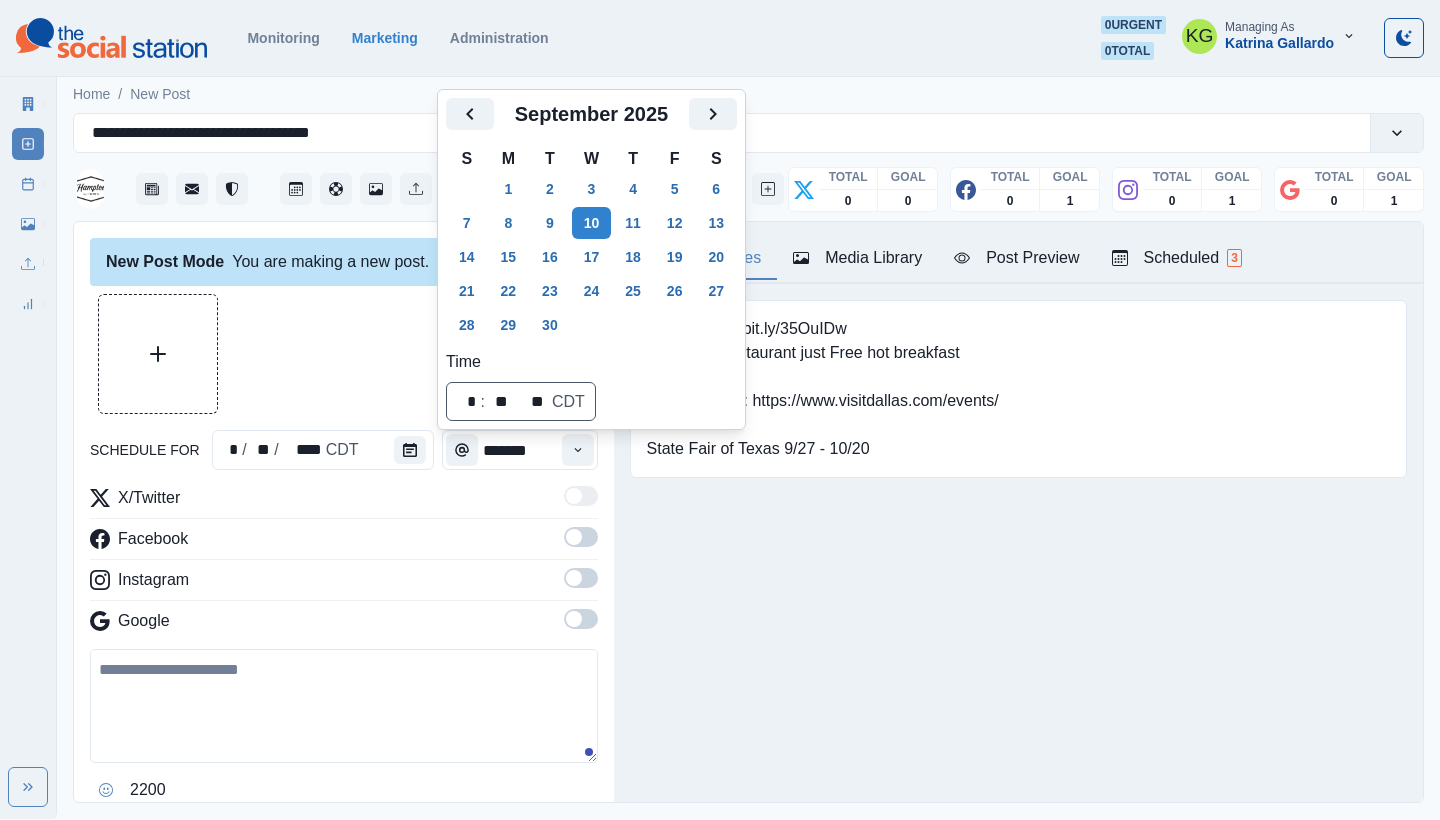 click on "New Post Mode You are making a new post. schedule for  * / ** / **** [TIMEZONE] ******* X/Twitter Facebook Instagram Google
2200 Clear Schedule Post" at bounding box center [344, 513] 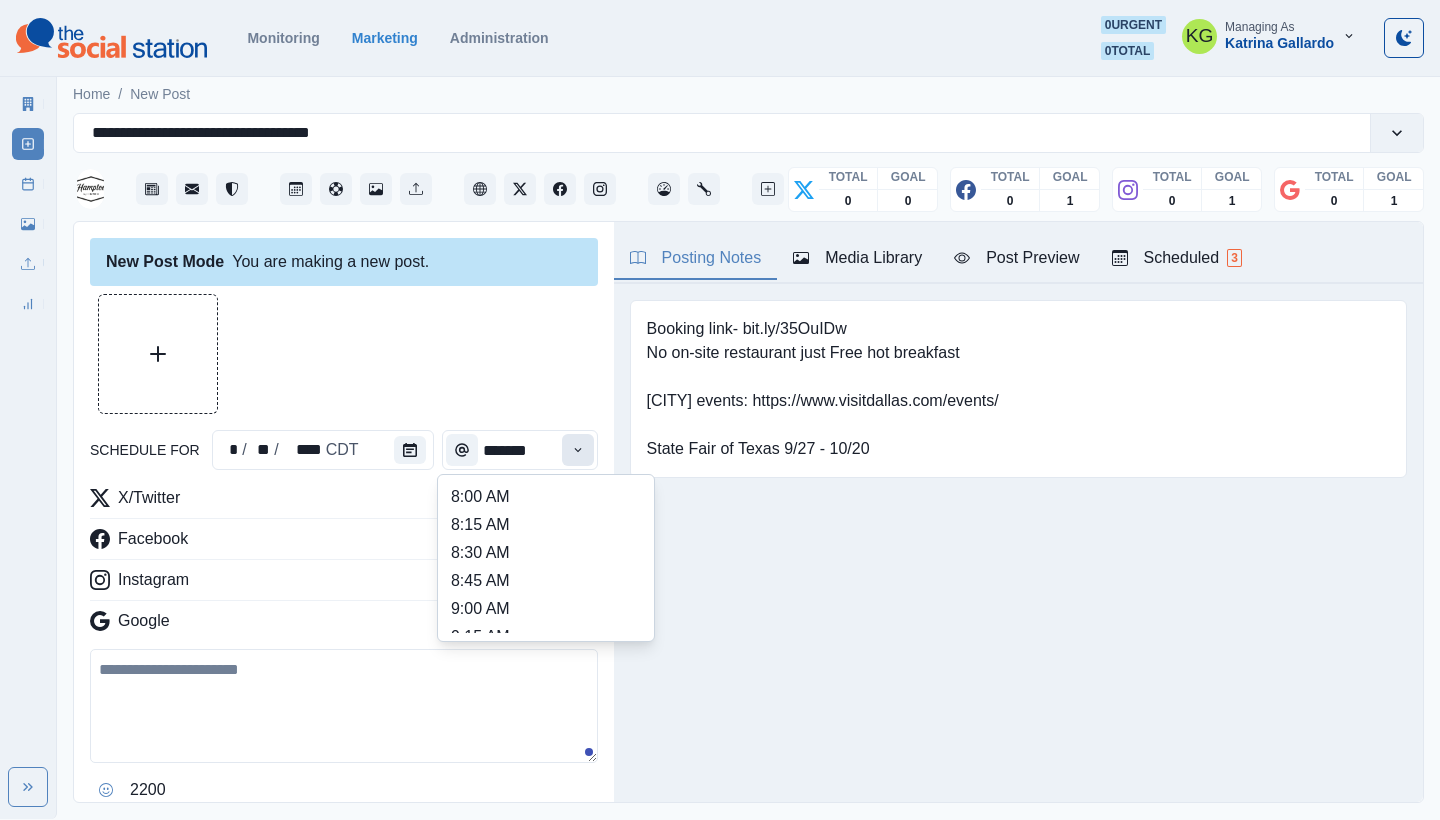 click at bounding box center (578, 450) 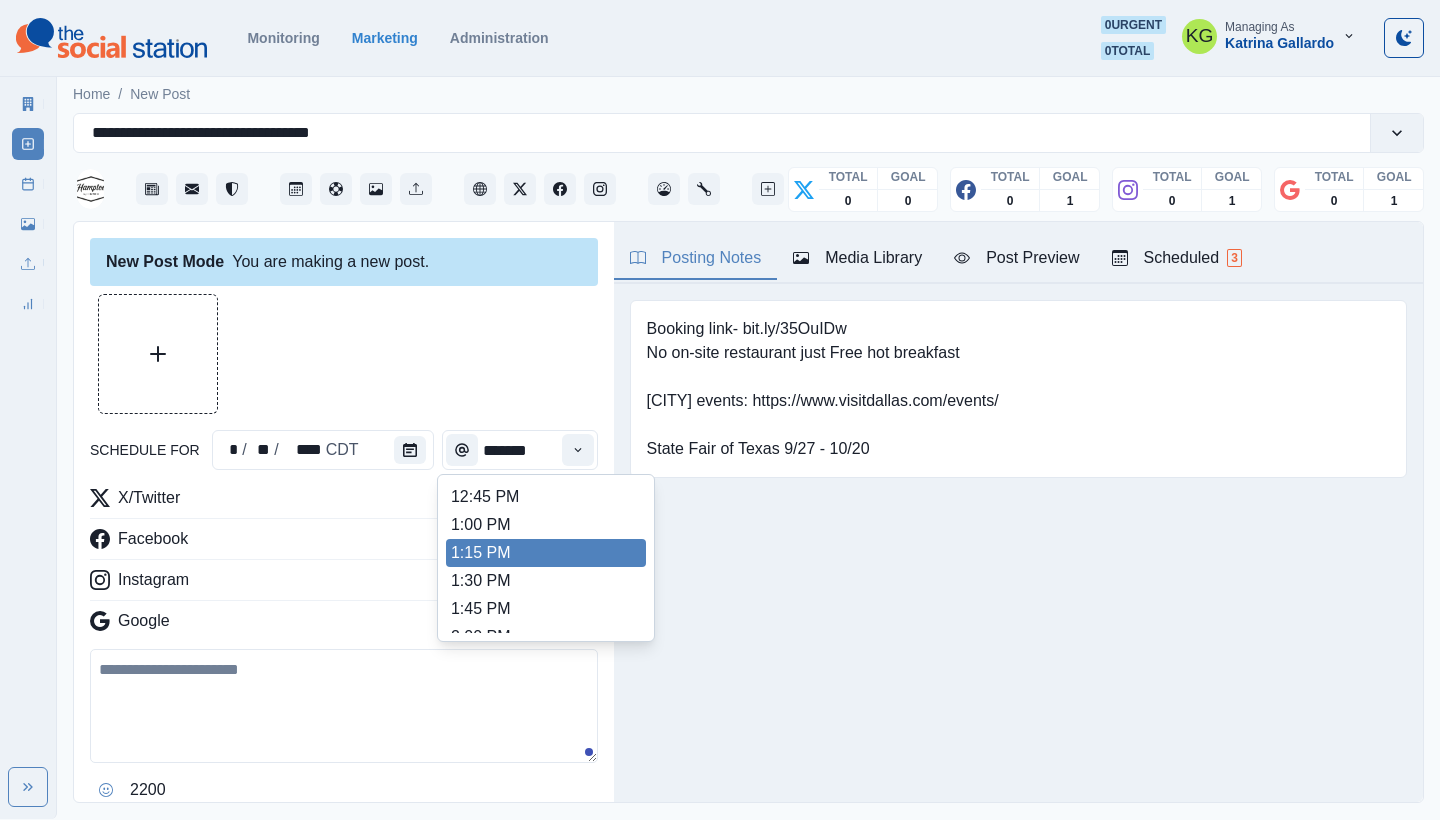 scroll, scrollTop: 779, scrollLeft: 0, axis: vertical 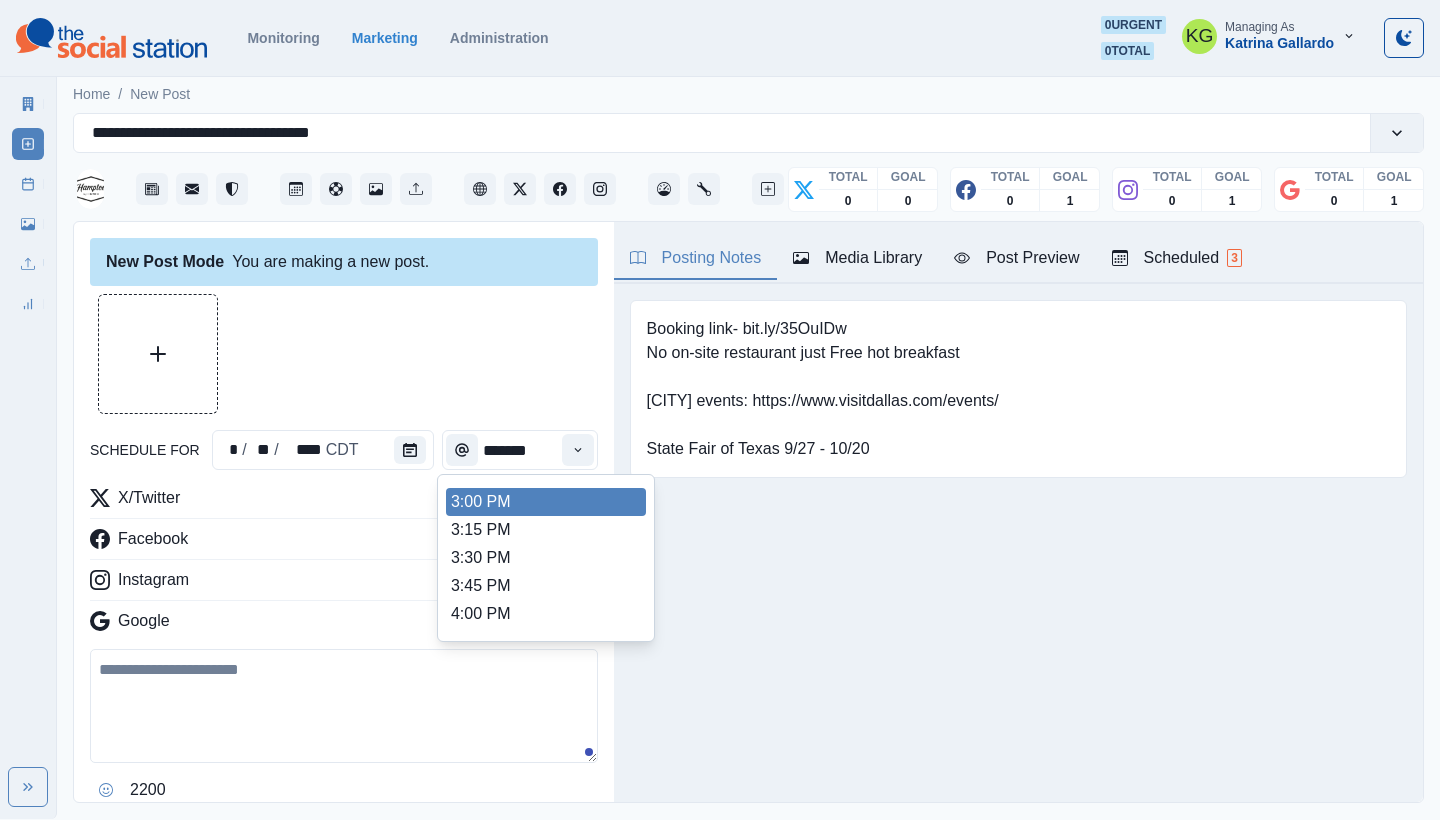click on "3:00 PM" at bounding box center (546, 502) 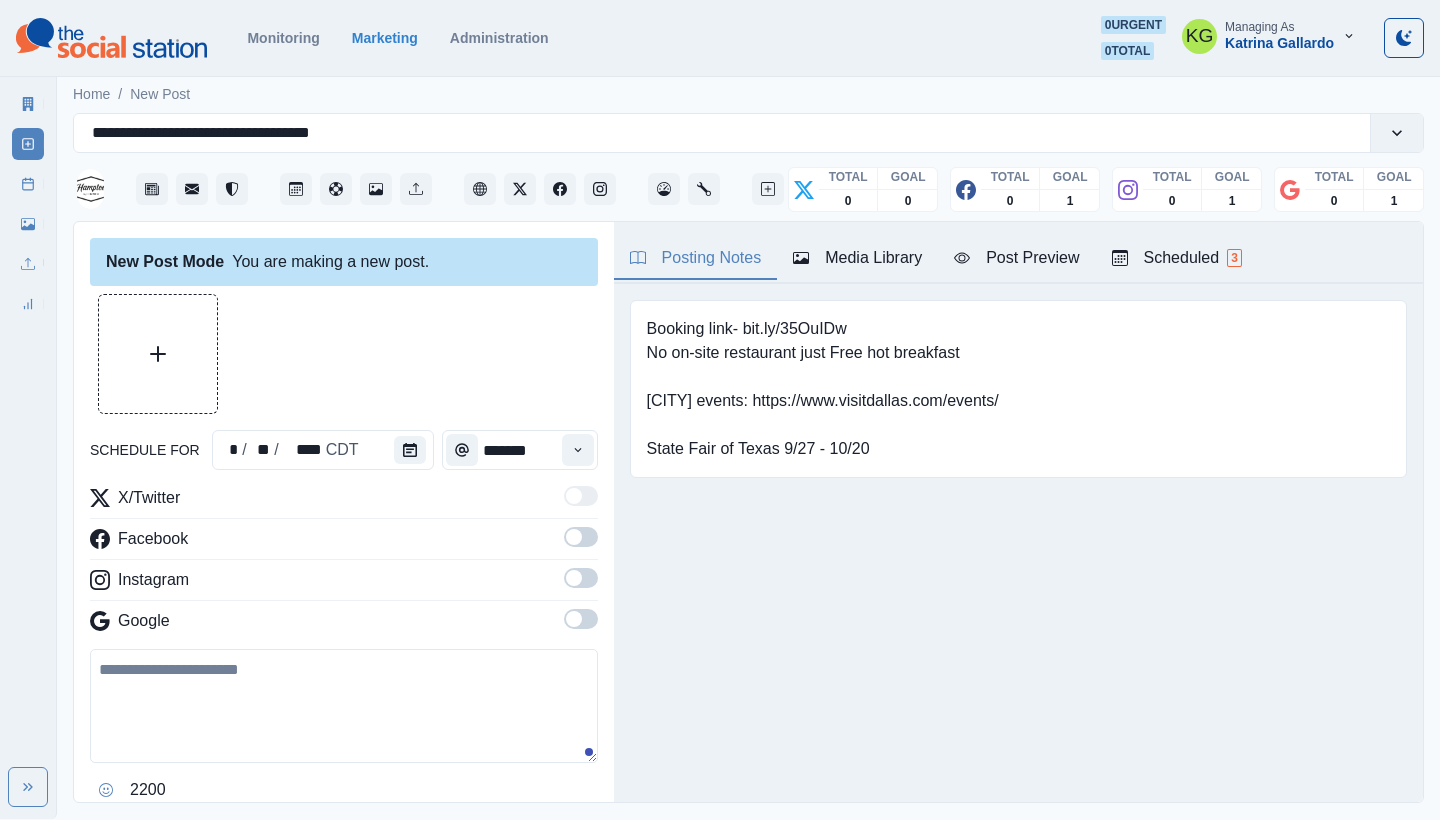 click on "X/Twitter Facebook Instagram Google" at bounding box center [344, 563] 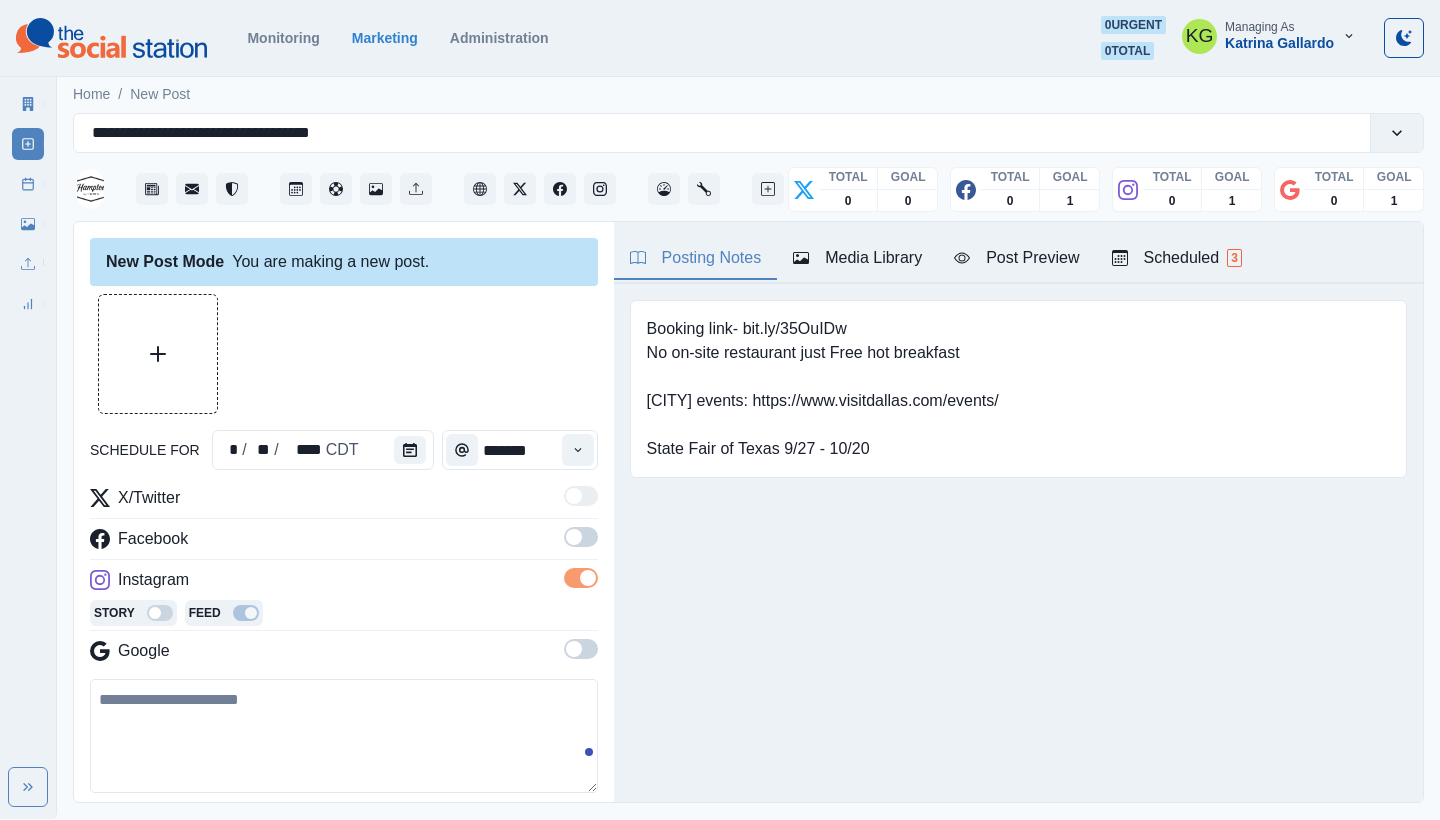 click on "Story Feed" at bounding box center (344, 615) 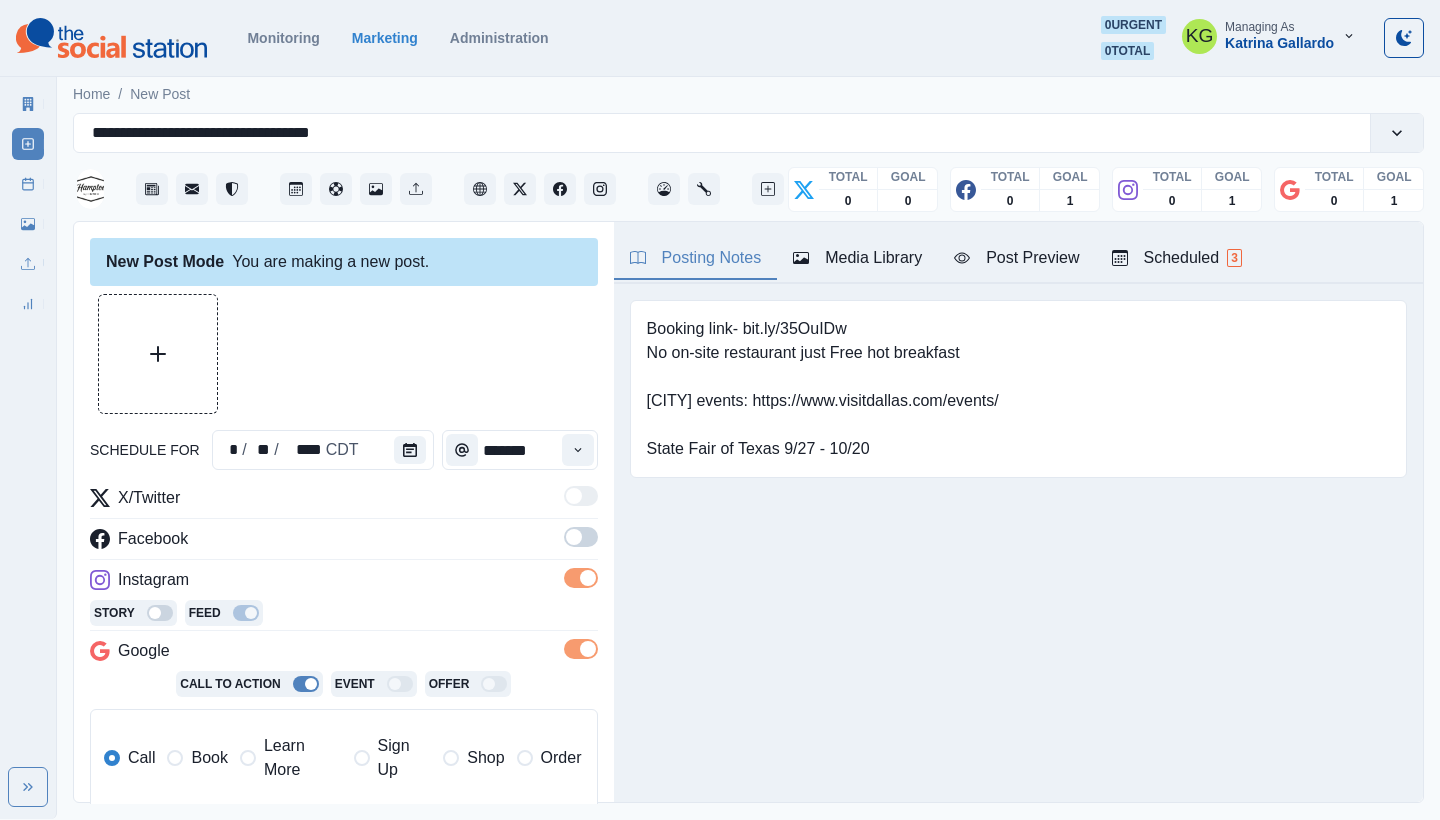 click at bounding box center (574, 537) 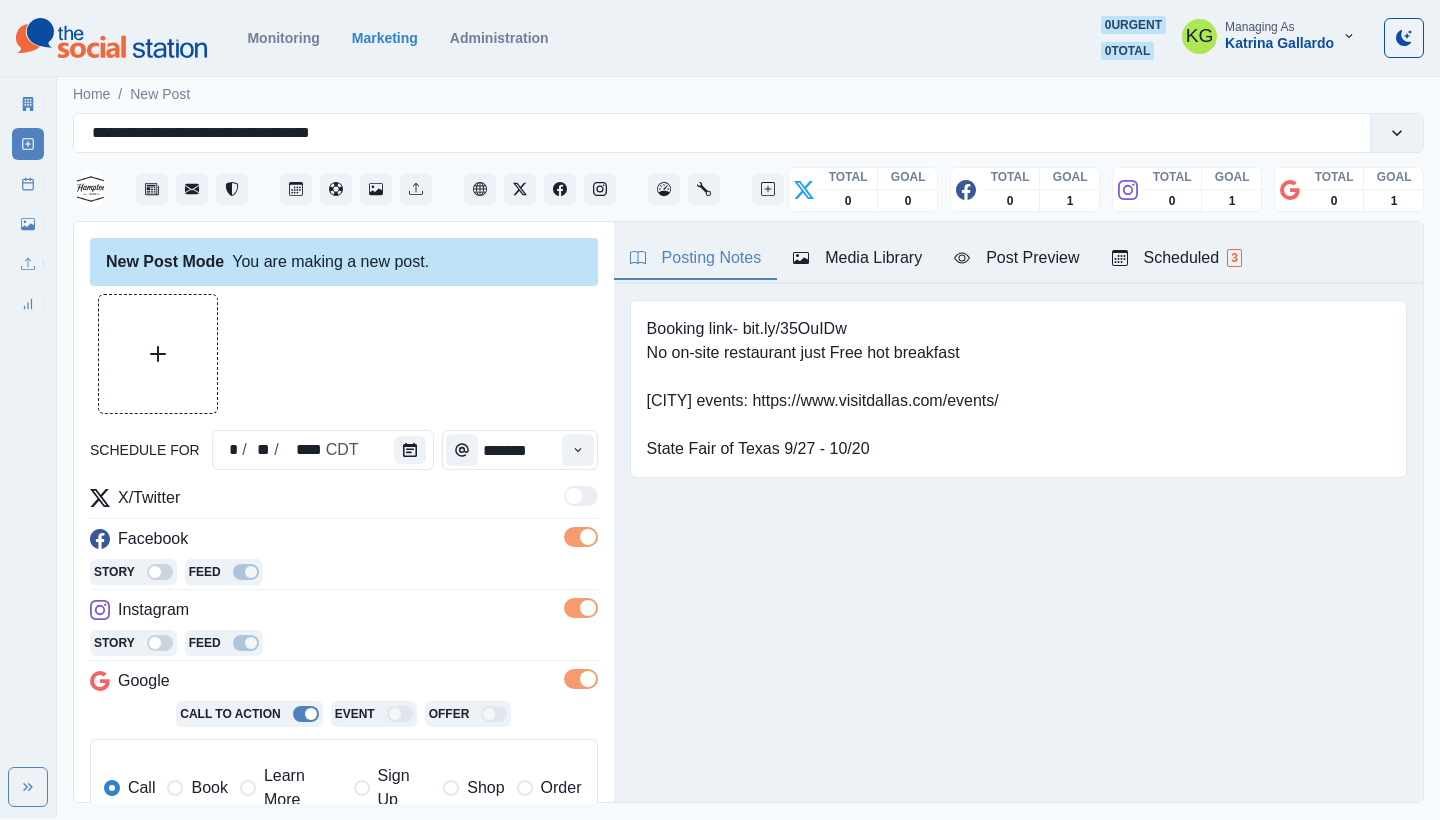 click on "Book" at bounding box center (209, 788) 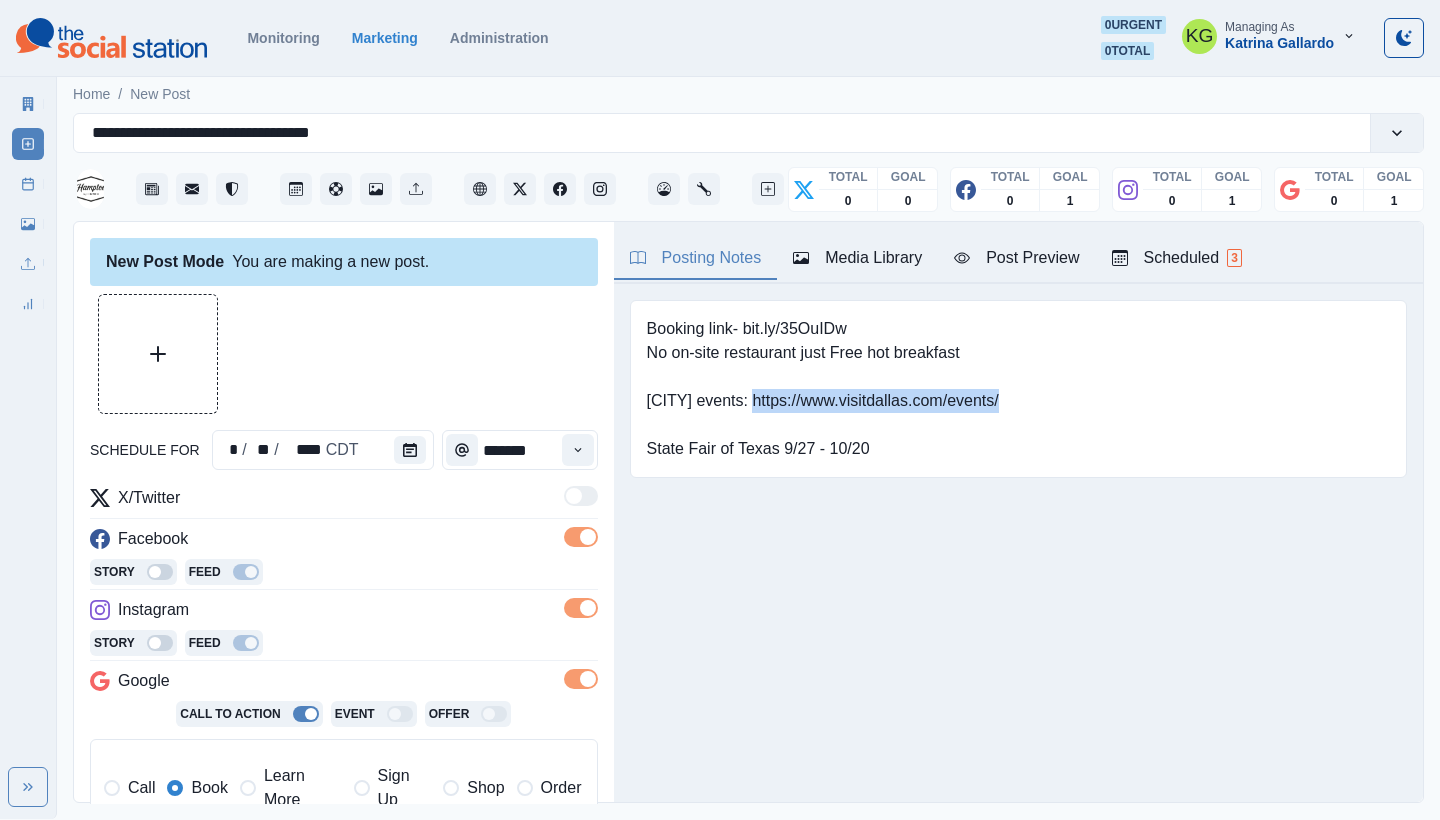 drag, startPoint x: 1017, startPoint y: 398, endPoint x: 754, endPoint y: 398, distance: 263 